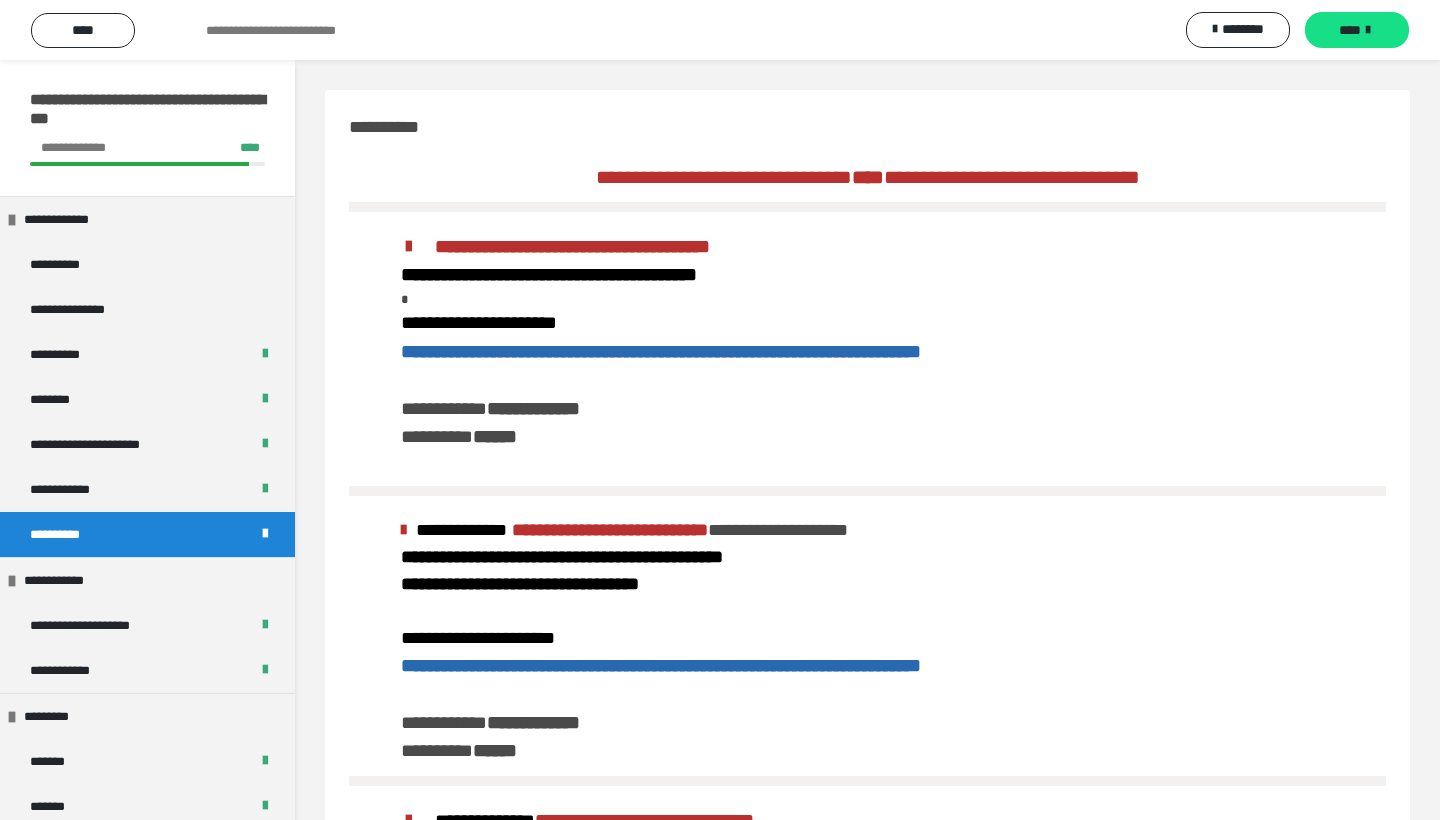 scroll, scrollTop: 0, scrollLeft: 0, axis: both 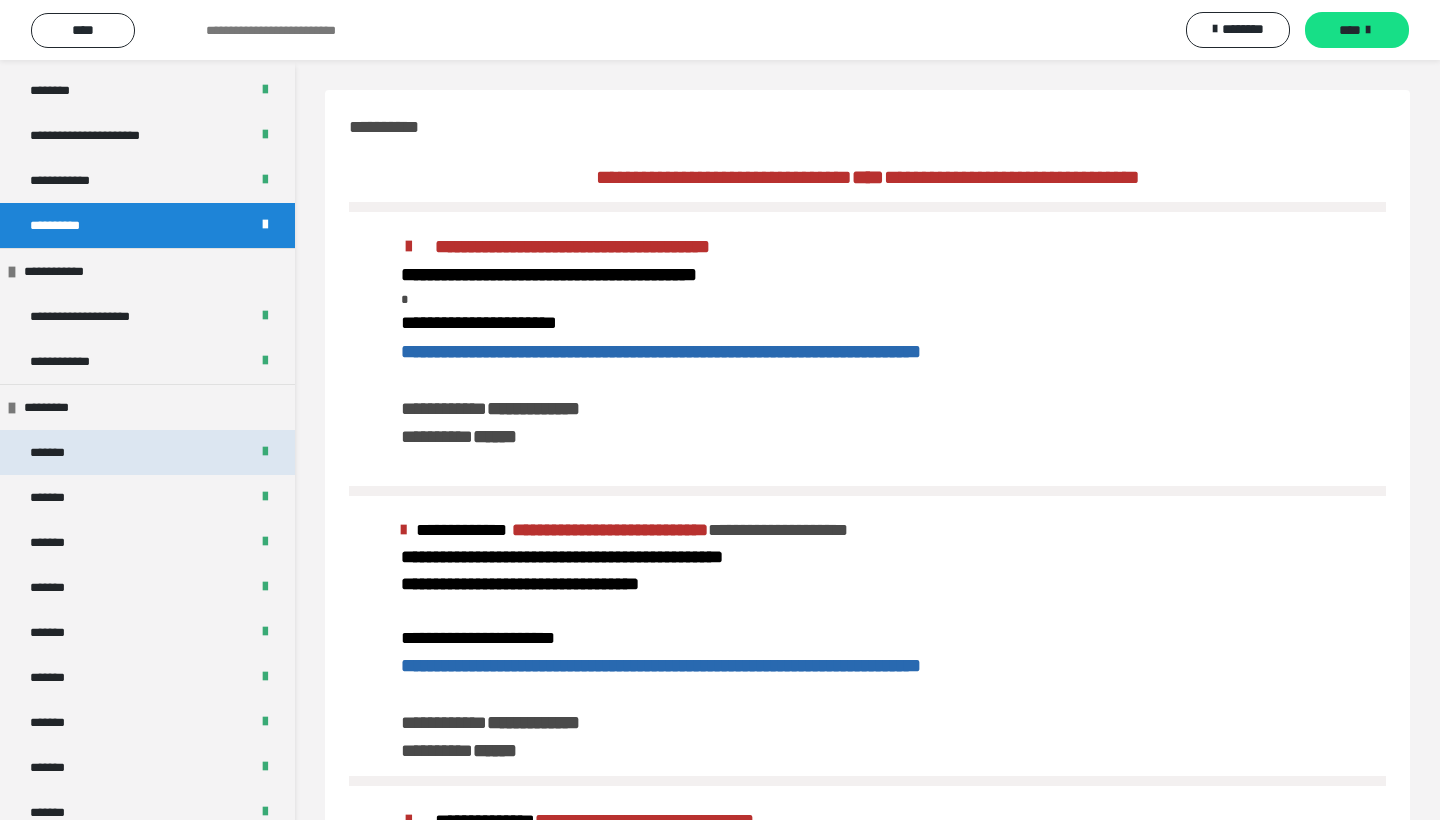 click on "*******" at bounding box center (147, 452) 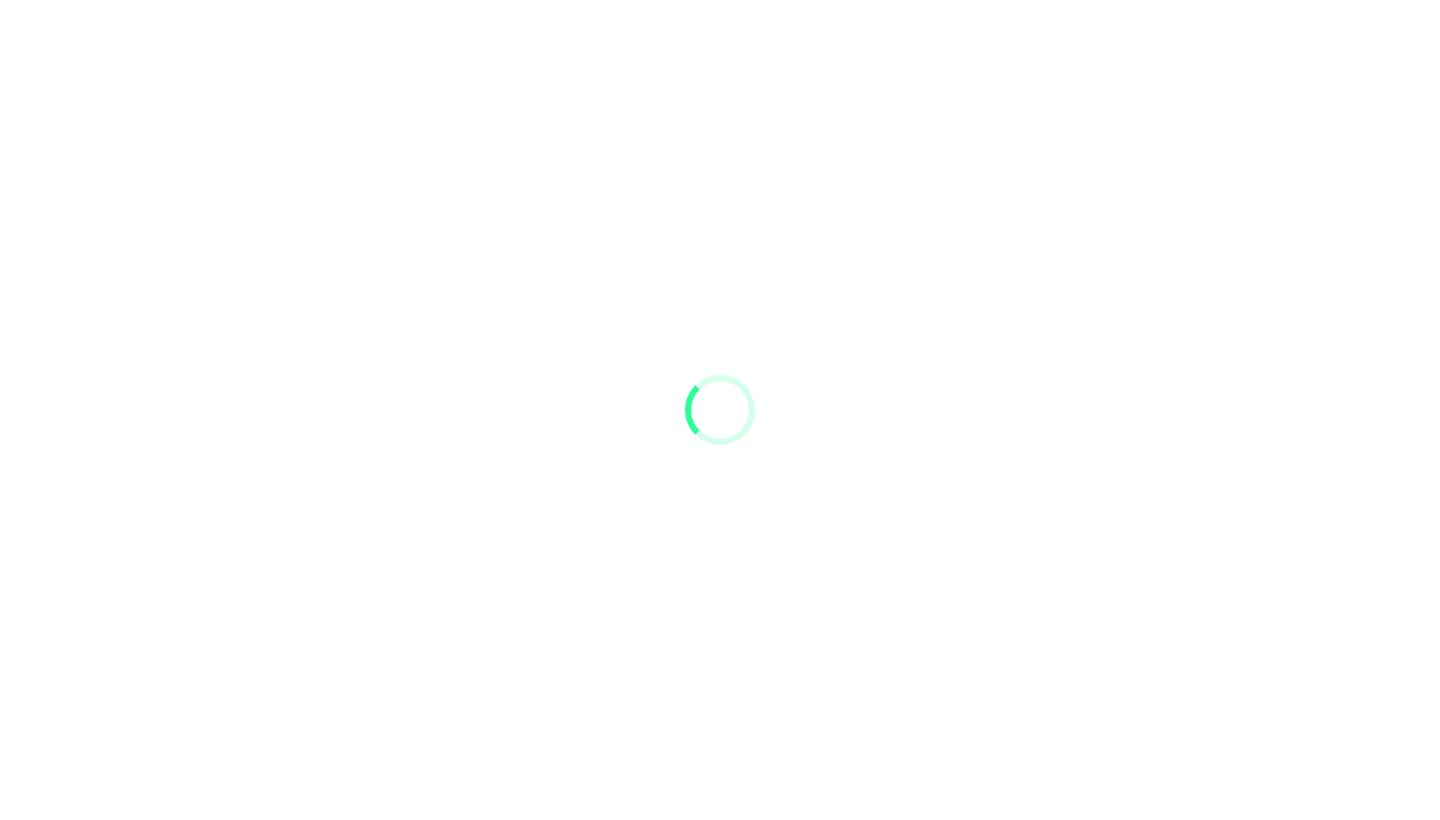 scroll, scrollTop: 0, scrollLeft: 0, axis: both 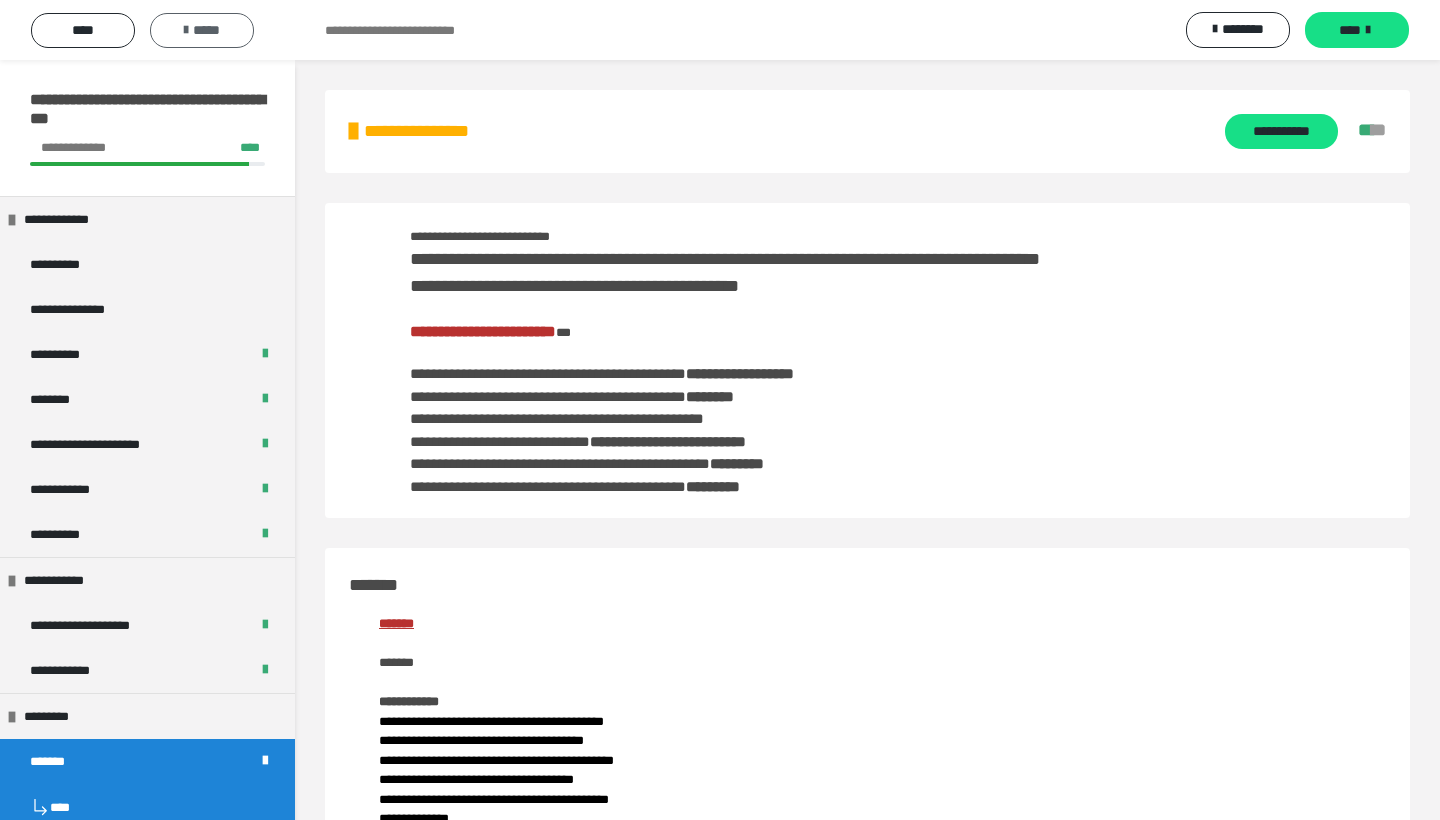 click on "*****" at bounding box center (202, 30) 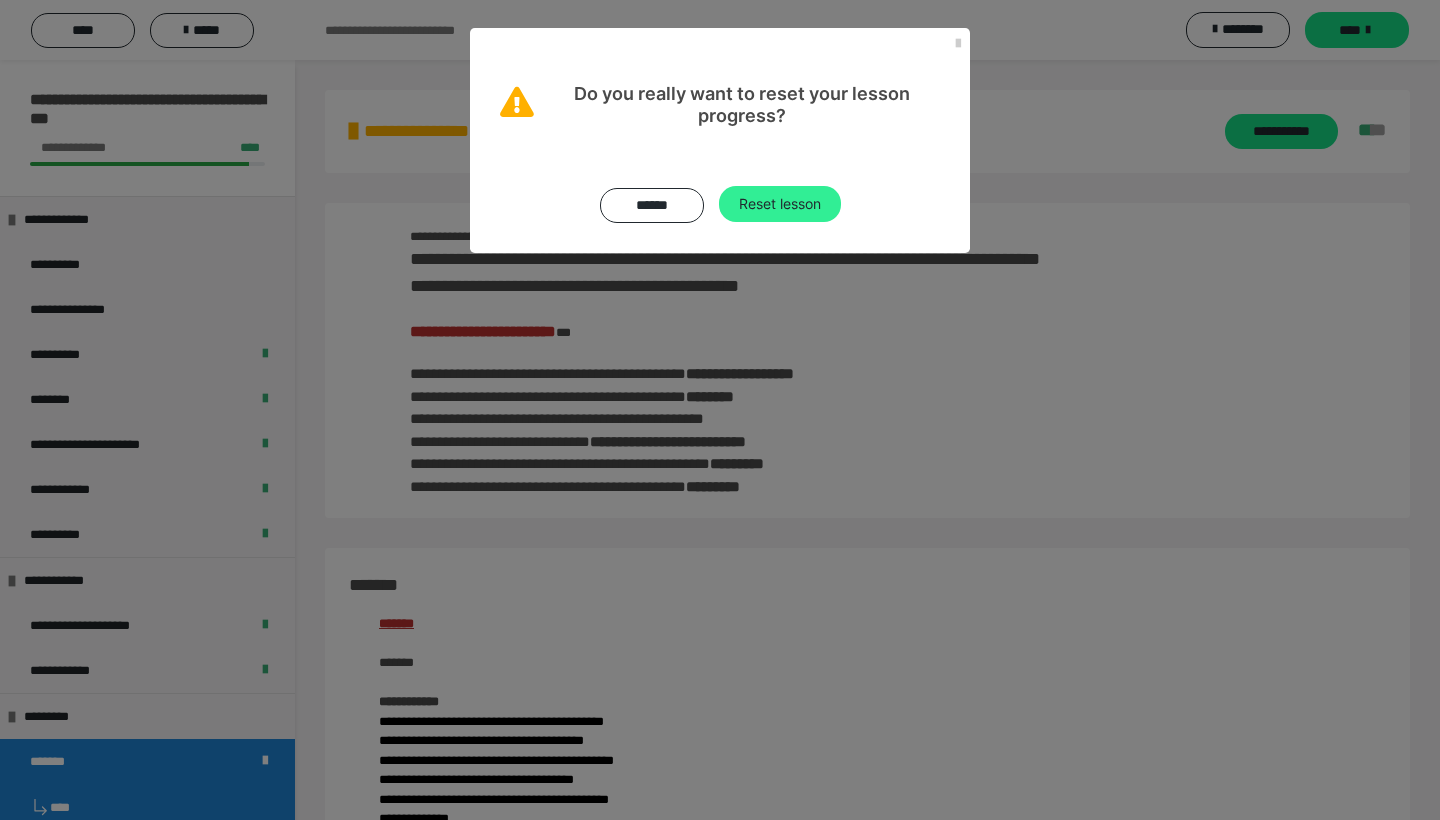 click on "Reset lesson" at bounding box center [780, 204] 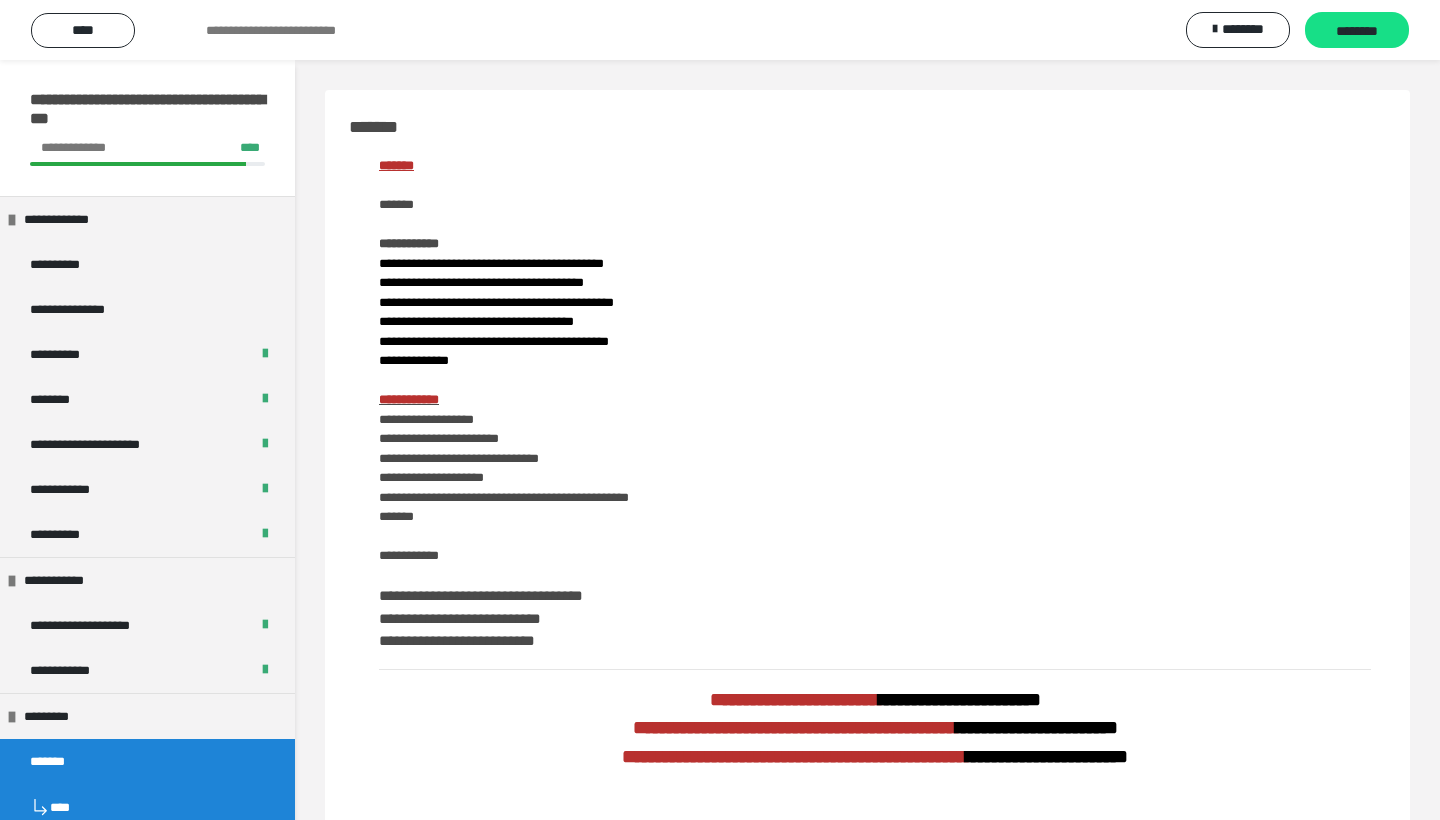 scroll, scrollTop: 0, scrollLeft: 0, axis: both 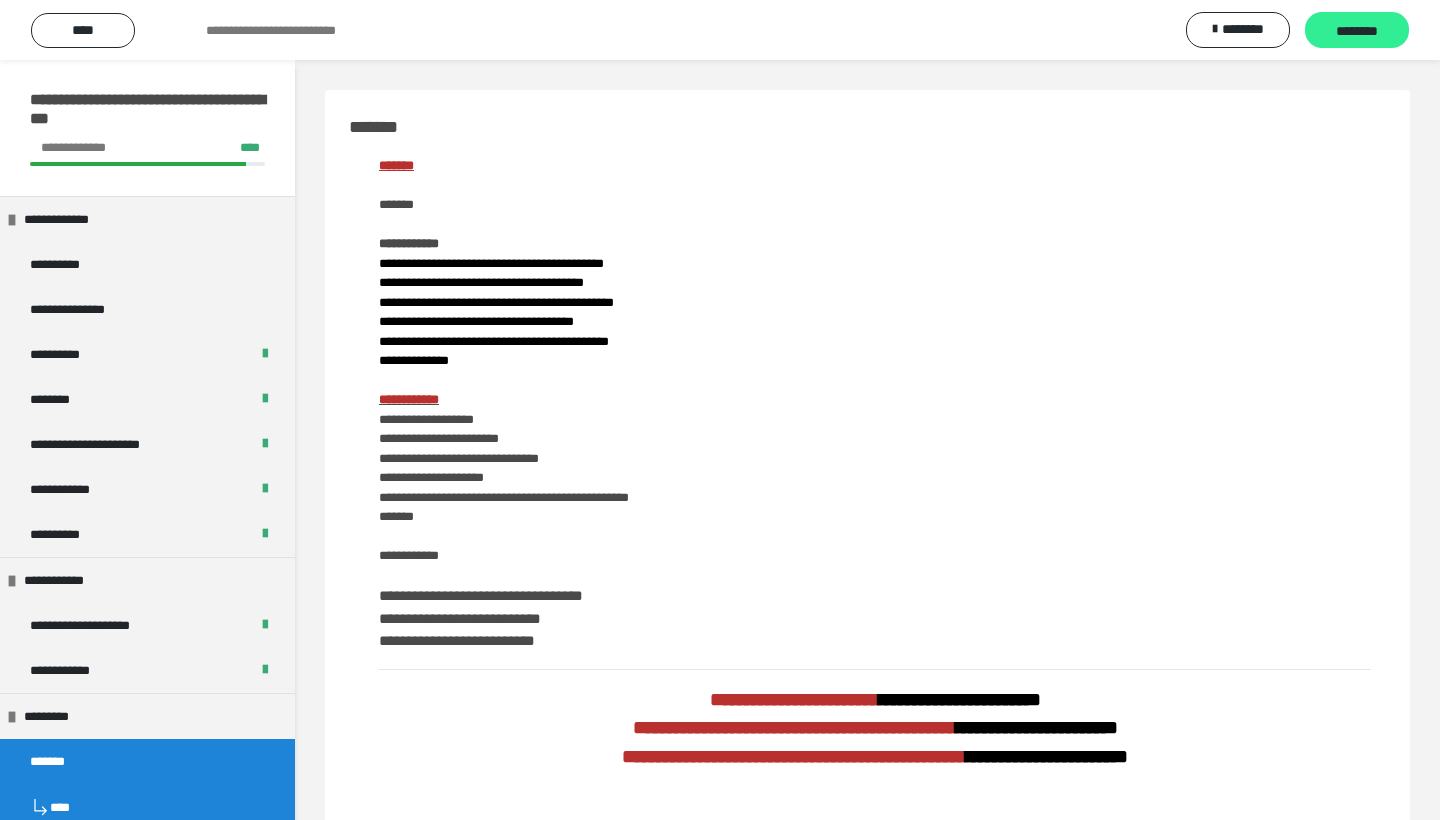 click on "********" at bounding box center (1357, 31) 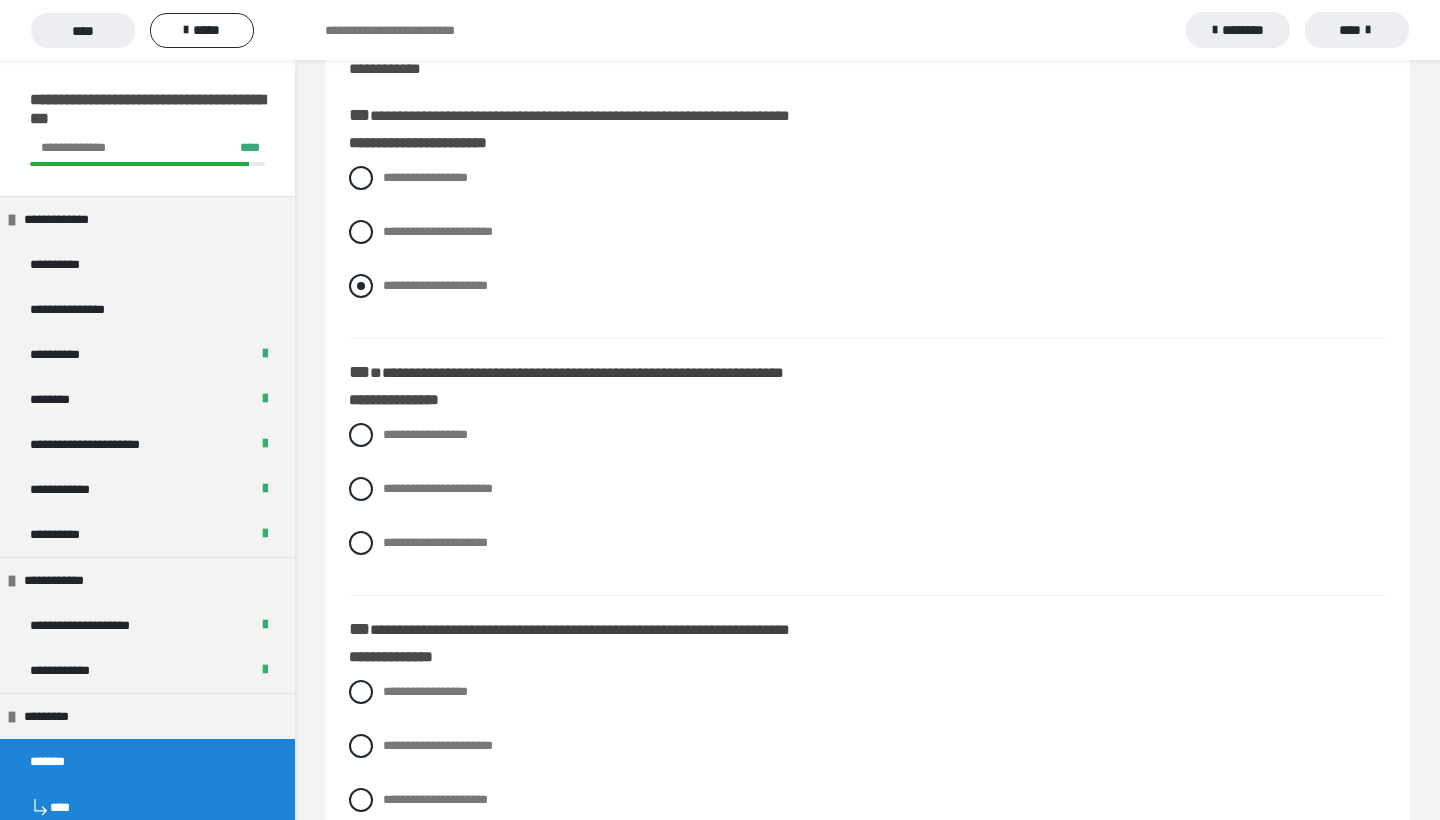 scroll, scrollTop: 197, scrollLeft: 0, axis: vertical 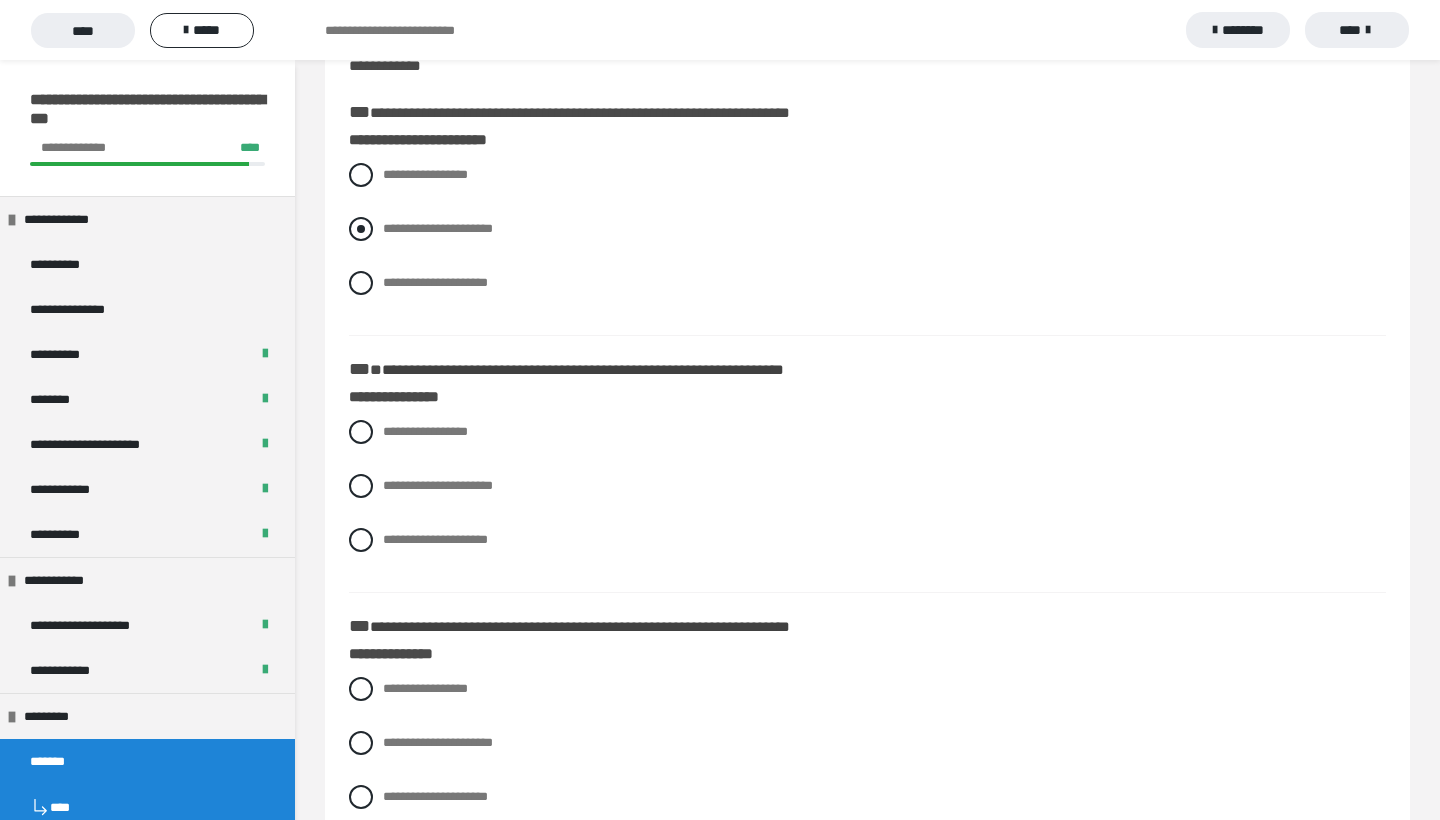 click at bounding box center [361, 229] 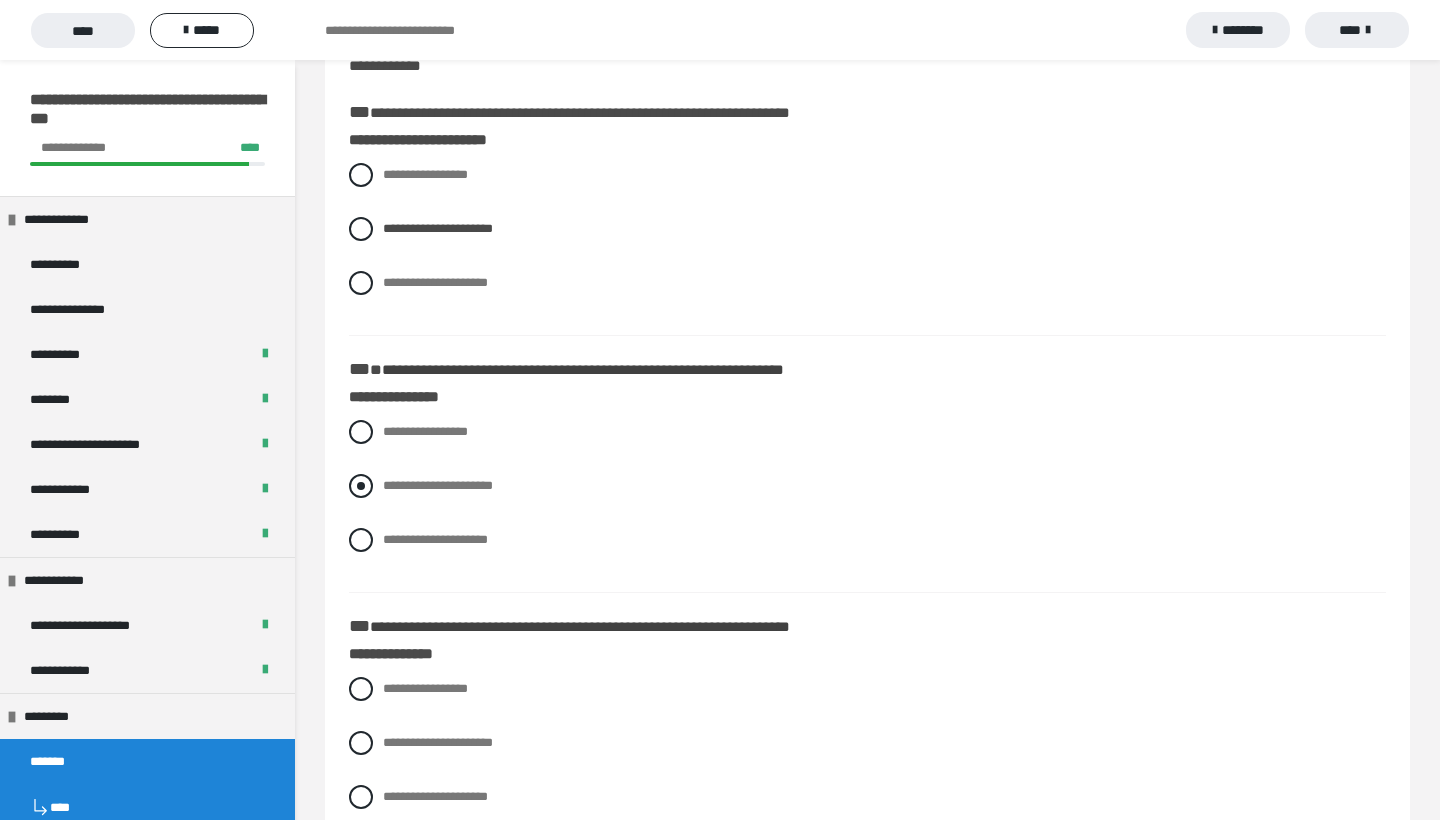 click at bounding box center (361, 486) 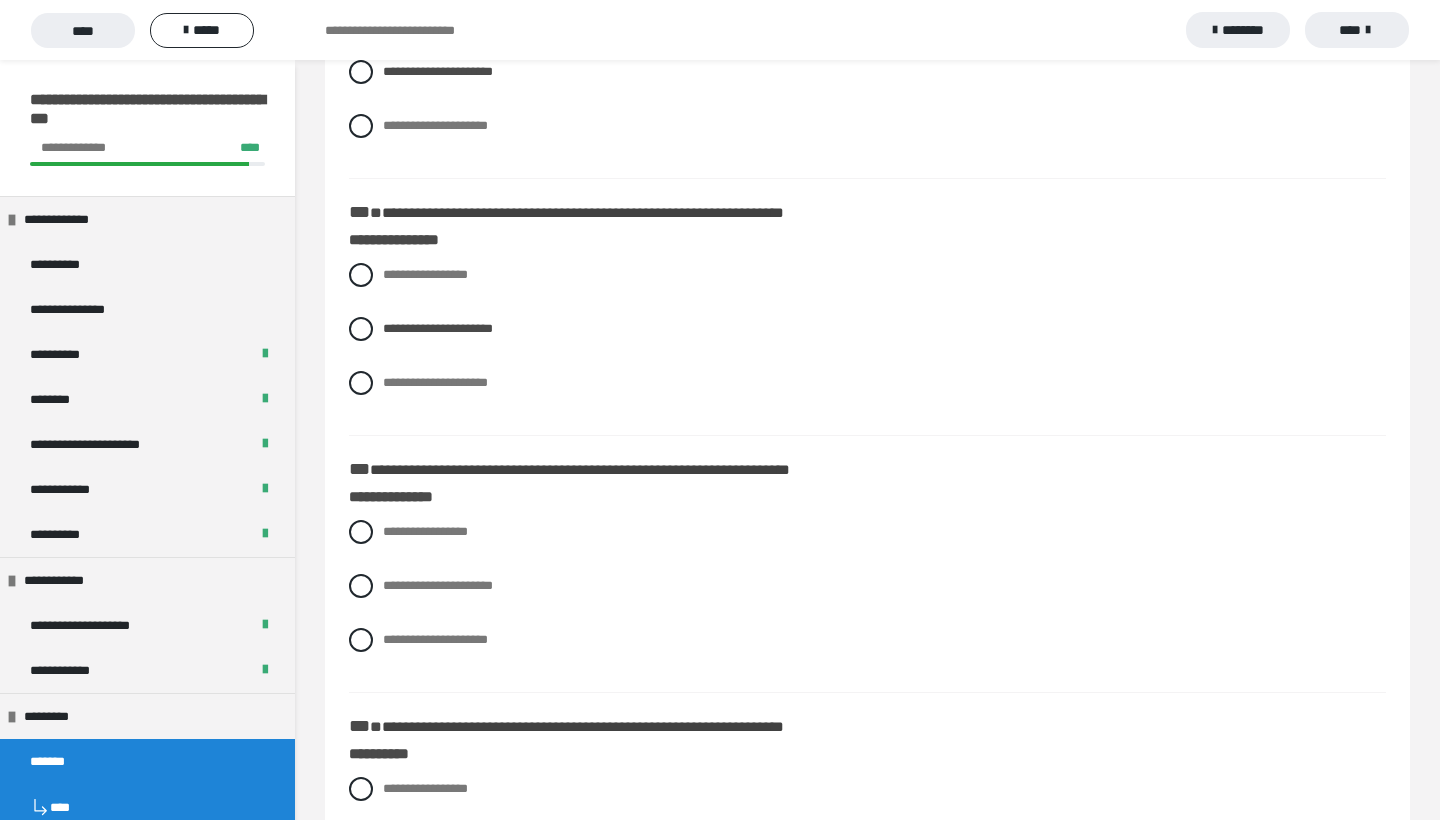 scroll, scrollTop: 355, scrollLeft: 0, axis: vertical 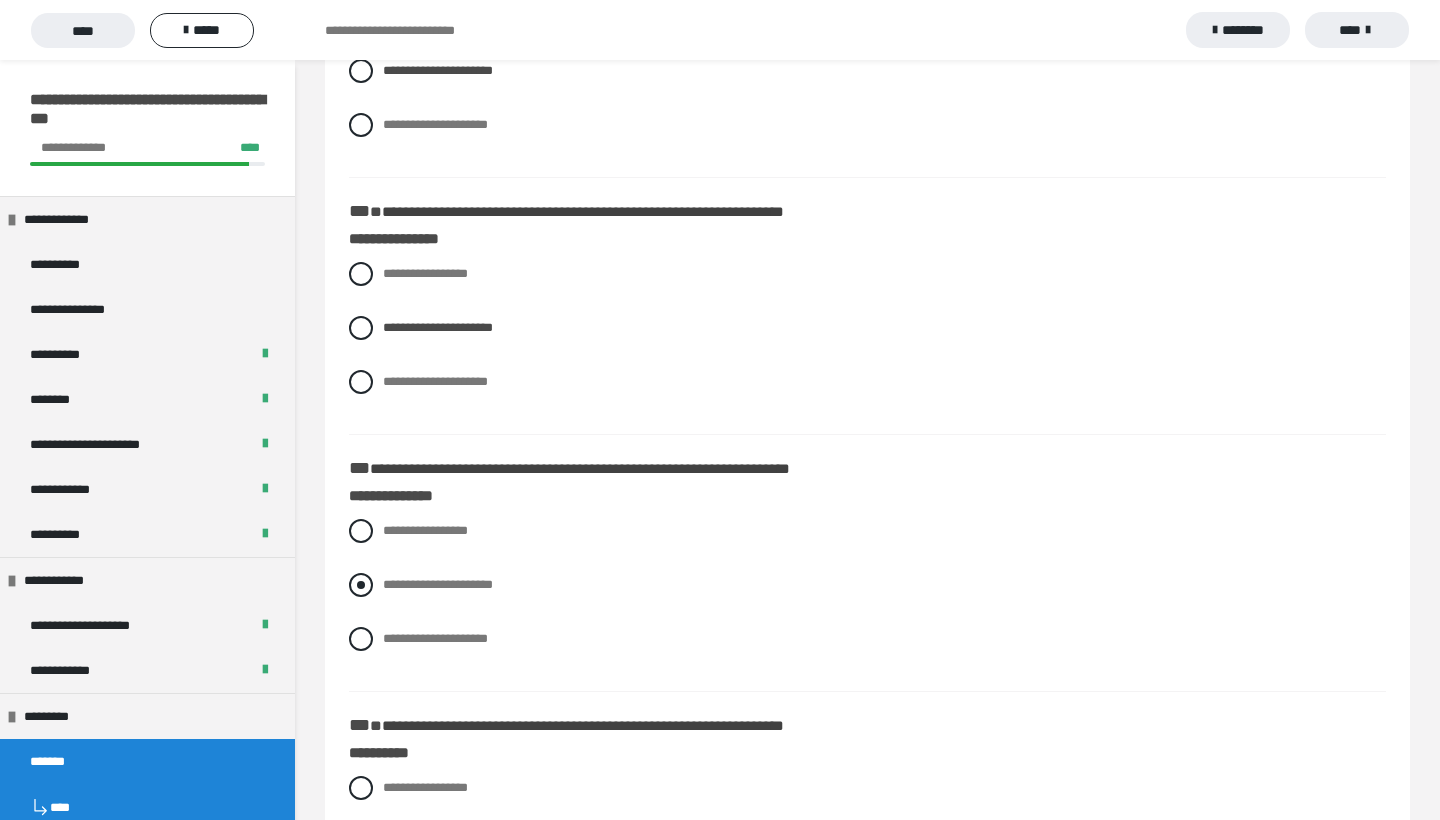 click at bounding box center (361, 585) 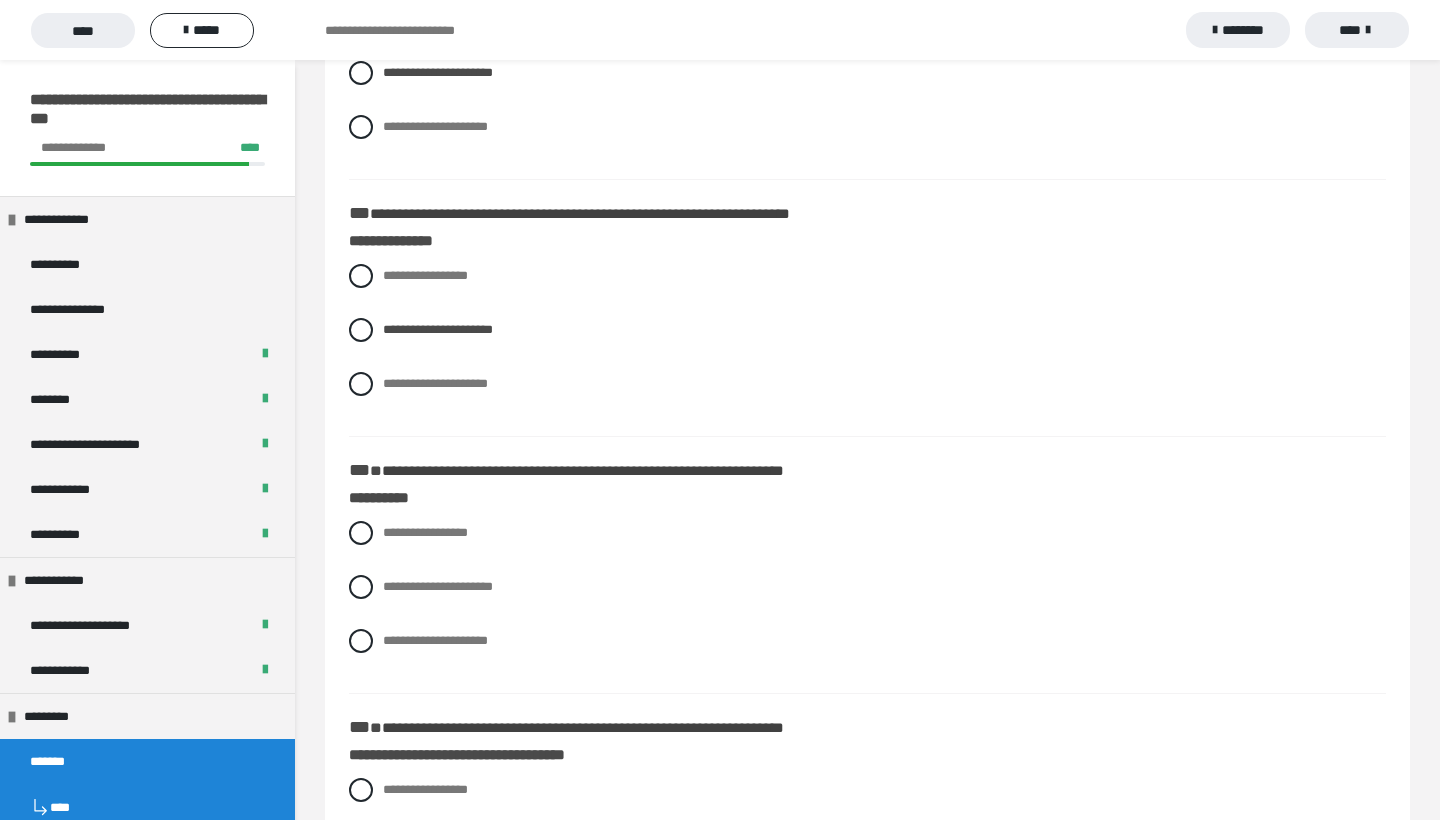 scroll, scrollTop: 614, scrollLeft: 0, axis: vertical 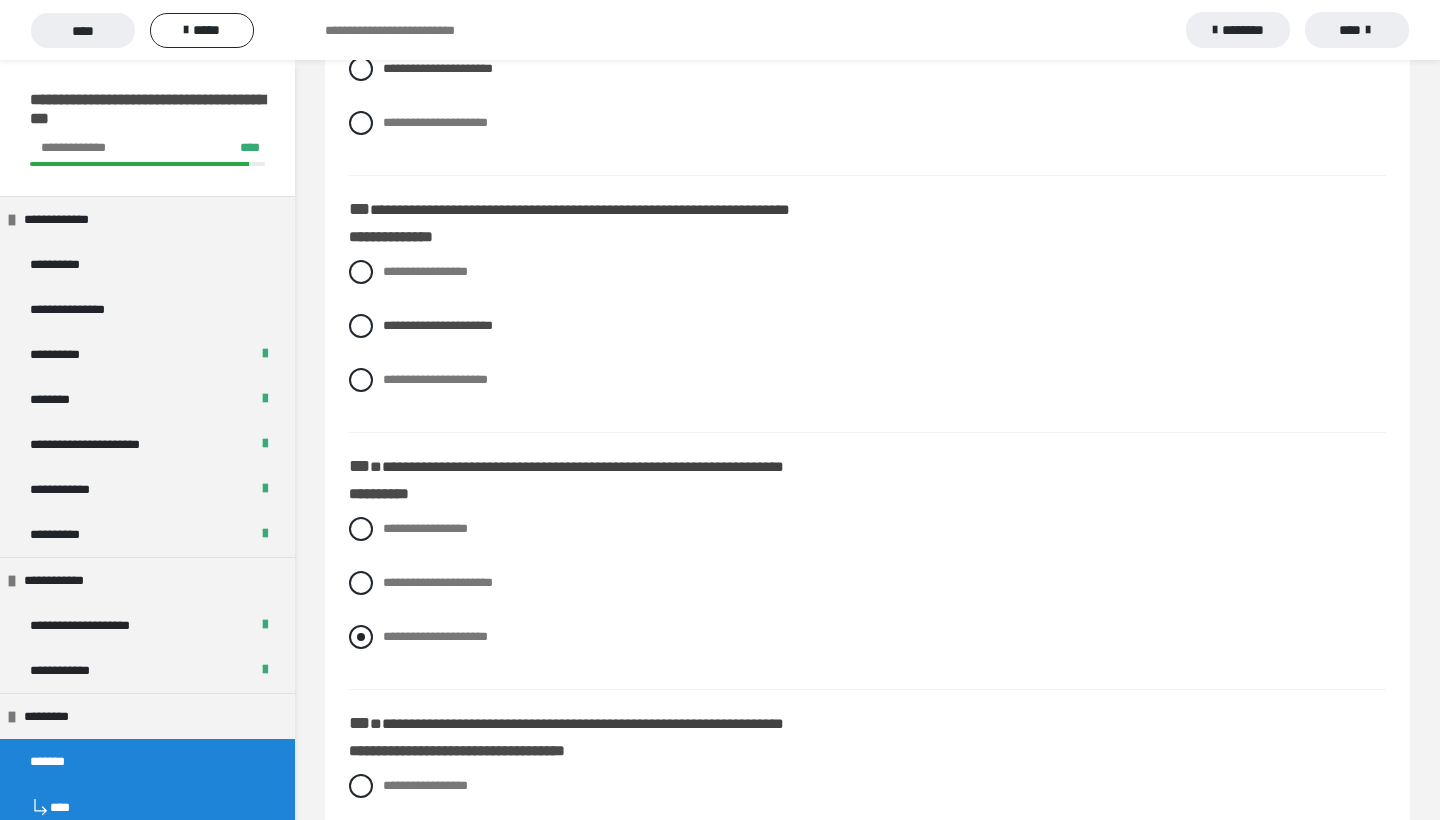 click at bounding box center [361, 637] 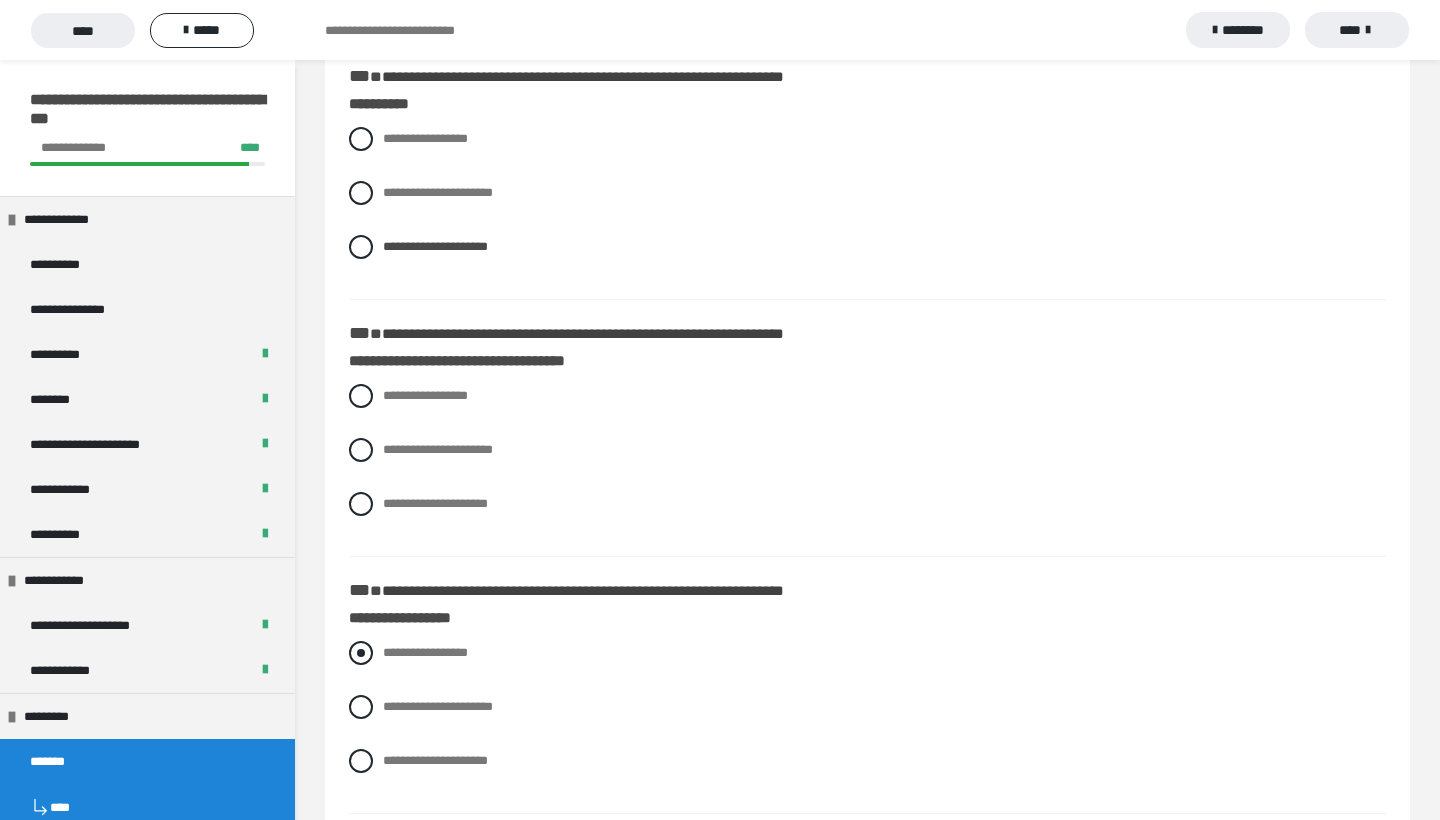 scroll, scrollTop: 1006, scrollLeft: 0, axis: vertical 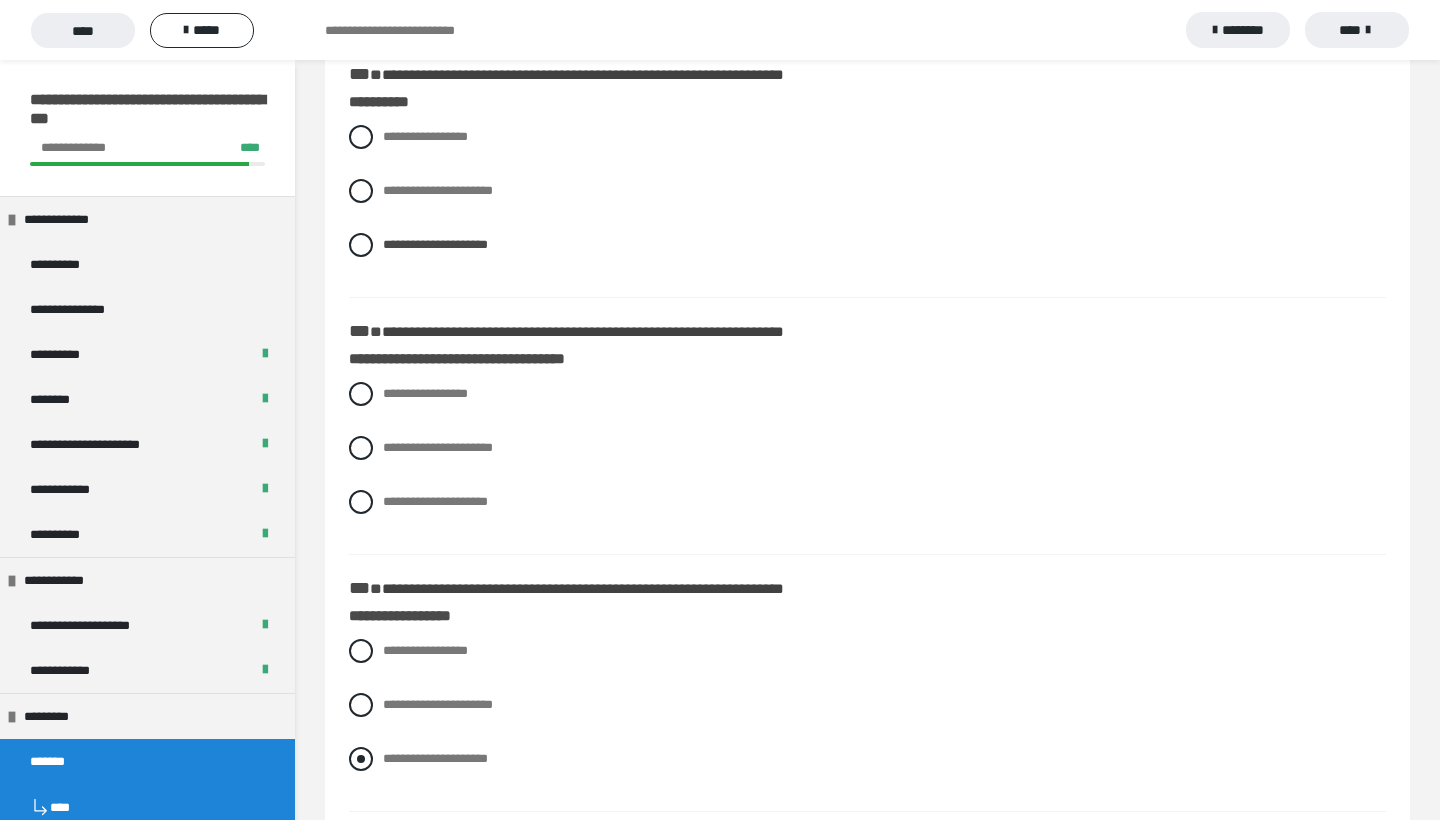 click at bounding box center (361, 759) 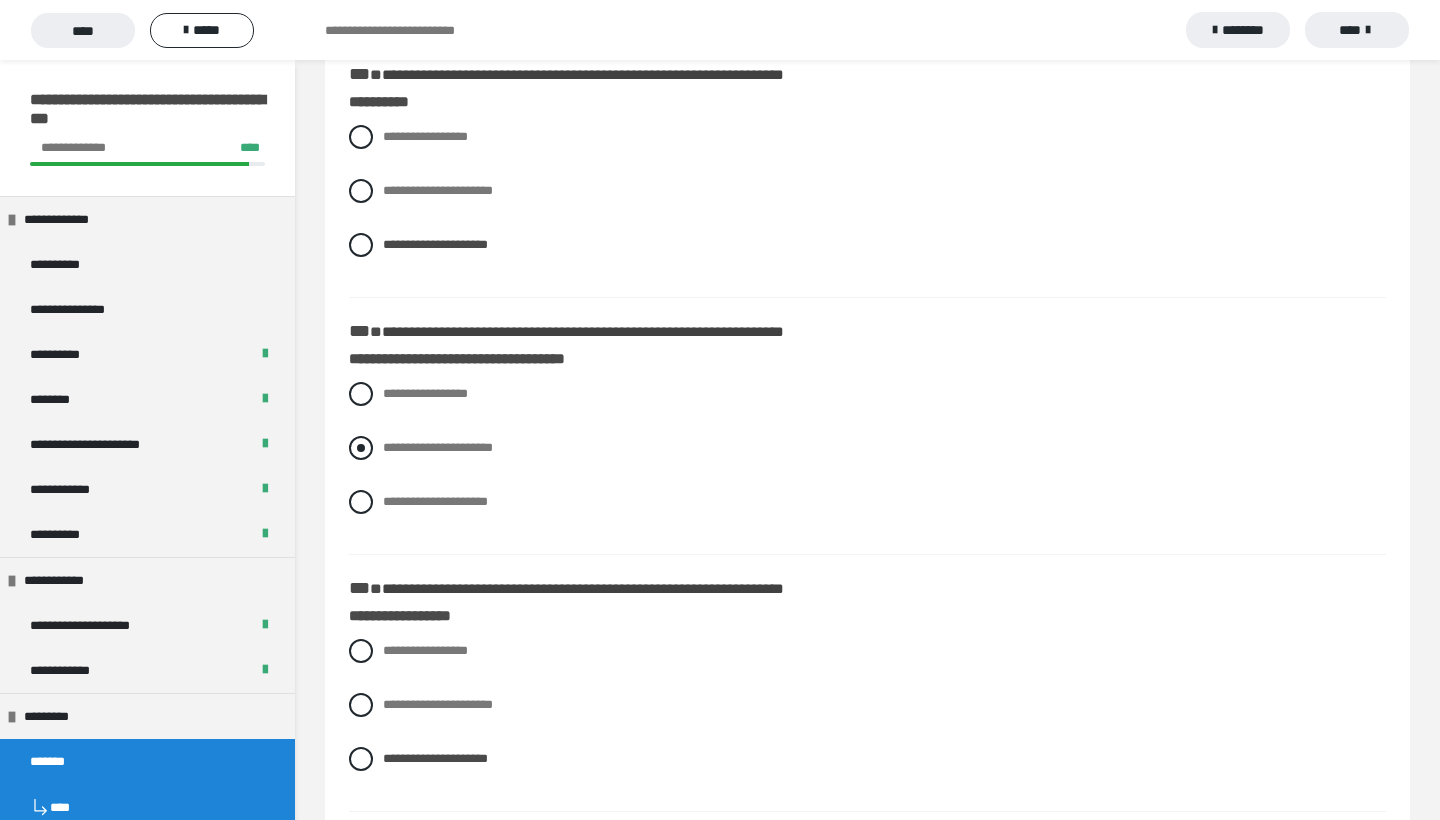 click at bounding box center [361, 448] 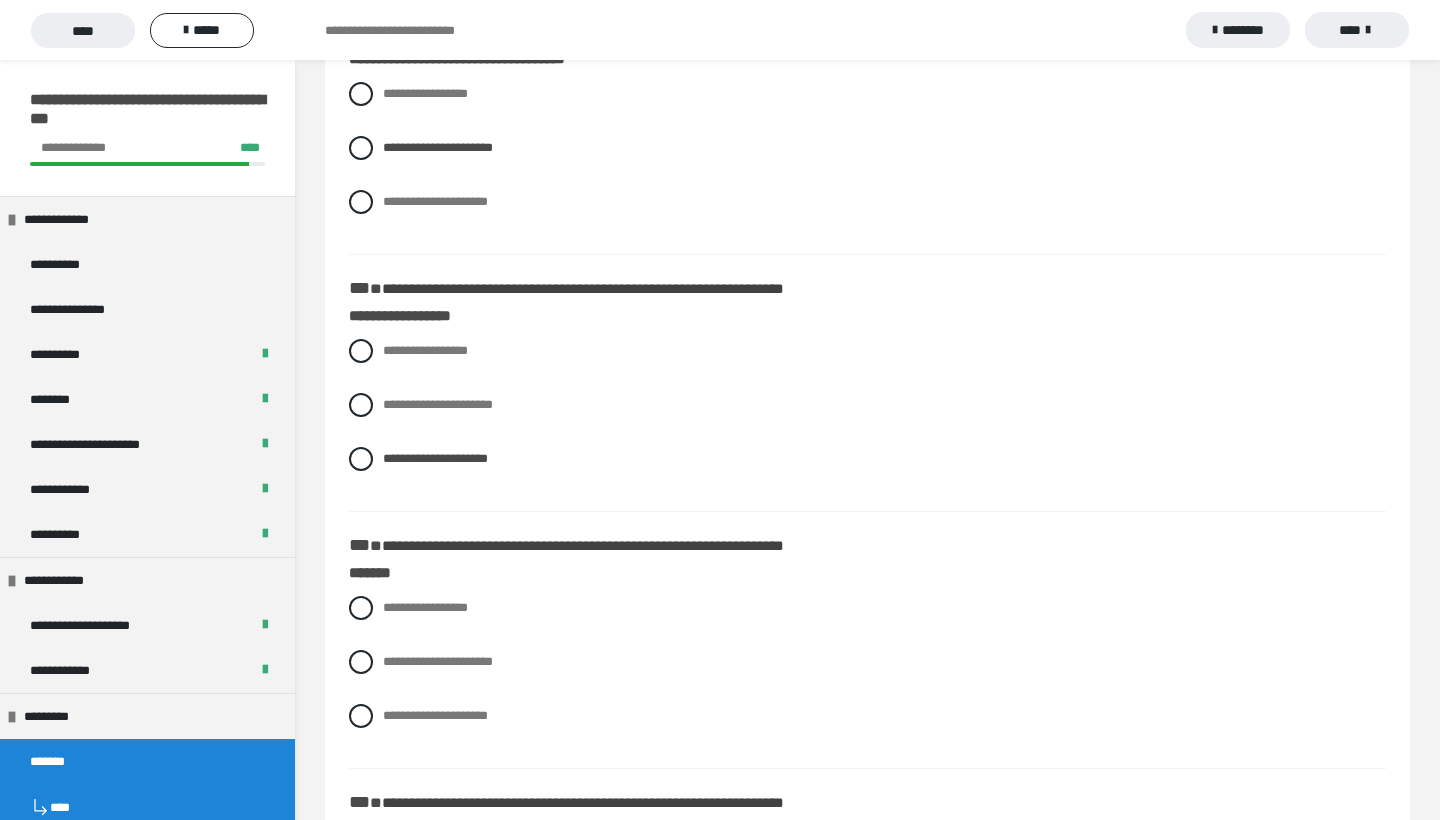 scroll, scrollTop: 1305, scrollLeft: 0, axis: vertical 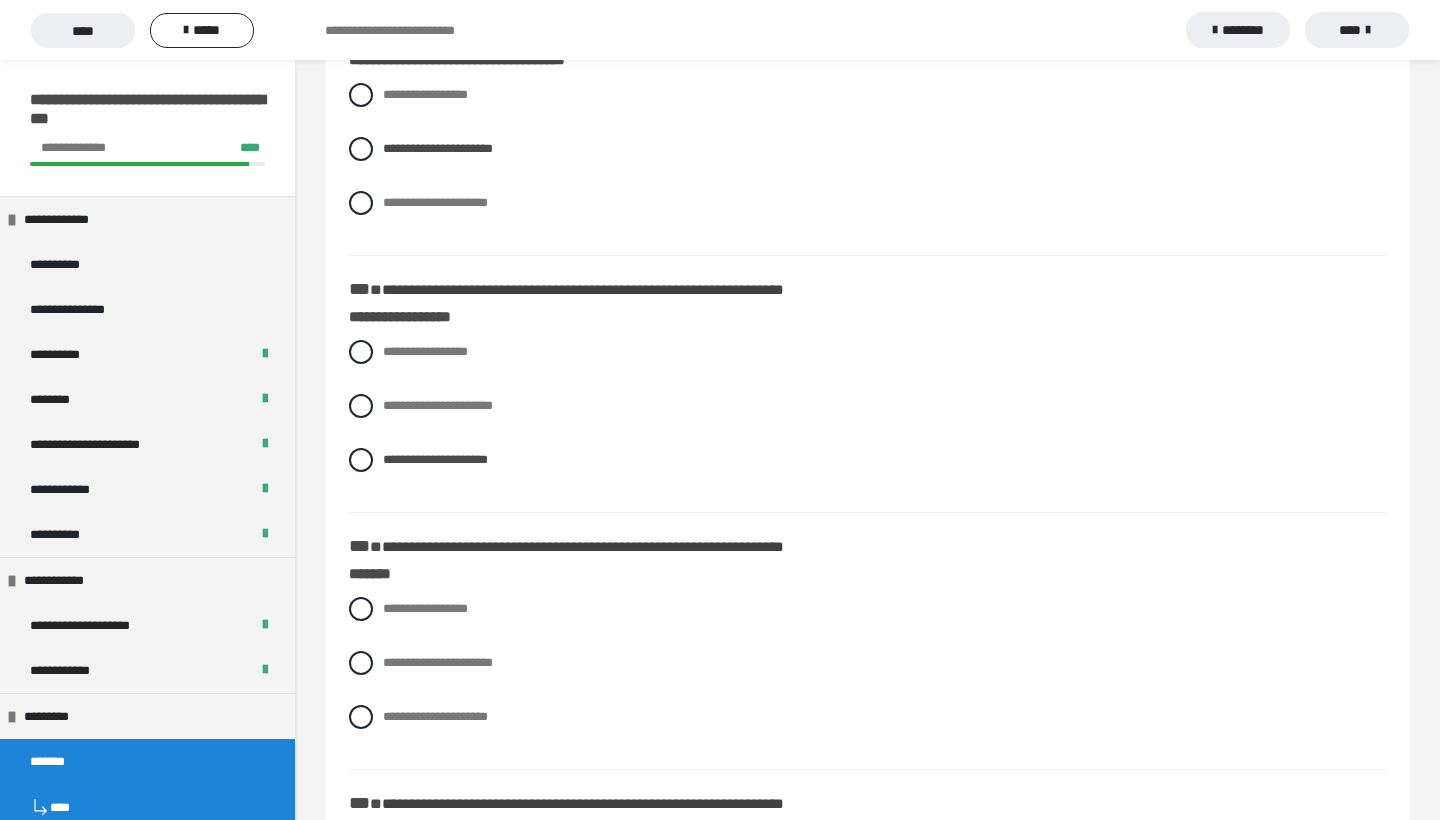 click on "**********" at bounding box center (867, 678) 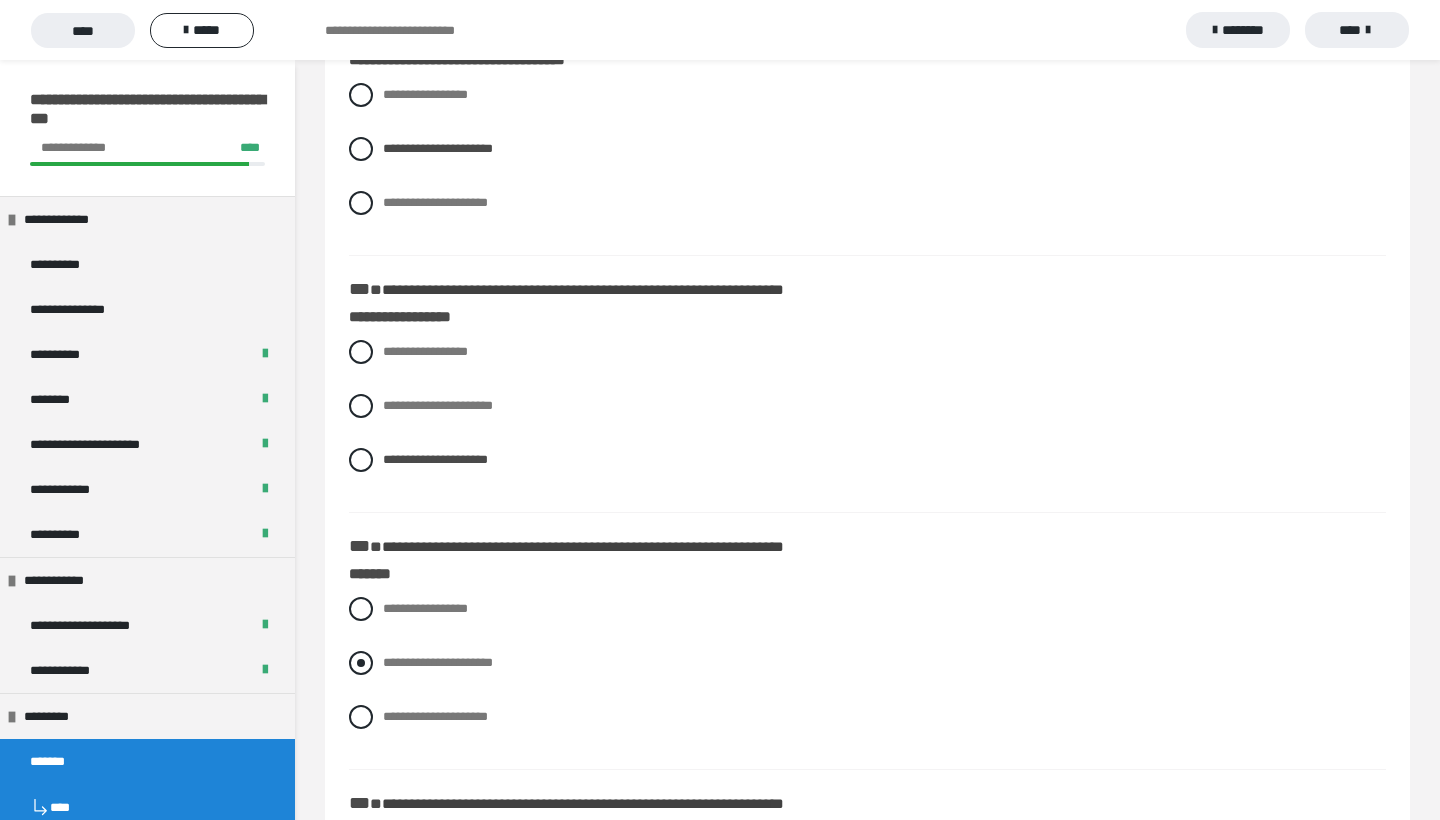click at bounding box center [361, 663] 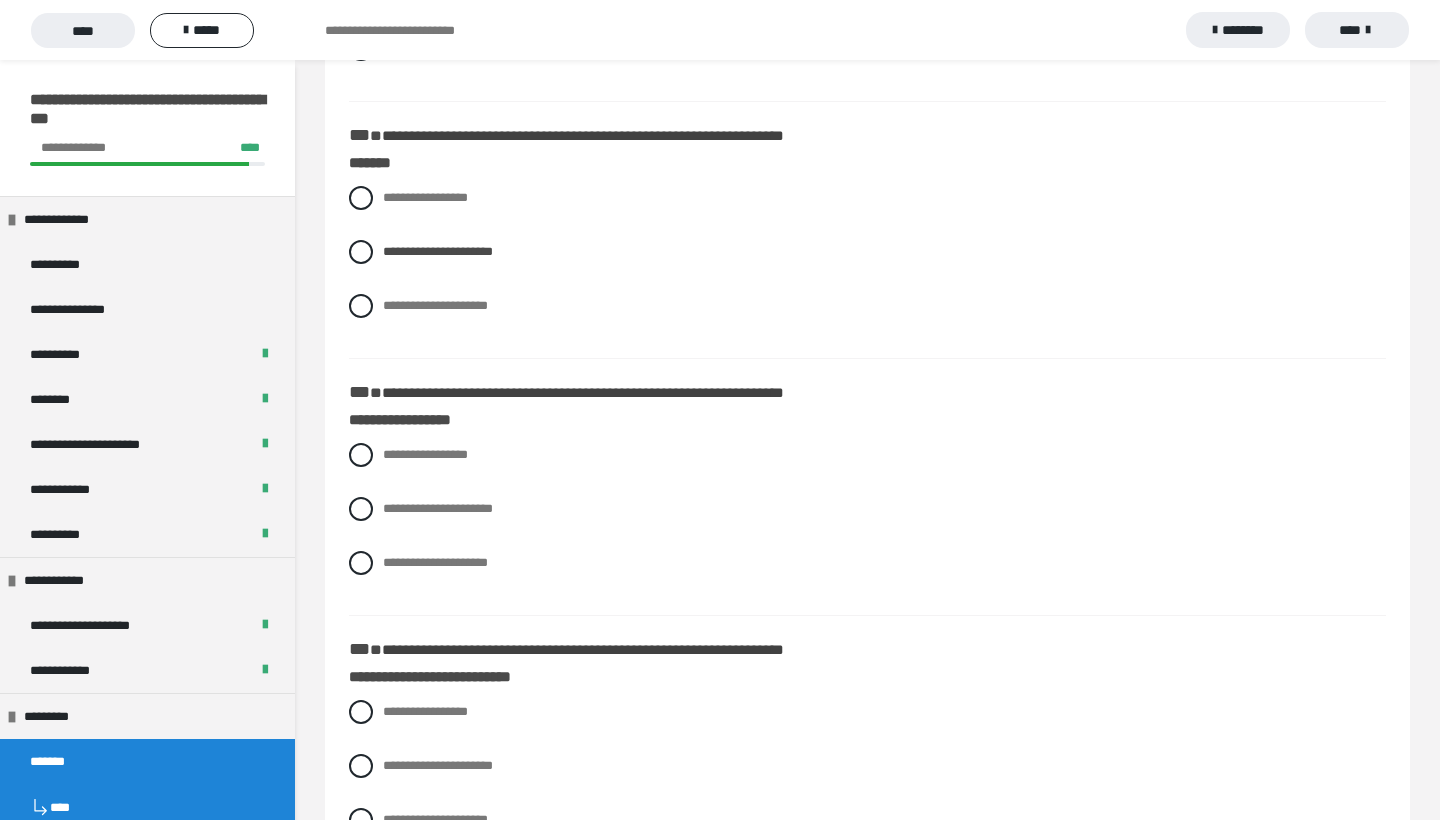 scroll, scrollTop: 1719, scrollLeft: 0, axis: vertical 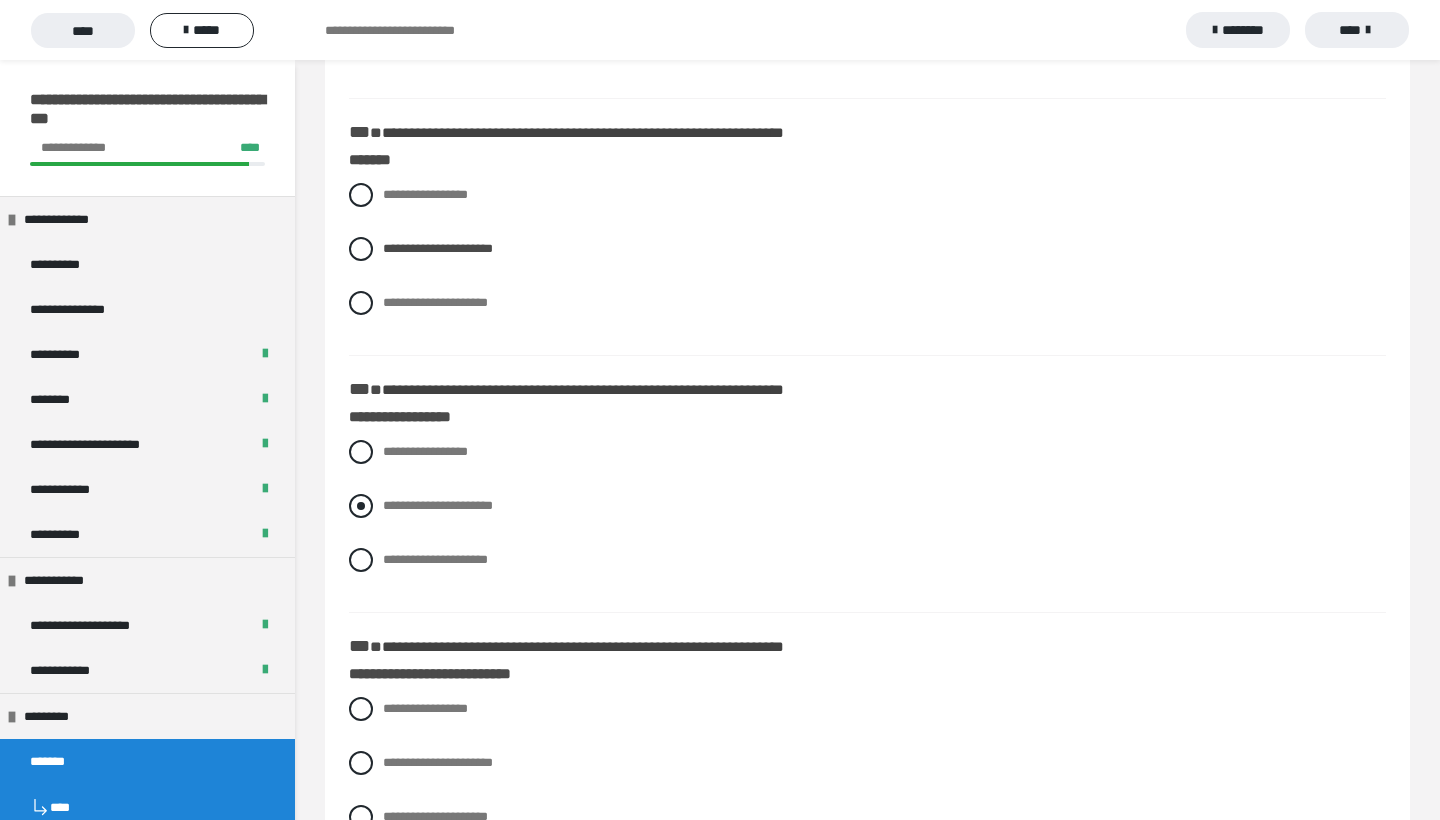 click at bounding box center (361, 506) 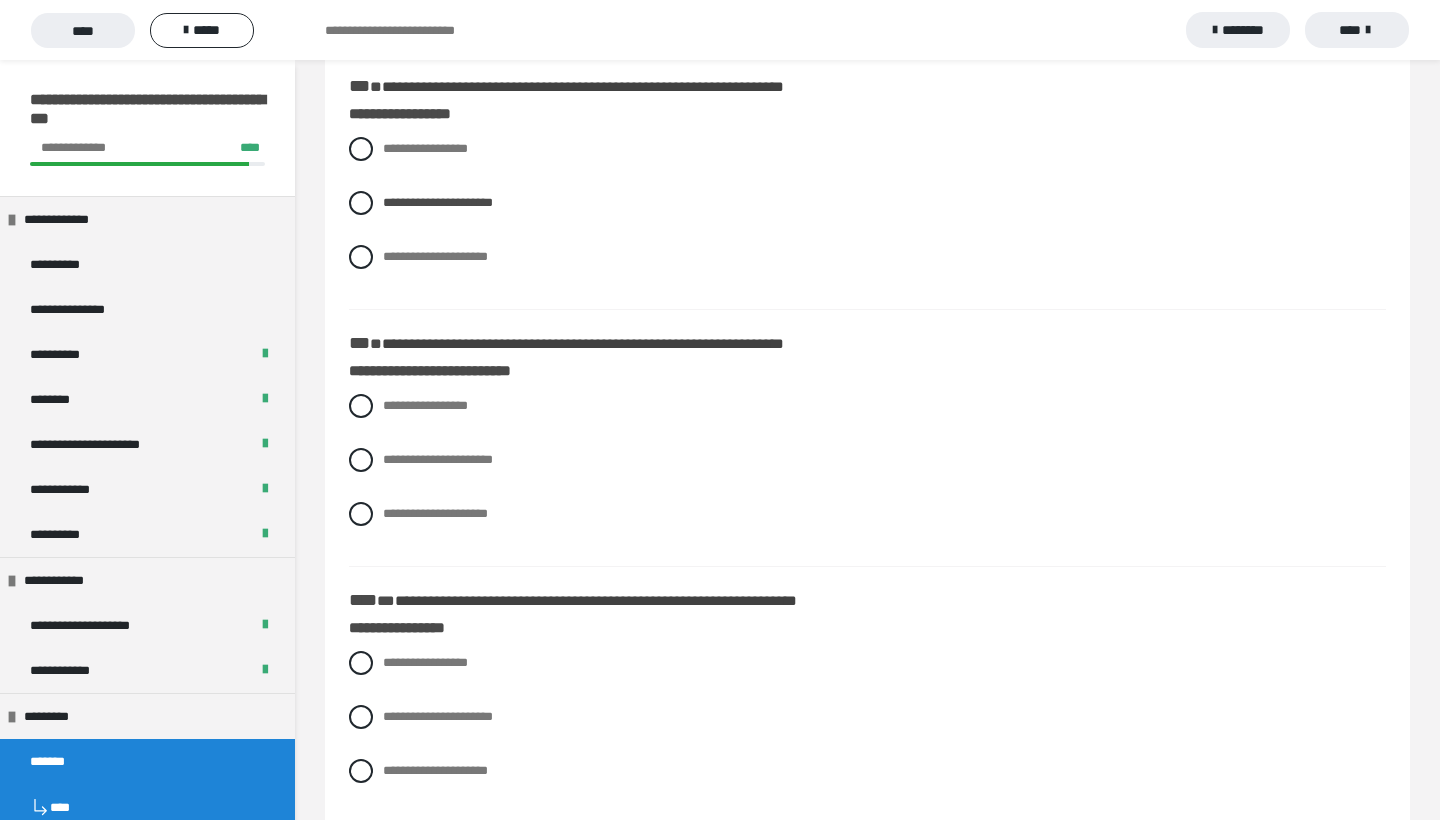 scroll, scrollTop: 2027, scrollLeft: 0, axis: vertical 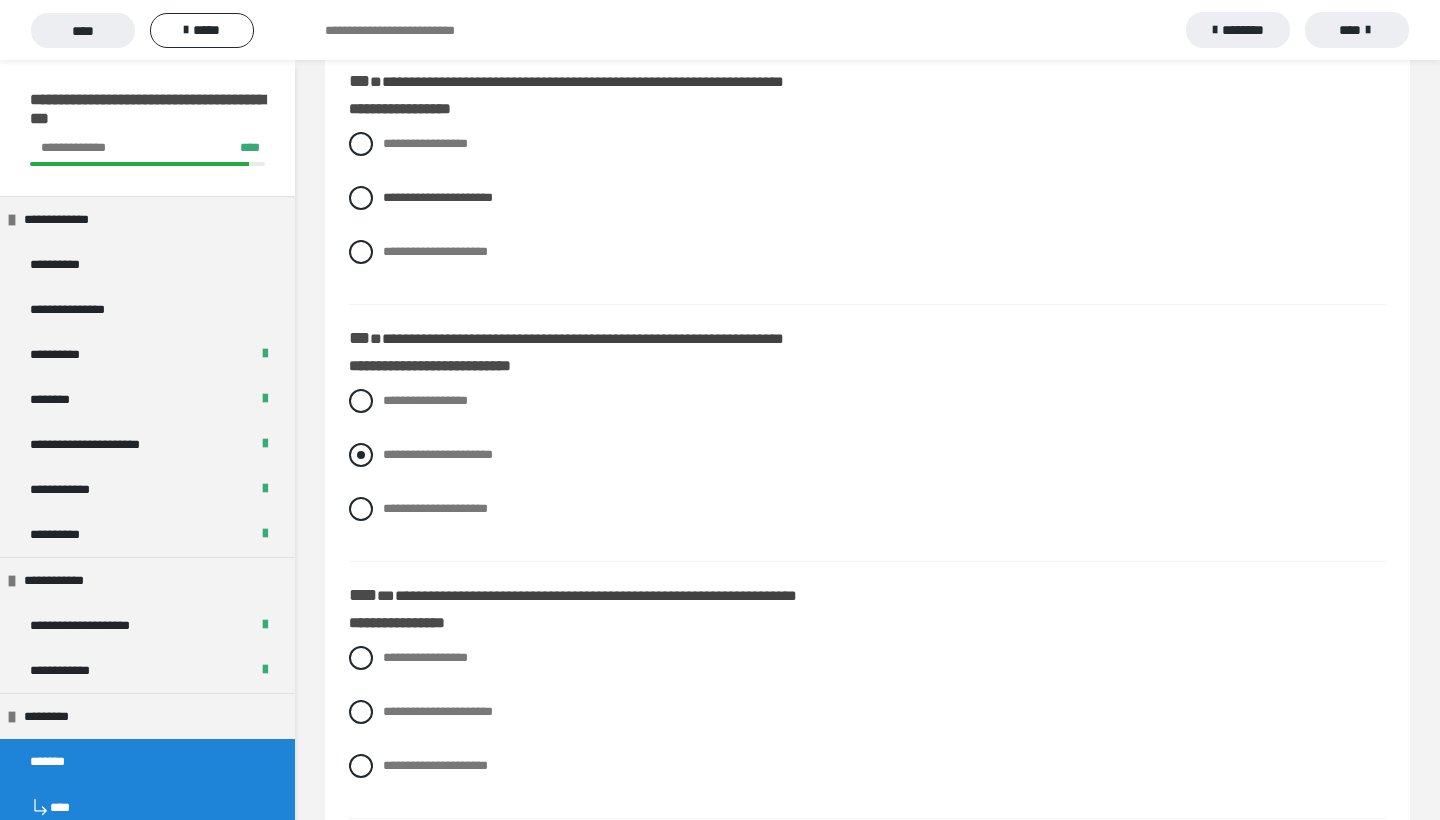 click at bounding box center (361, 455) 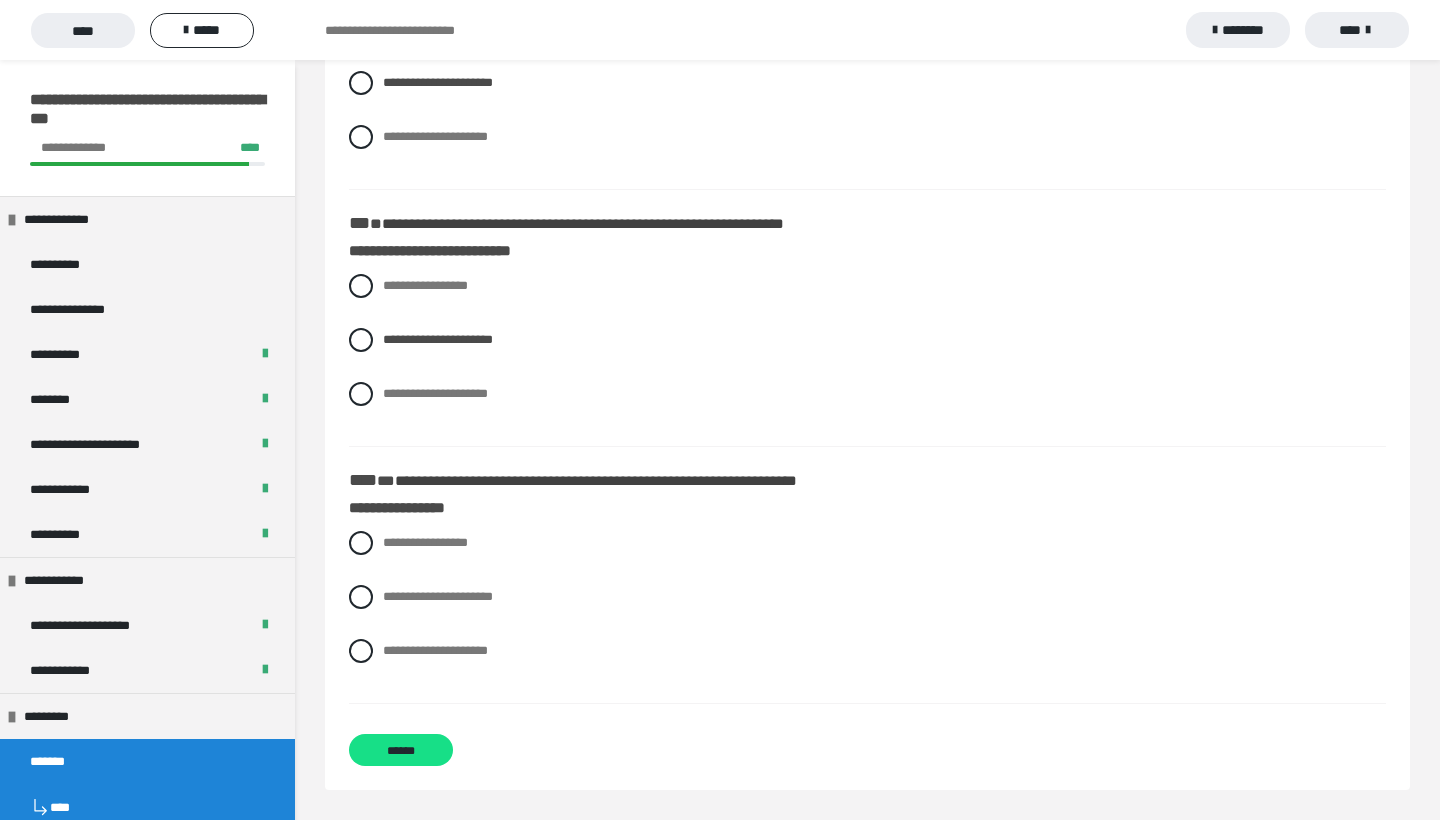 scroll, scrollTop: 2142, scrollLeft: 0, axis: vertical 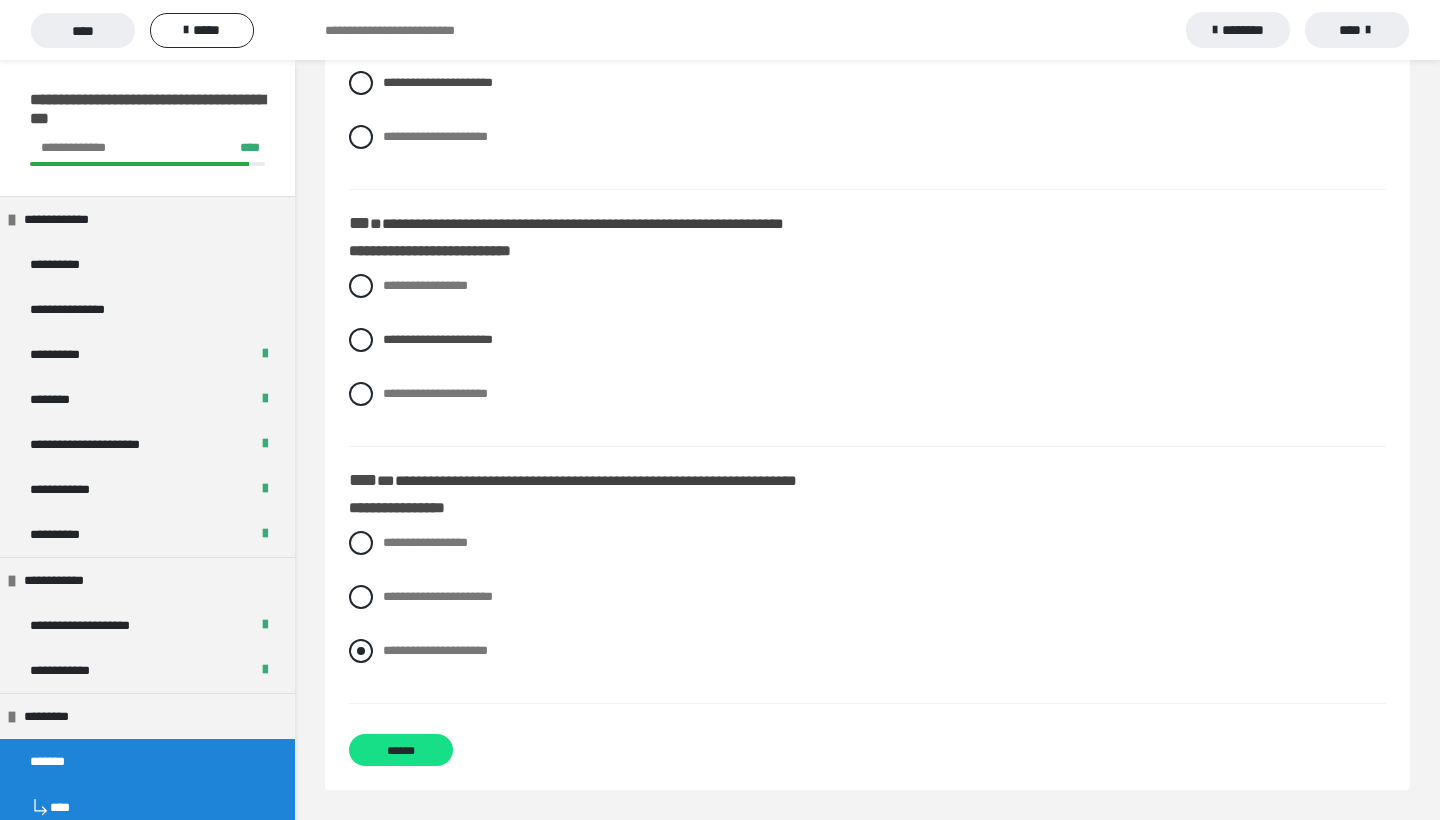 click at bounding box center (361, 651) 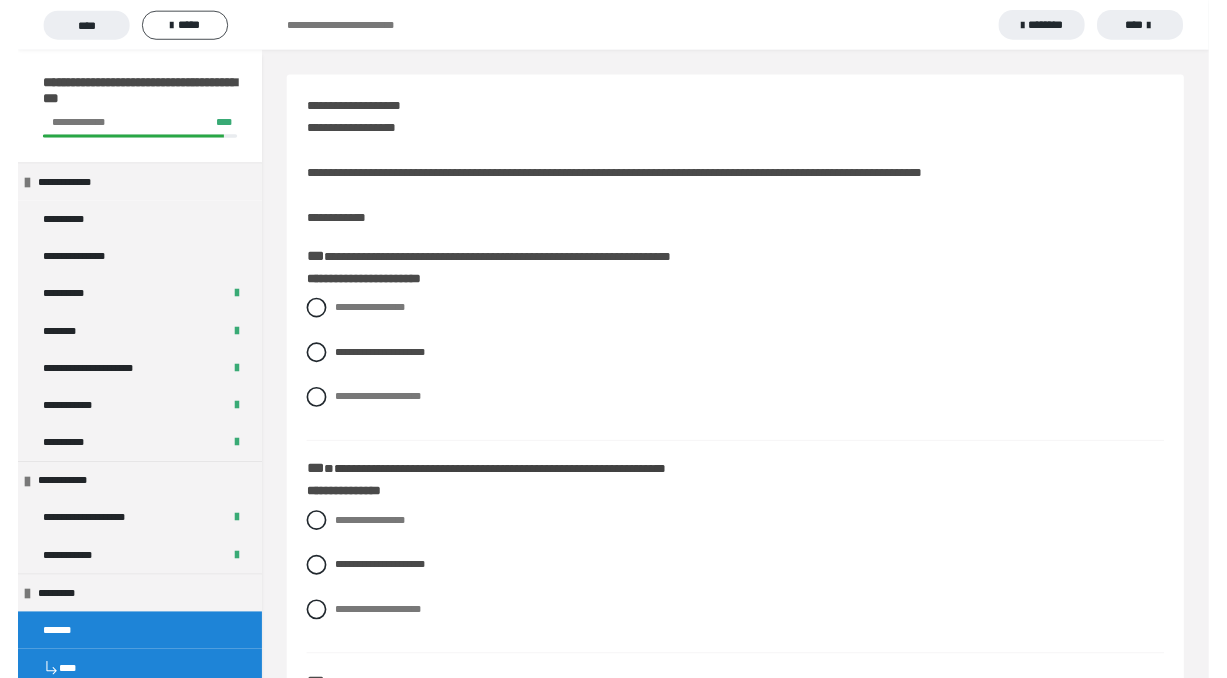 scroll, scrollTop: 0, scrollLeft: 0, axis: both 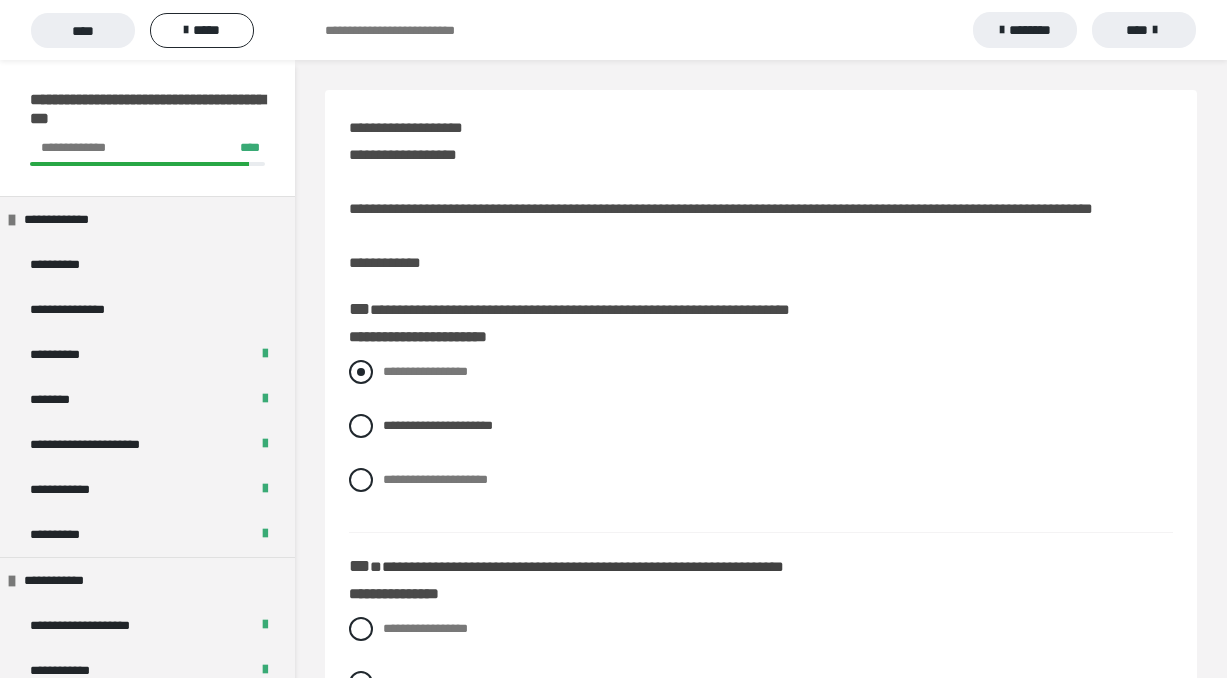 click at bounding box center (361, 372) 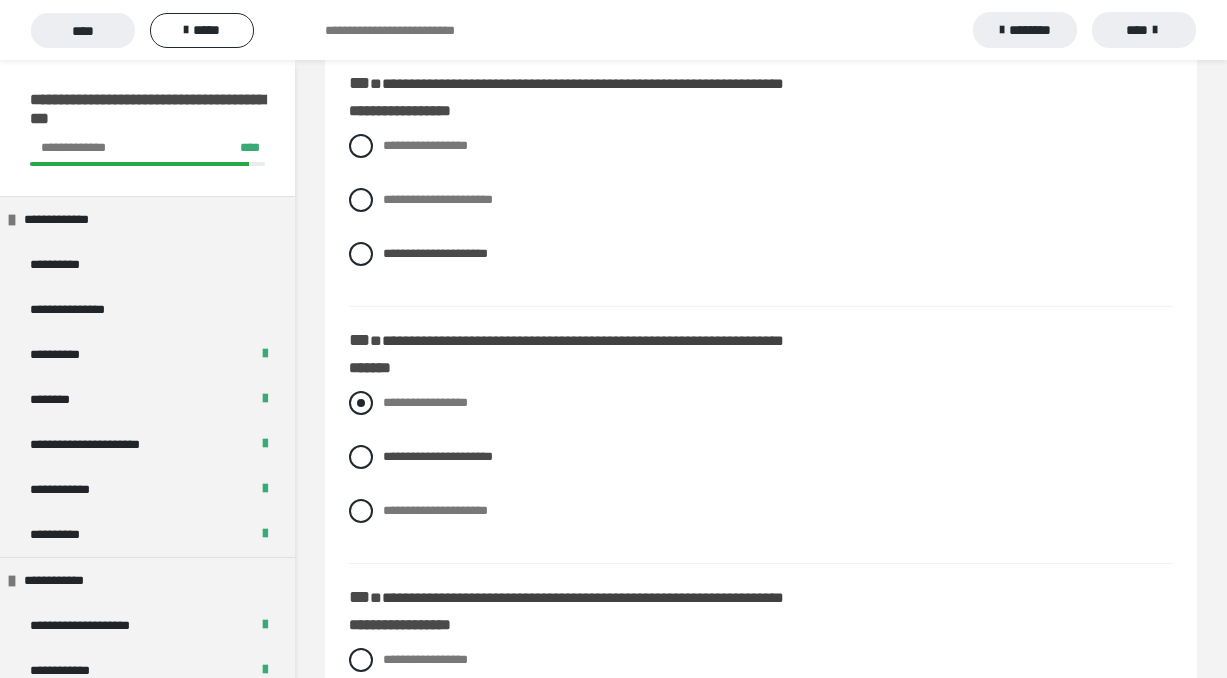 scroll, scrollTop: 1520, scrollLeft: 0, axis: vertical 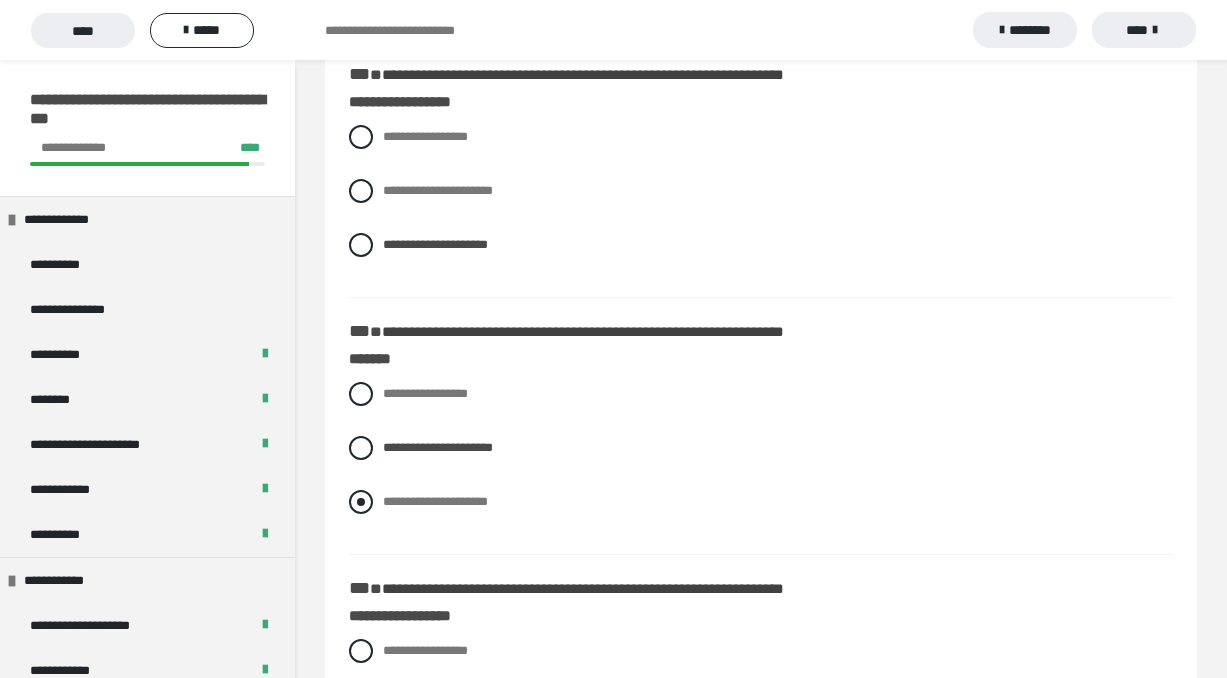 click at bounding box center [361, 502] 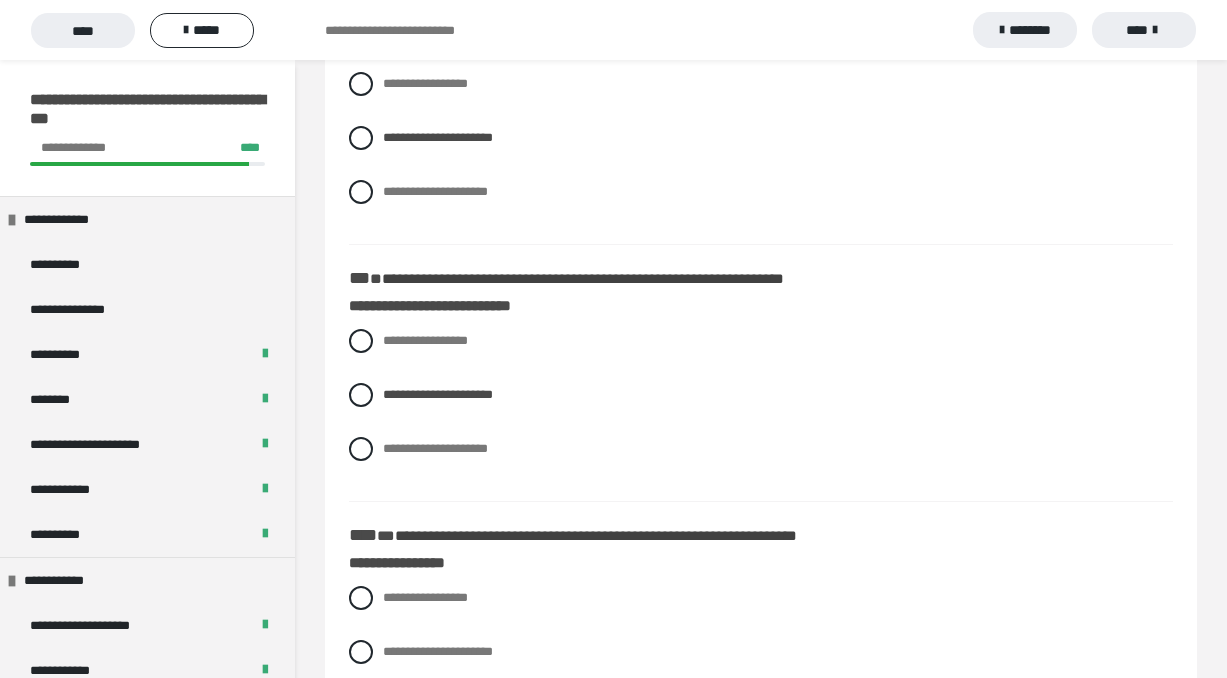 scroll, scrollTop: 2086, scrollLeft: 0, axis: vertical 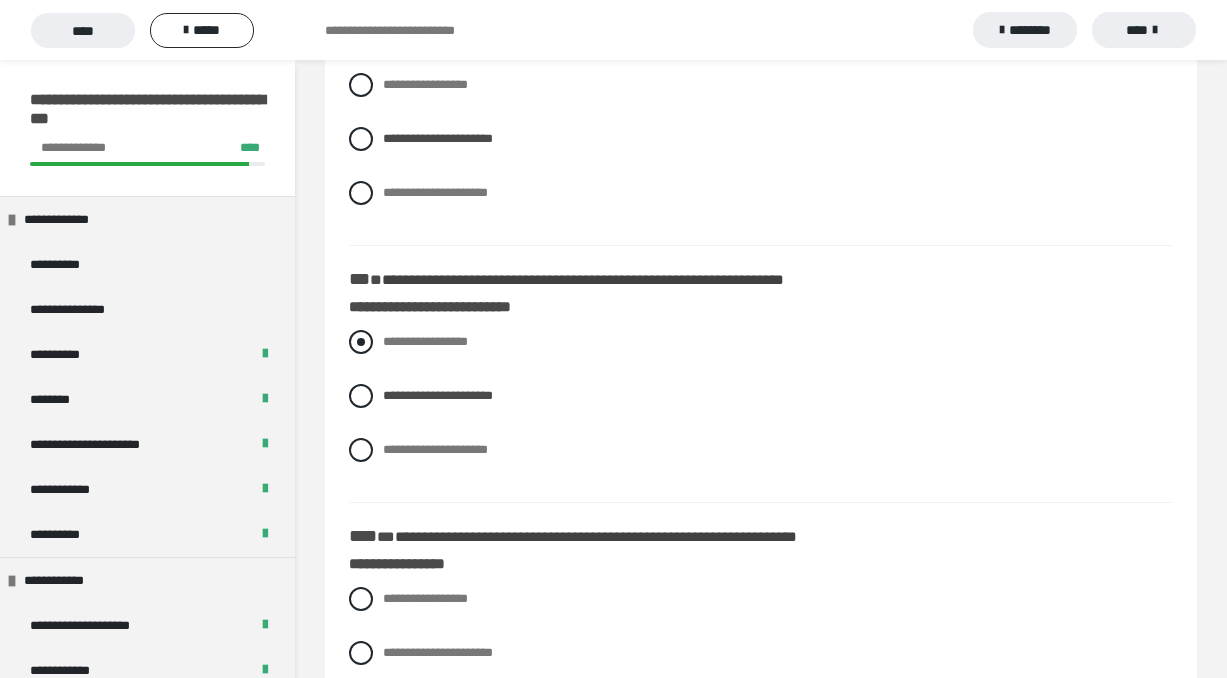 click at bounding box center (361, 342) 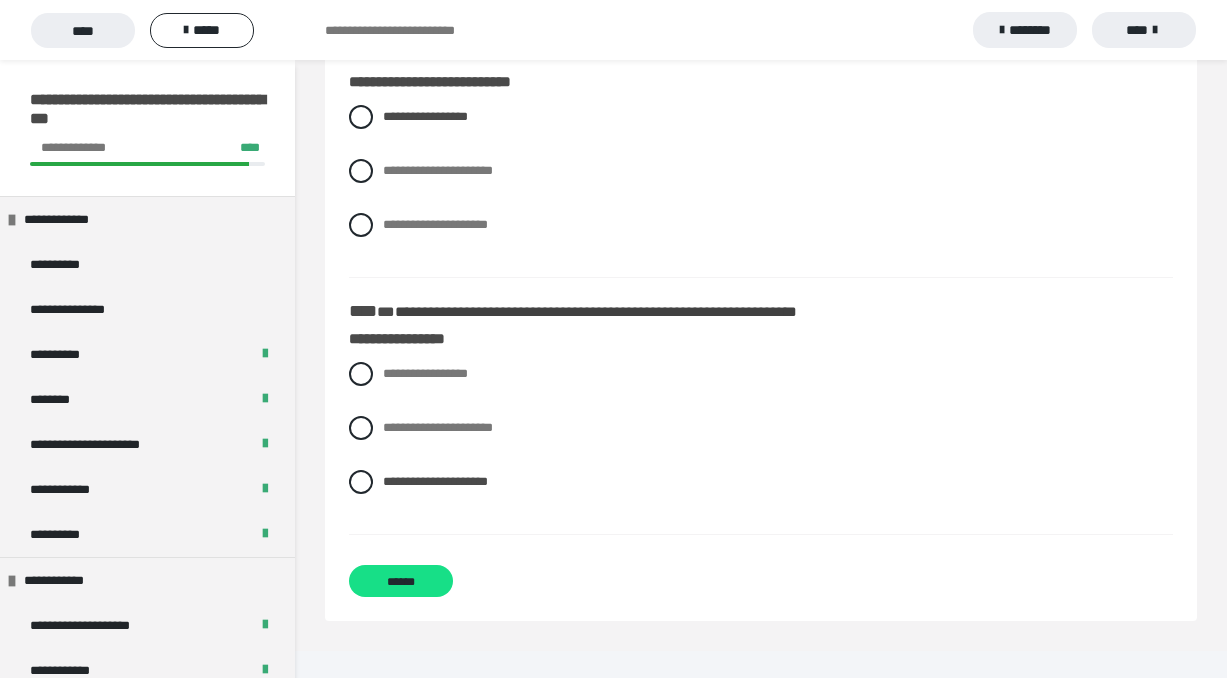 scroll, scrollTop: 2311, scrollLeft: 0, axis: vertical 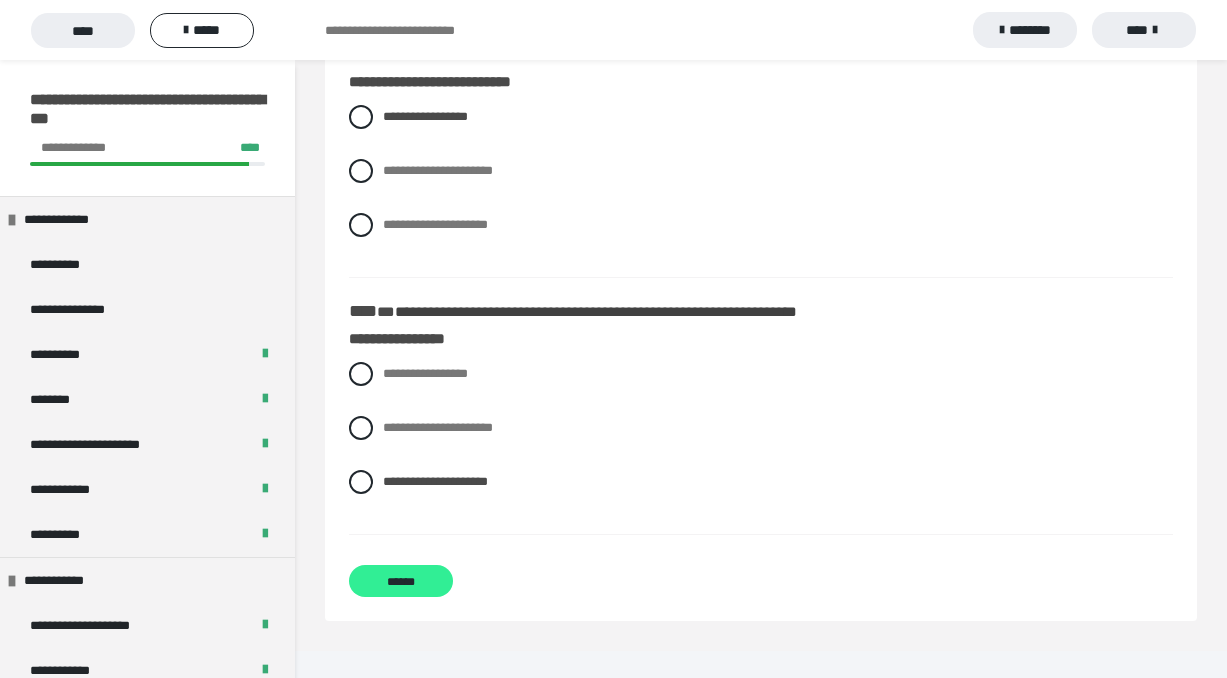 click on "******" at bounding box center (401, 581) 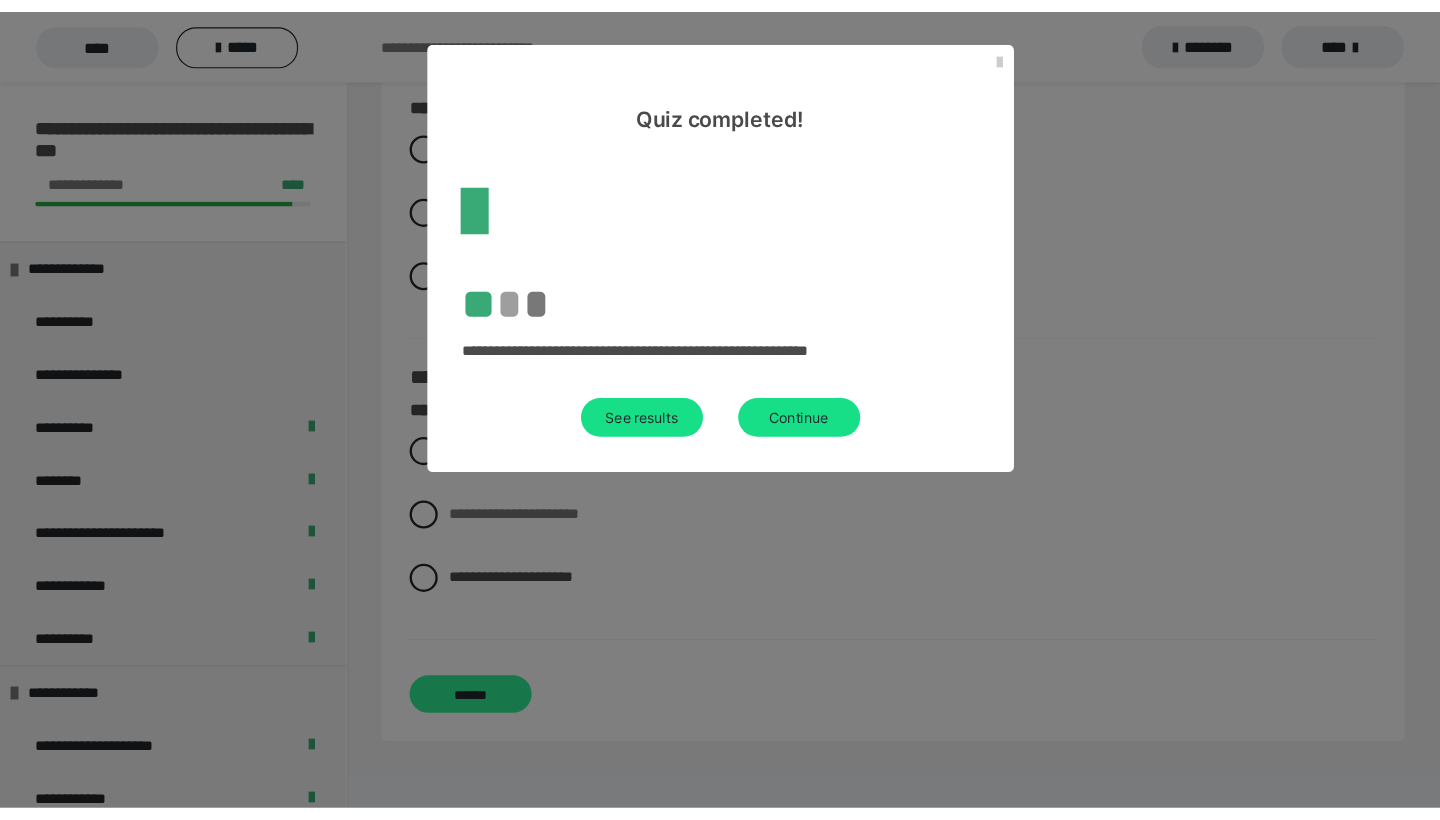 scroll, scrollTop: 60, scrollLeft: 0, axis: vertical 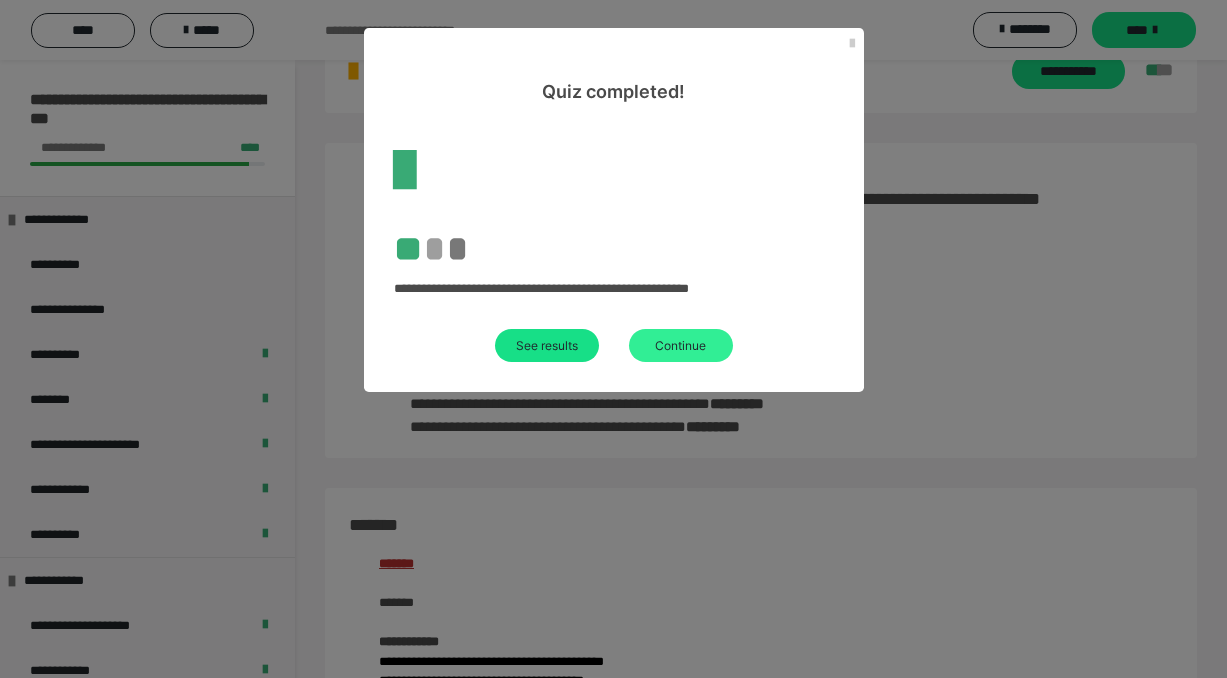 click on "Continue" at bounding box center [681, 345] 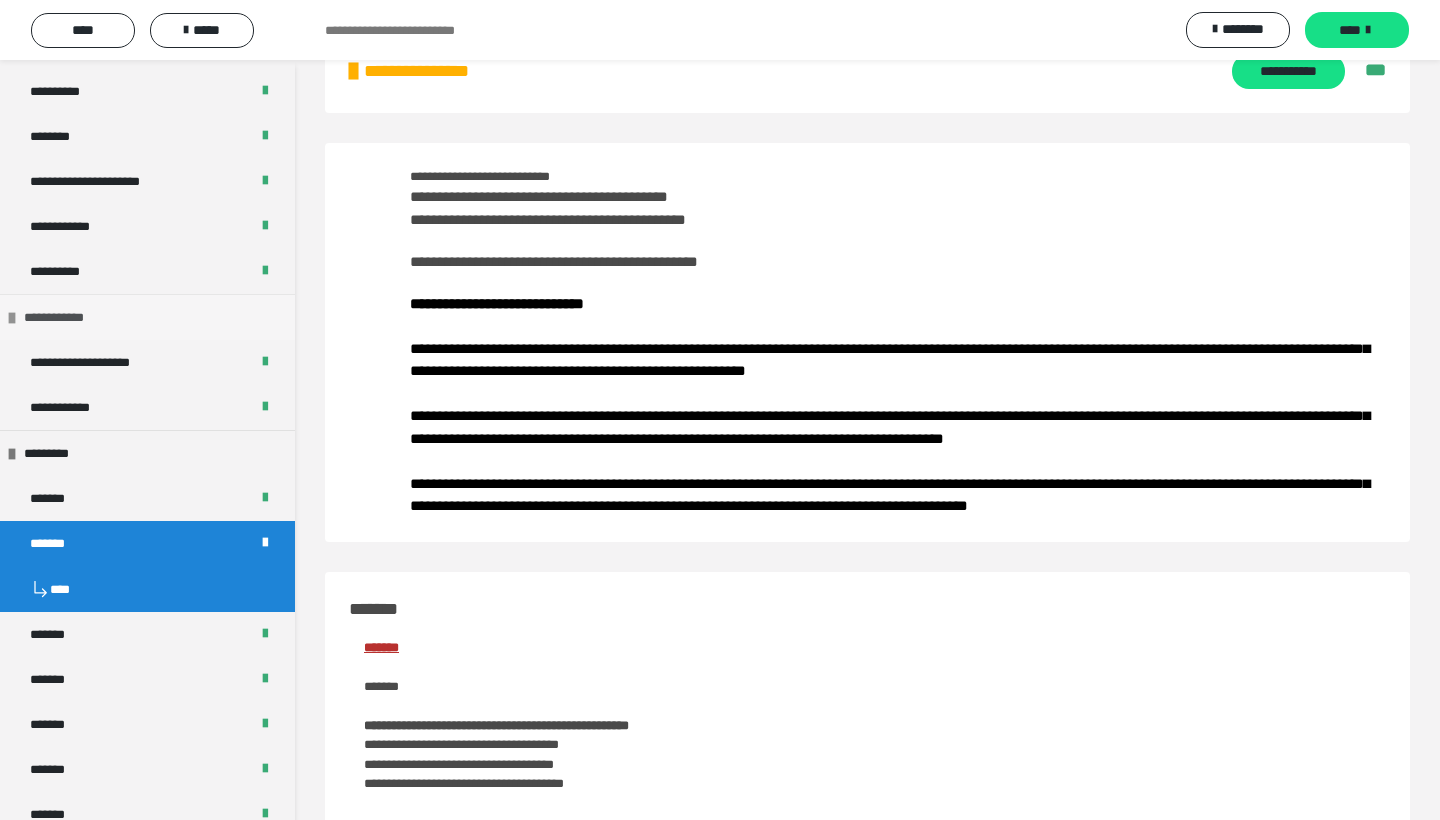 scroll, scrollTop: 283, scrollLeft: 0, axis: vertical 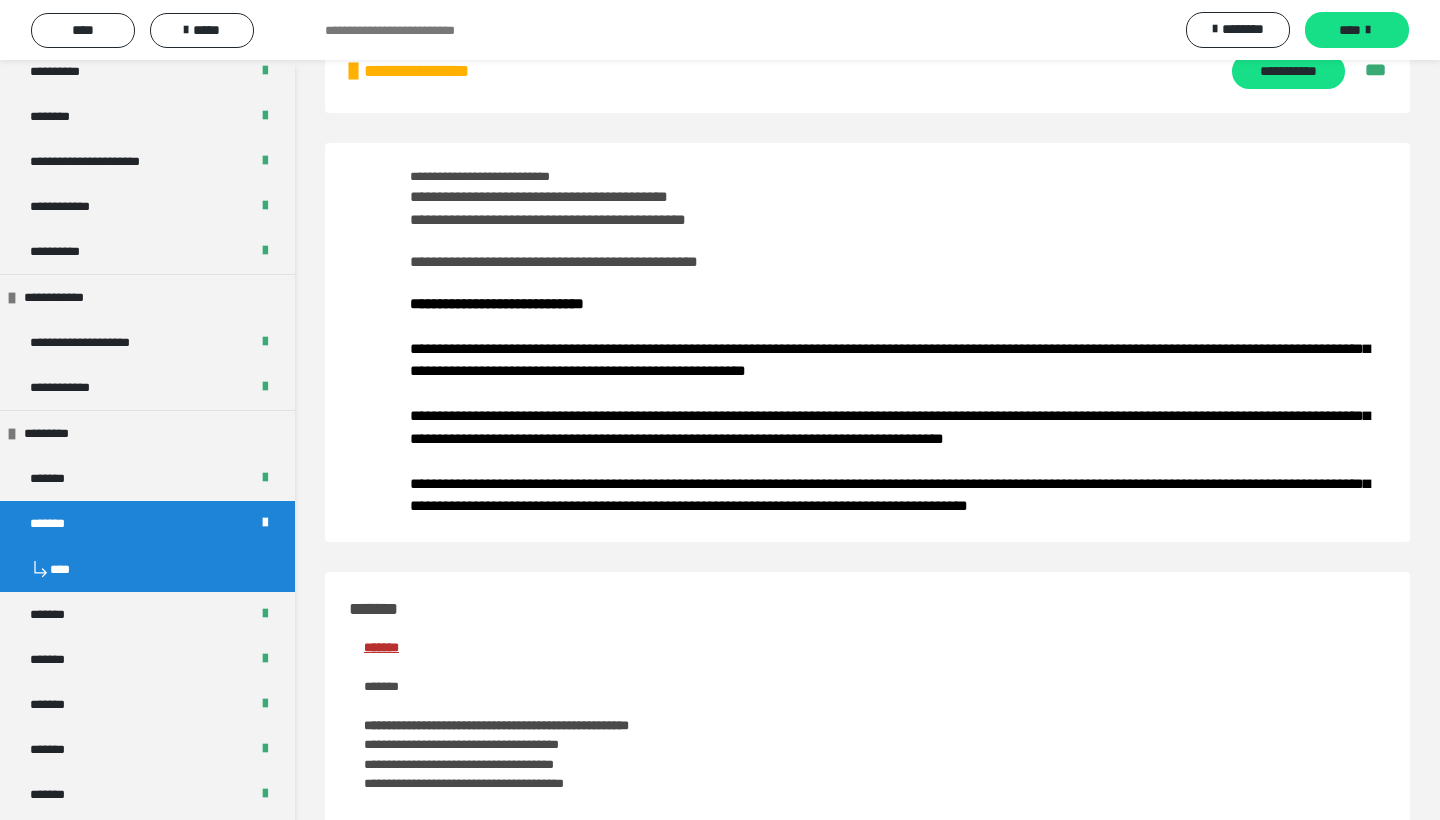 click on "****" at bounding box center (147, 569) 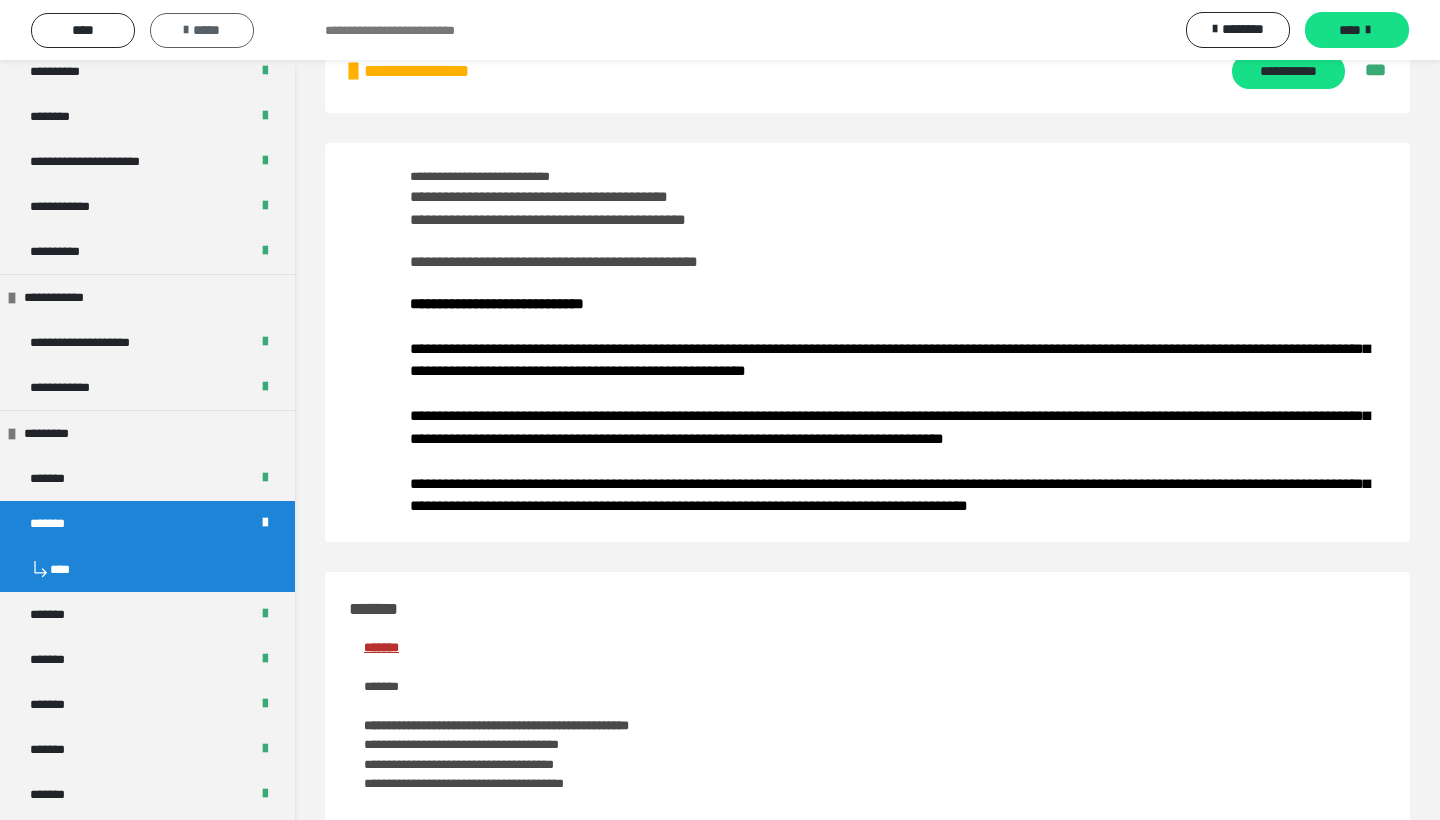 click on "*****" at bounding box center [202, 30] 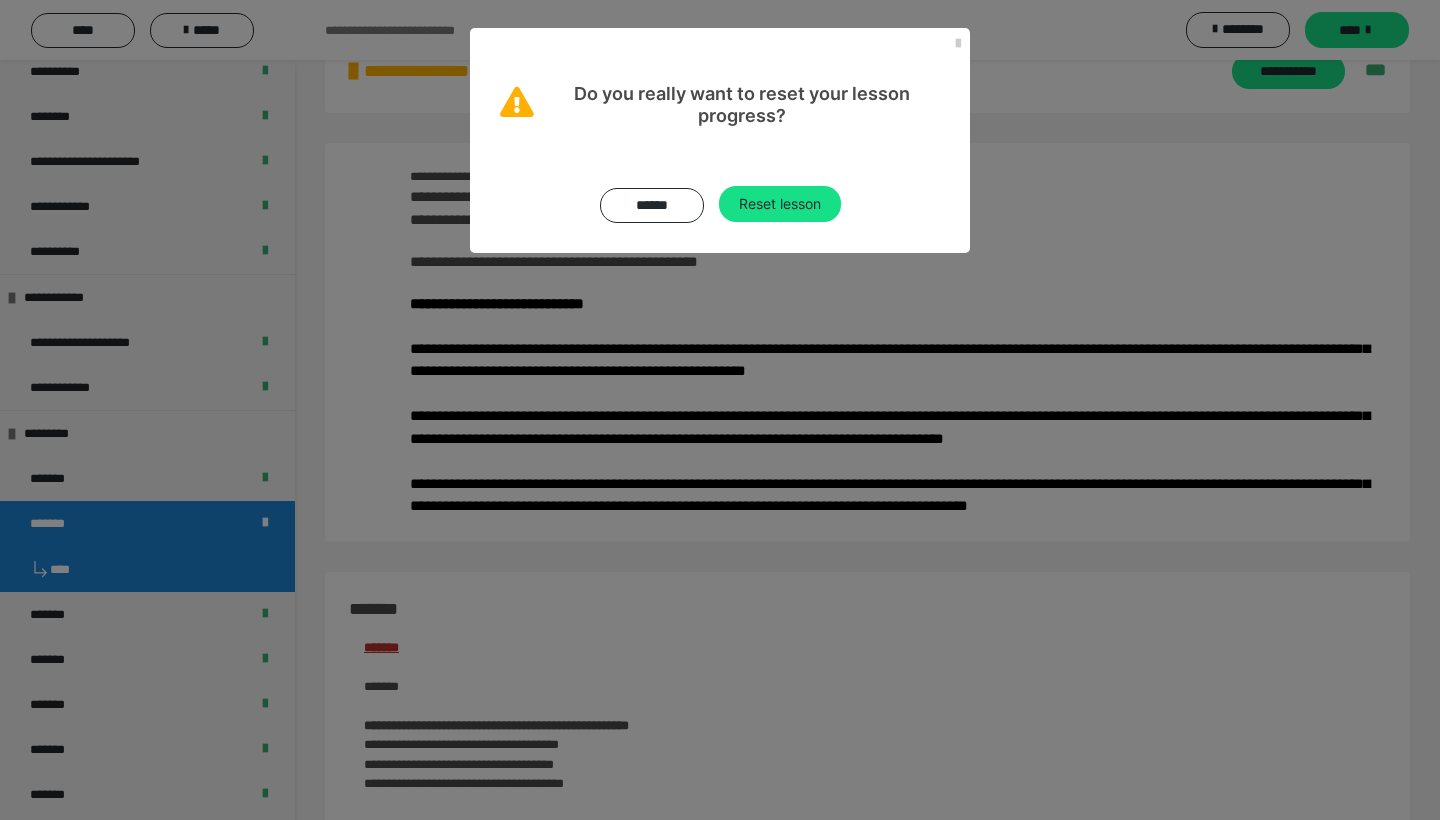 click on "****** Reset lesson" at bounding box center [720, 189] 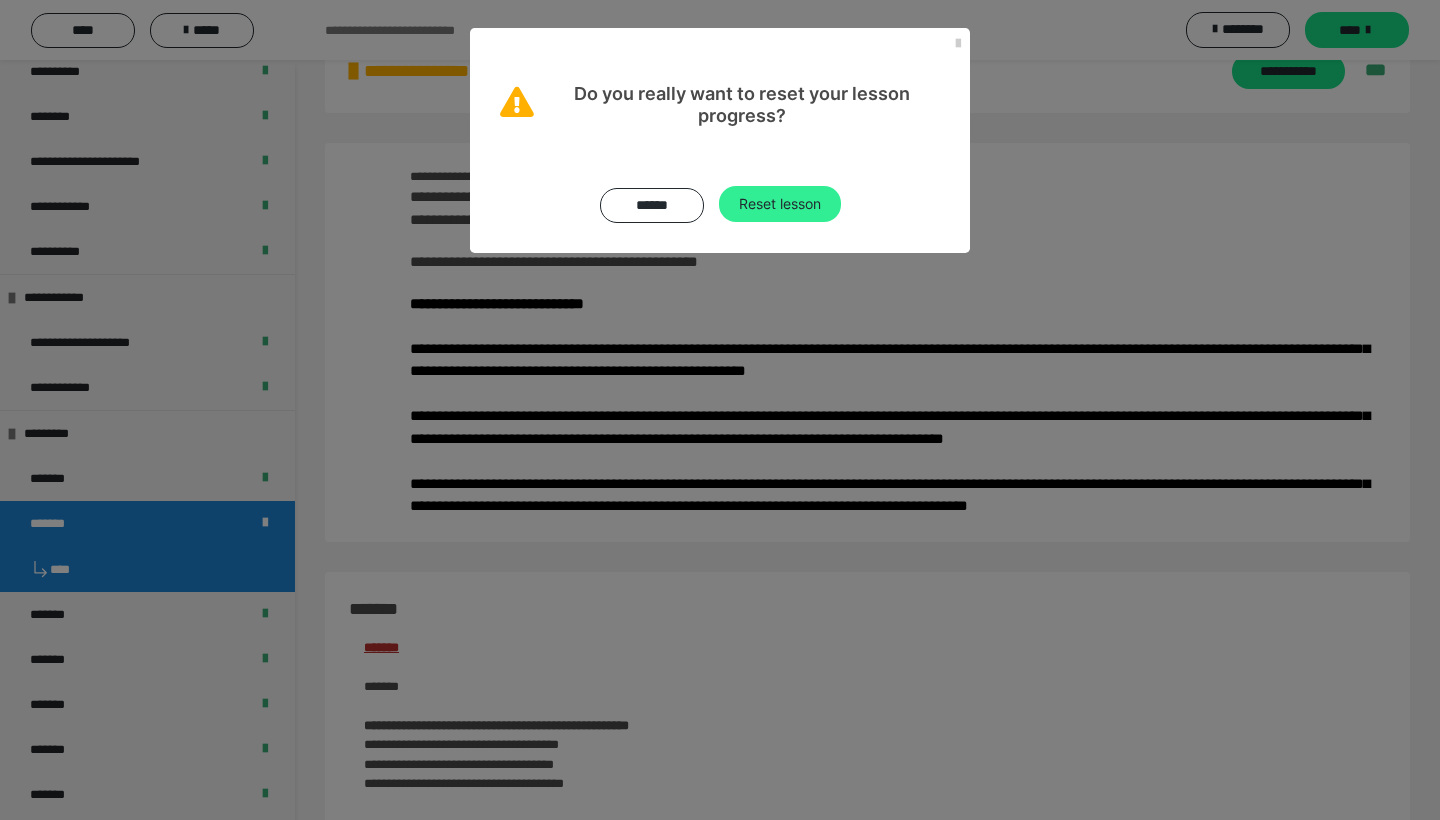 click on "Reset lesson" at bounding box center (780, 204) 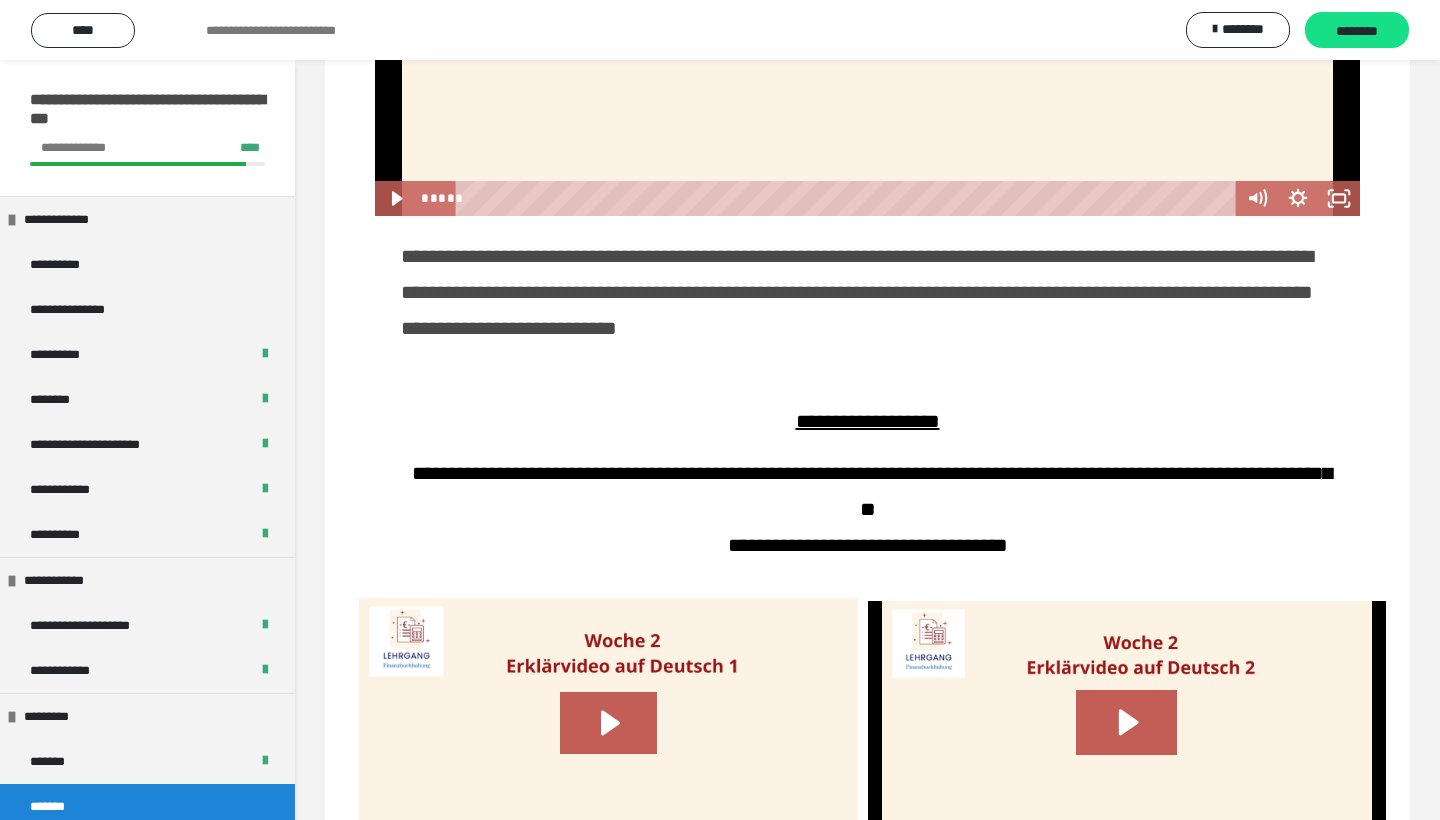 scroll, scrollTop: 2127, scrollLeft: 0, axis: vertical 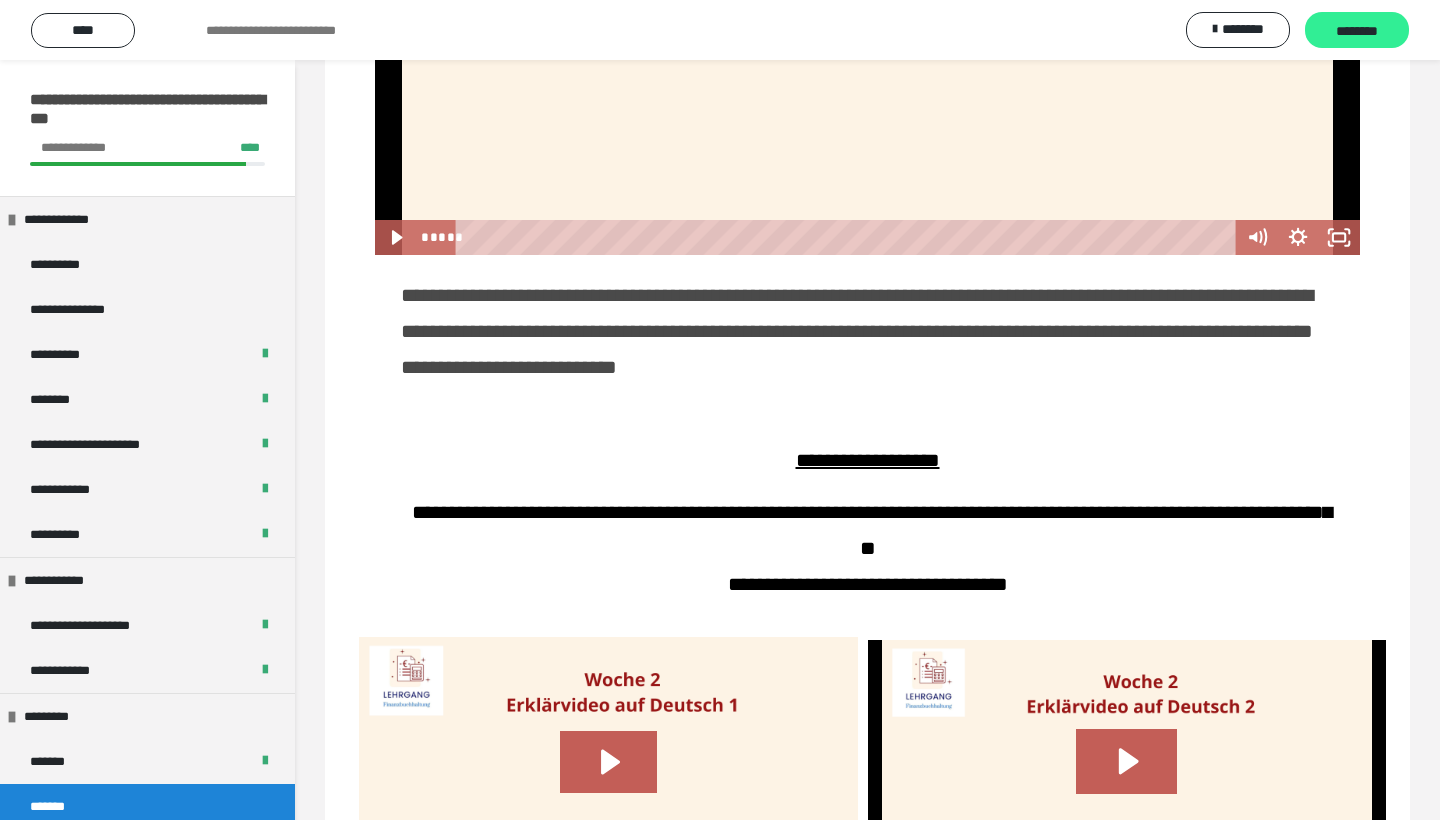 click on "********" at bounding box center (1357, 31) 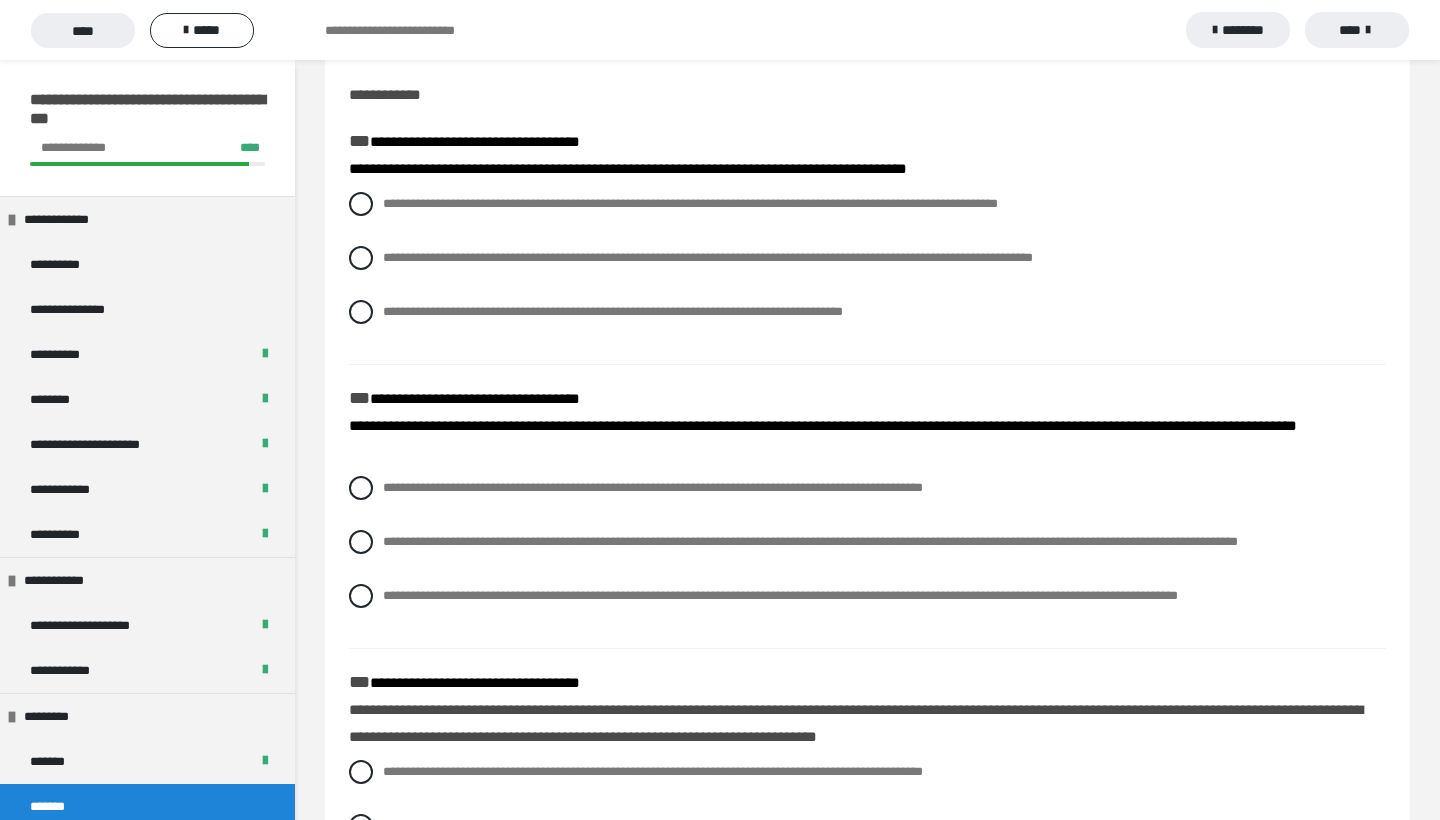 scroll, scrollTop: 169, scrollLeft: 0, axis: vertical 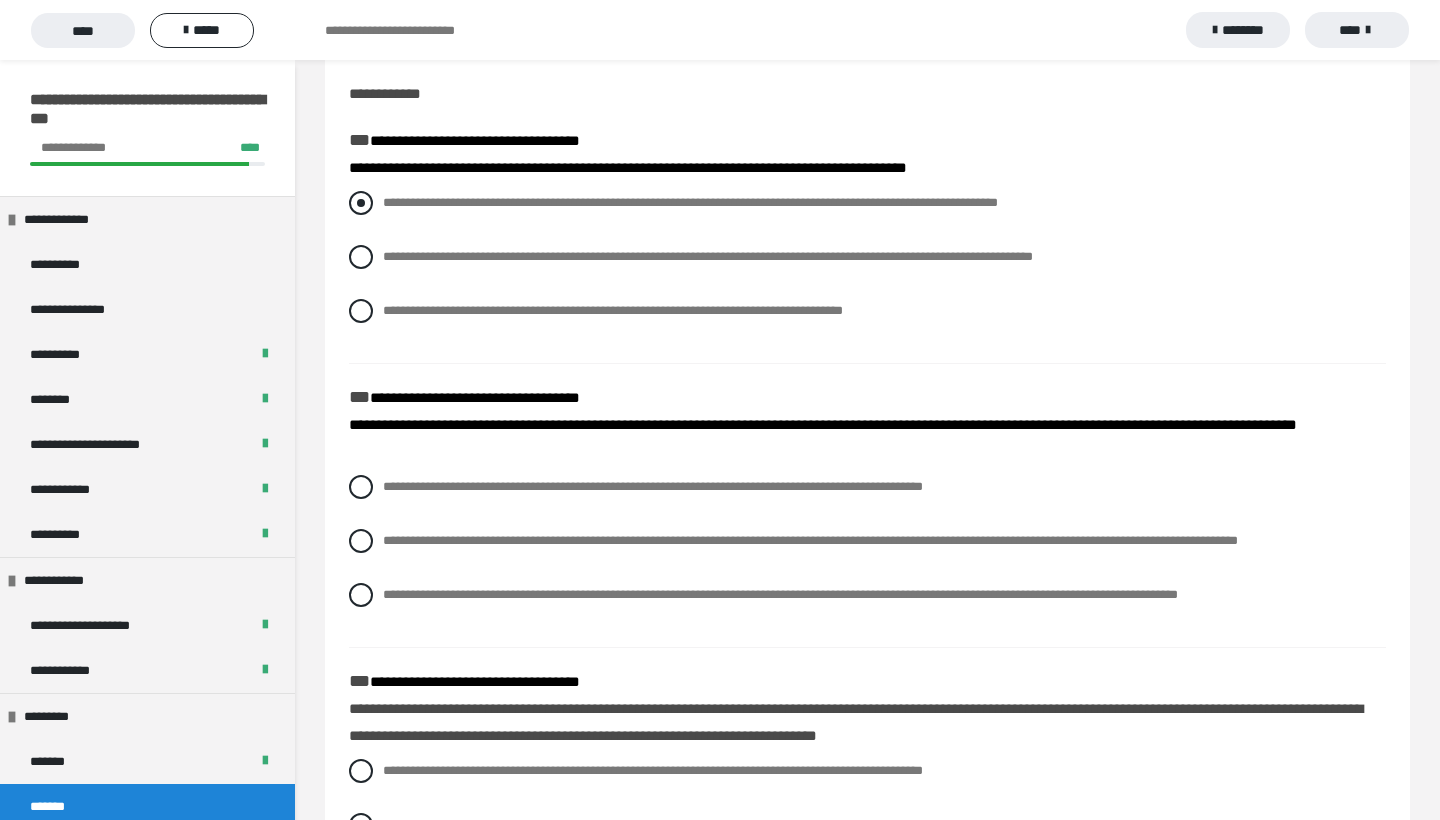 click at bounding box center [361, 203] 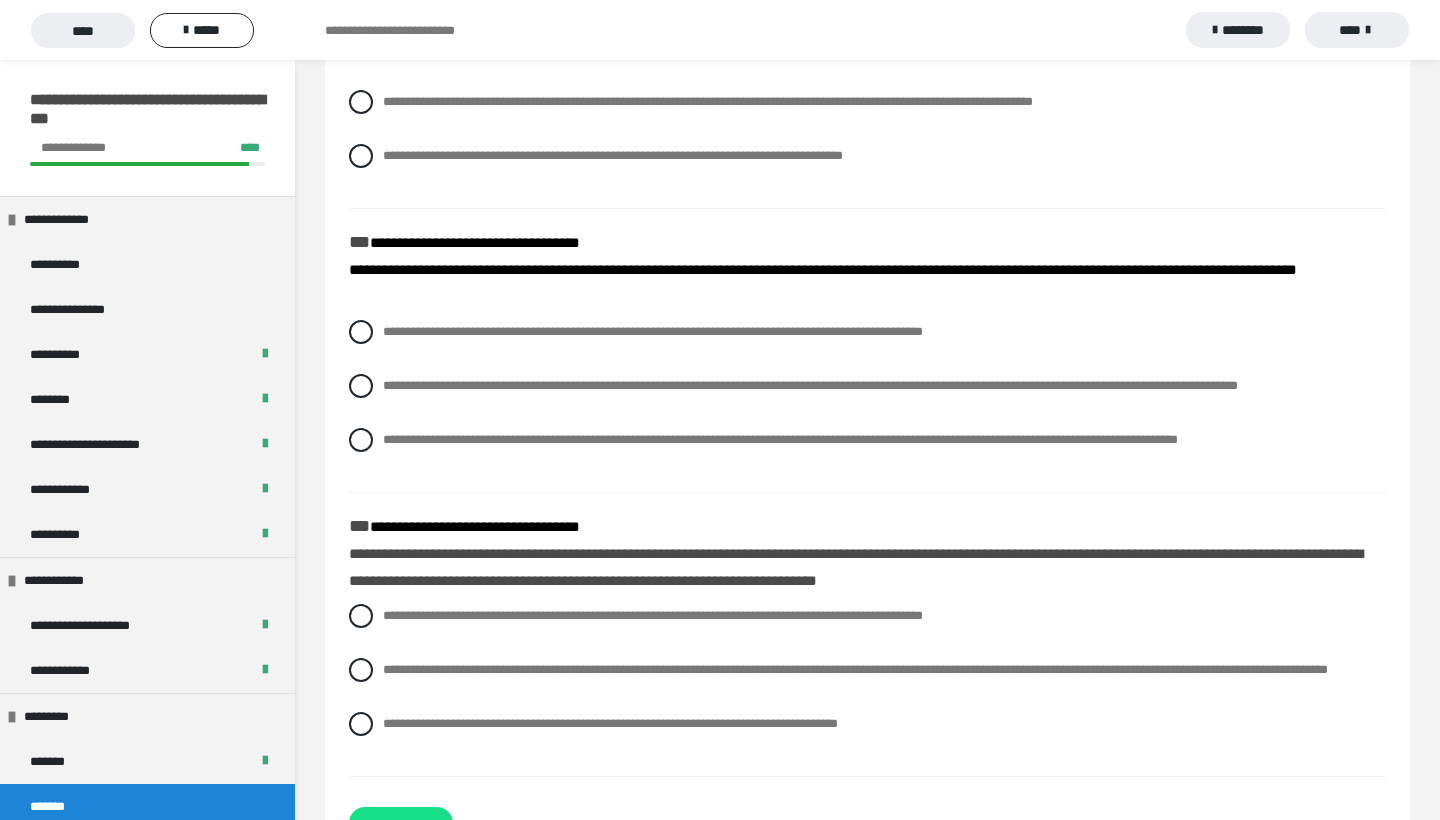 scroll, scrollTop: 351, scrollLeft: 0, axis: vertical 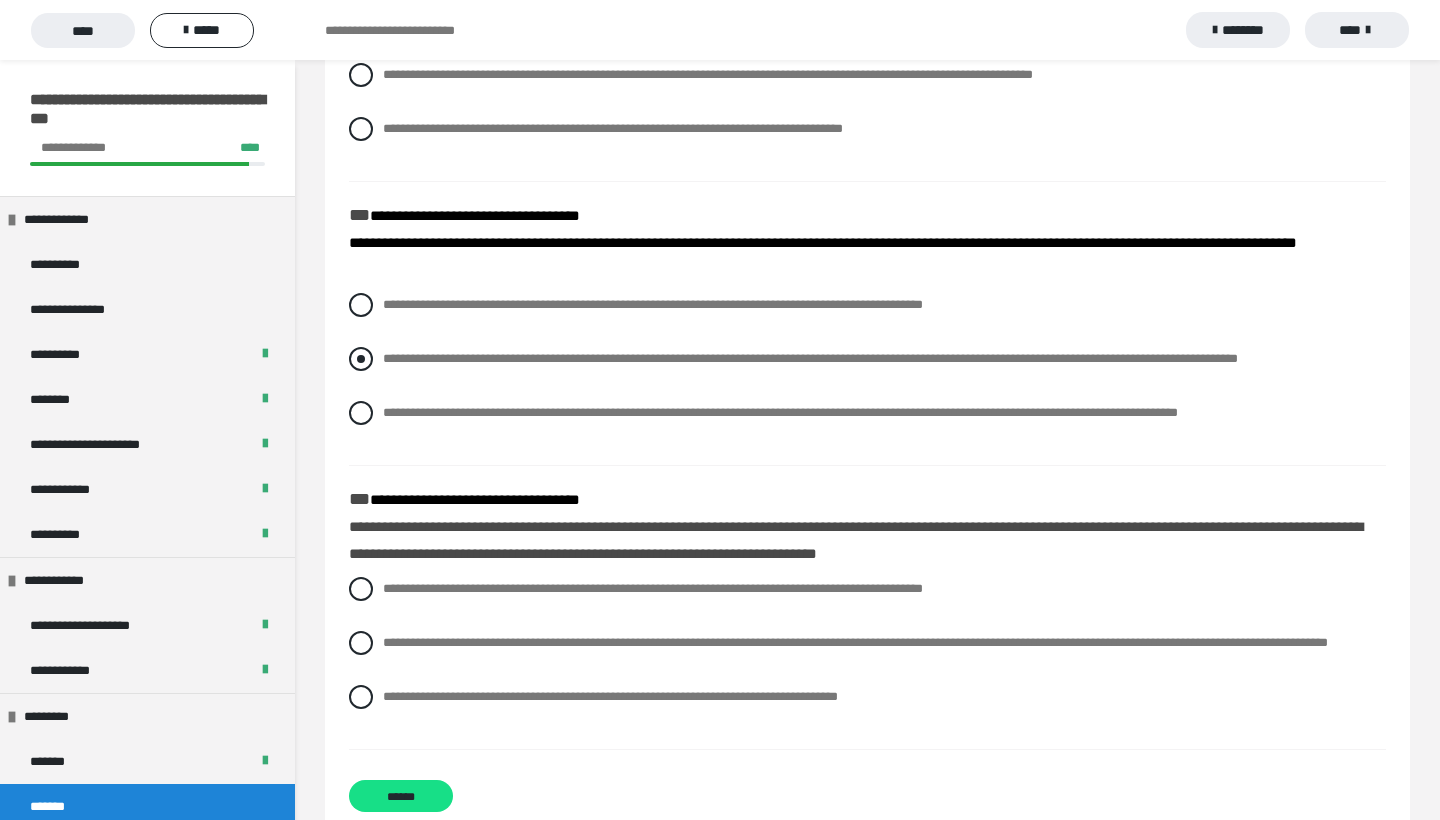 click at bounding box center [361, 359] 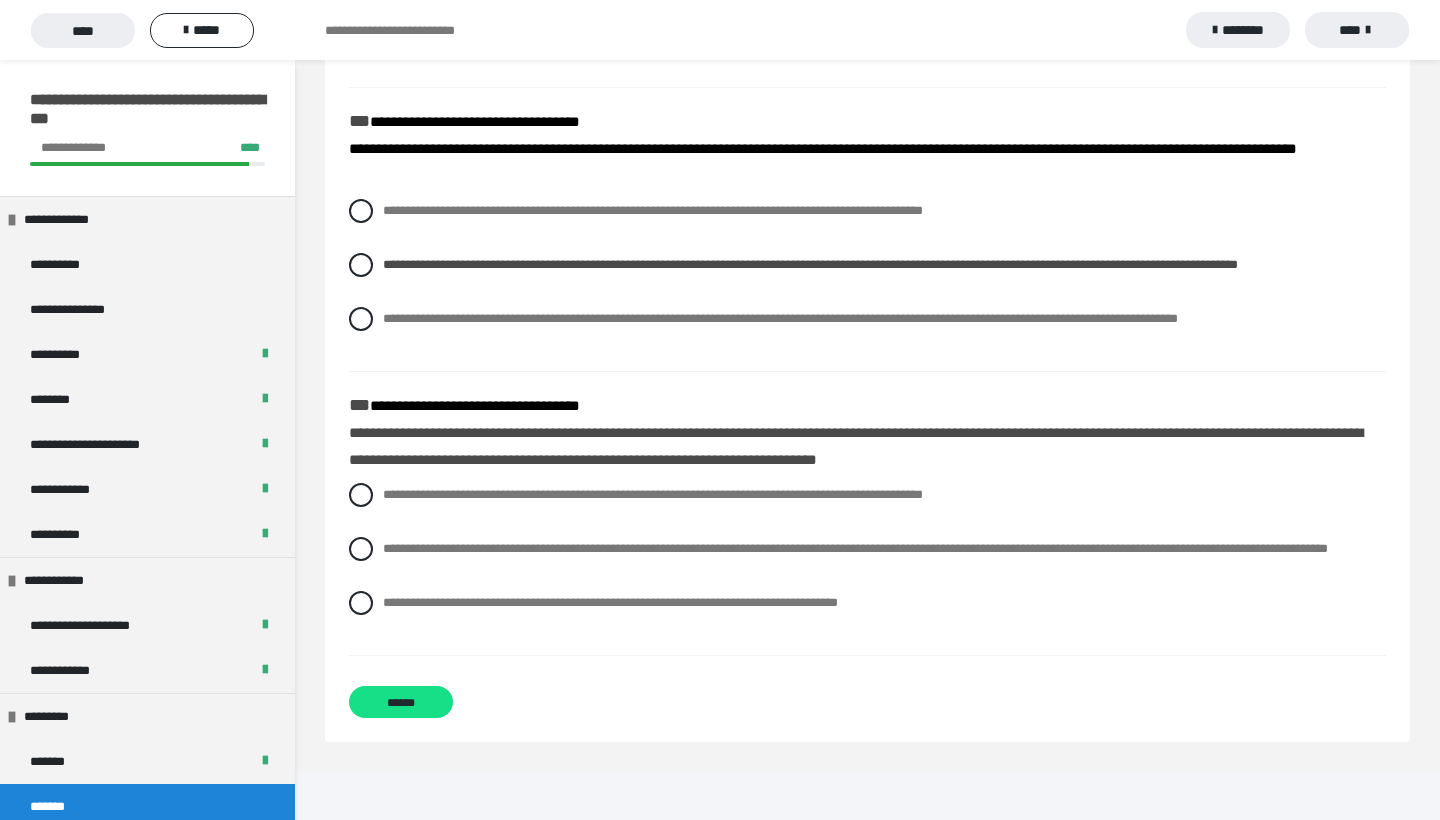 scroll, scrollTop: 445, scrollLeft: 0, axis: vertical 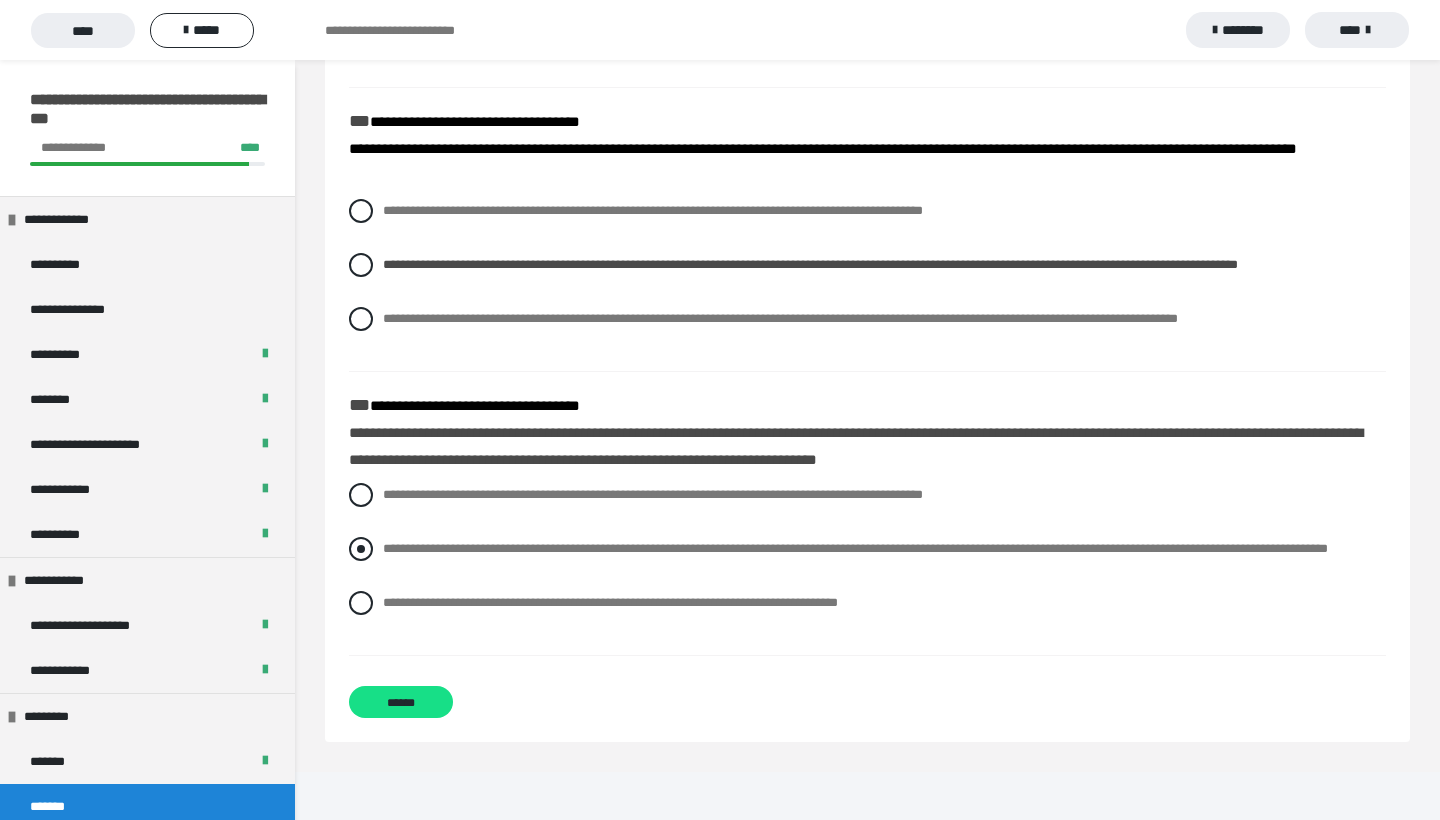 click at bounding box center [361, 549] 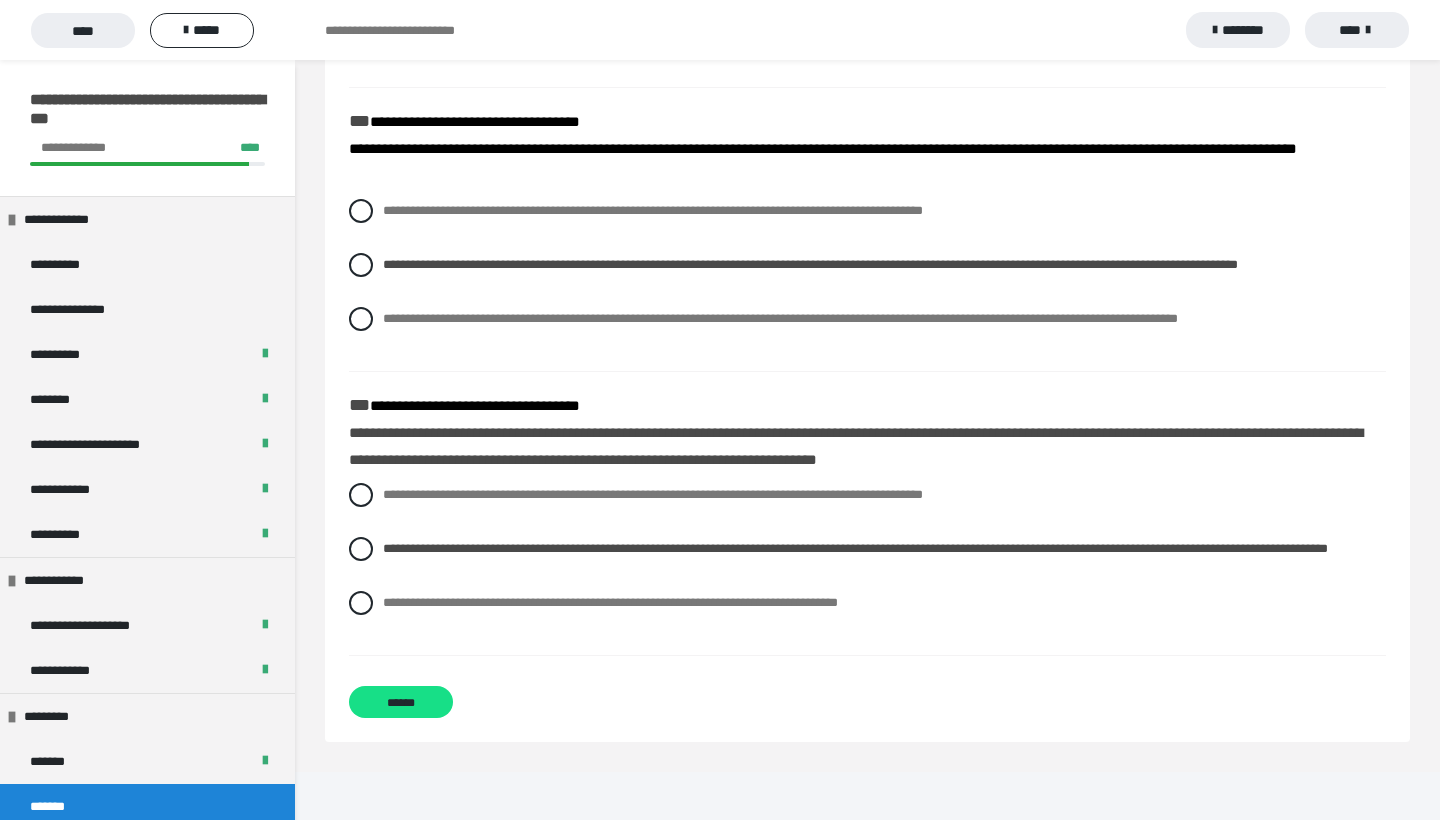 scroll, scrollTop: 445, scrollLeft: 0, axis: vertical 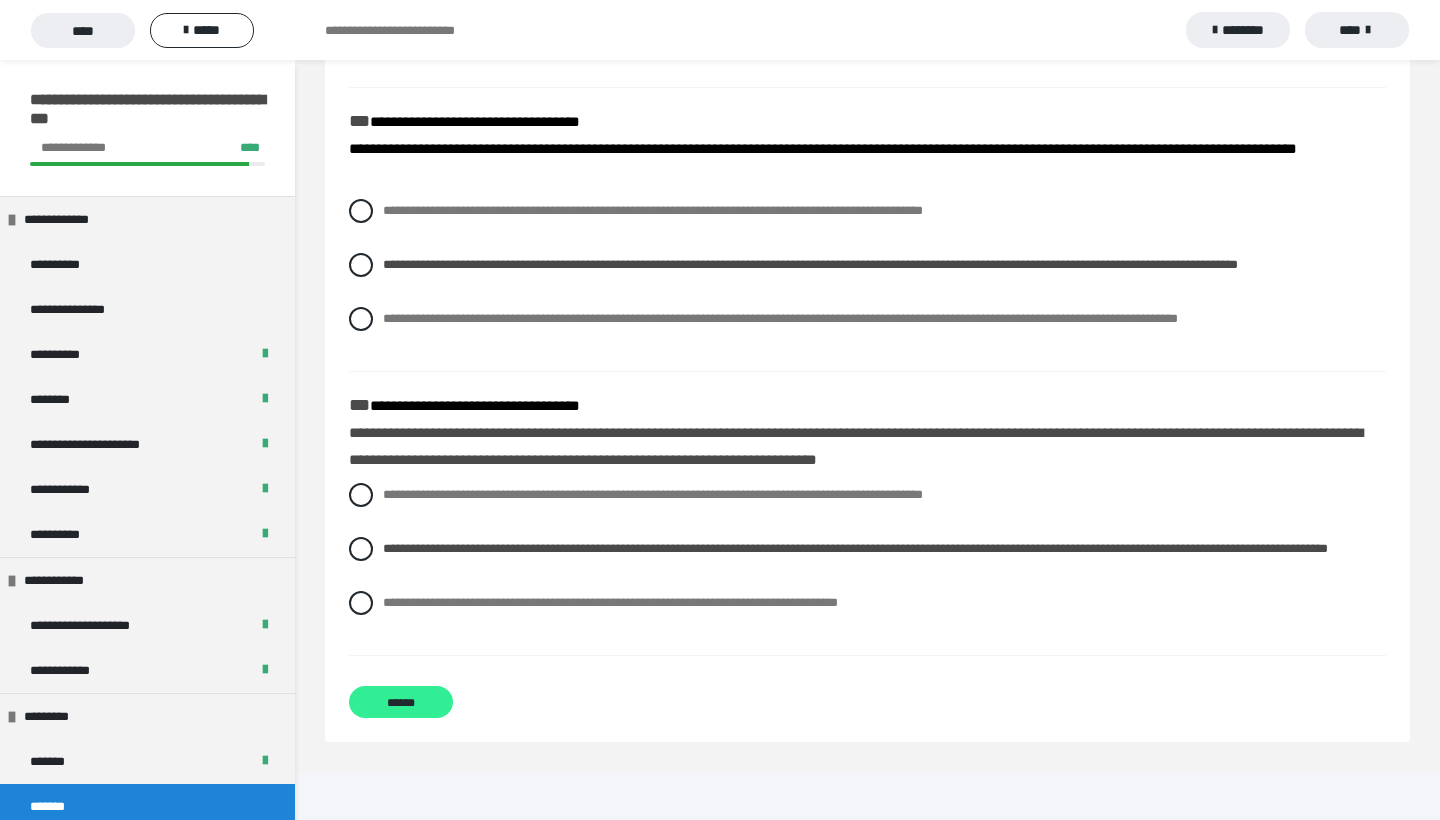 click on "******" at bounding box center (401, 702) 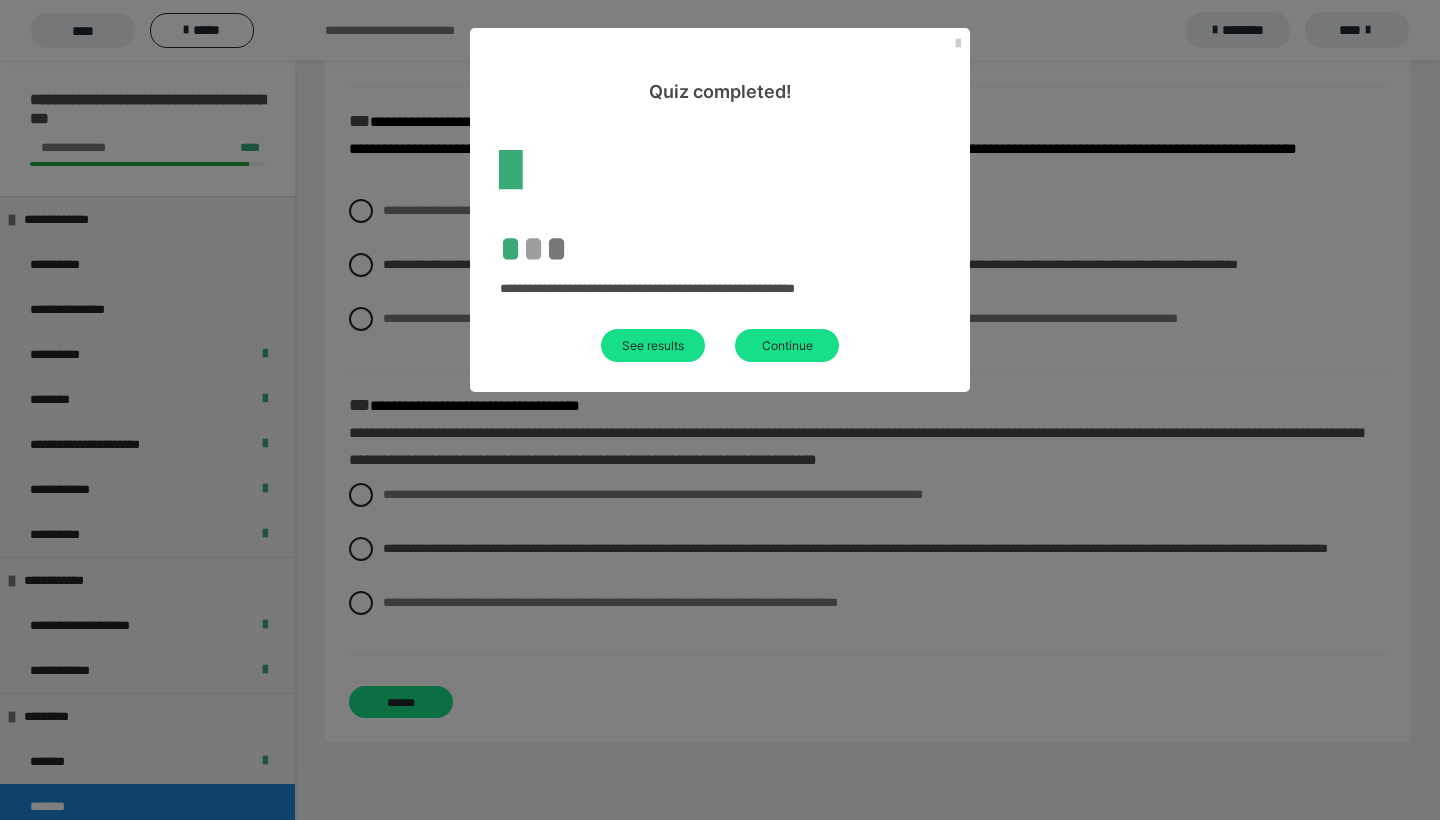 scroll, scrollTop: 60, scrollLeft: 0, axis: vertical 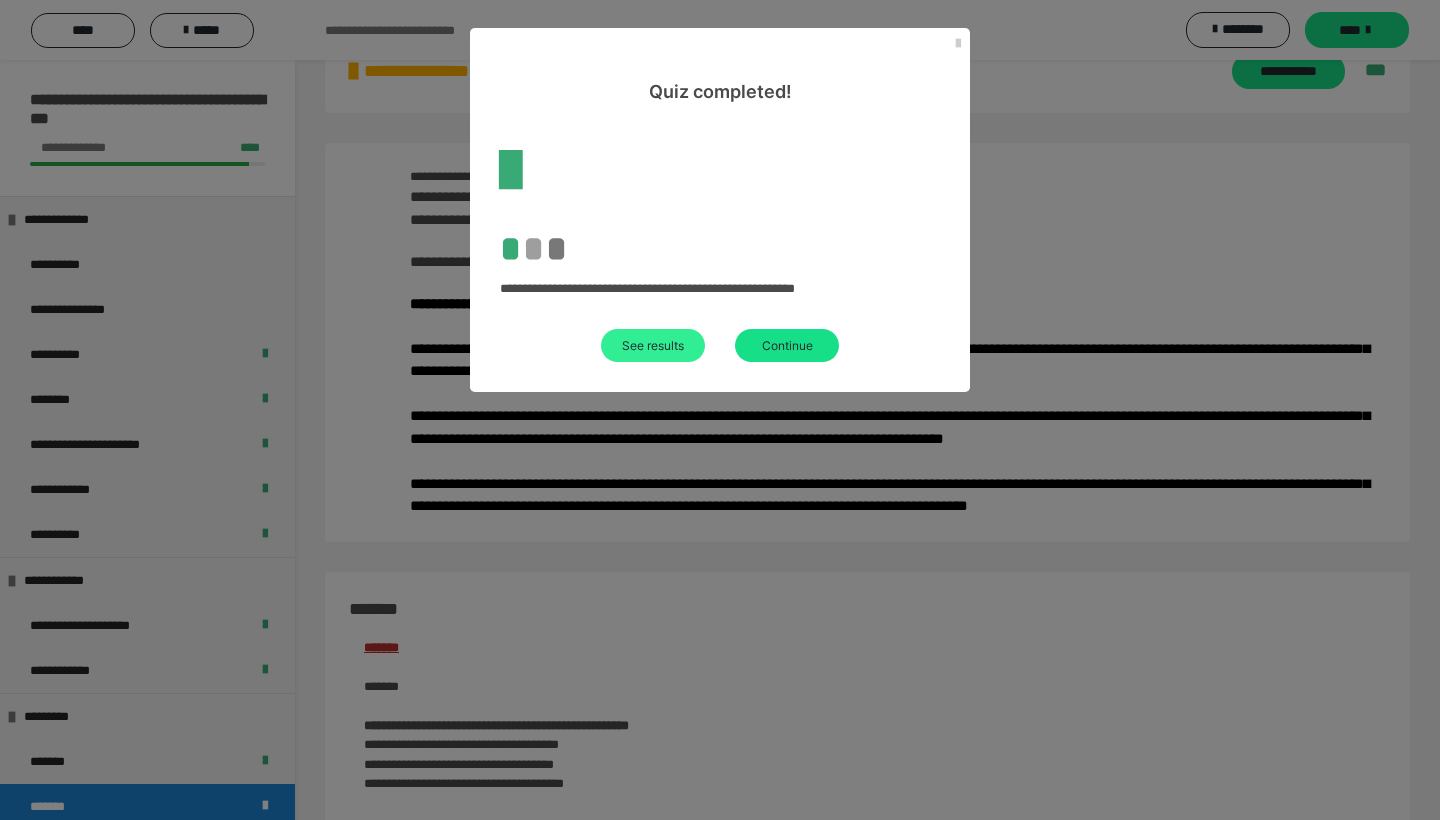 click on "See results" at bounding box center [653, 345] 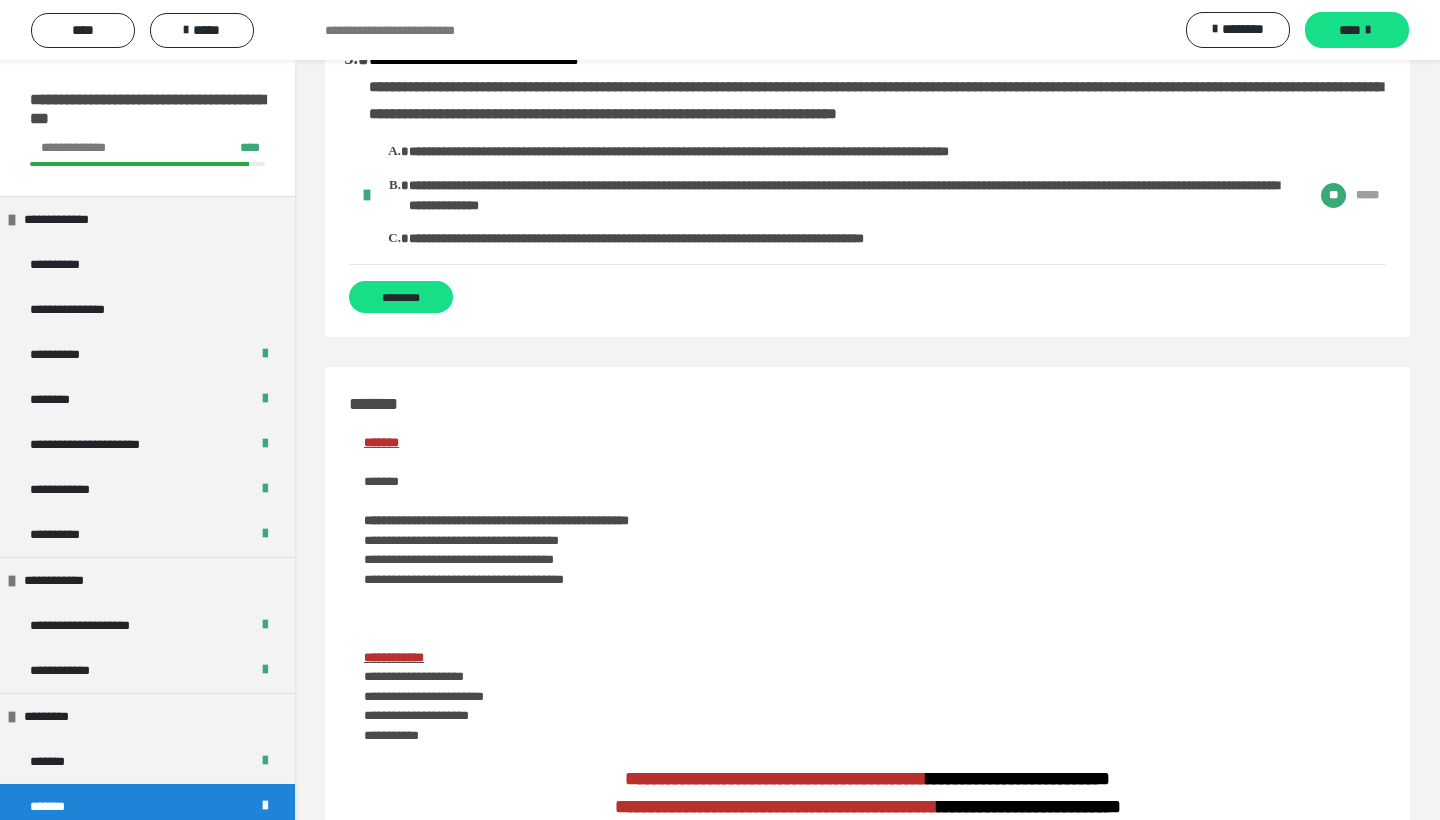 scroll, scrollTop: 530, scrollLeft: 0, axis: vertical 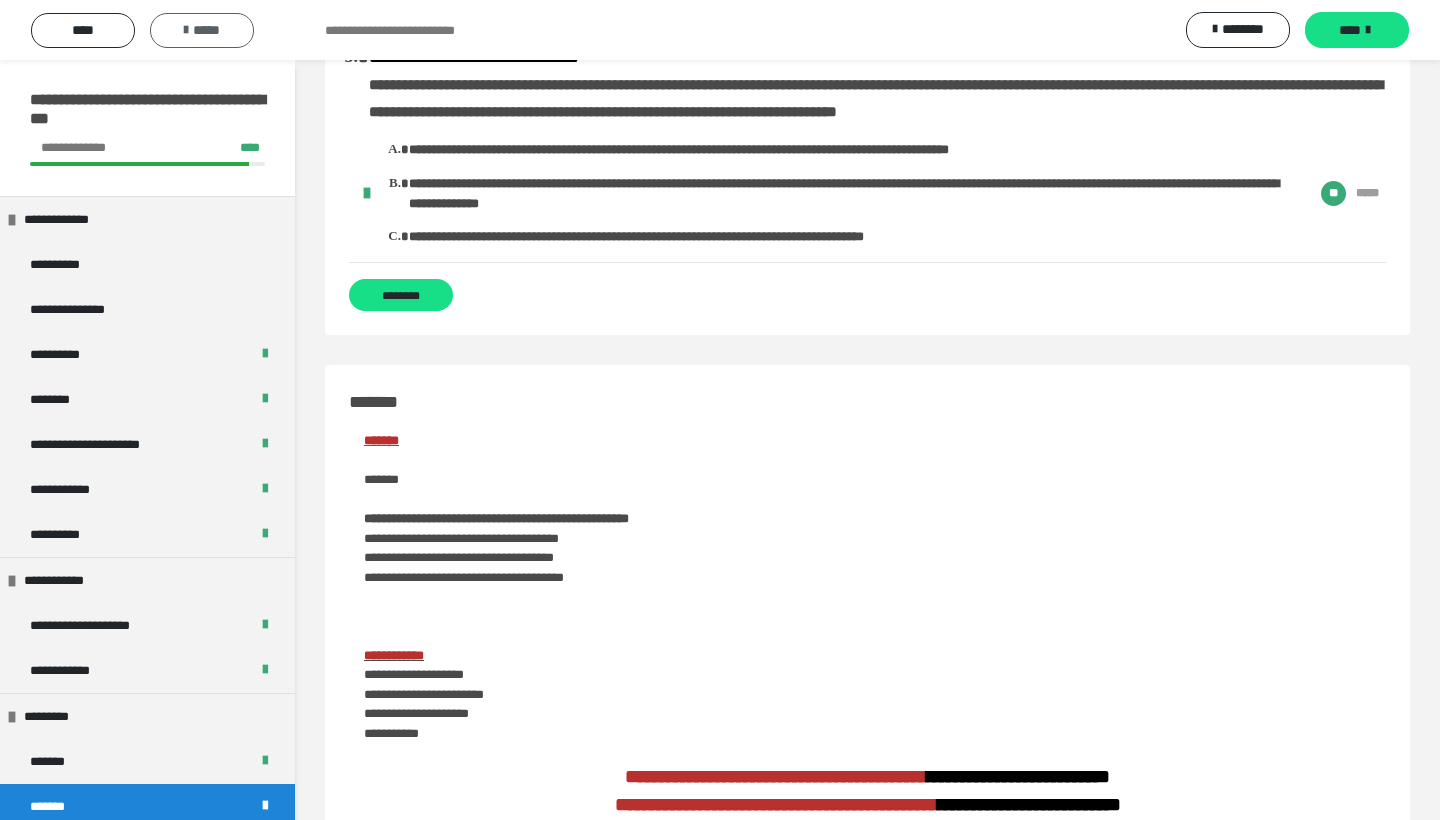 click on "*****" at bounding box center [202, 30] 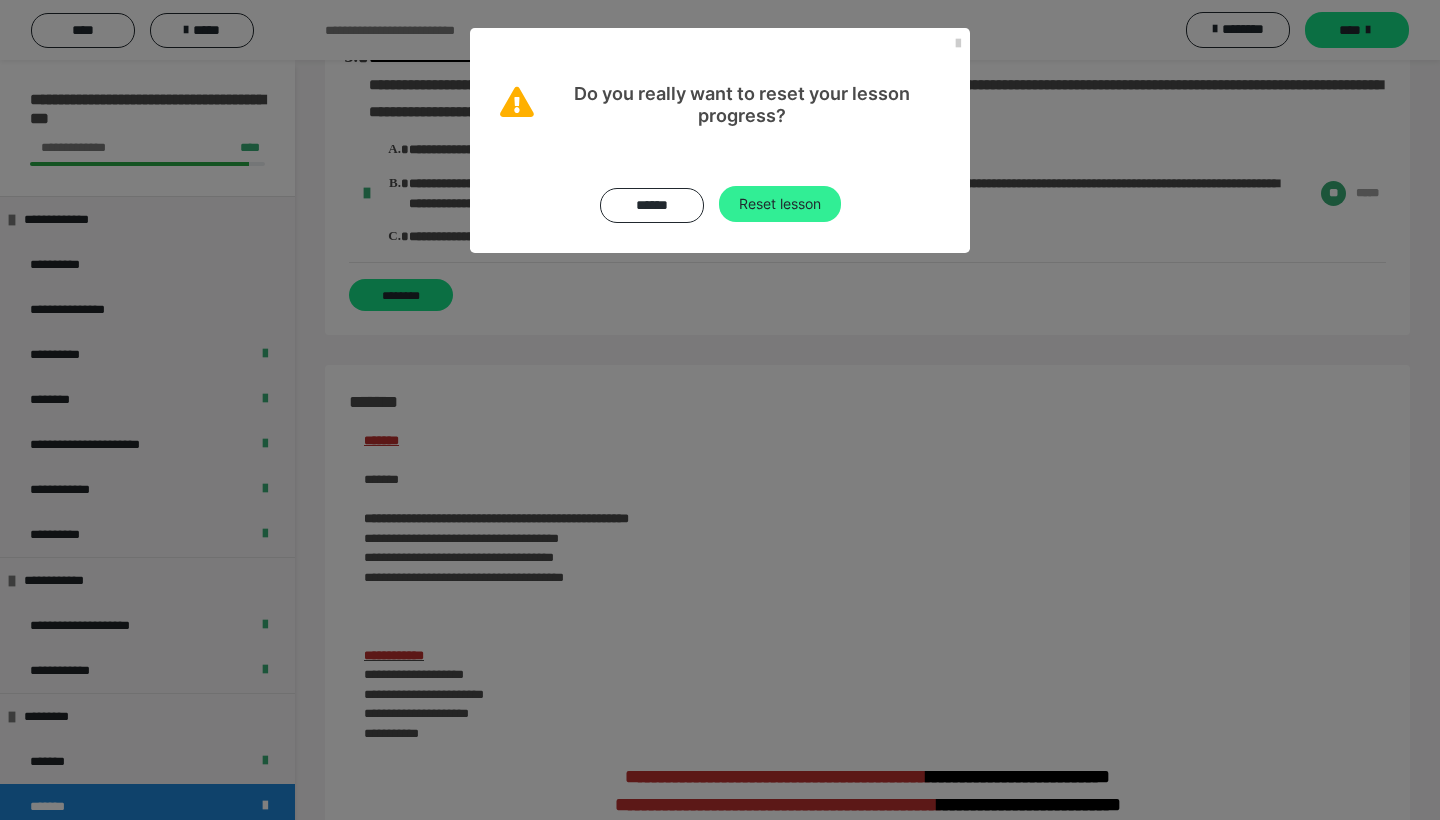 click on "Reset lesson" at bounding box center [780, 204] 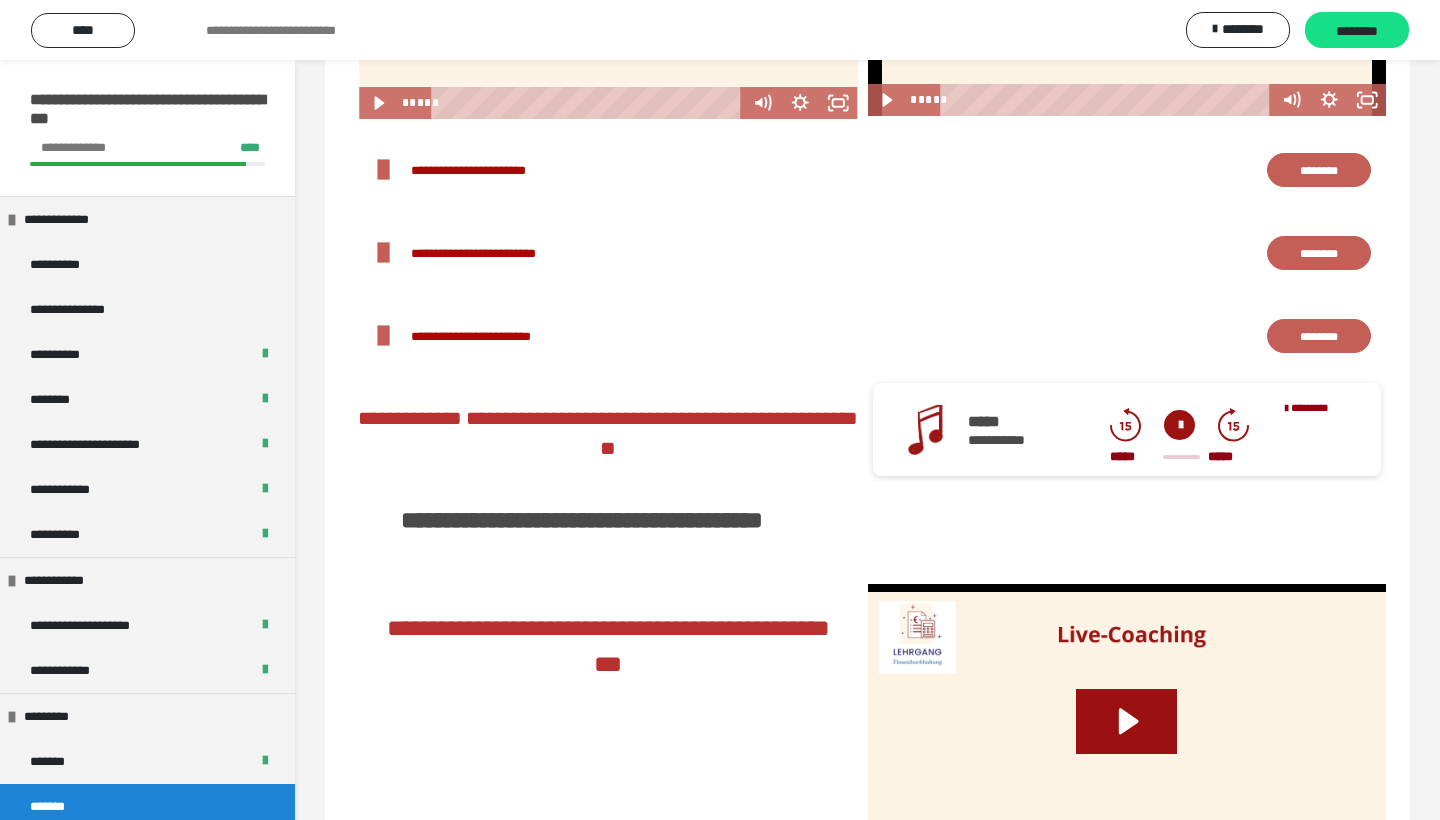 scroll, scrollTop: 2938, scrollLeft: 0, axis: vertical 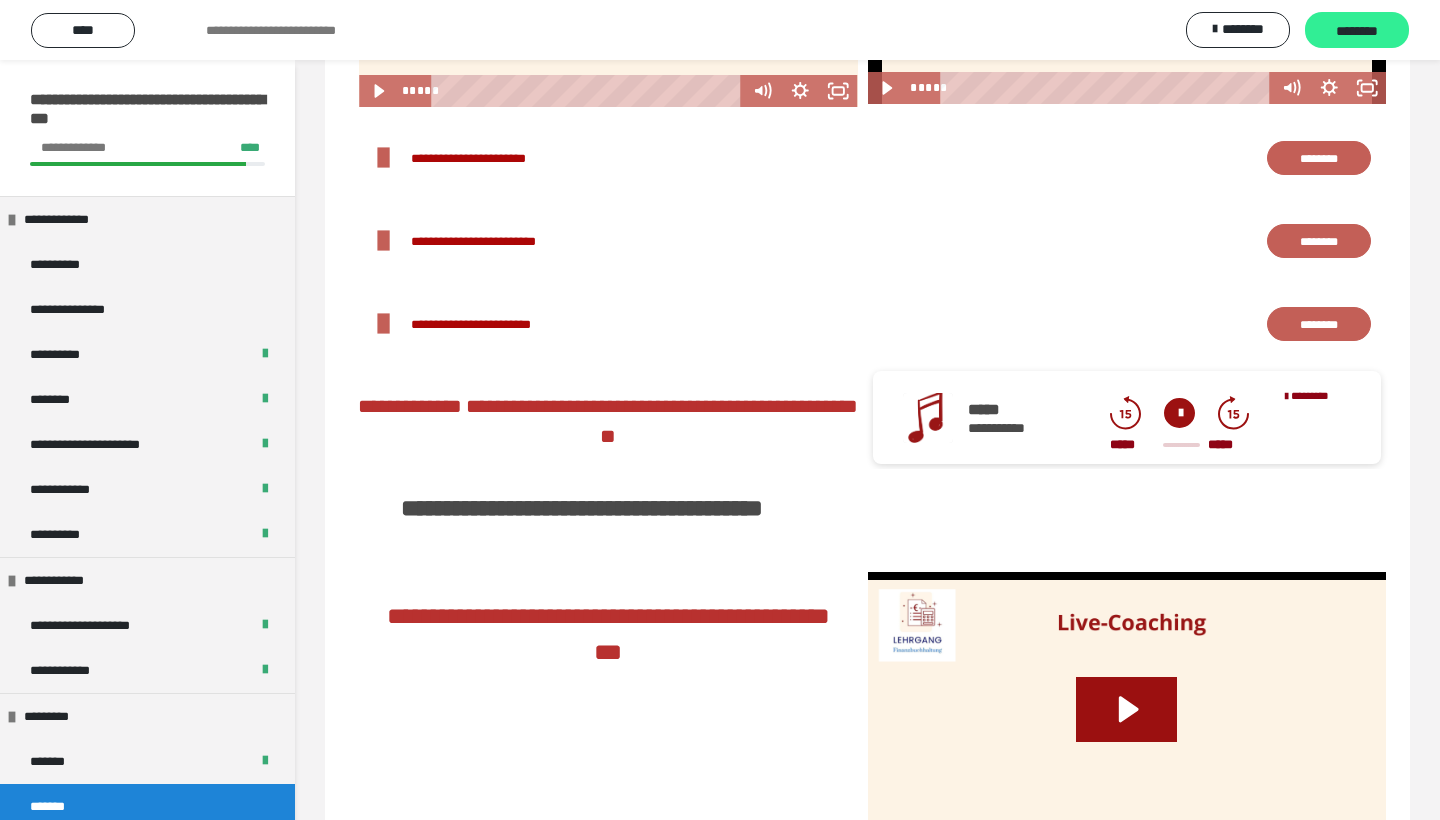 click on "********" at bounding box center [1357, 30] 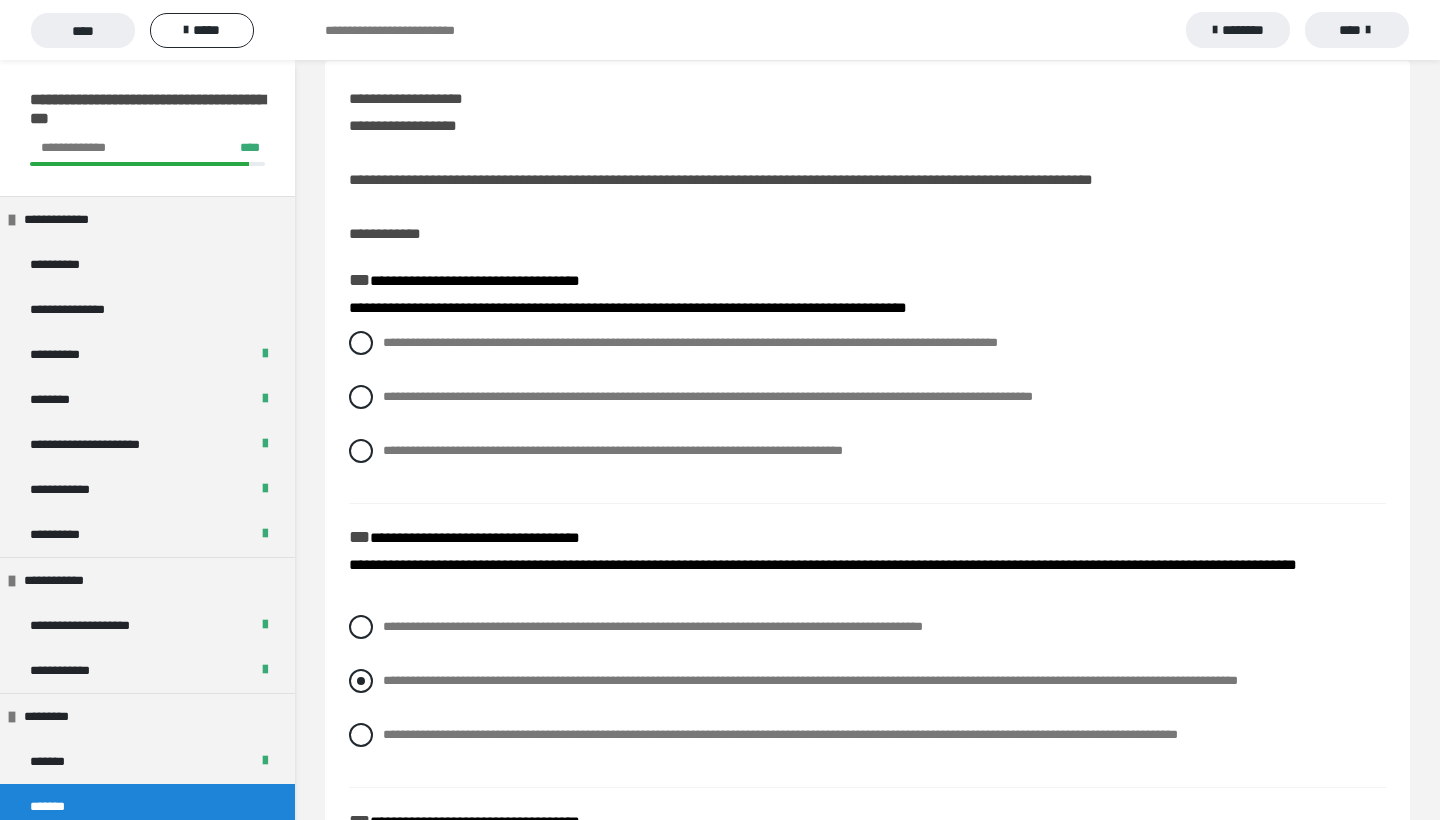 scroll, scrollTop: 30, scrollLeft: 0, axis: vertical 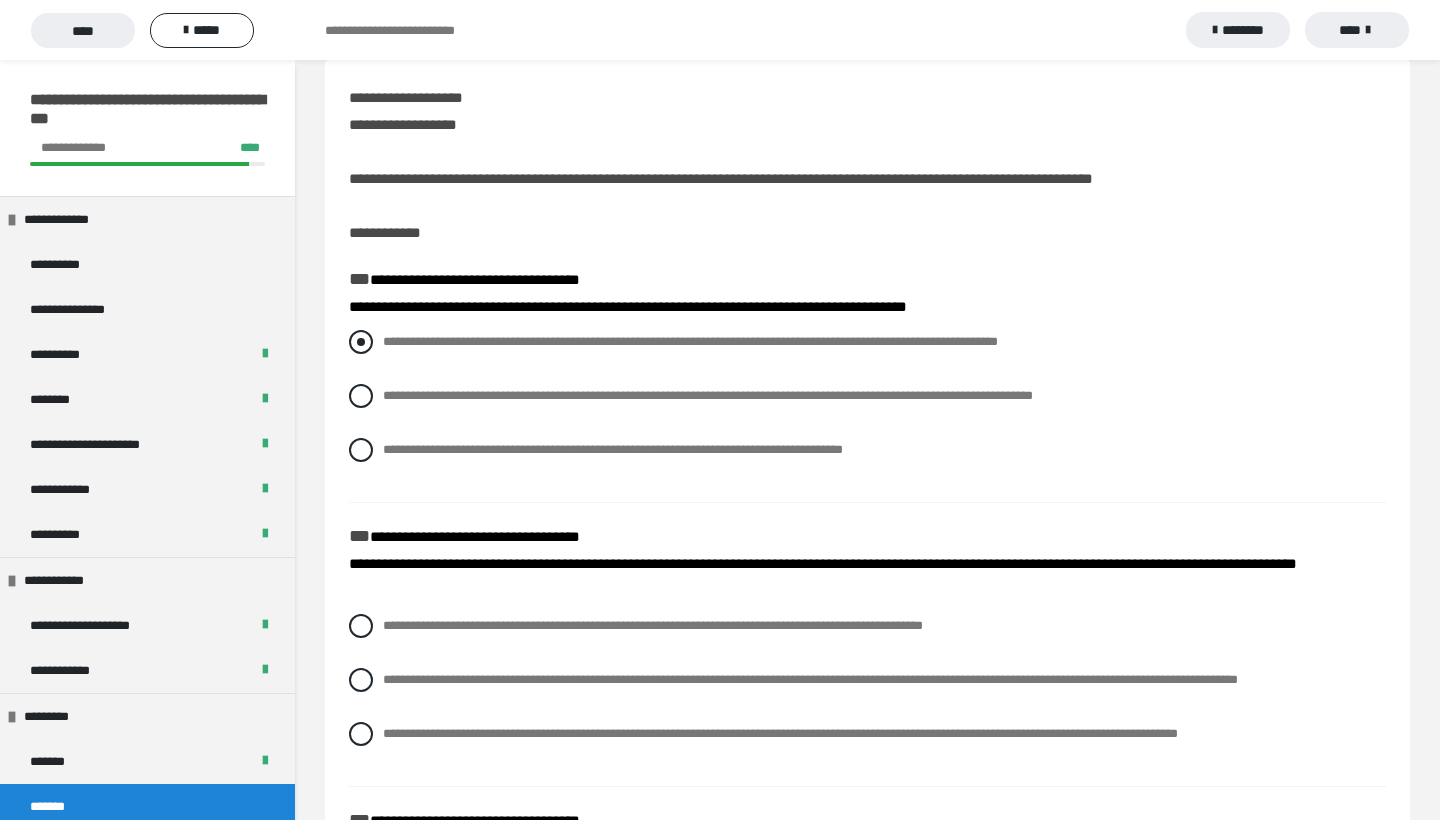 click at bounding box center [361, 342] 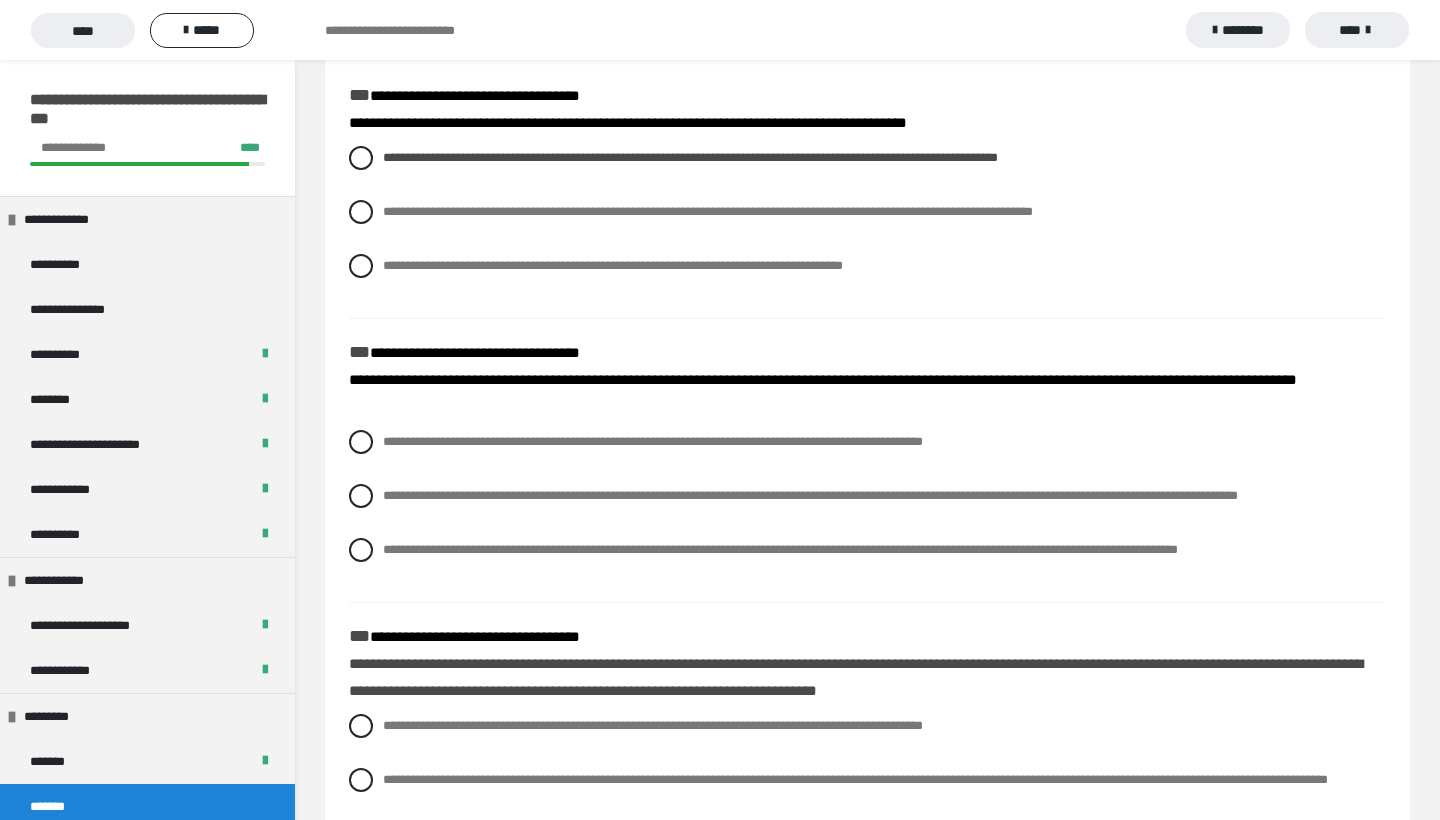 scroll, scrollTop: 228, scrollLeft: 0, axis: vertical 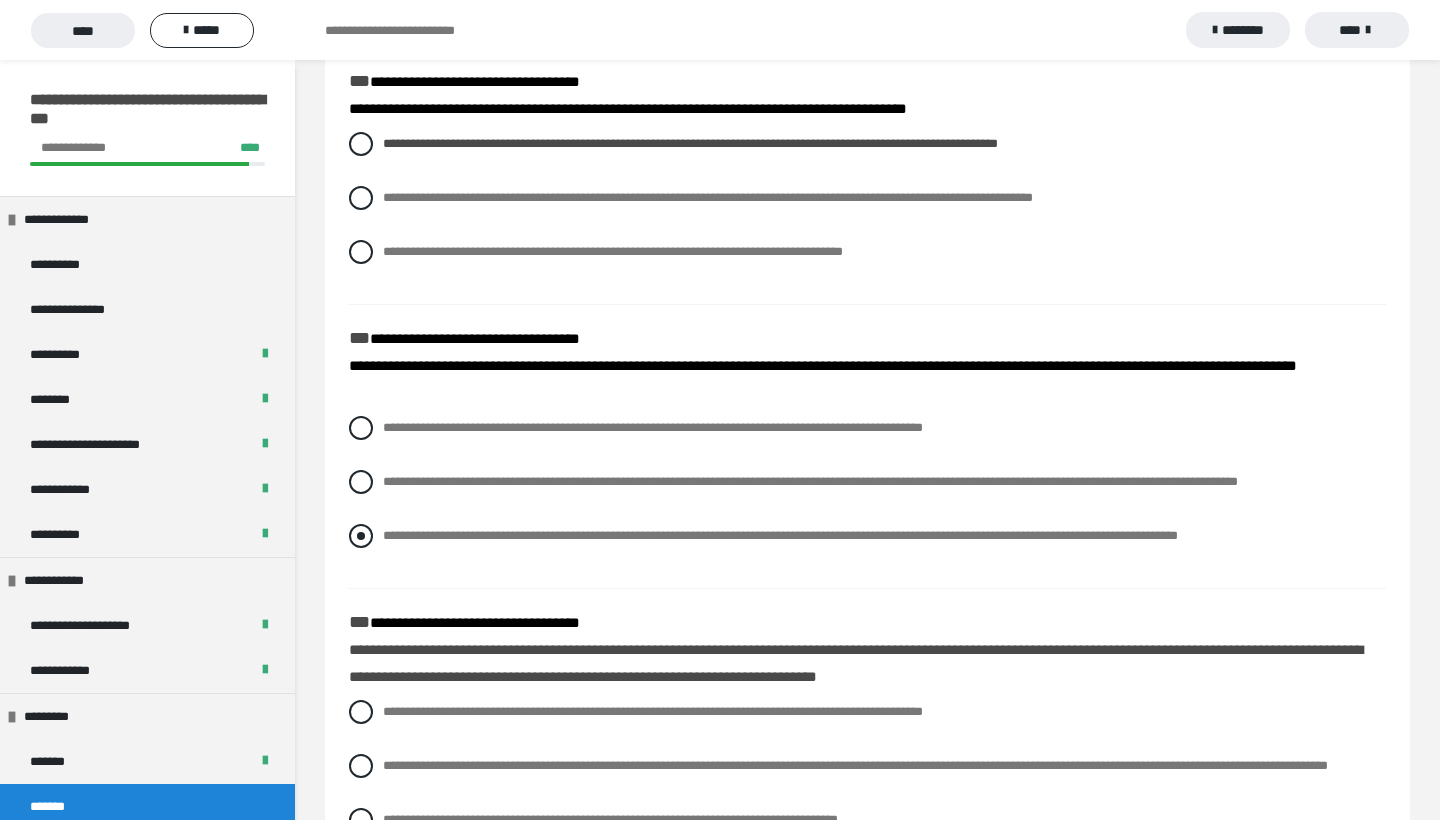 click at bounding box center [361, 536] 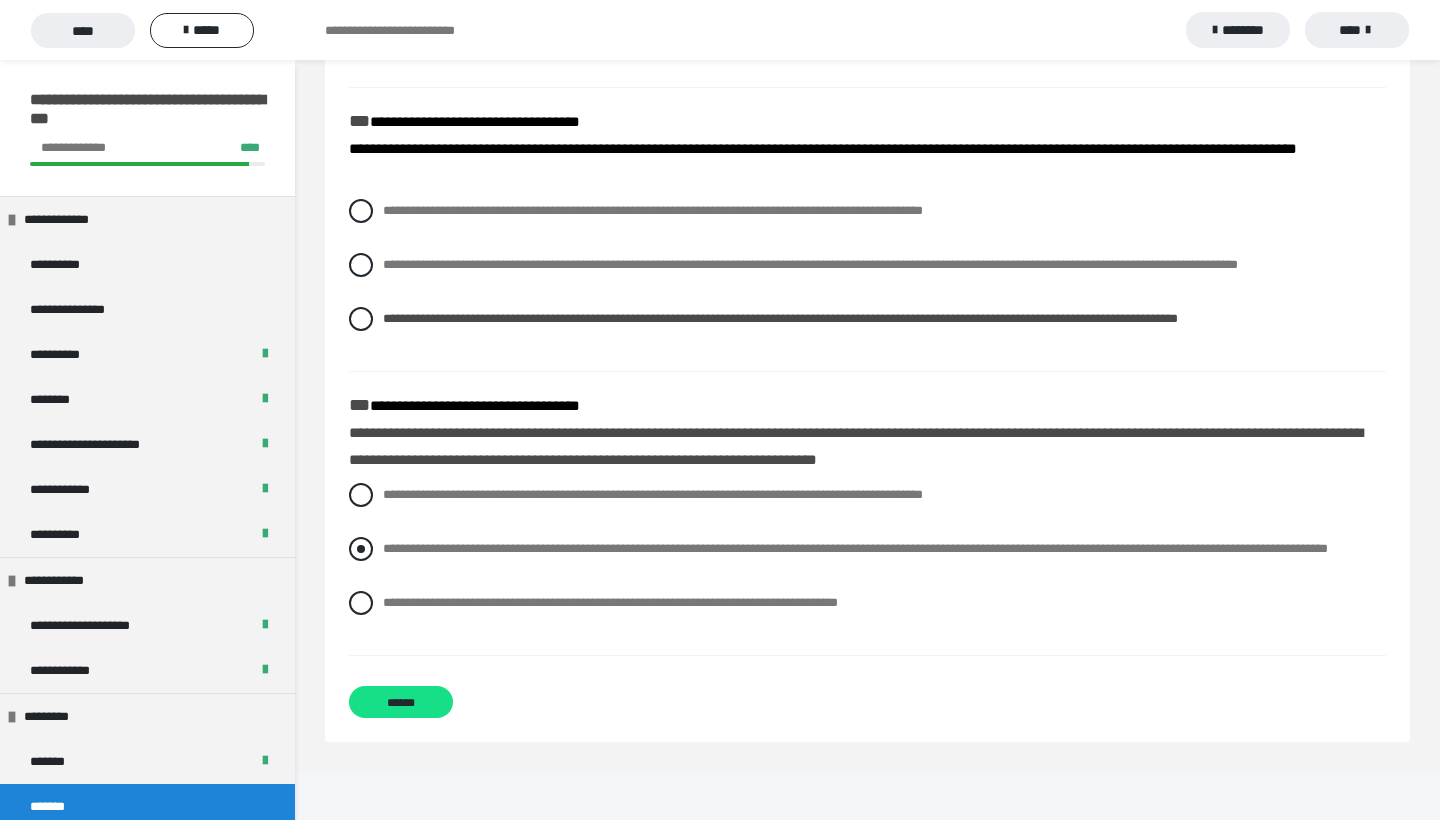 scroll, scrollTop: 445, scrollLeft: 0, axis: vertical 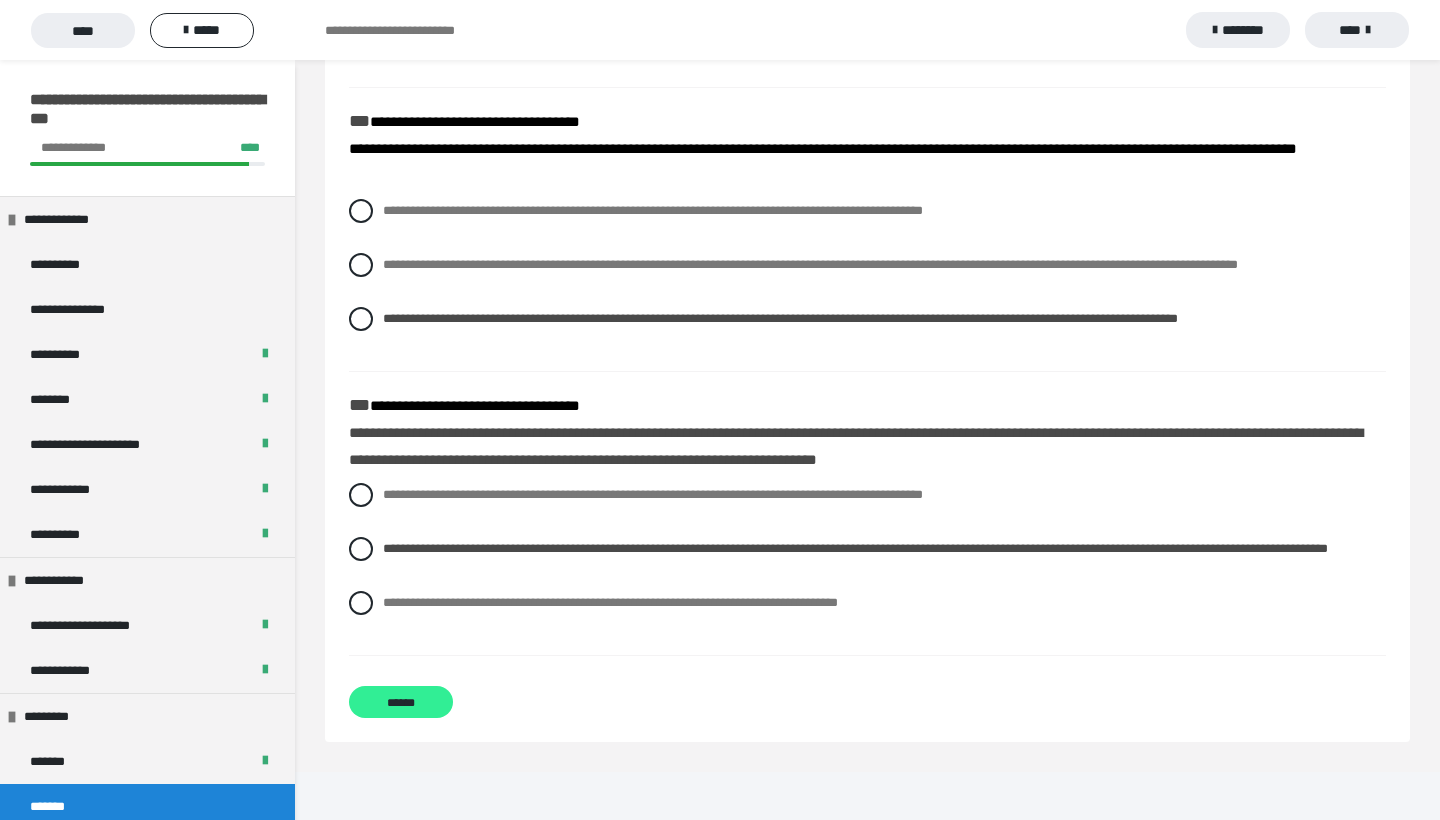 click on "******" at bounding box center (401, 702) 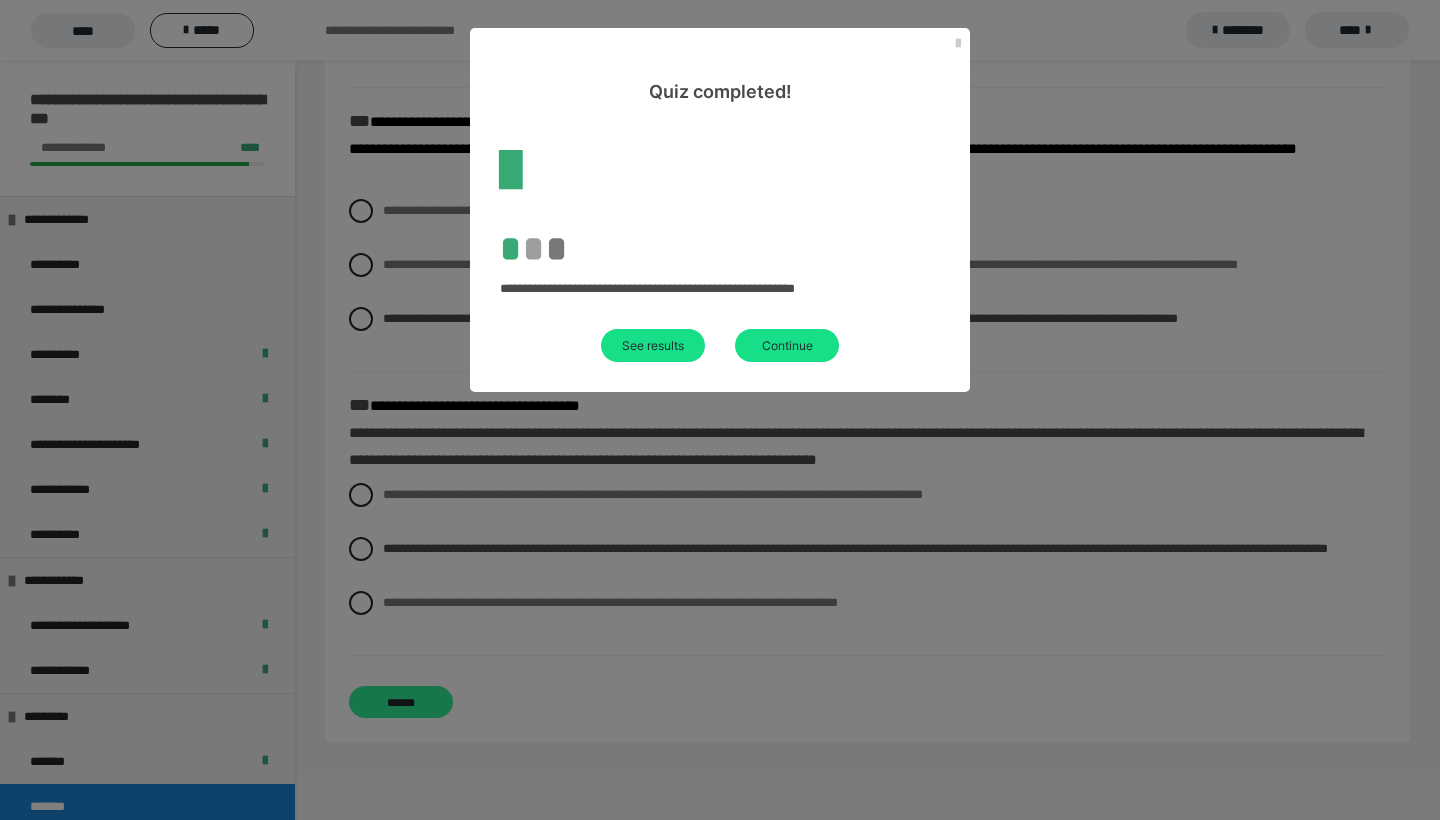 scroll, scrollTop: 60, scrollLeft: 0, axis: vertical 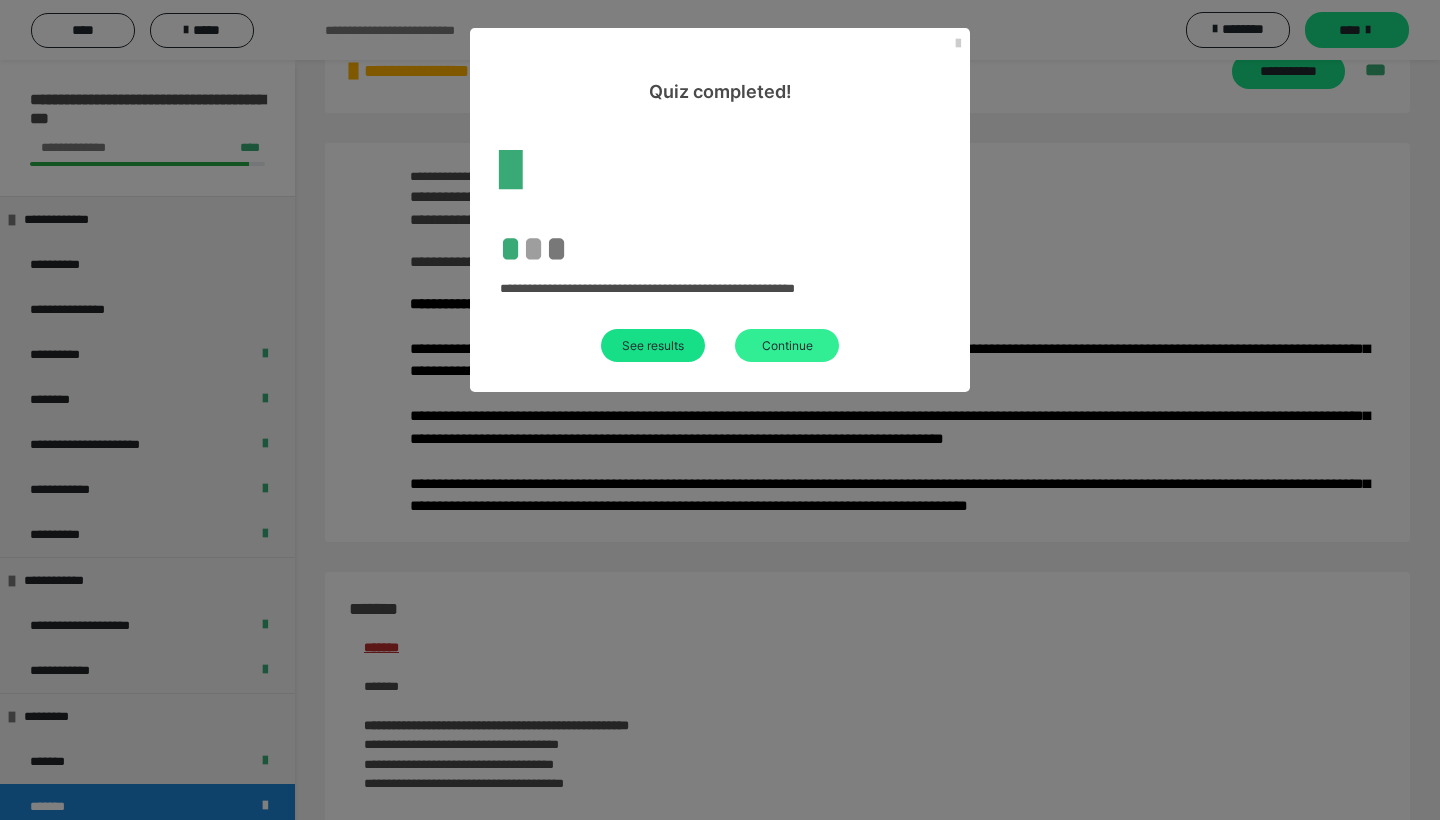 click on "Continue" at bounding box center [787, 345] 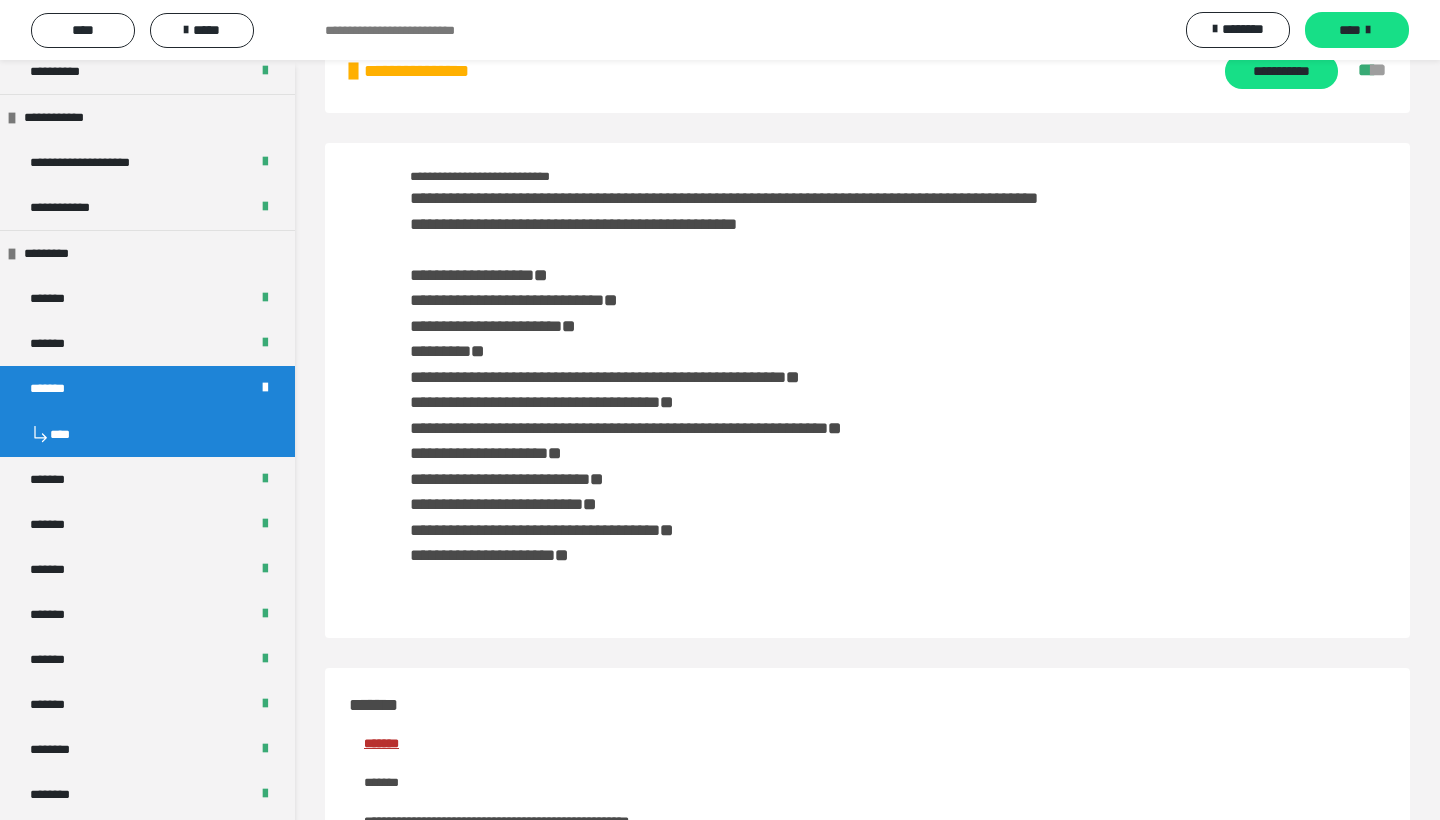 scroll, scrollTop: 464, scrollLeft: 0, axis: vertical 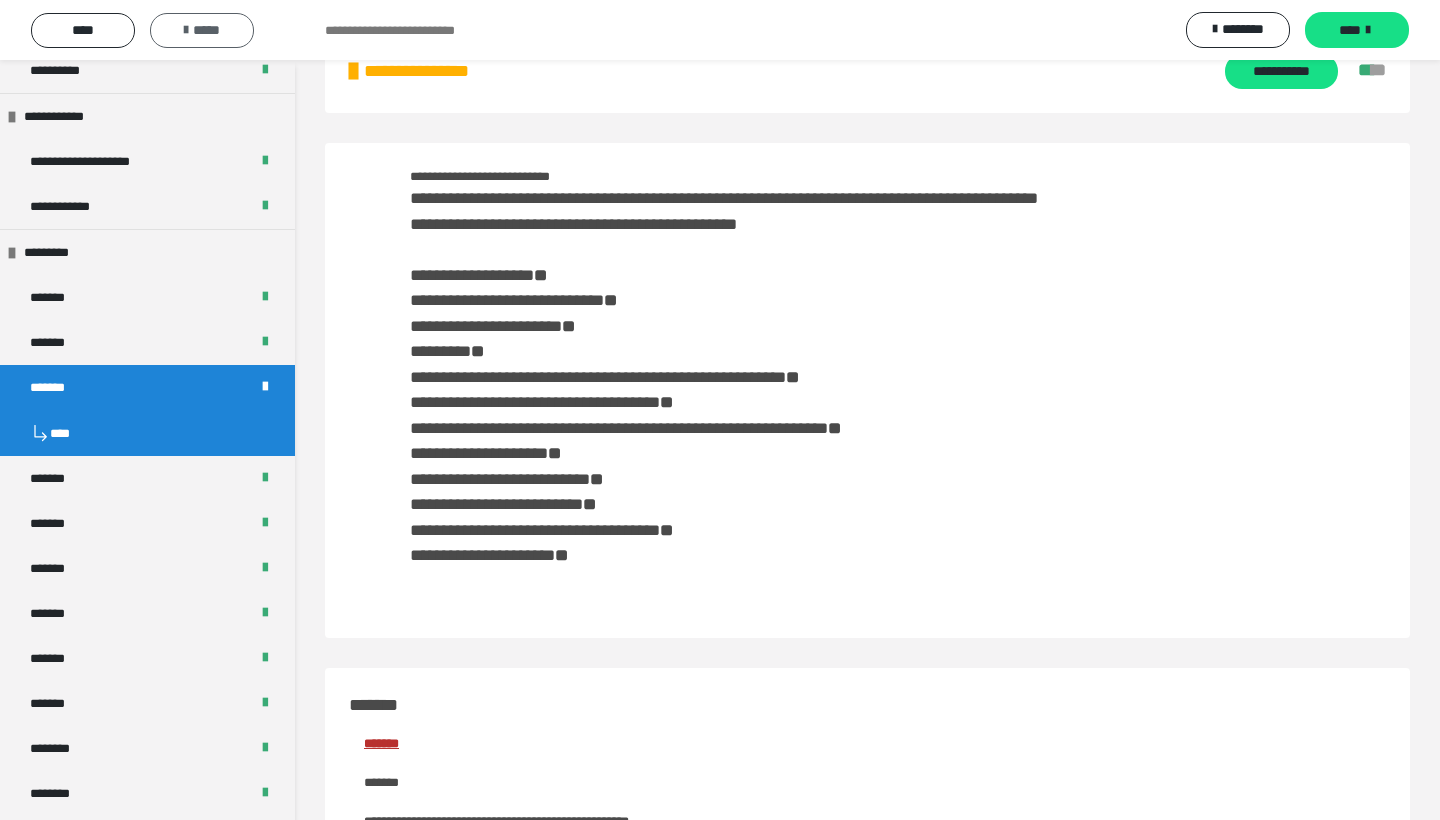 click on "*****" at bounding box center (202, 30) 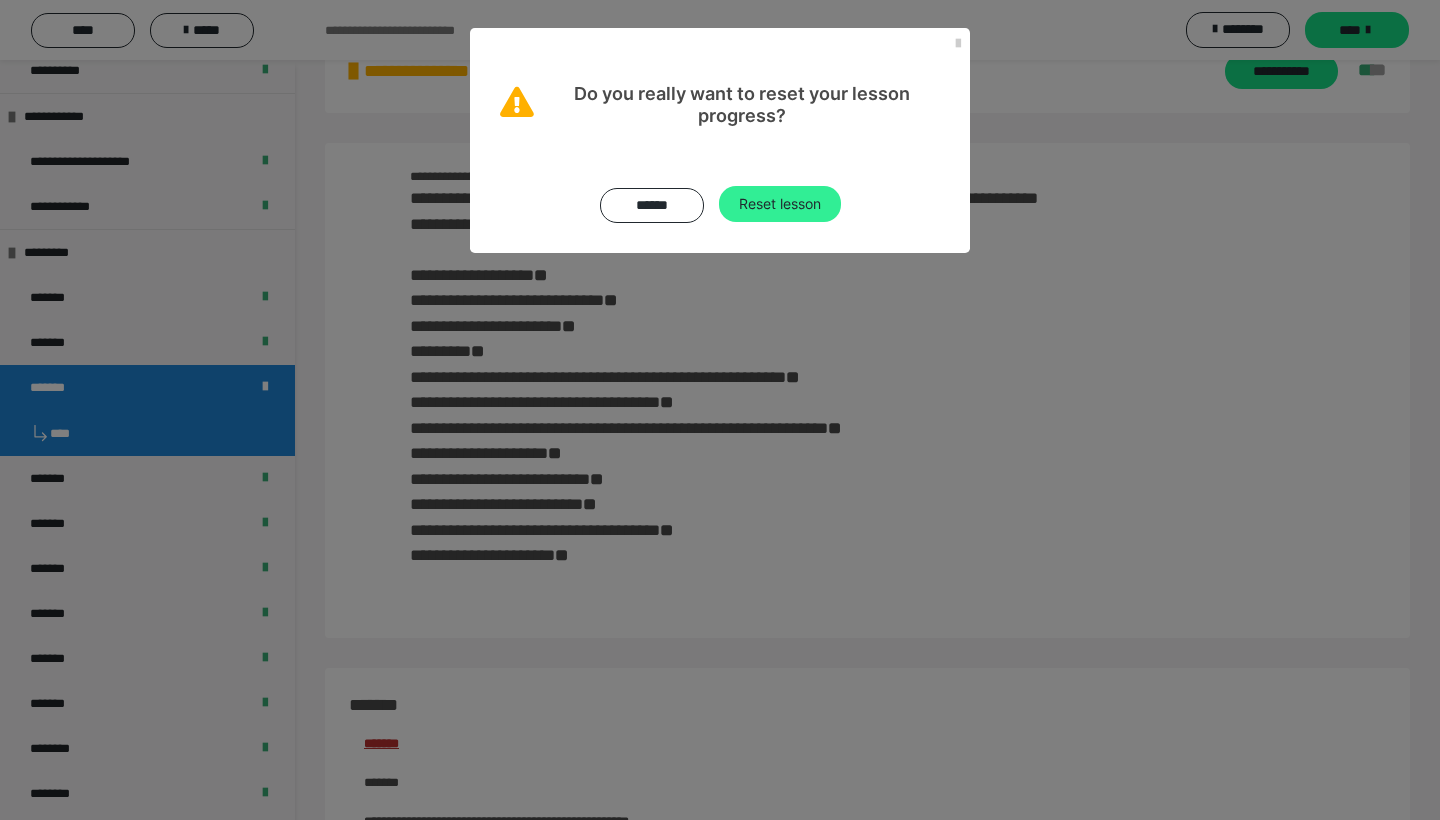 click on "Reset lesson" at bounding box center (780, 204) 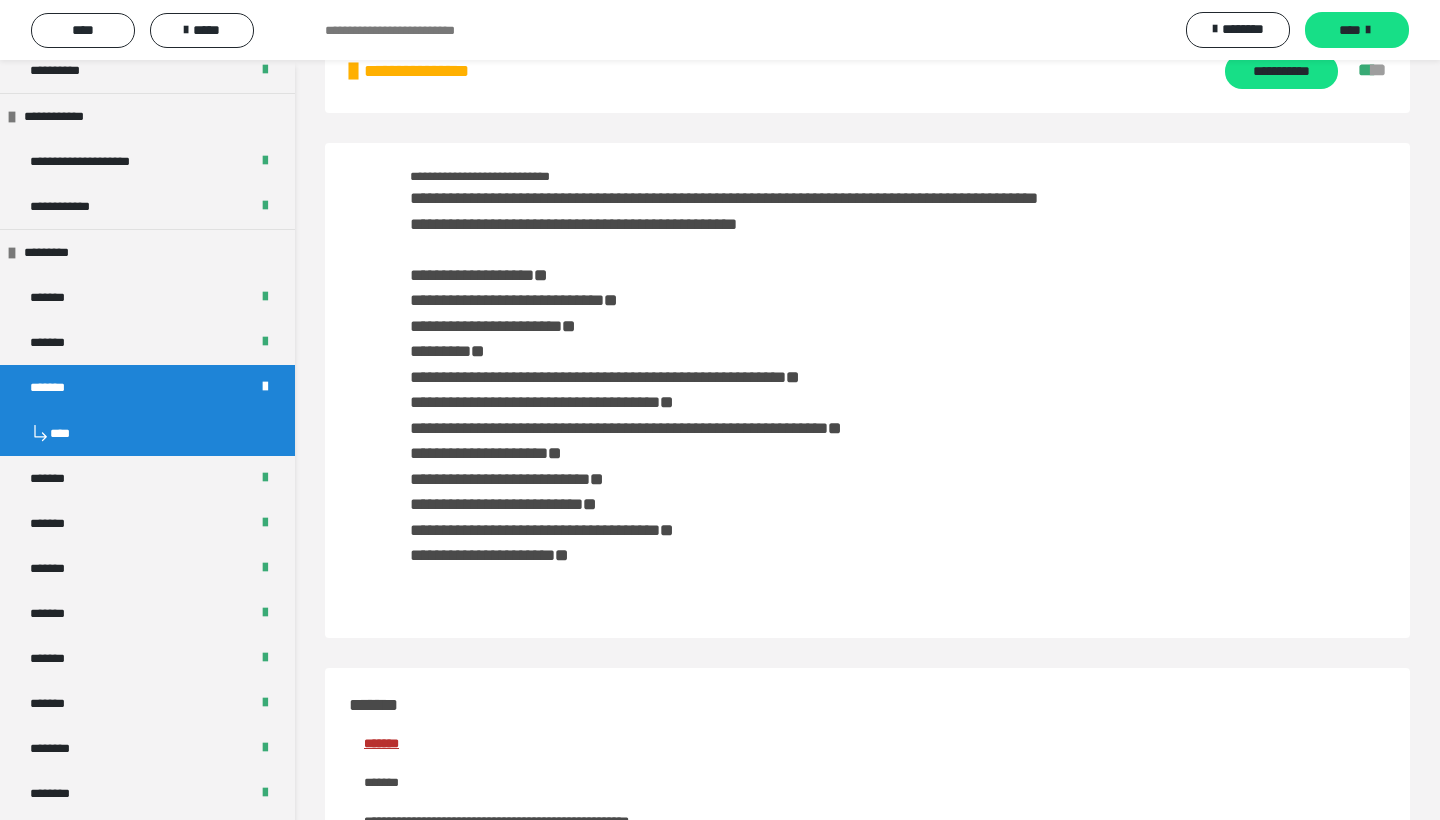 scroll, scrollTop: 0, scrollLeft: 0, axis: both 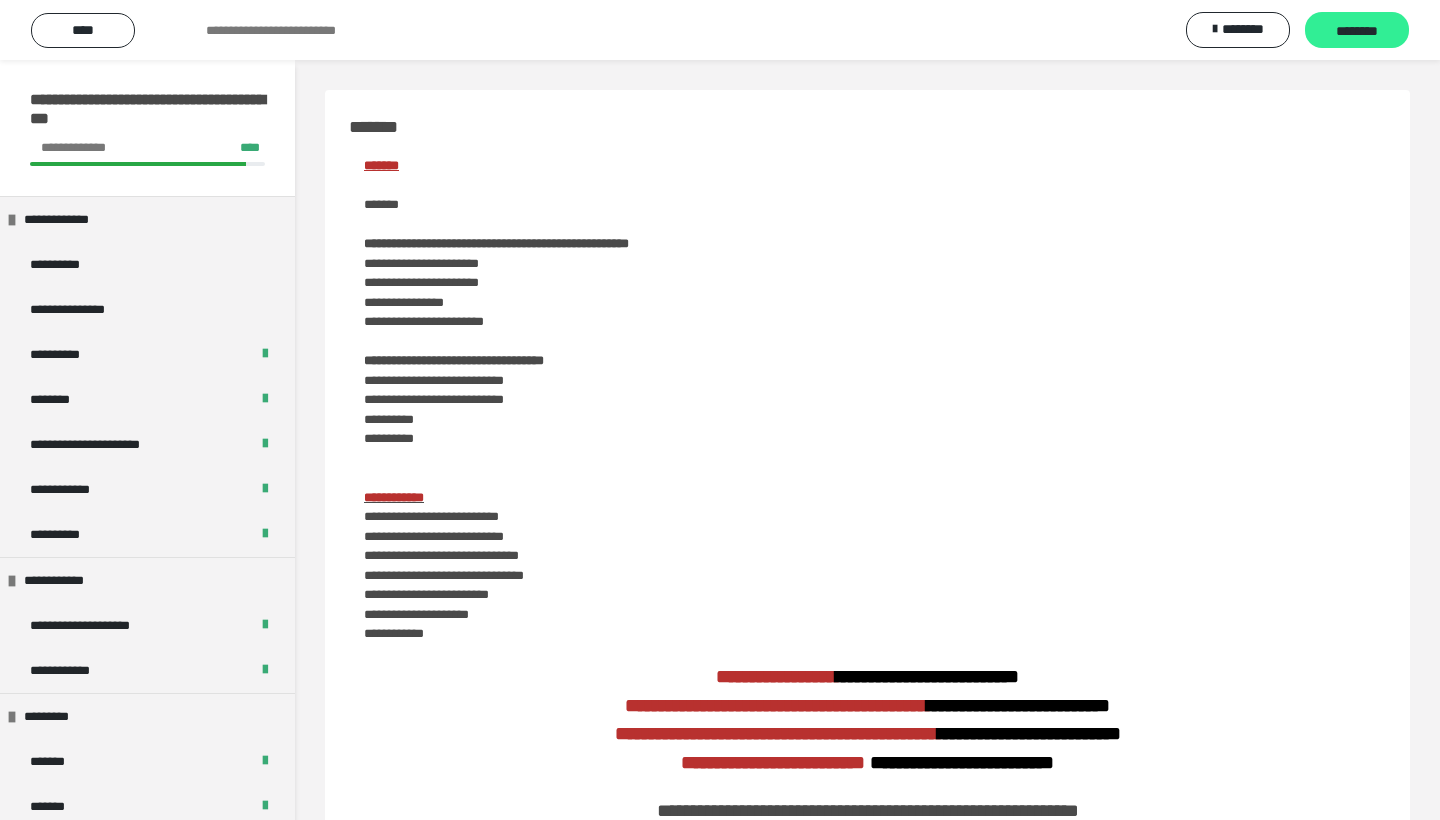 click on "********" at bounding box center (1357, 31) 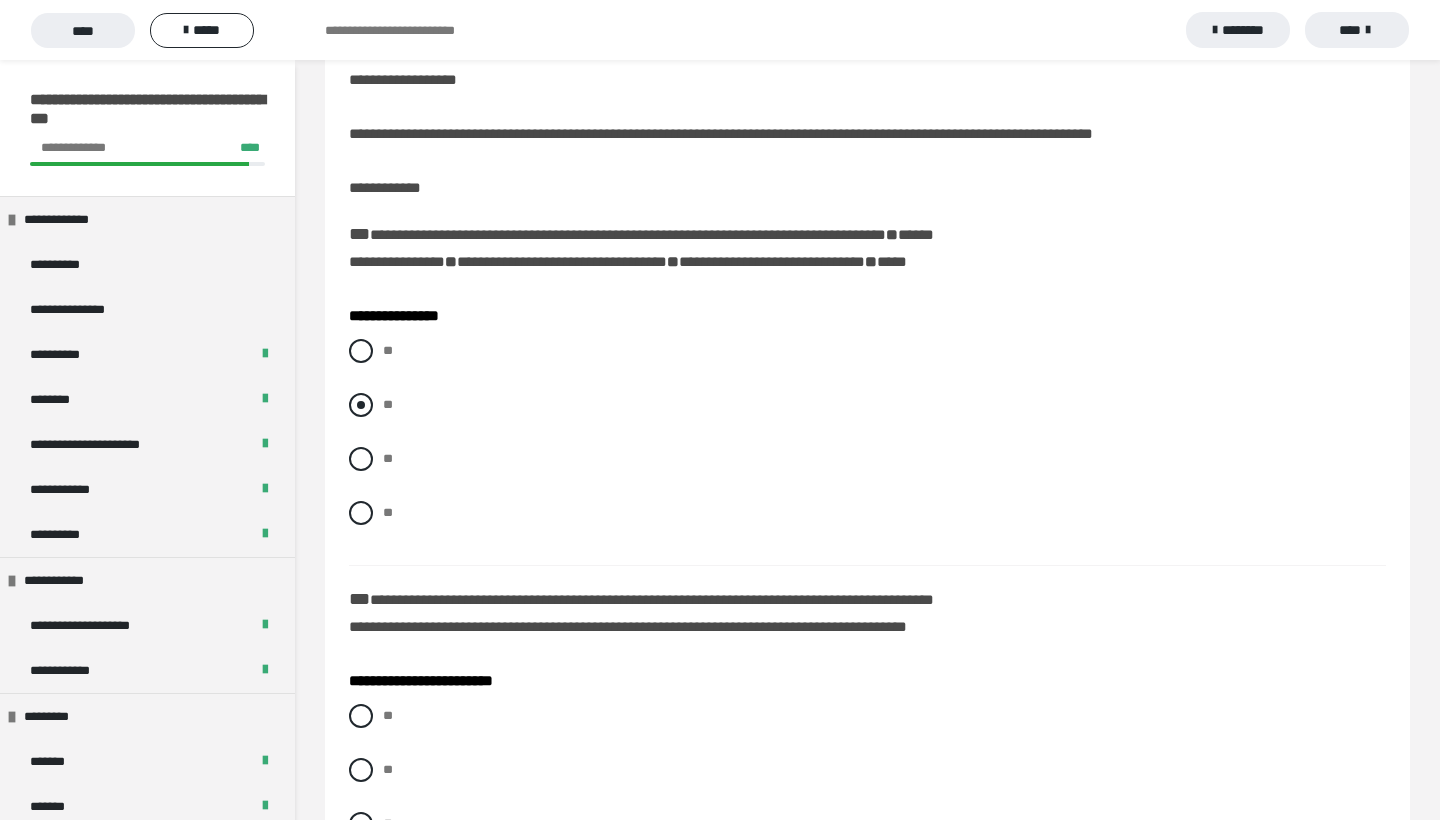 scroll, scrollTop: 73, scrollLeft: 0, axis: vertical 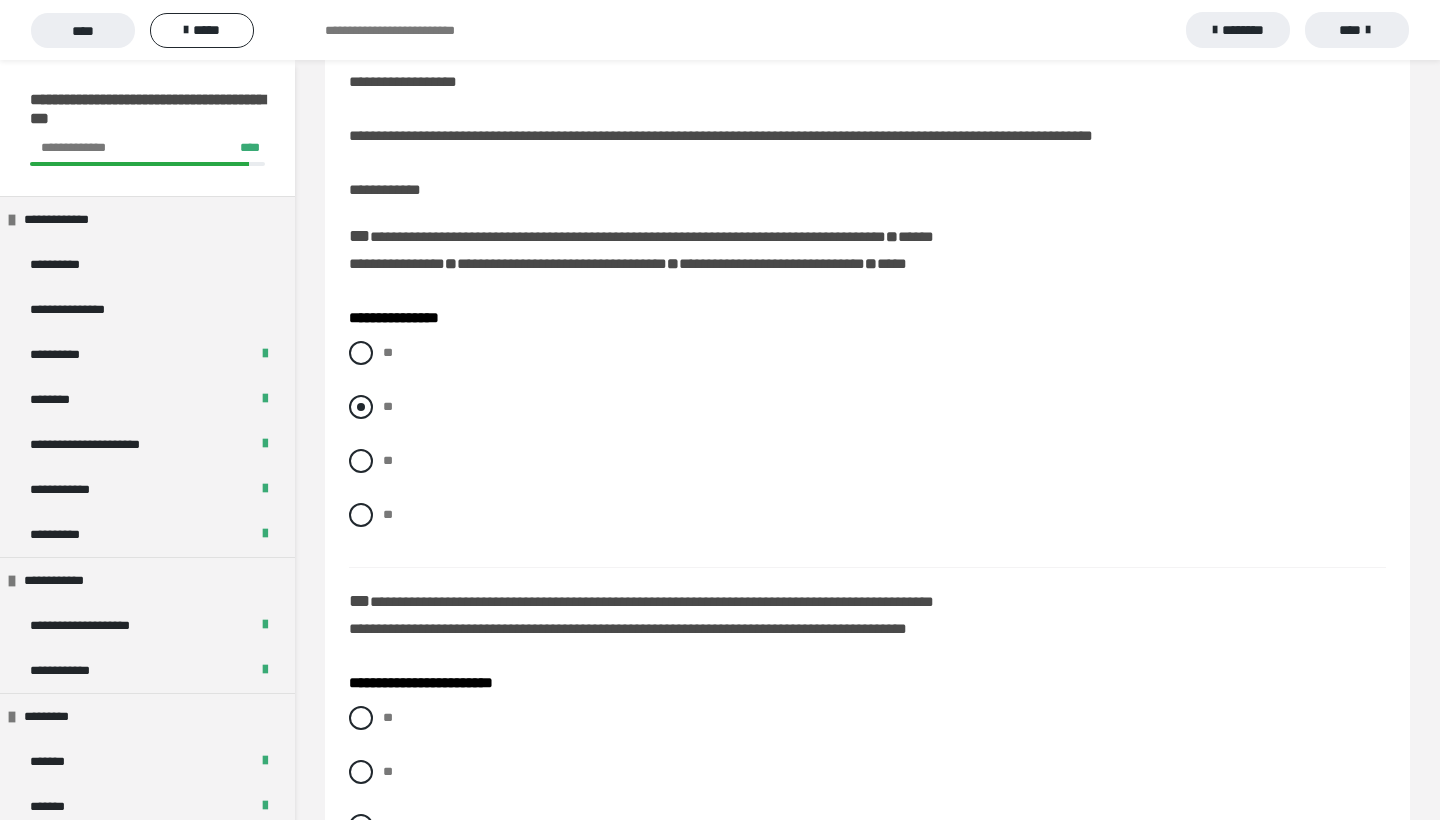 click at bounding box center (361, 407) 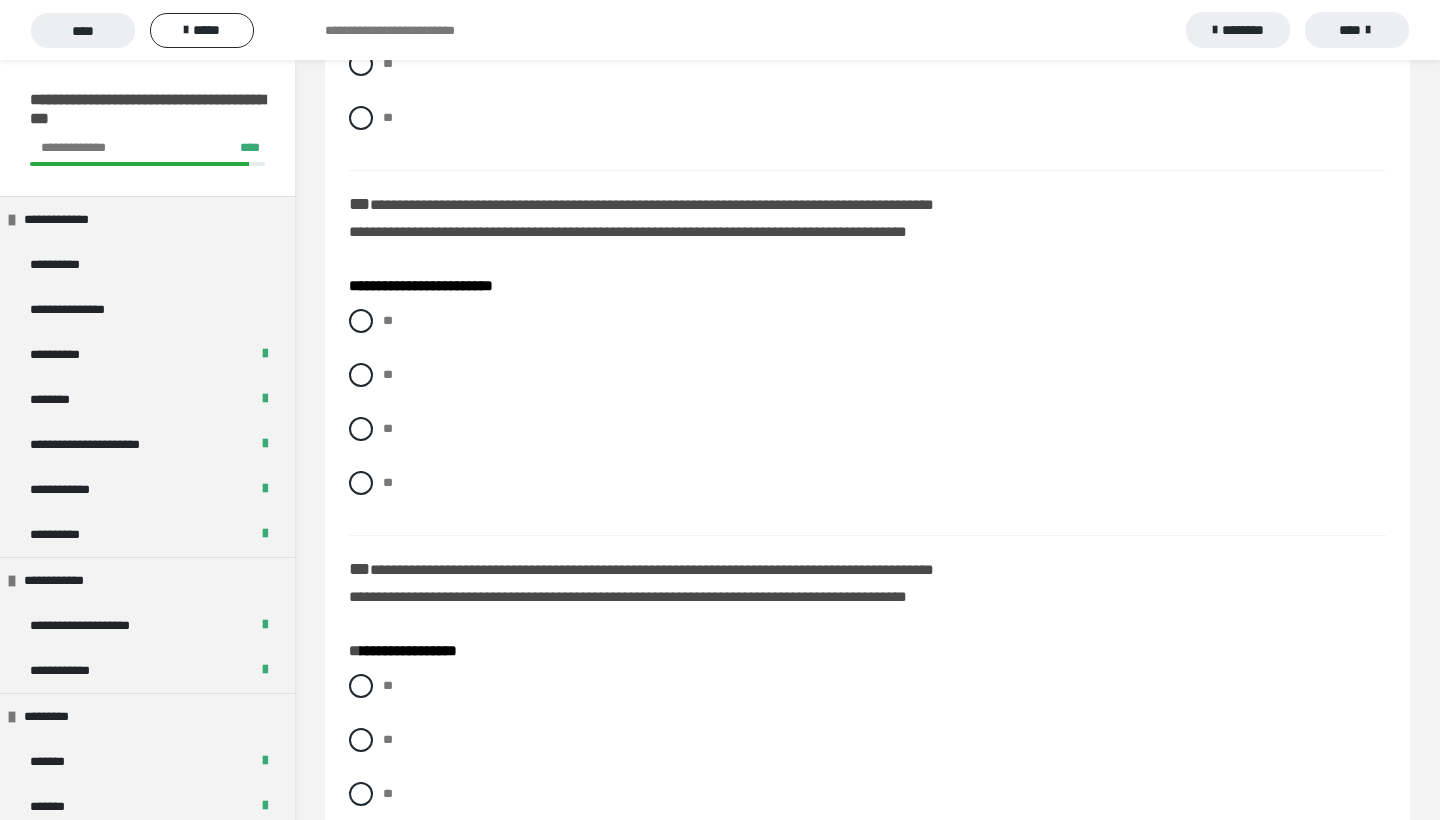 scroll, scrollTop: 474, scrollLeft: 0, axis: vertical 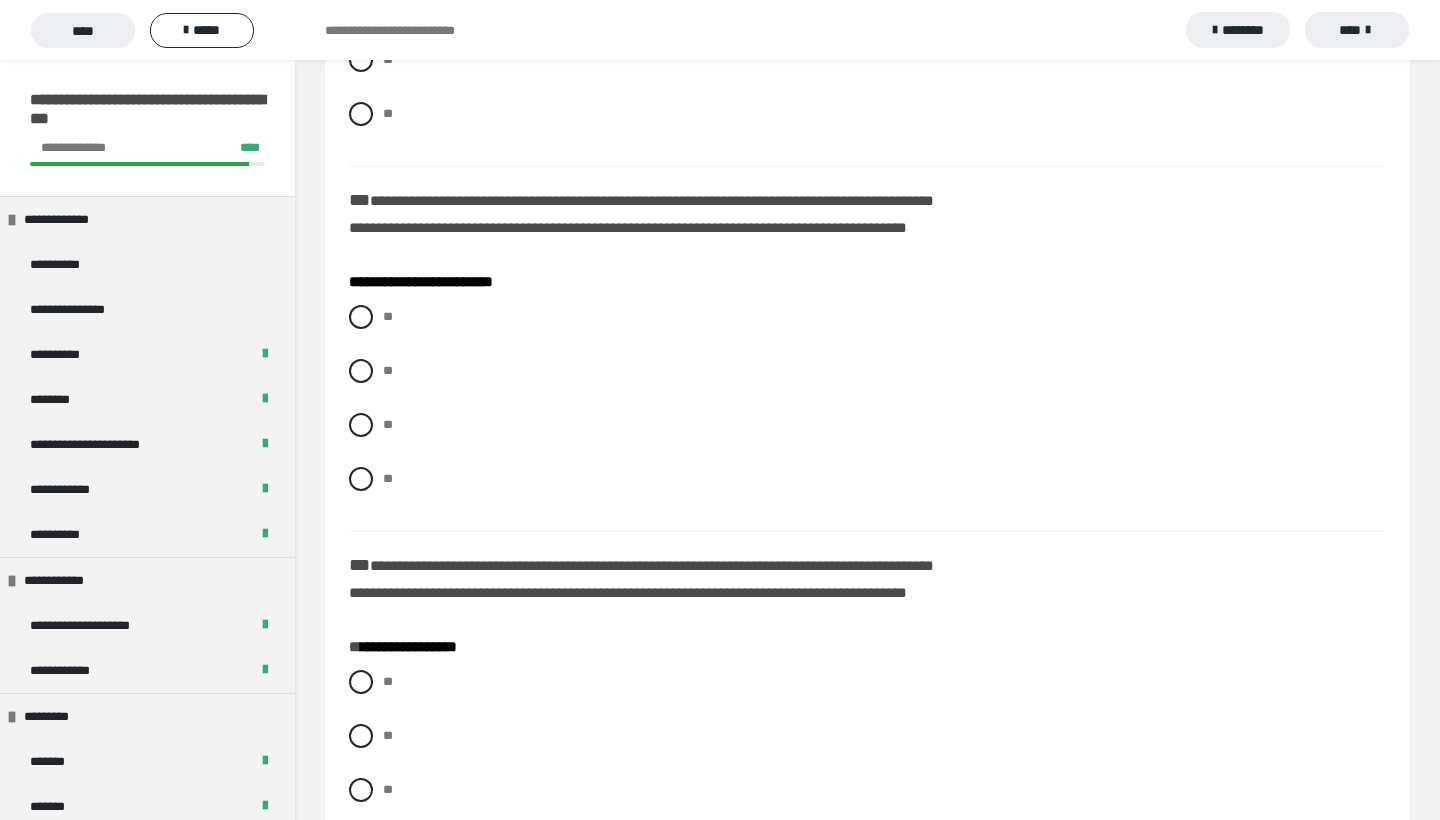 click on "**********" at bounding box center (867, 1942) 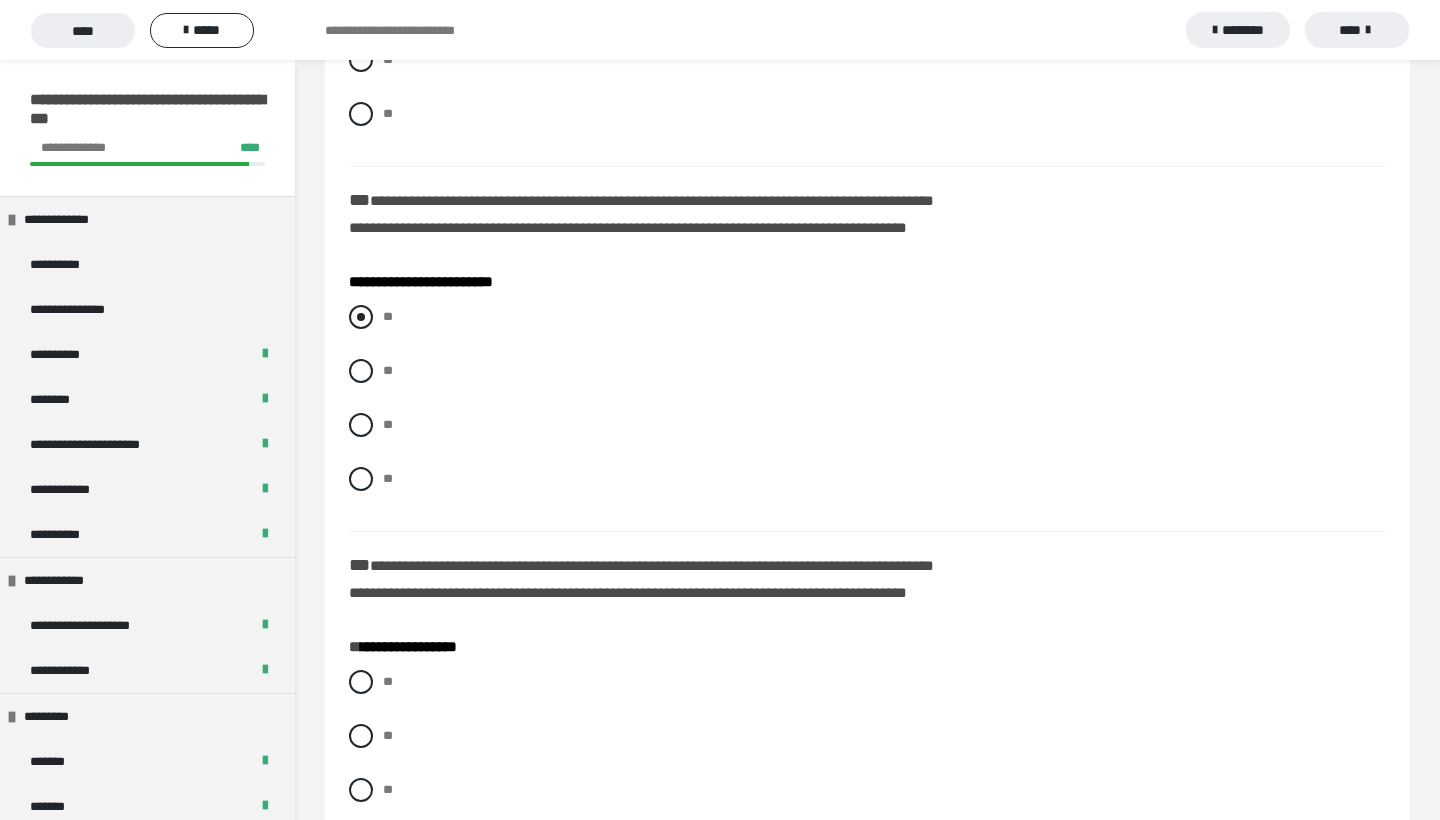 click at bounding box center [361, 317] 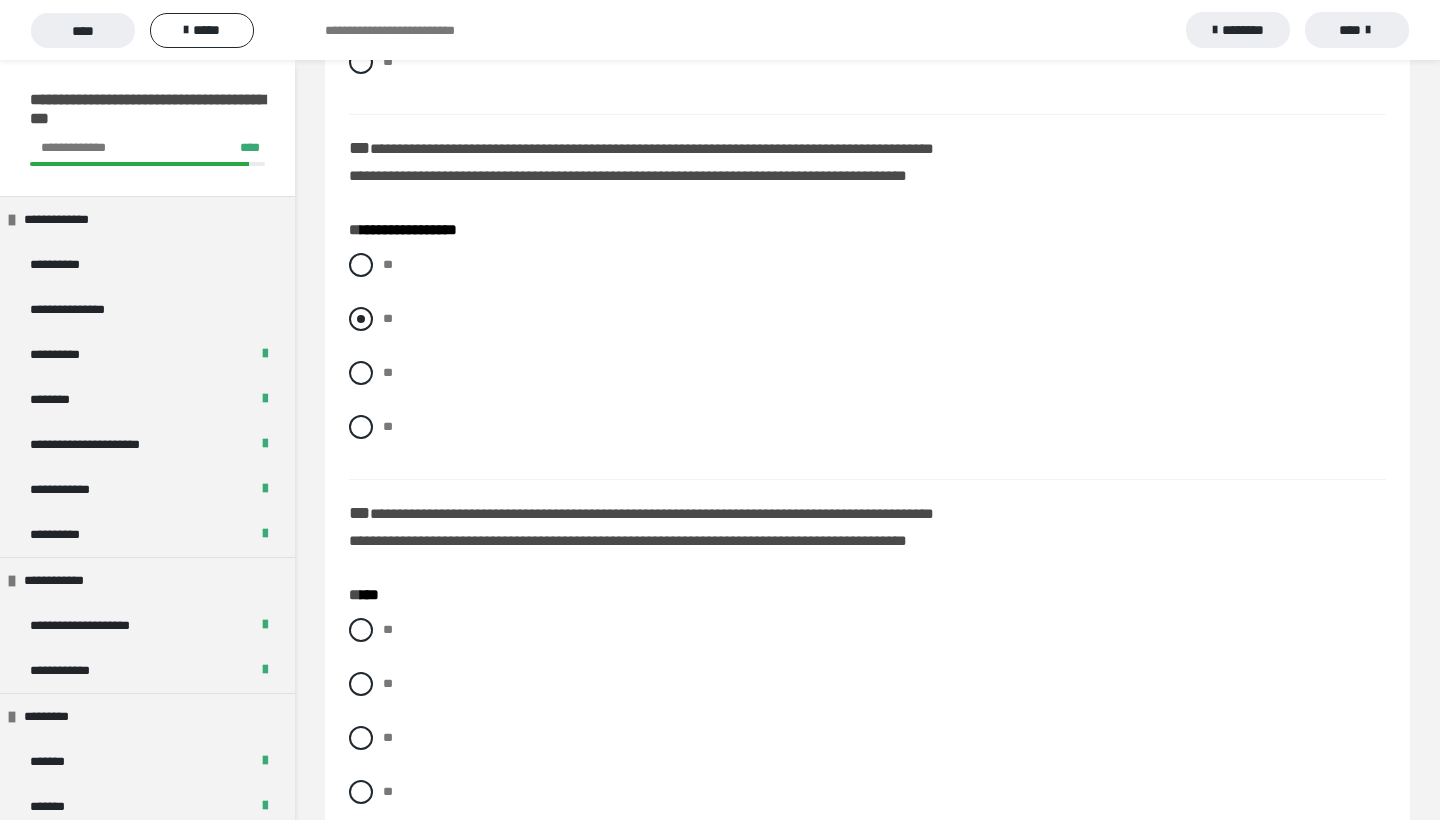 scroll, scrollTop: 912, scrollLeft: 0, axis: vertical 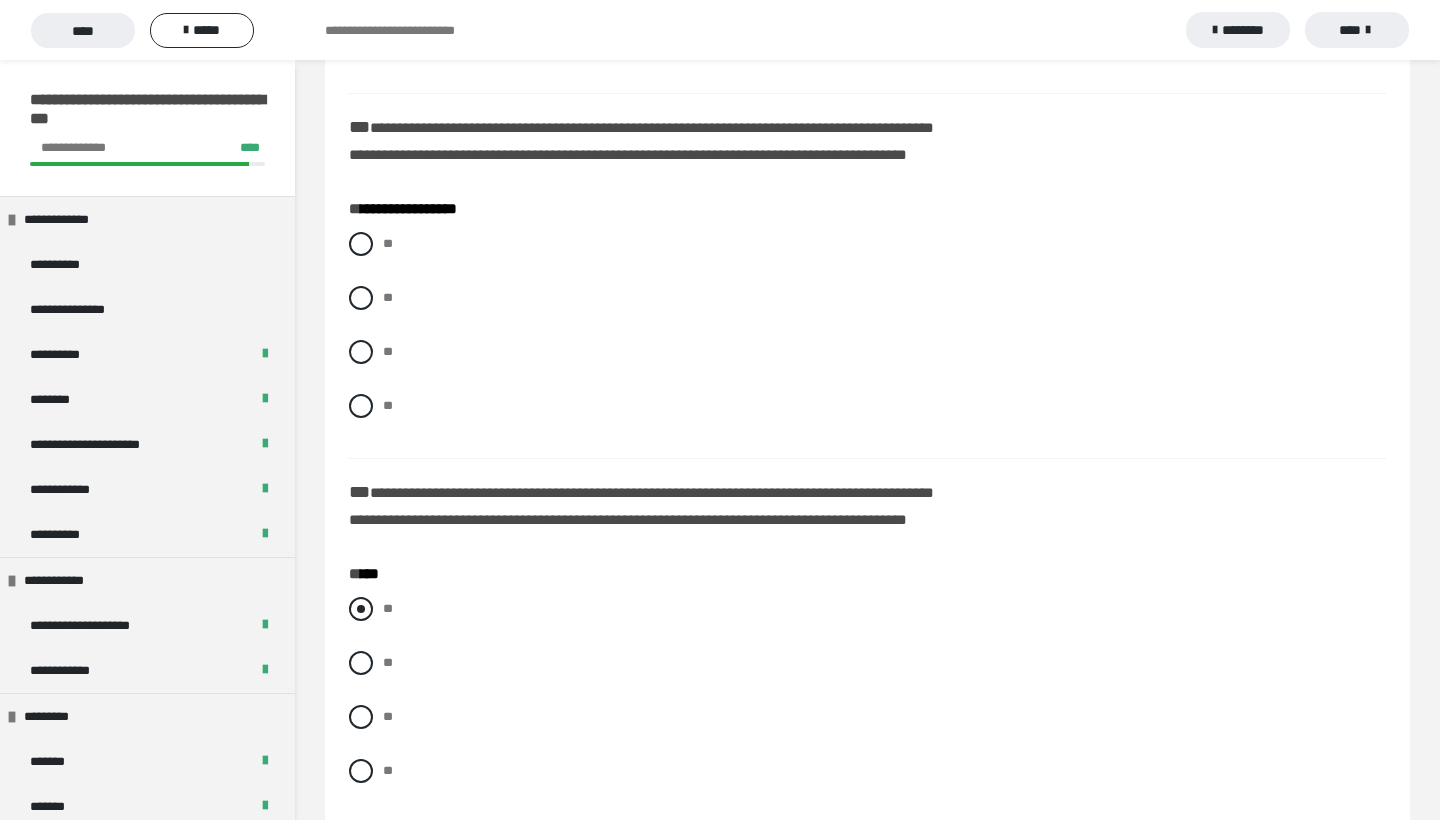 click at bounding box center [361, 609] 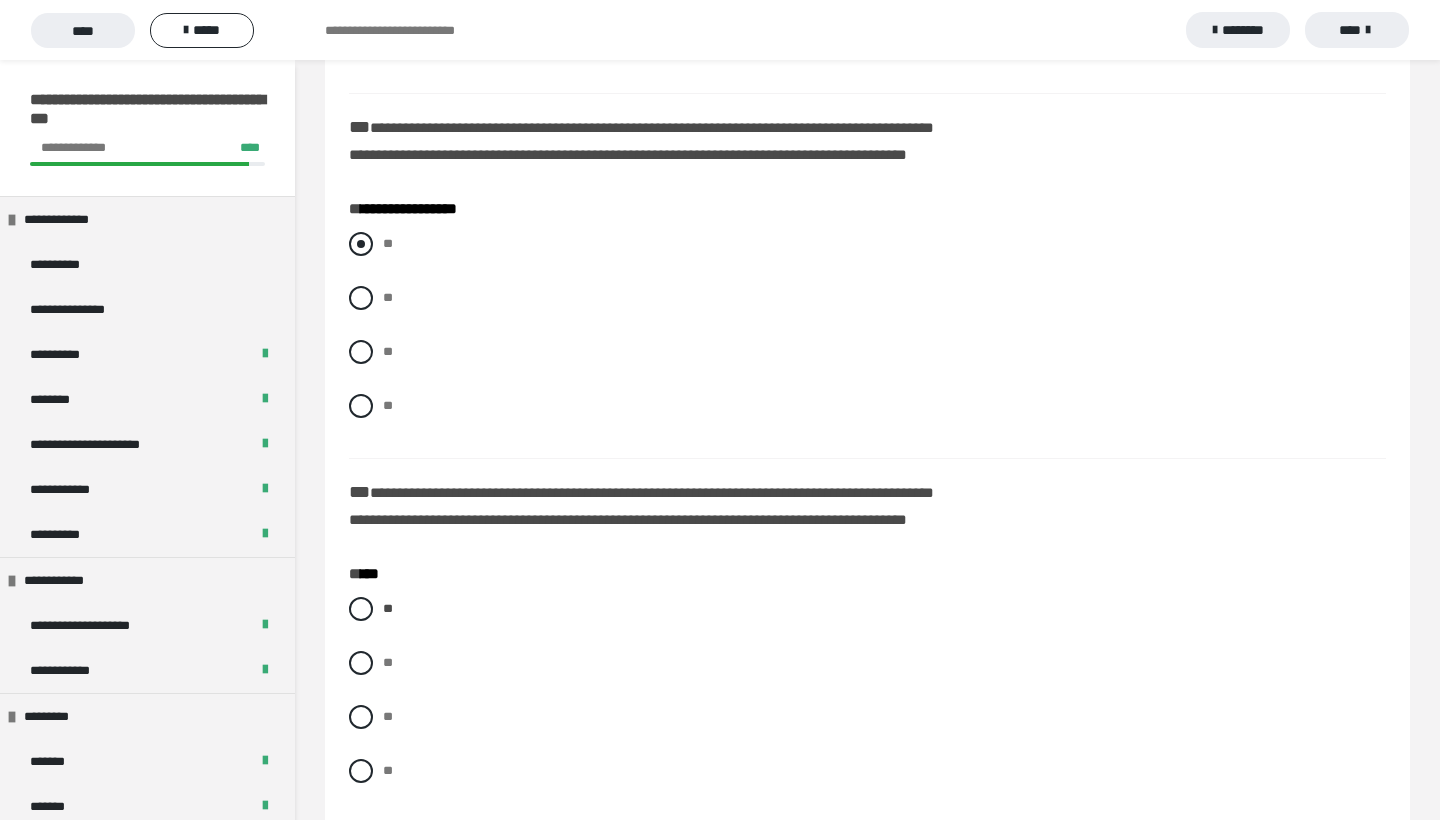 click at bounding box center [361, 244] 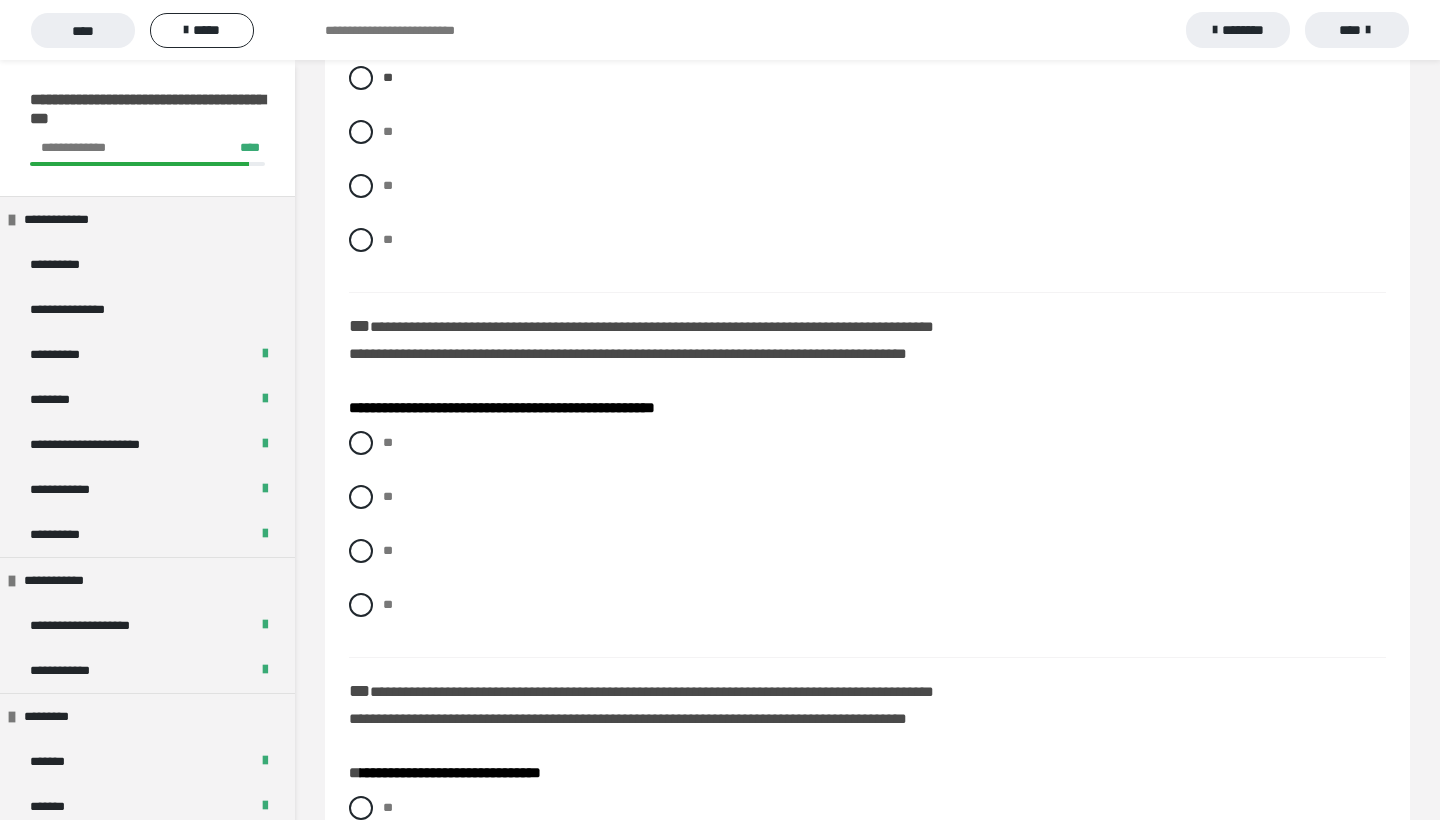 scroll, scrollTop: 1446, scrollLeft: 0, axis: vertical 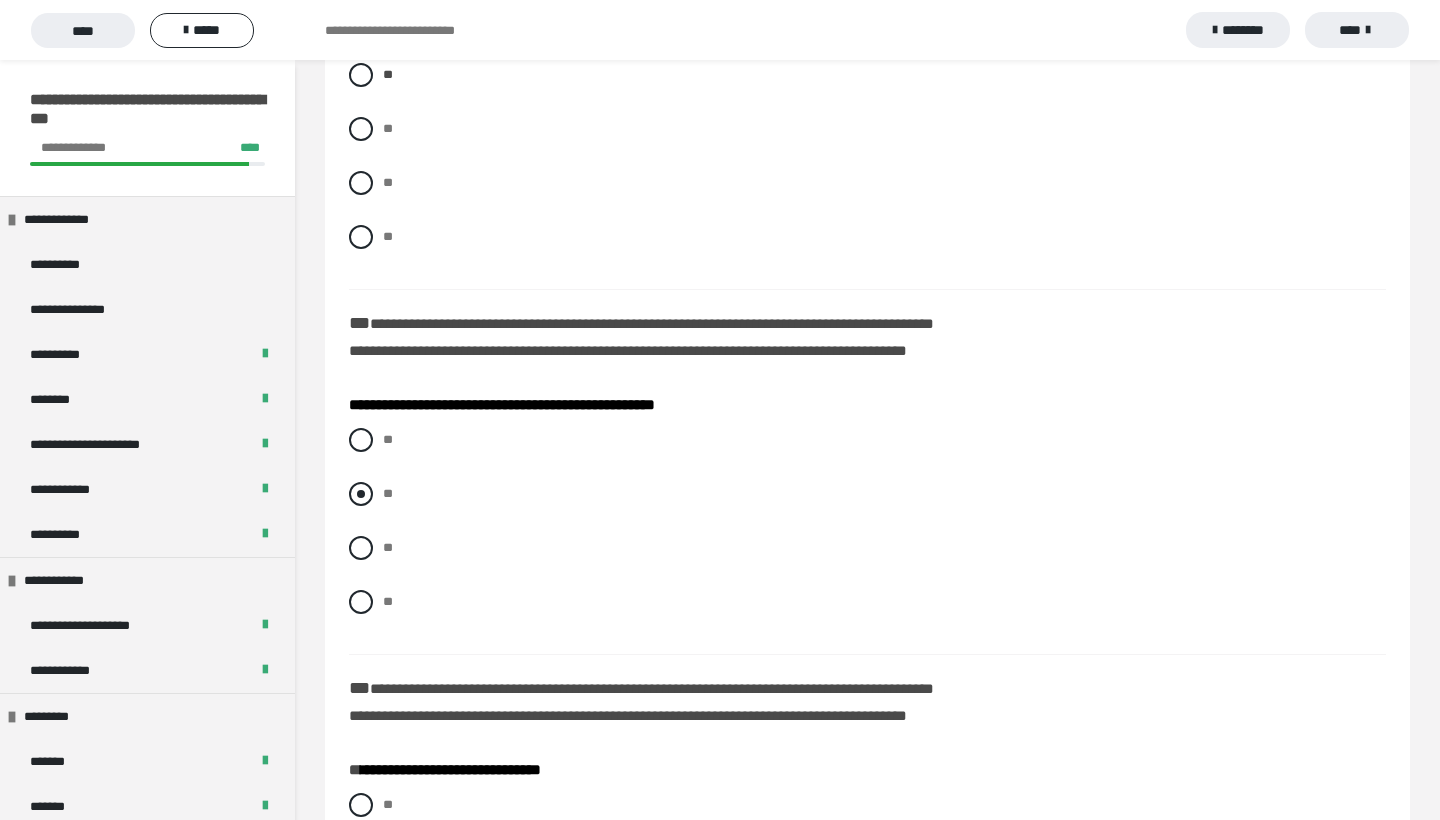 click on "**" at bounding box center (867, 494) 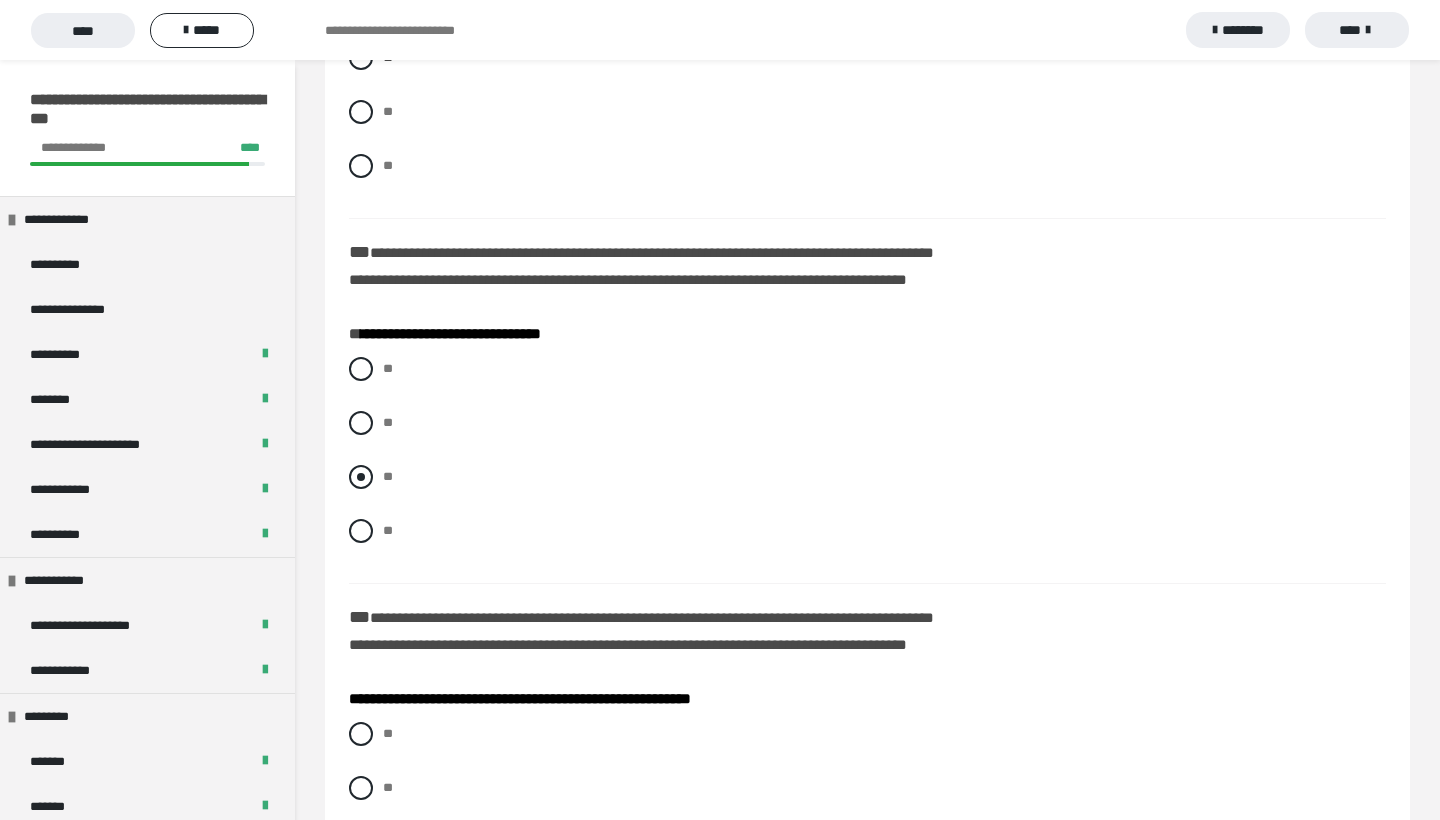 scroll, scrollTop: 1902, scrollLeft: 0, axis: vertical 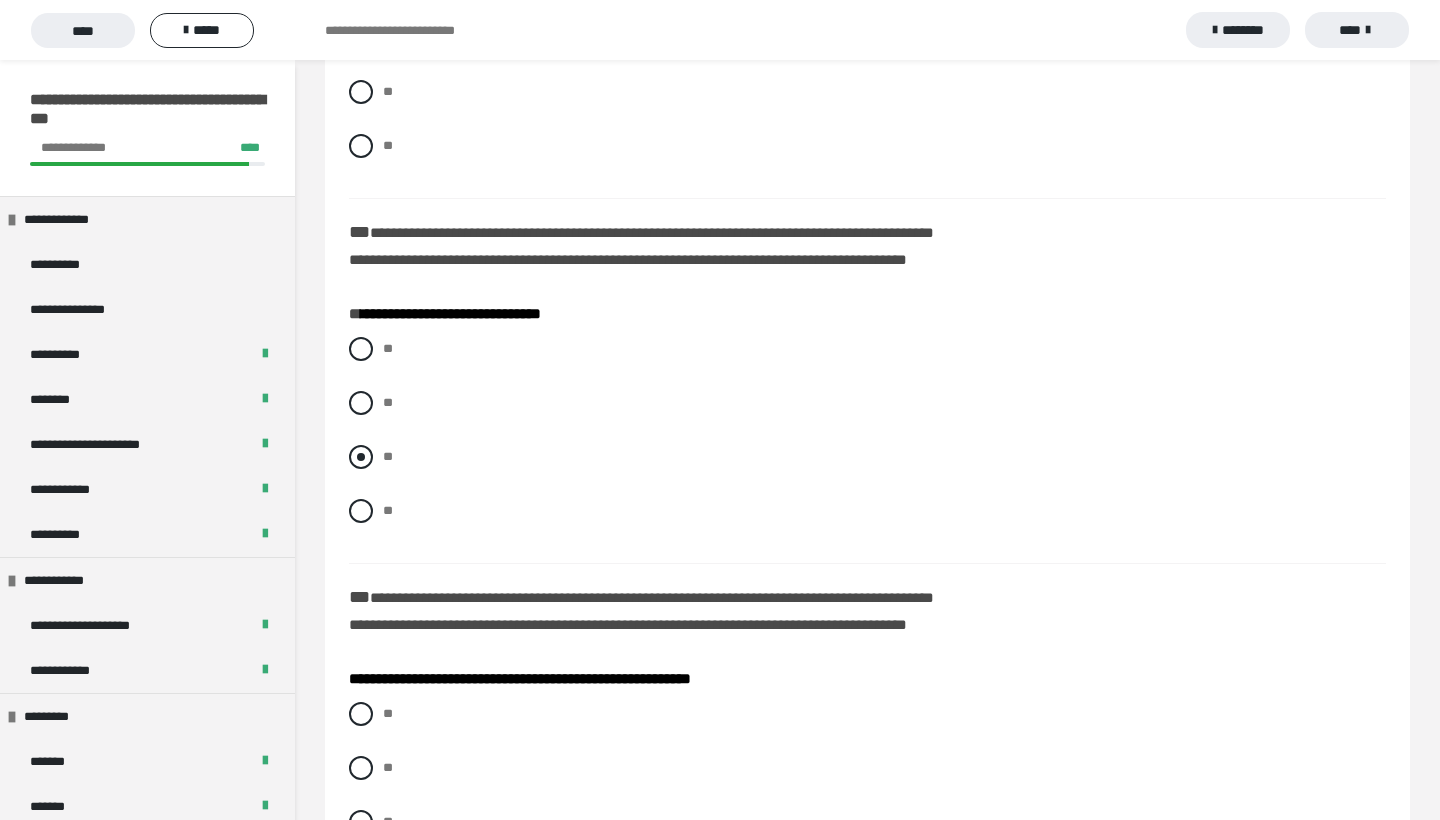 click at bounding box center [361, 457] 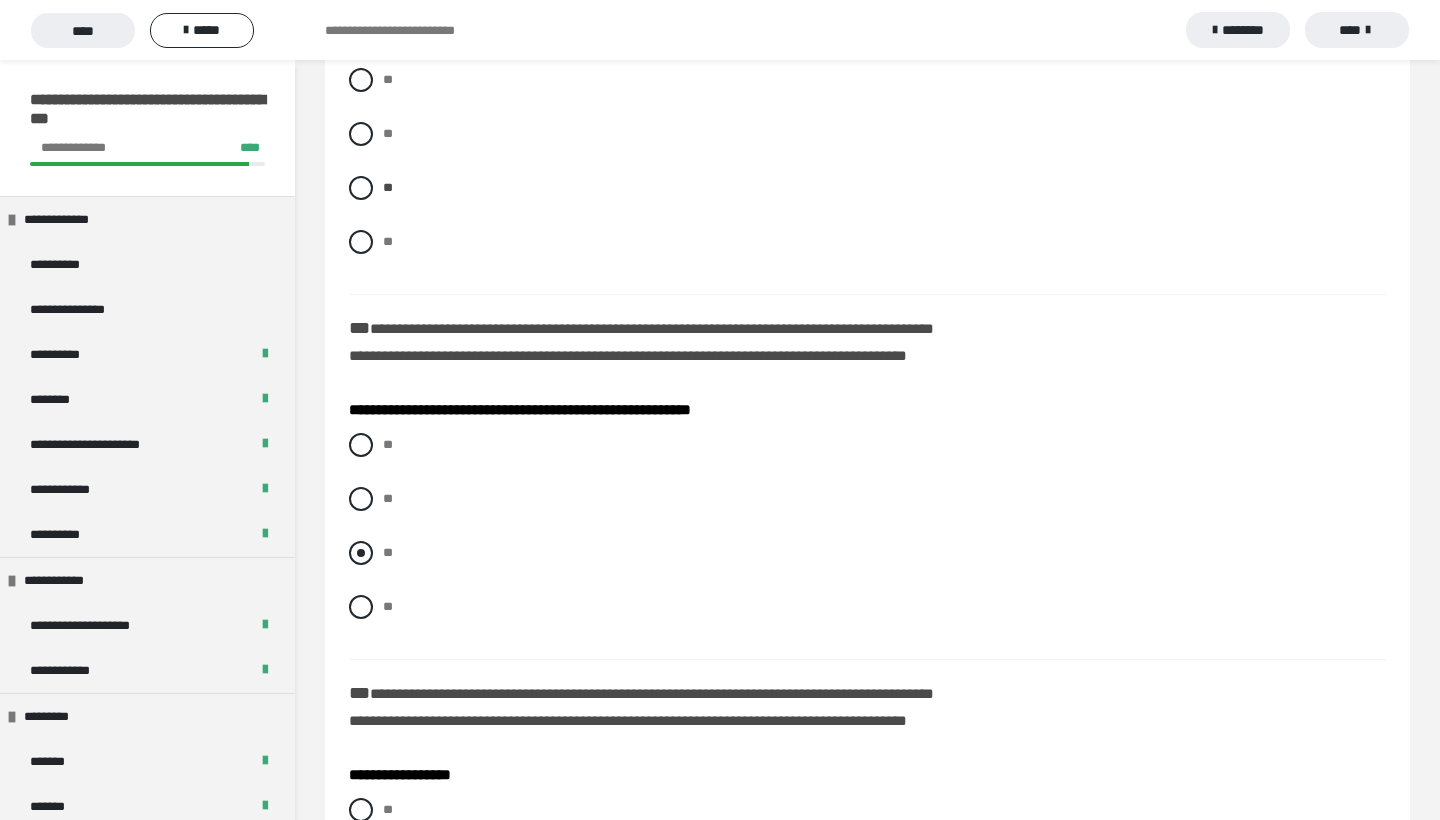 scroll, scrollTop: 2183, scrollLeft: 0, axis: vertical 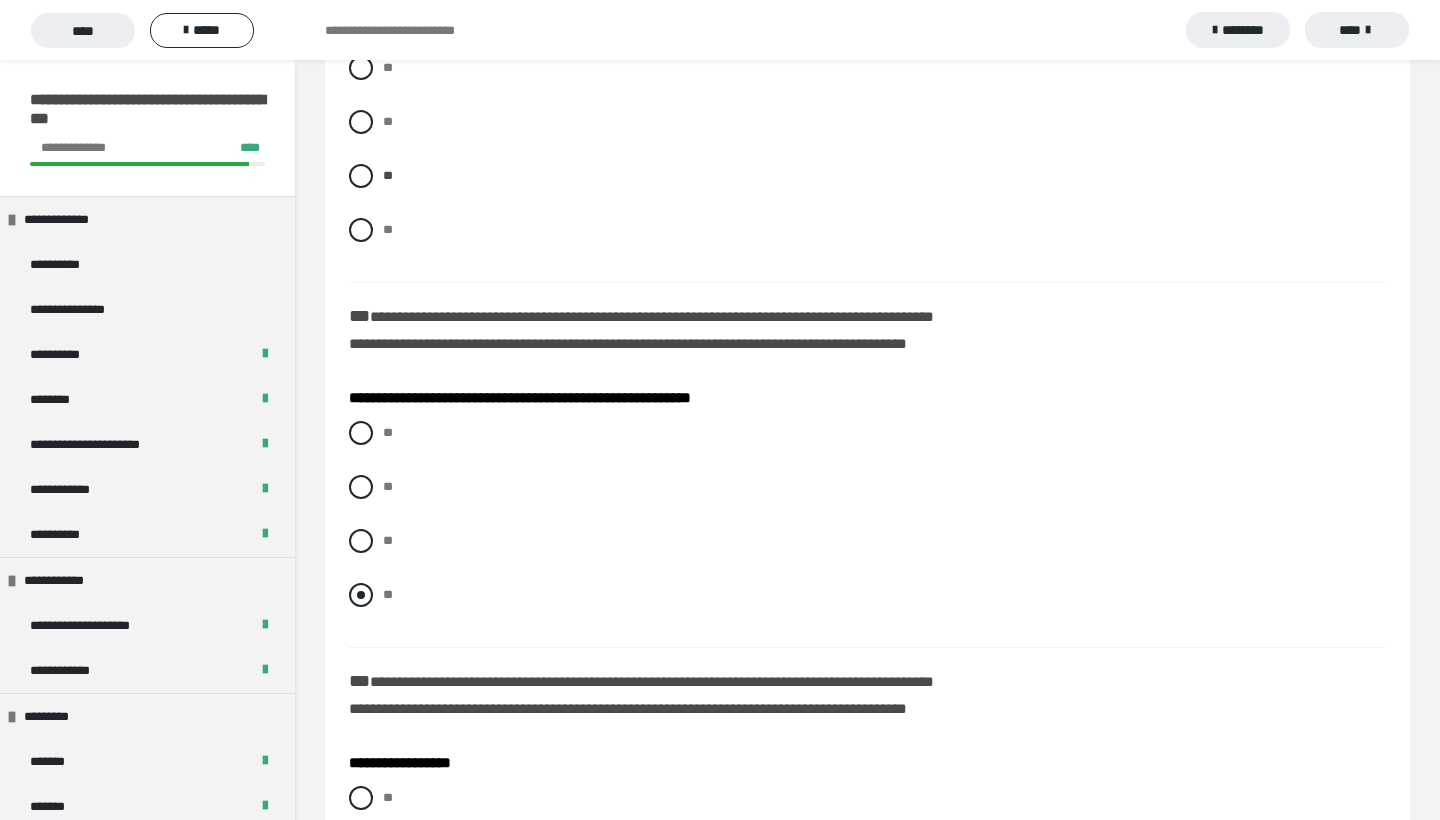 click at bounding box center (361, 595) 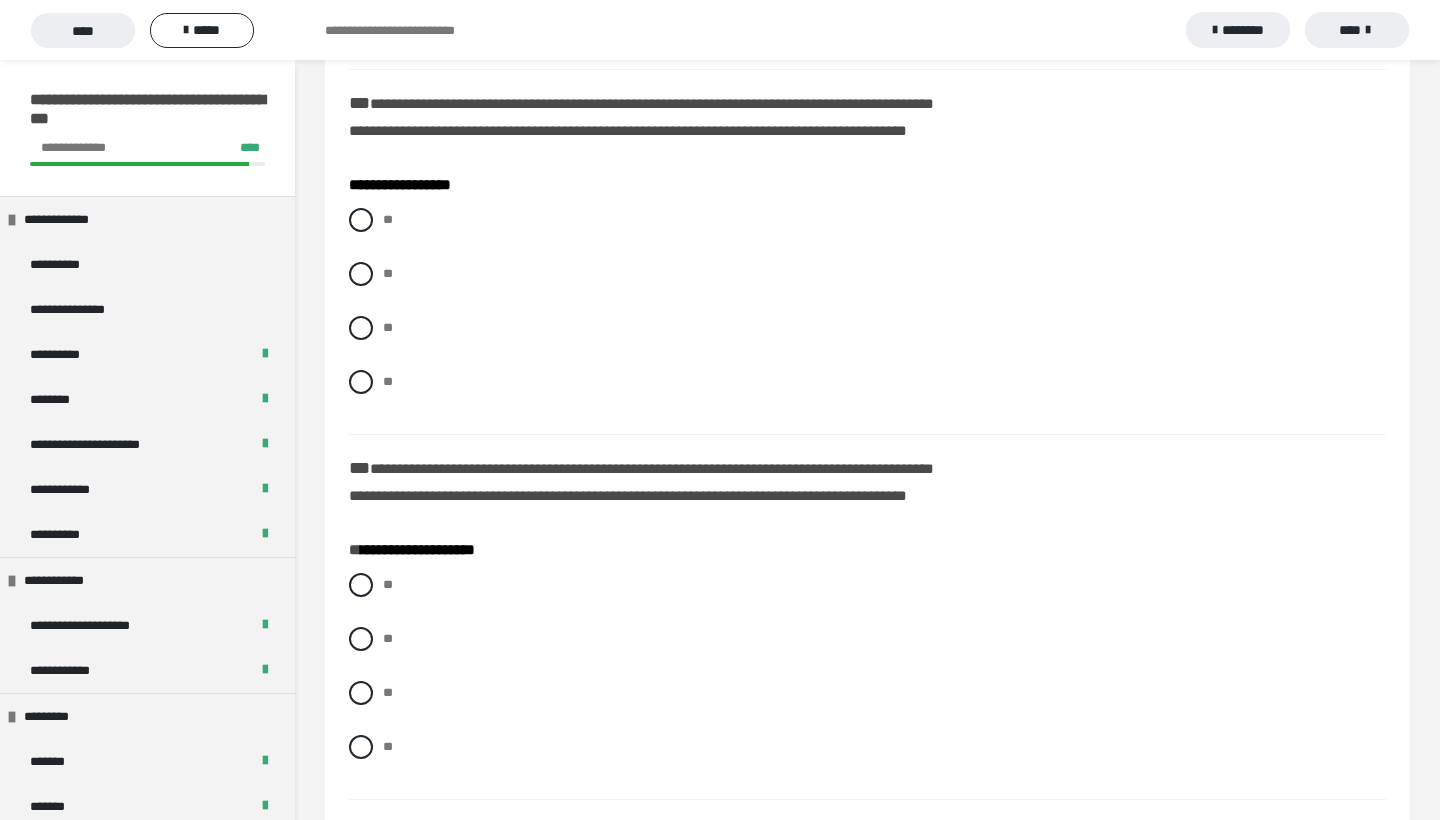 scroll, scrollTop: 2750, scrollLeft: 0, axis: vertical 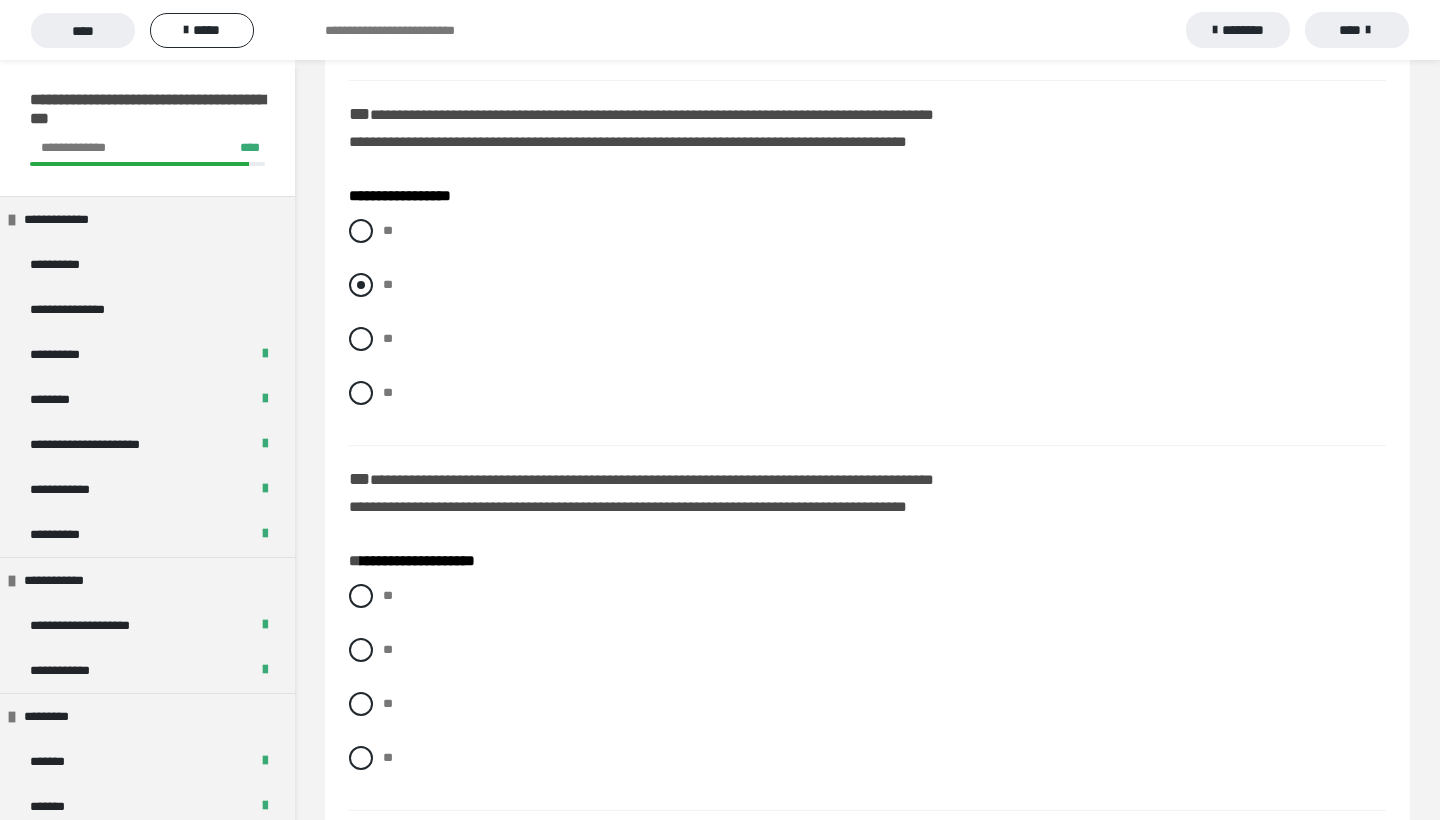 click at bounding box center [361, 285] 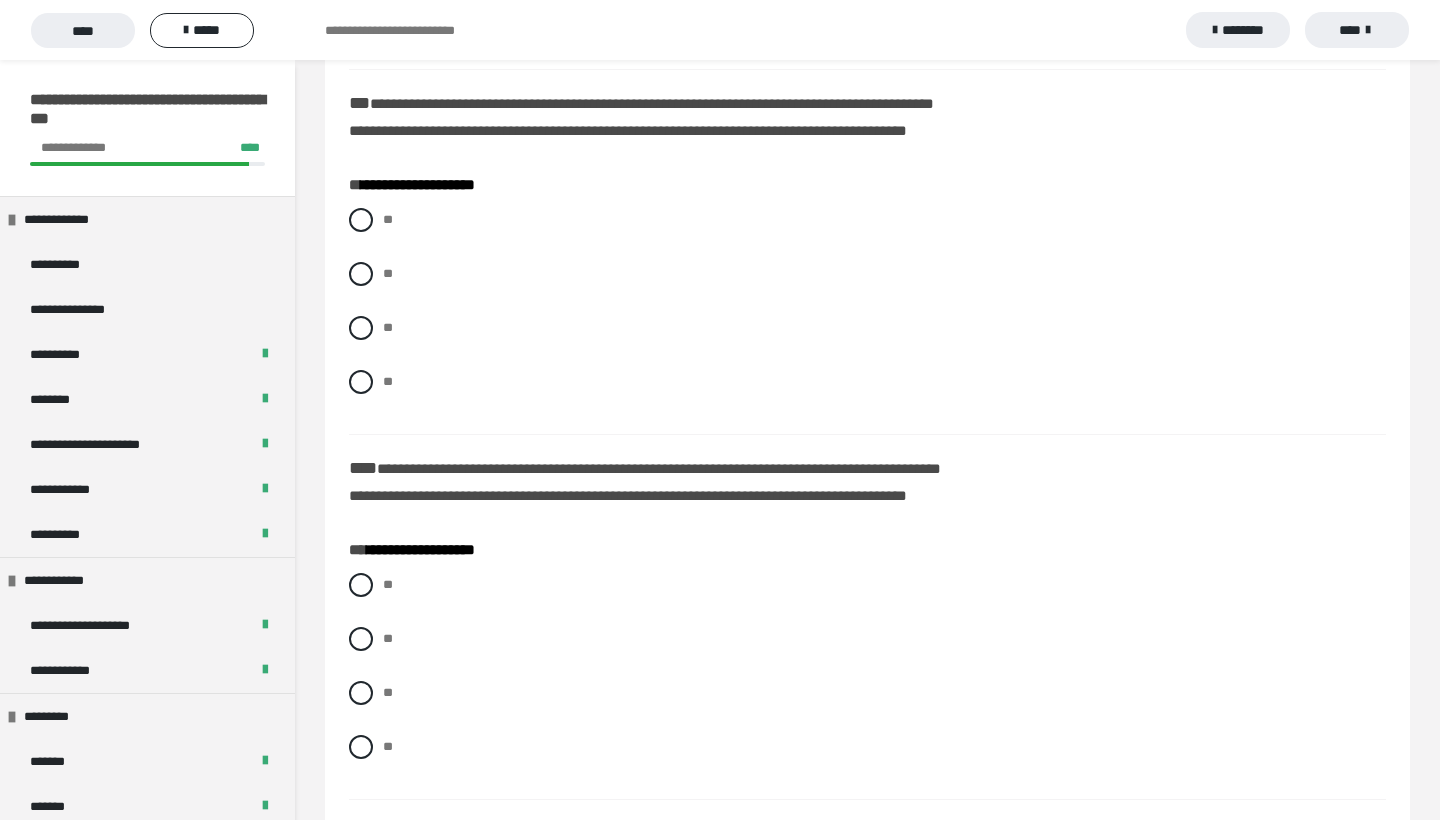 scroll, scrollTop: 3127, scrollLeft: 0, axis: vertical 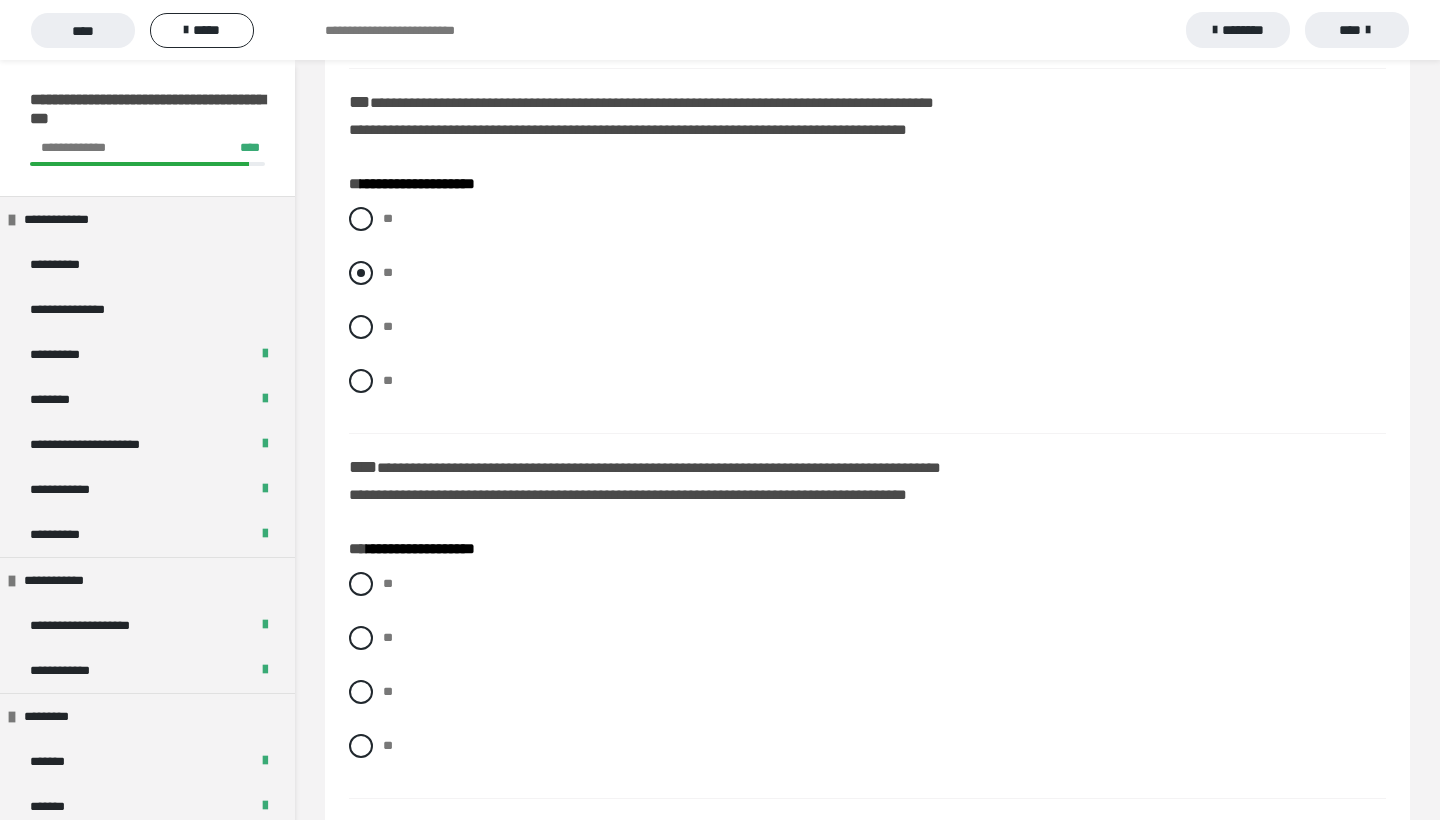 click at bounding box center (361, 273) 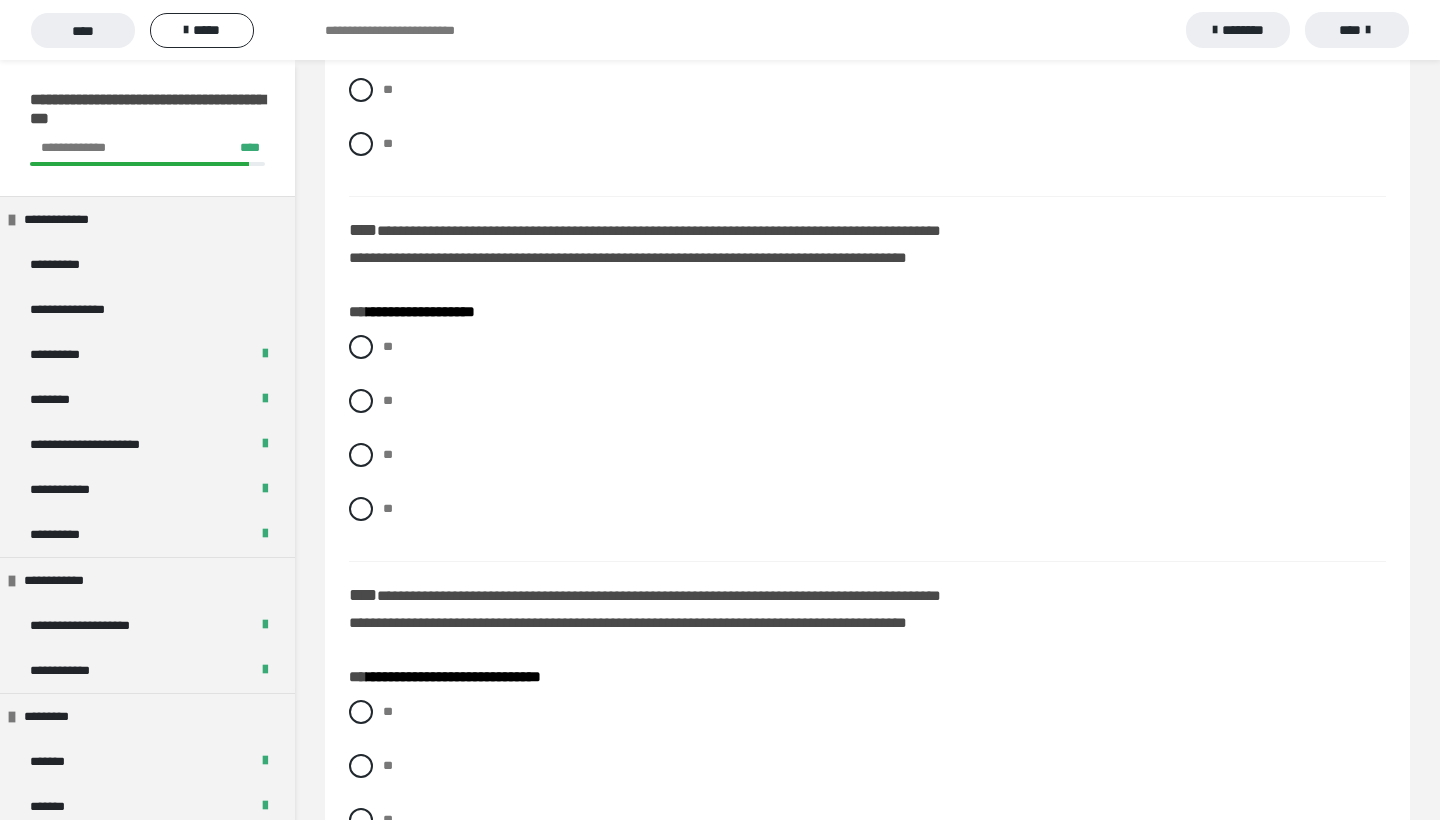 scroll, scrollTop: 3366, scrollLeft: 0, axis: vertical 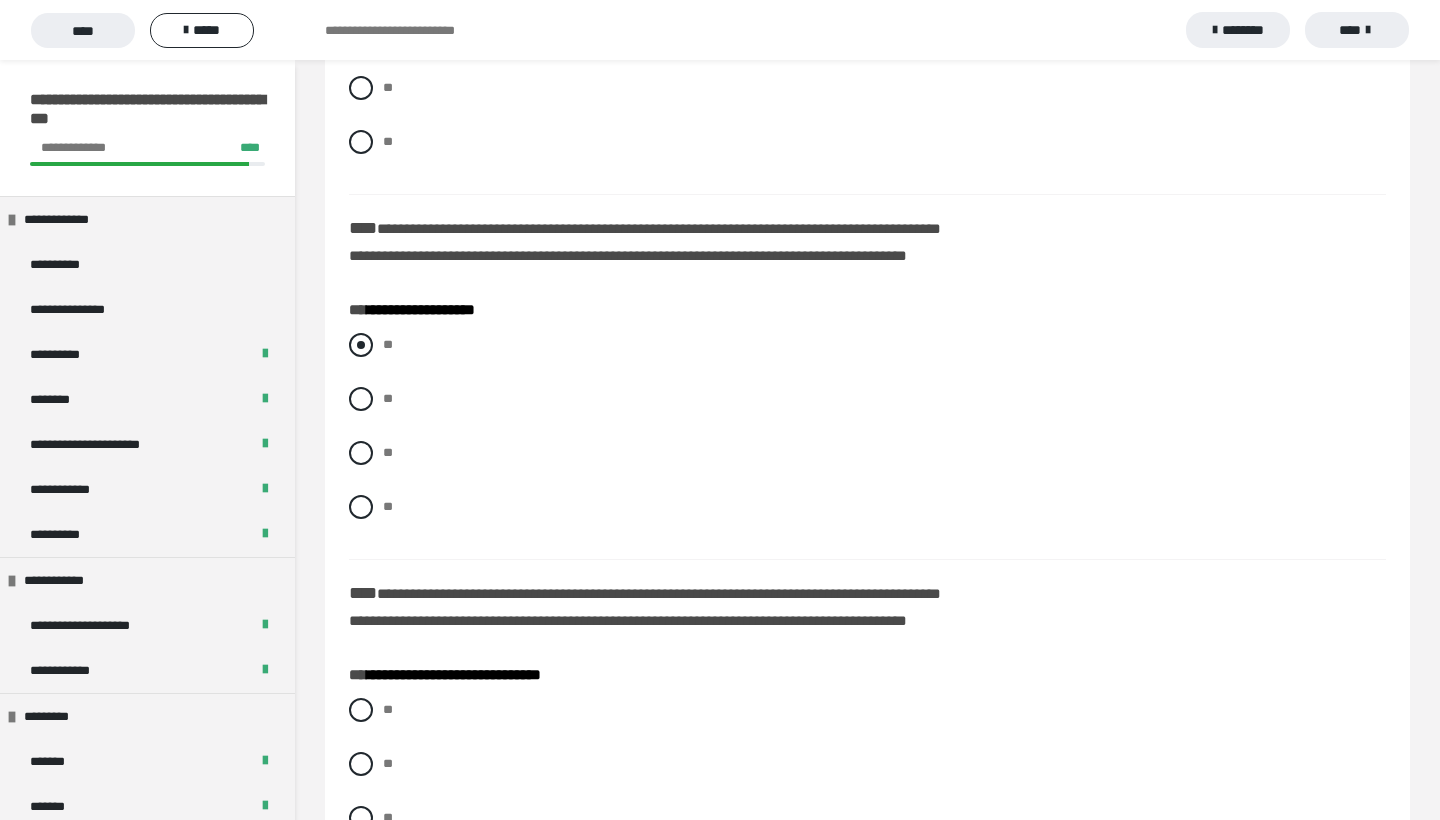 click at bounding box center (361, 345) 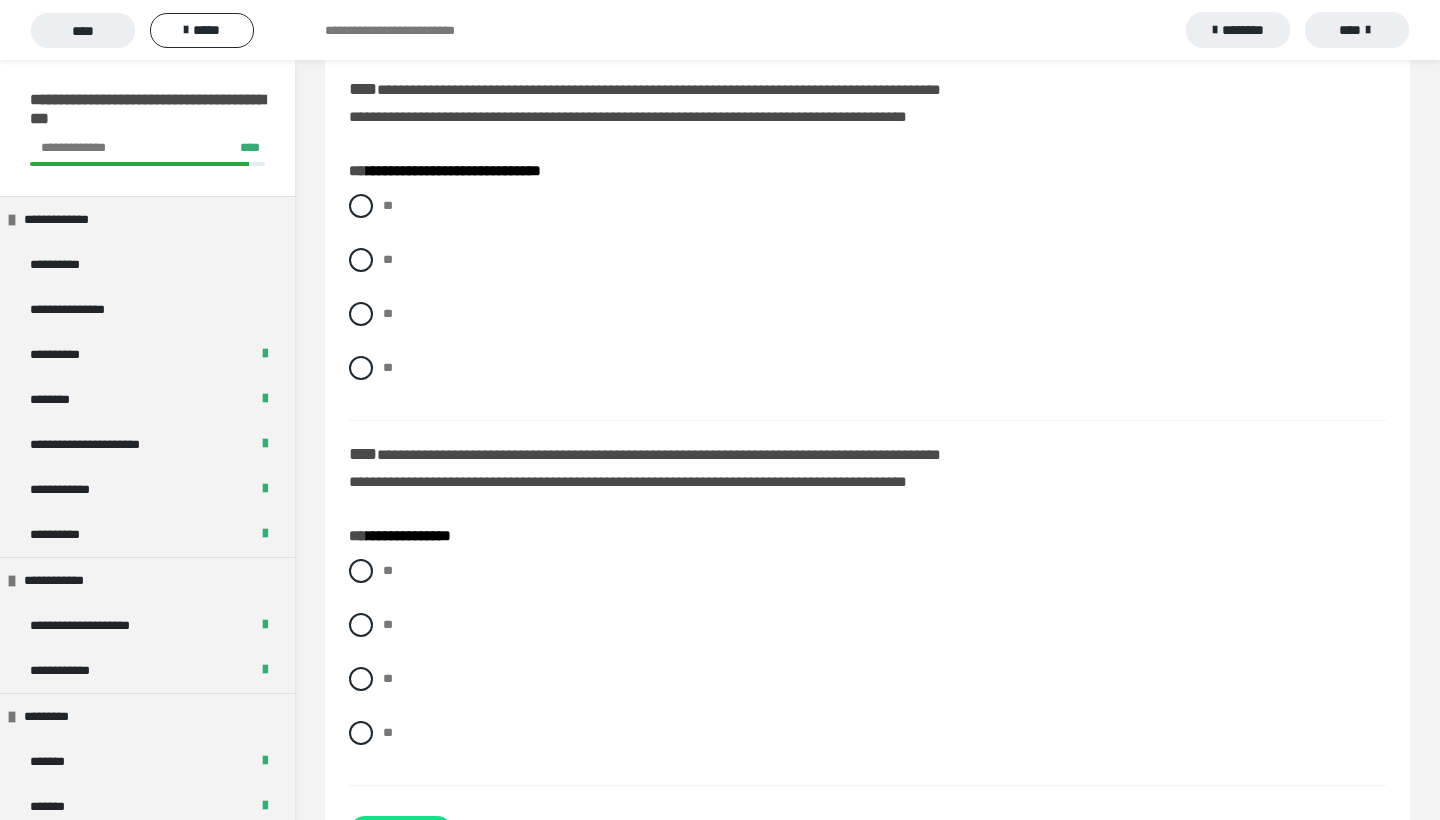scroll, scrollTop: 3873, scrollLeft: 0, axis: vertical 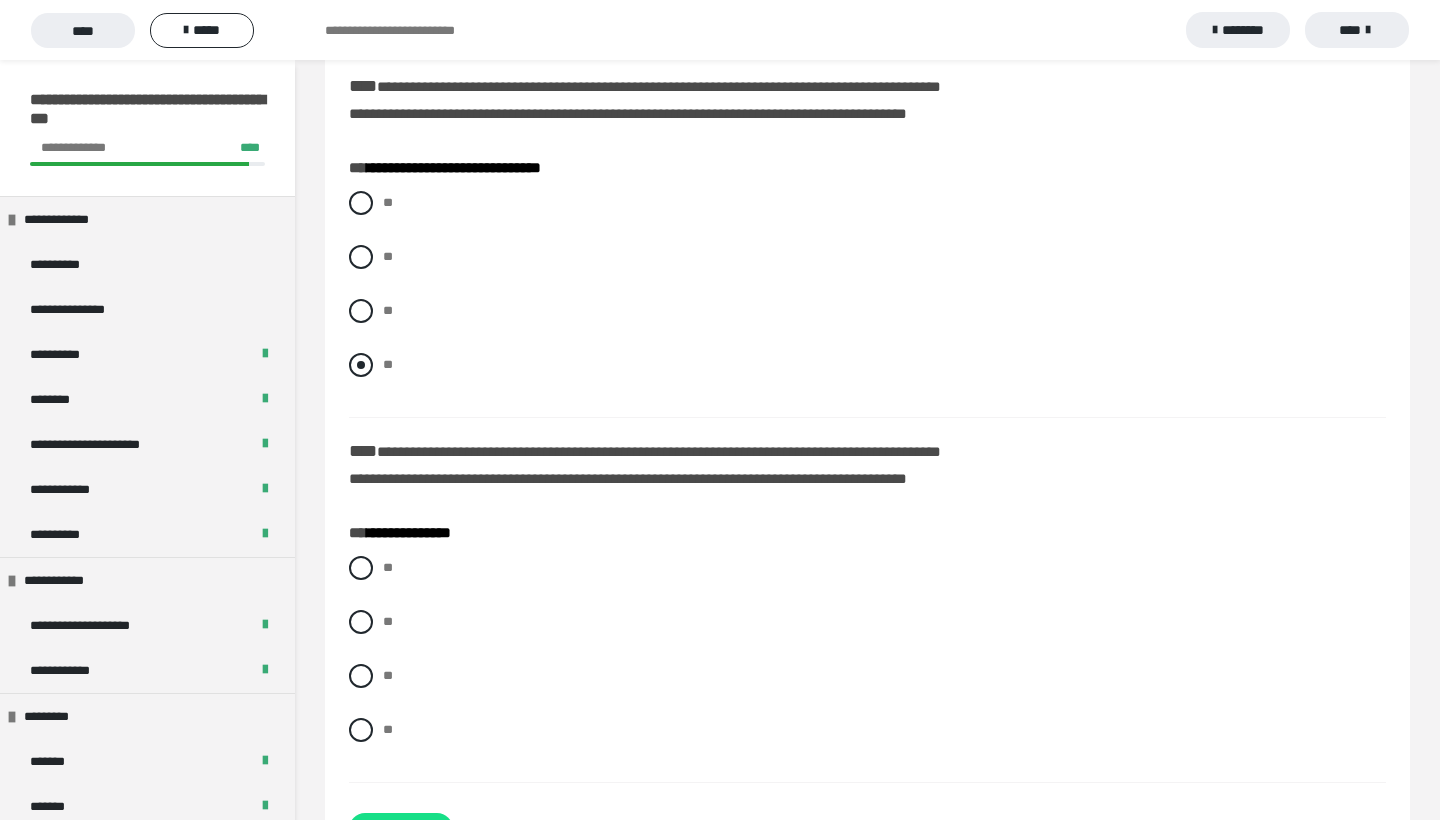 click at bounding box center [361, 365] 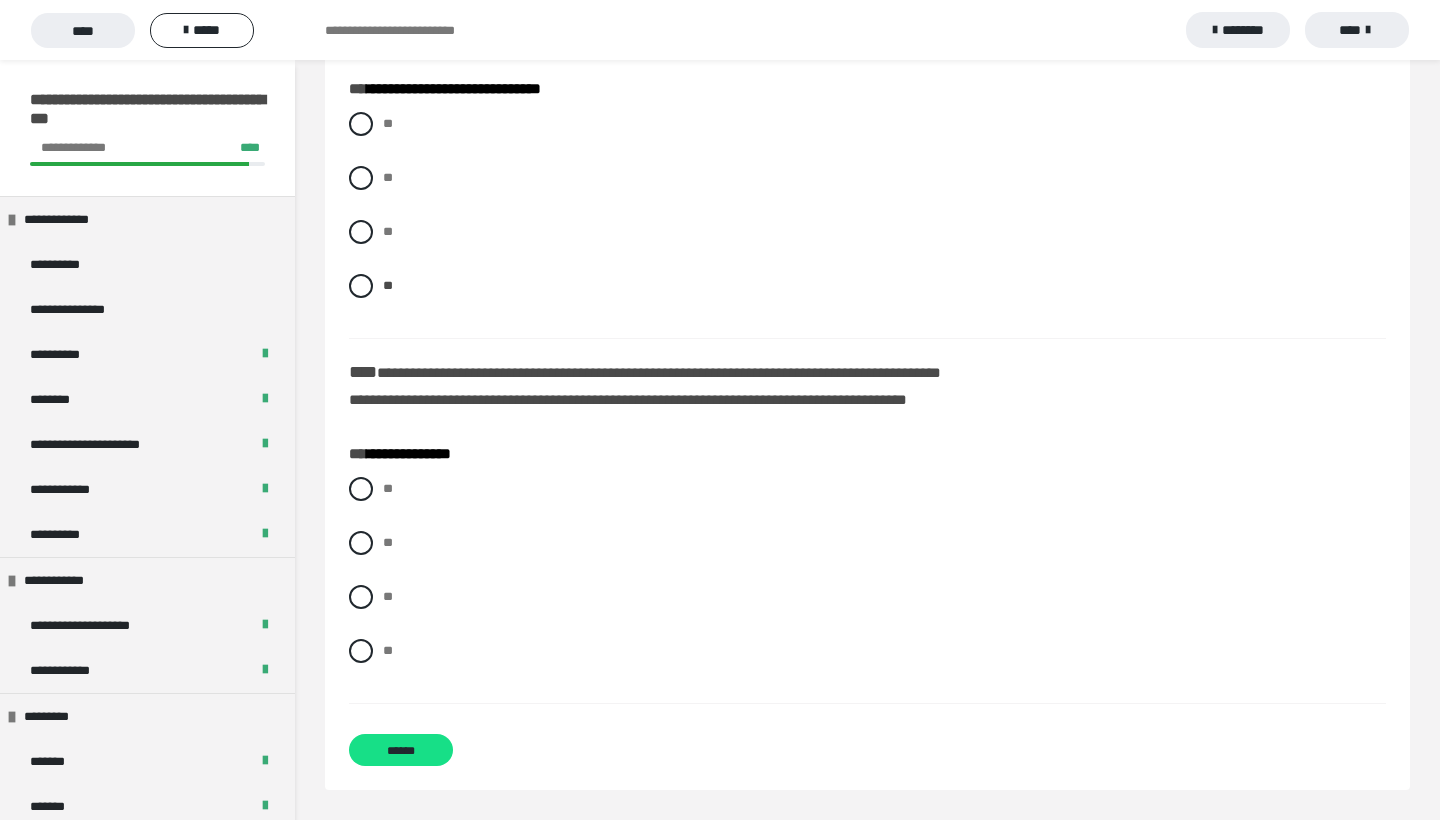 scroll, scrollTop: 3952, scrollLeft: 0, axis: vertical 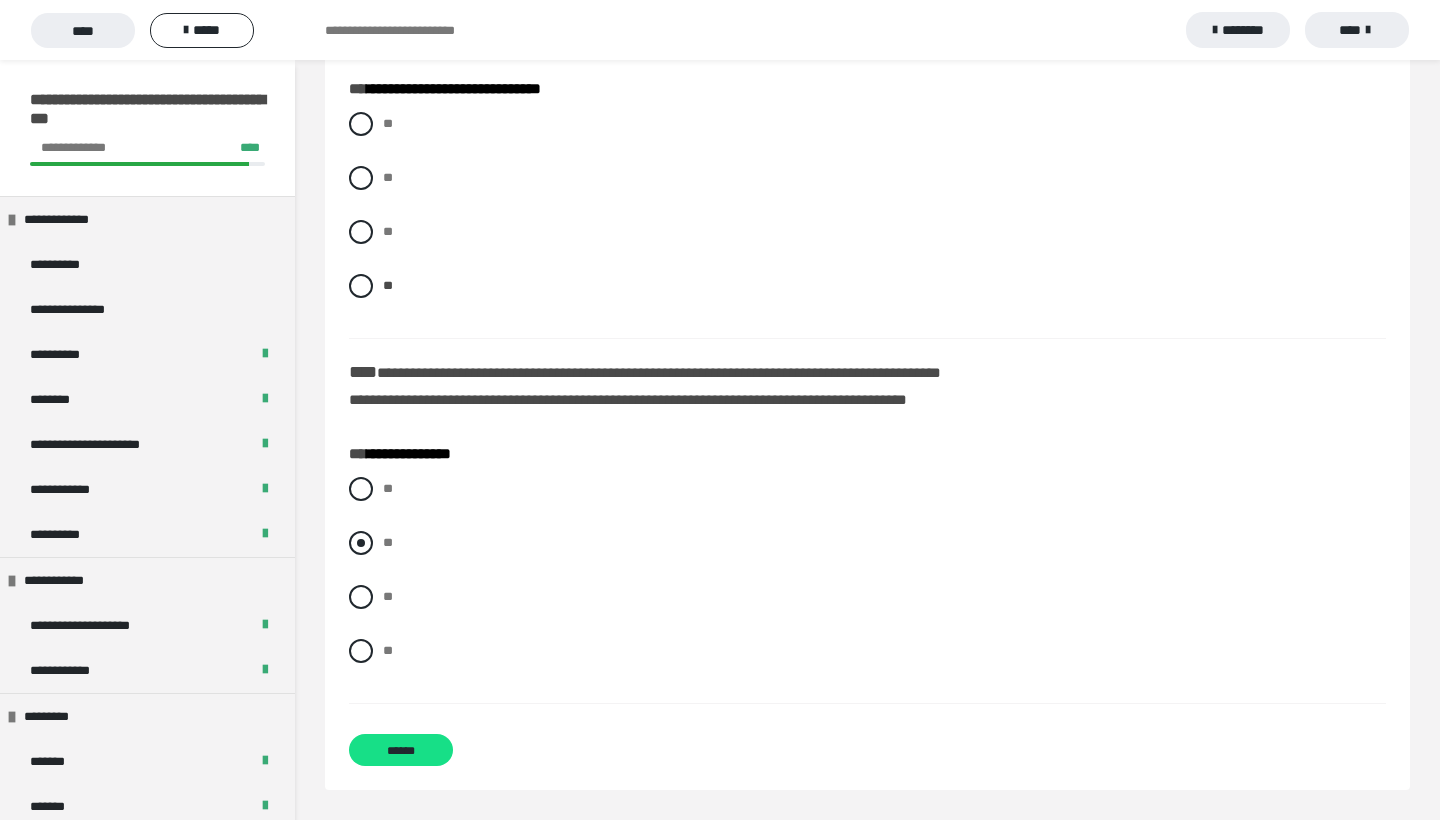 click at bounding box center [361, 543] 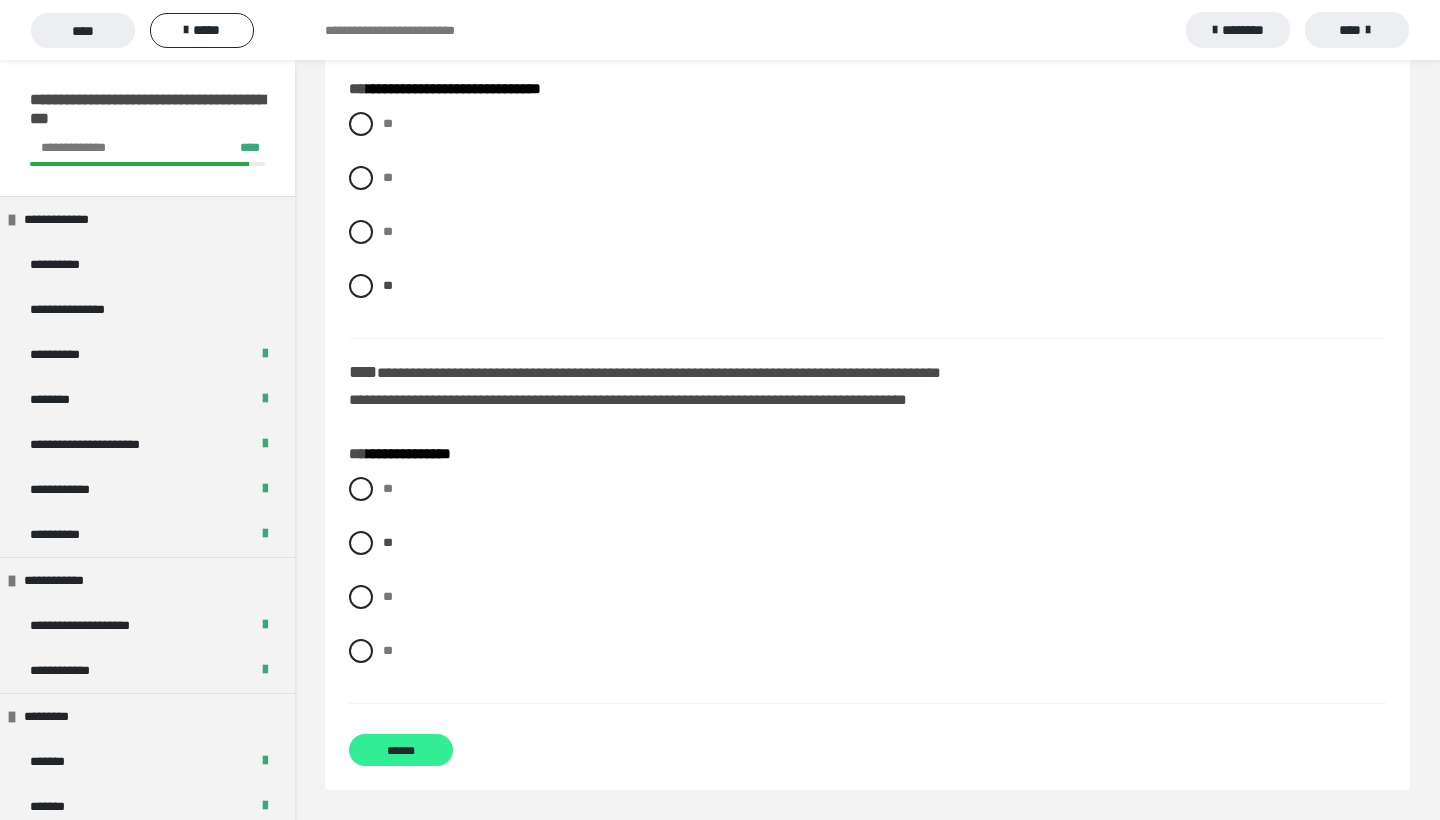 click on "******" at bounding box center (401, 750) 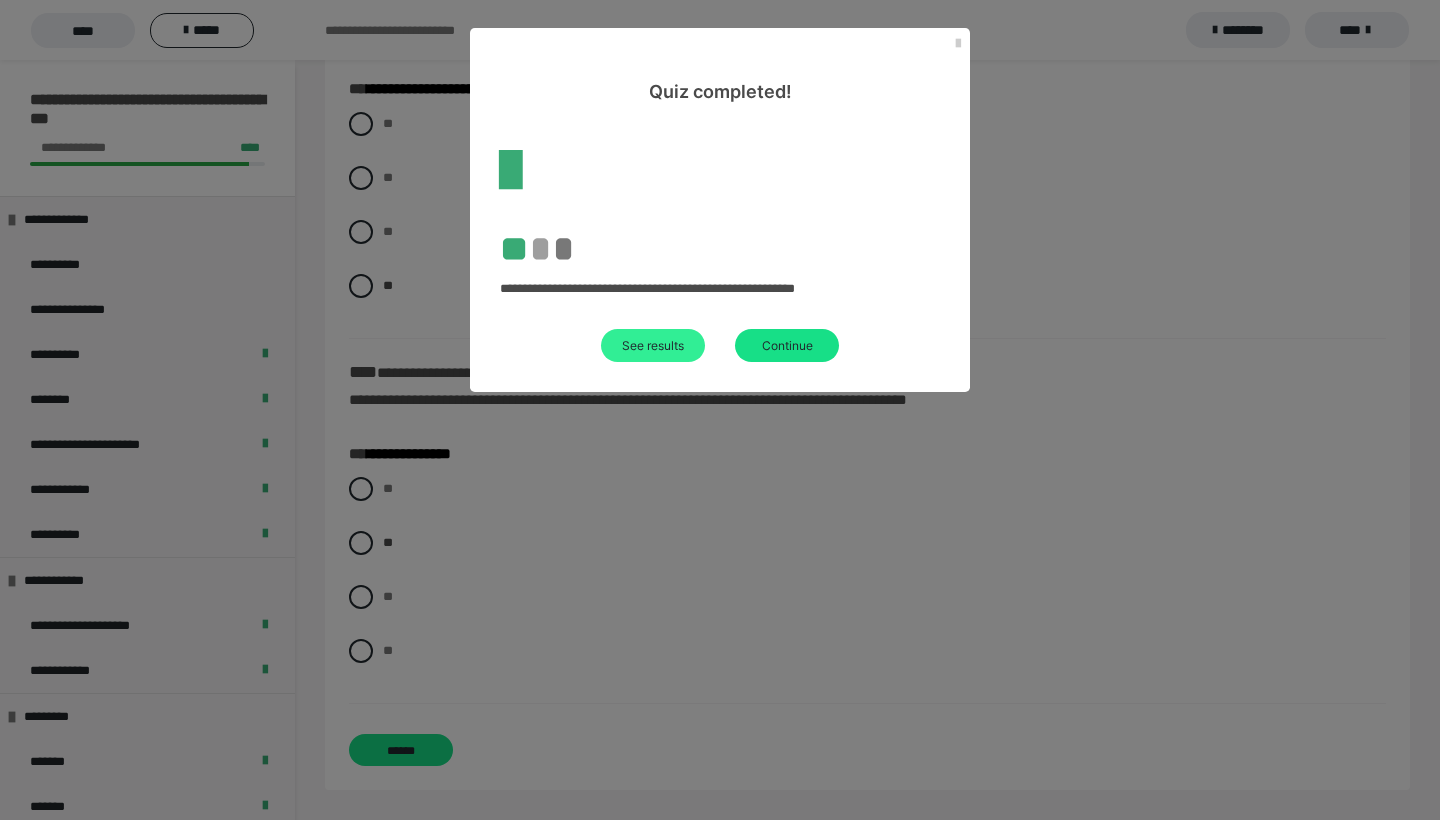 scroll, scrollTop: 60, scrollLeft: 0, axis: vertical 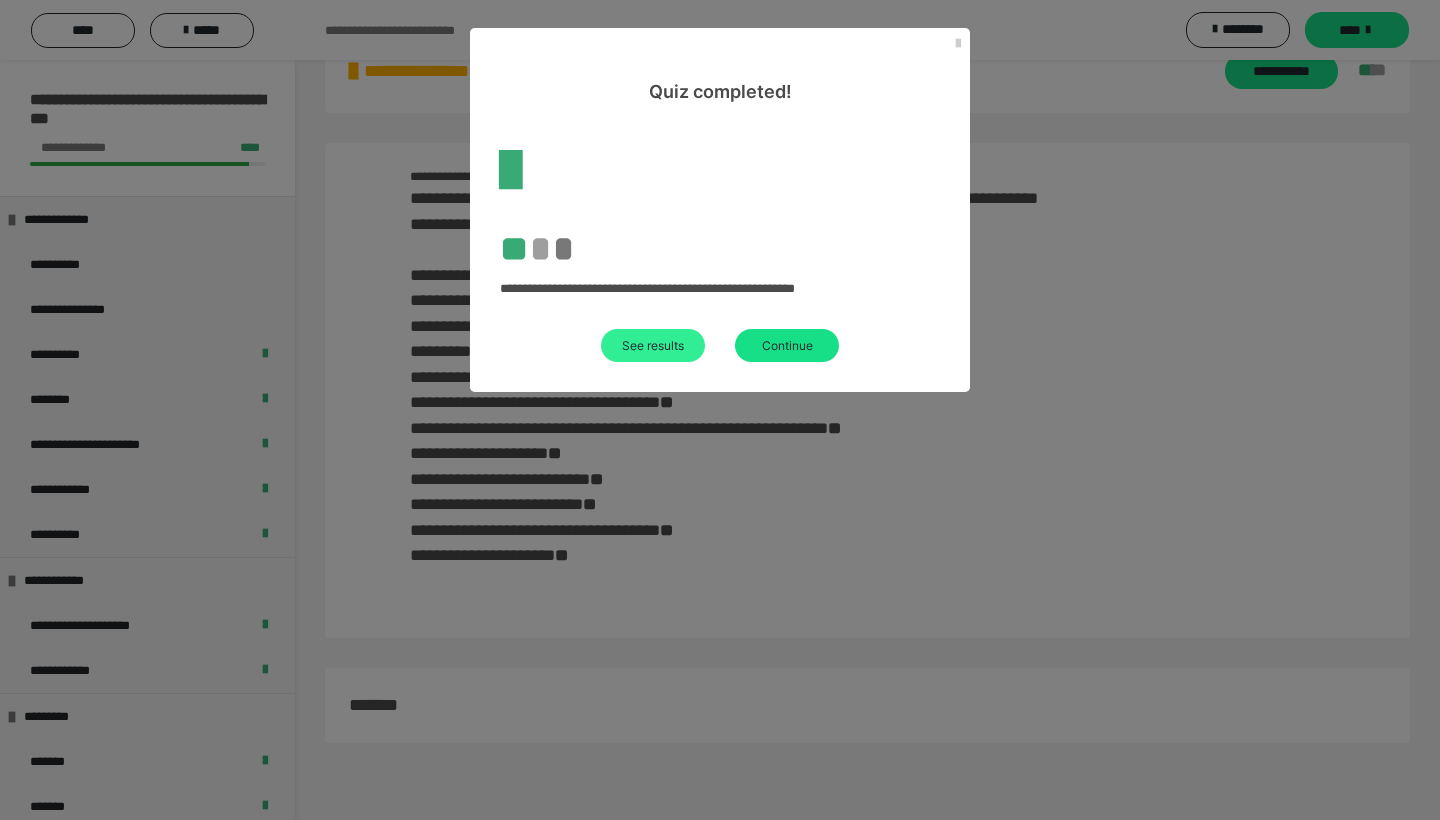 click on "See results" at bounding box center [653, 345] 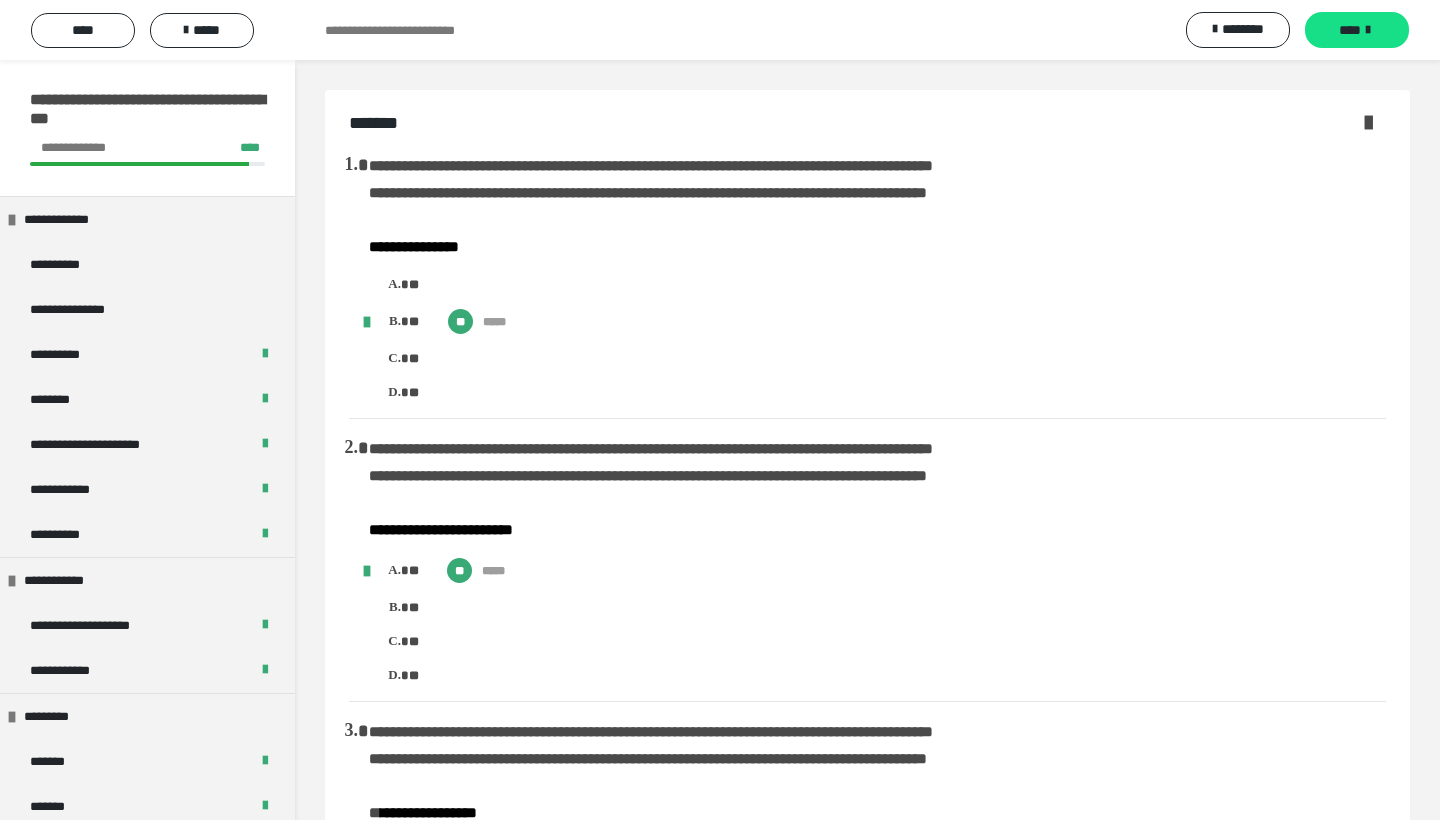 scroll, scrollTop: 0, scrollLeft: 0, axis: both 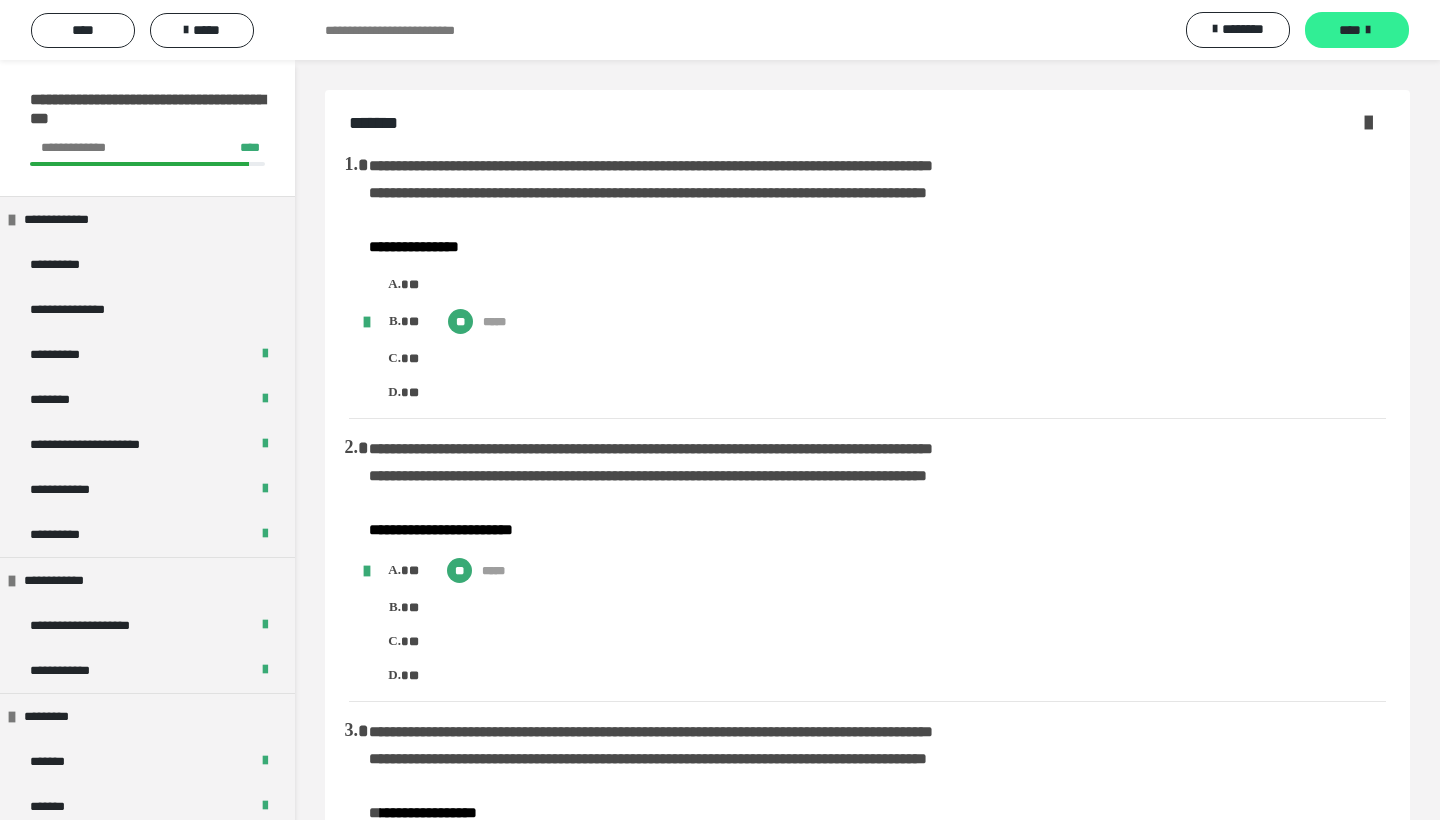 click on "****" at bounding box center (1357, 30) 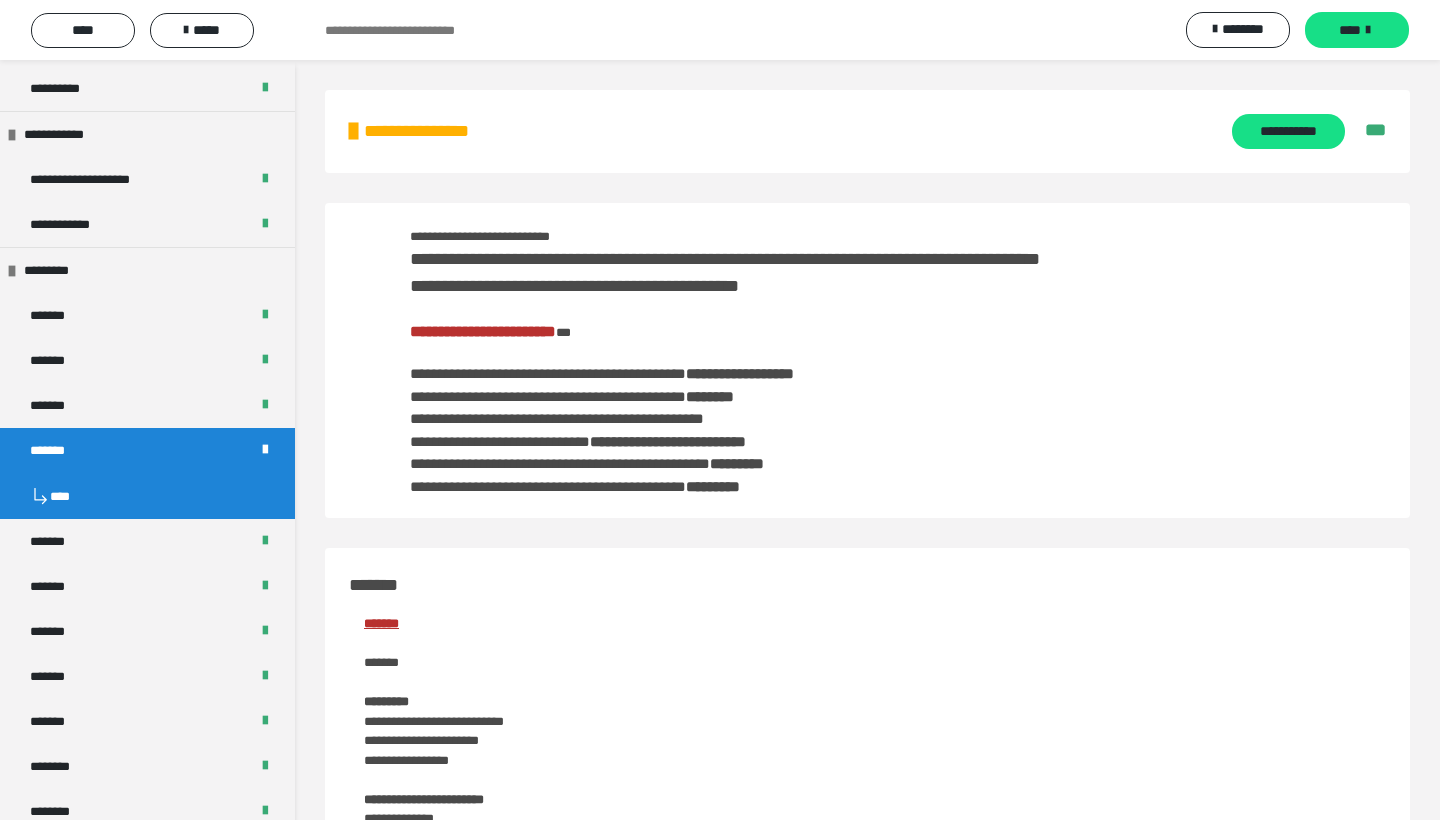 scroll, scrollTop: 459, scrollLeft: 0, axis: vertical 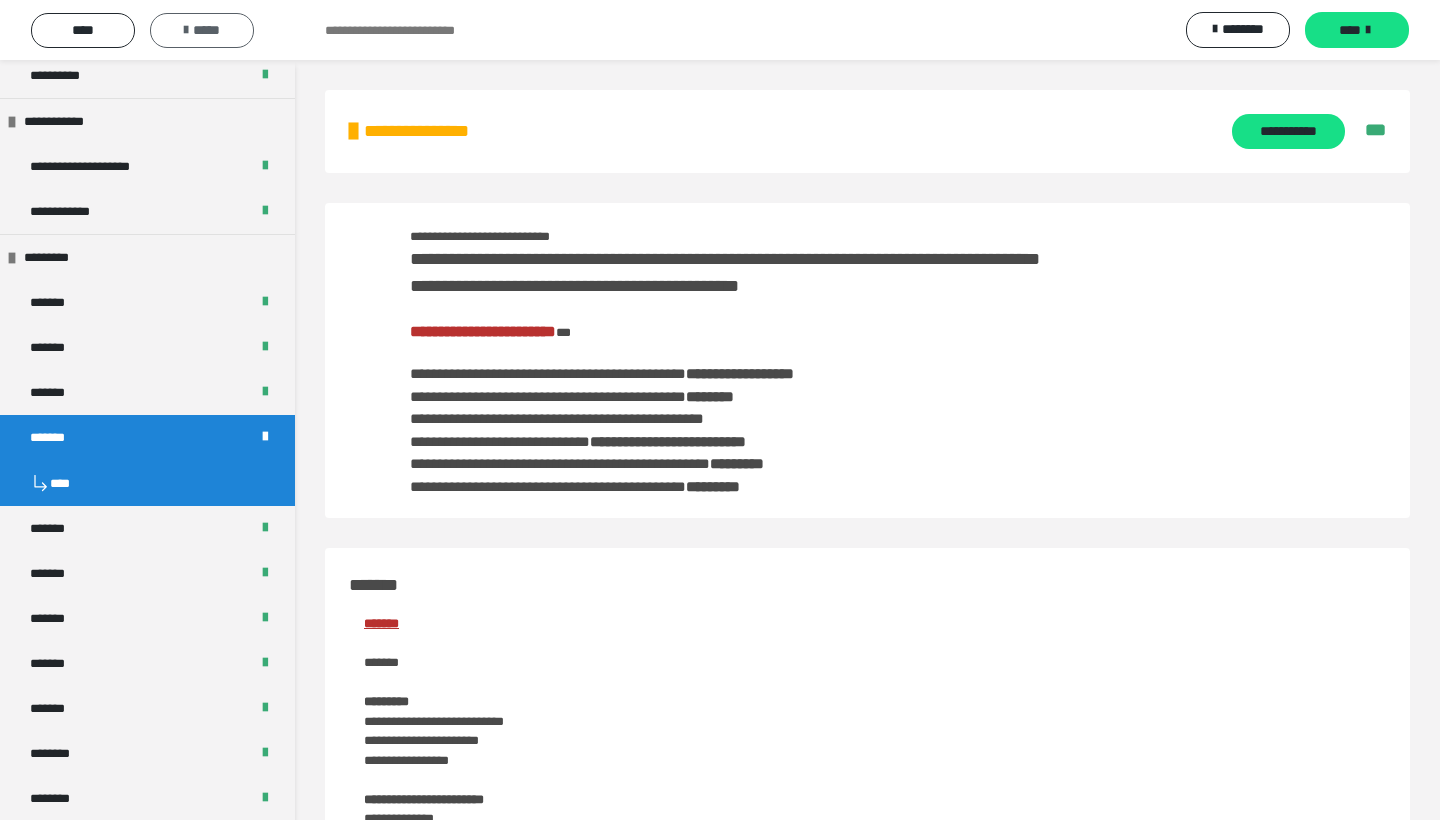 click on "*****" at bounding box center (202, 30) 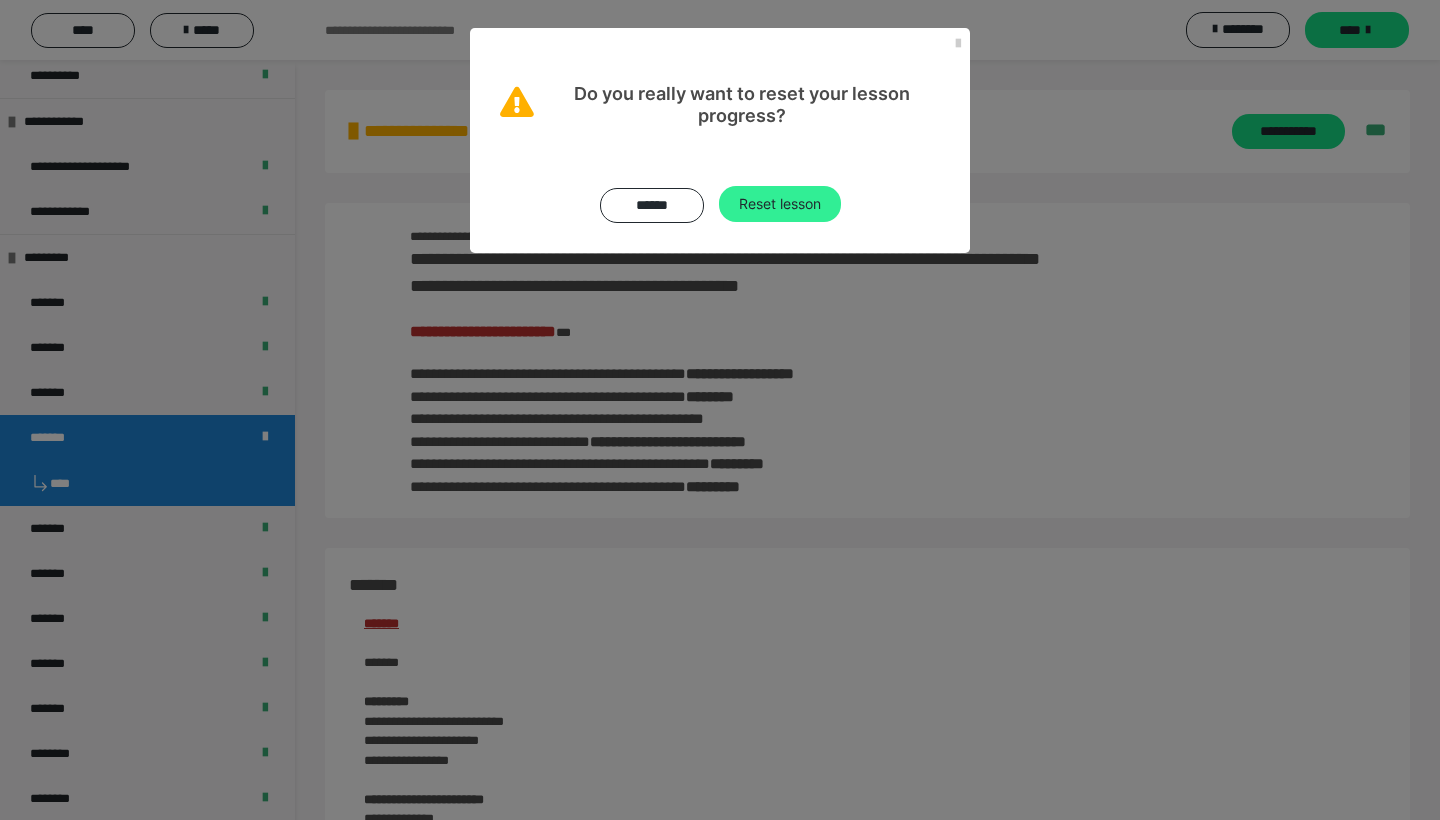 click on "Reset lesson" at bounding box center (780, 204) 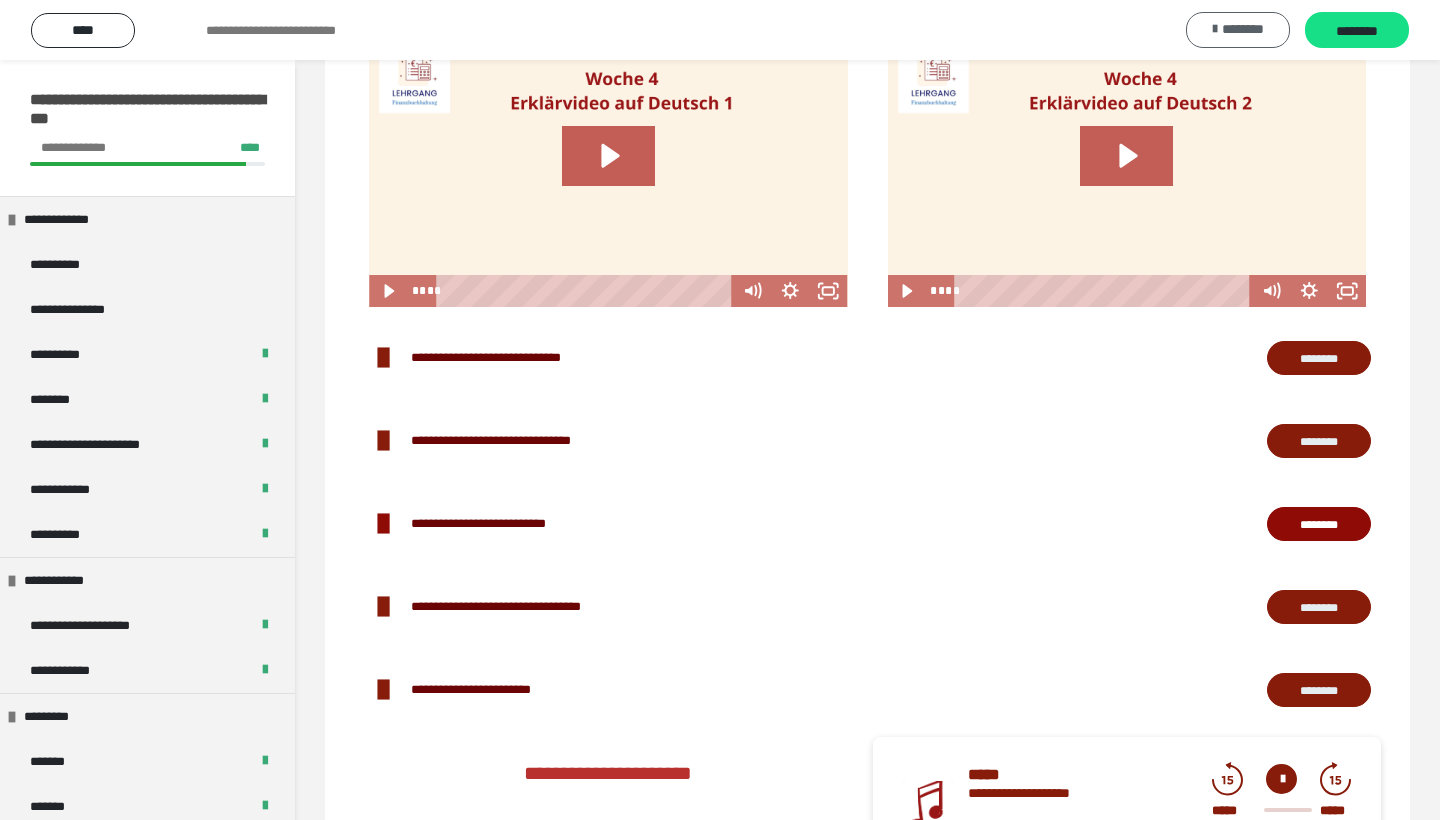 scroll, scrollTop: 1201, scrollLeft: 0, axis: vertical 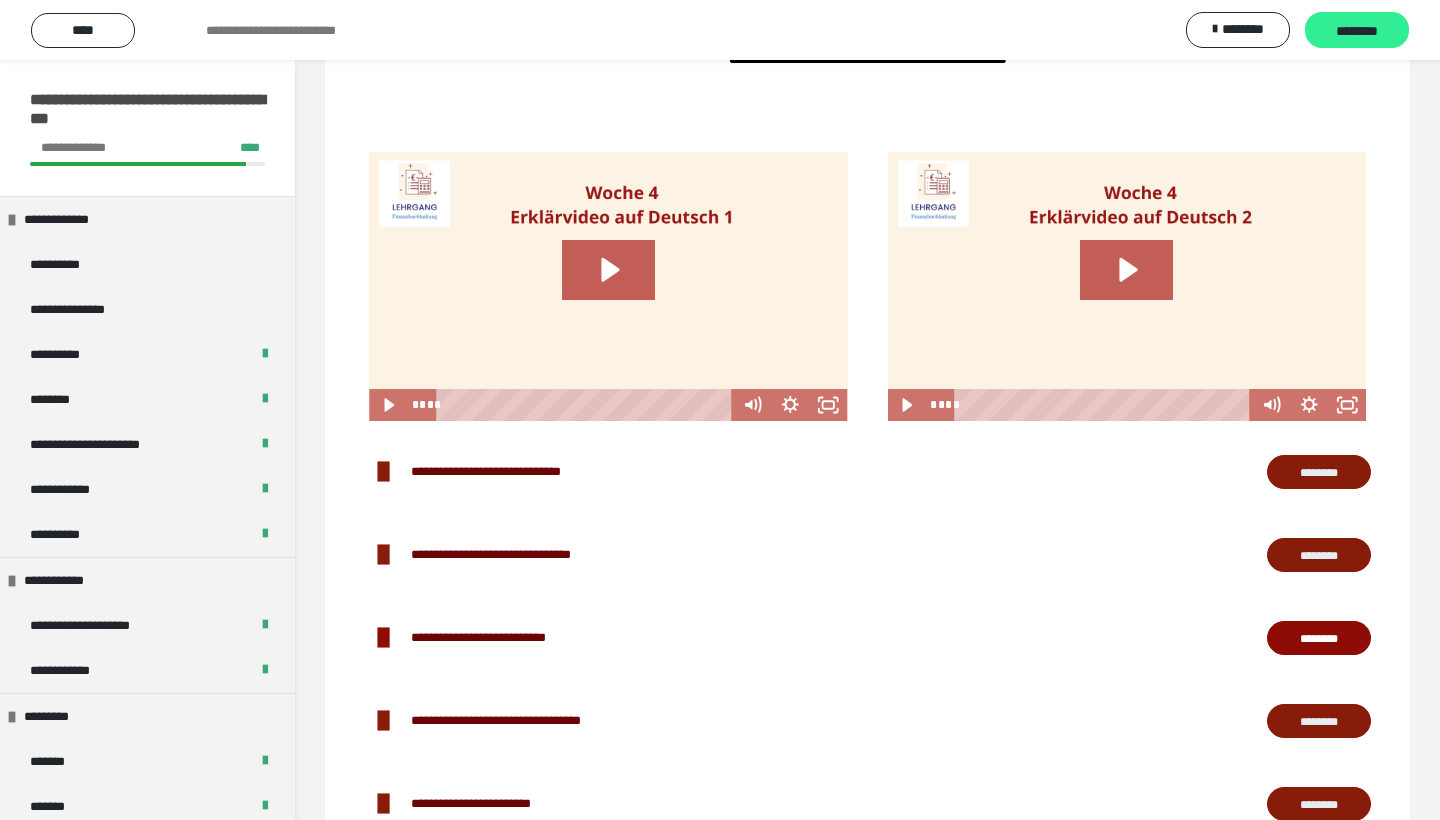 click on "********" at bounding box center [1357, 30] 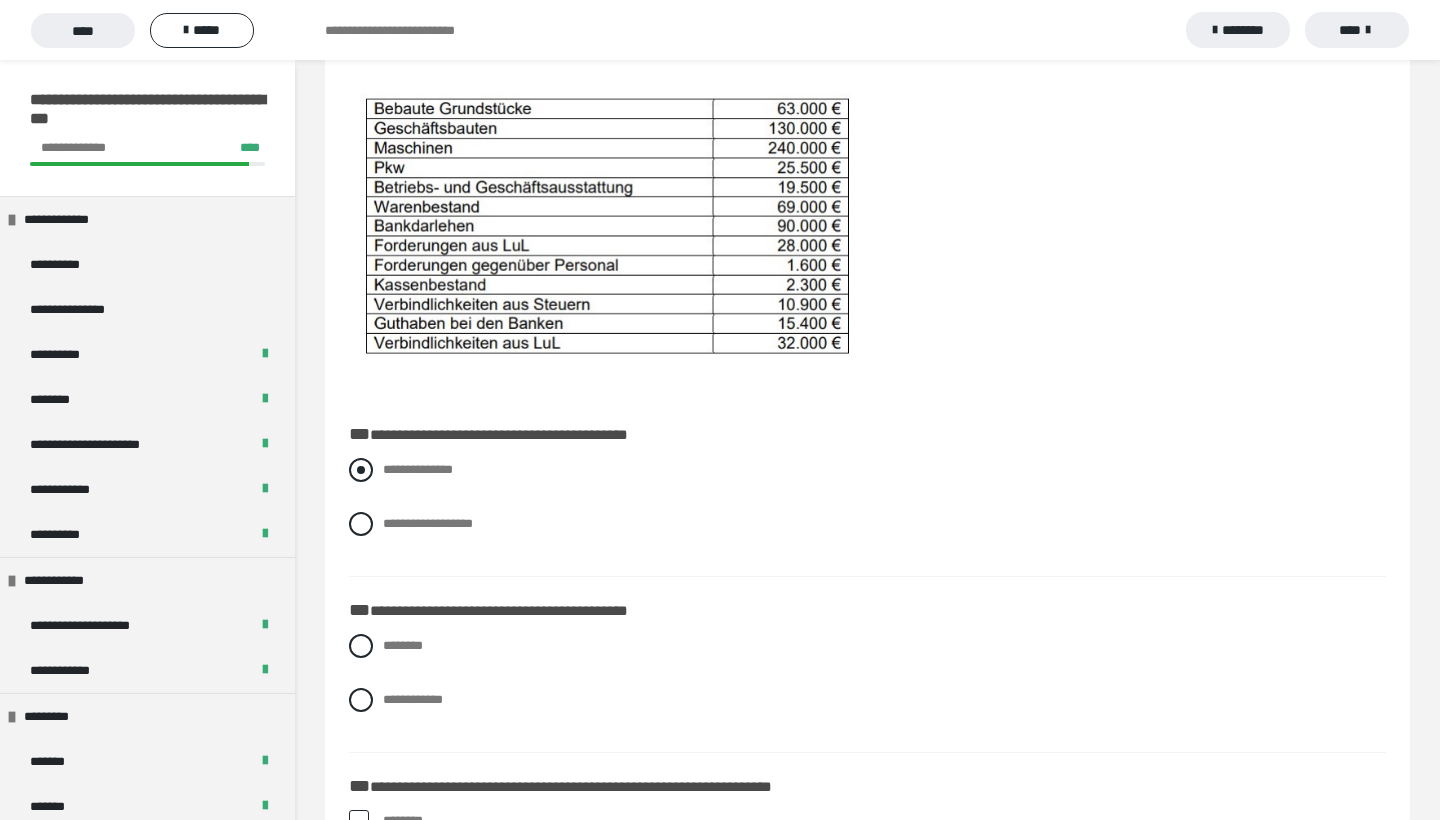 scroll, scrollTop: 304, scrollLeft: 0, axis: vertical 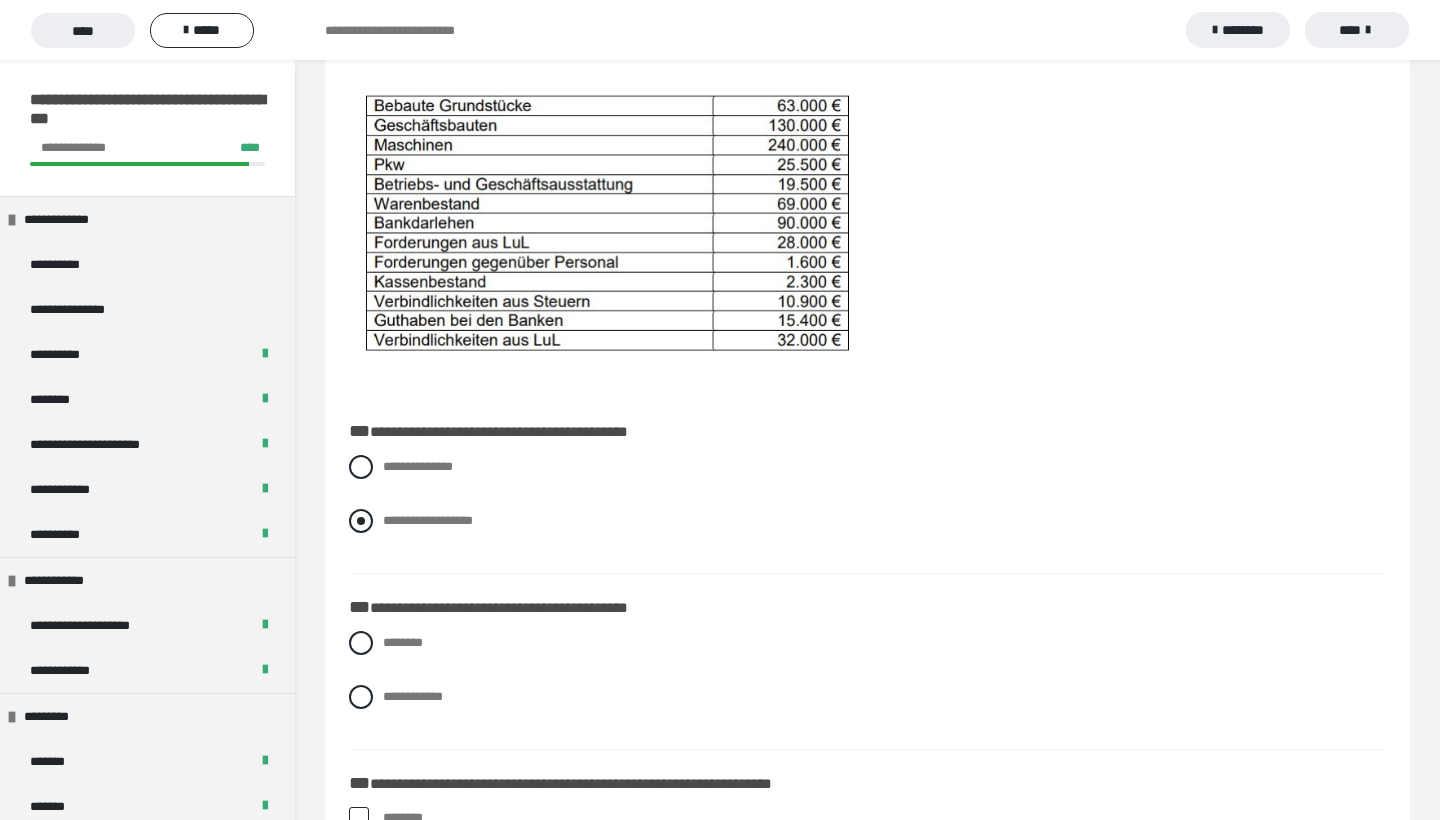 click at bounding box center [361, 521] 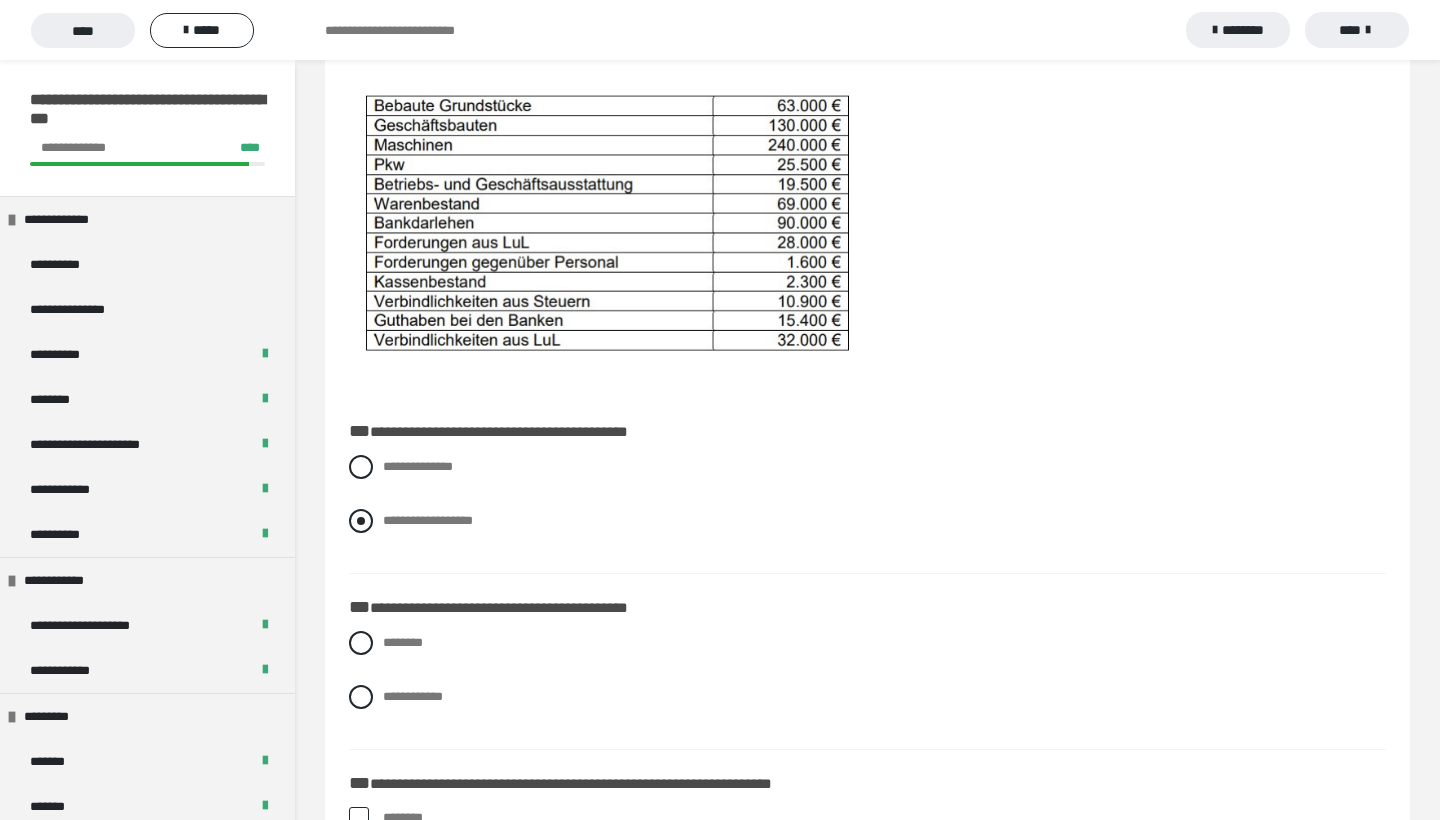 radio on "****" 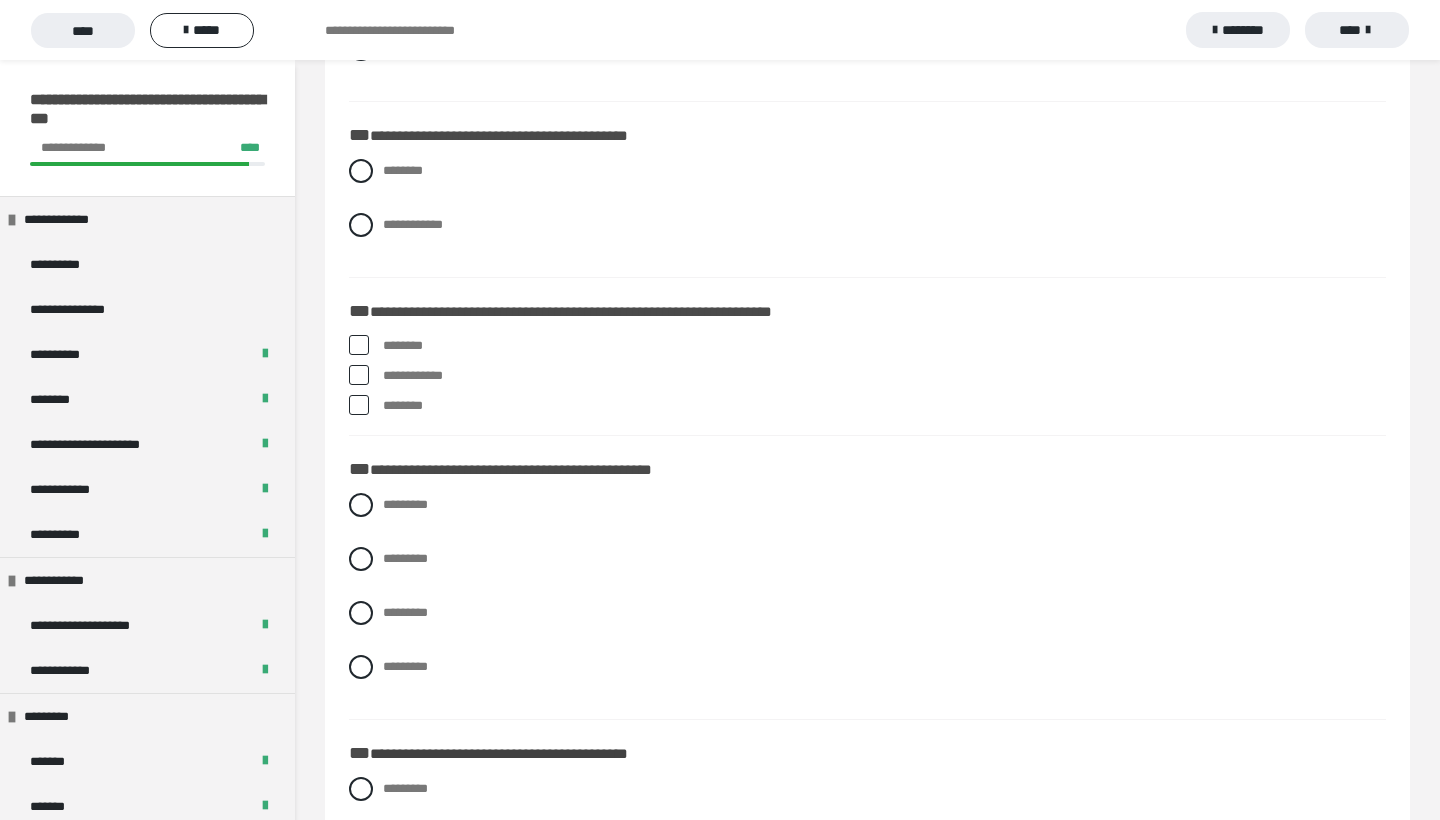 scroll, scrollTop: 779, scrollLeft: 0, axis: vertical 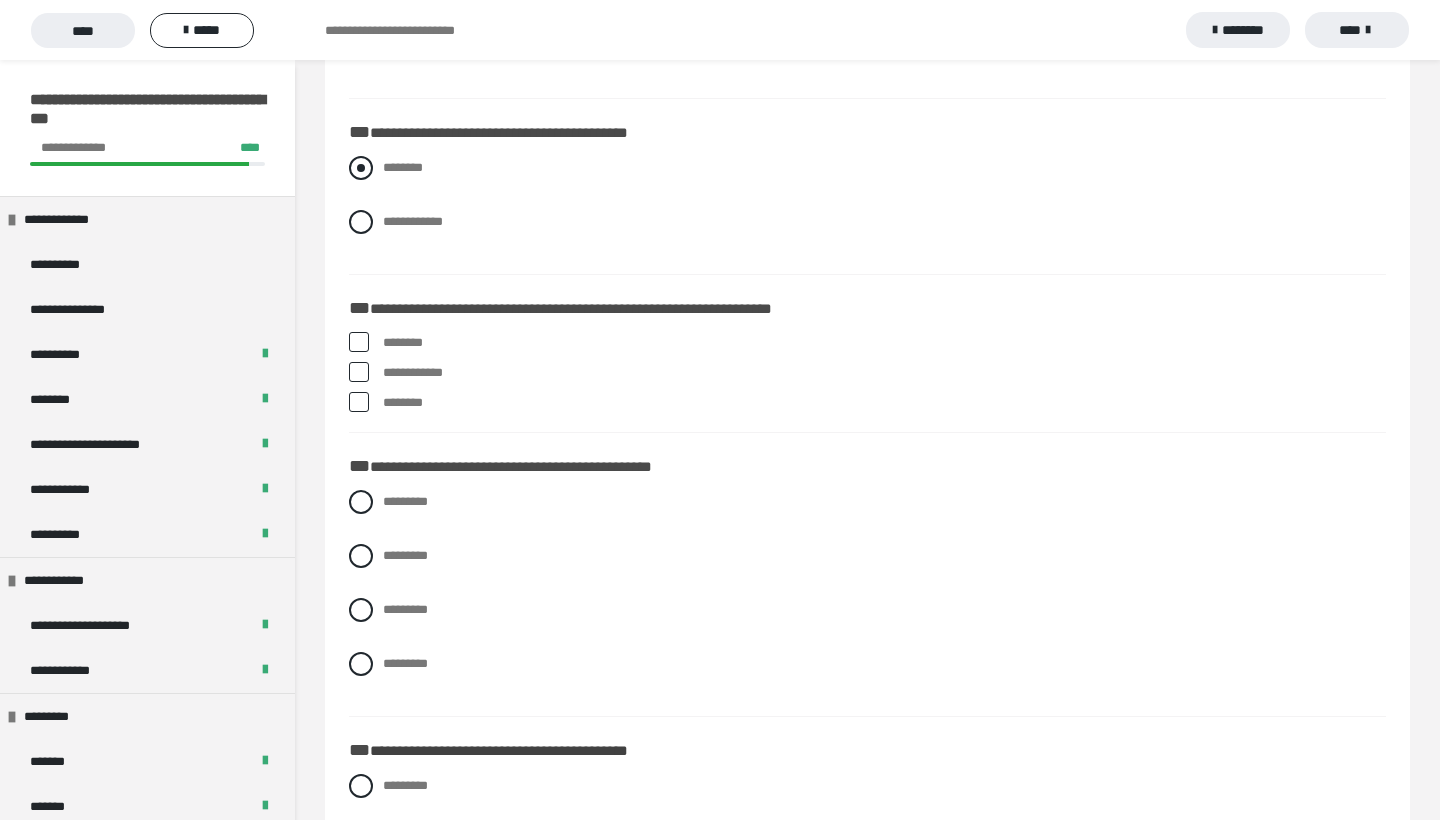click at bounding box center (361, 168) 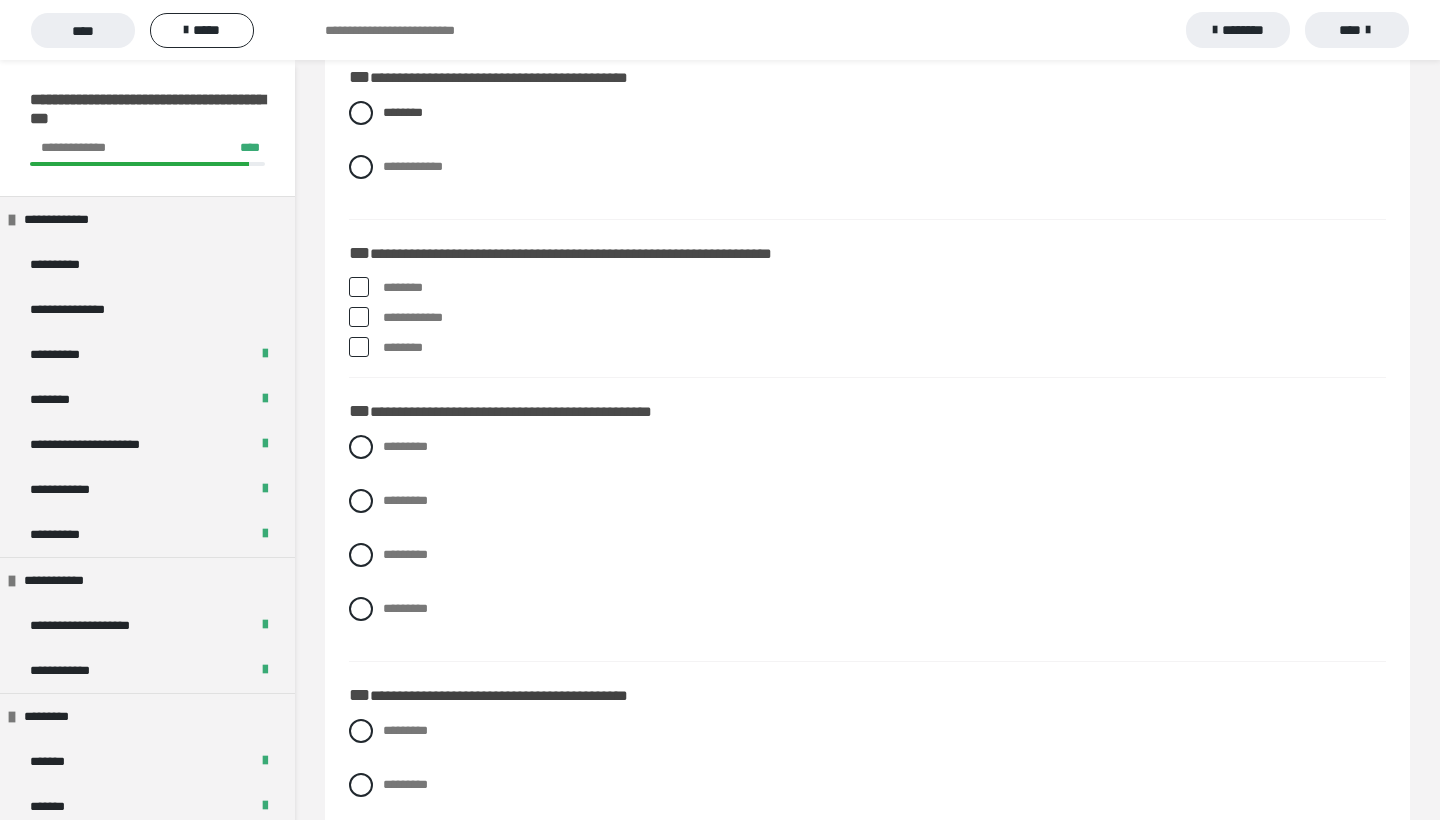 scroll, scrollTop: 867, scrollLeft: 0, axis: vertical 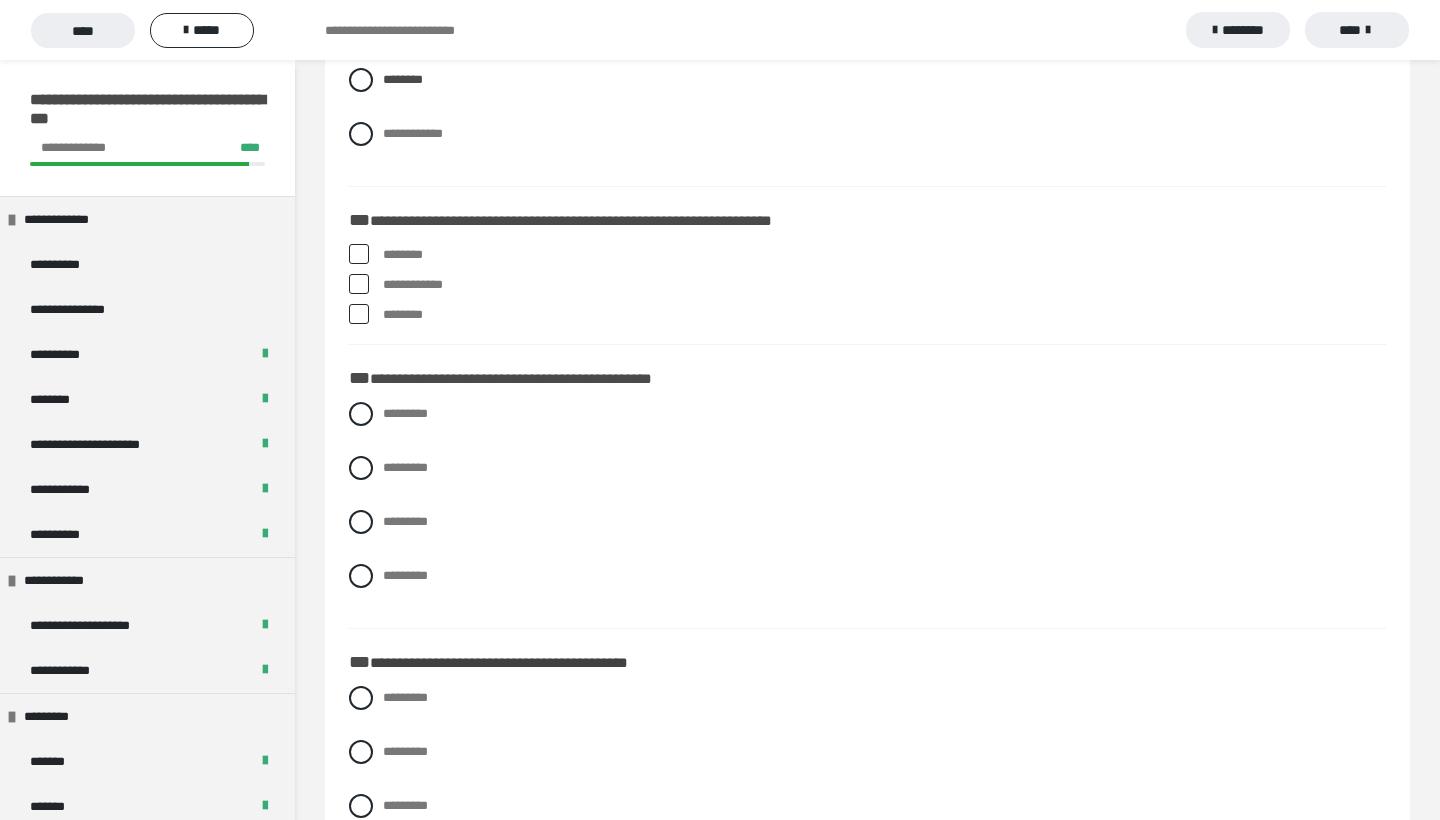 click at bounding box center (359, 254) 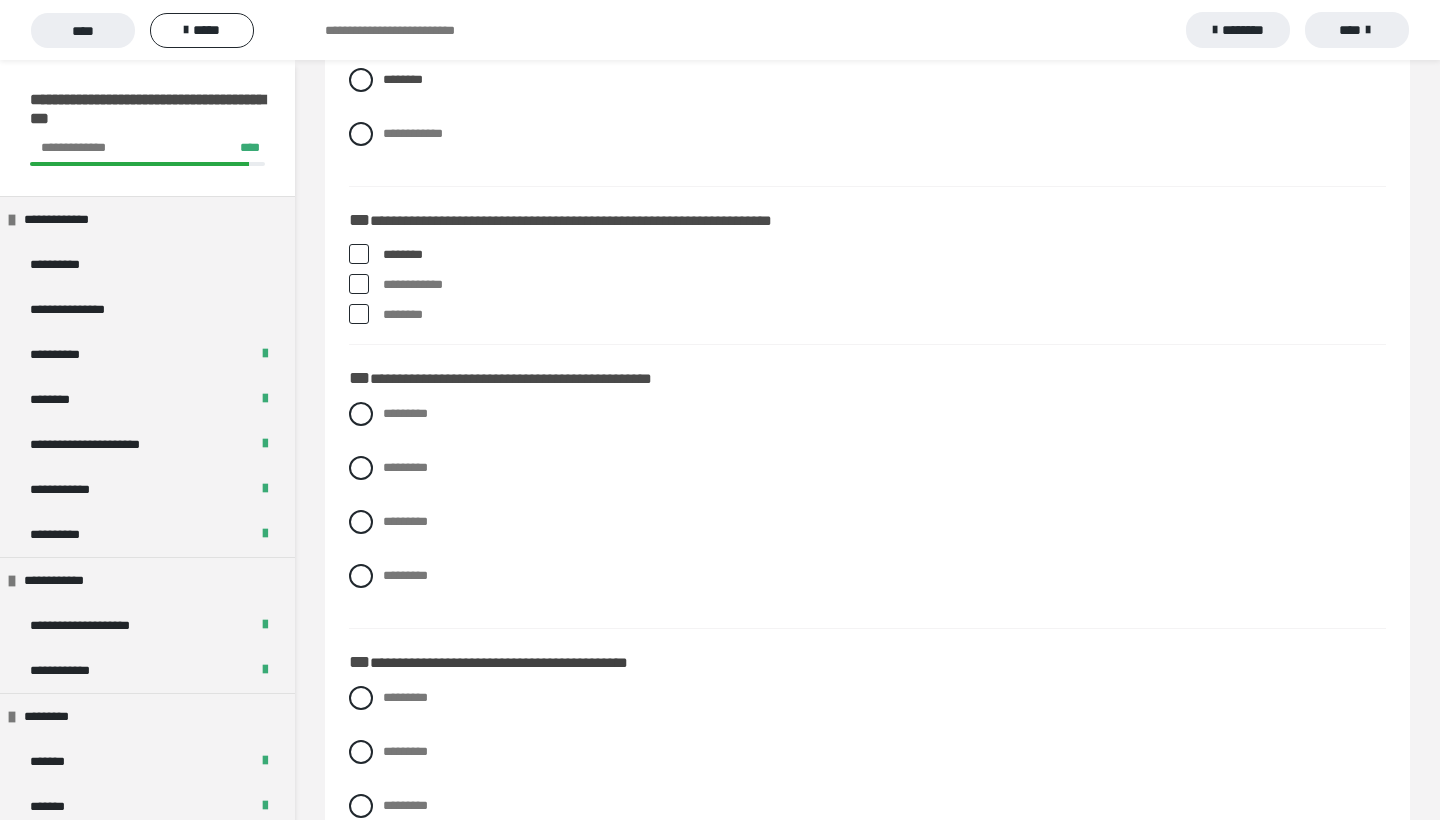 click at bounding box center (359, 254) 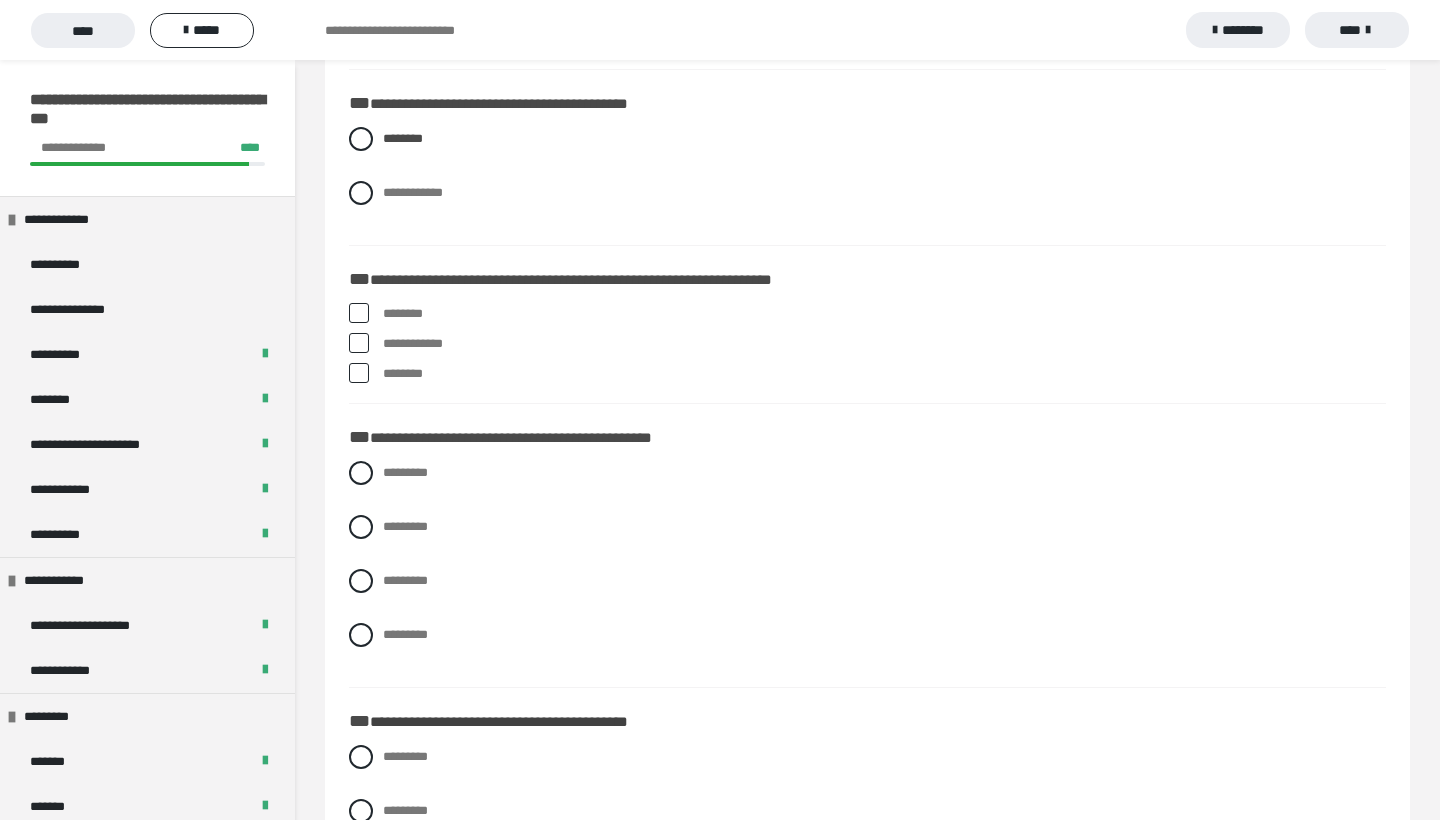 scroll, scrollTop: 812, scrollLeft: 0, axis: vertical 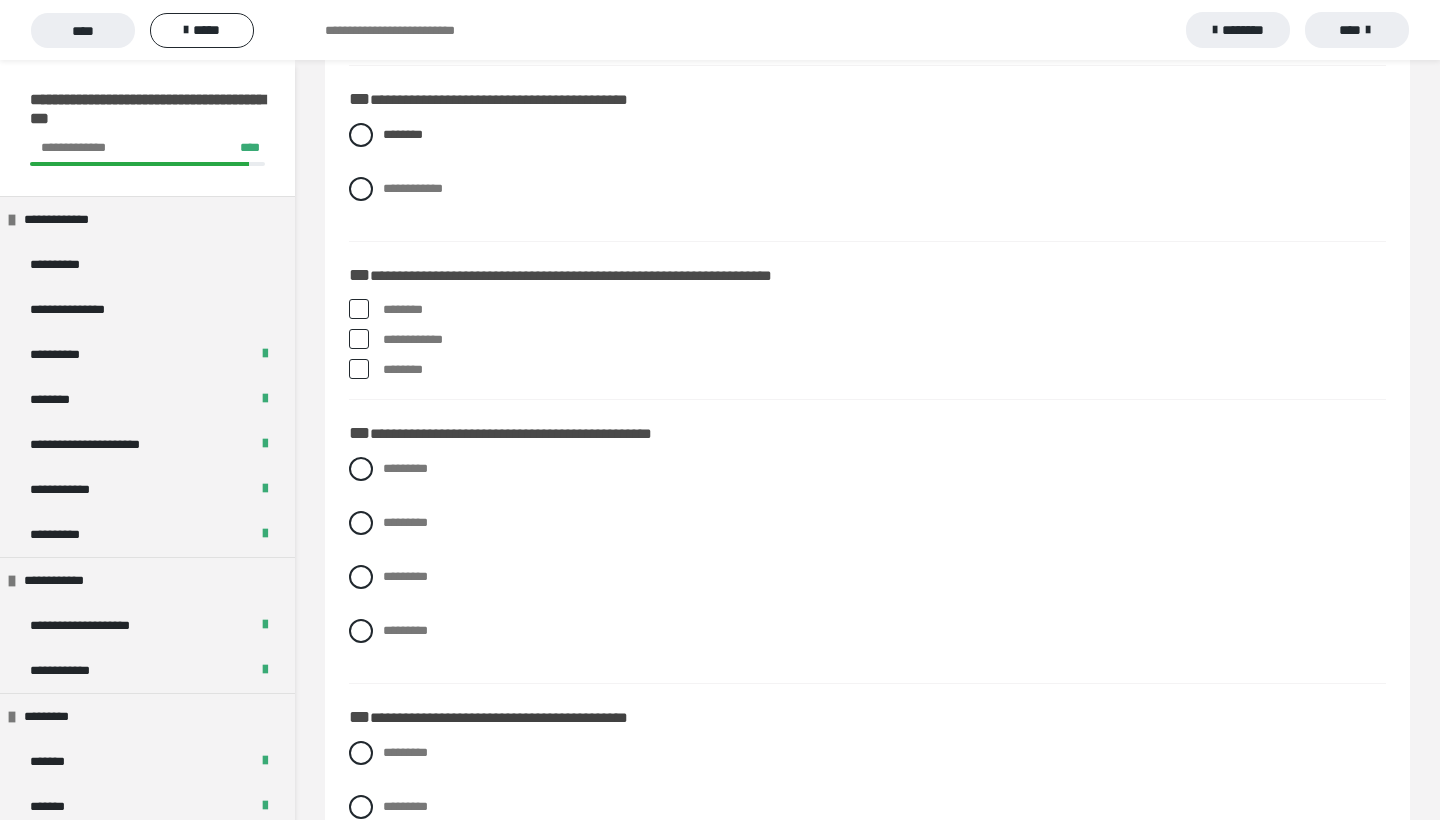 click at bounding box center [359, 339] 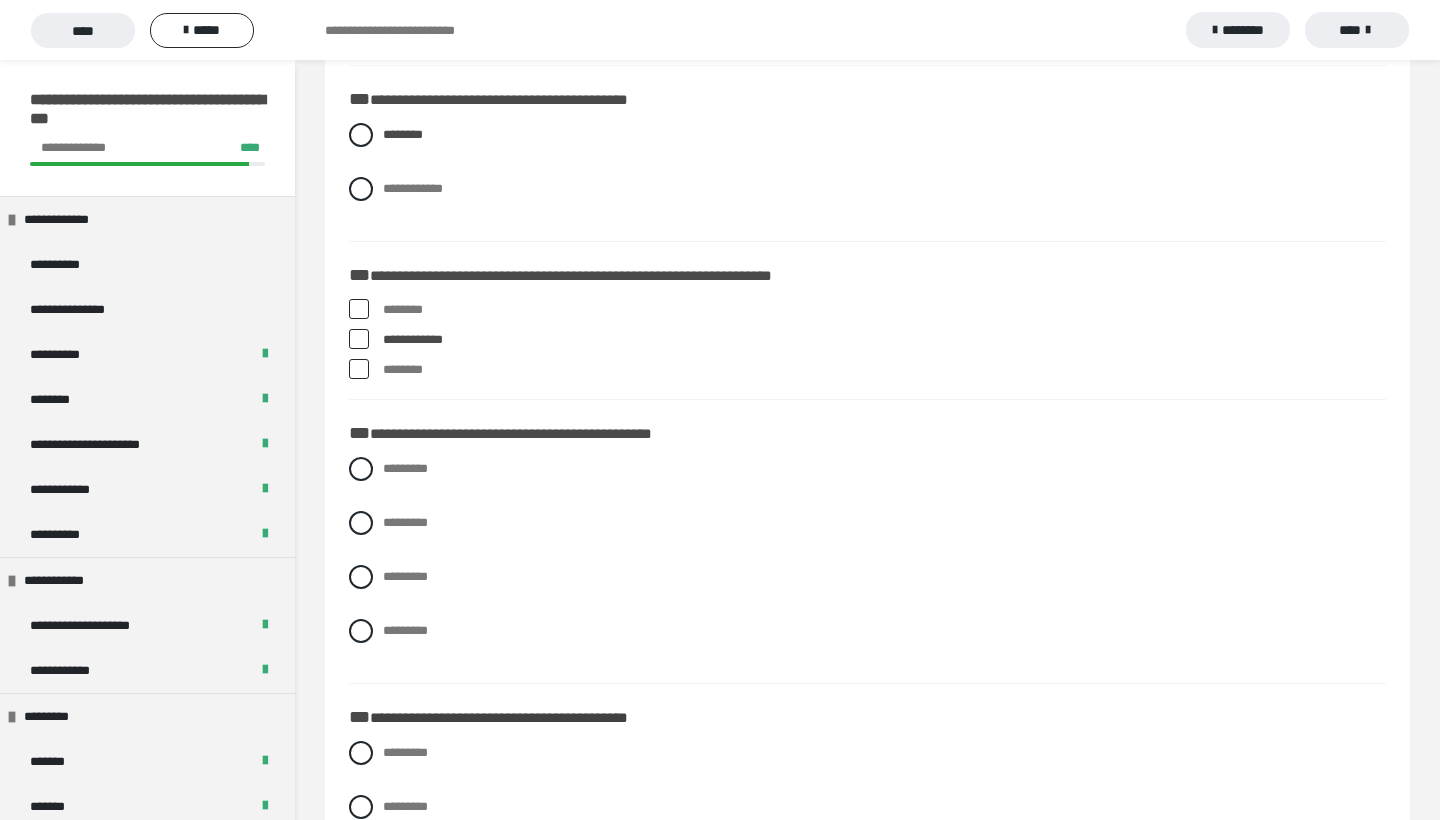 click at bounding box center (359, 369) 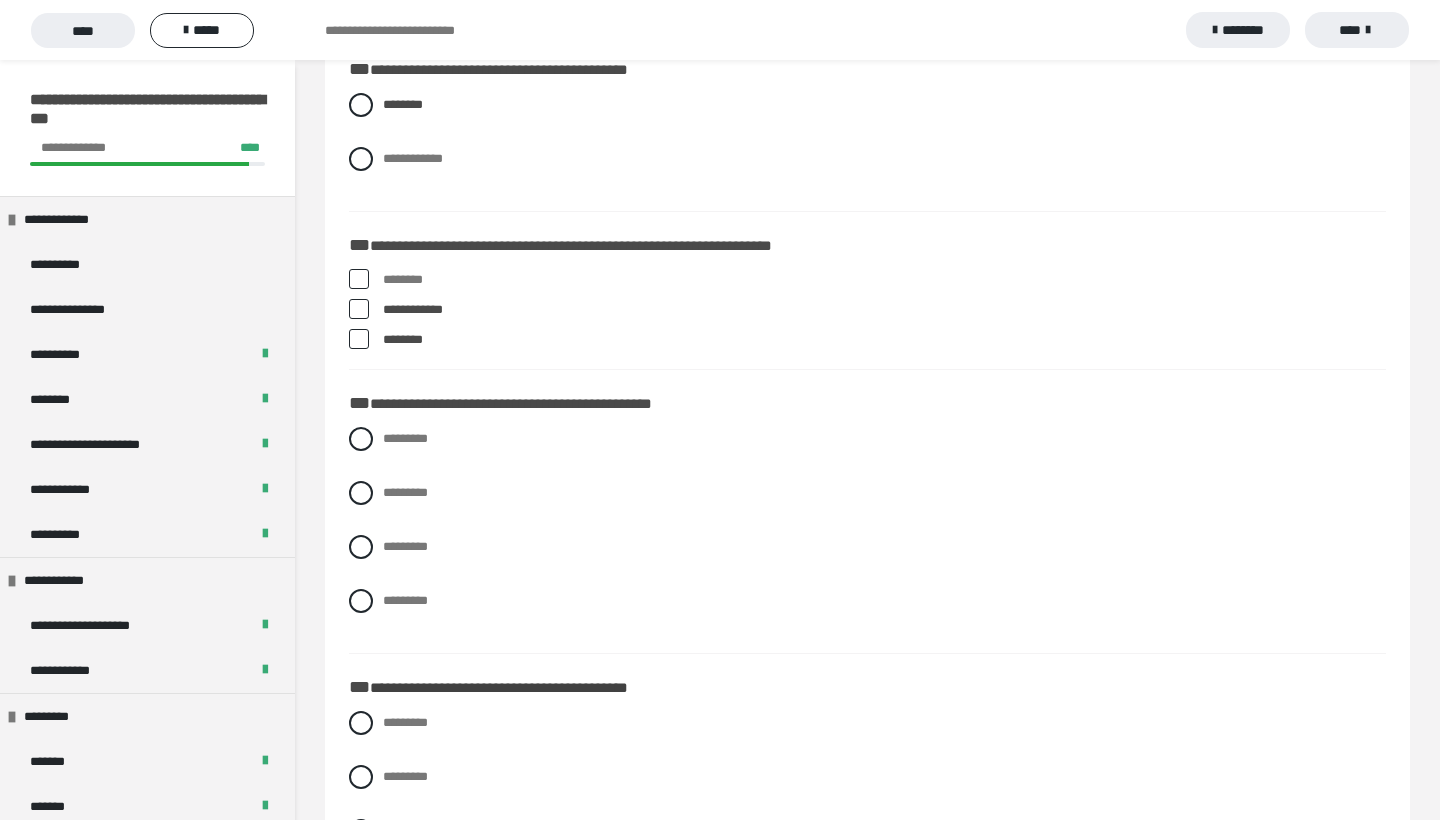 scroll, scrollTop: 842, scrollLeft: 0, axis: vertical 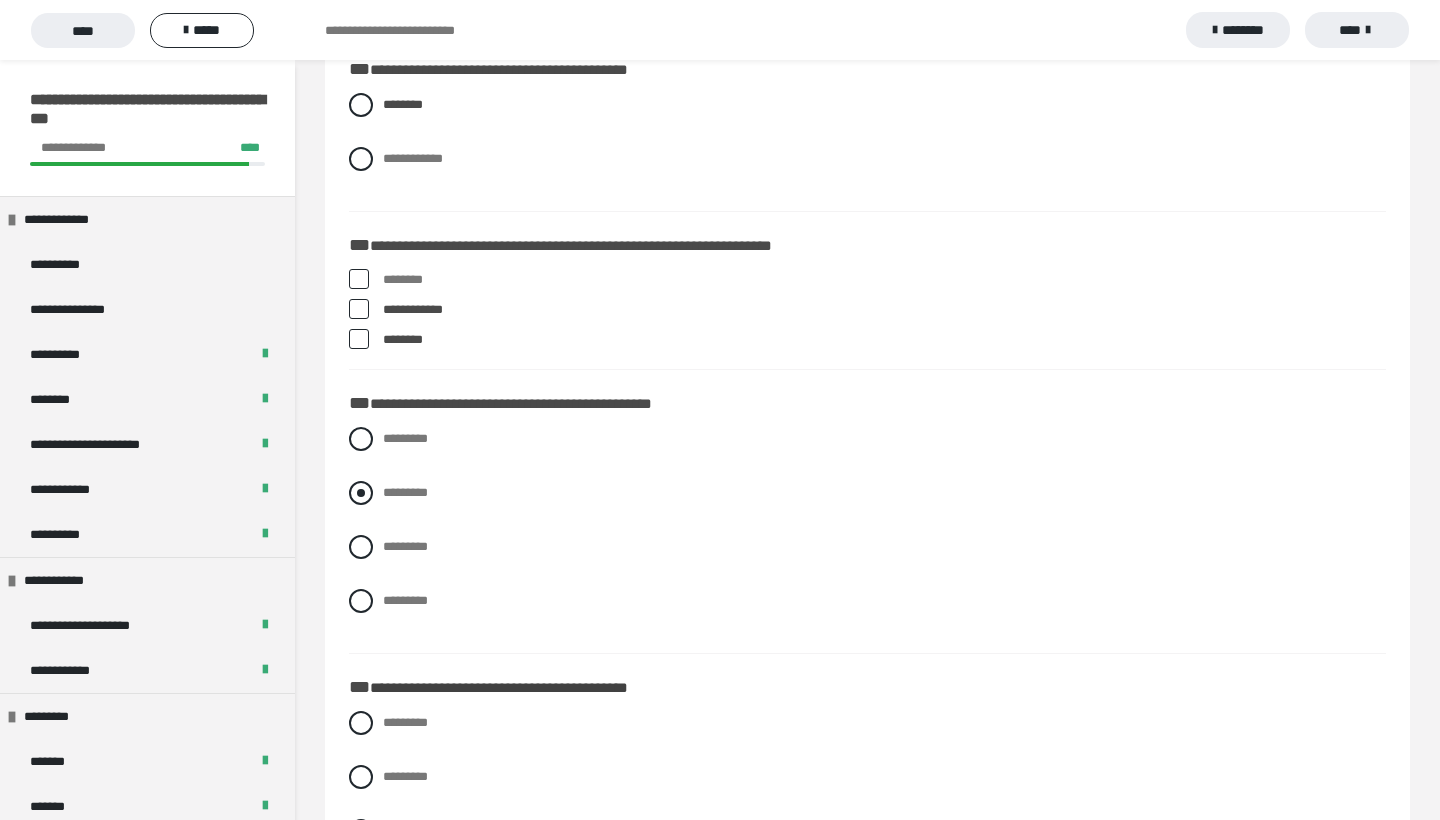 click at bounding box center (361, 493) 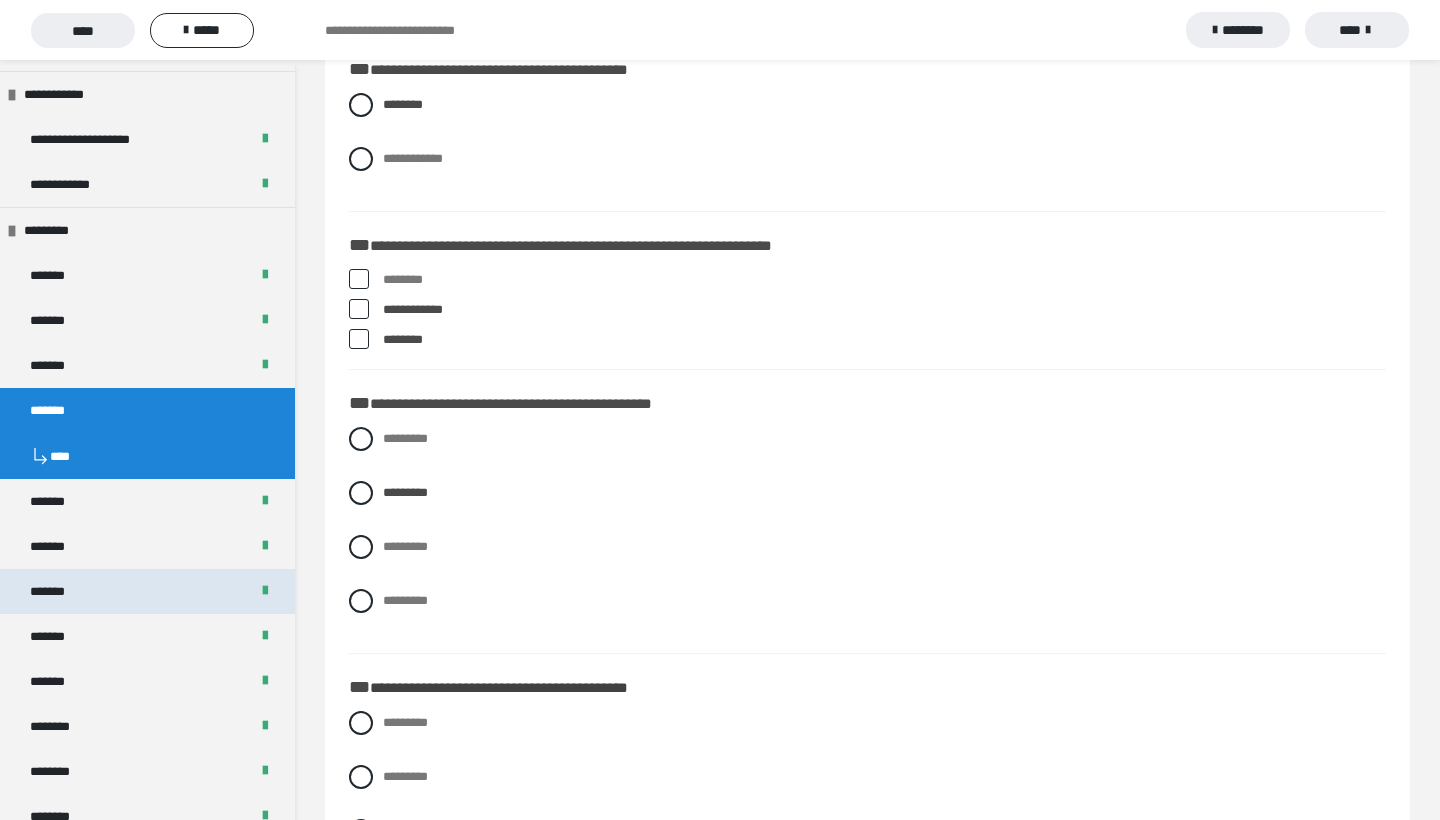 scroll, scrollTop: 513, scrollLeft: 0, axis: vertical 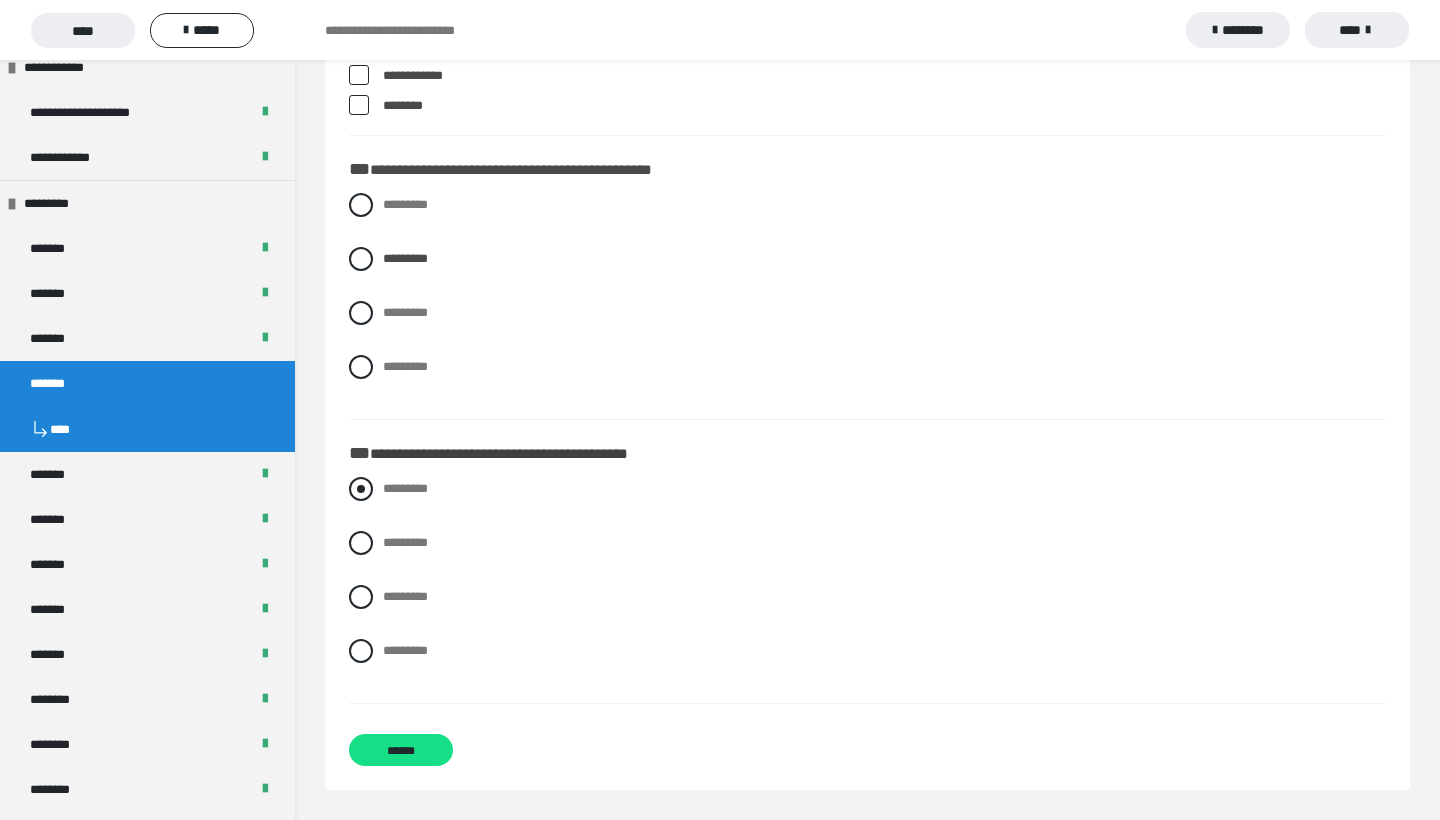 click at bounding box center (361, 489) 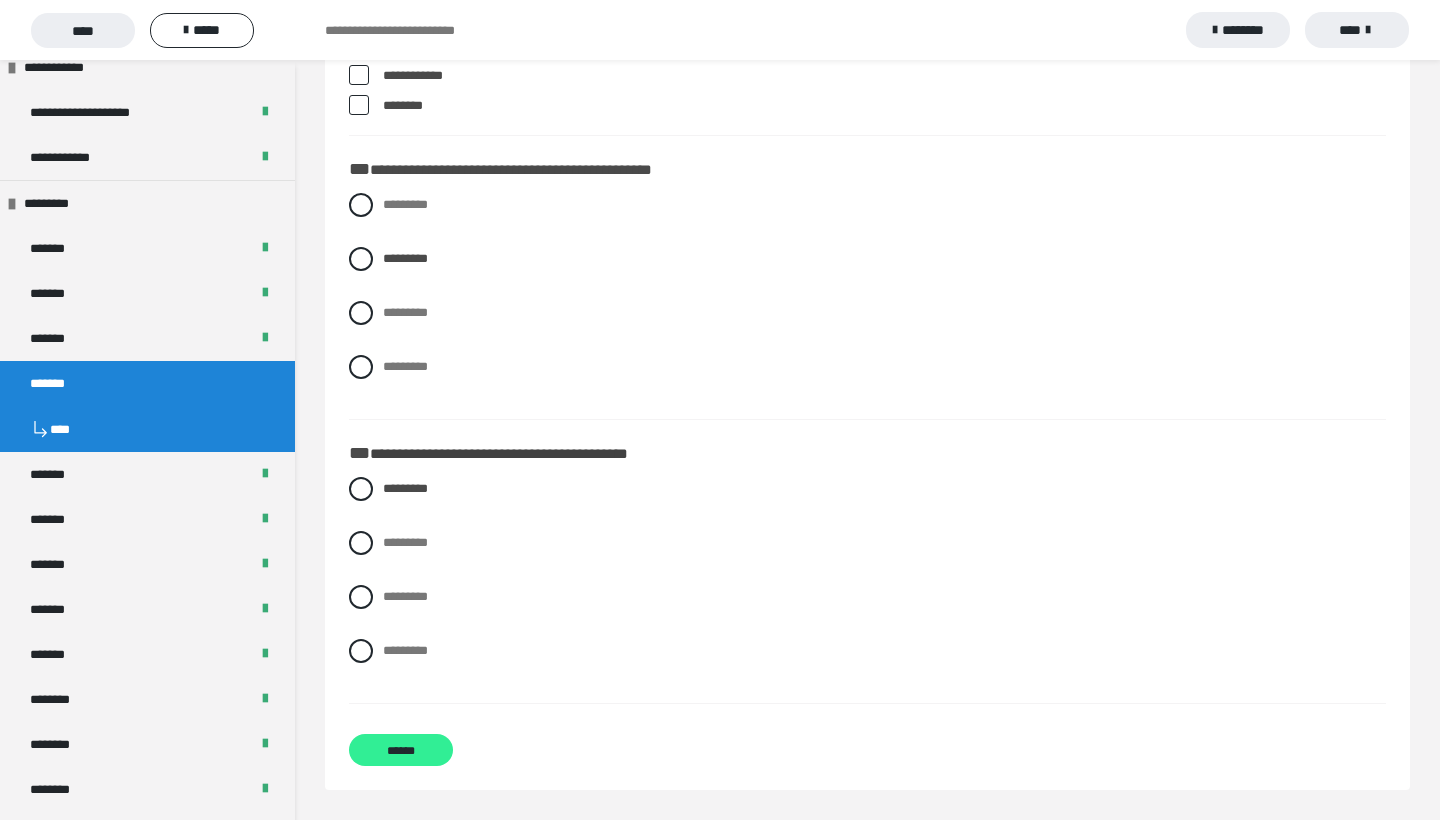 click on "******" at bounding box center [401, 750] 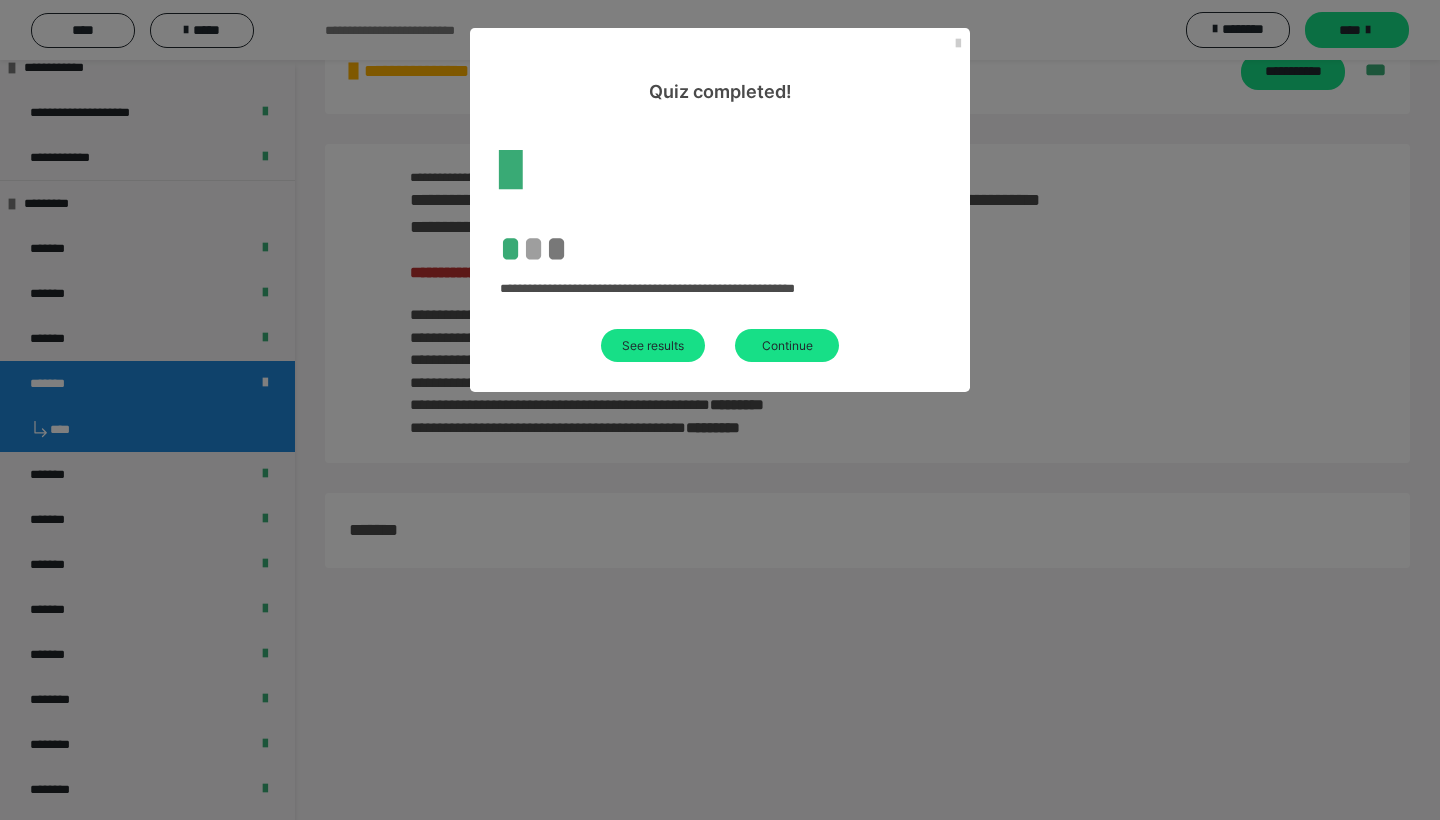 scroll, scrollTop: 60, scrollLeft: 0, axis: vertical 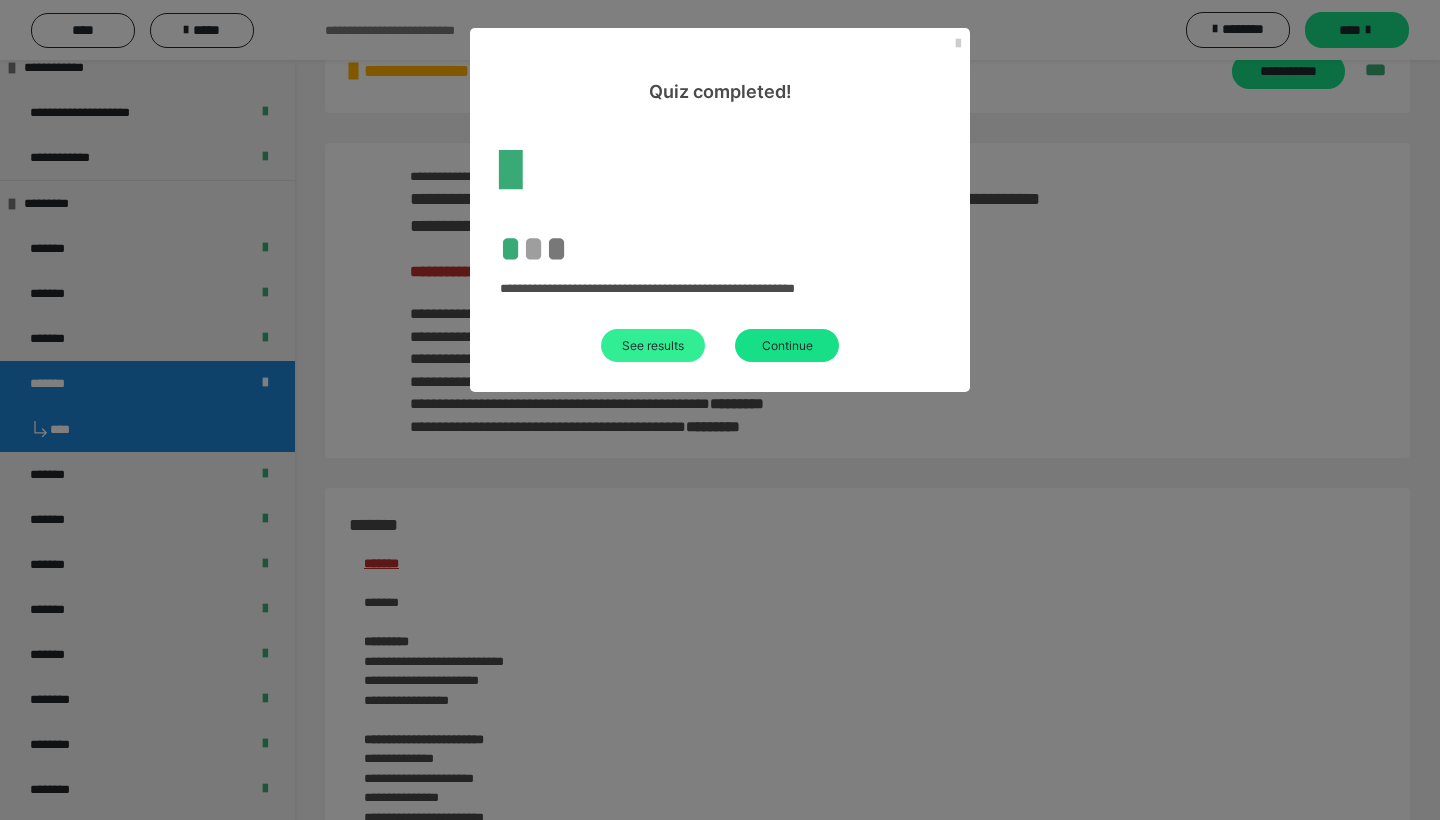 click on "See results" at bounding box center [653, 345] 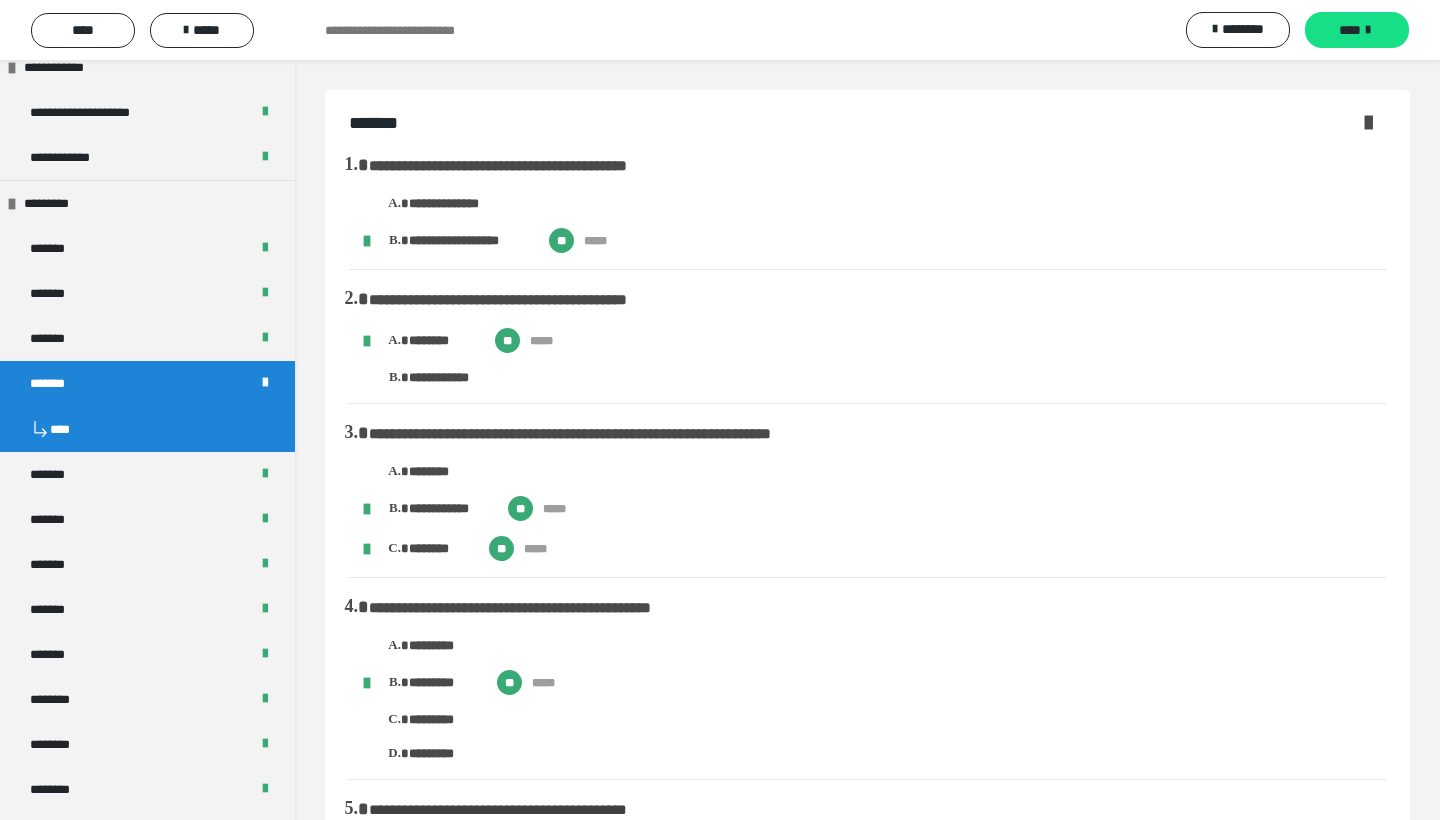 scroll, scrollTop: 0, scrollLeft: 0, axis: both 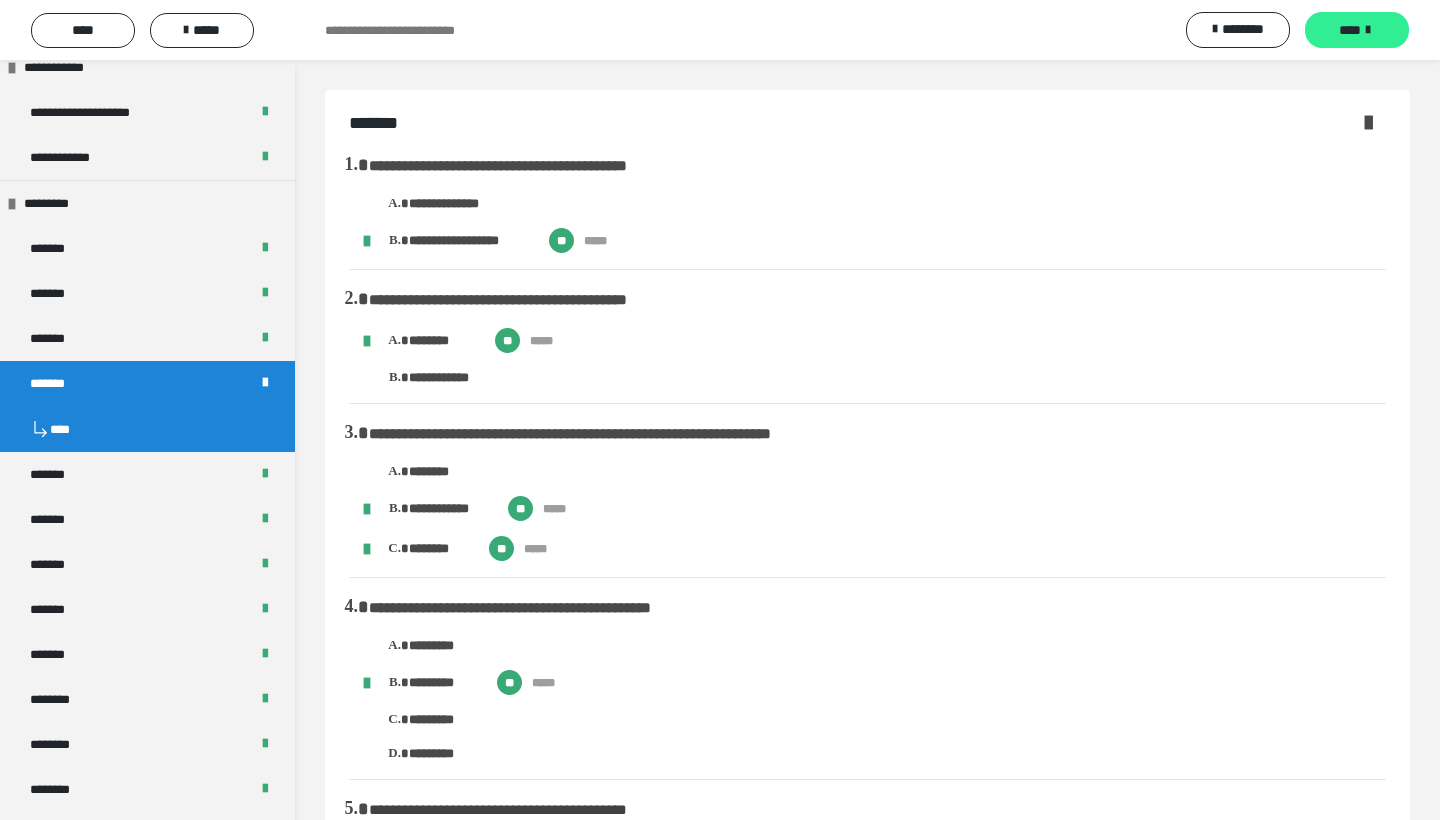 click on "****" at bounding box center (1350, 30) 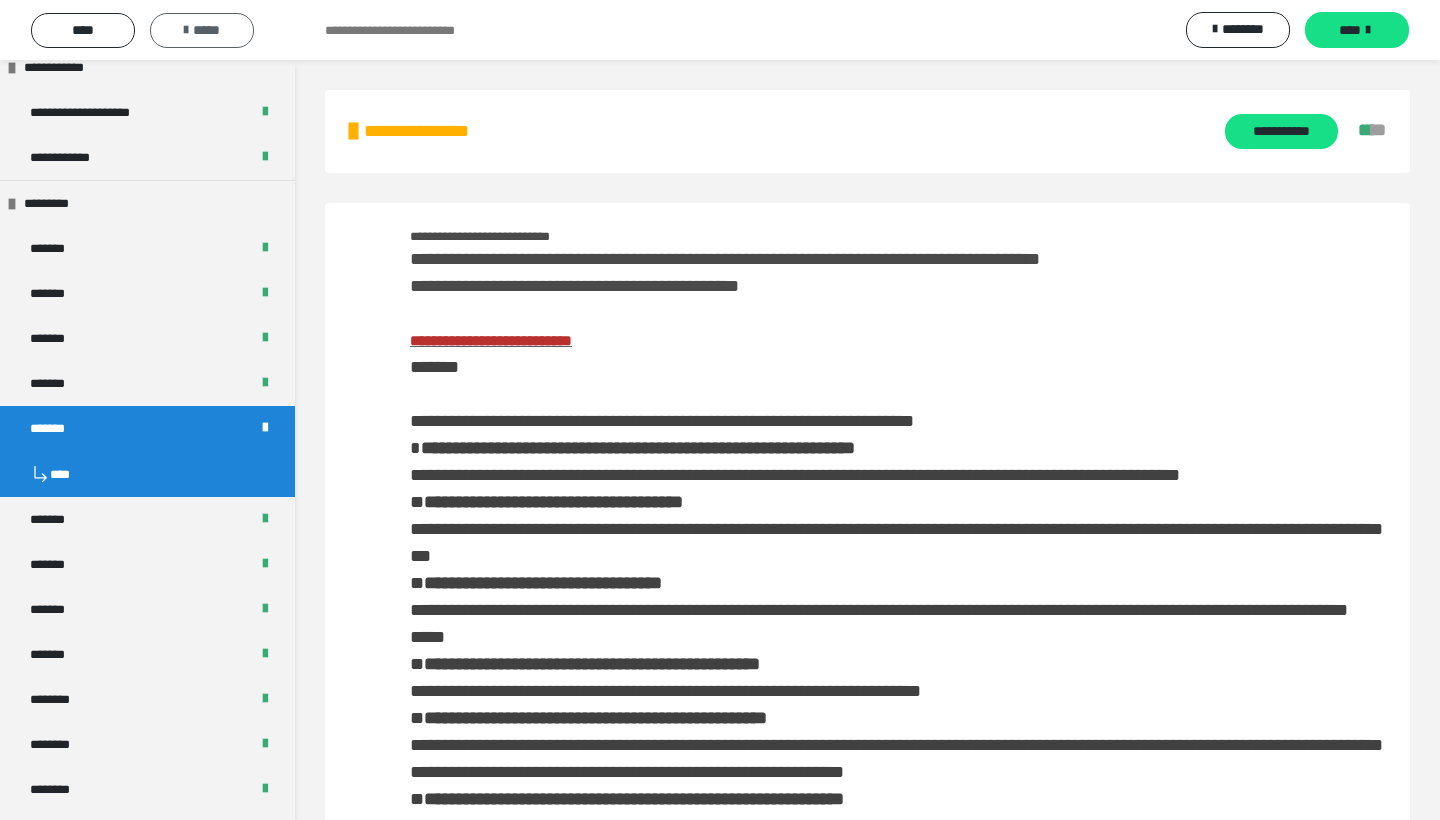 click on "*****" at bounding box center [202, 30] 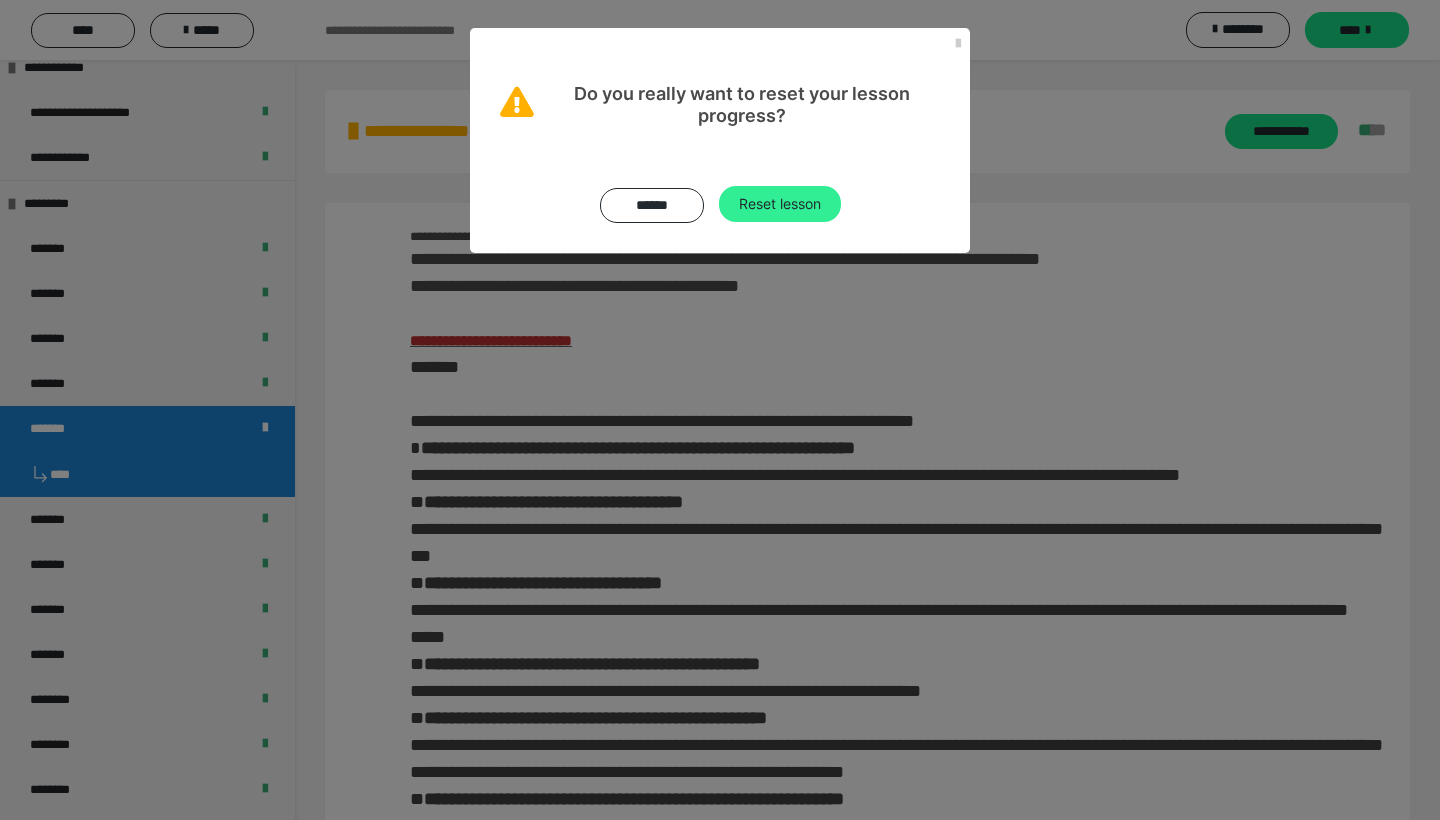 click on "Reset lesson" at bounding box center (780, 204) 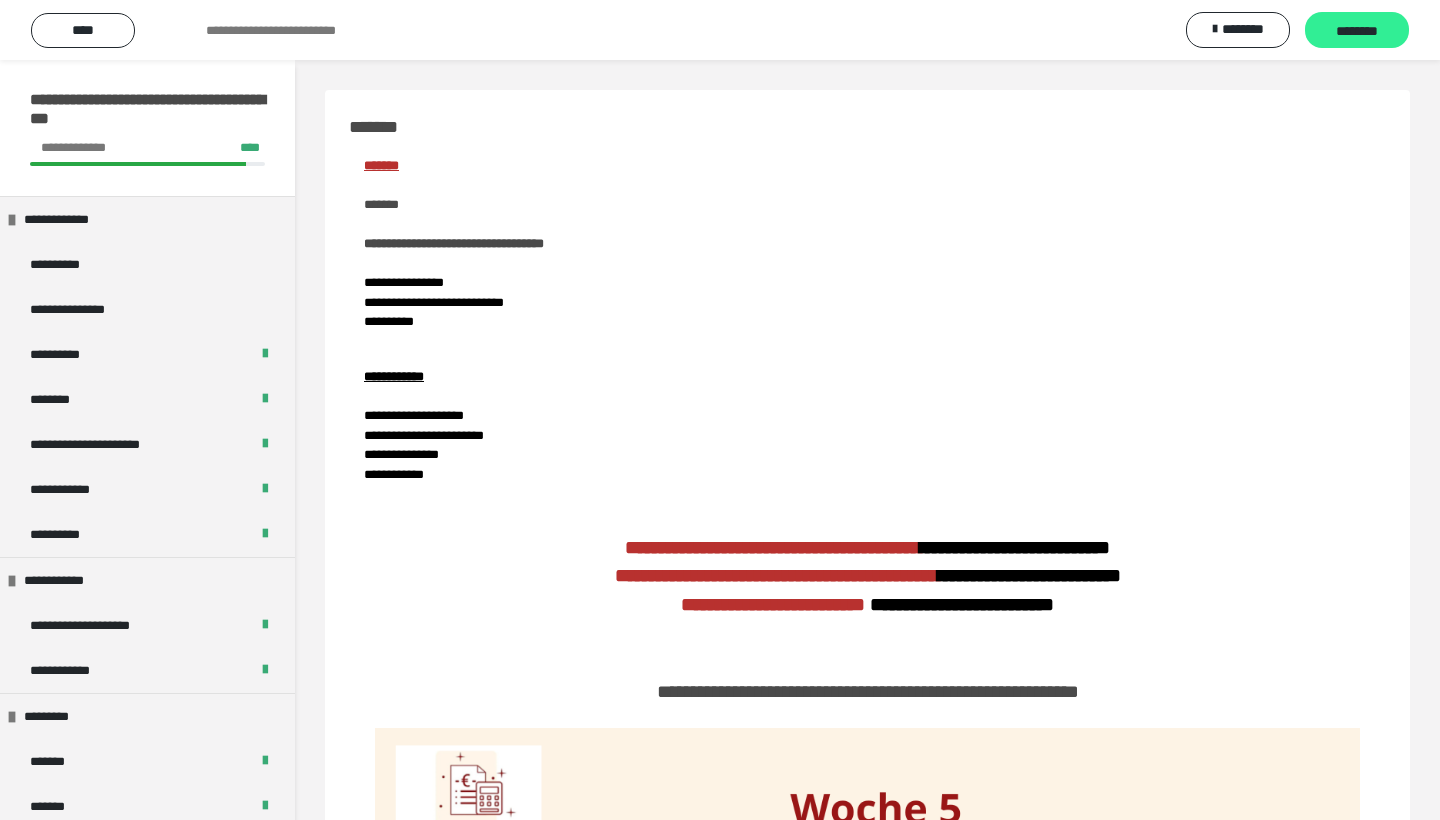 click on "********" at bounding box center (1357, 31) 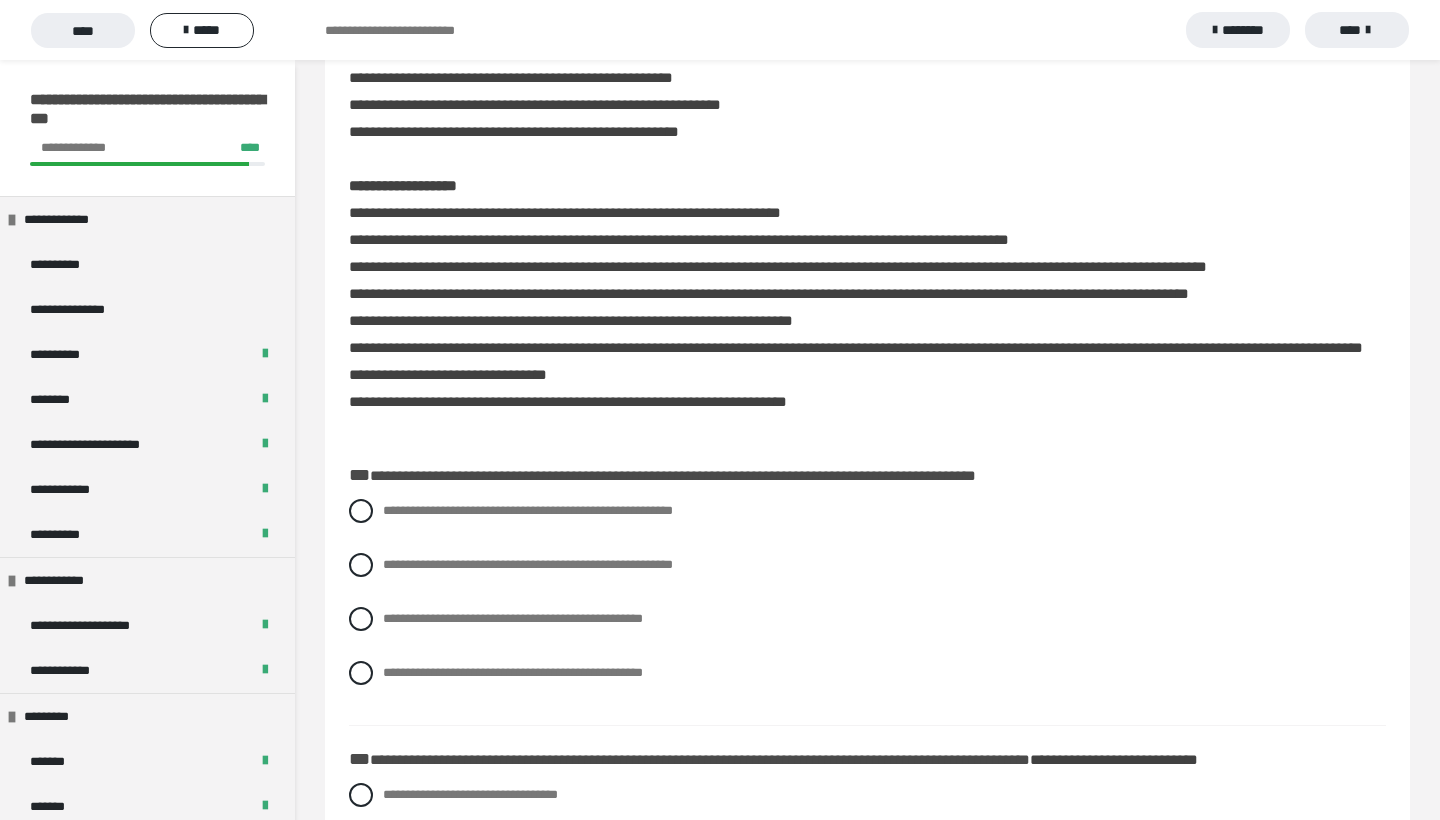 scroll, scrollTop: 630, scrollLeft: 0, axis: vertical 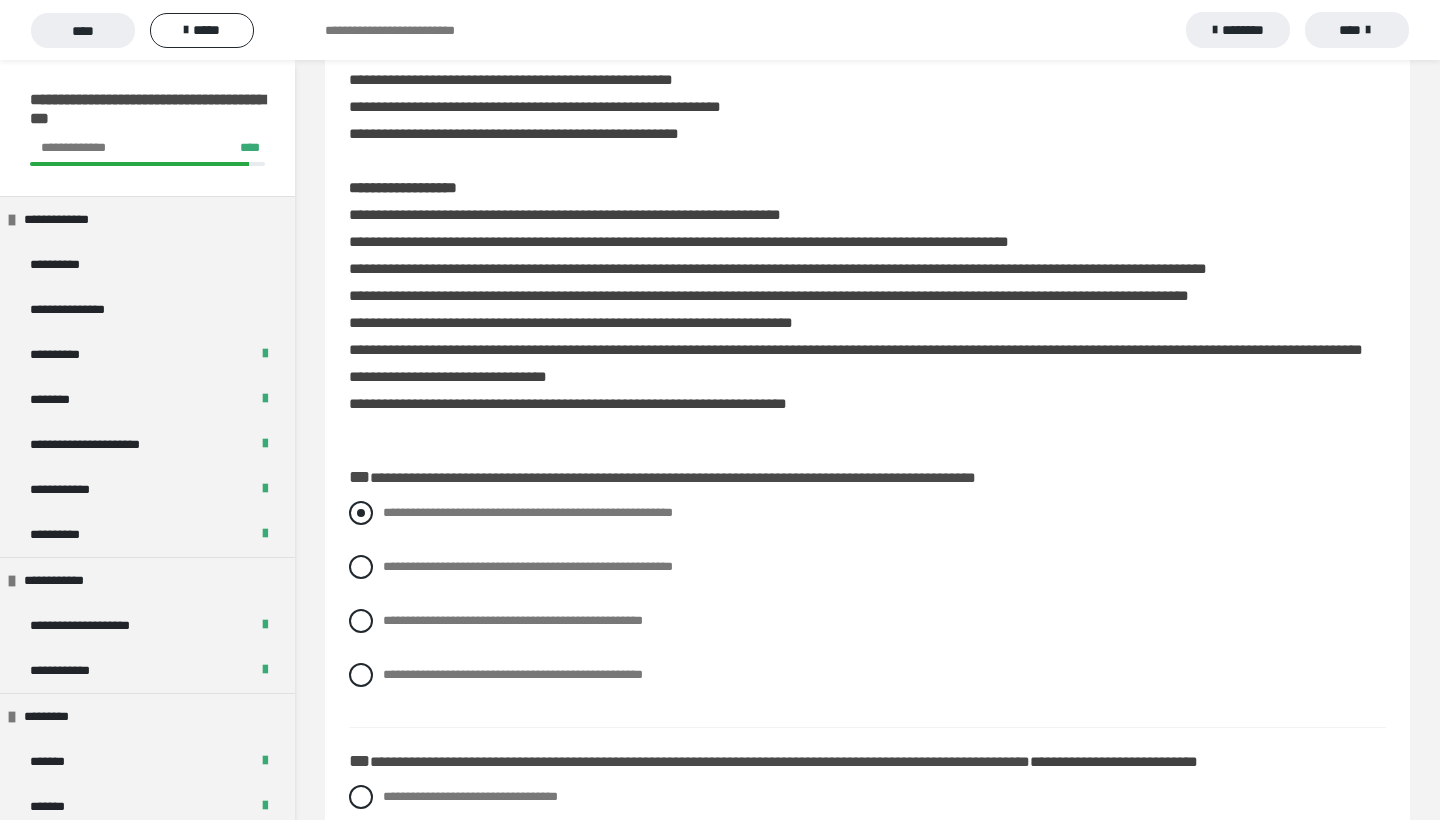 click at bounding box center (361, 513) 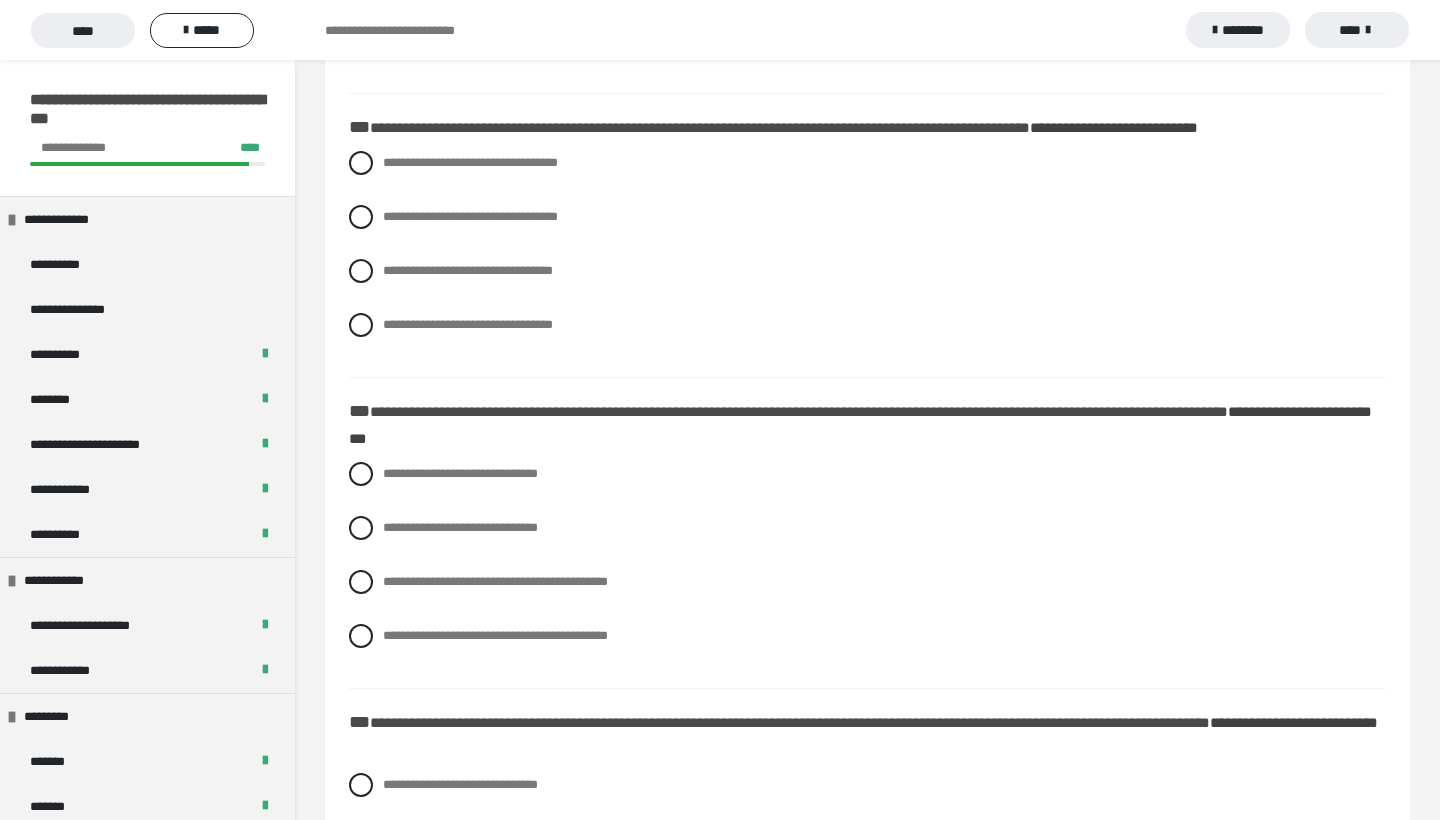 scroll, scrollTop: 1252, scrollLeft: 0, axis: vertical 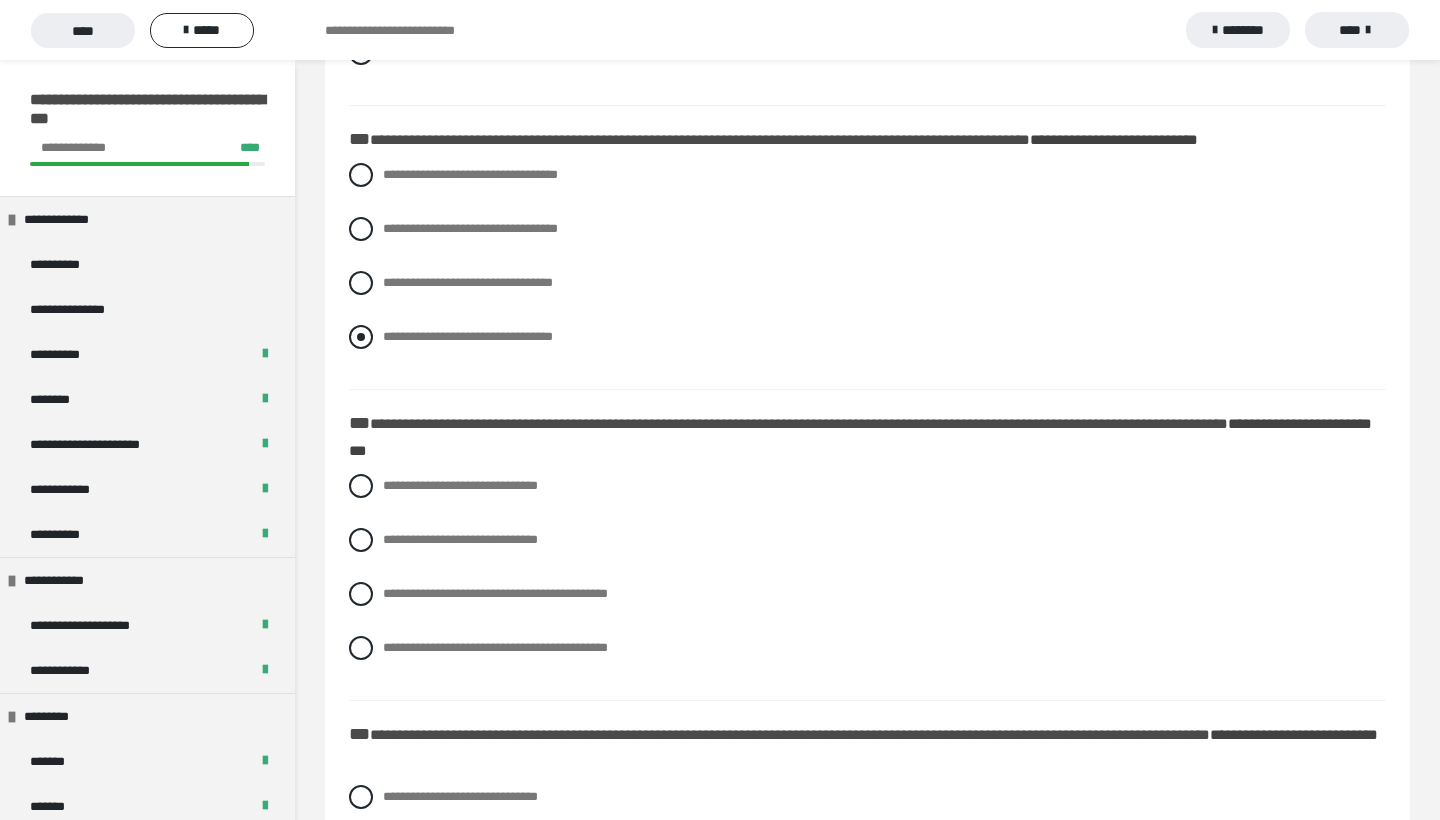 click at bounding box center (361, 337) 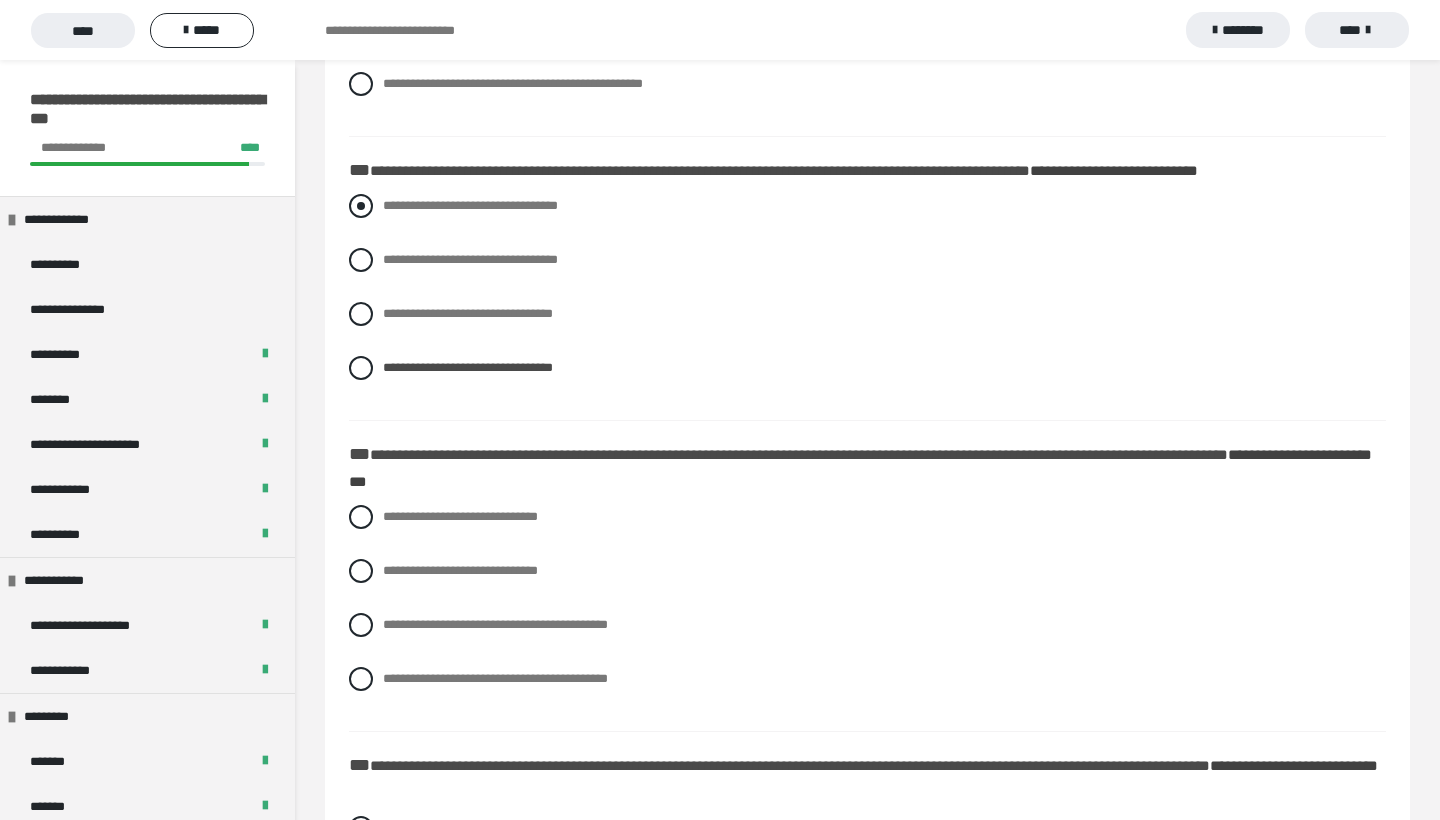 scroll, scrollTop: 1214, scrollLeft: 0, axis: vertical 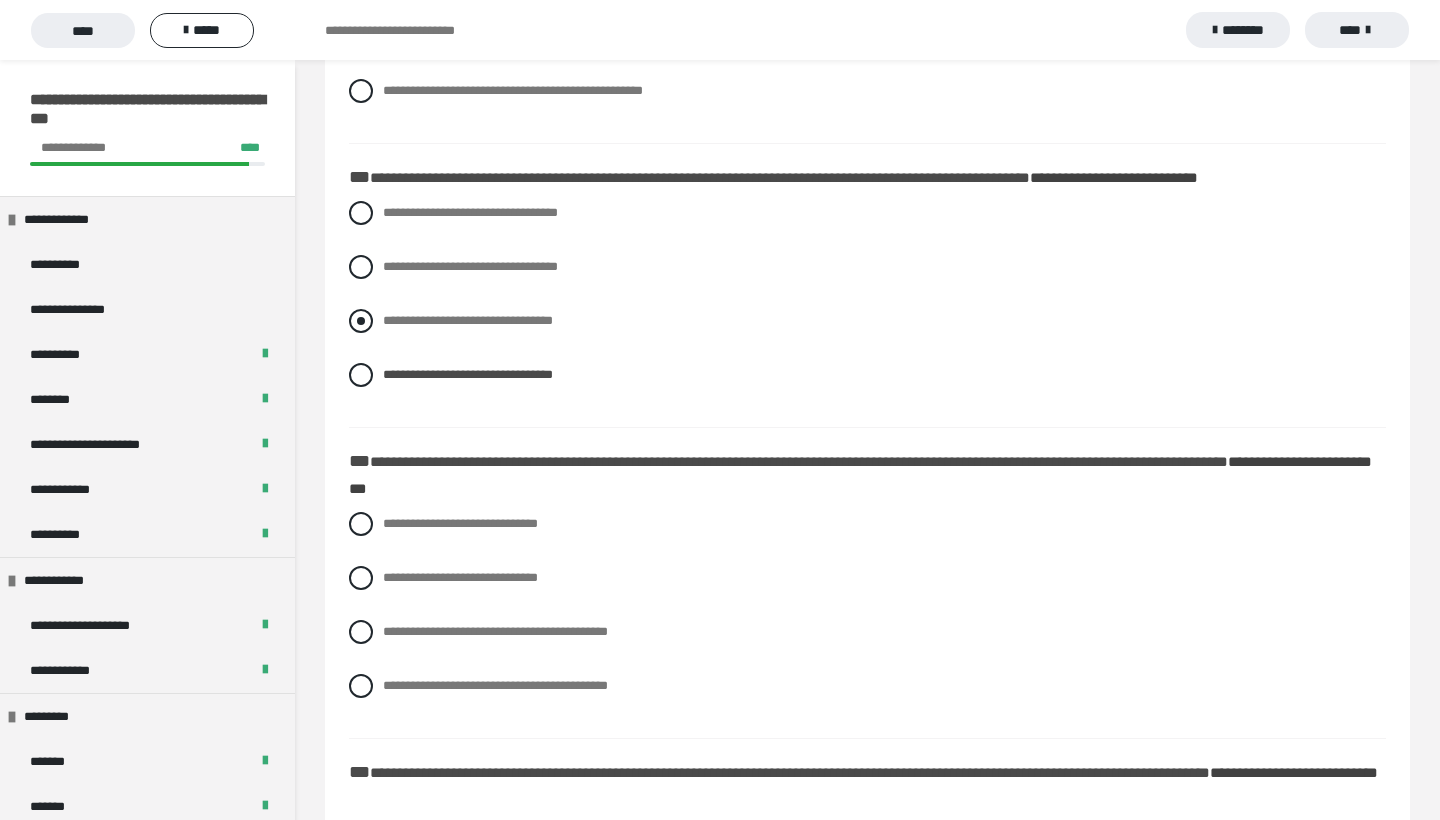 click at bounding box center (361, 321) 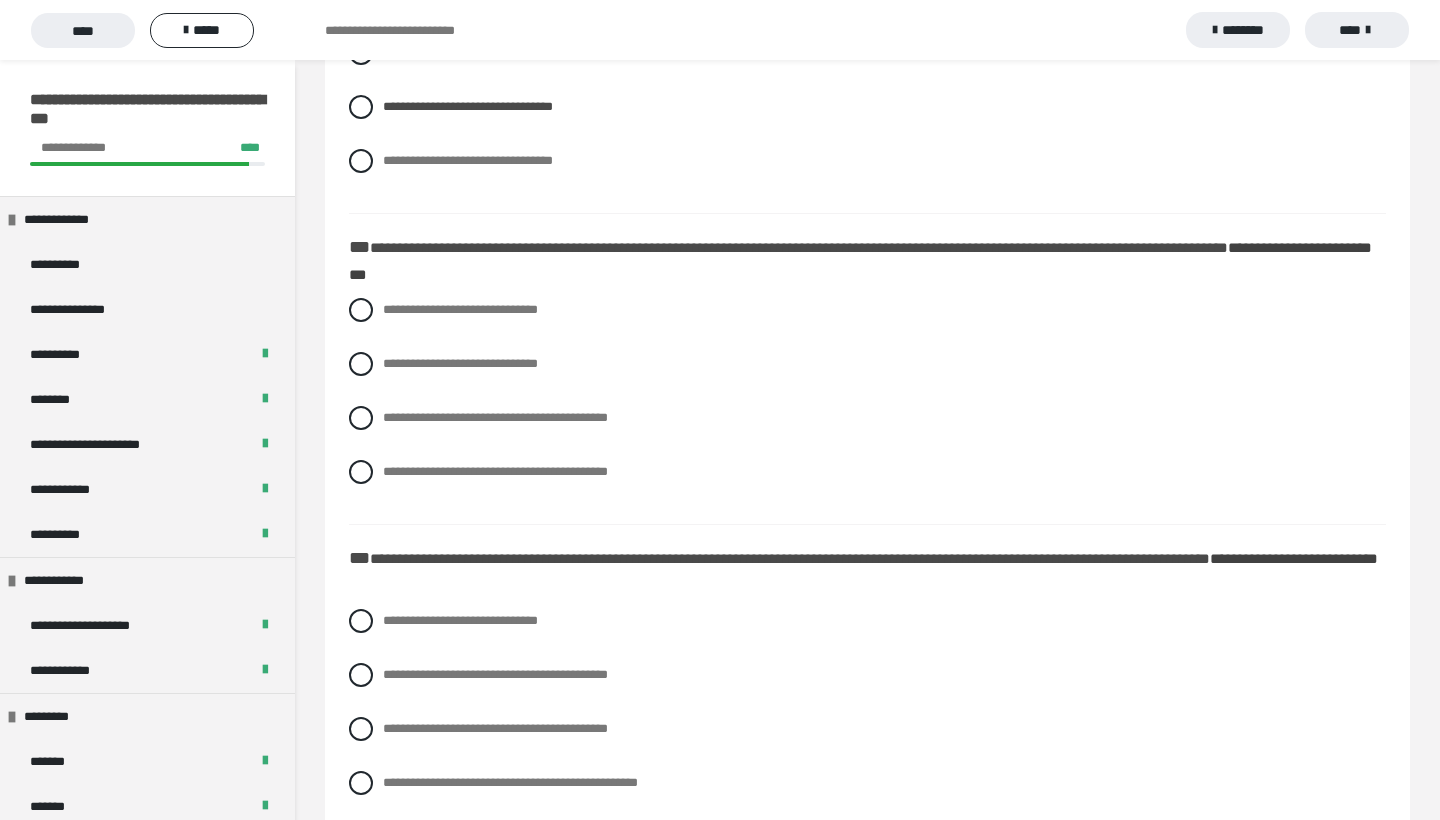 scroll, scrollTop: 1437, scrollLeft: 0, axis: vertical 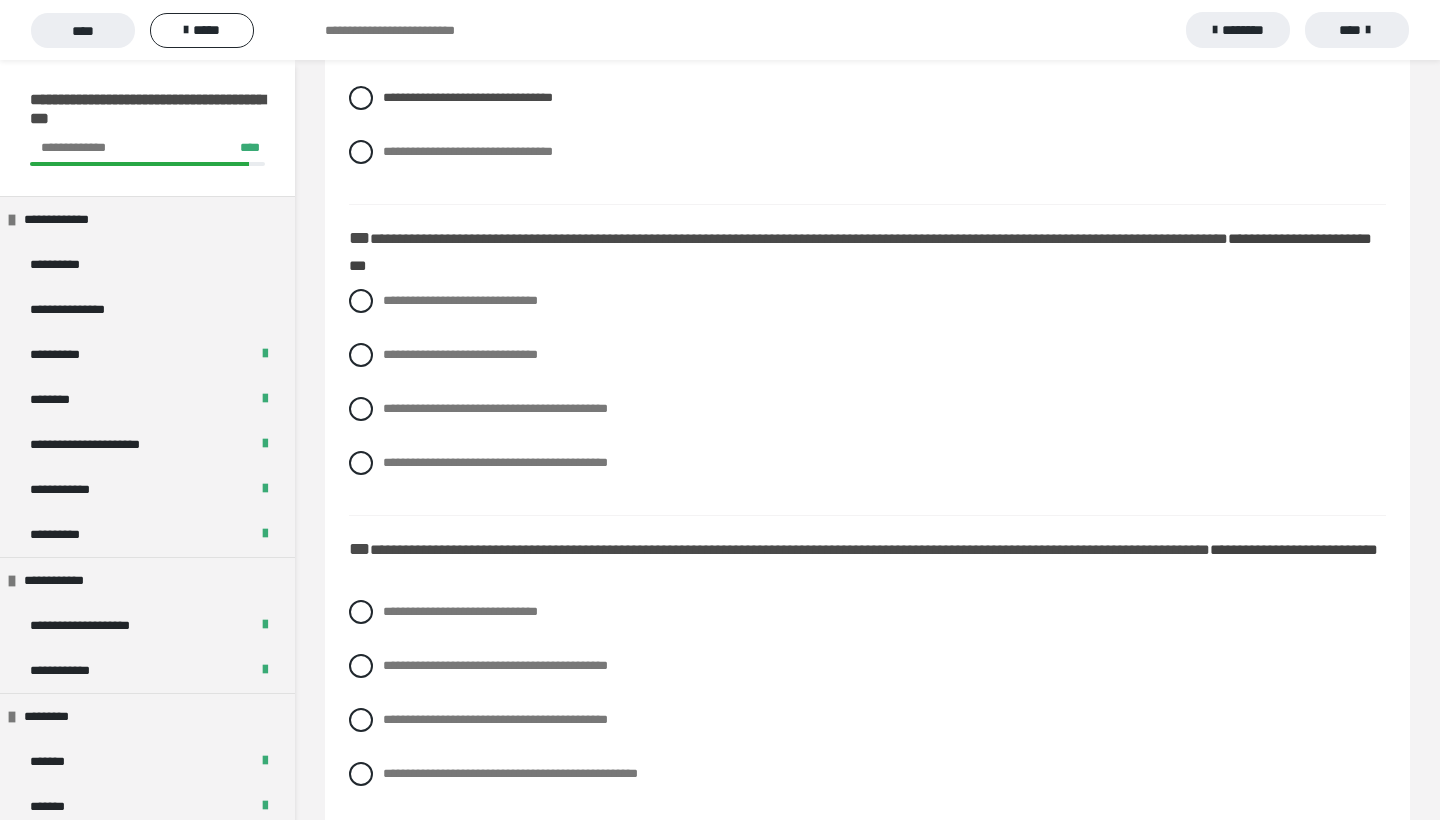 click on "**********" at bounding box center [867, 397] 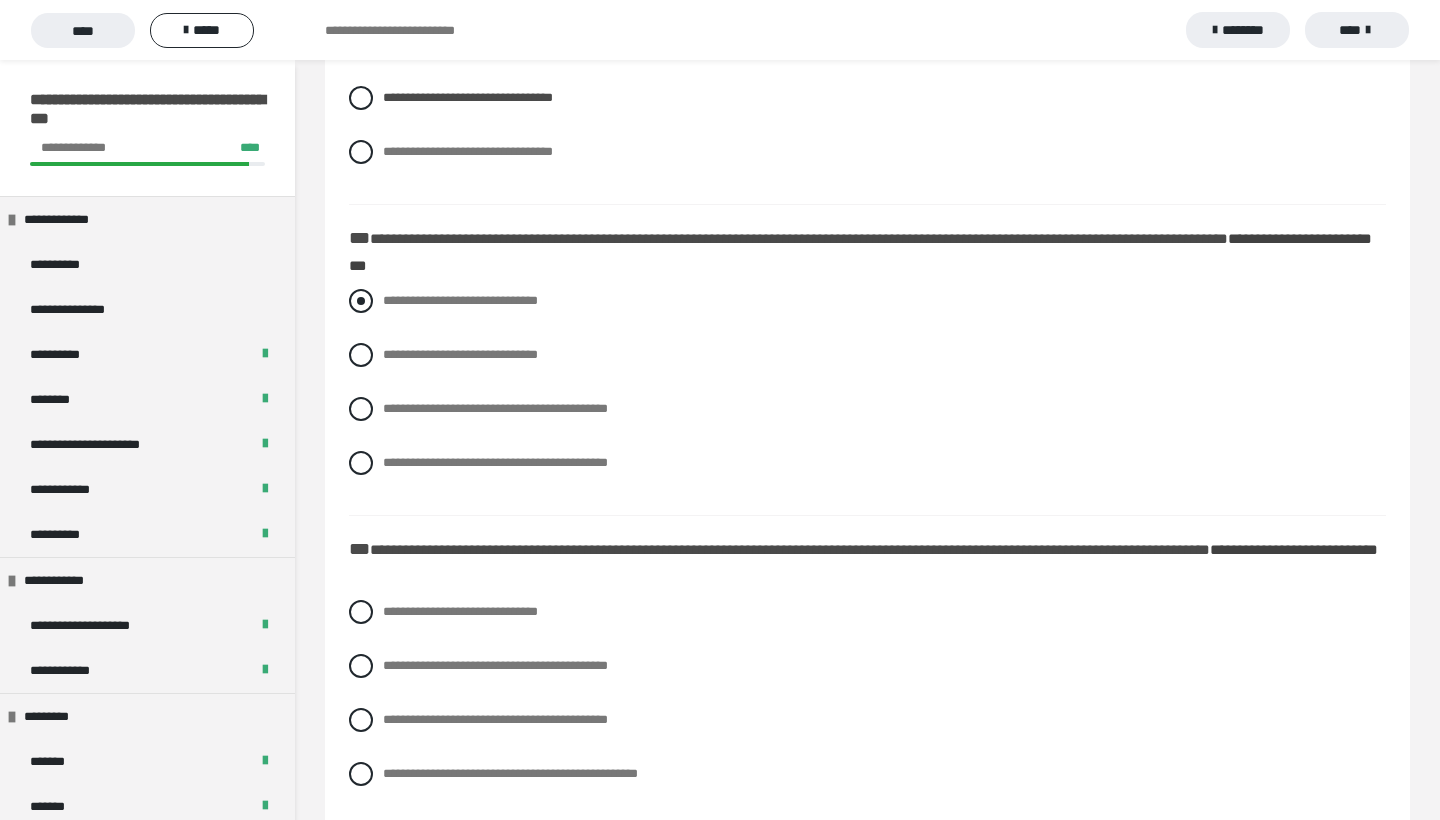click at bounding box center [361, 301] 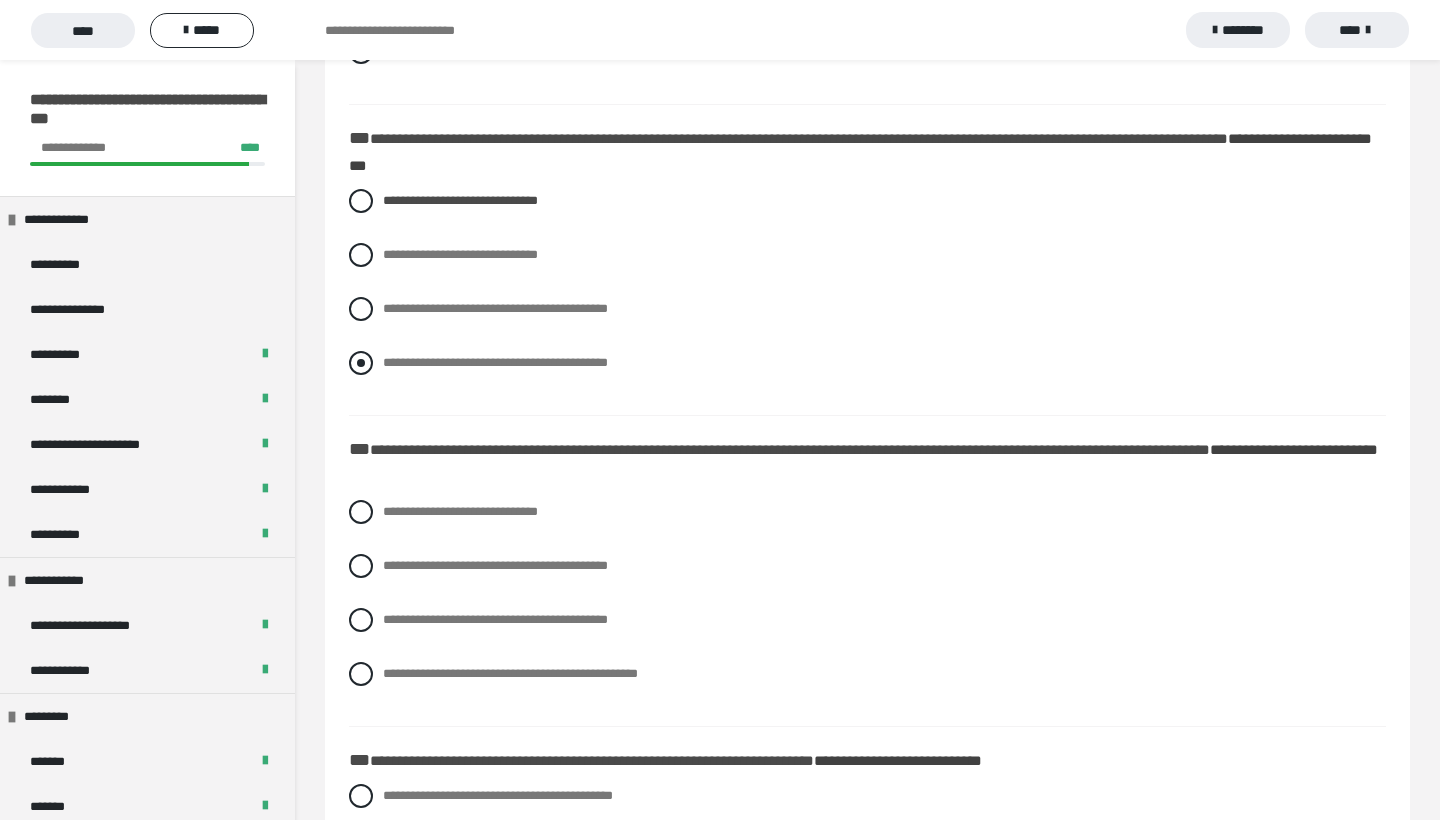 scroll, scrollTop: 1570, scrollLeft: 0, axis: vertical 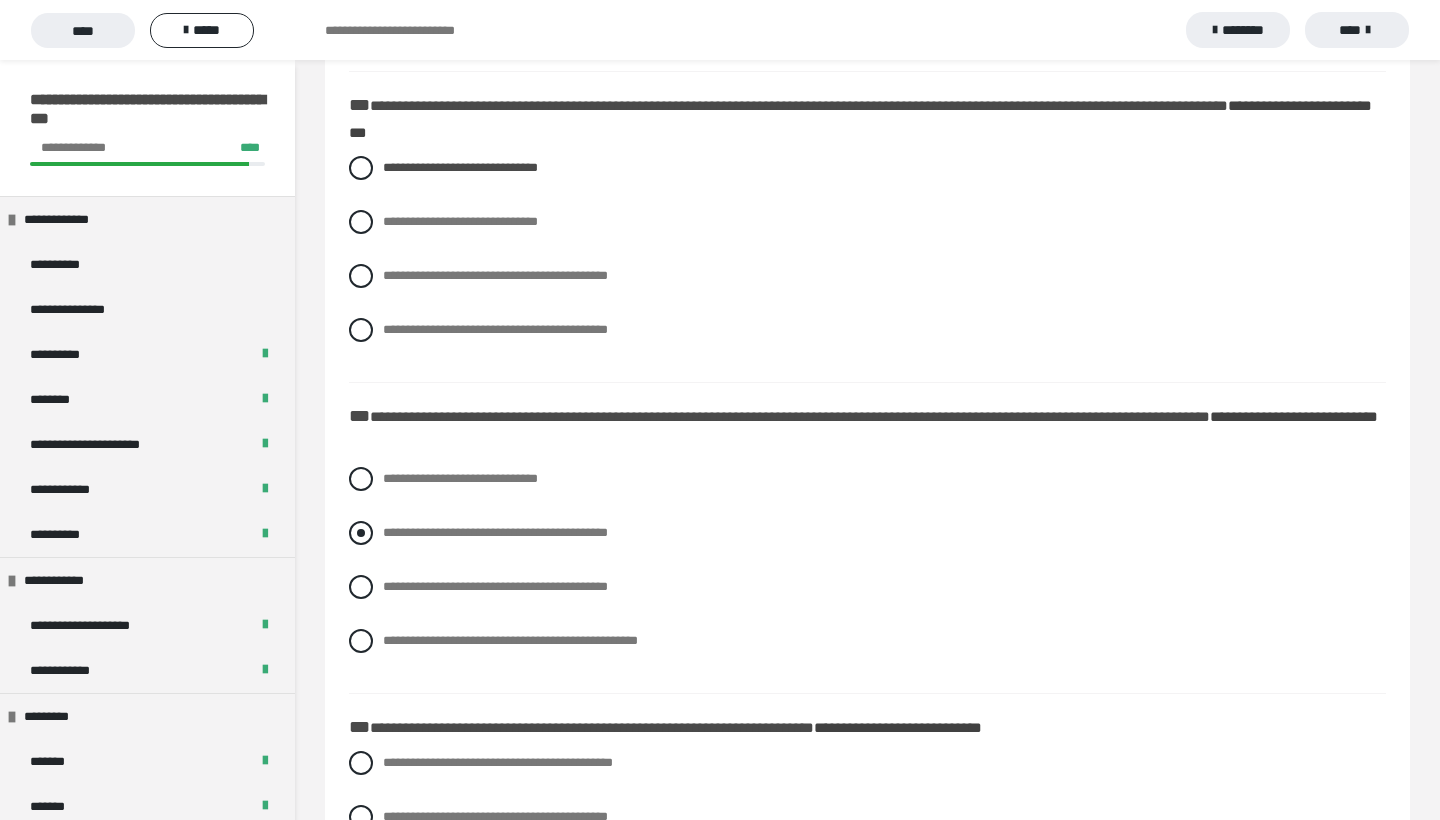 click at bounding box center [361, 533] 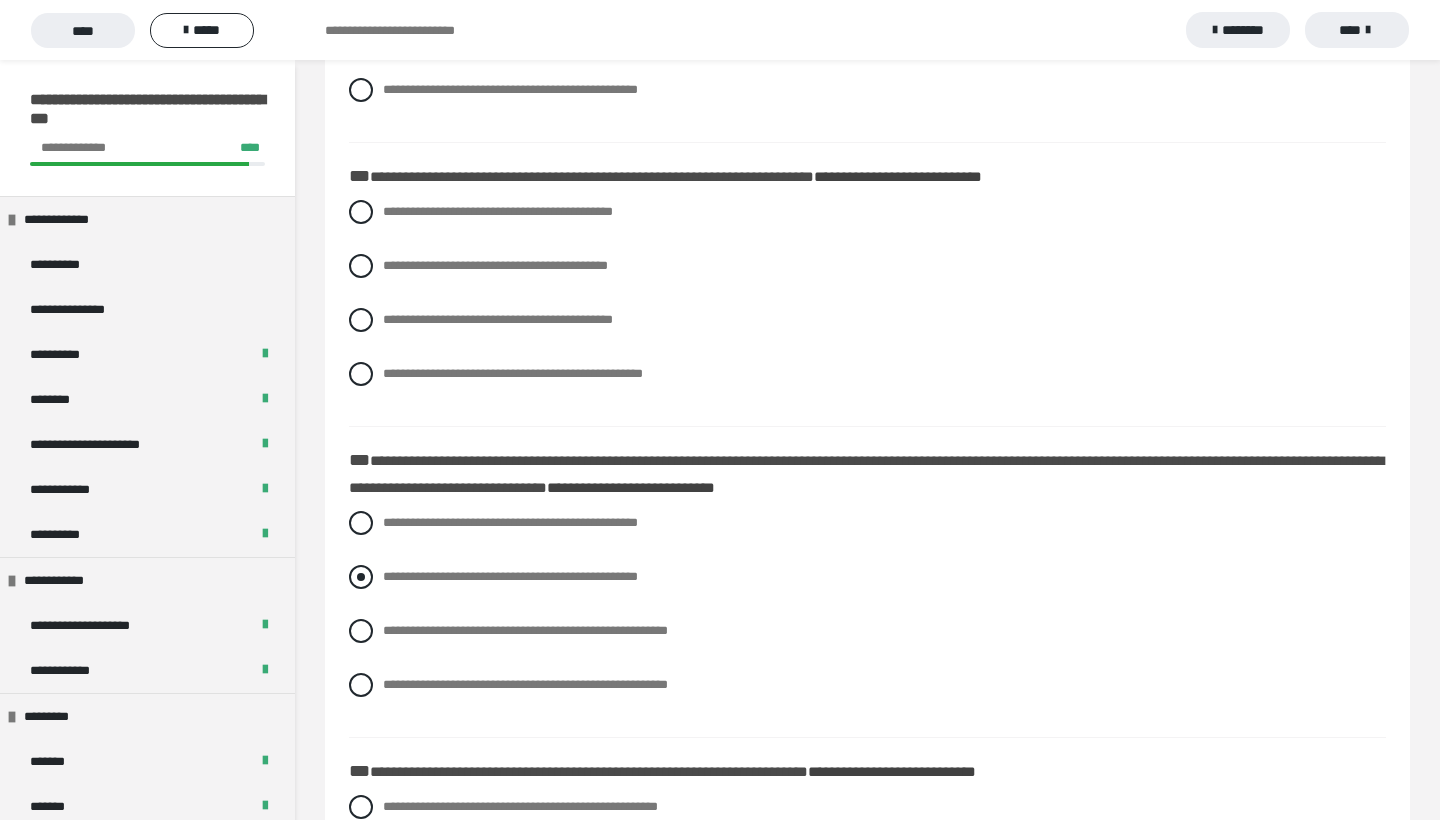 scroll, scrollTop: 2115, scrollLeft: 0, axis: vertical 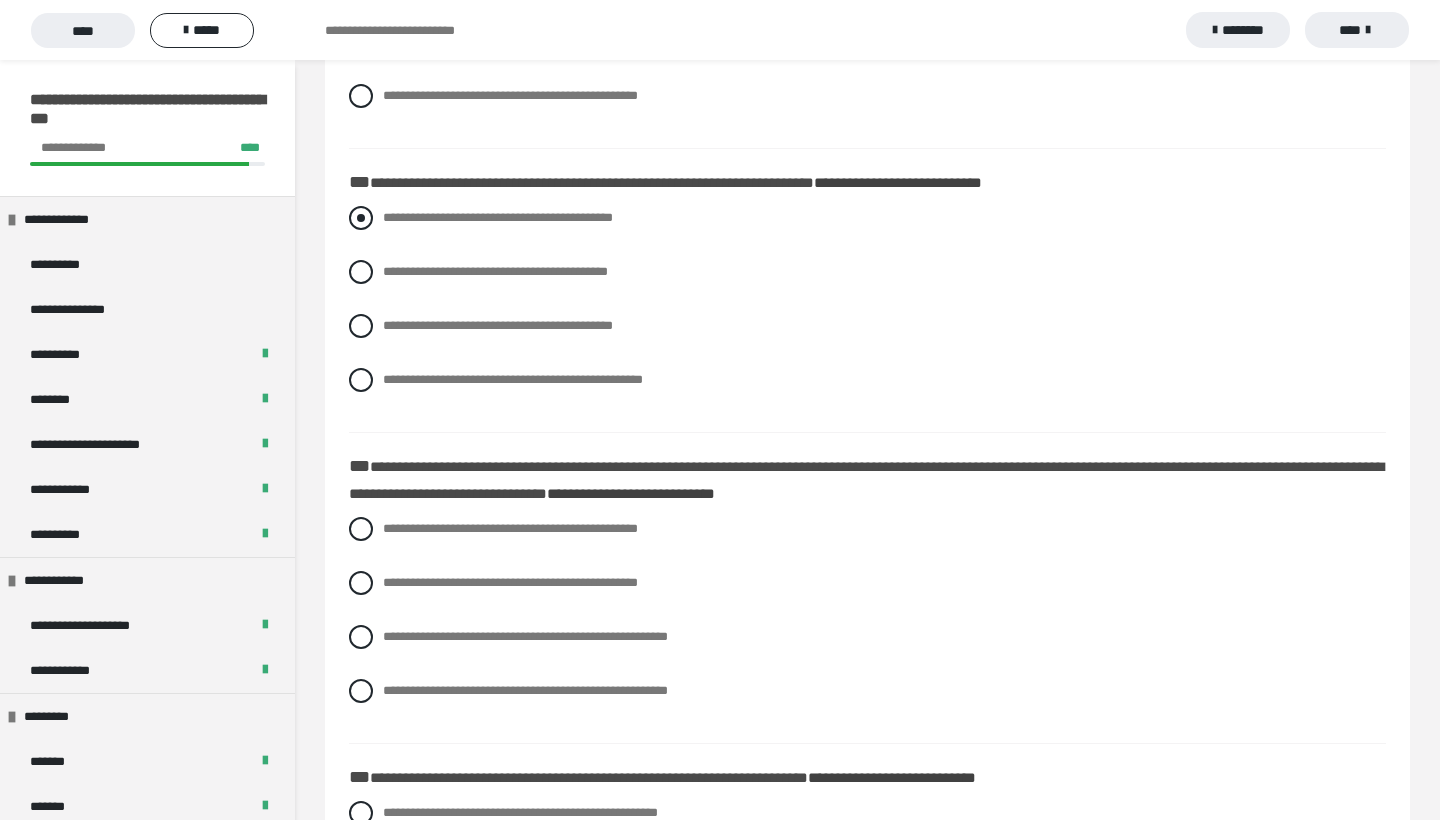 click at bounding box center [361, 218] 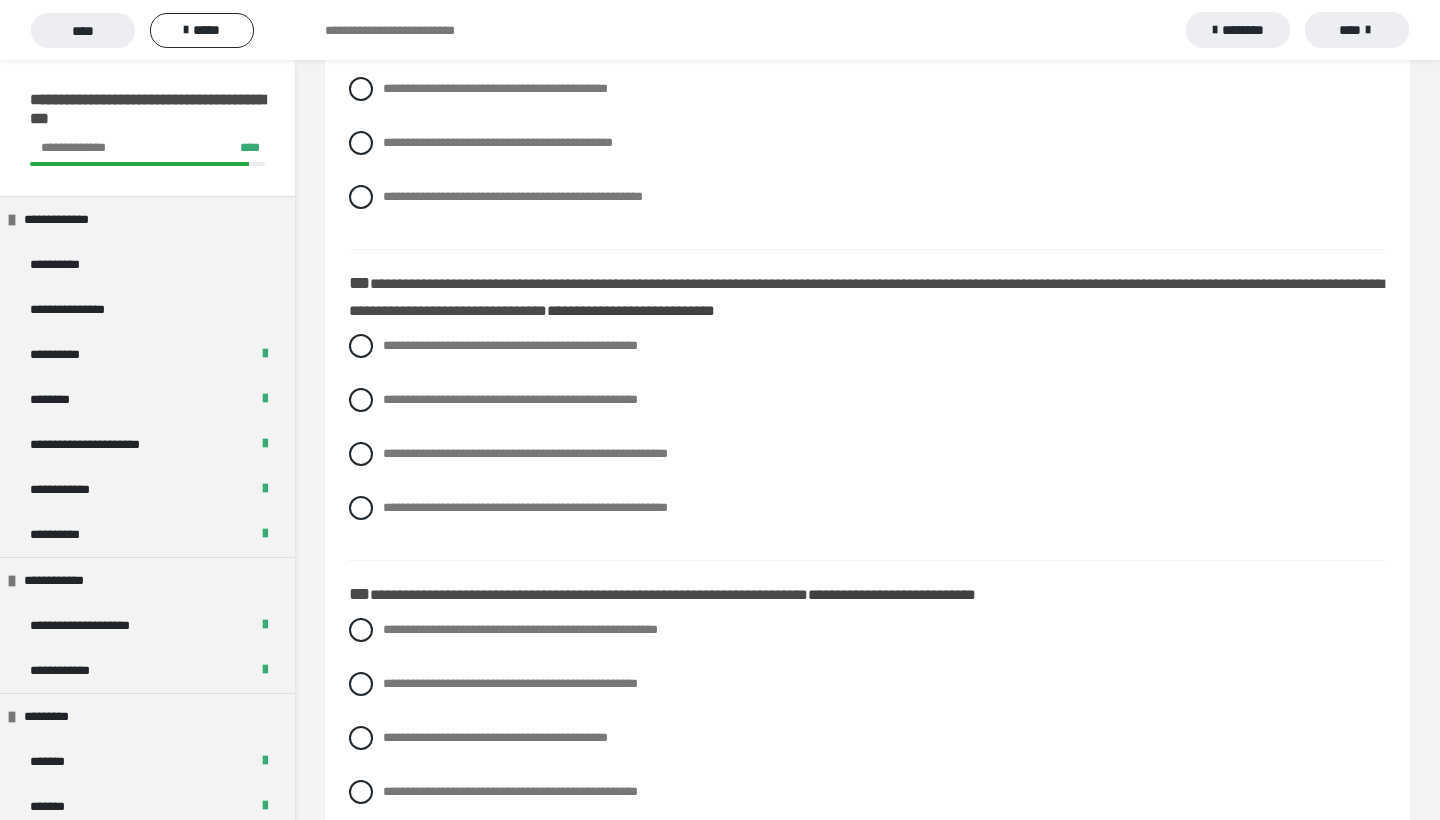 scroll, scrollTop: 2306, scrollLeft: 0, axis: vertical 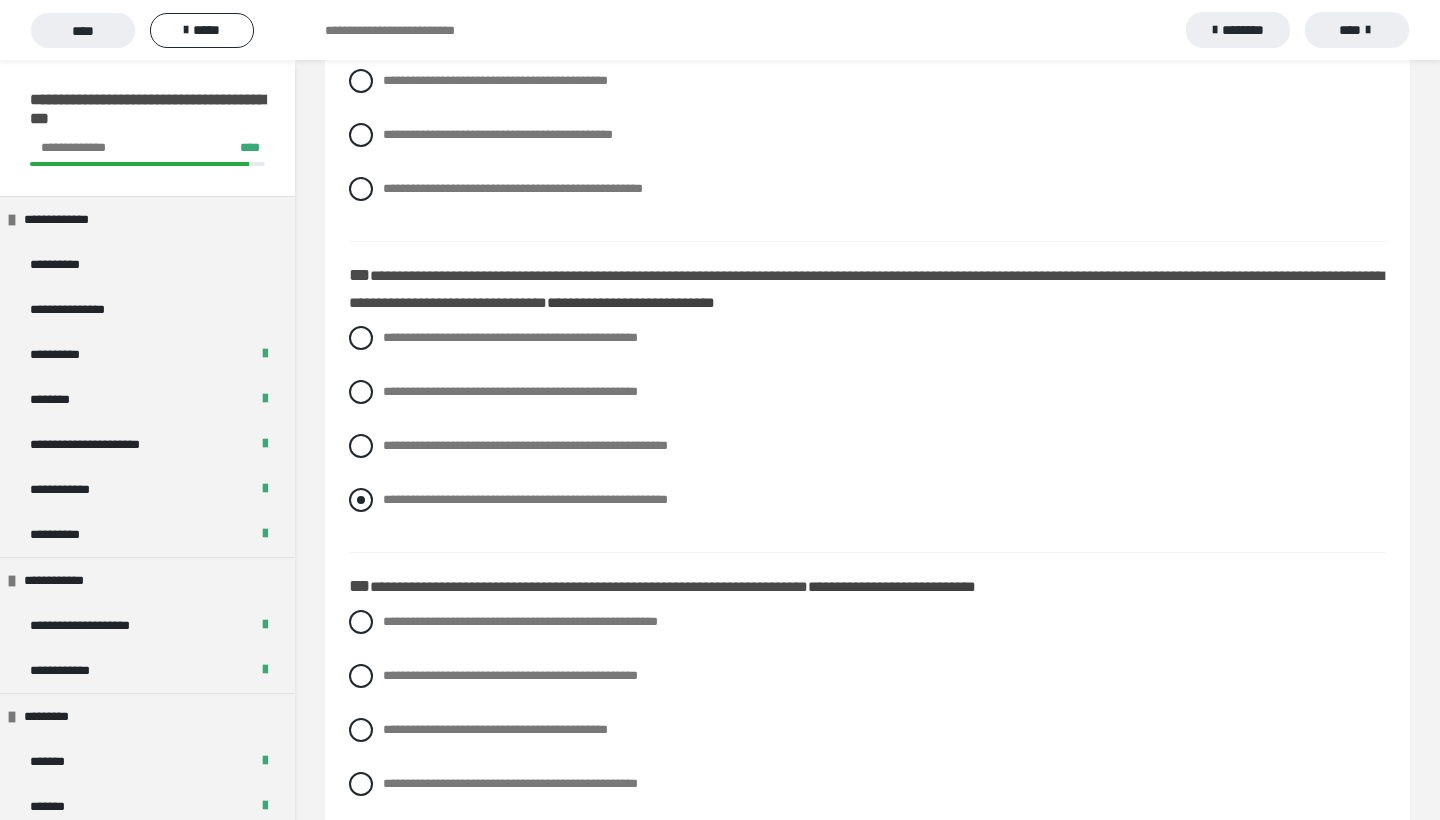 click on "**********" at bounding box center [867, 500] 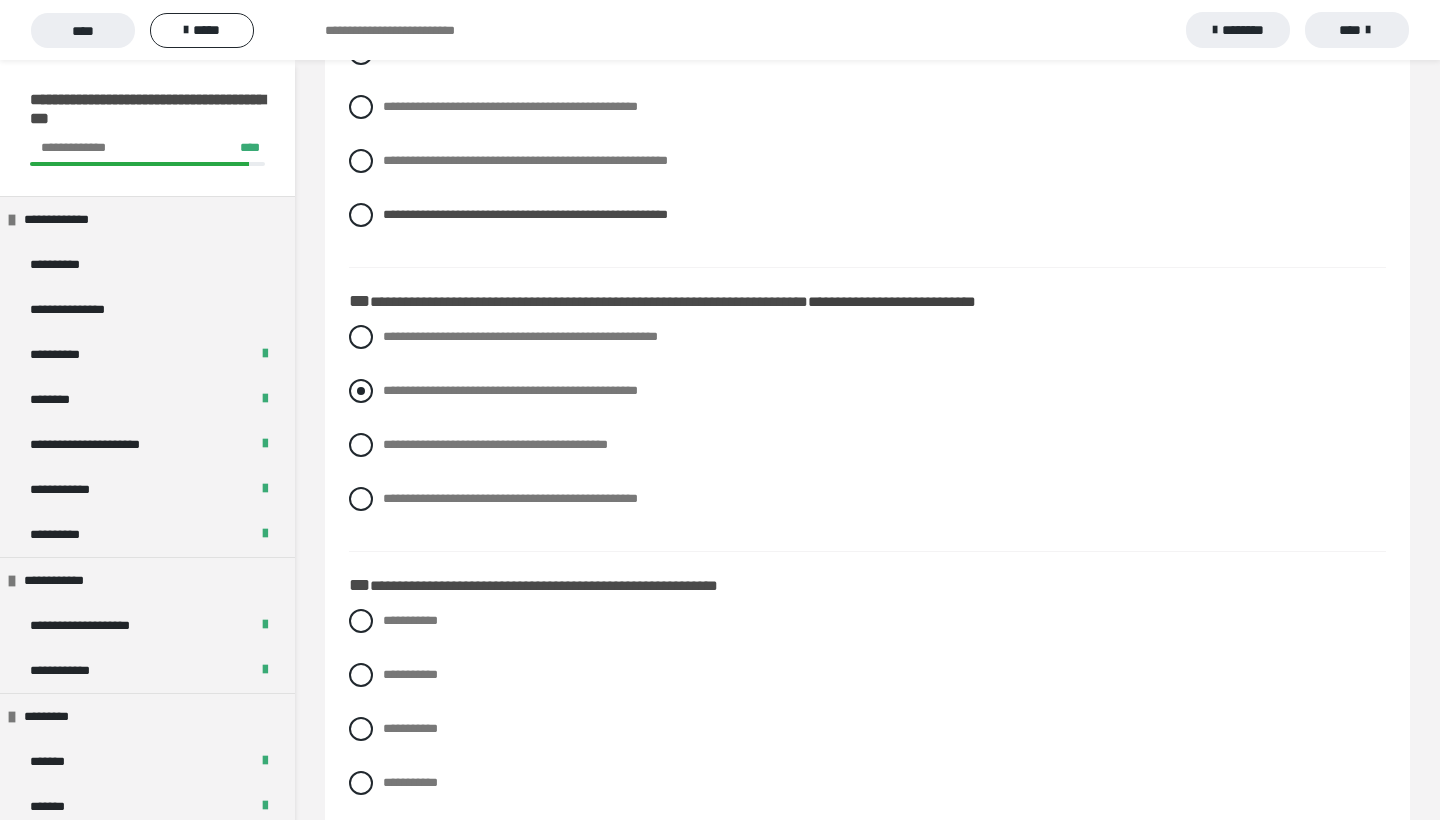 scroll, scrollTop: 2607, scrollLeft: 0, axis: vertical 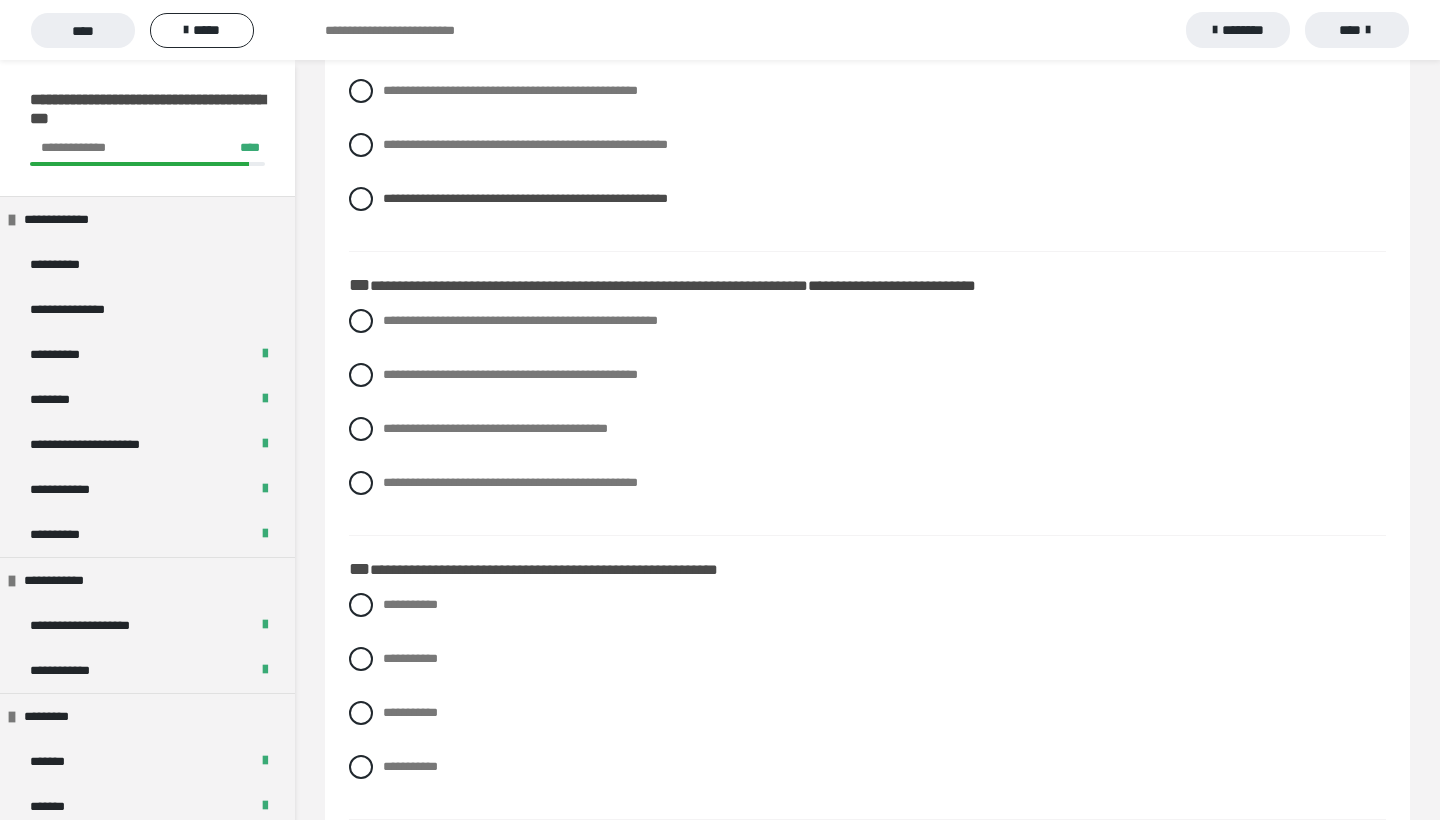 click on "**********" at bounding box center (867, 417) 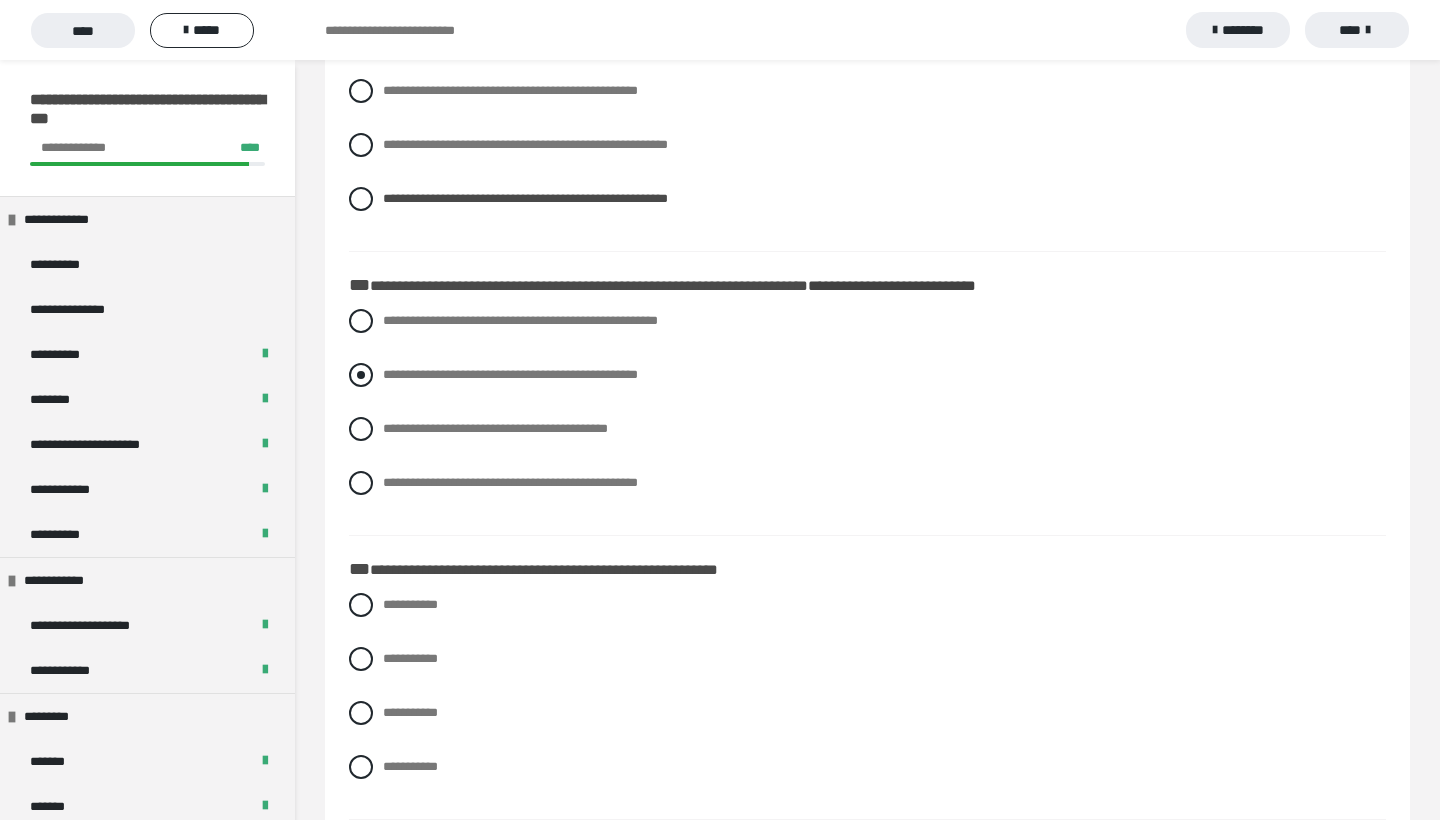 click on "**********" at bounding box center (867, 375) 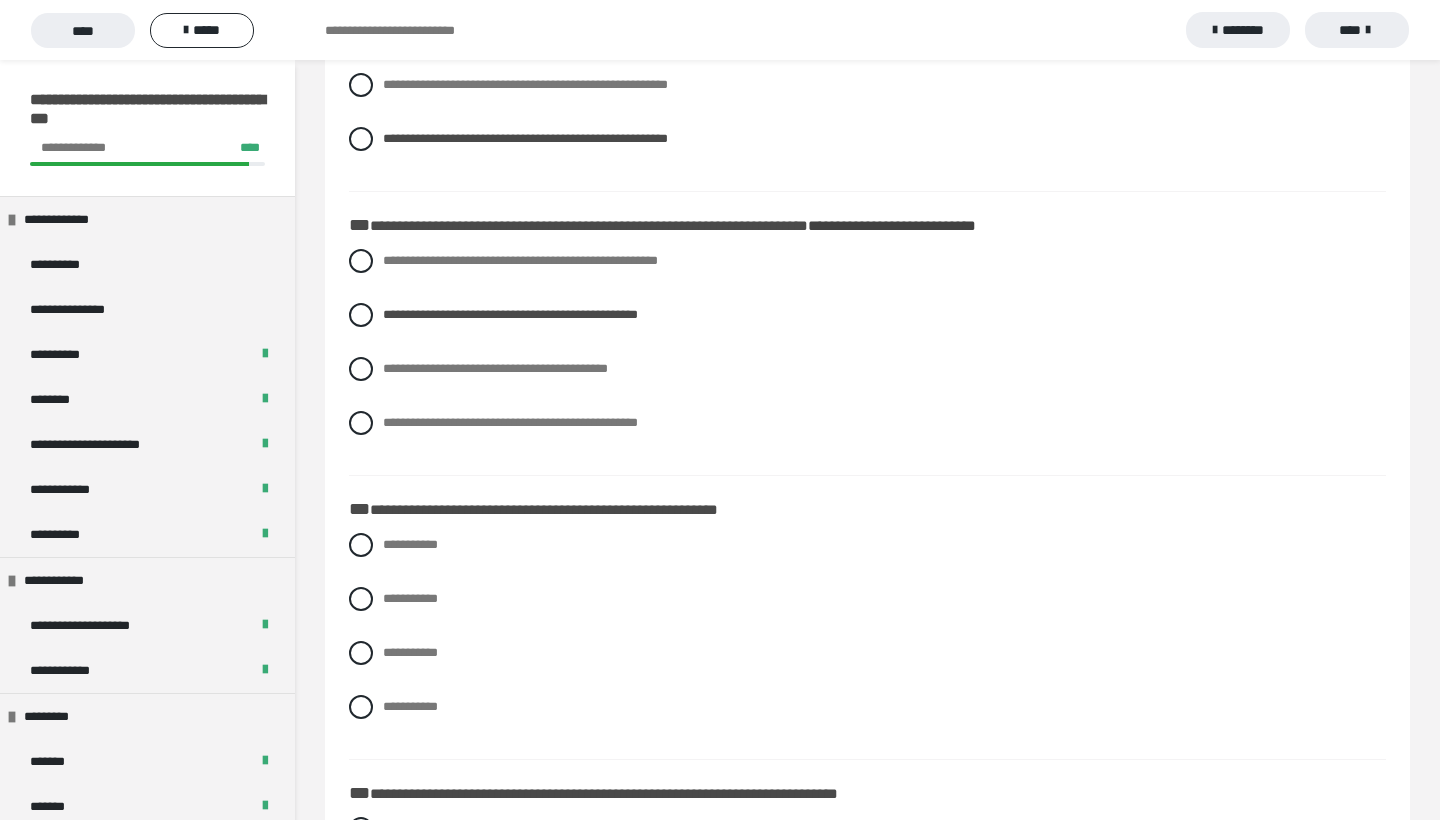 scroll, scrollTop: 2668, scrollLeft: 0, axis: vertical 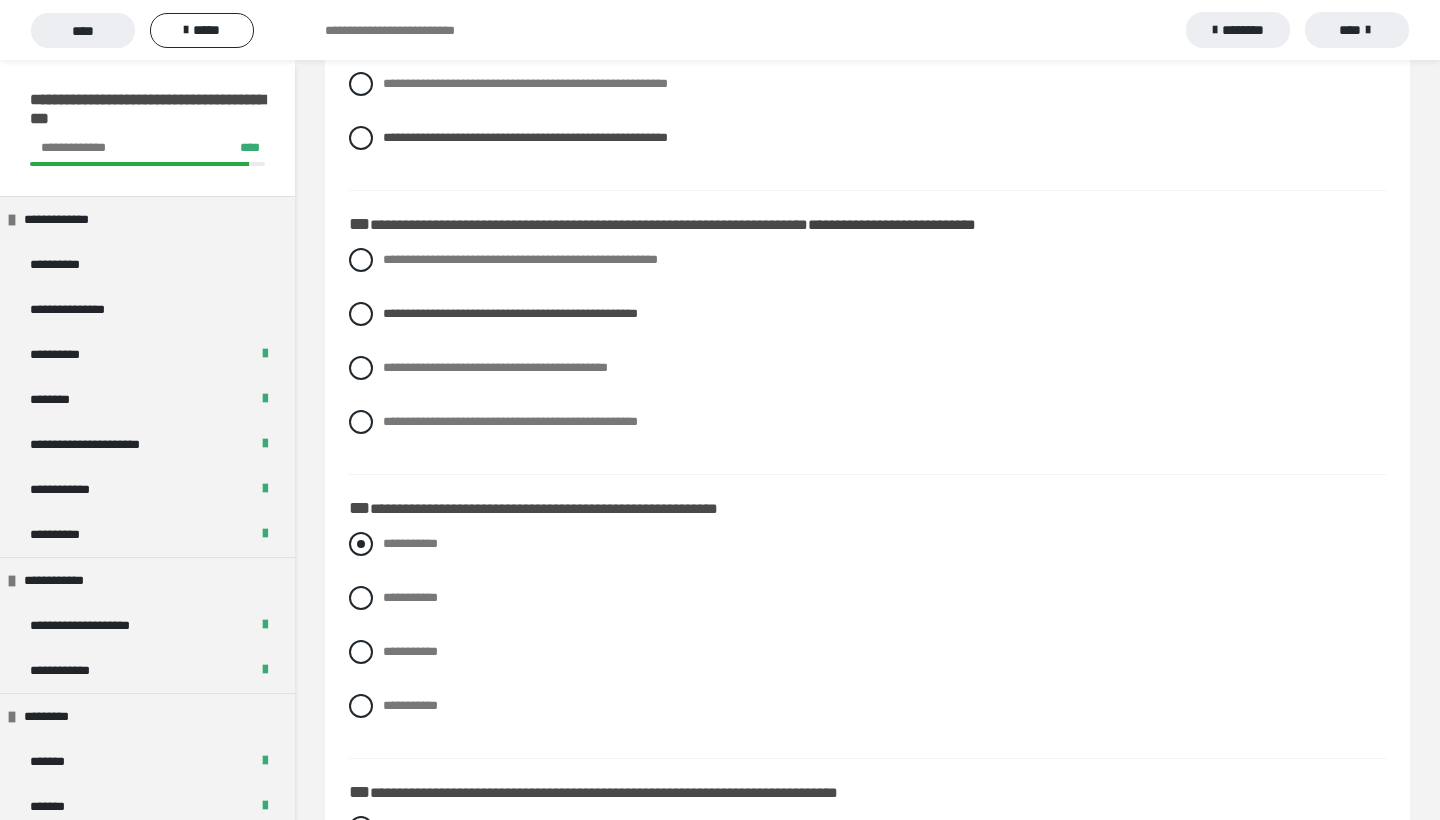 click at bounding box center (361, 544) 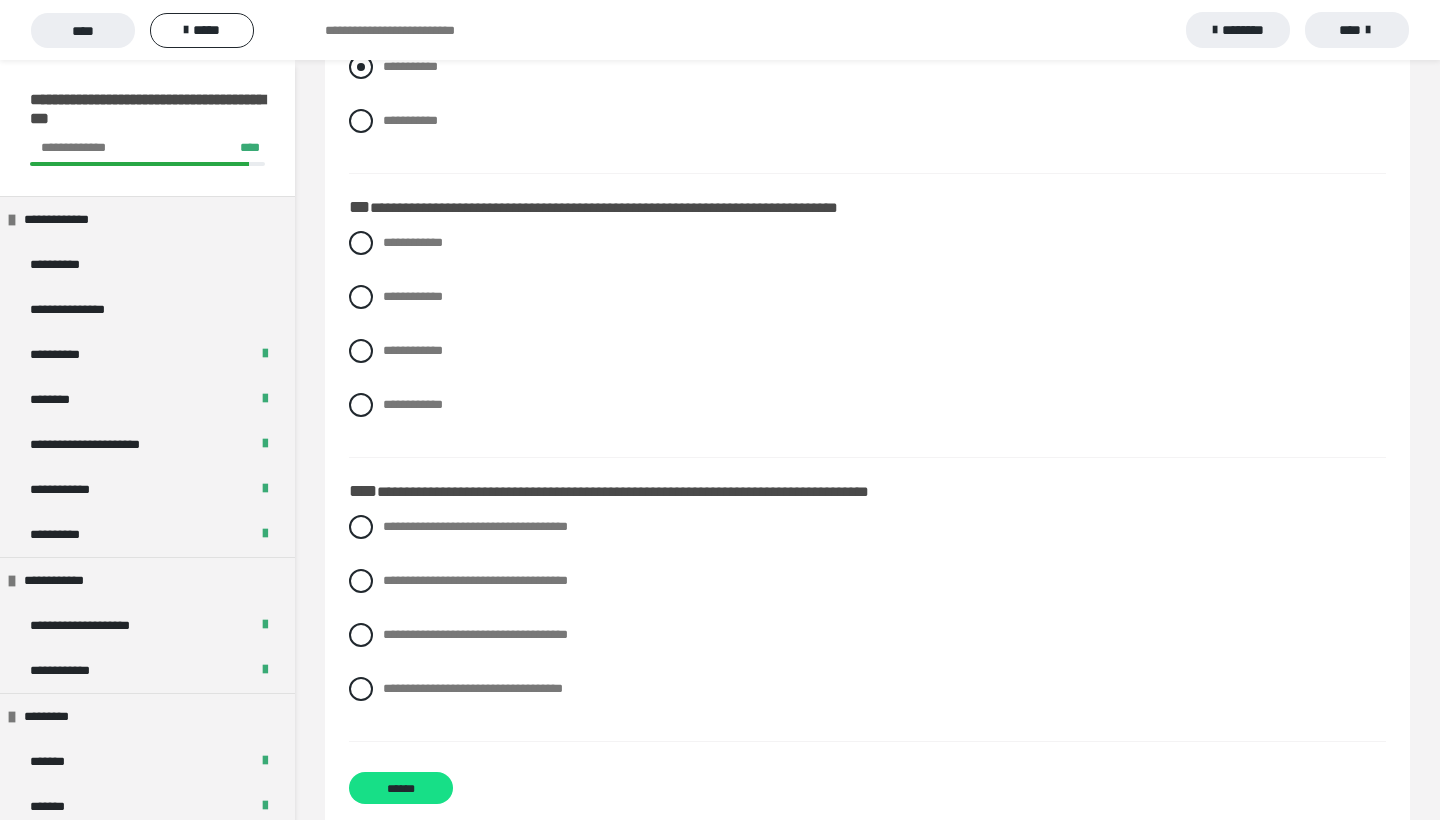 scroll, scrollTop: 3257, scrollLeft: 0, axis: vertical 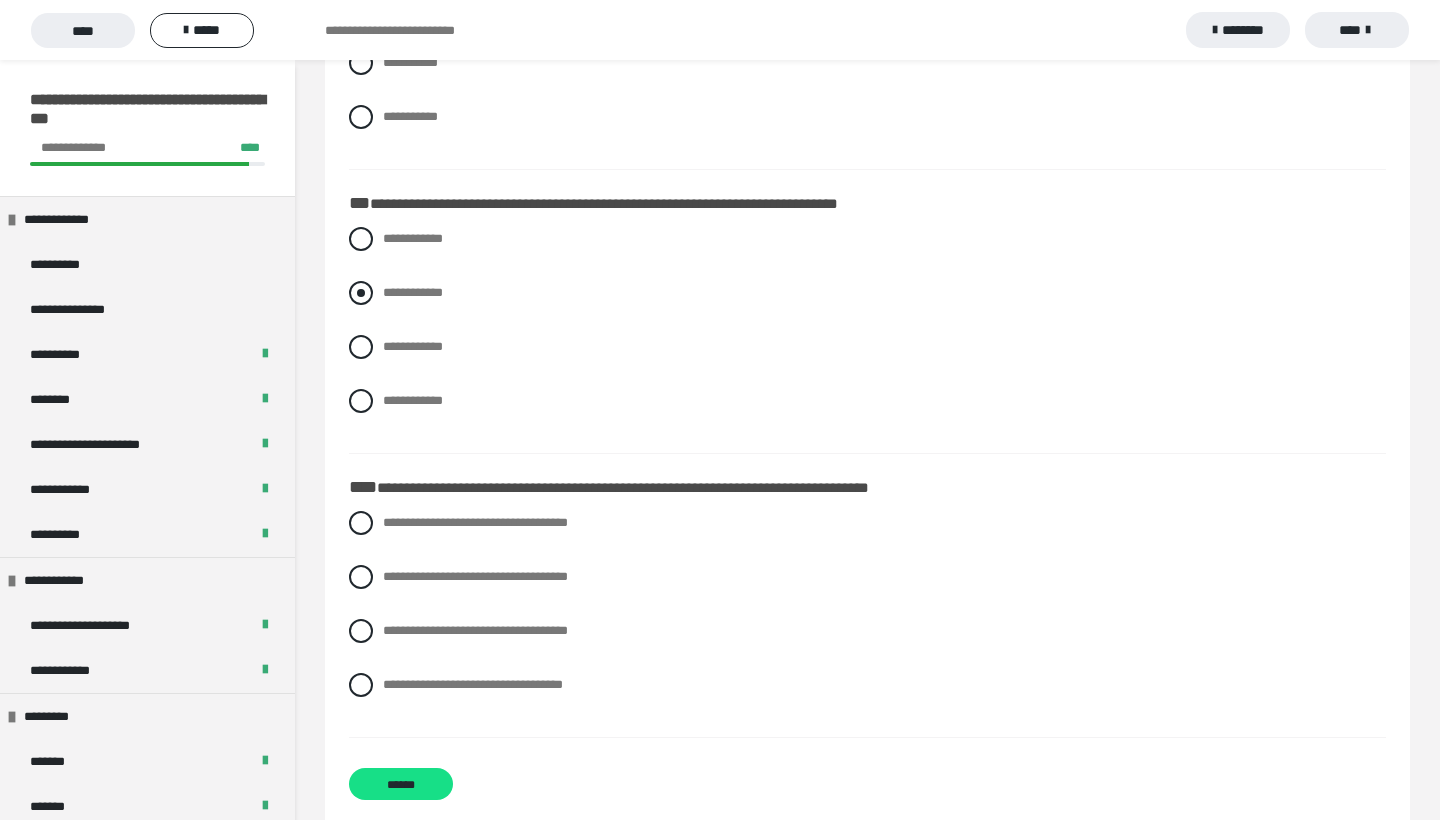 click at bounding box center [361, 293] 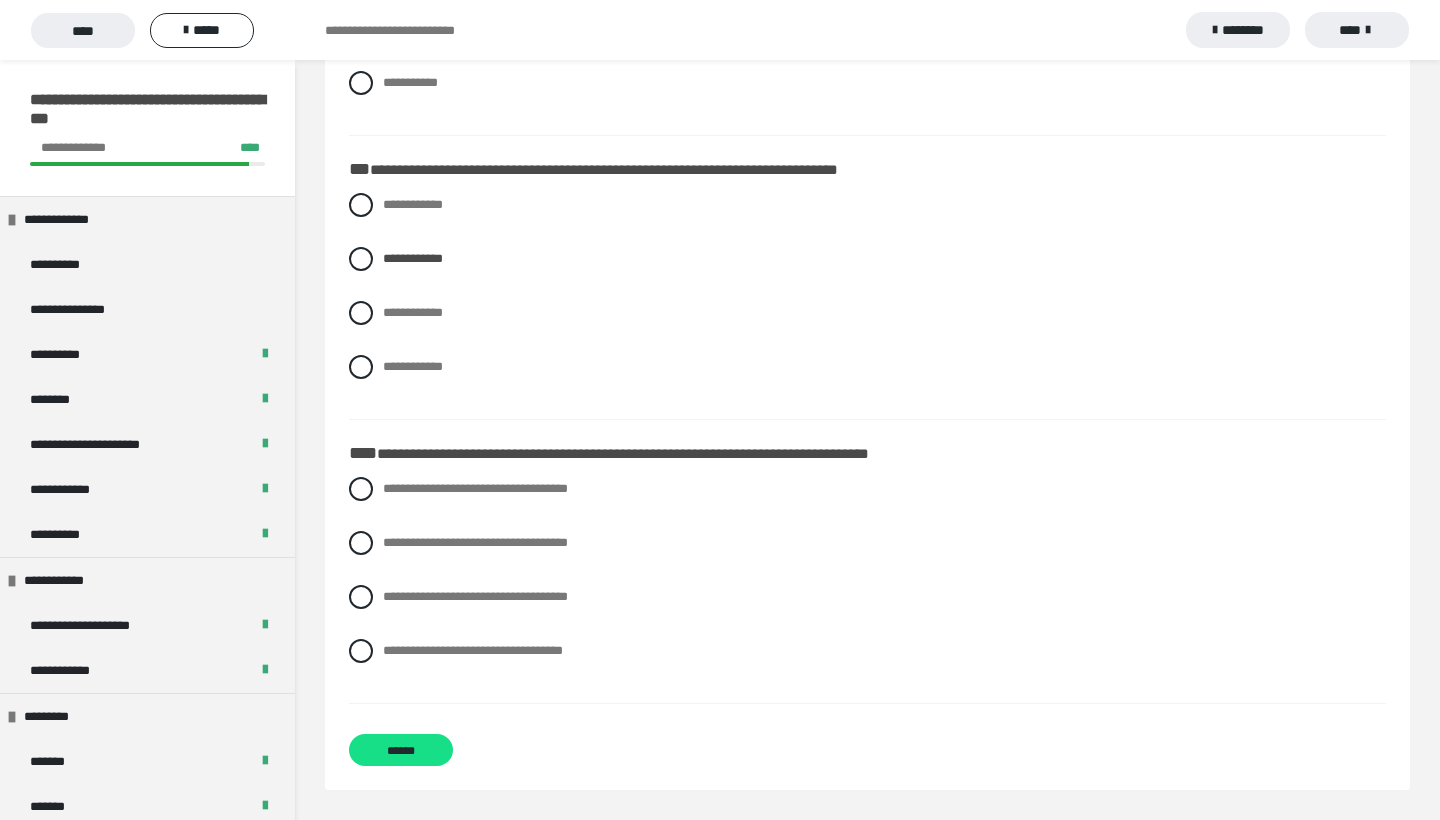 scroll, scrollTop: 3291, scrollLeft: 0, axis: vertical 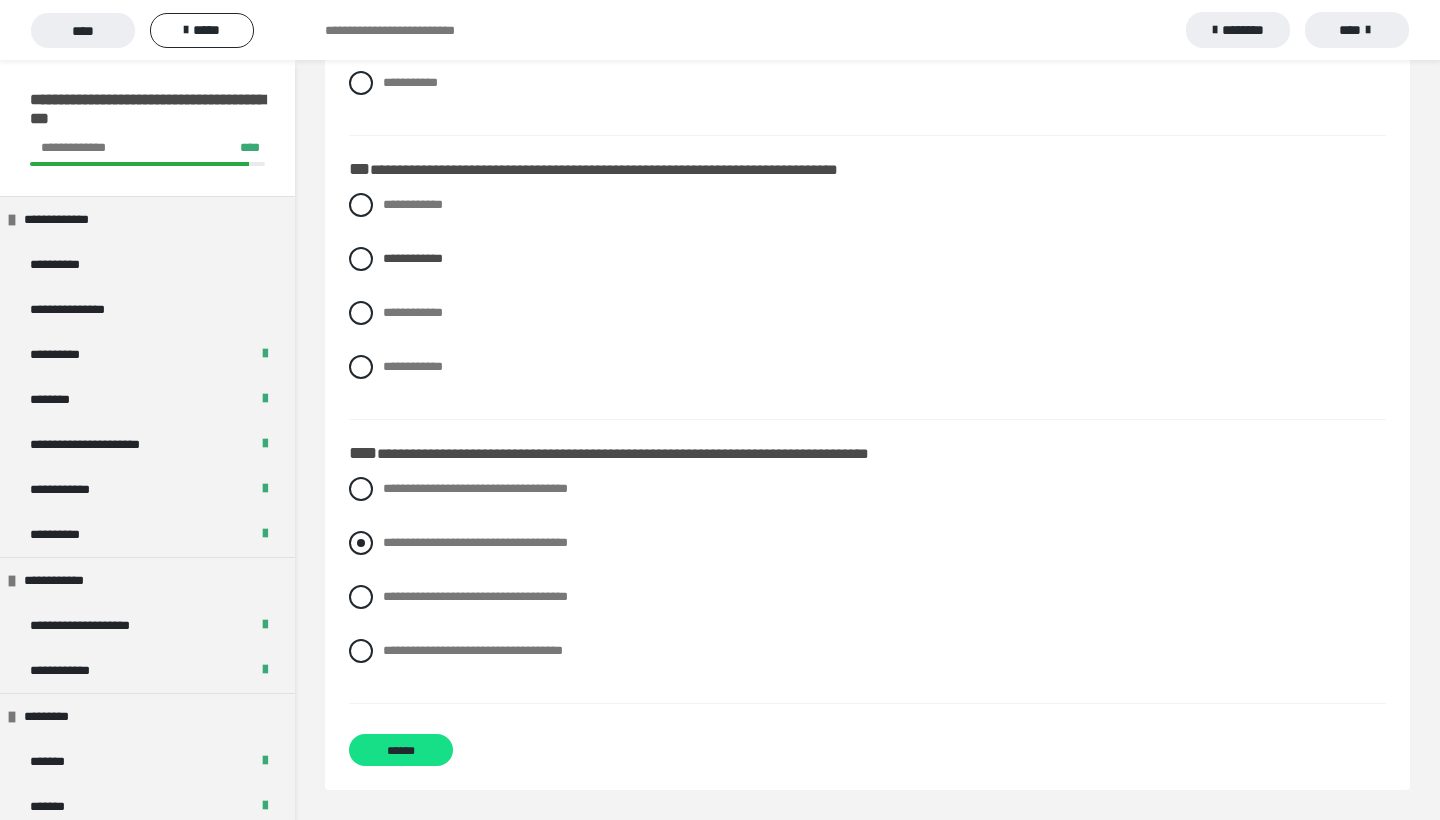 click at bounding box center [361, 543] 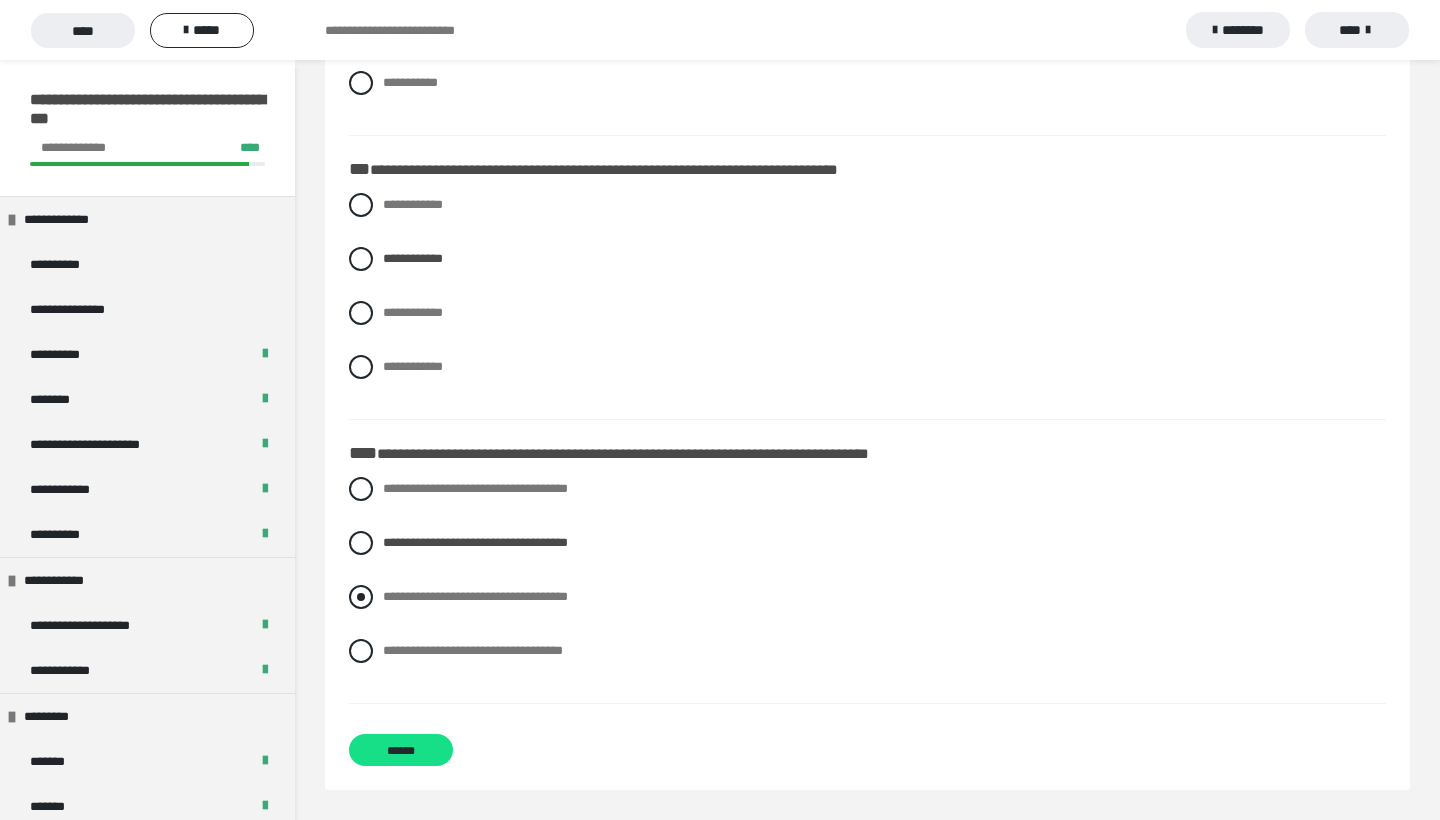 click at bounding box center (361, 597) 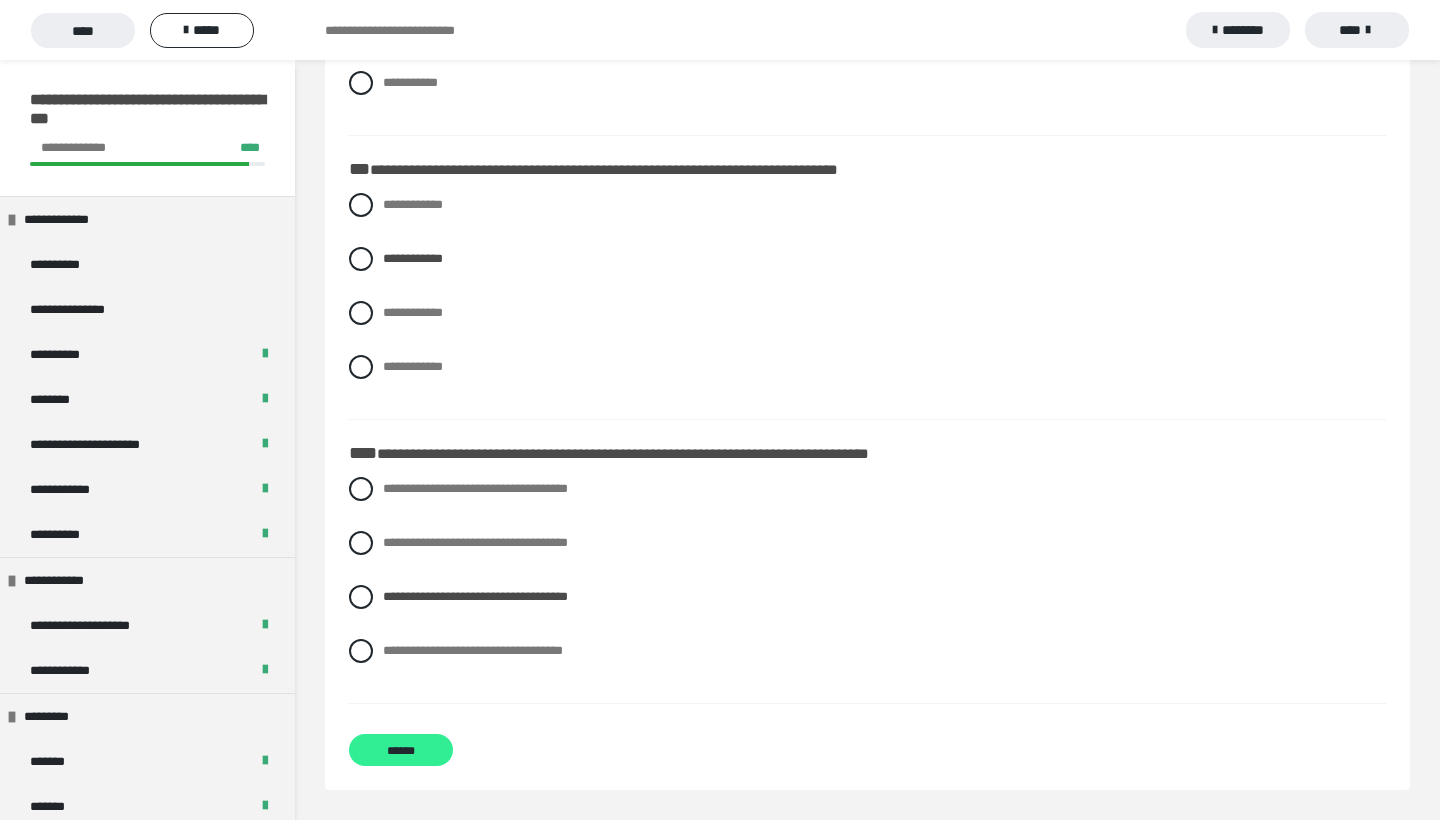 click on "******" at bounding box center (401, 750) 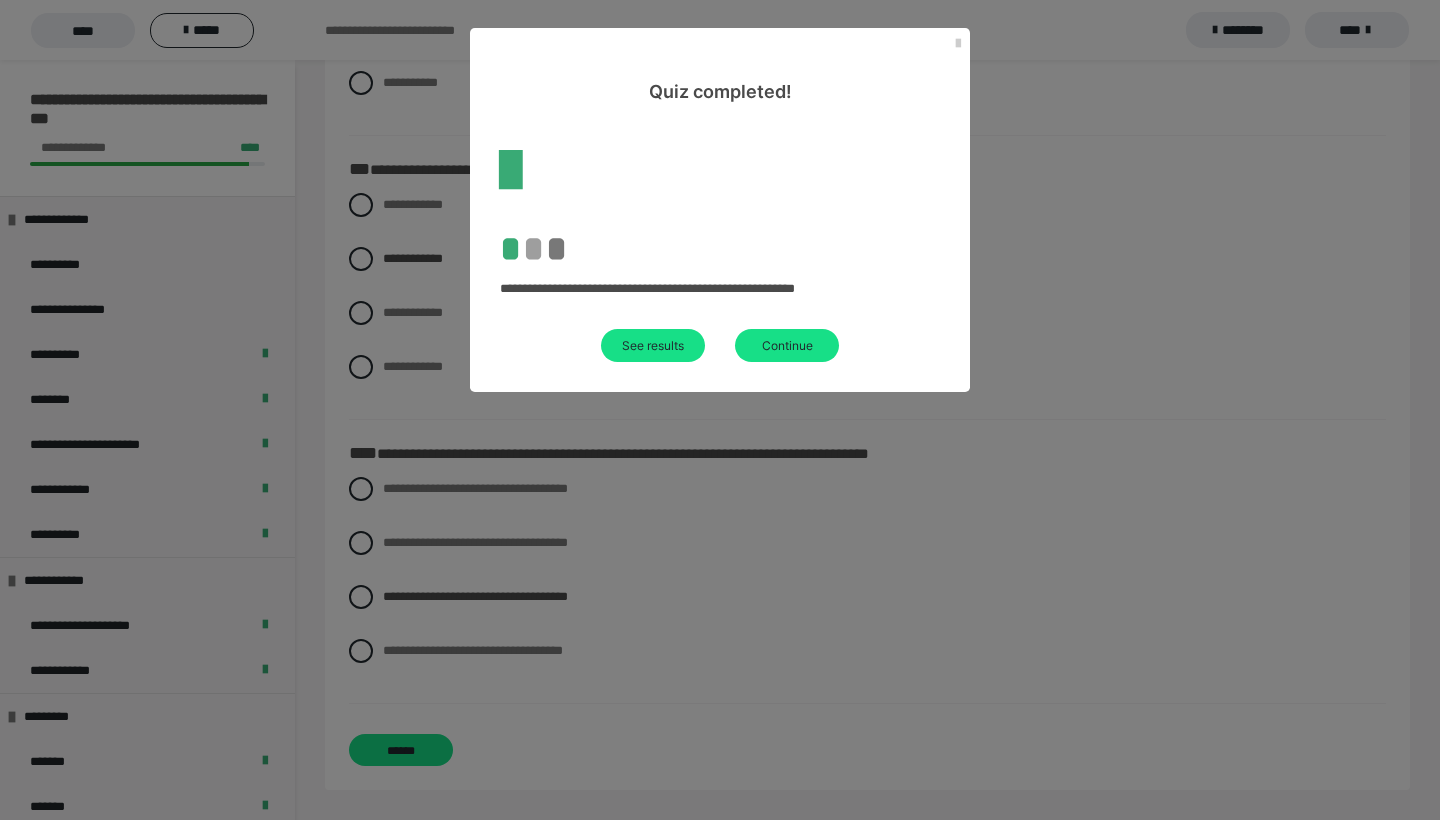 scroll, scrollTop: 379, scrollLeft: 0, axis: vertical 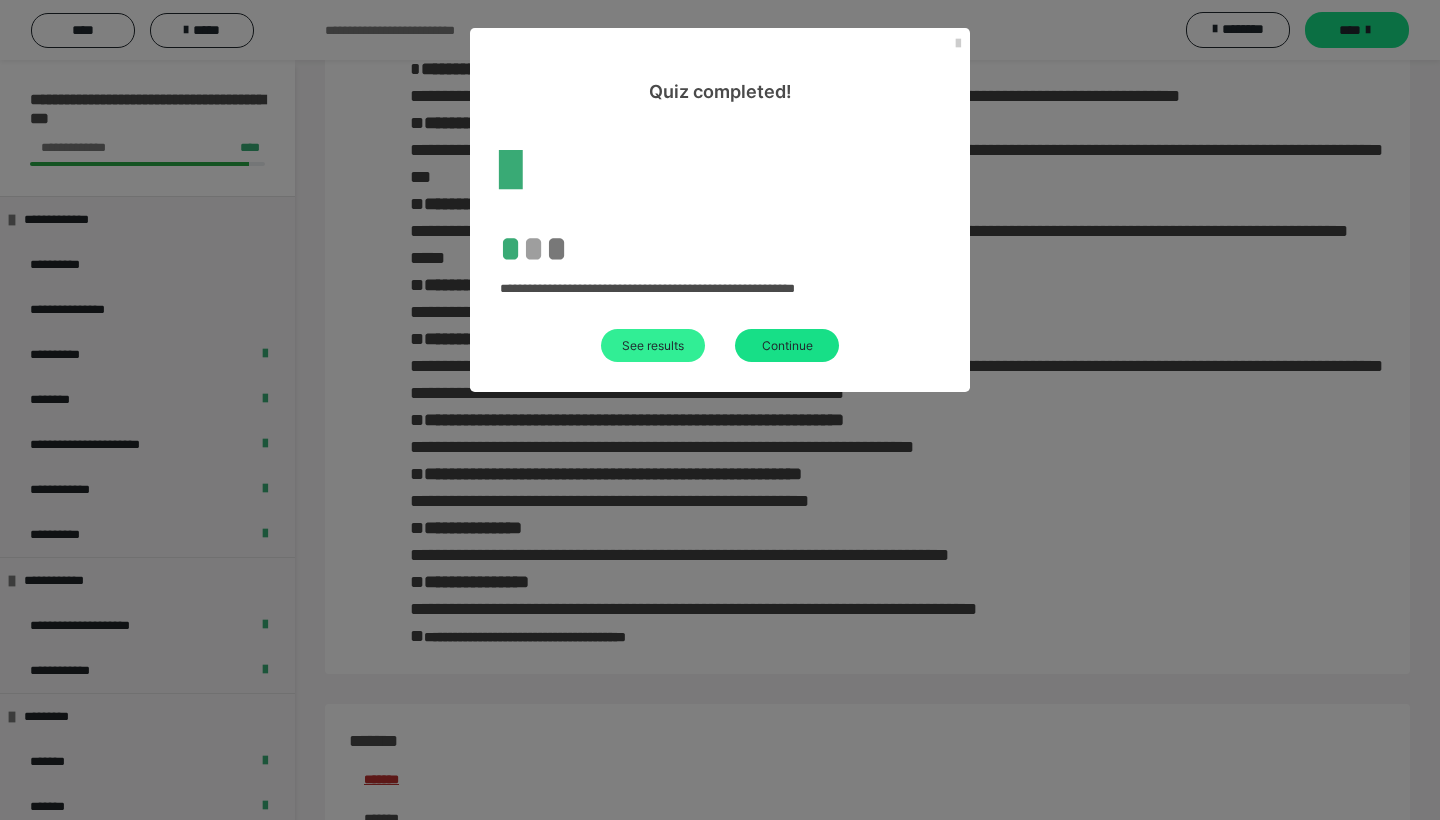 click on "See results" at bounding box center (653, 345) 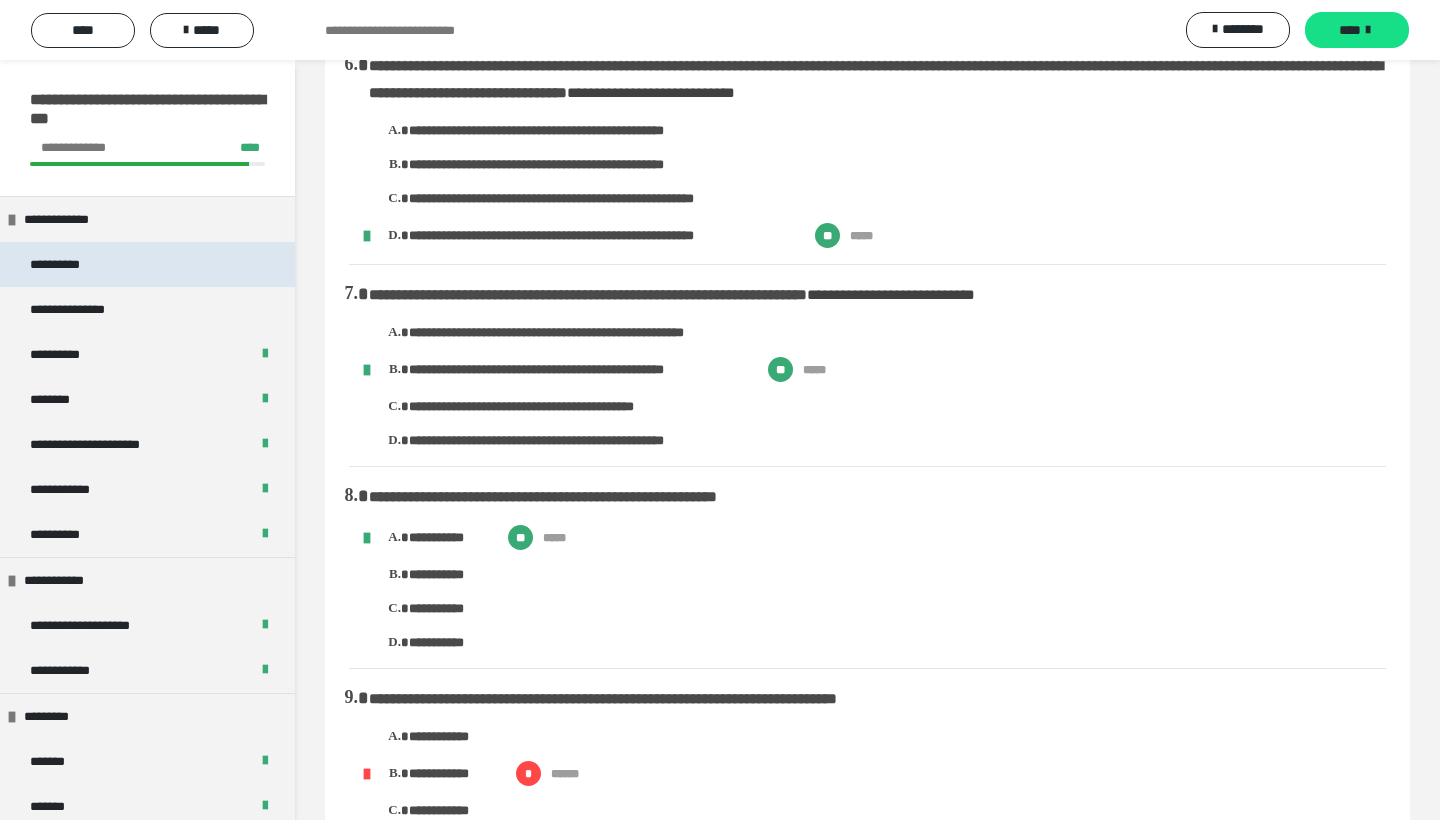 scroll, scrollTop: 1085, scrollLeft: 0, axis: vertical 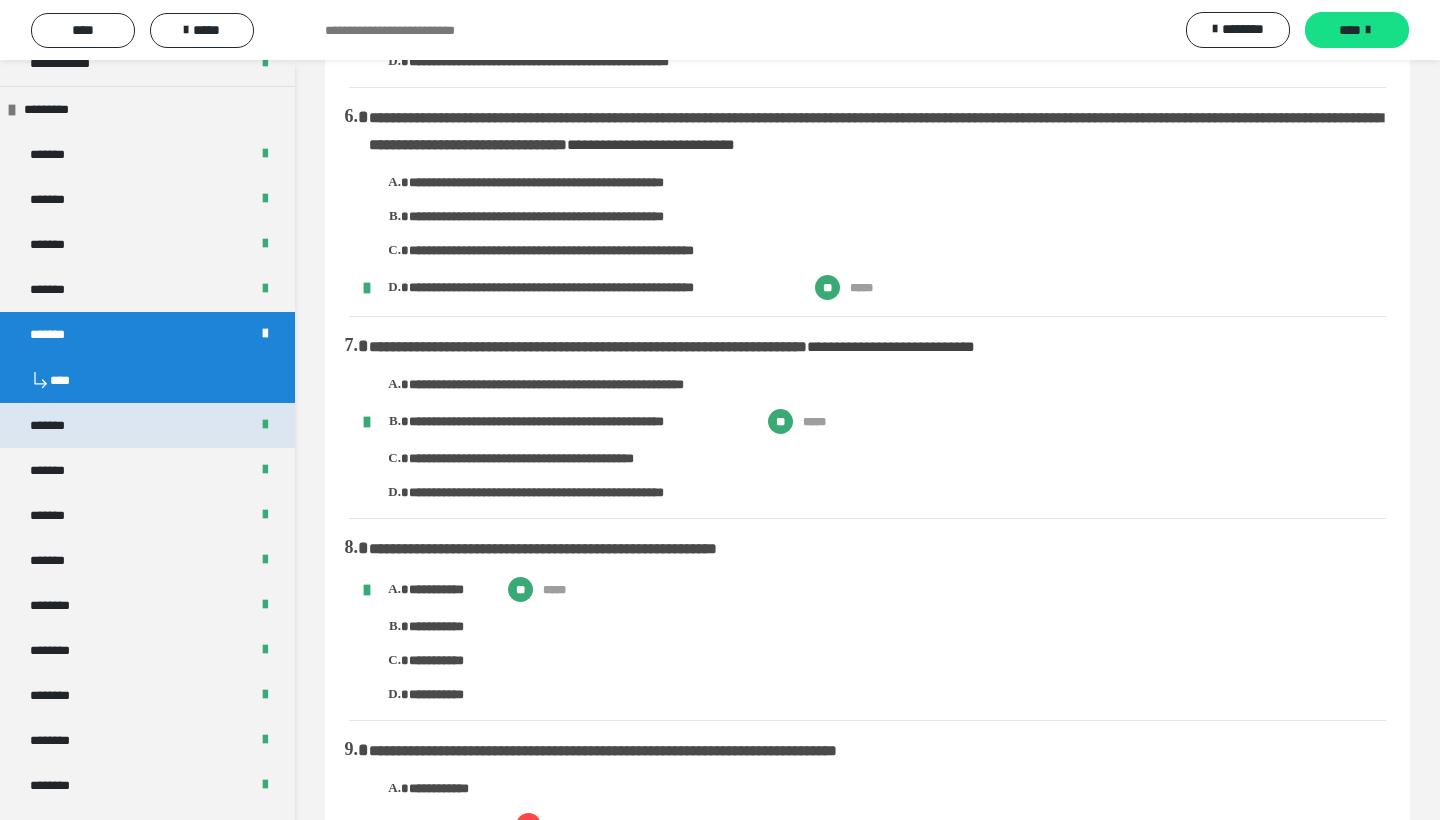 click on "*******" at bounding box center [147, 425] 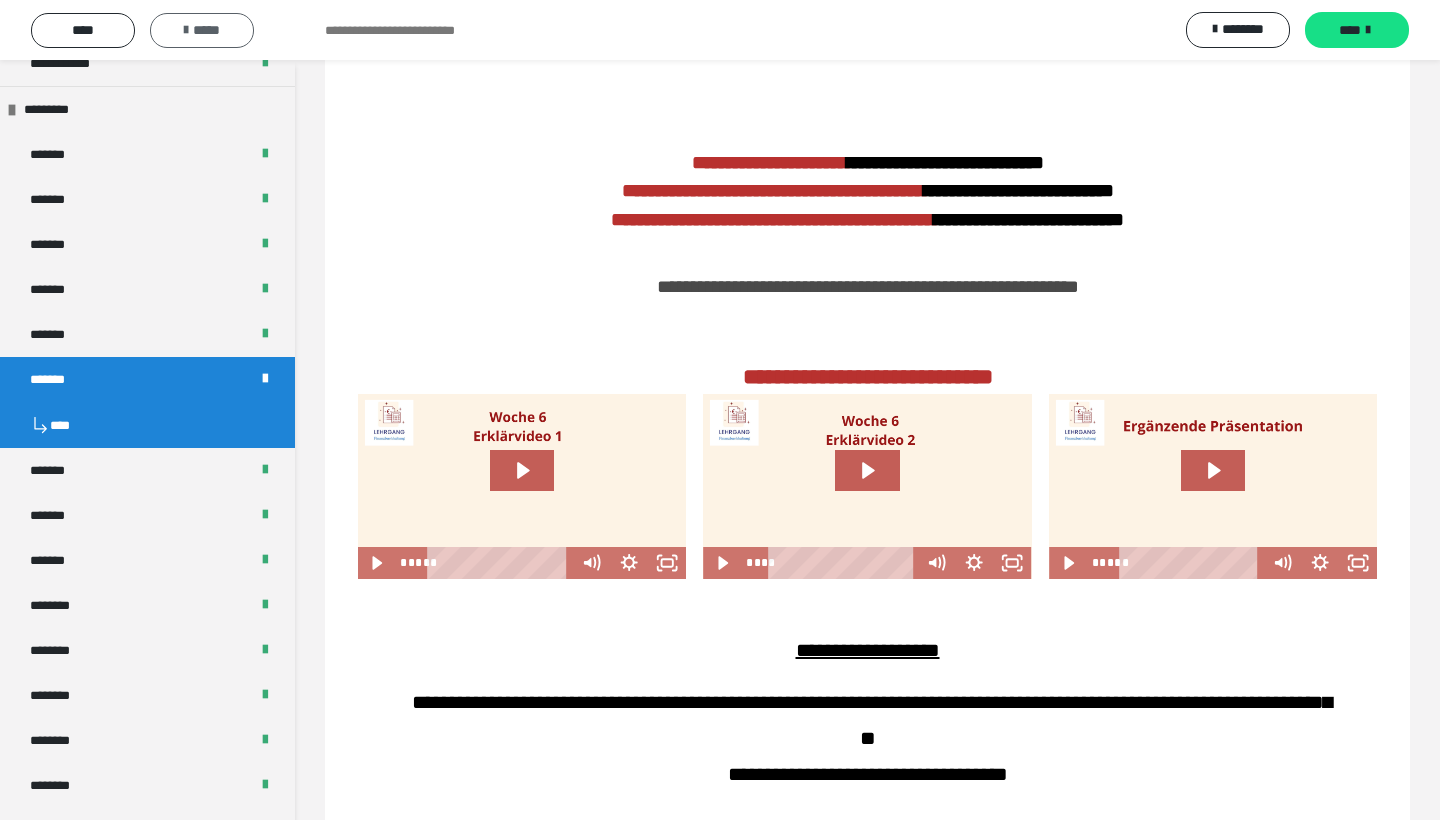 click on "*****" at bounding box center [202, 30] 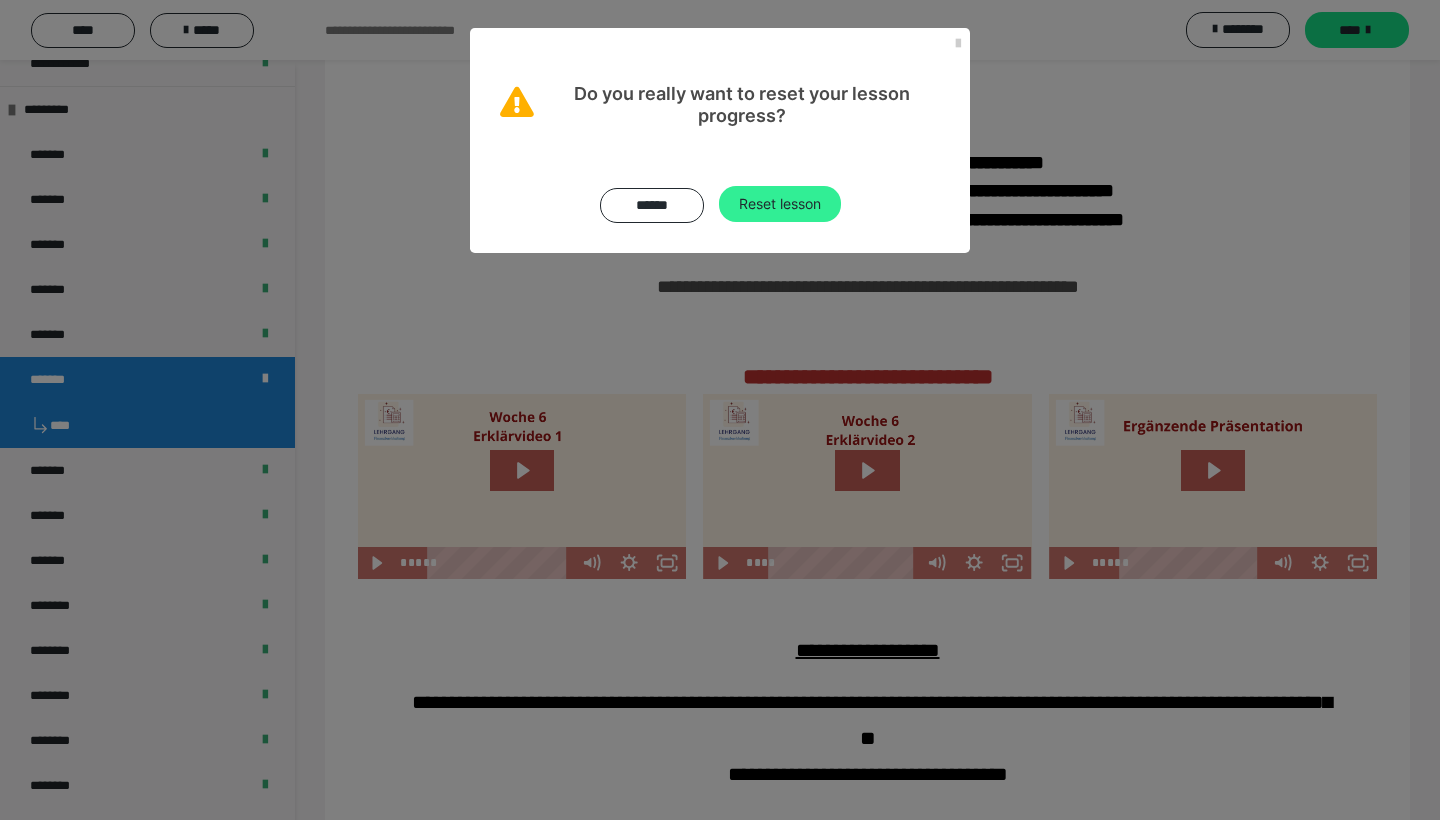 click on "Reset lesson" at bounding box center [780, 204] 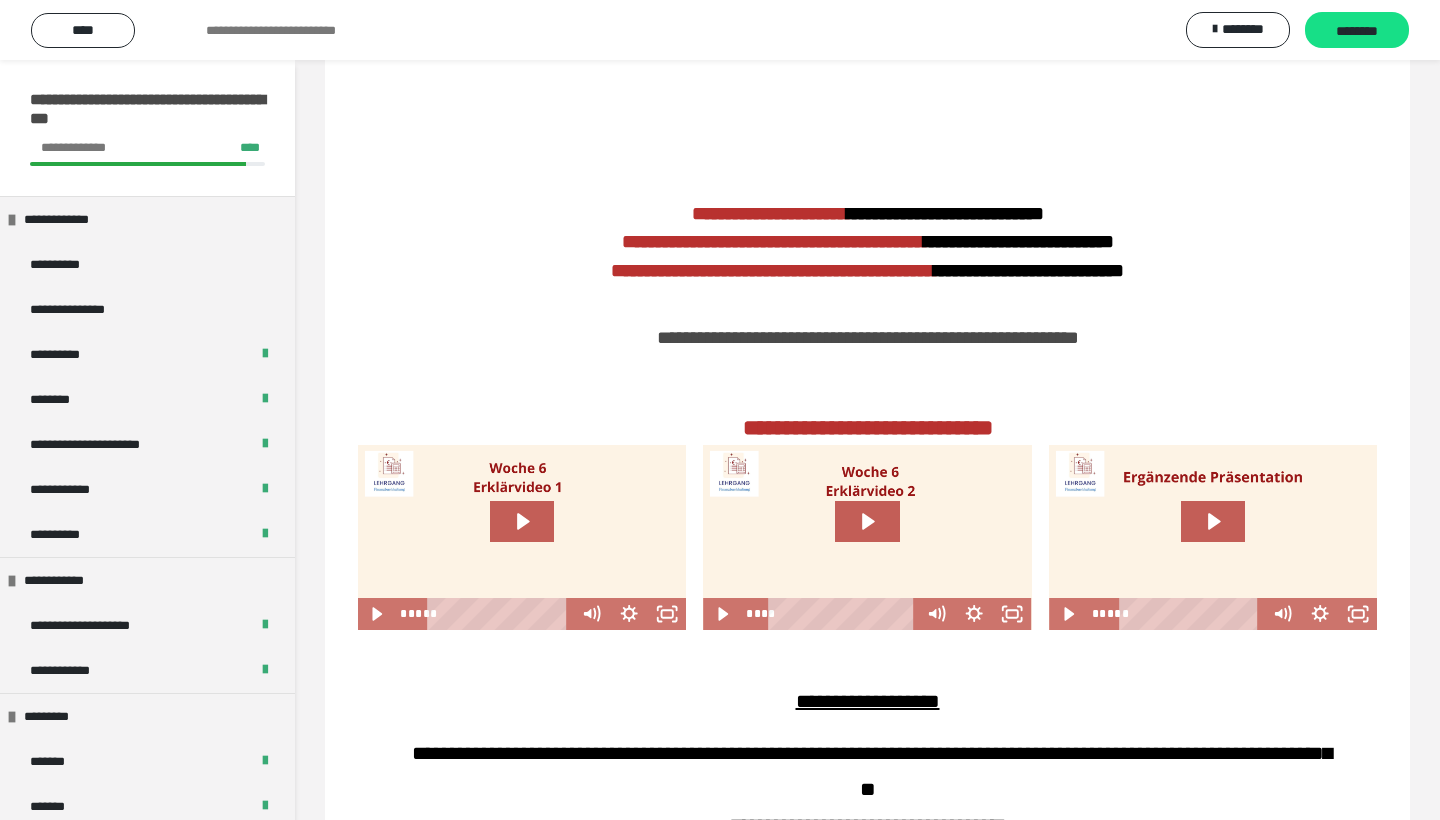 scroll, scrollTop: 484, scrollLeft: 0, axis: vertical 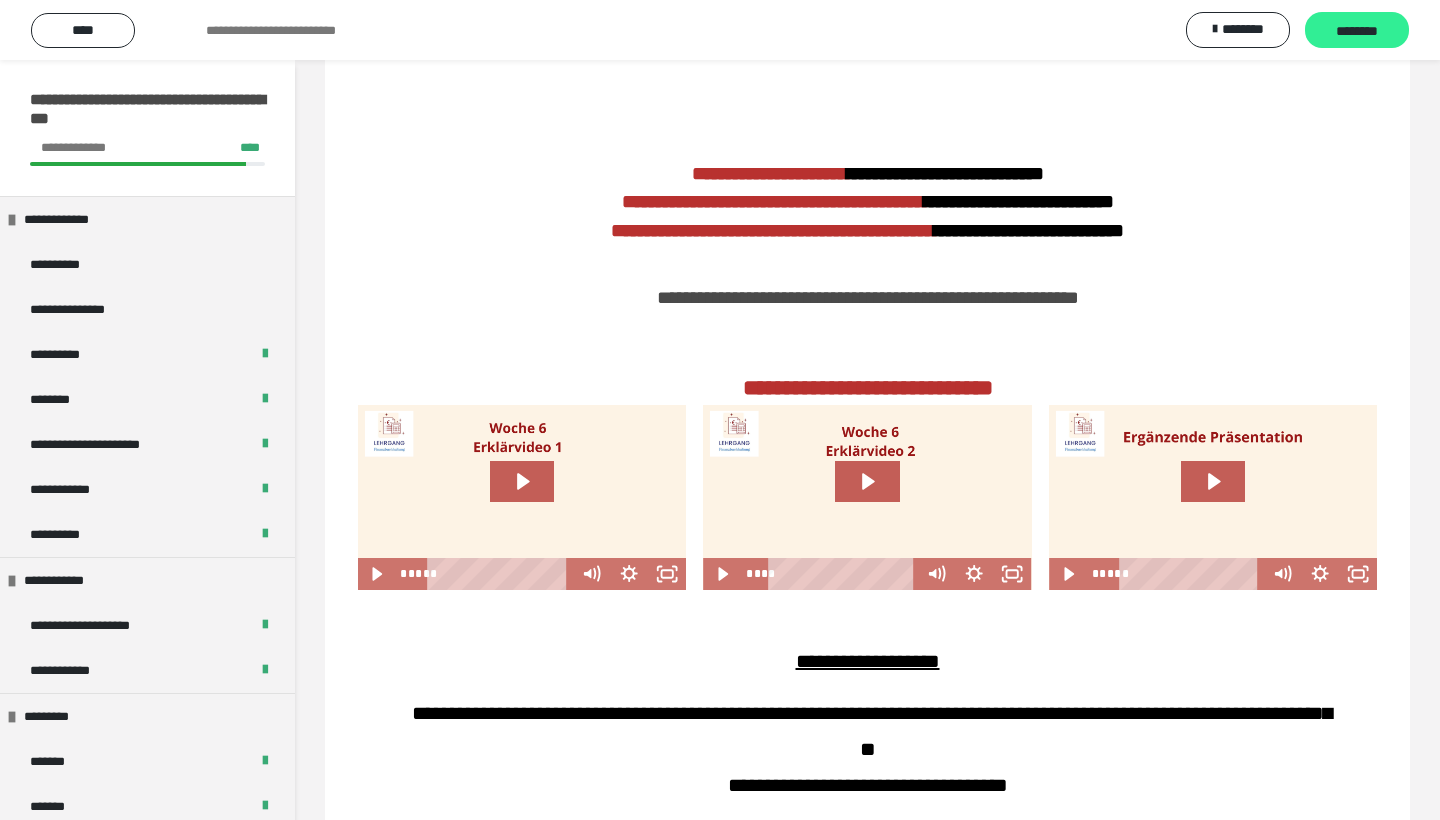 click on "********" at bounding box center (1357, 31) 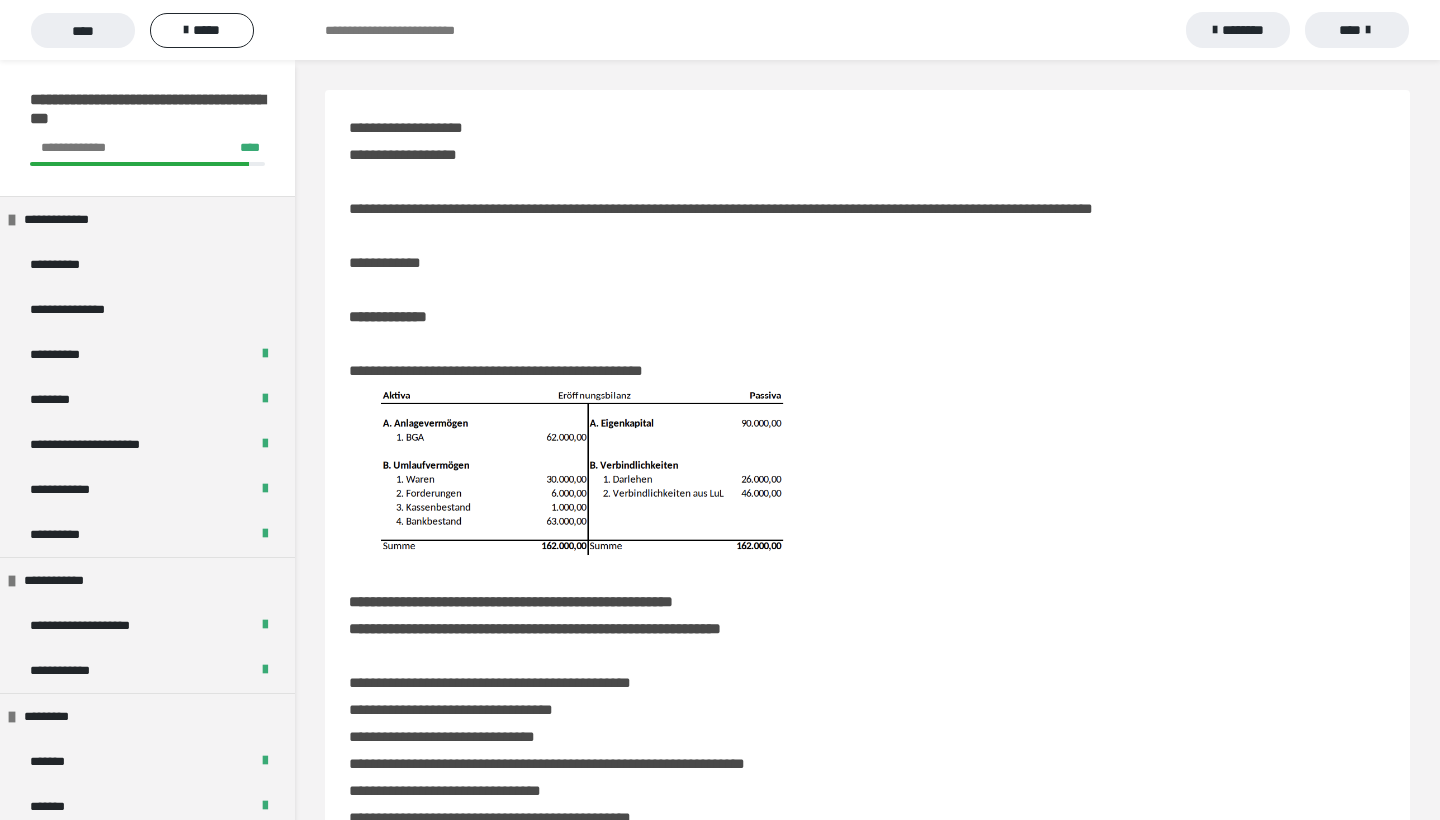 click on "****" at bounding box center (1357, 30) 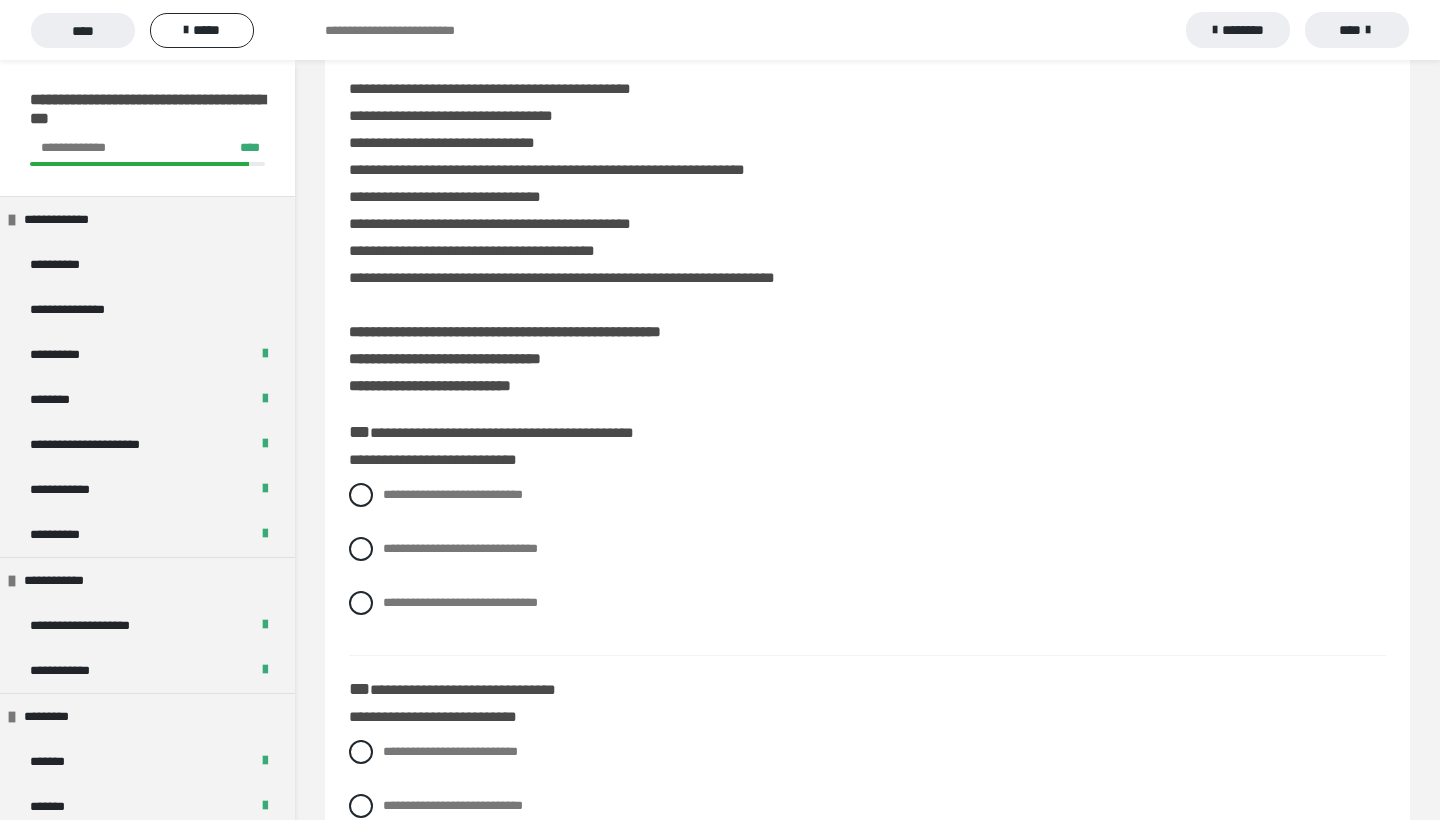 scroll, scrollTop: 596, scrollLeft: 0, axis: vertical 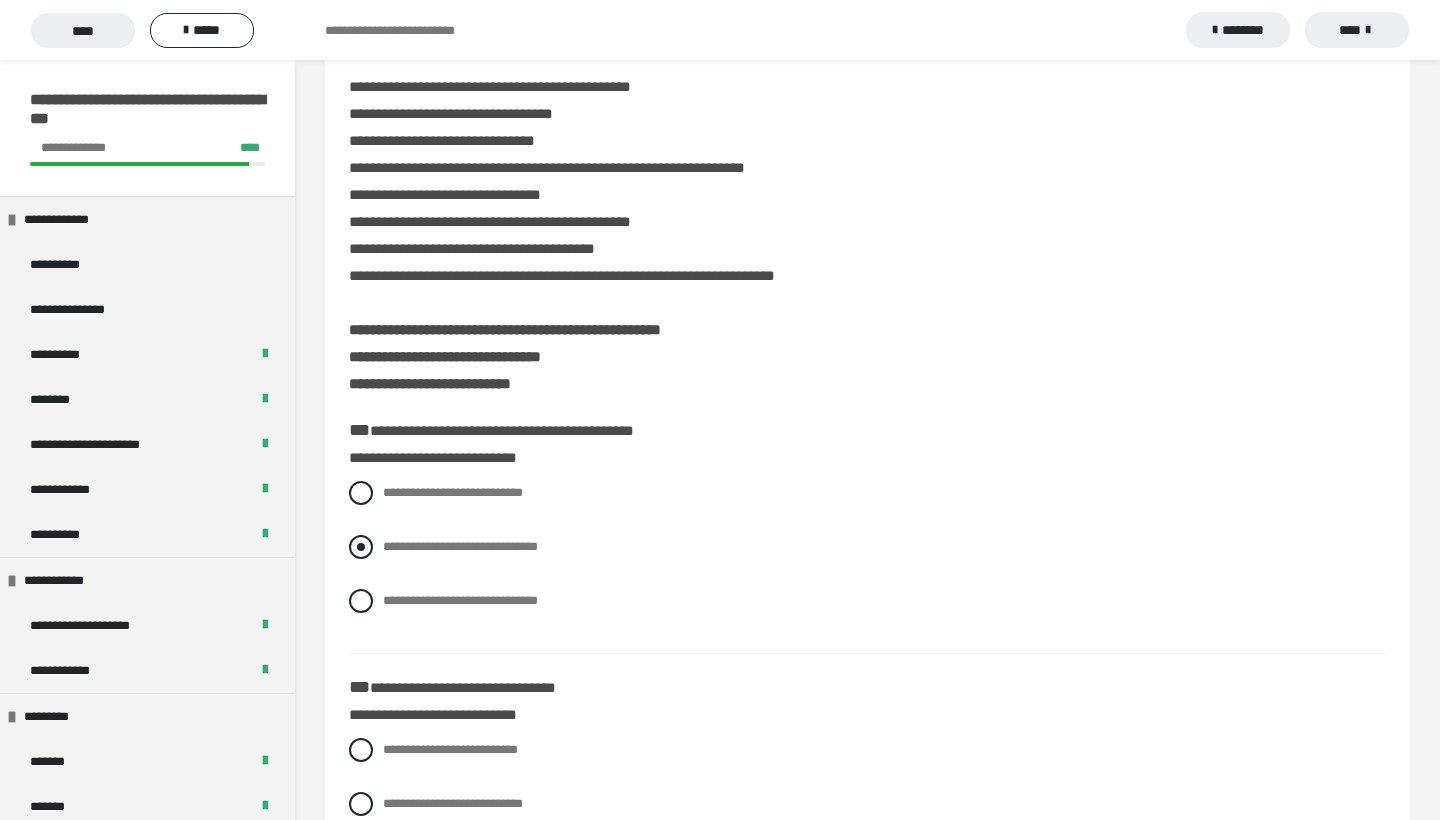 click at bounding box center [361, 547] 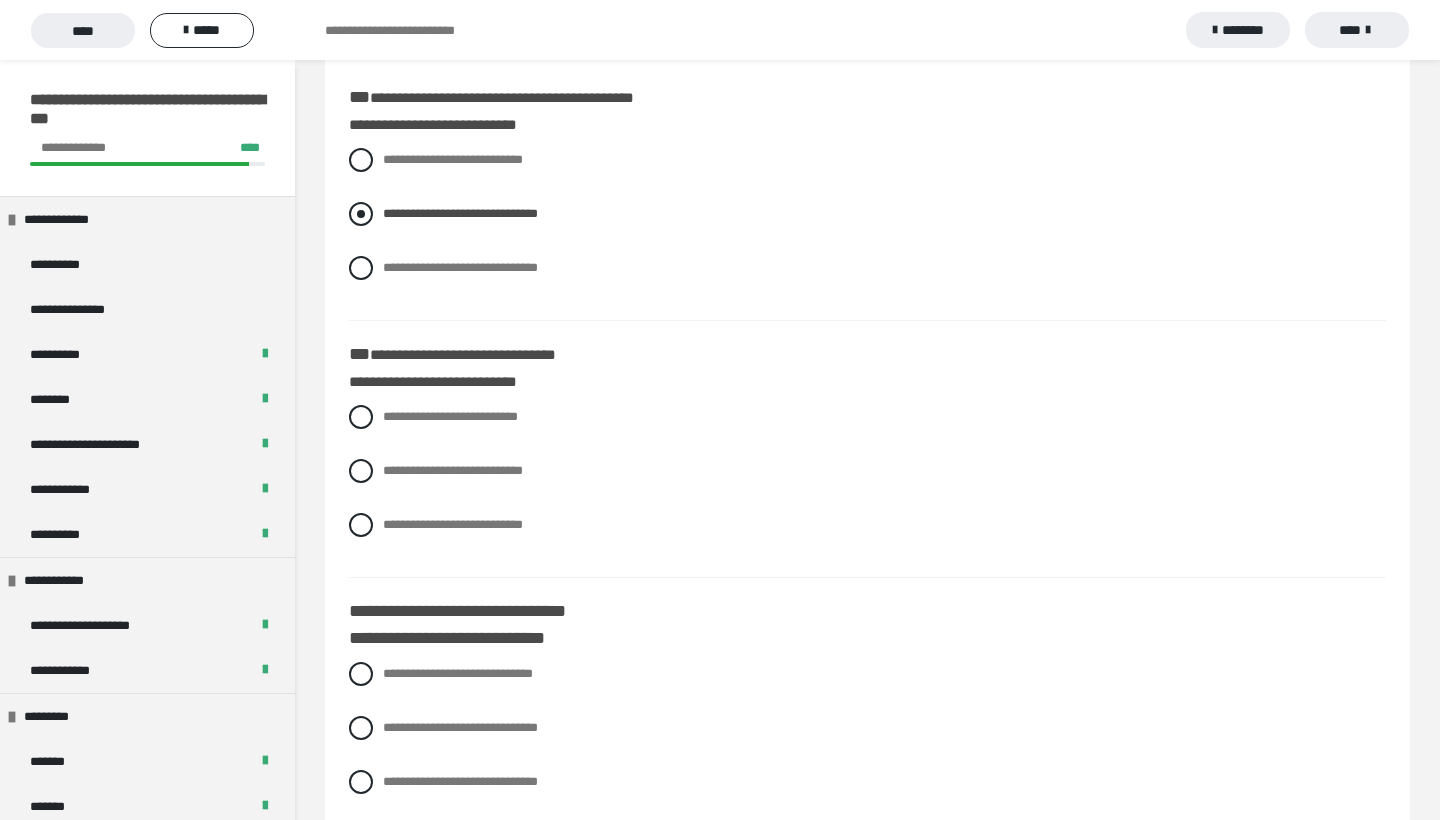 scroll, scrollTop: 981, scrollLeft: 0, axis: vertical 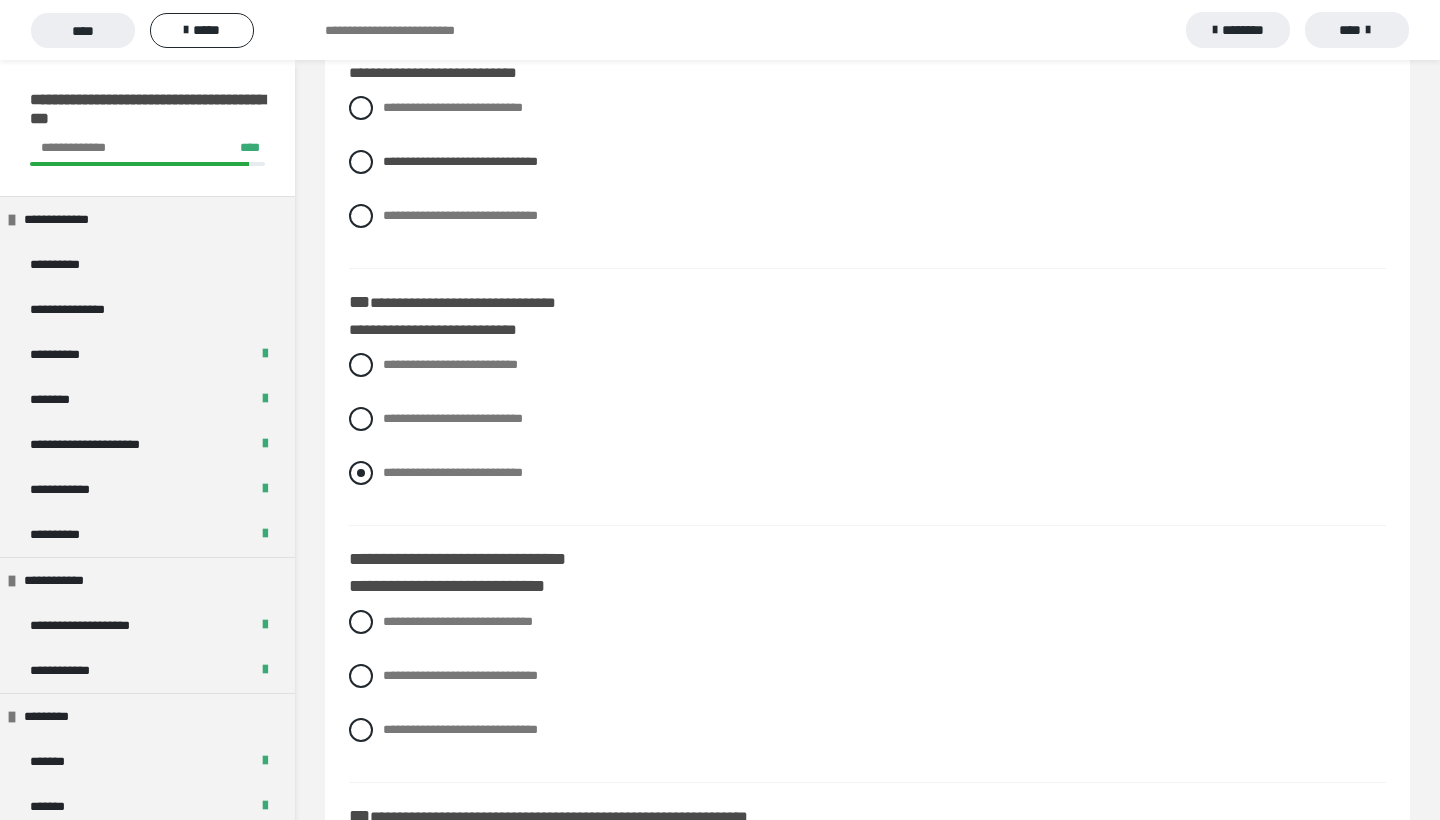 click at bounding box center (361, 473) 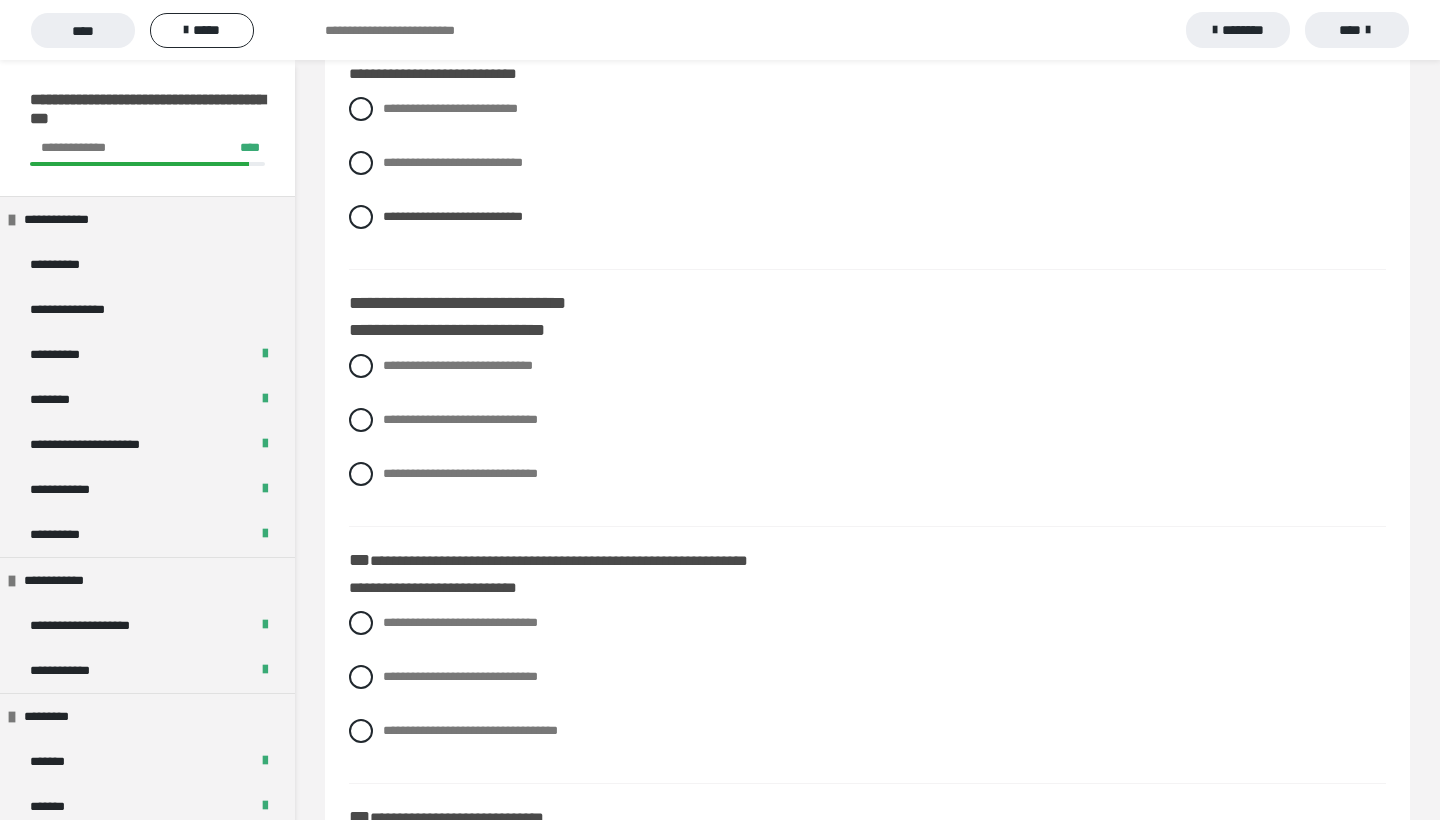 scroll, scrollTop: 1237, scrollLeft: 0, axis: vertical 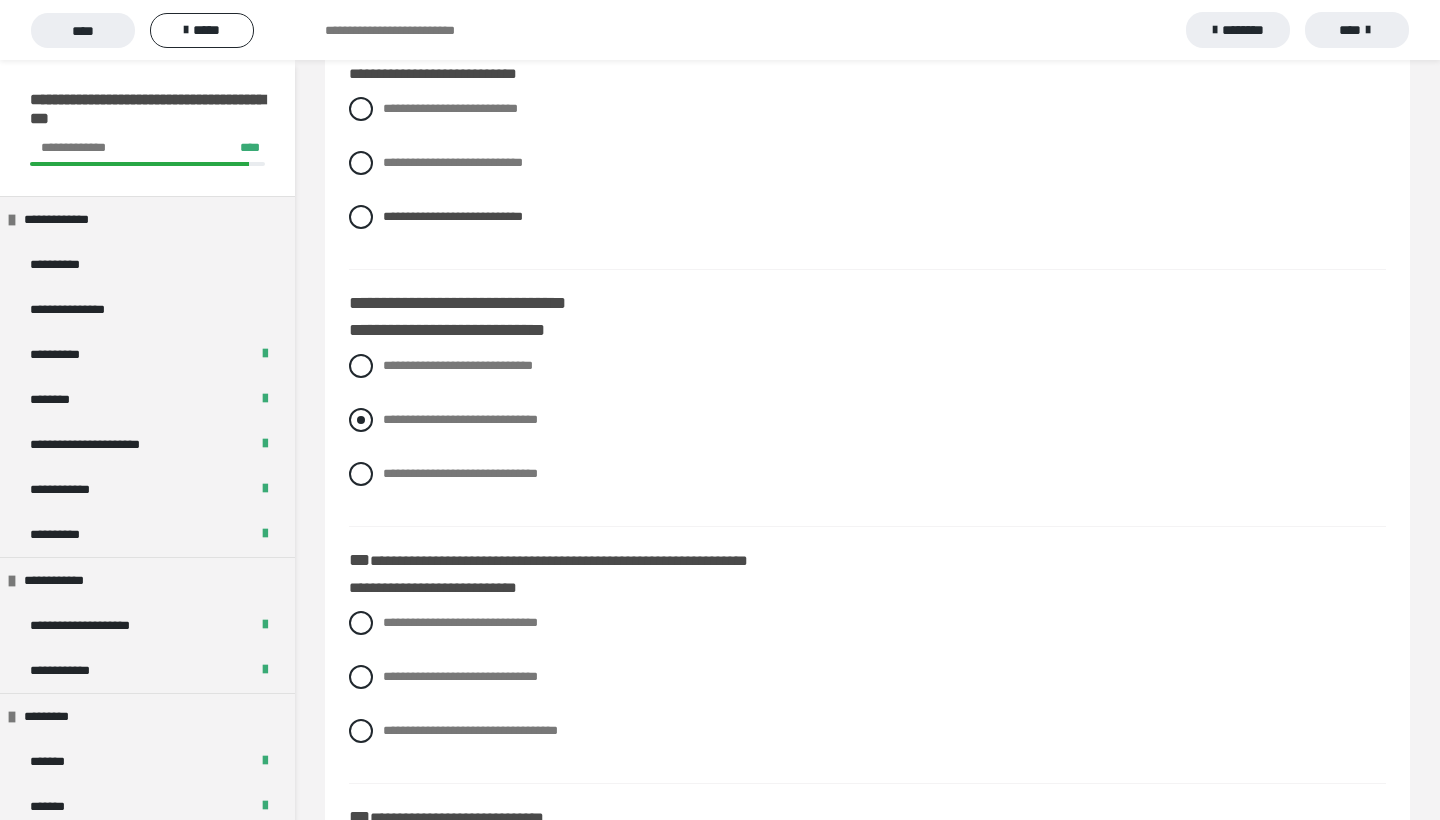 click on "**********" at bounding box center (867, 420) 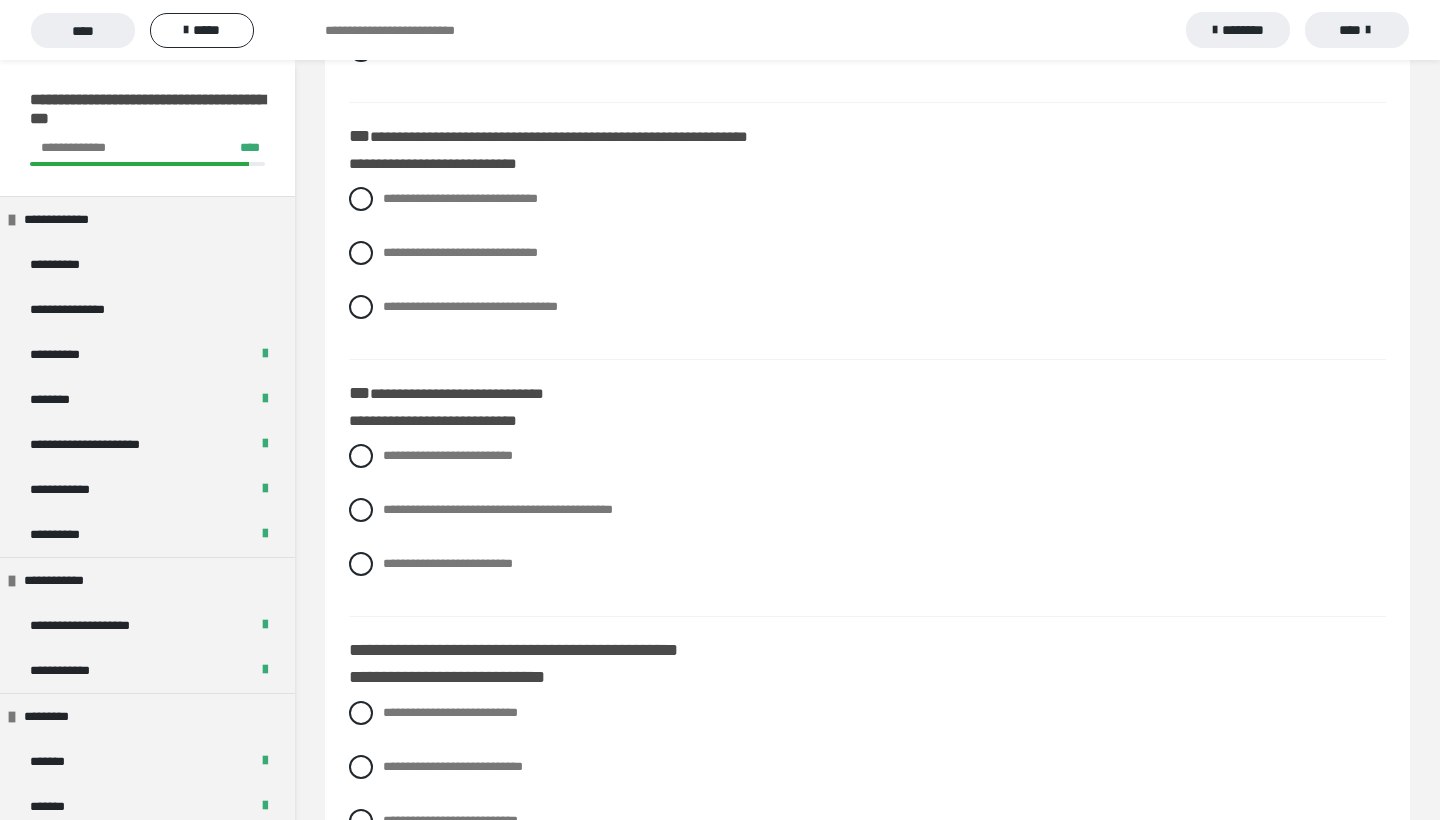 scroll, scrollTop: 1666, scrollLeft: 0, axis: vertical 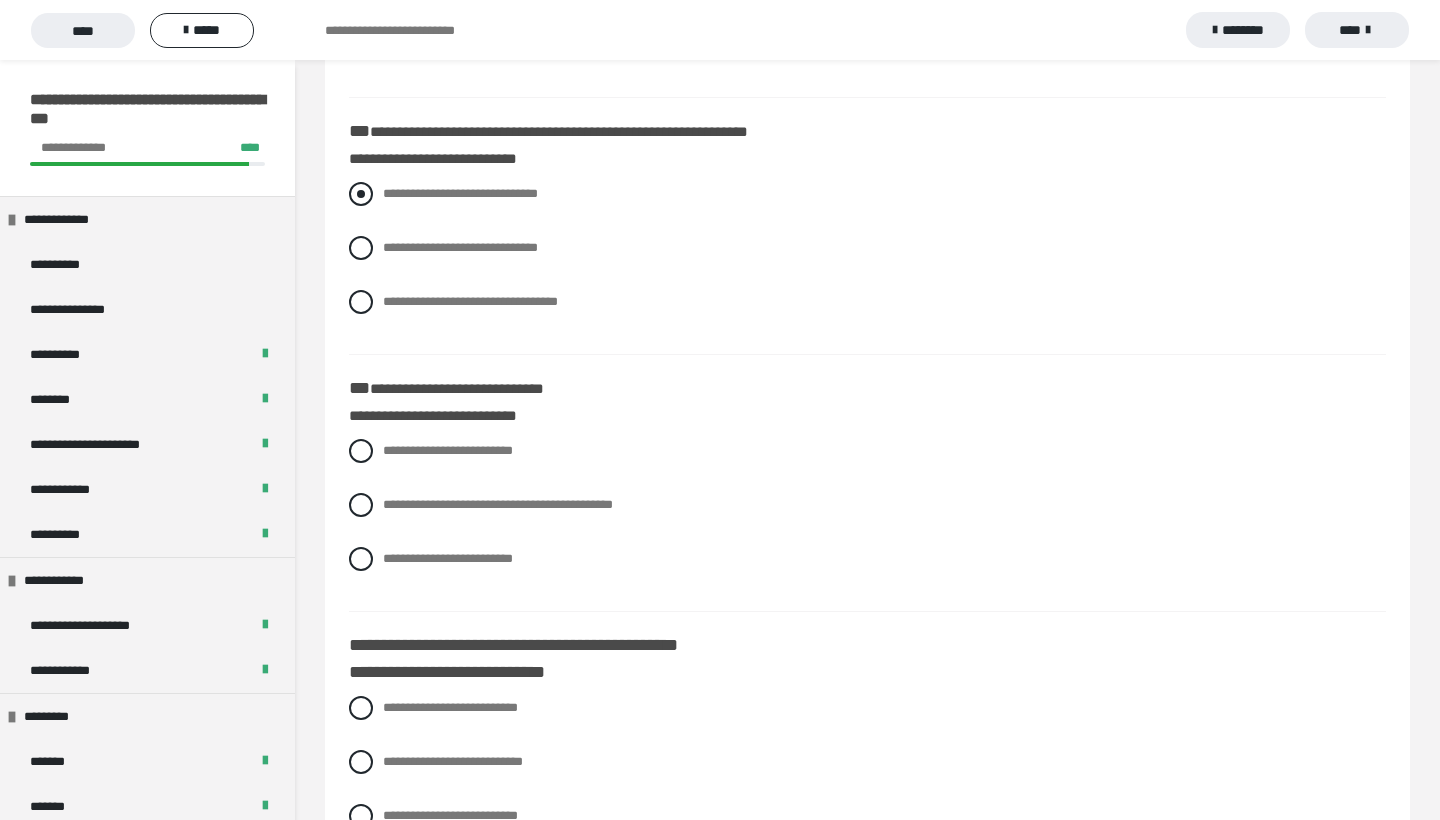 click at bounding box center [361, 194] 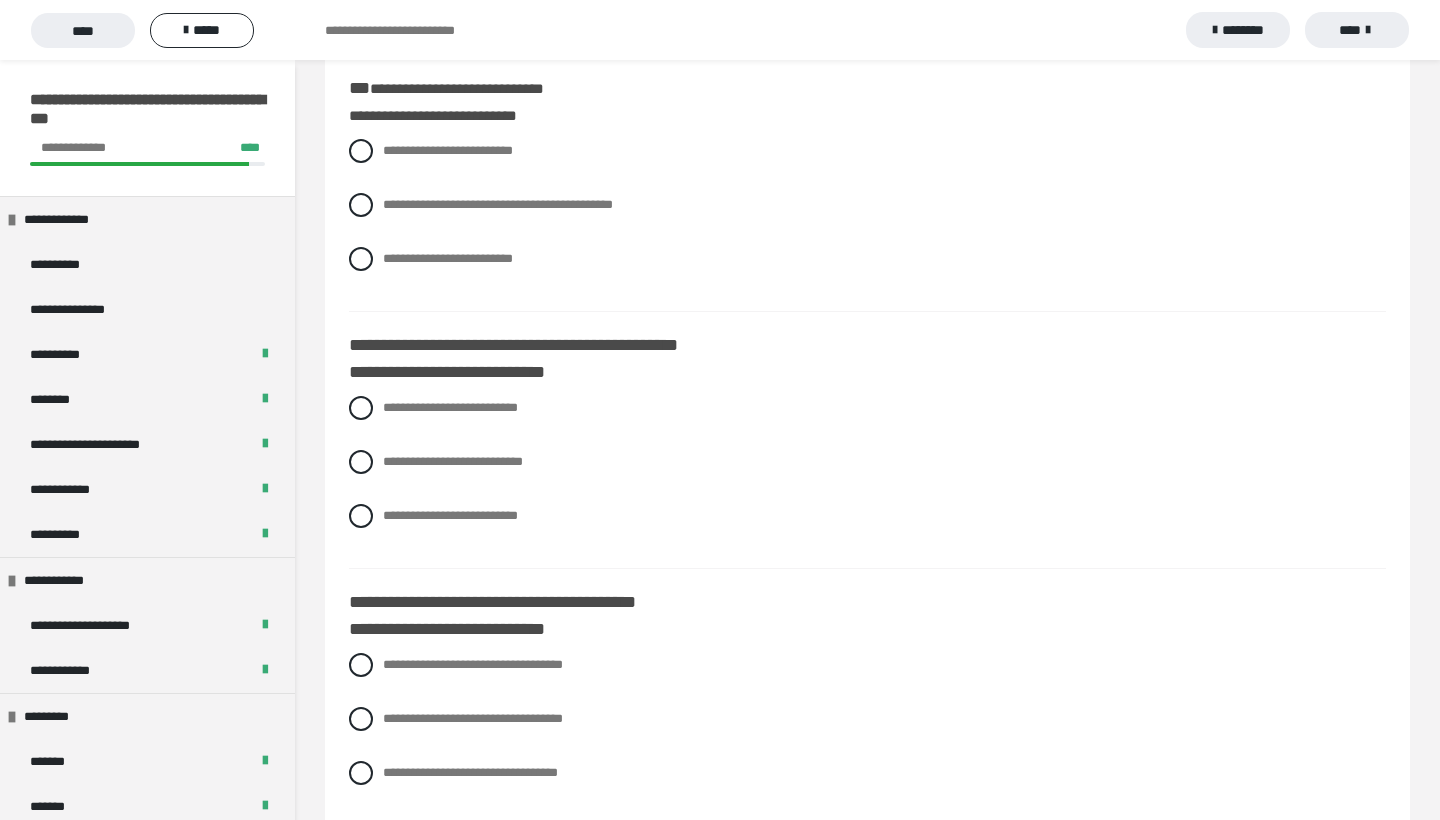scroll, scrollTop: 1972, scrollLeft: 0, axis: vertical 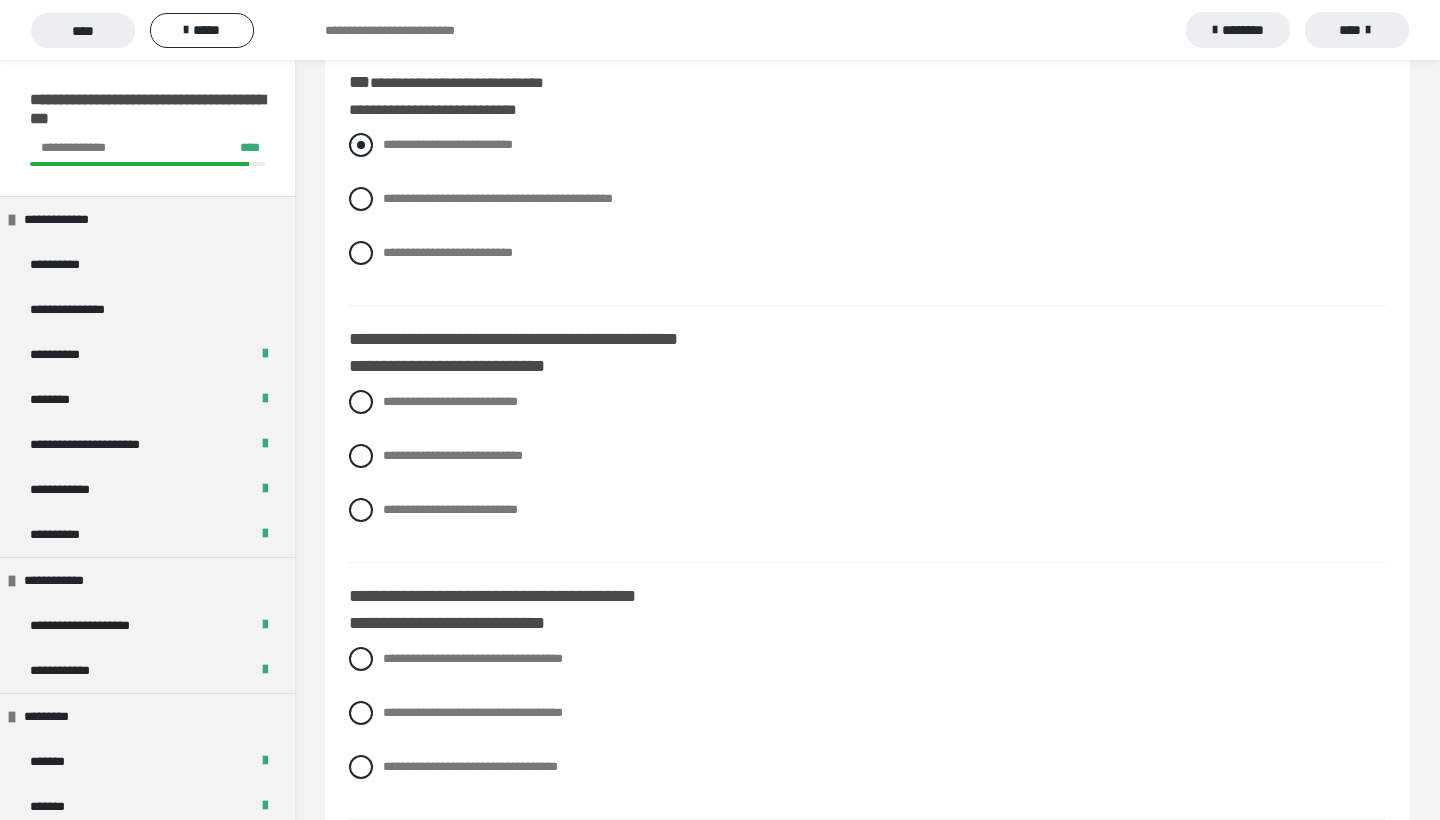 click at bounding box center [361, 145] 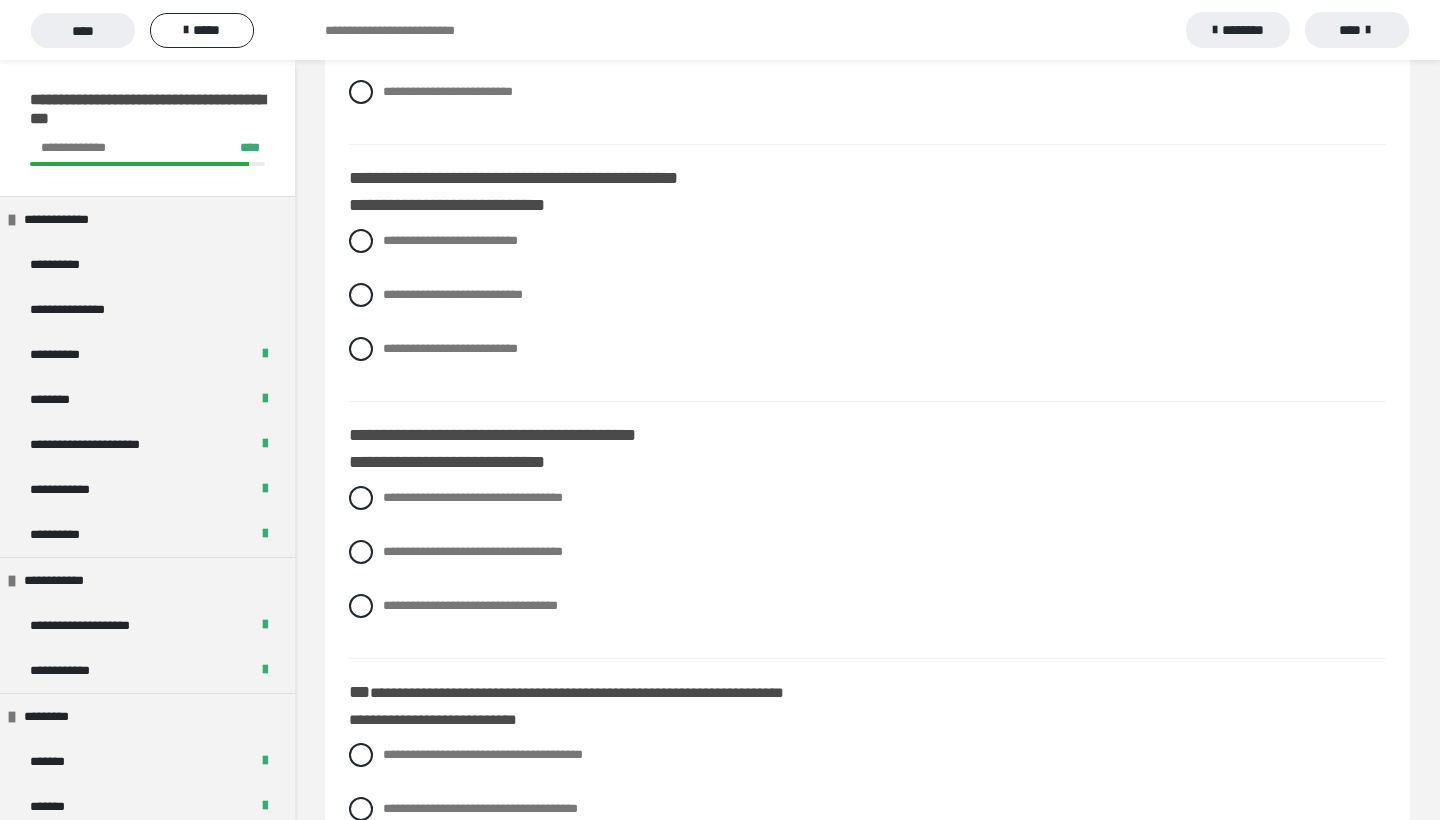 scroll, scrollTop: 2129, scrollLeft: 0, axis: vertical 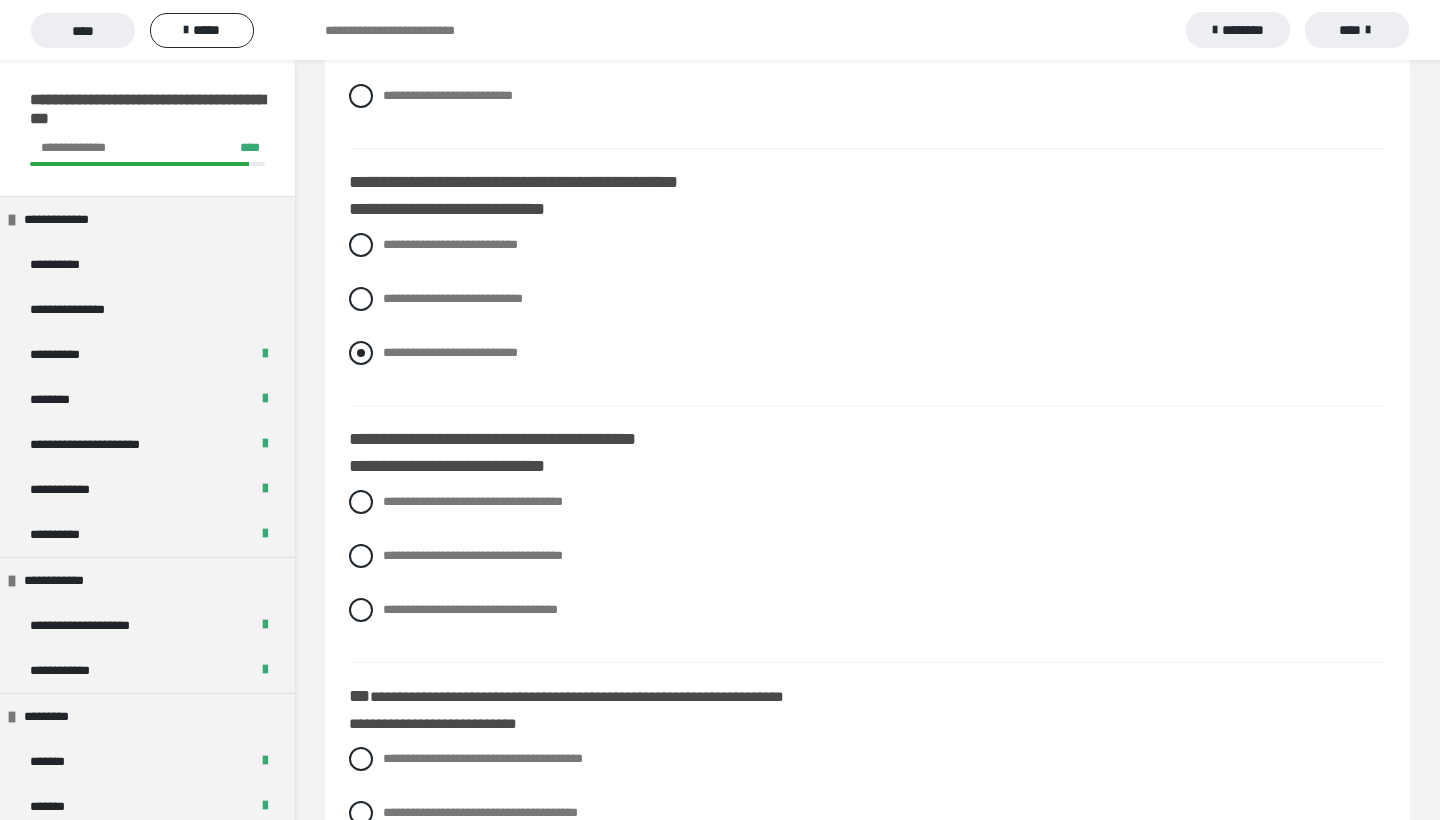 click at bounding box center (361, 353) 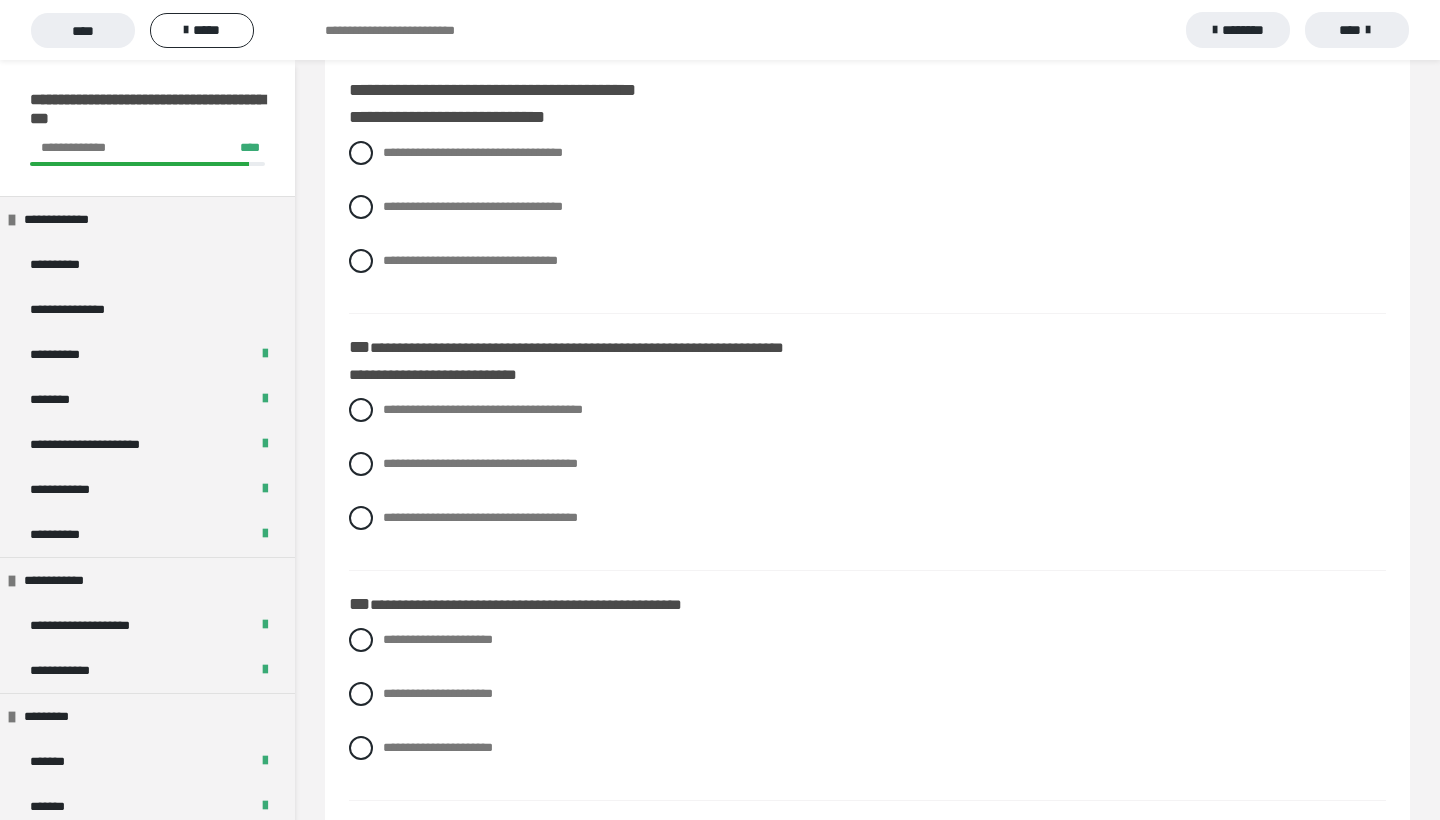scroll, scrollTop: 2476, scrollLeft: 0, axis: vertical 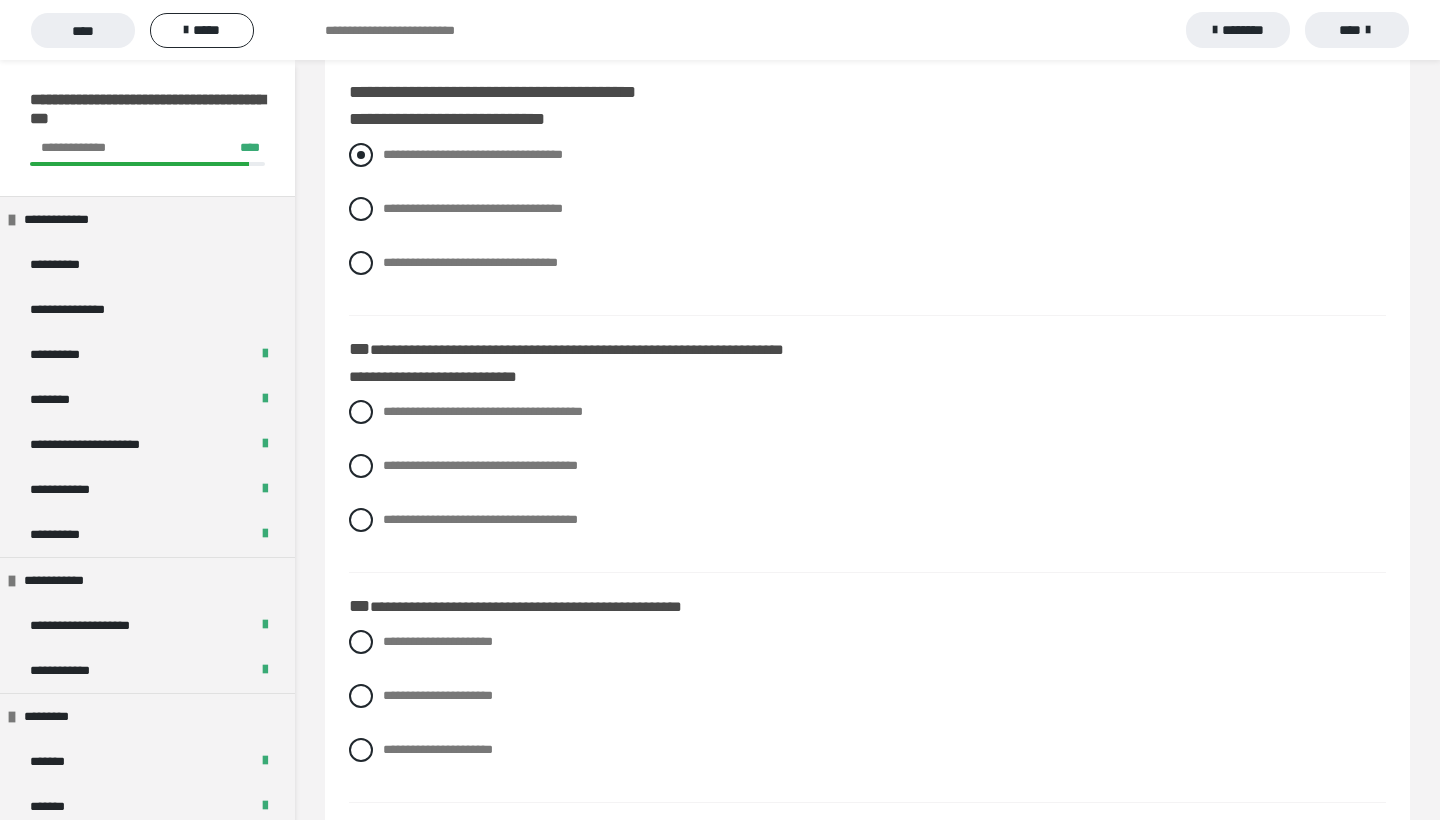 click at bounding box center [361, 155] 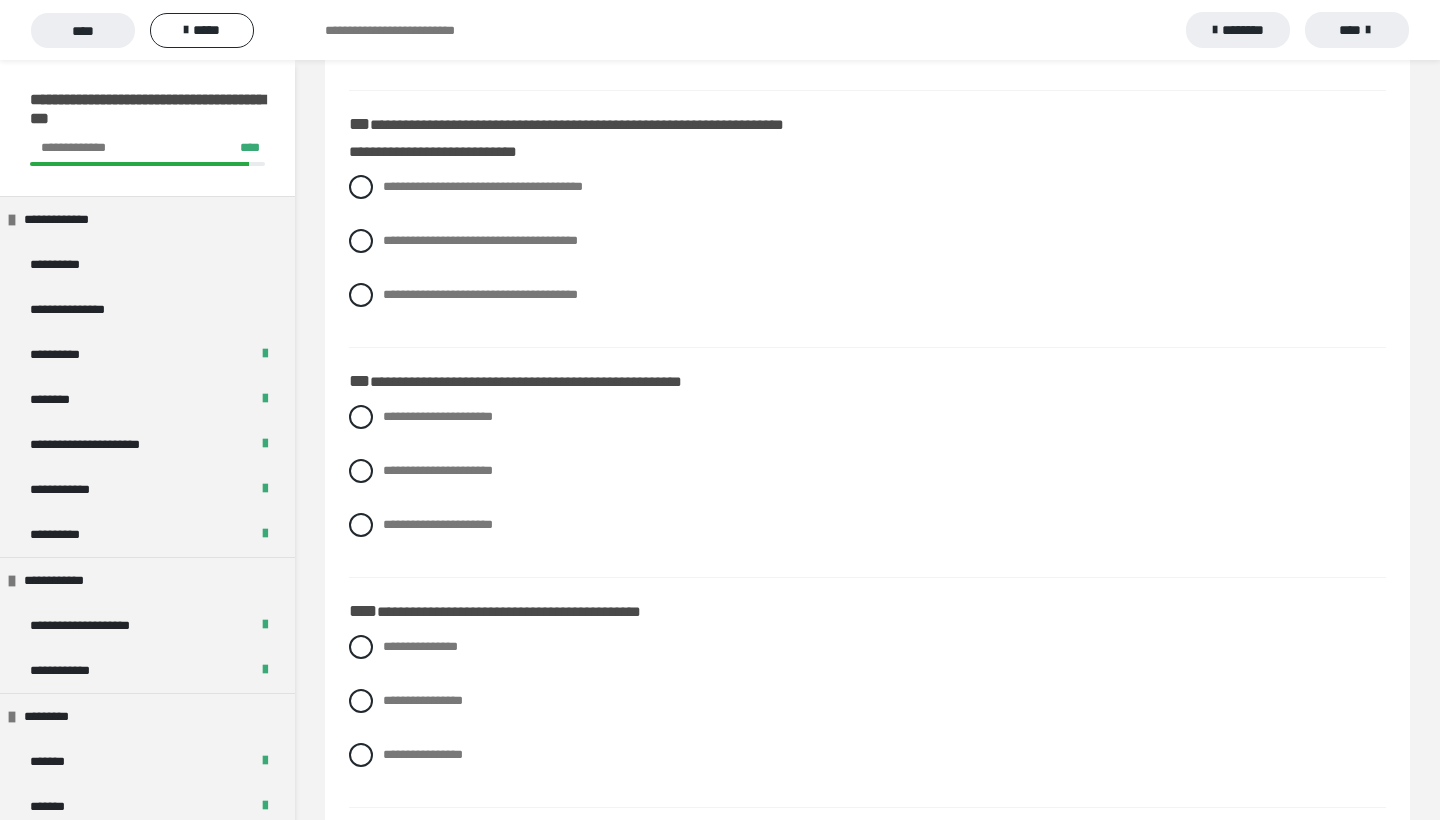 scroll, scrollTop: 2689, scrollLeft: 0, axis: vertical 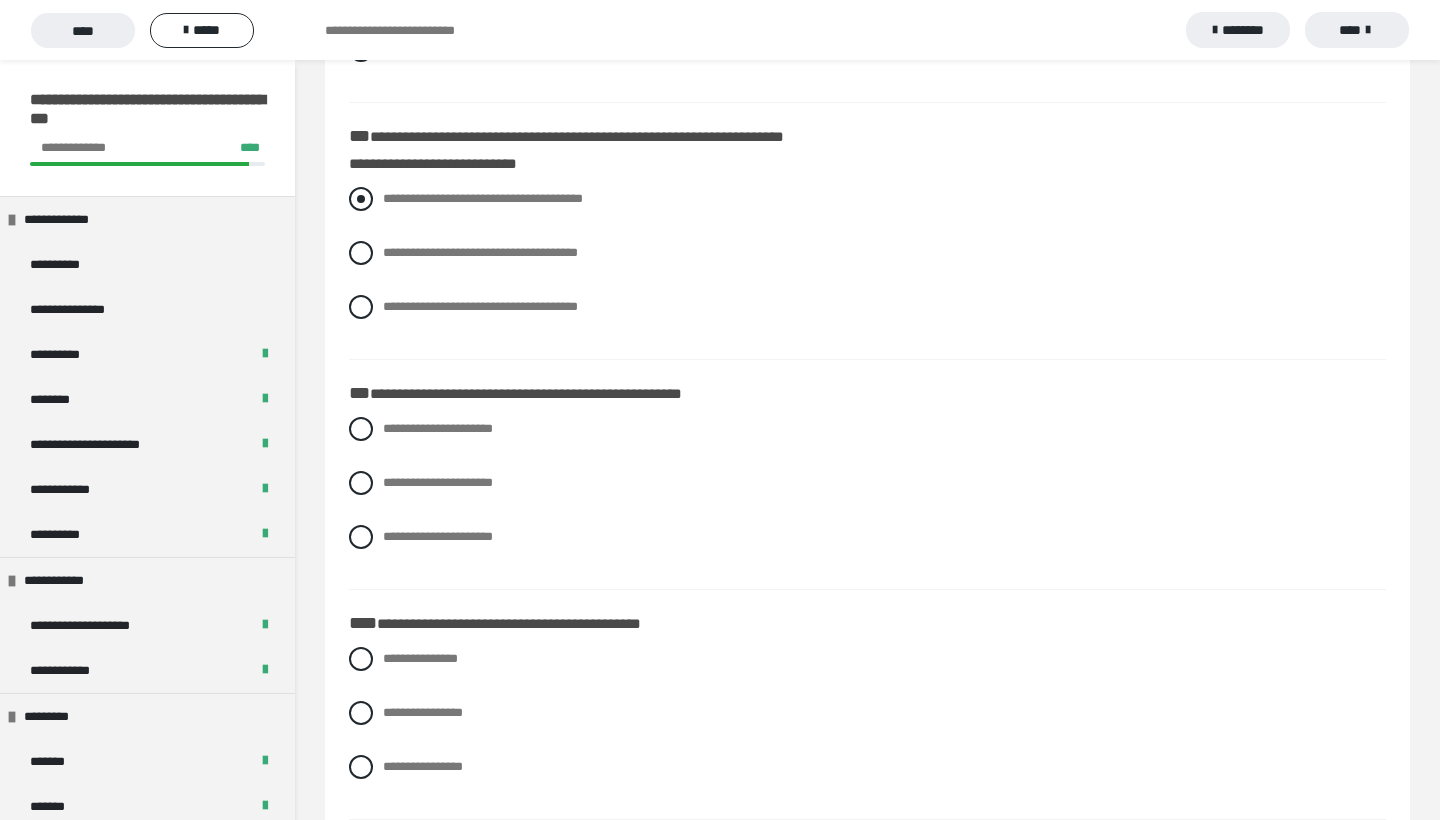 click at bounding box center (361, 199) 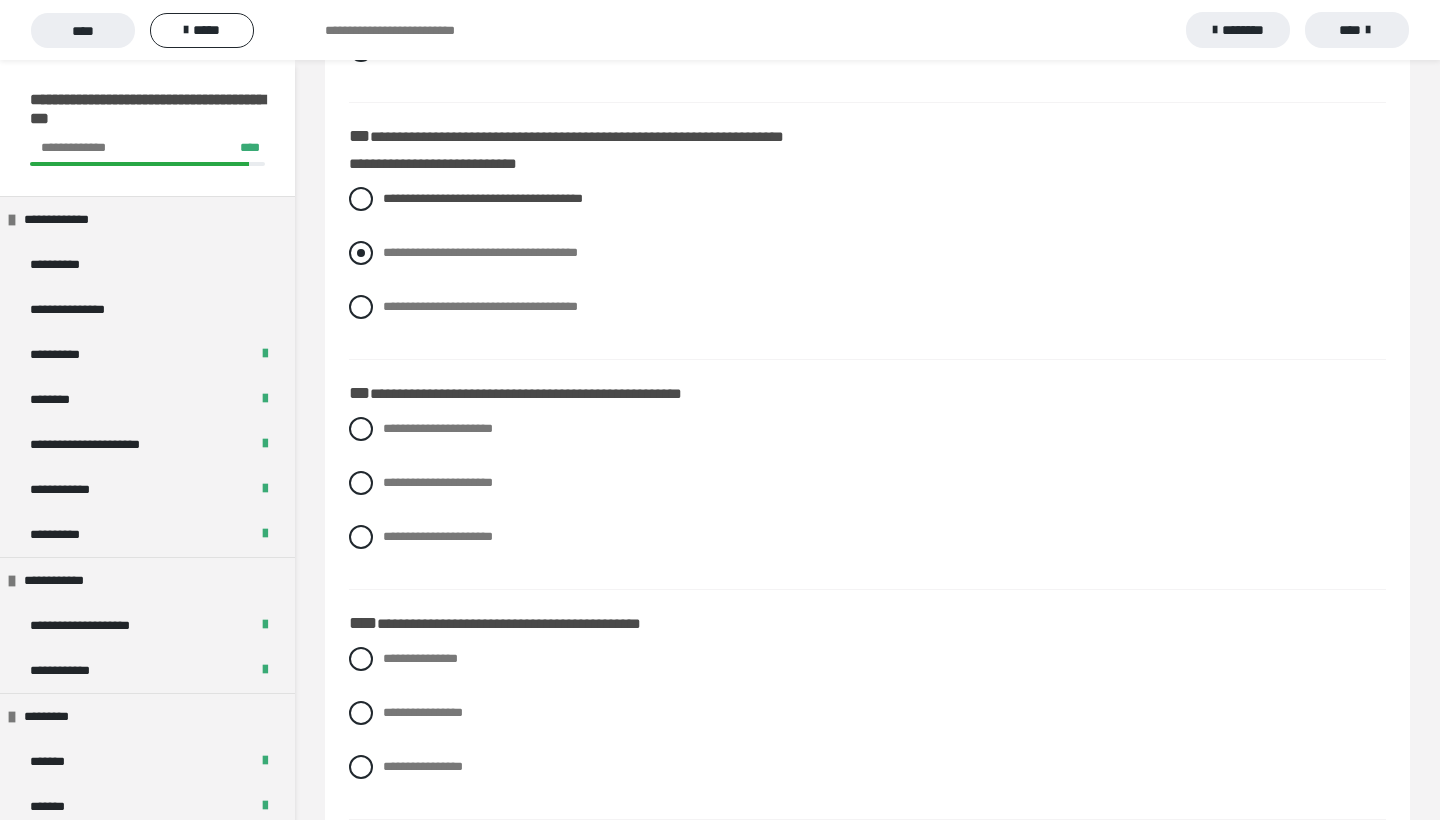 click at bounding box center [361, 253] 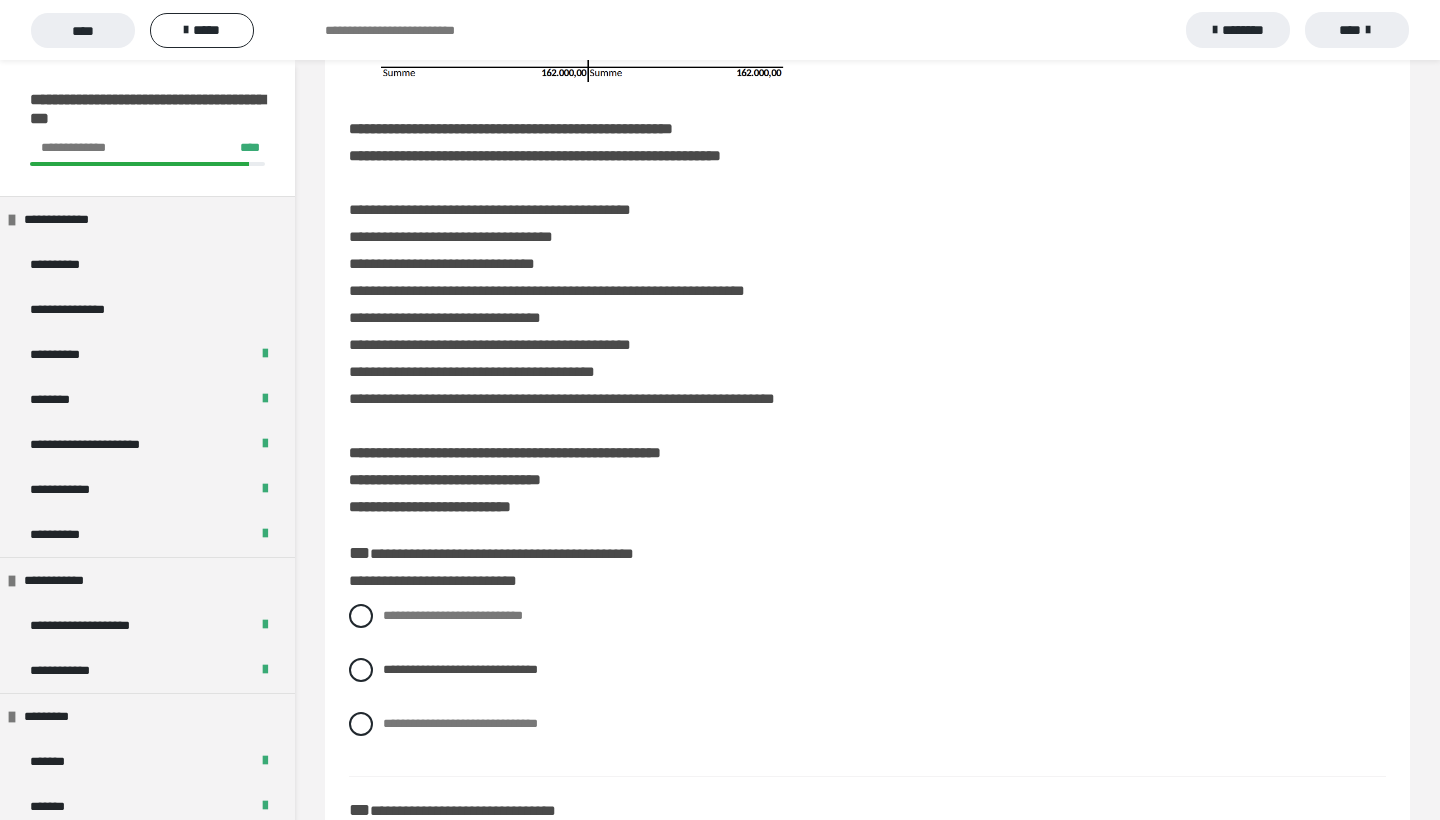 scroll, scrollTop: 501, scrollLeft: 0, axis: vertical 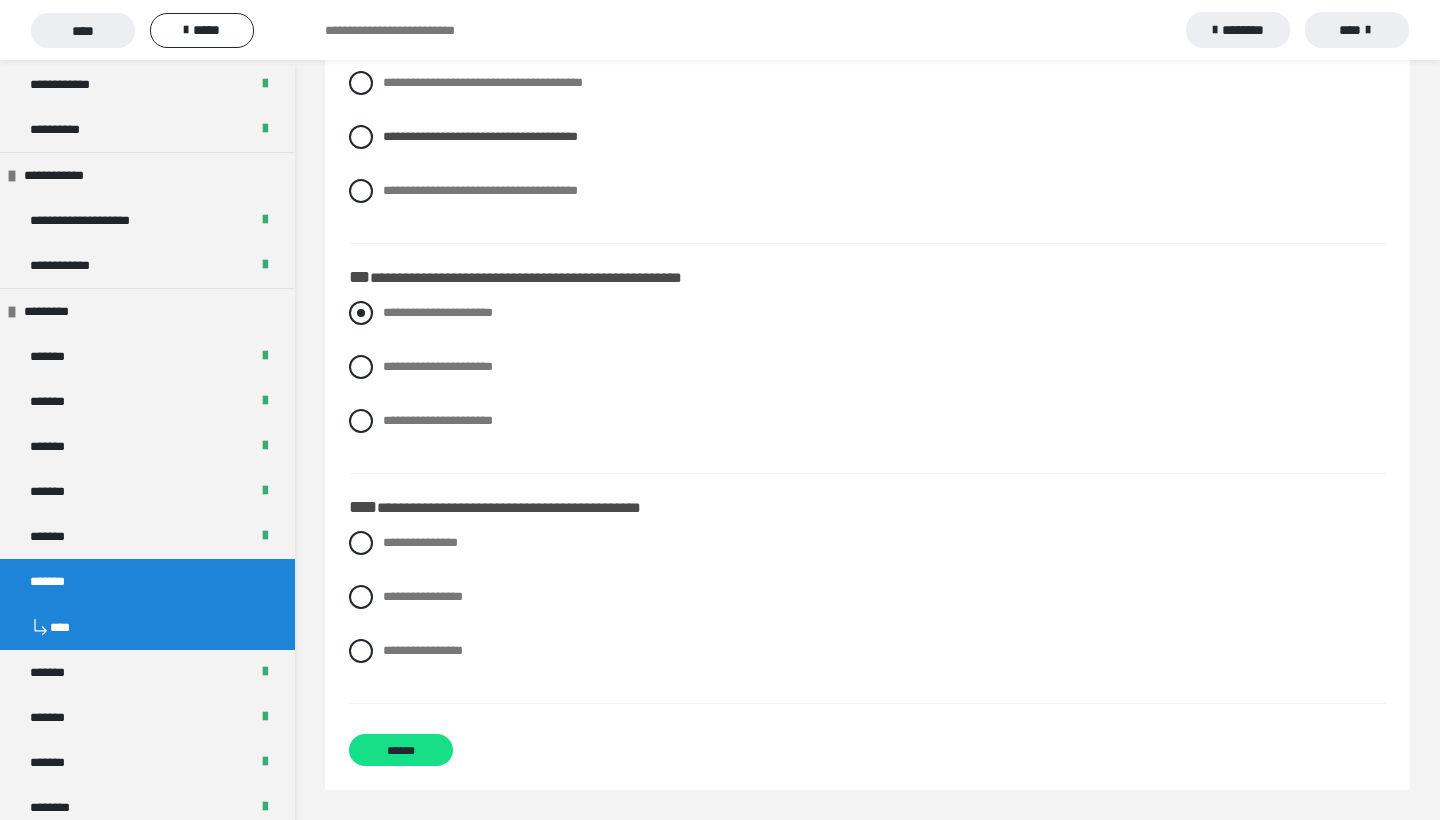 click at bounding box center [361, 313] 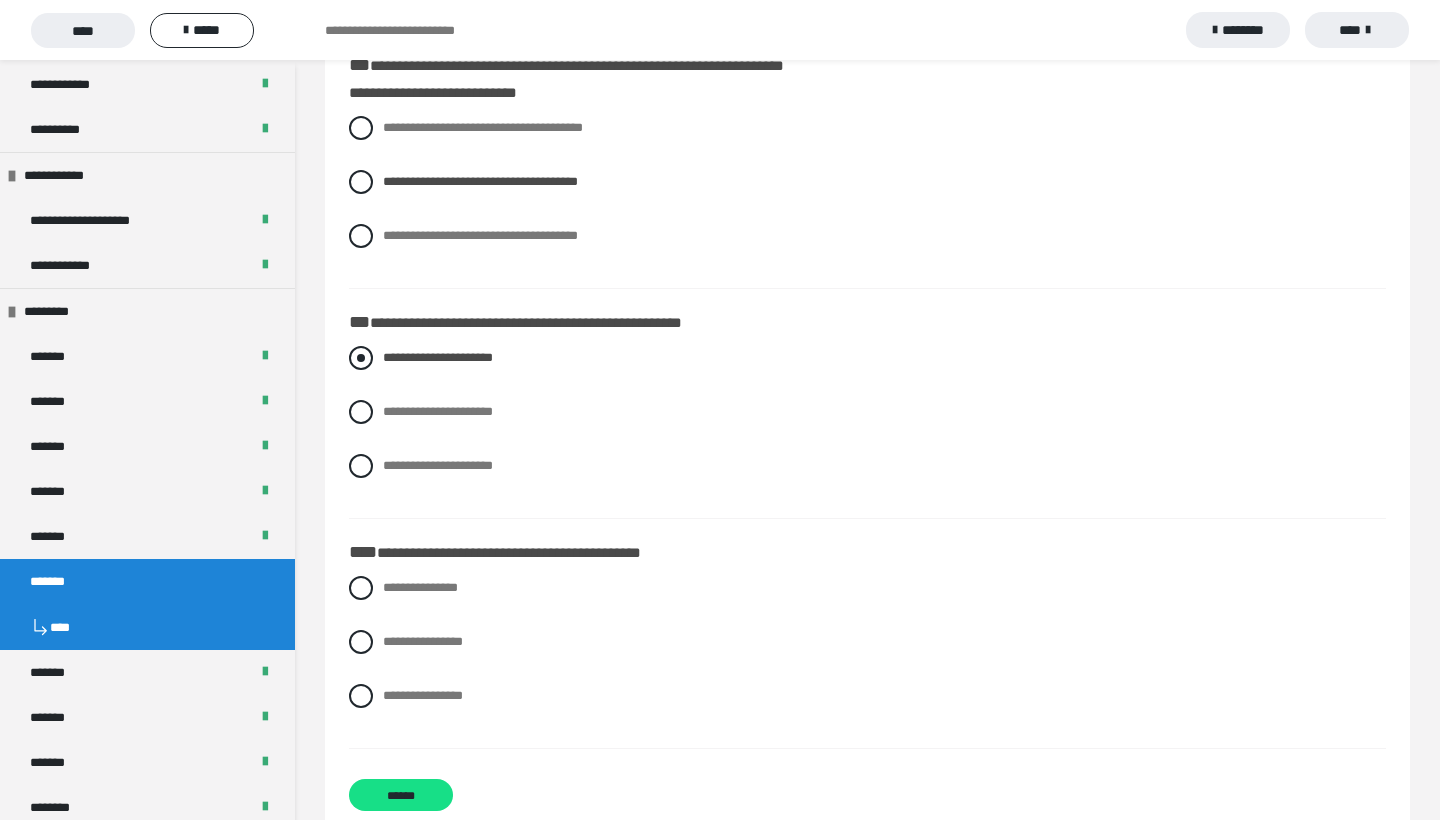 scroll, scrollTop: 2758, scrollLeft: 0, axis: vertical 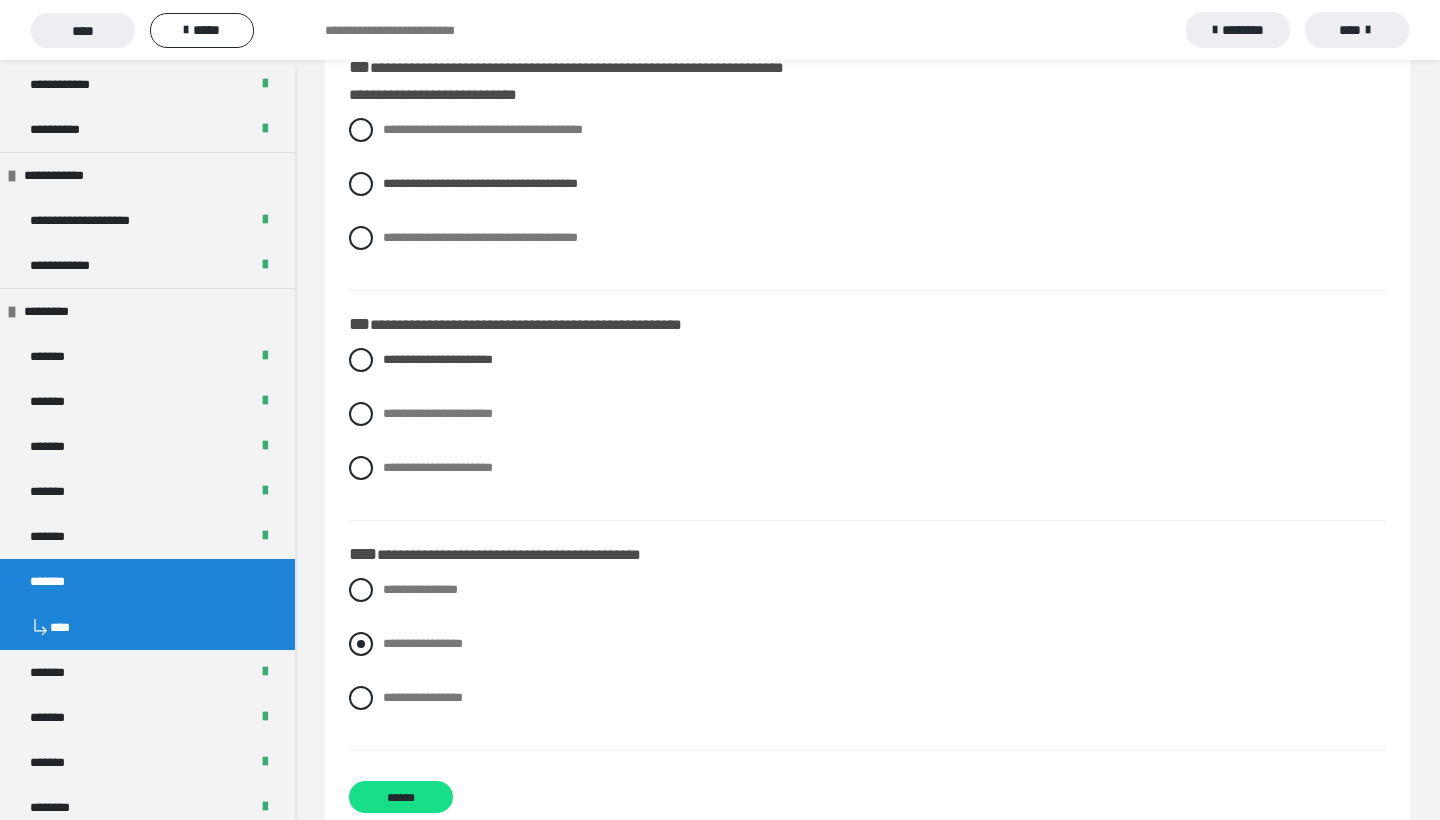 click at bounding box center [361, 644] 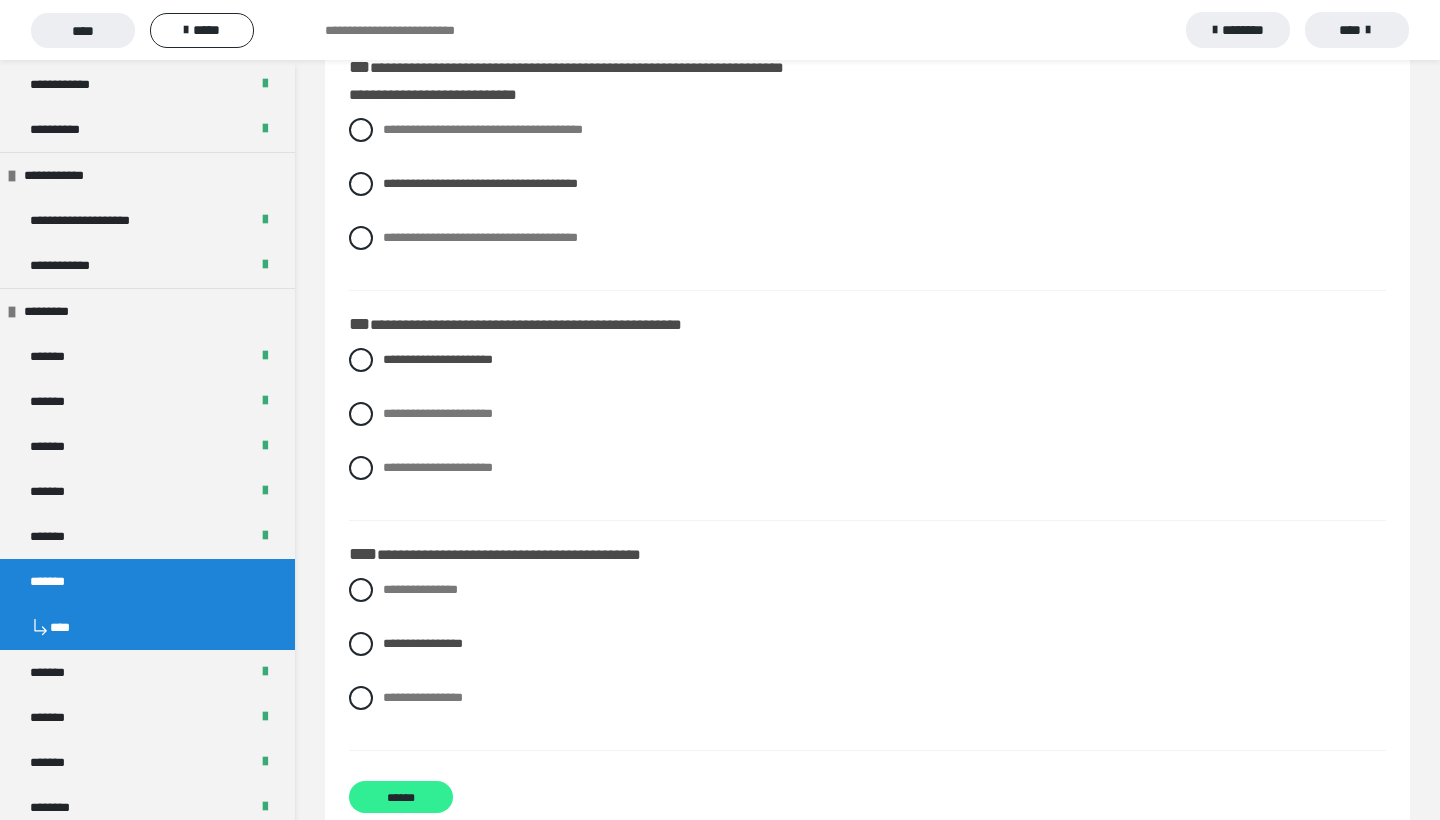 click on "******" at bounding box center [401, 797] 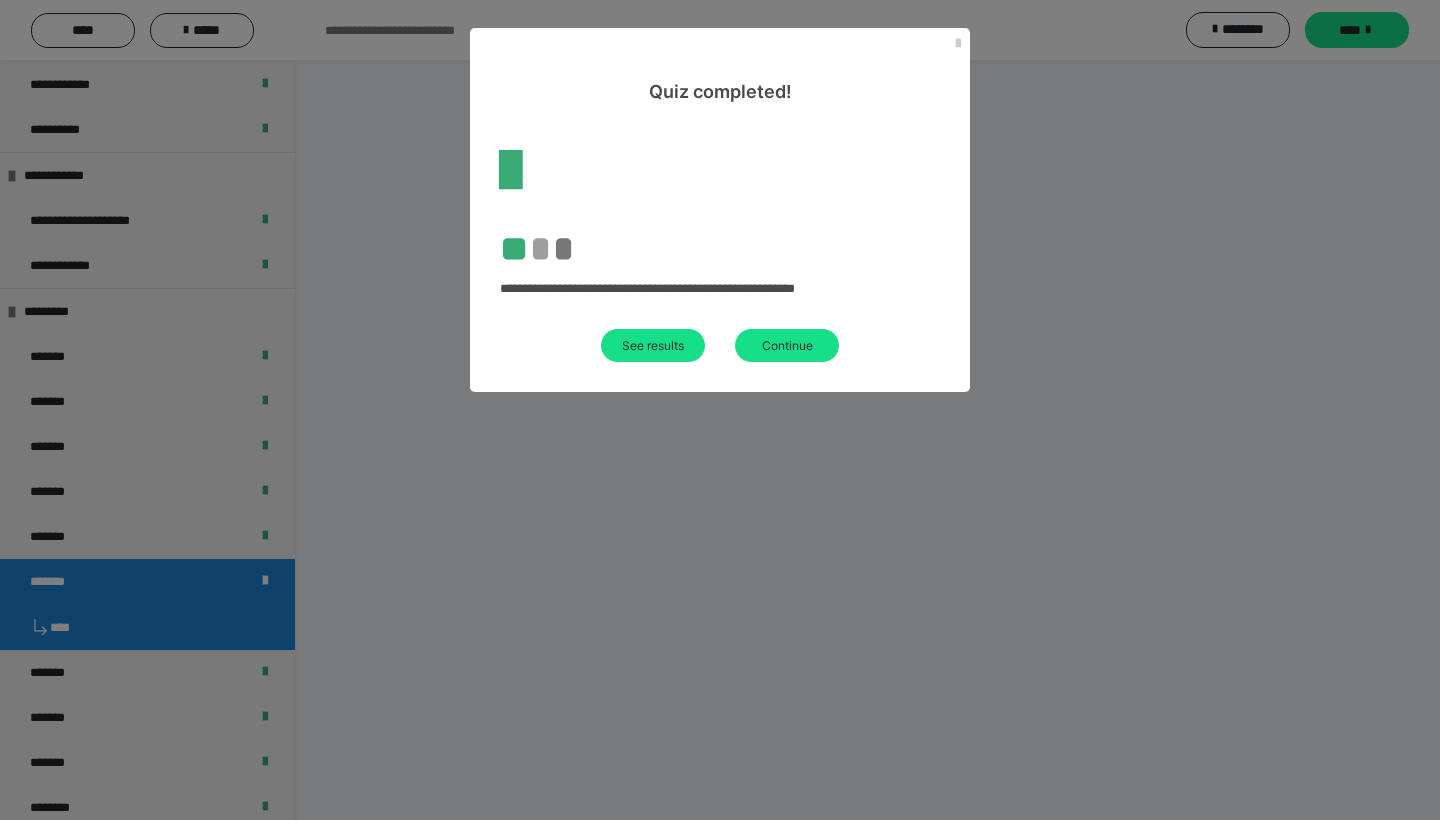 scroll, scrollTop: 60, scrollLeft: 0, axis: vertical 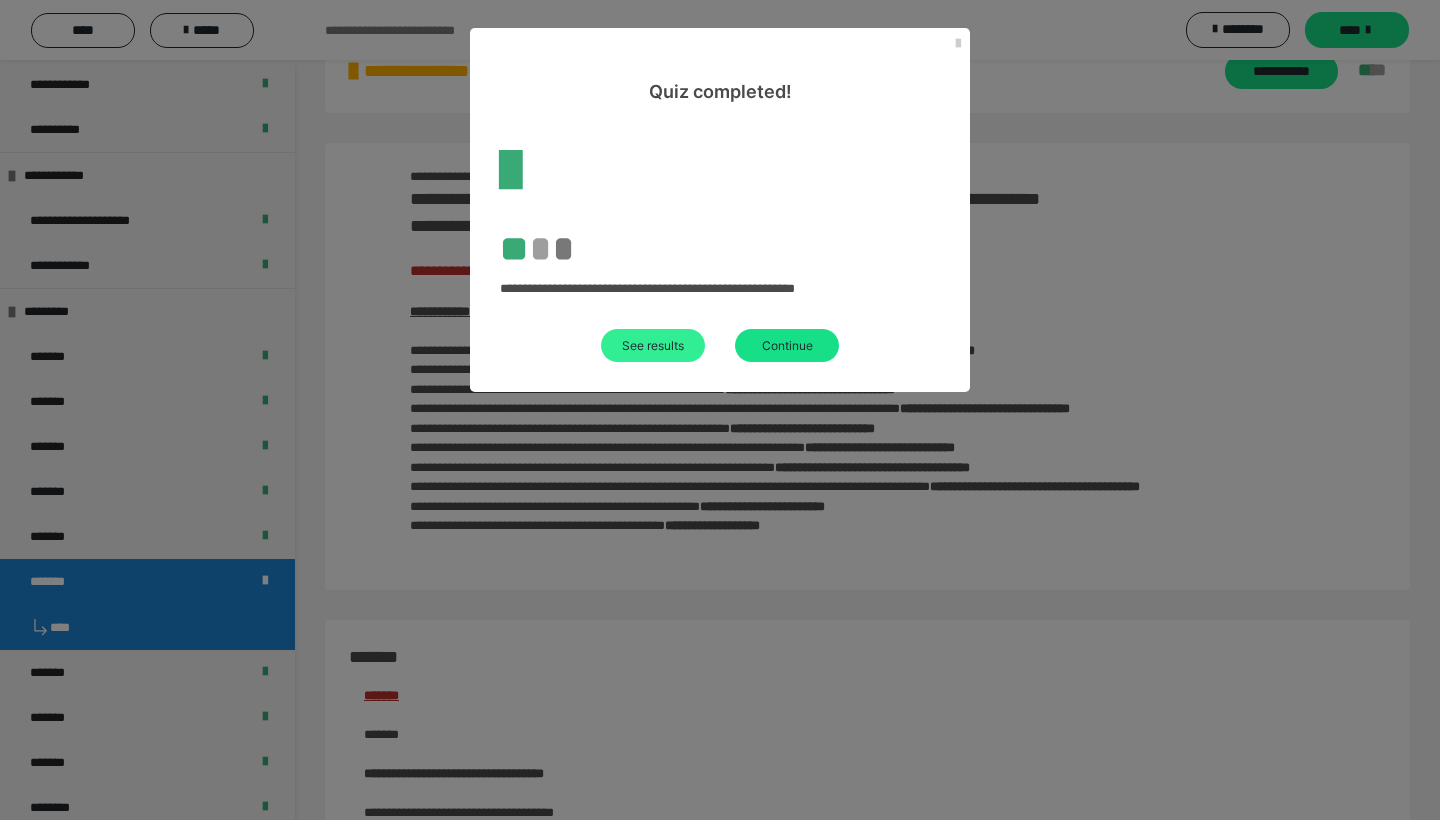click on "See results" at bounding box center [653, 345] 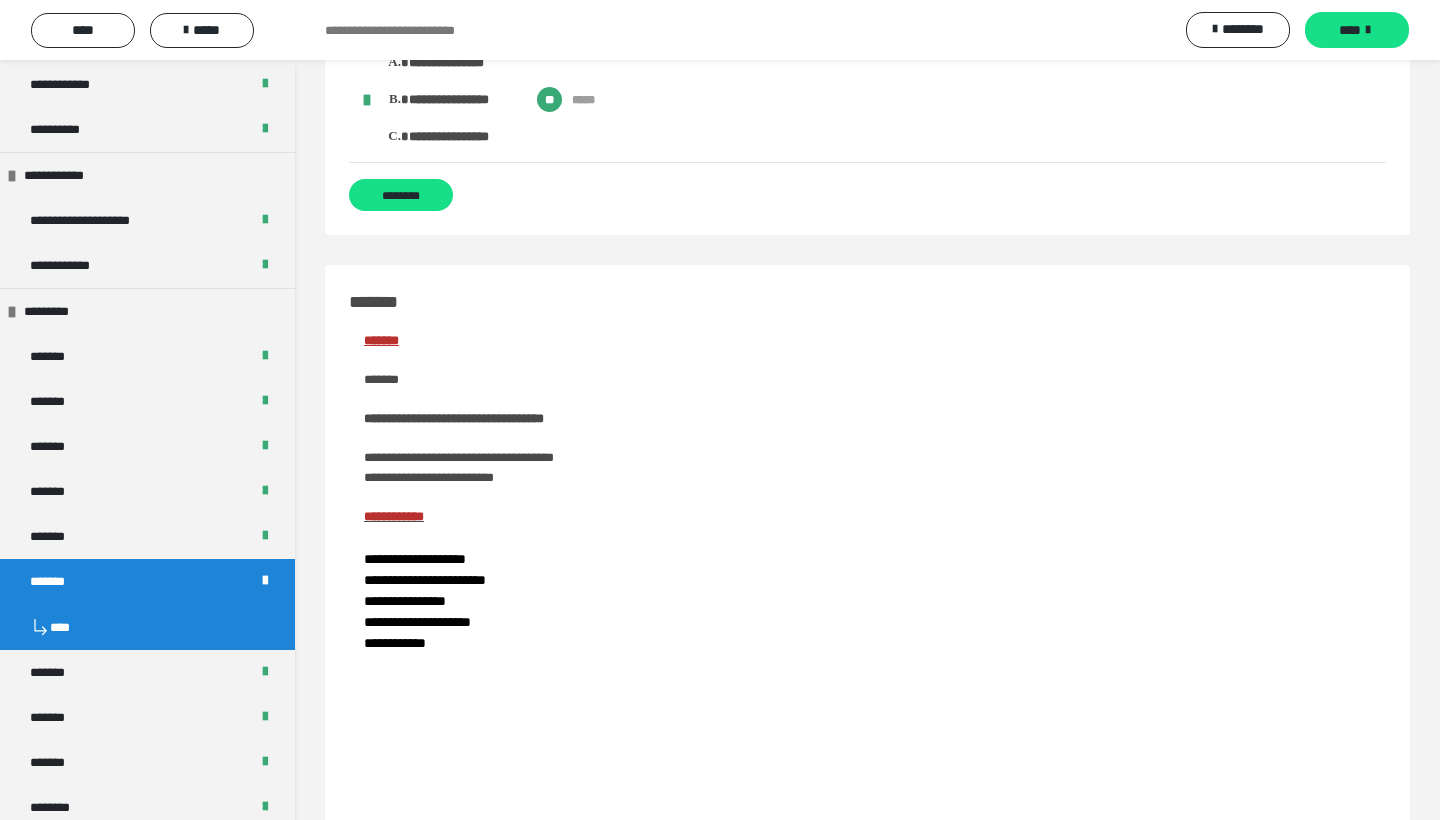 scroll, scrollTop: 1862, scrollLeft: 0, axis: vertical 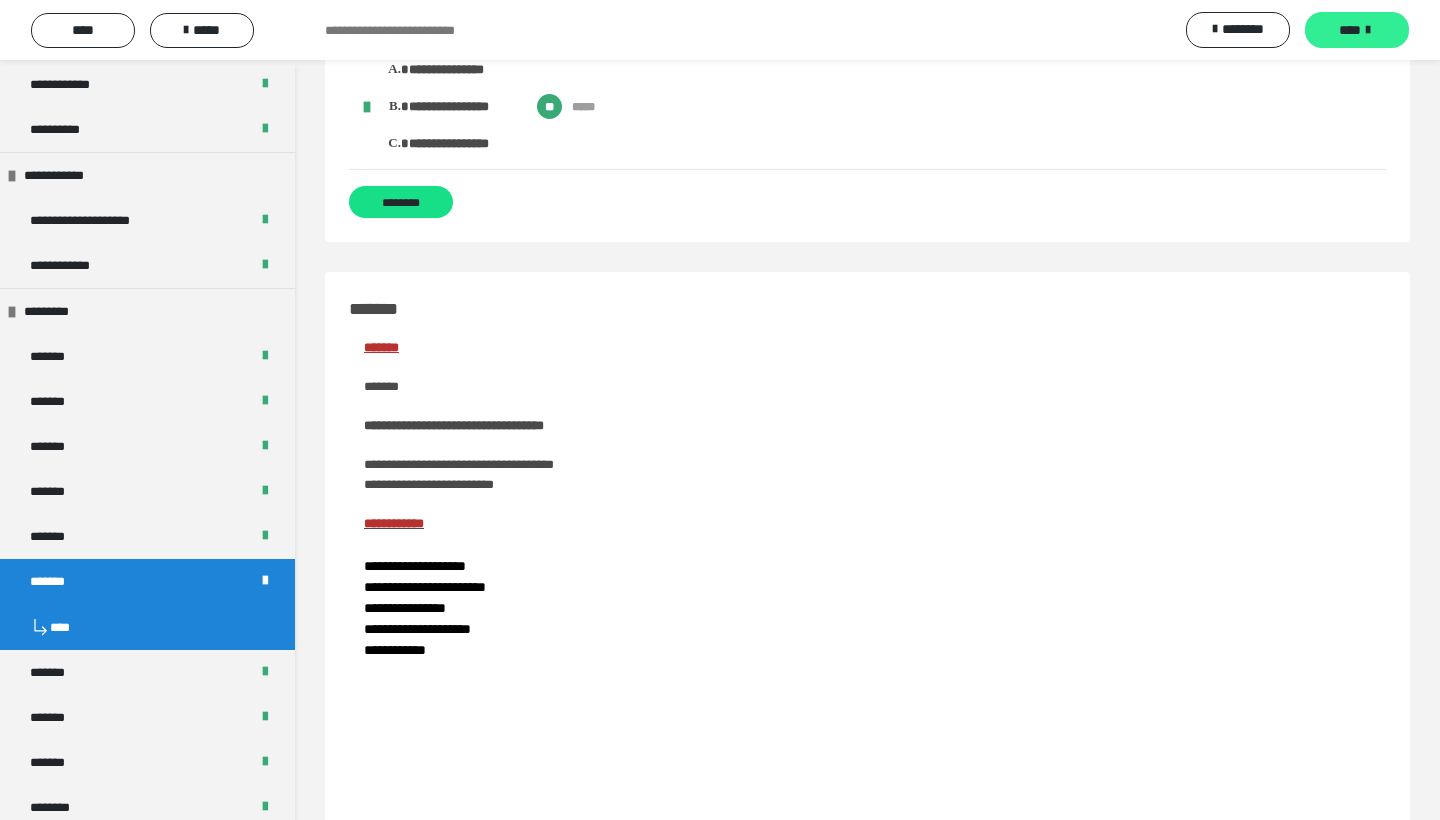 click on "****" at bounding box center [1350, 30] 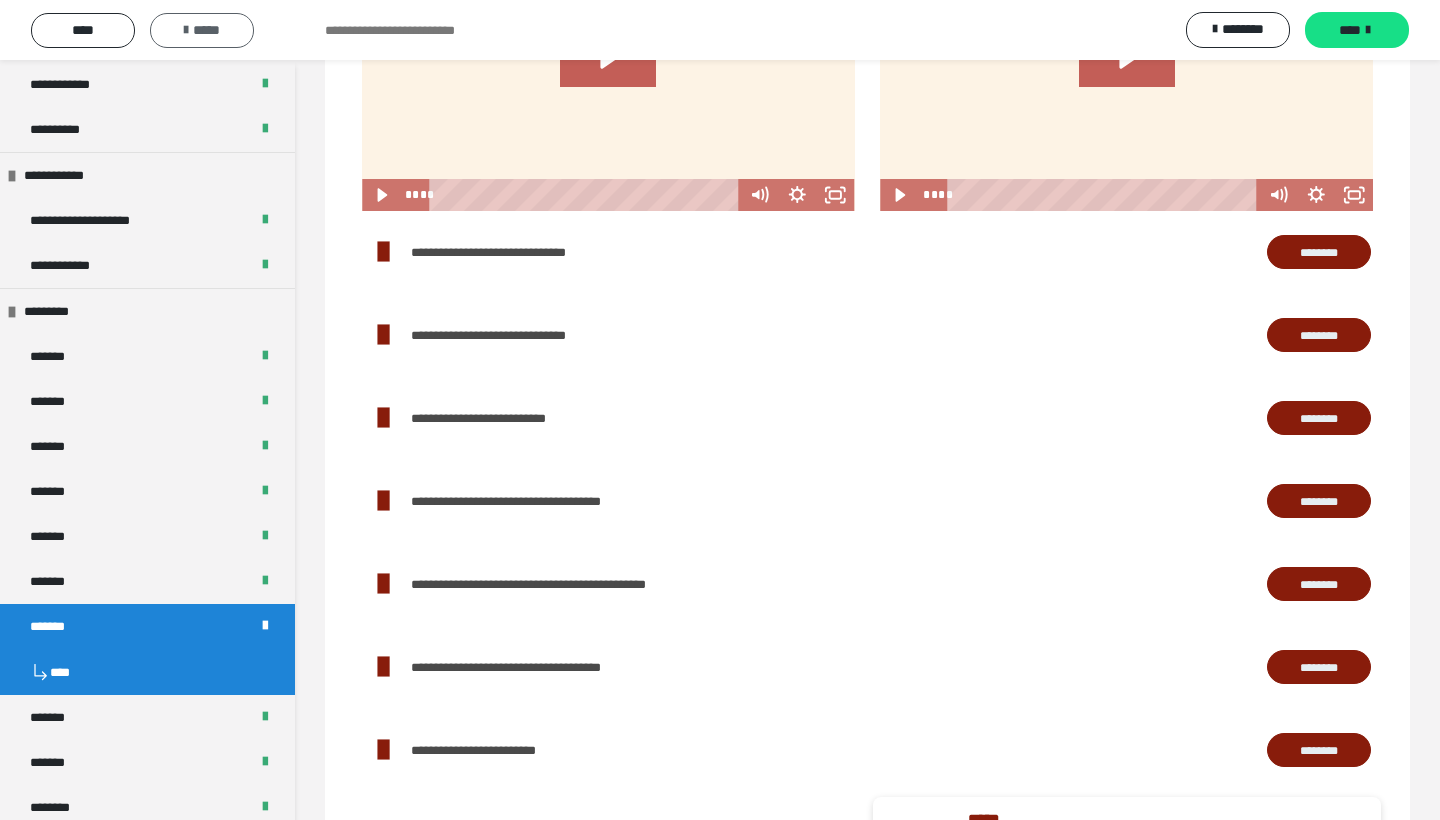 click on "*****" at bounding box center [202, 30] 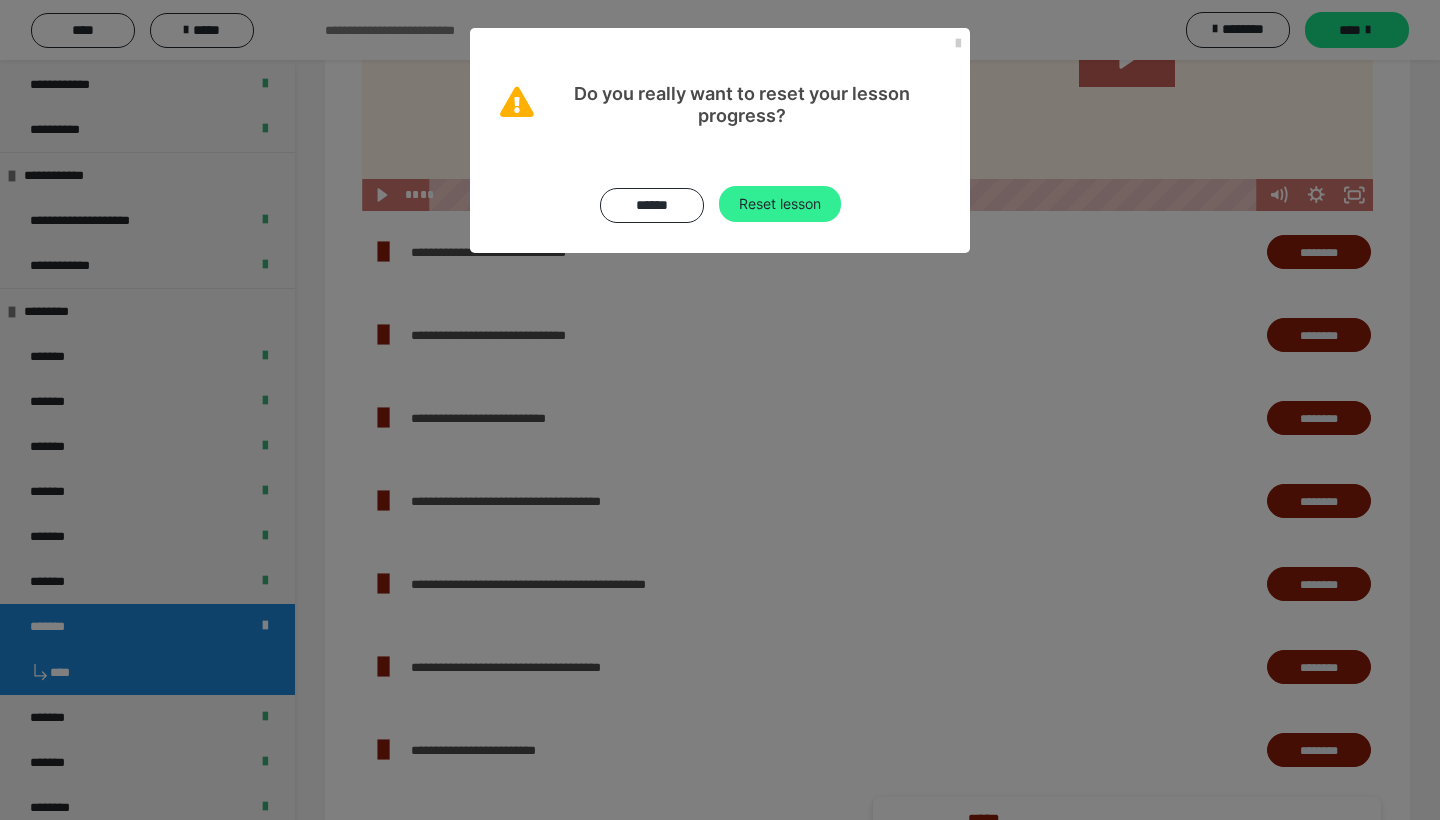 click on "Reset lesson" at bounding box center [780, 204] 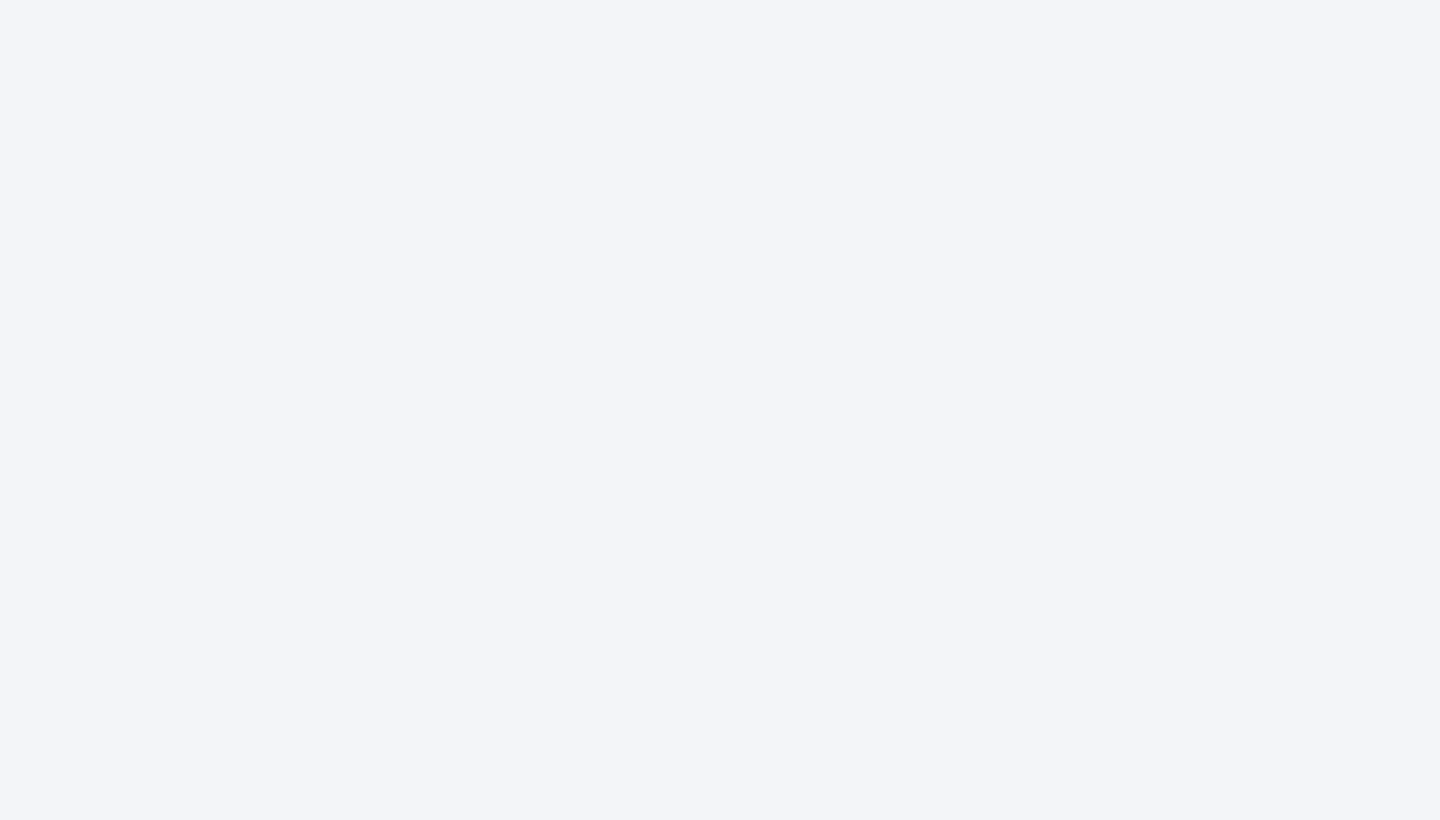 scroll, scrollTop: 0, scrollLeft: 0, axis: both 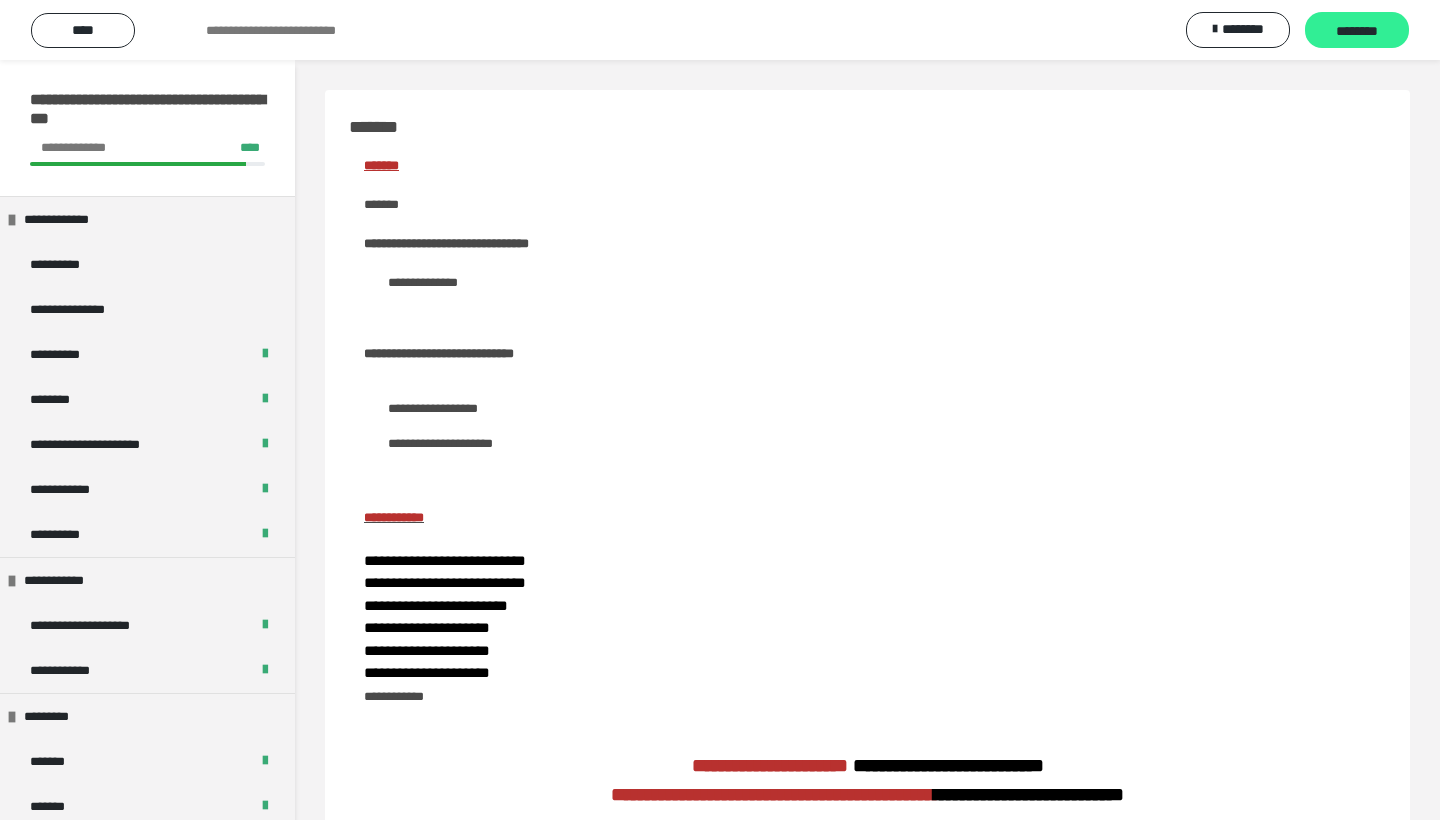 click on "********" at bounding box center (1357, 31) 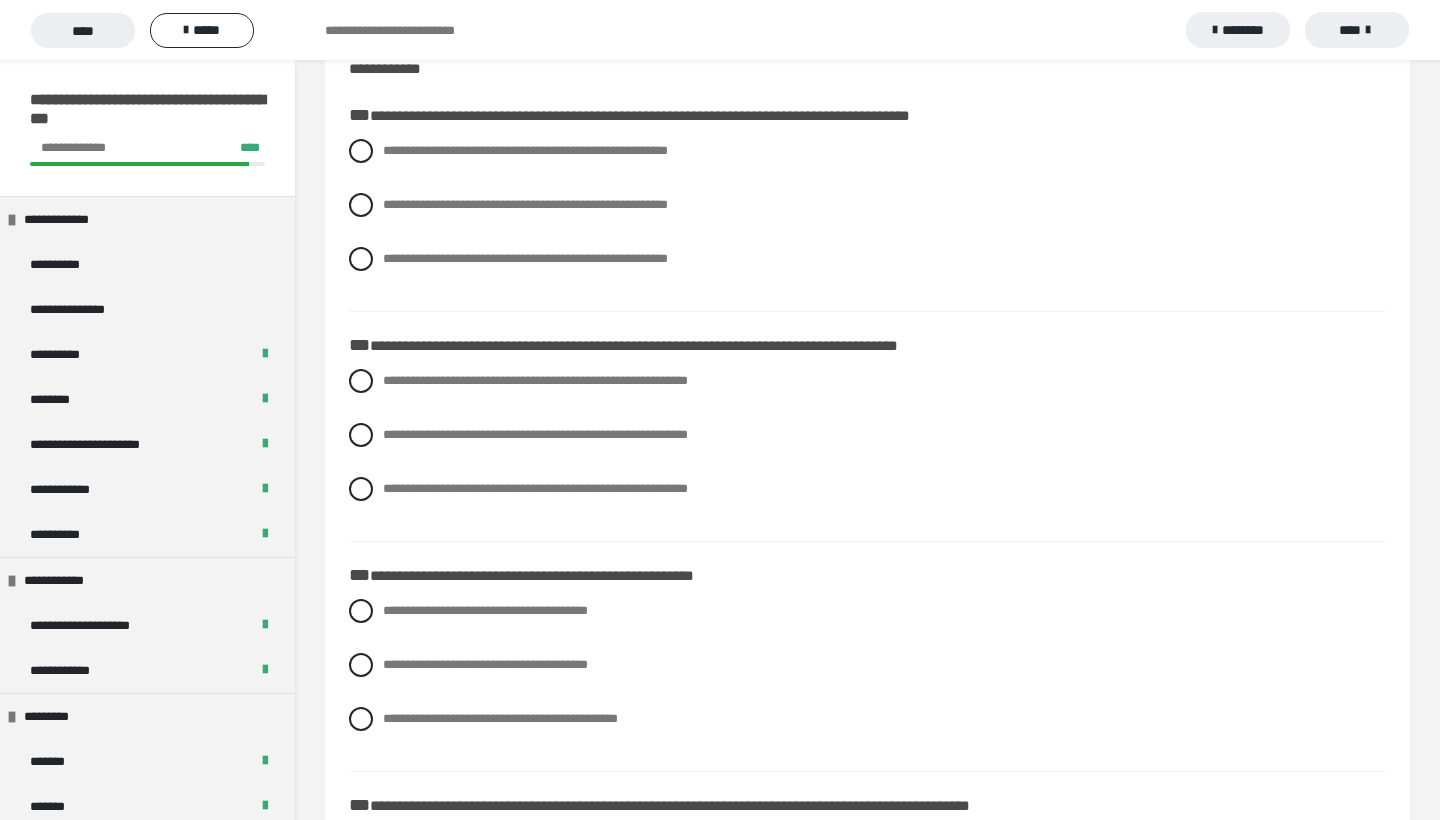 scroll, scrollTop: 189, scrollLeft: 0, axis: vertical 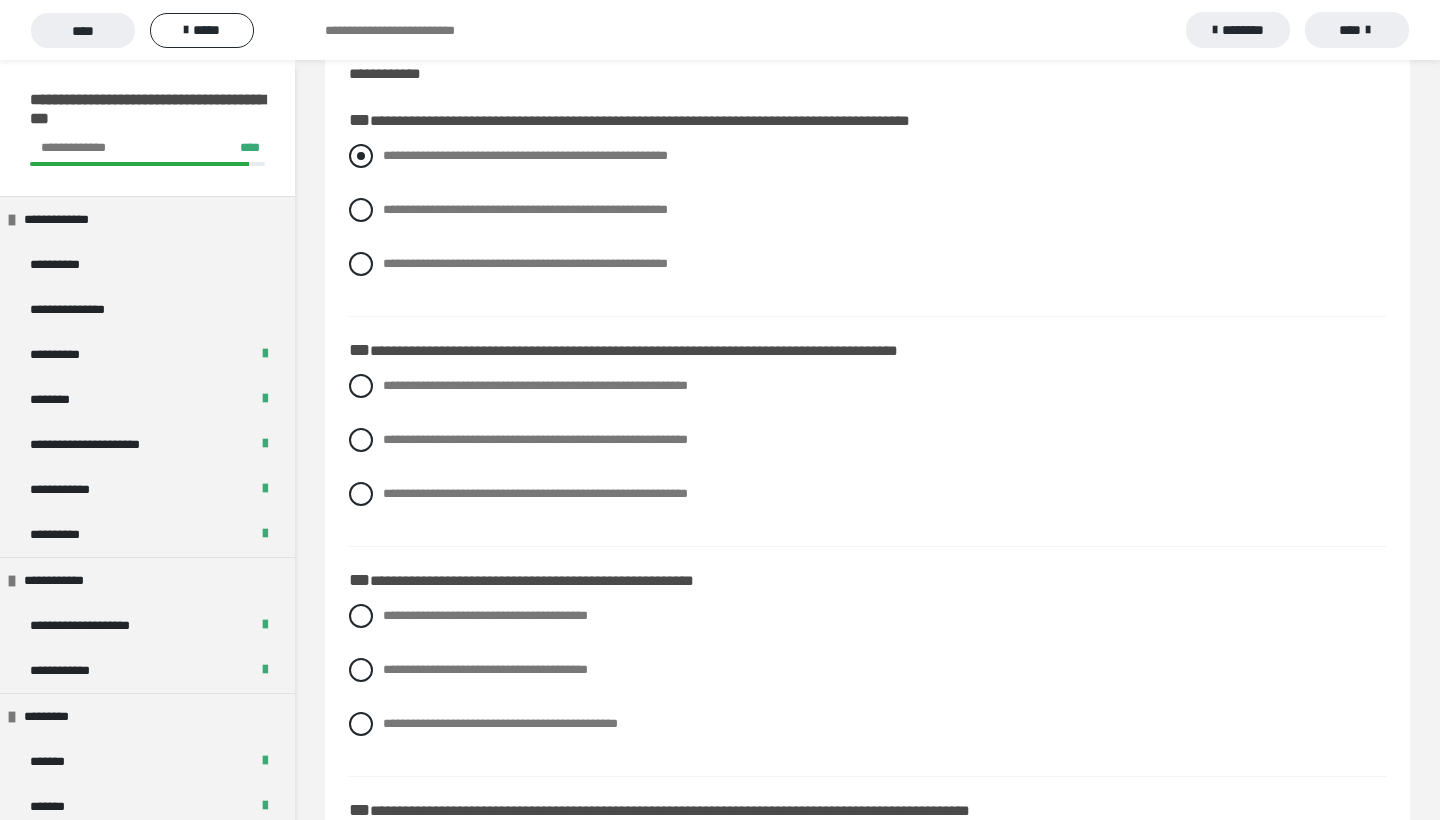 click at bounding box center (361, 156) 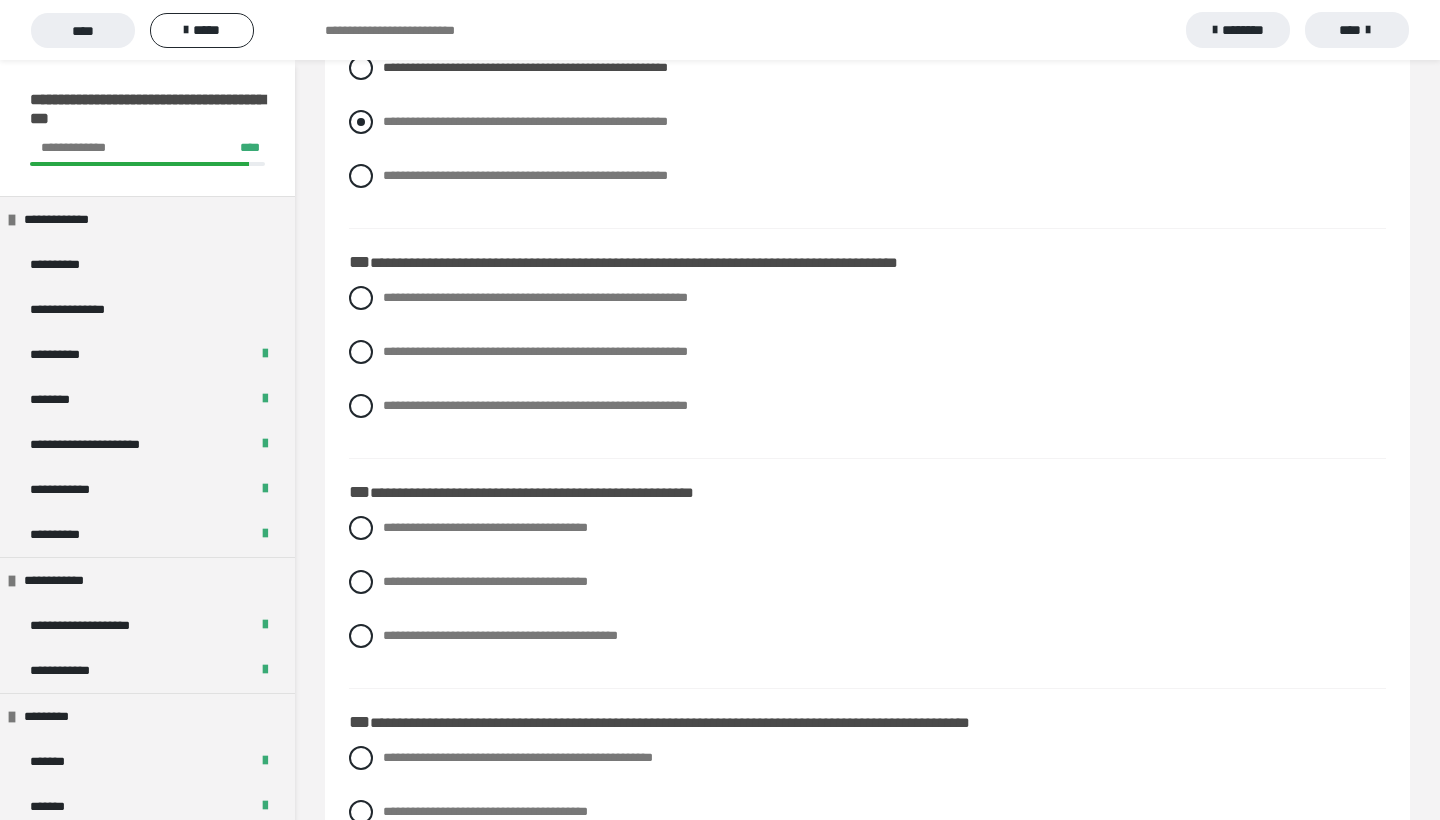 scroll, scrollTop: 342, scrollLeft: 0, axis: vertical 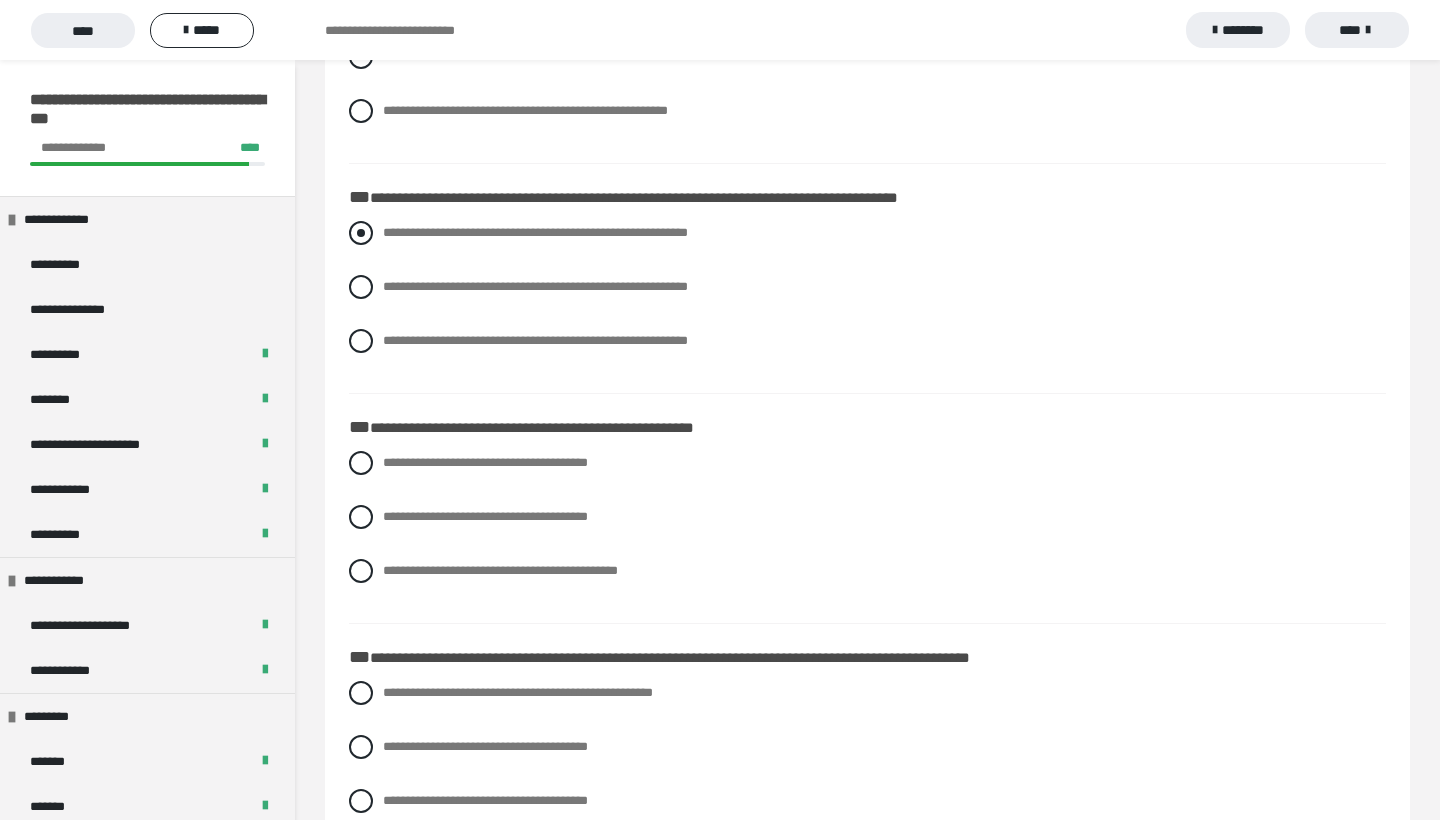 click at bounding box center [361, 233] 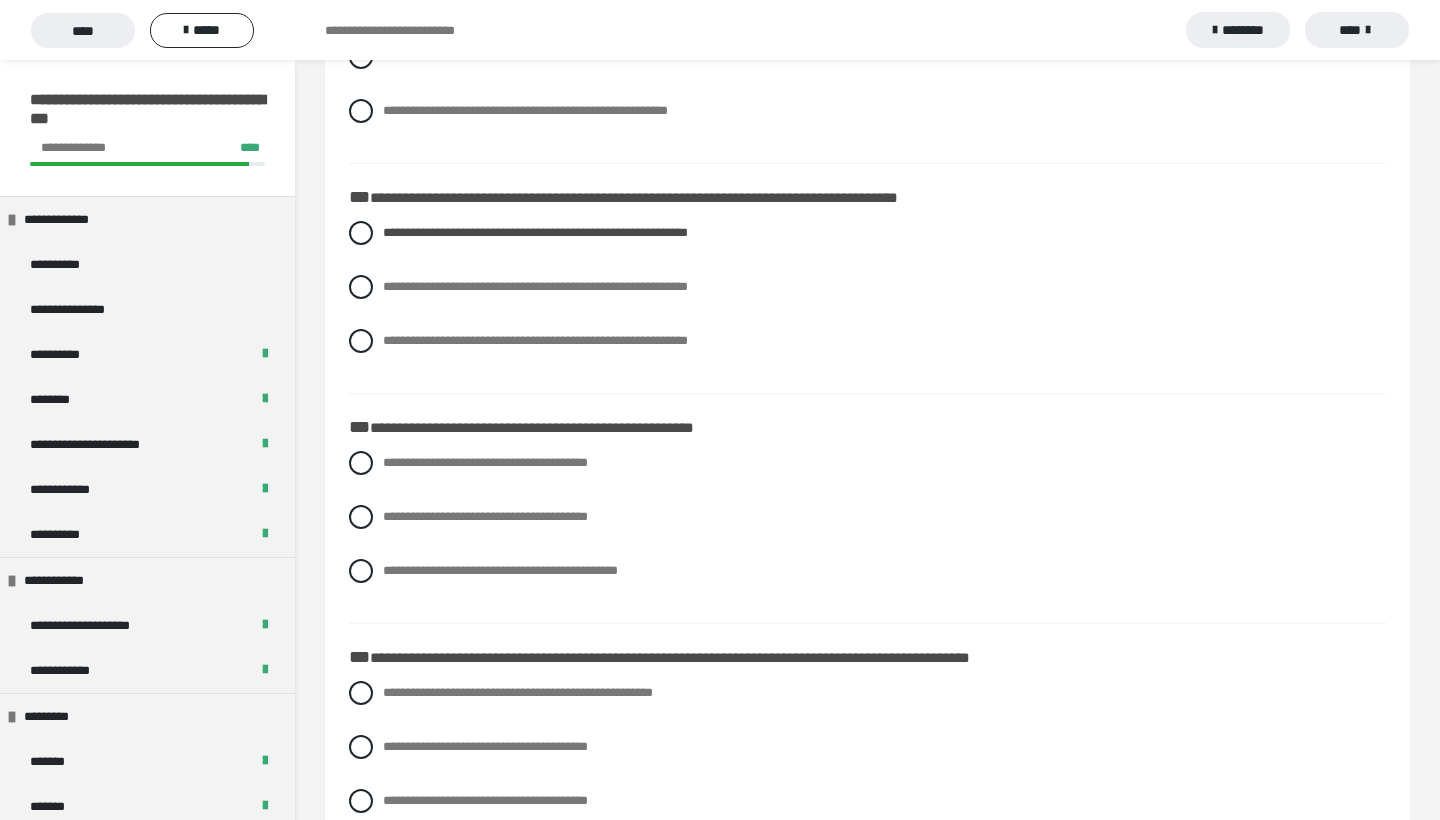 click on "**********" at bounding box center [867, 302] 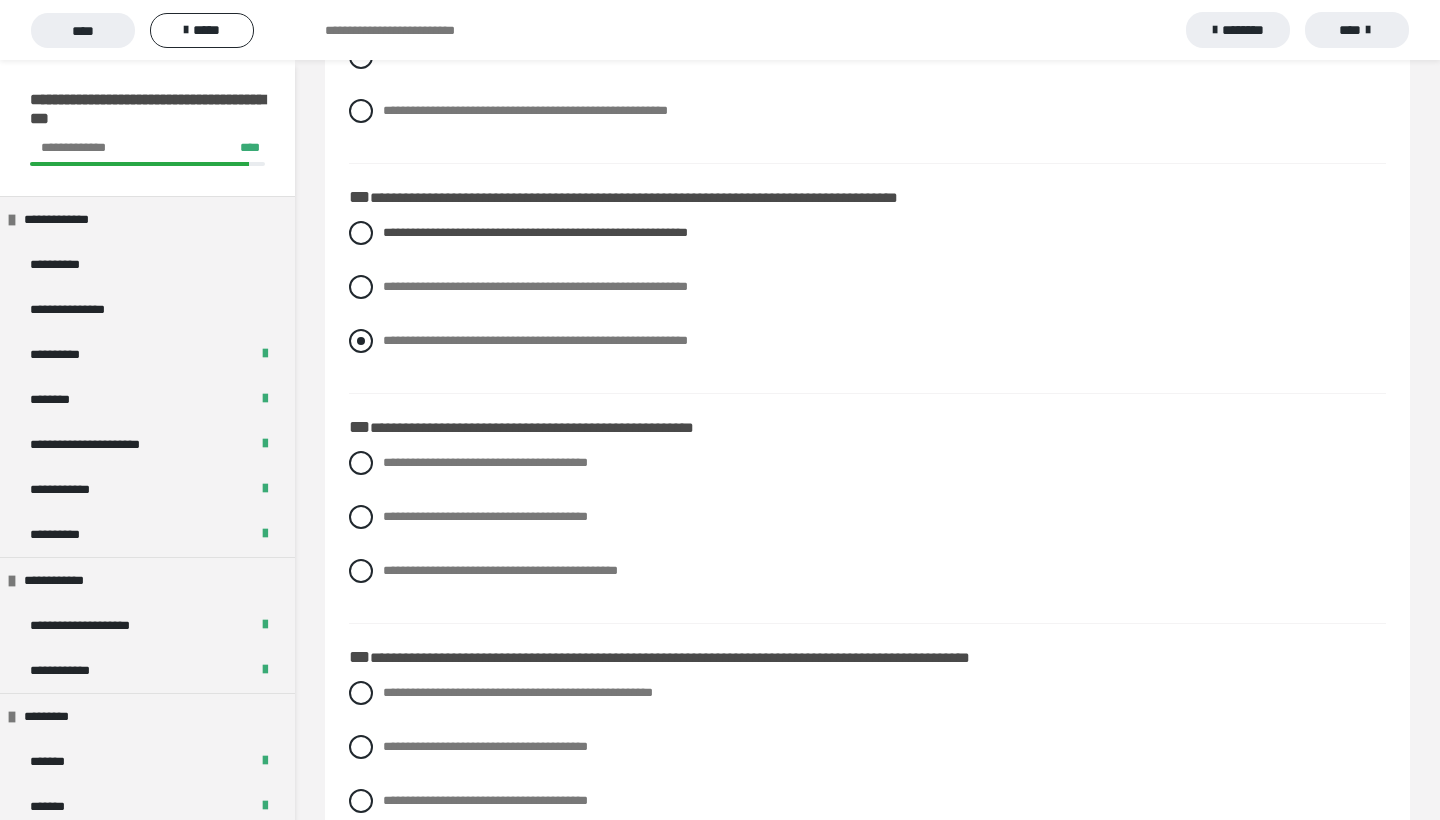 click on "**********" at bounding box center [867, 341] 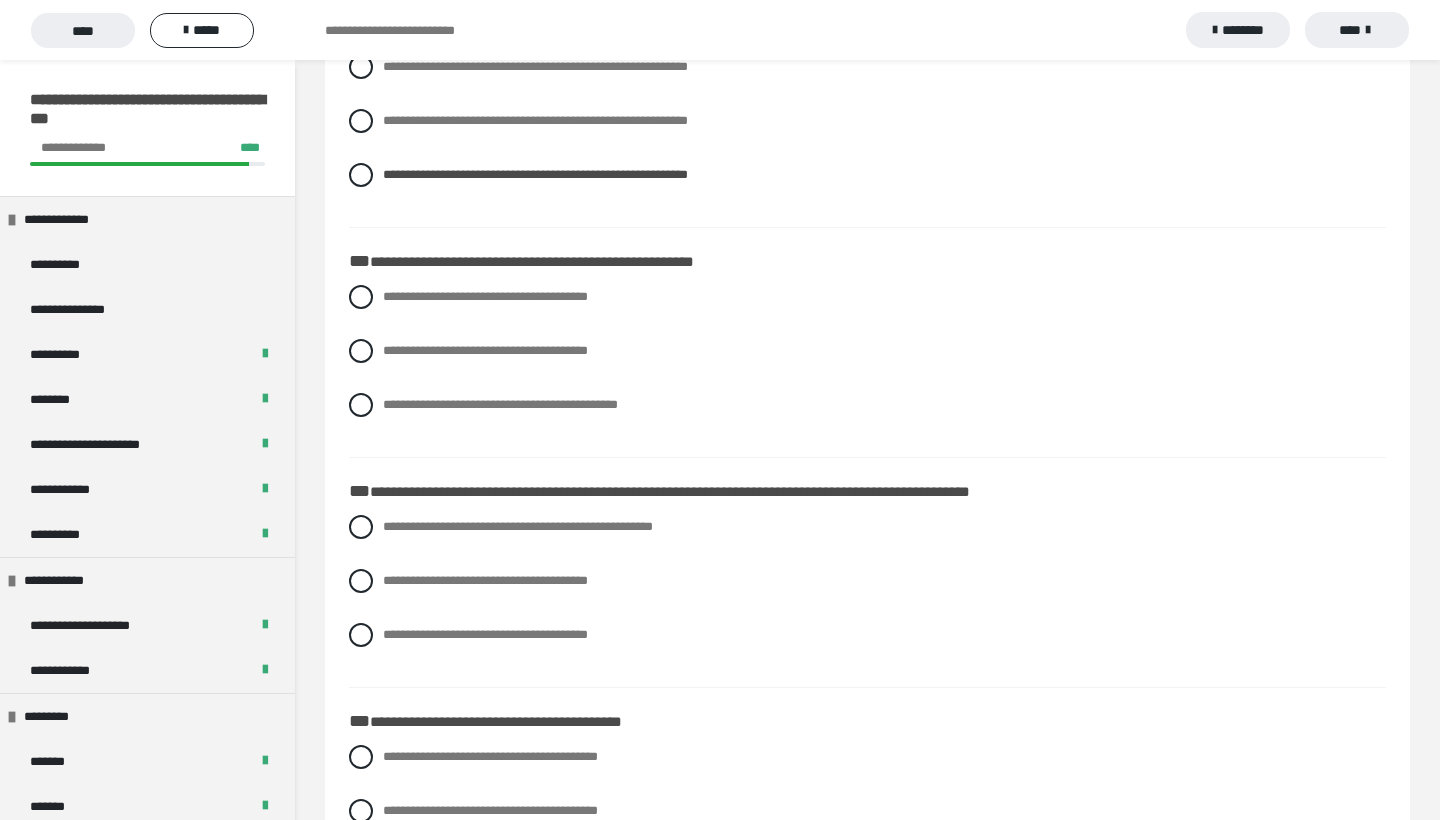 scroll, scrollTop: 512, scrollLeft: 0, axis: vertical 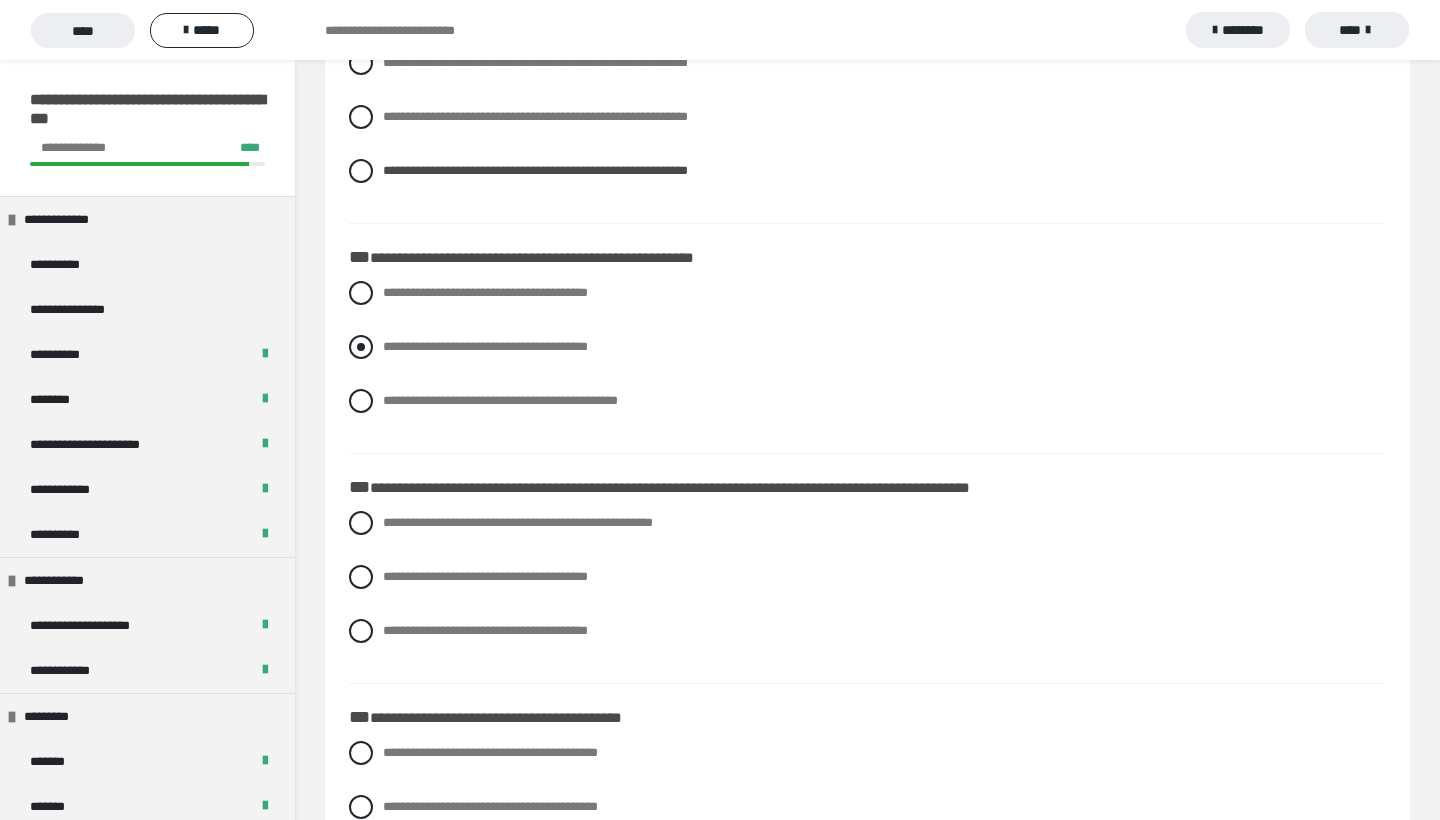 click on "**********" at bounding box center (867, 347) 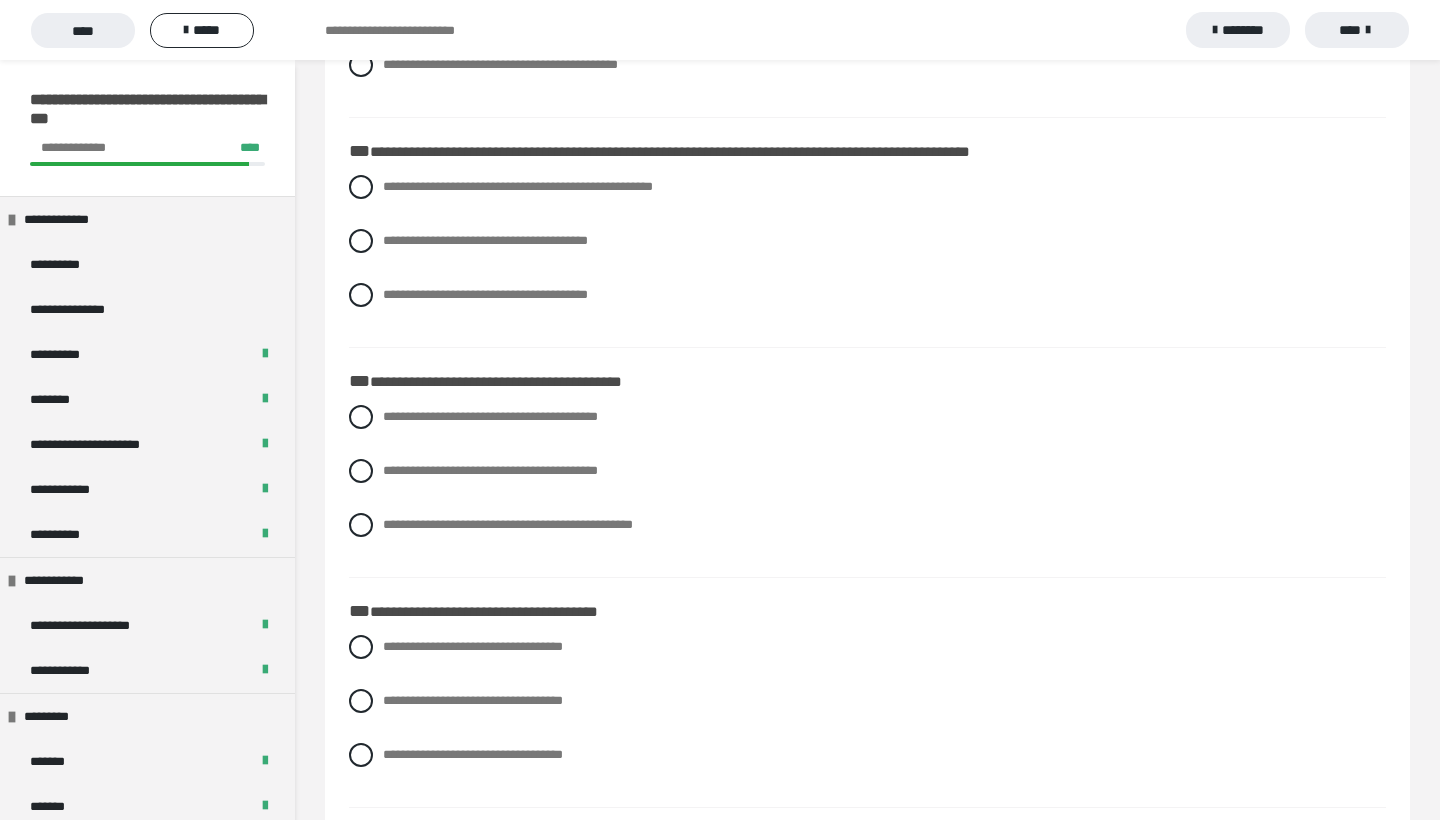 scroll, scrollTop: 849, scrollLeft: 0, axis: vertical 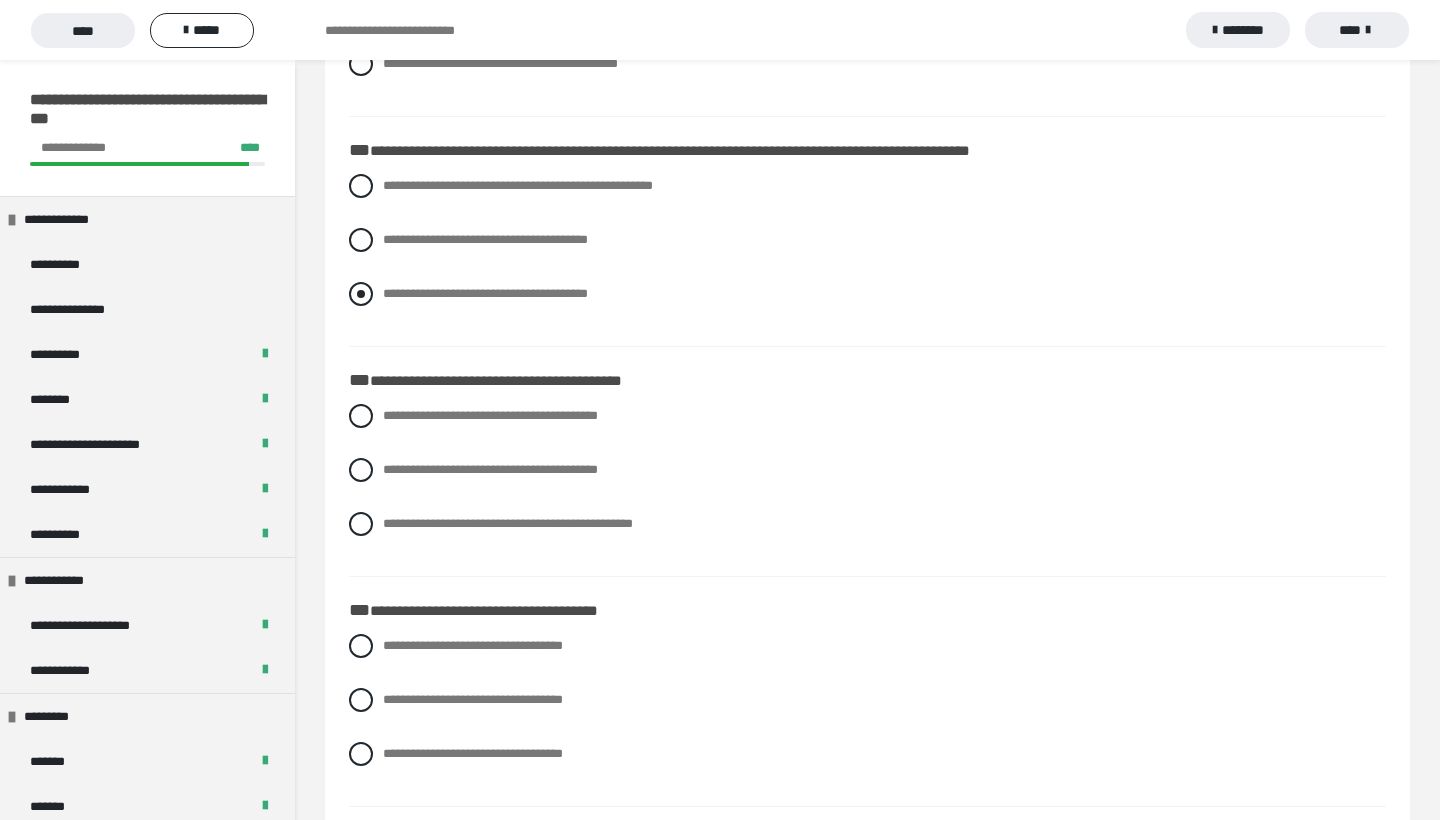 click at bounding box center [361, 294] 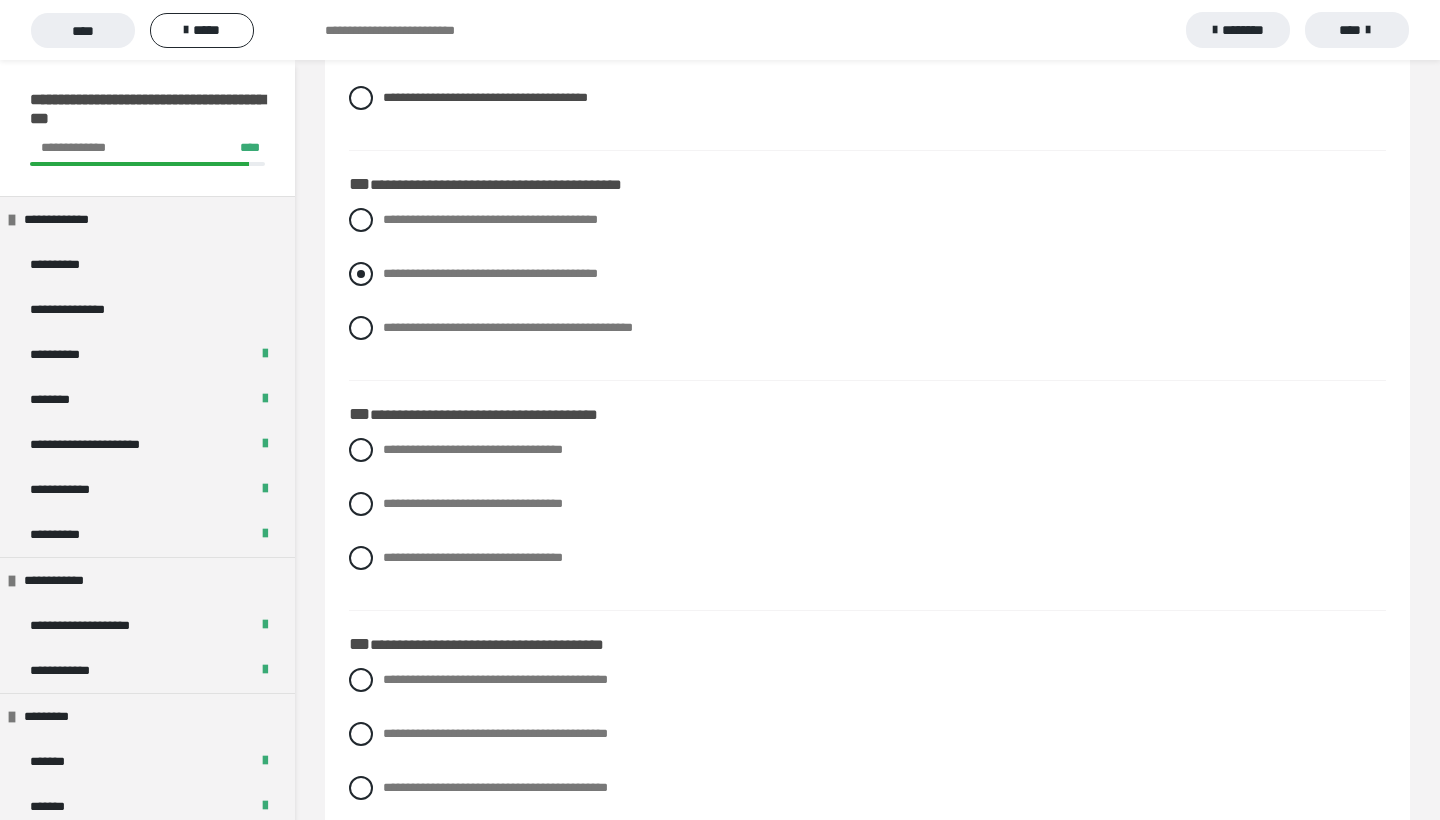 scroll, scrollTop: 1043, scrollLeft: 0, axis: vertical 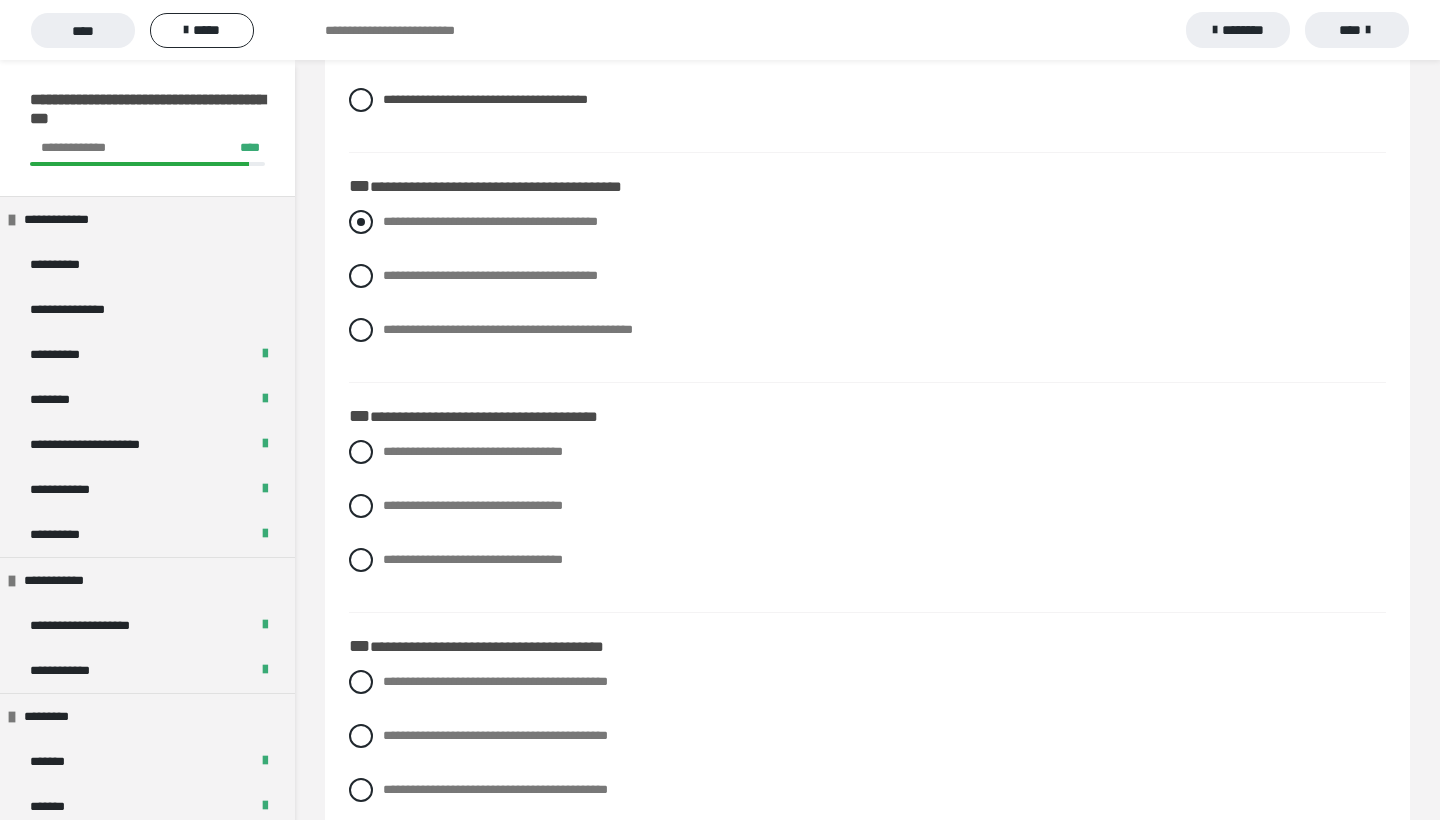 click at bounding box center [361, 222] 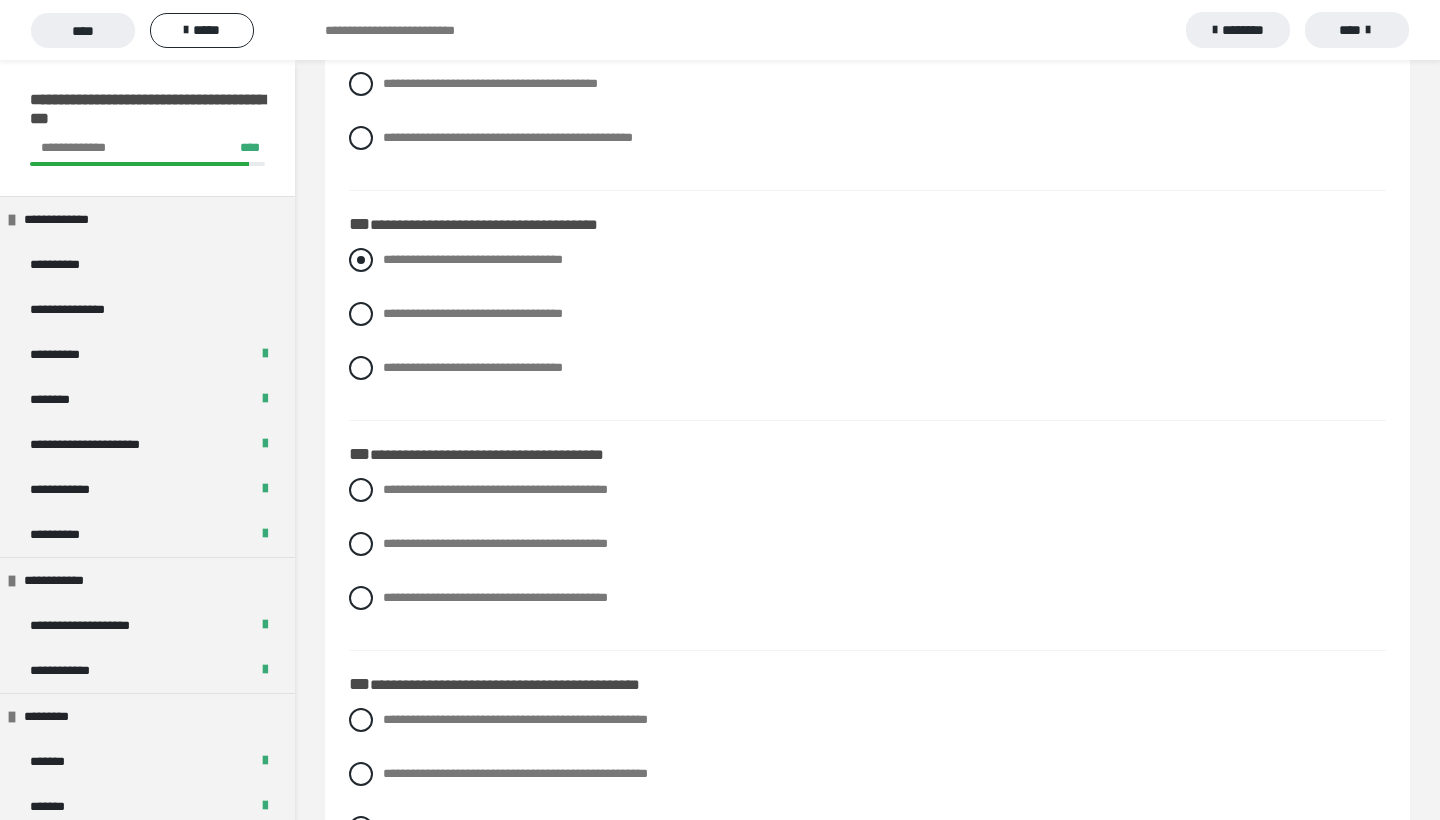 scroll, scrollTop: 1233, scrollLeft: 0, axis: vertical 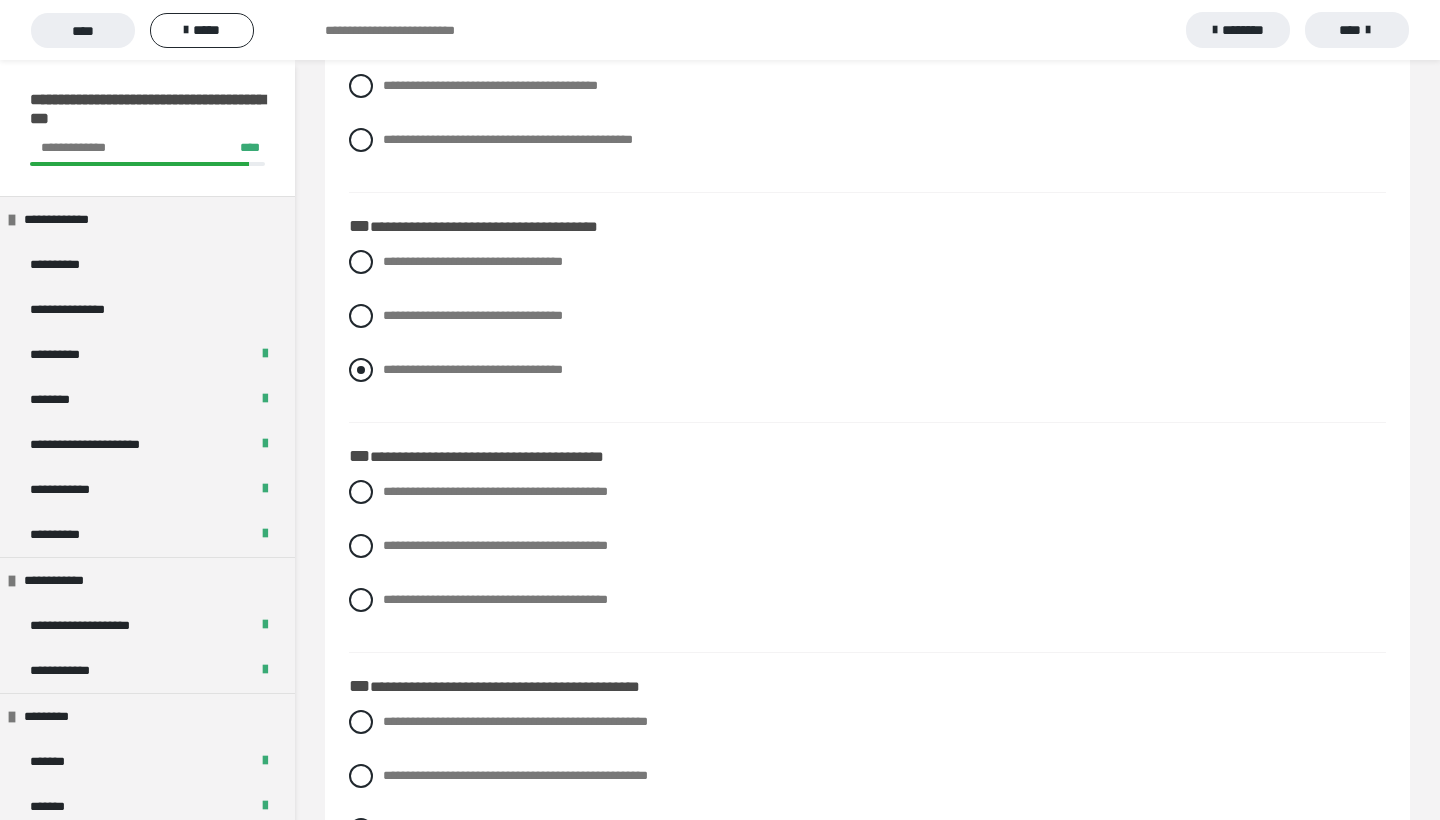 click at bounding box center [361, 370] 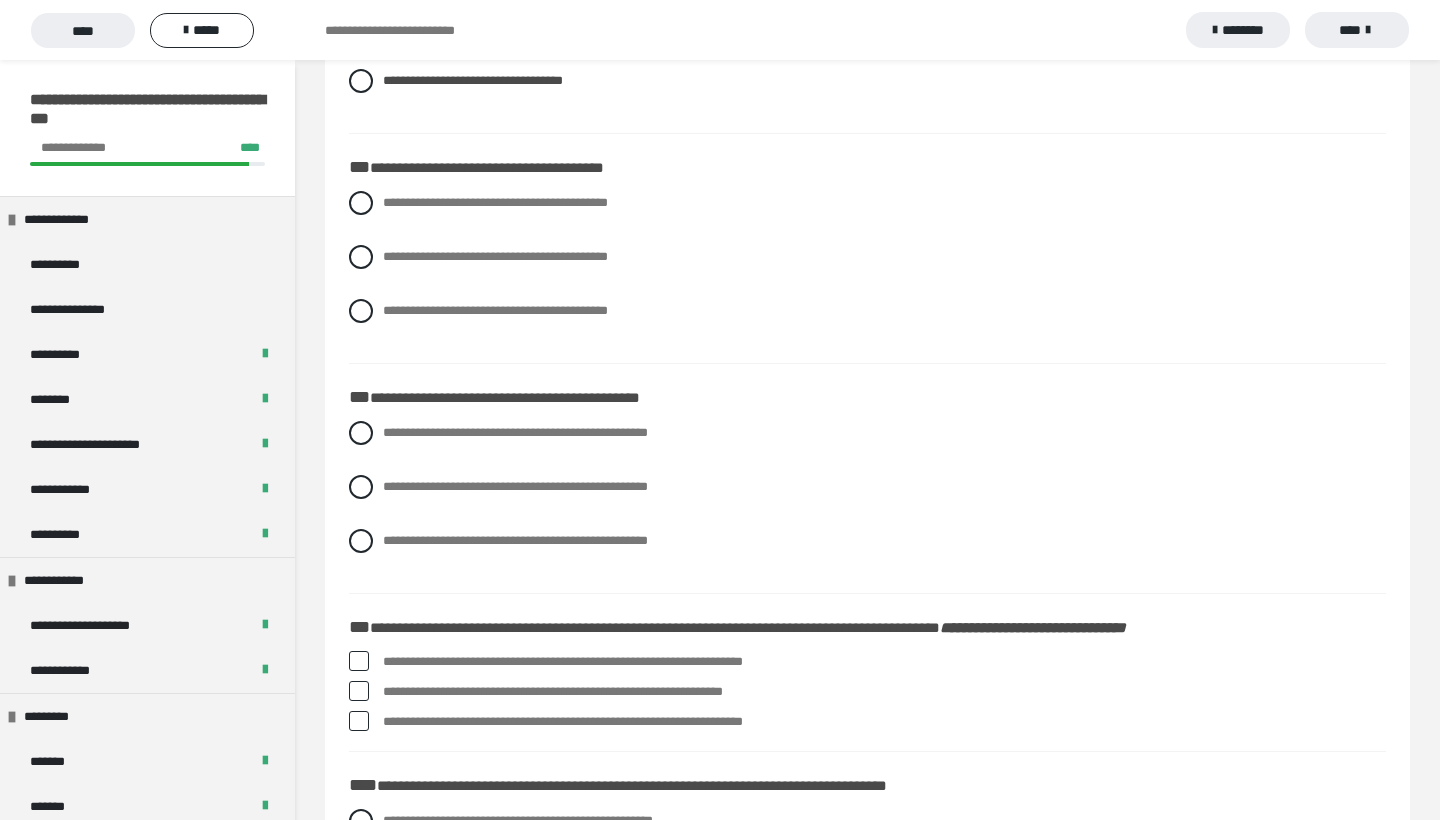 scroll, scrollTop: 1521, scrollLeft: 0, axis: vertical 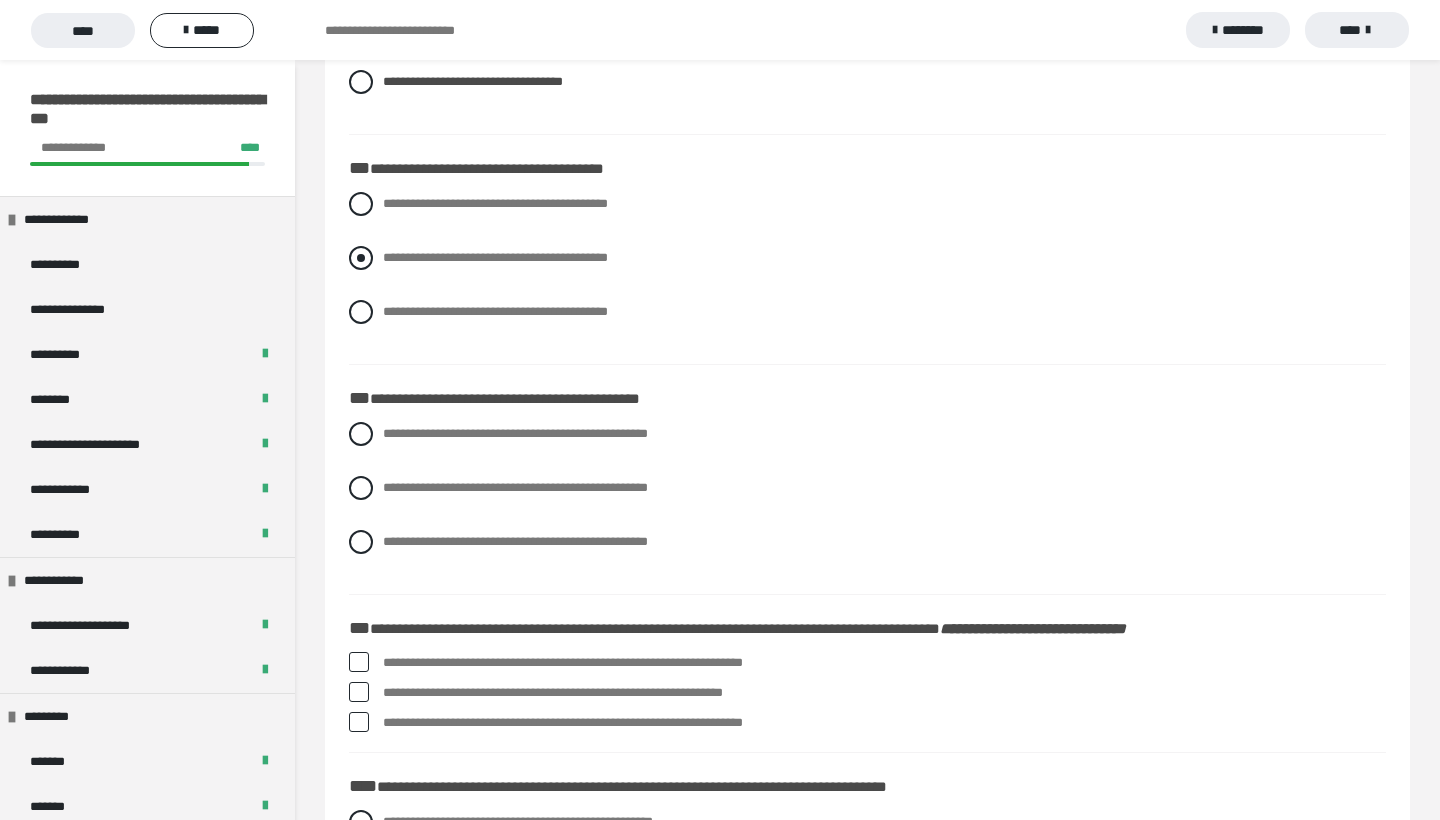 click at bounding box center (361, 258) 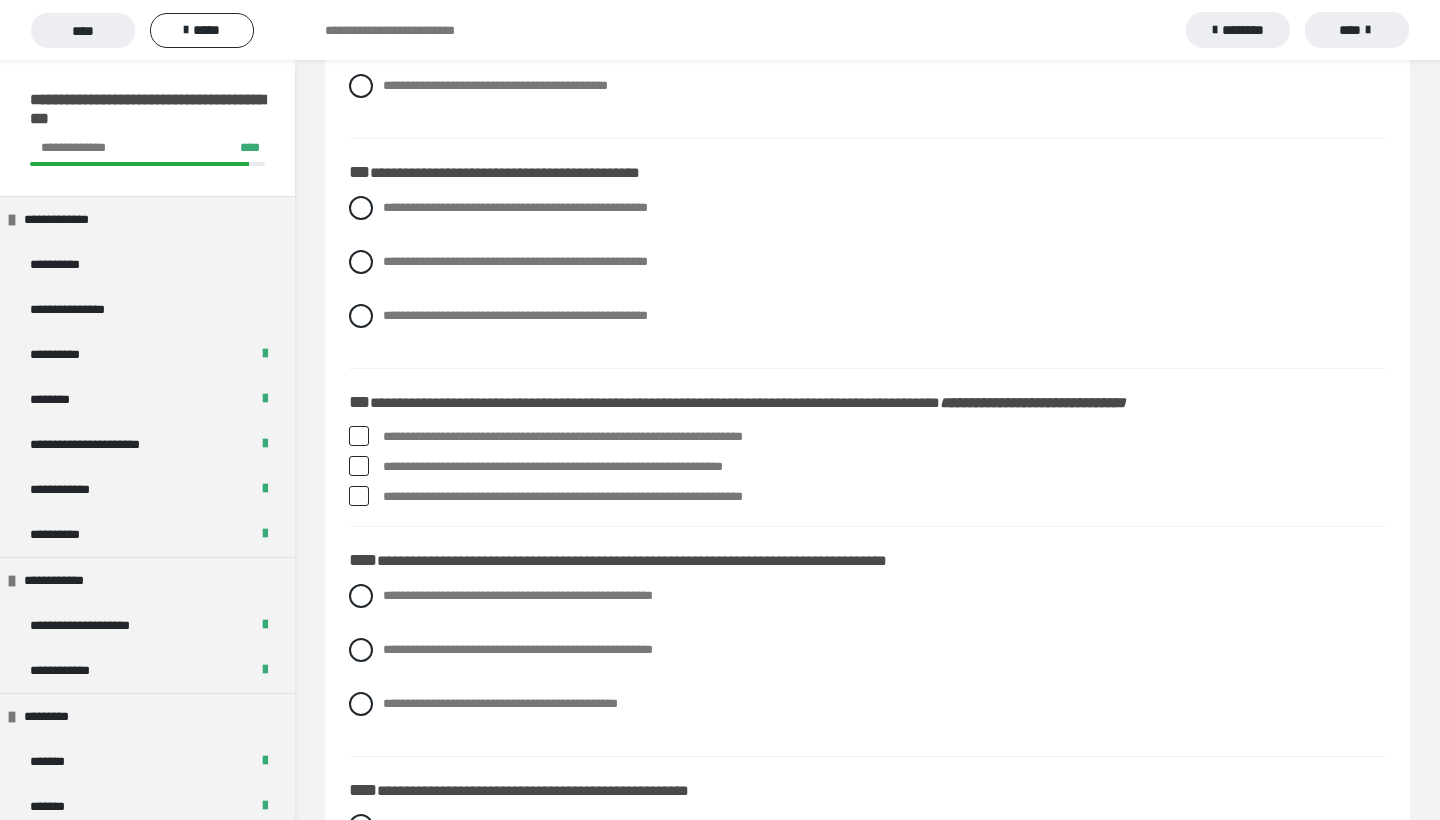 scroll, scrollTop: 1745, scrollLeft: 0, axis: vertical 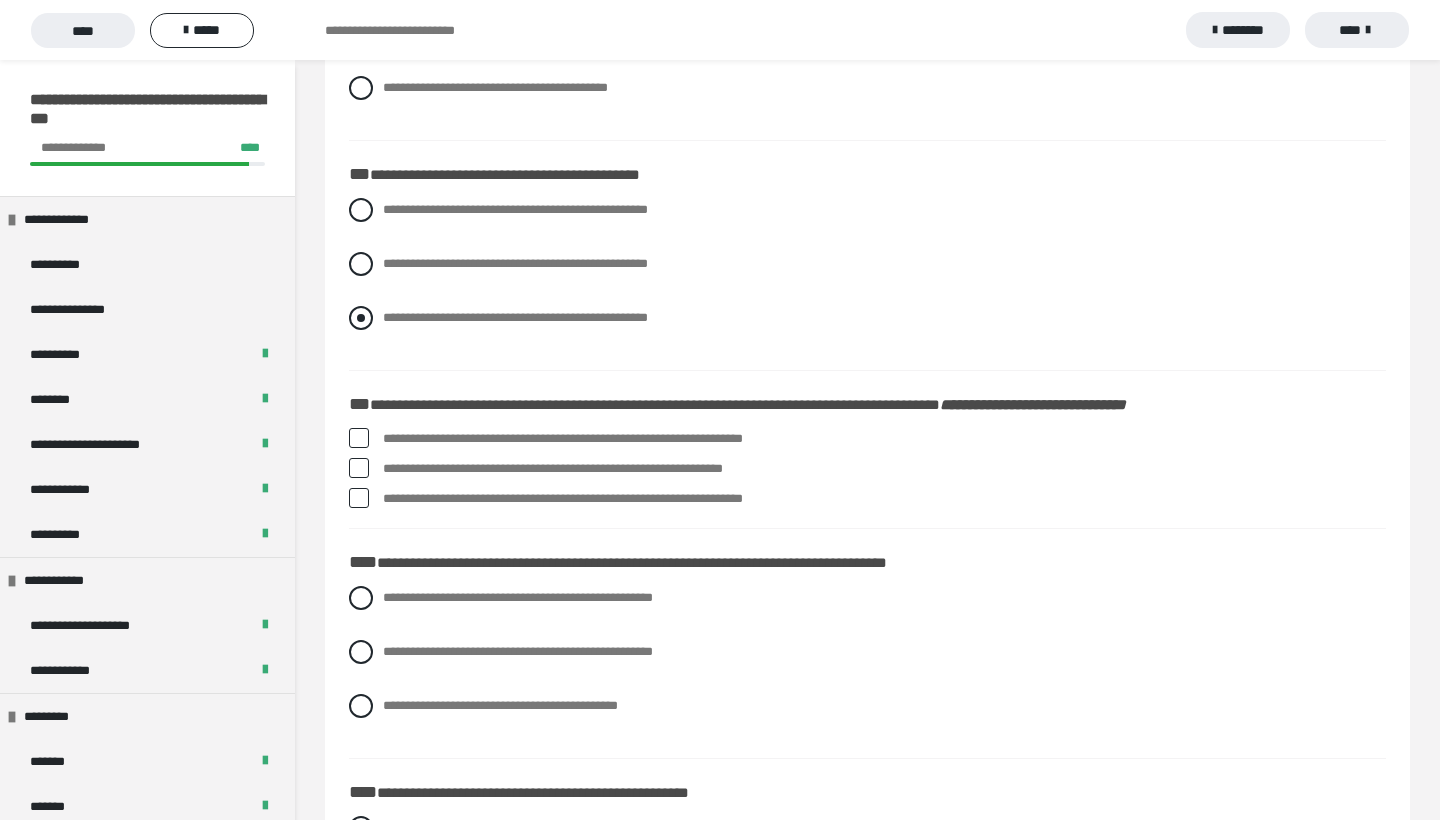 click at bounding box center (361, 318) 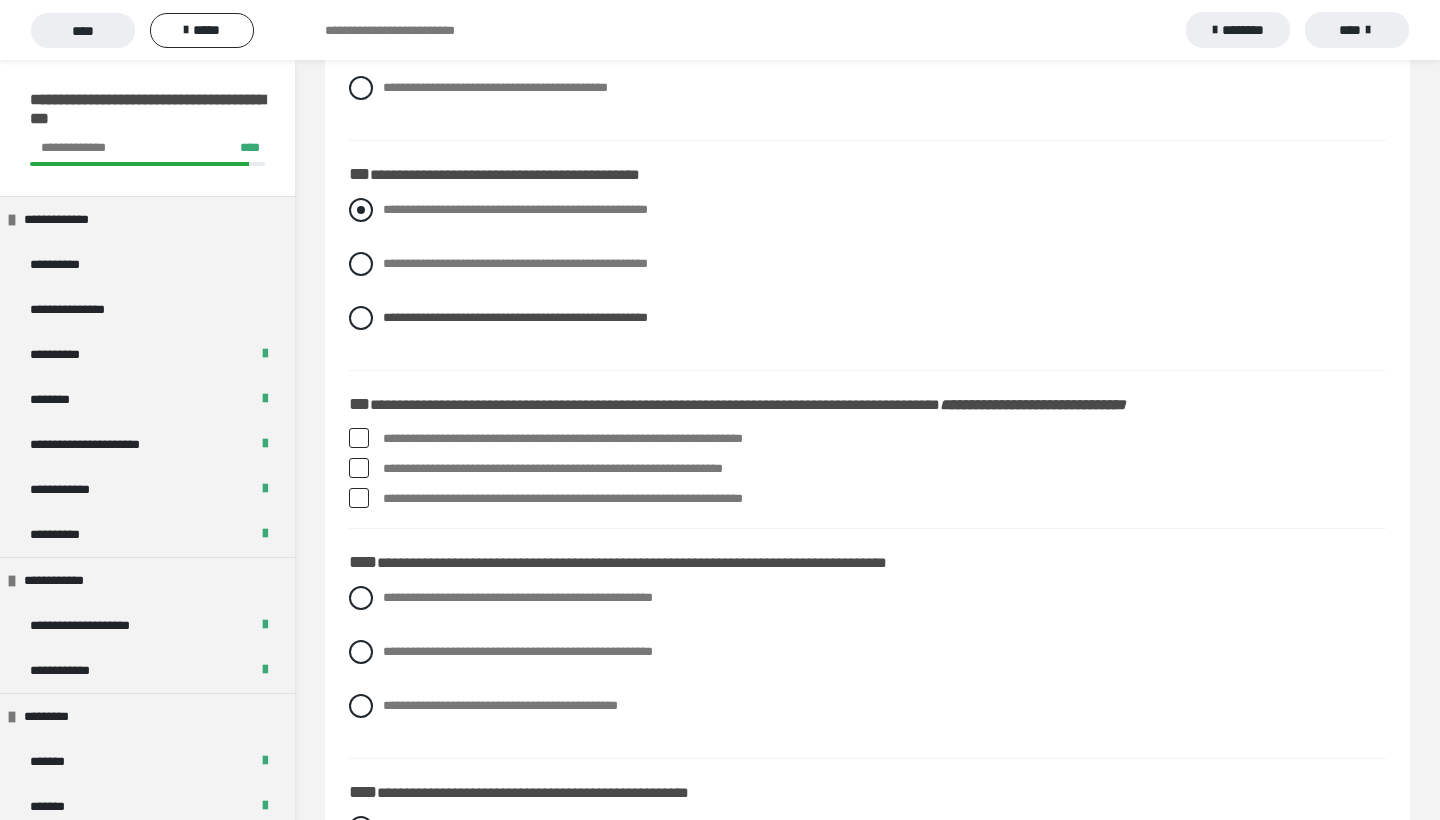 click at bounding box center (361, 210) 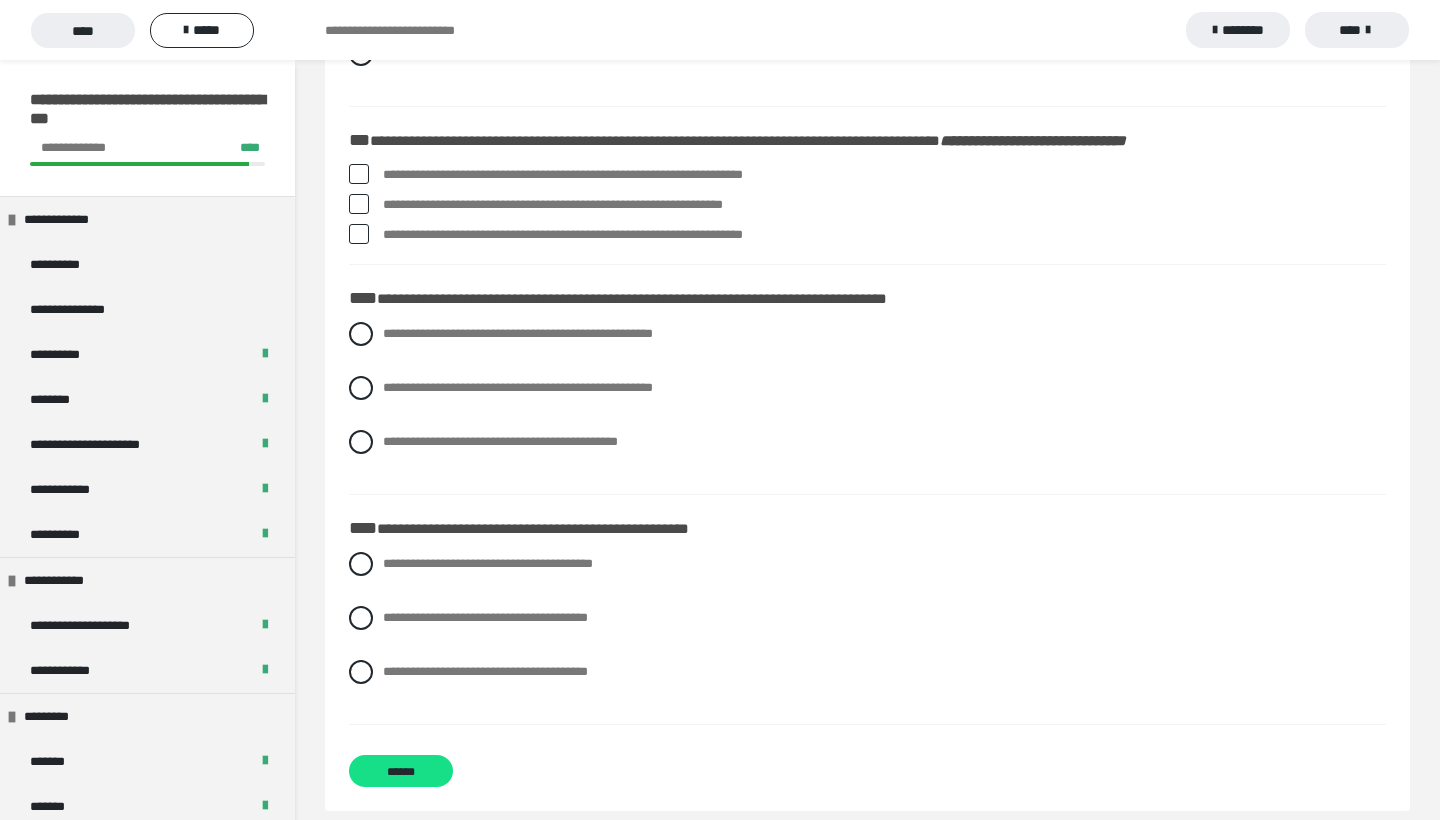scroll, scrollTop: 2008, scrollLeft: 0, axis: vertical 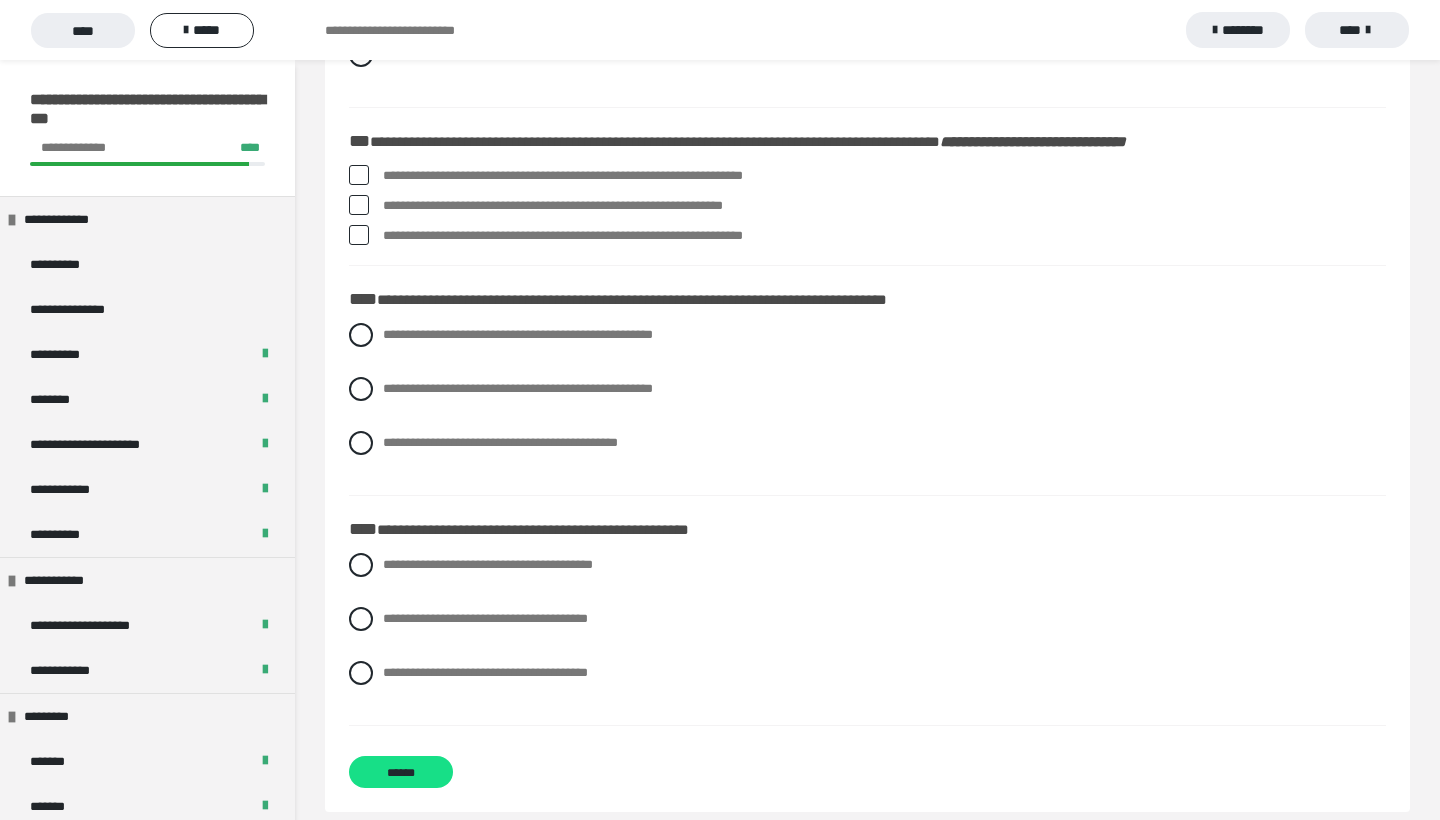 click at bounding box center (359, 235) 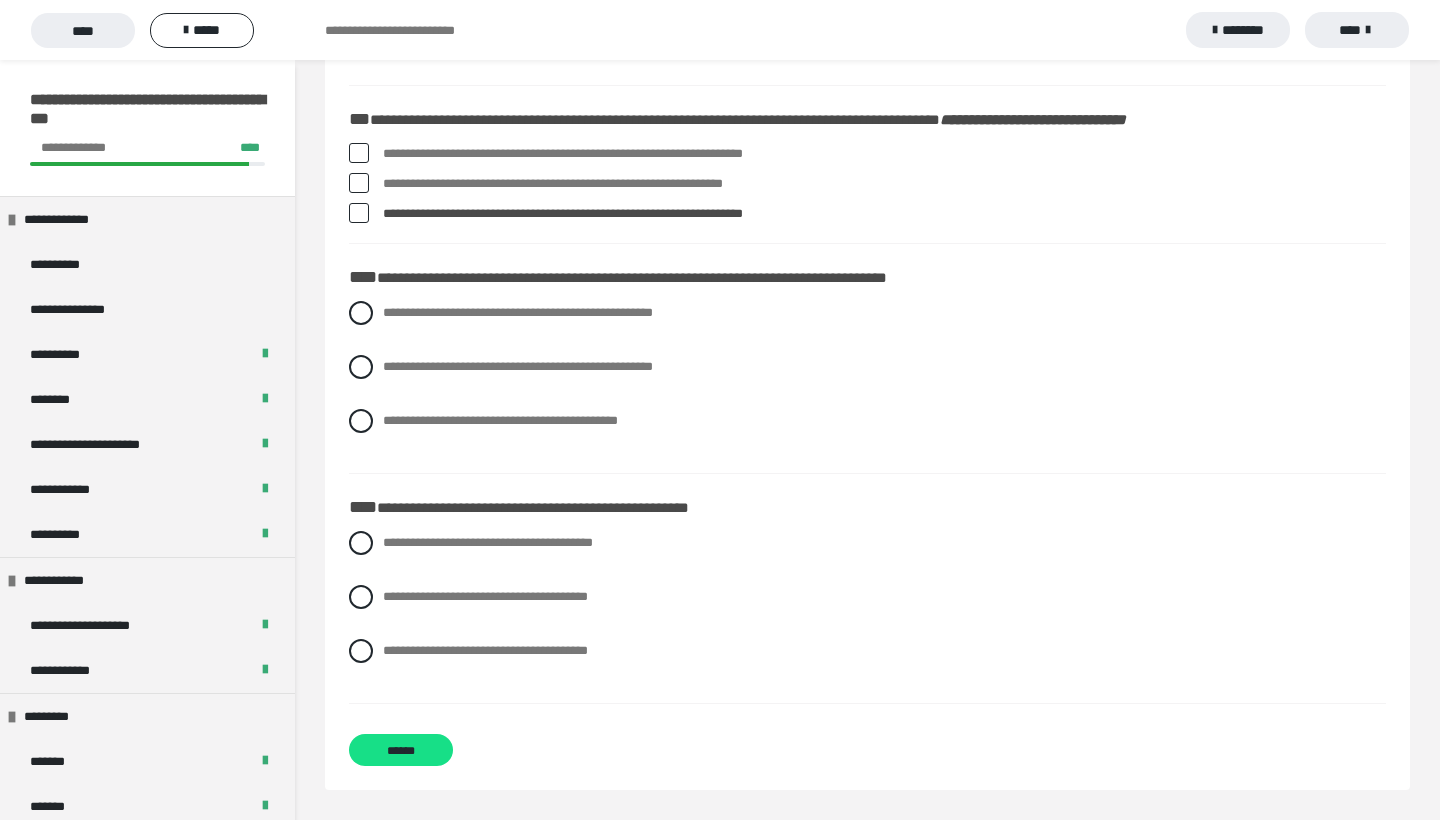 scroll, scrollTop: 2030, scrollLeft: 0, axis: vertical 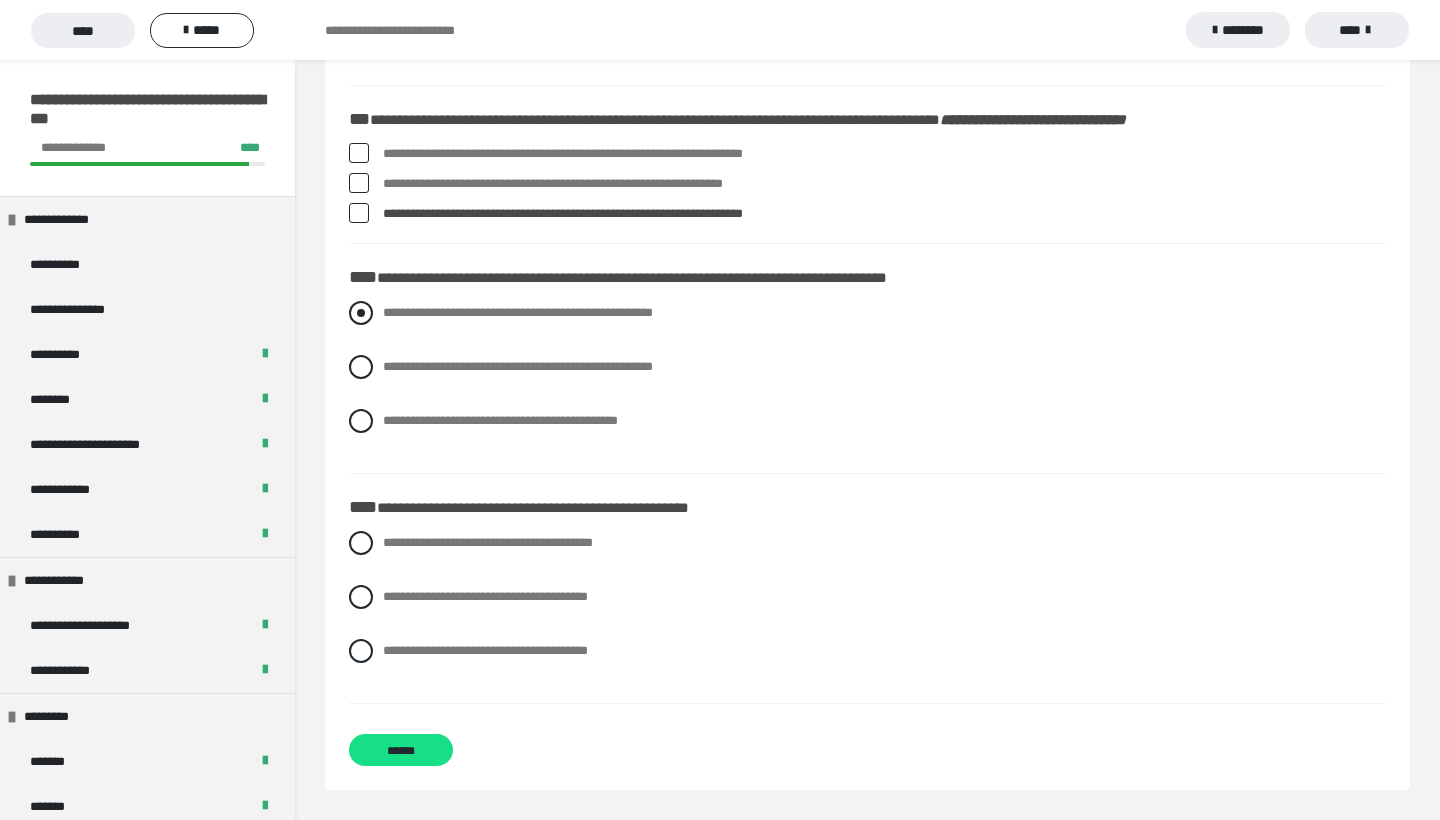 click at bounding box center [361, 313] 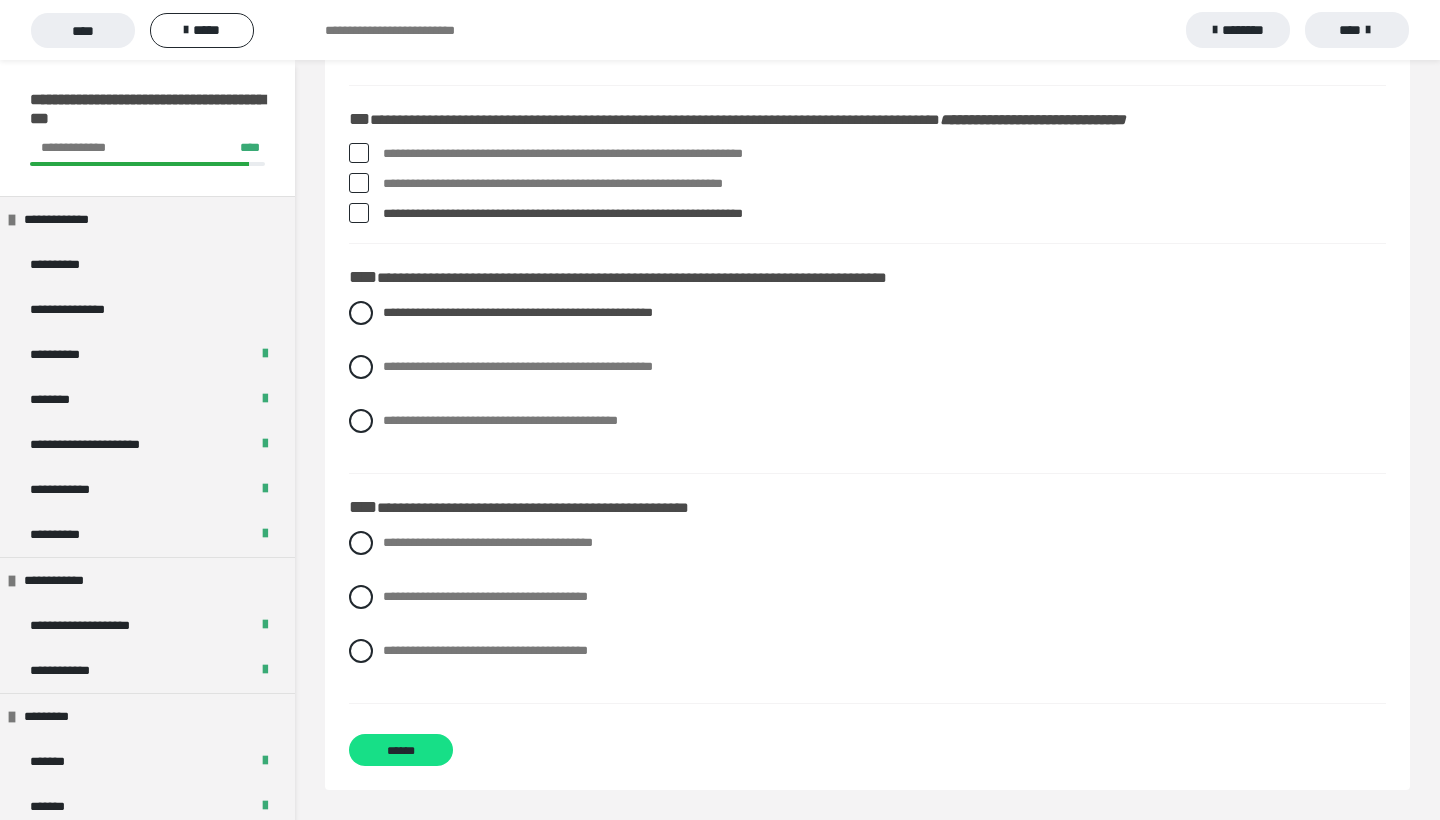scroll, scrollTop: 2030, scrollLeft: 0, axis: vertical 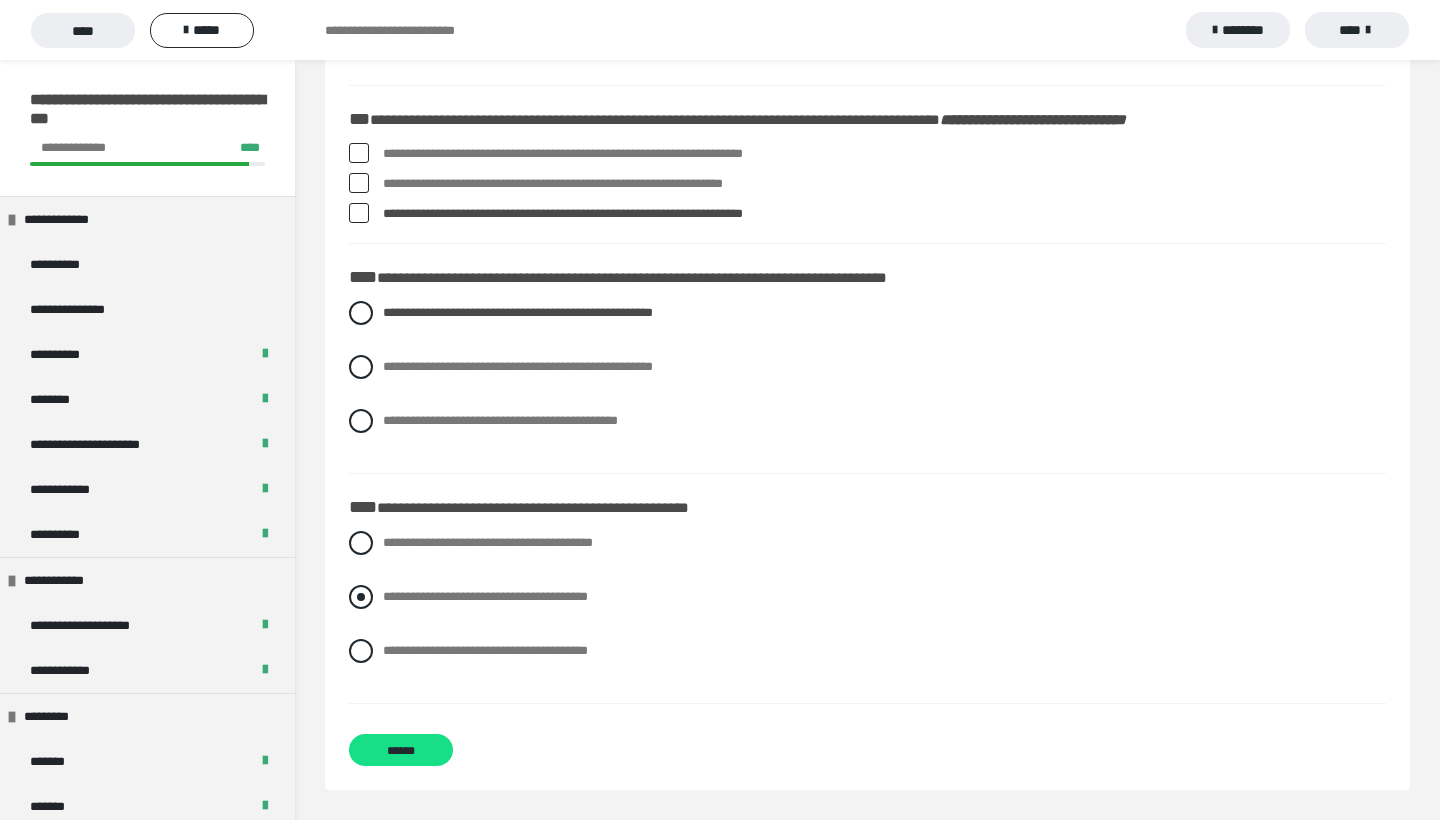 click on "**********" at bounding box center [867, 597] 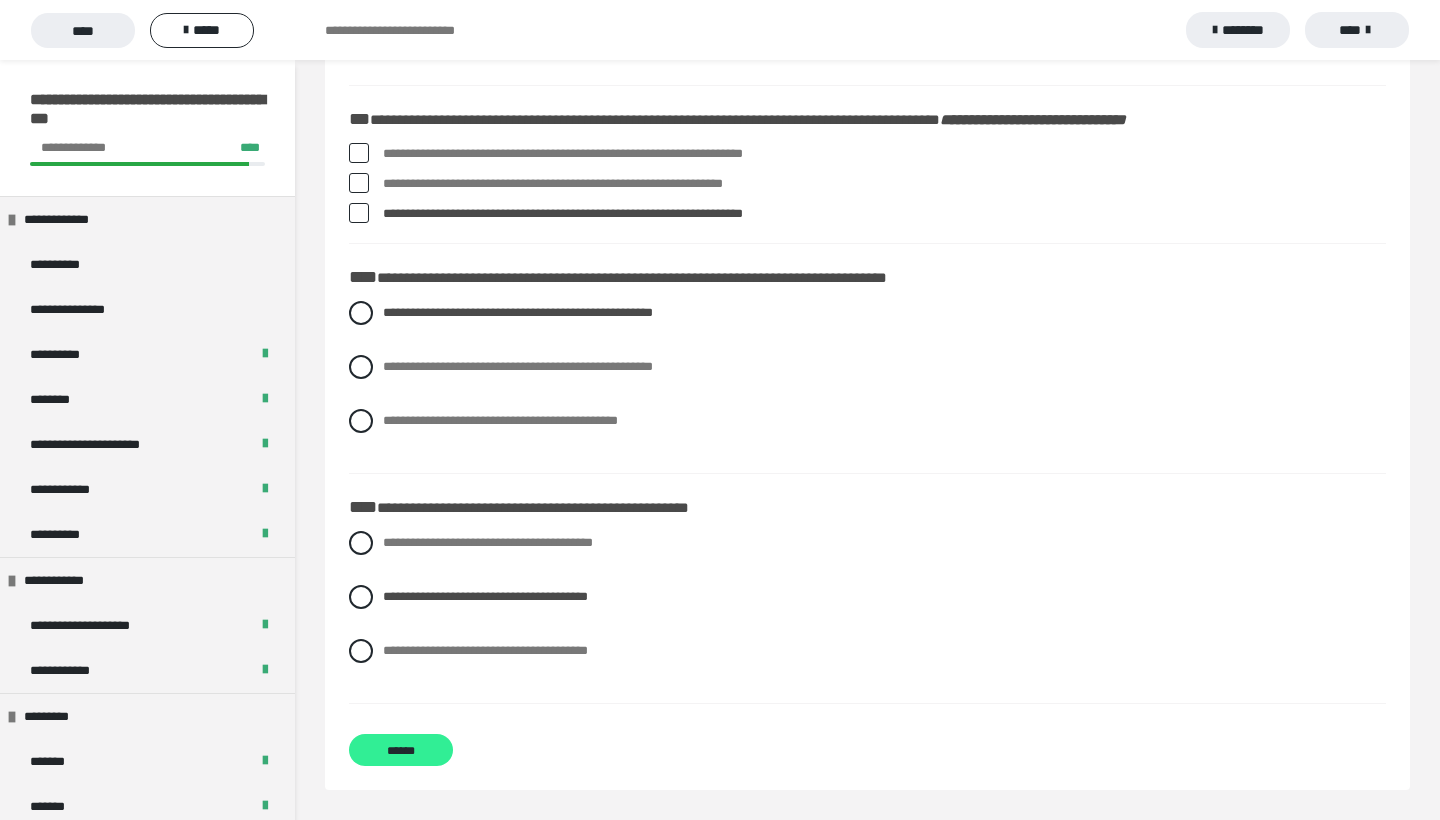 click on "******" at bounding box center (401, 750) 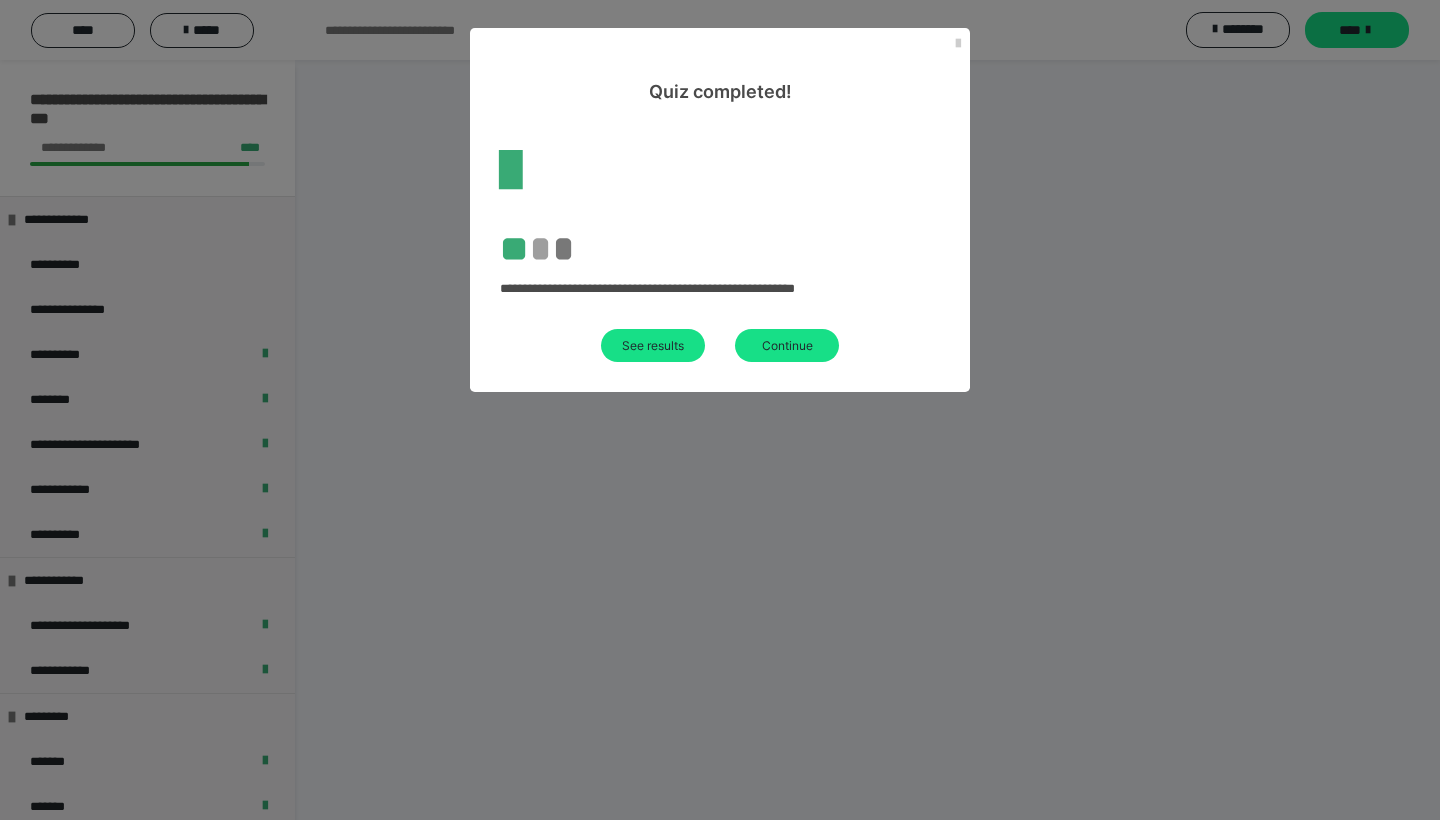 scroll, scrollTop: 60, scrollLeft: 0, axis: vertical 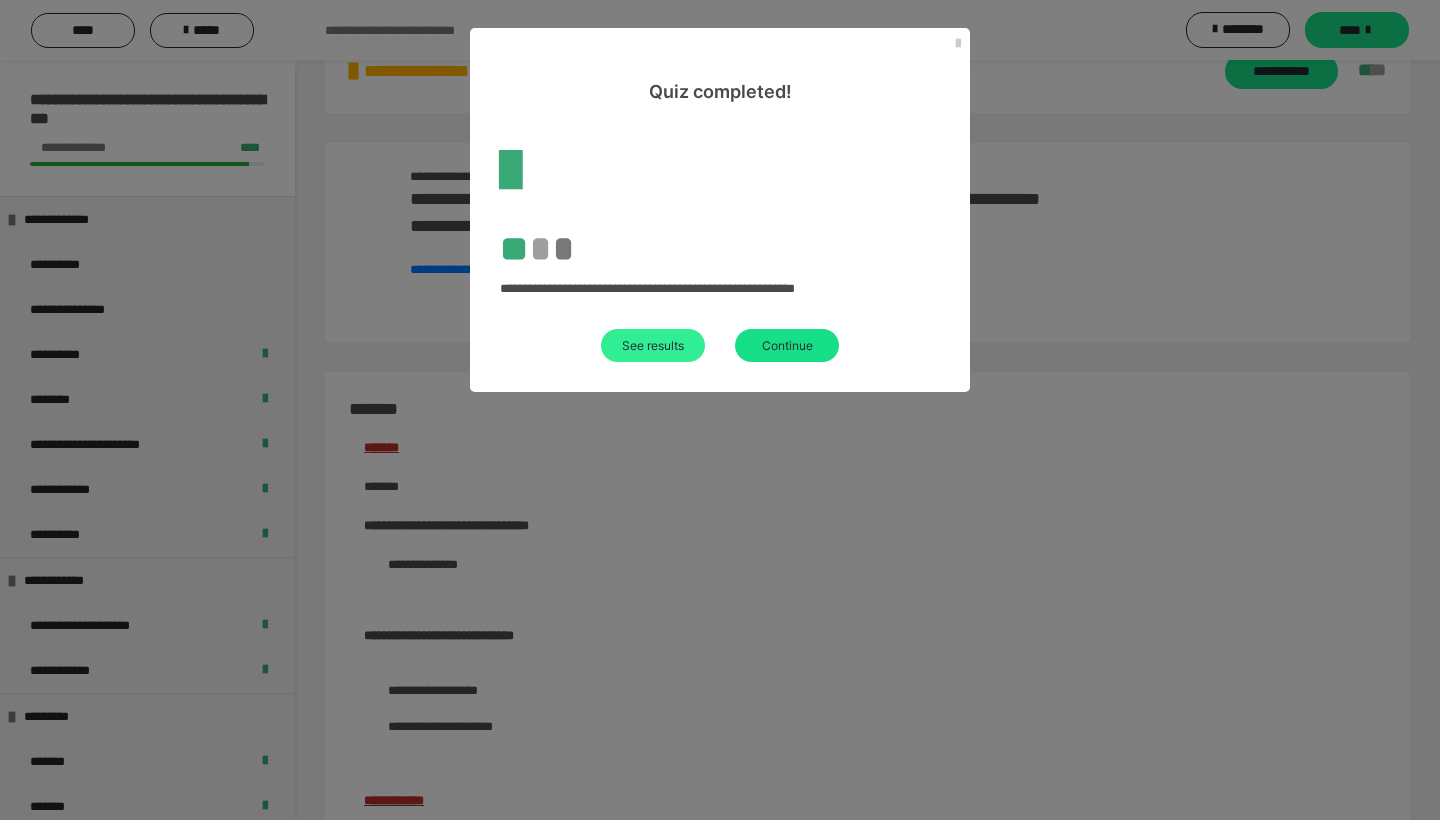 click on "See results" at bounding box center (653, 345) 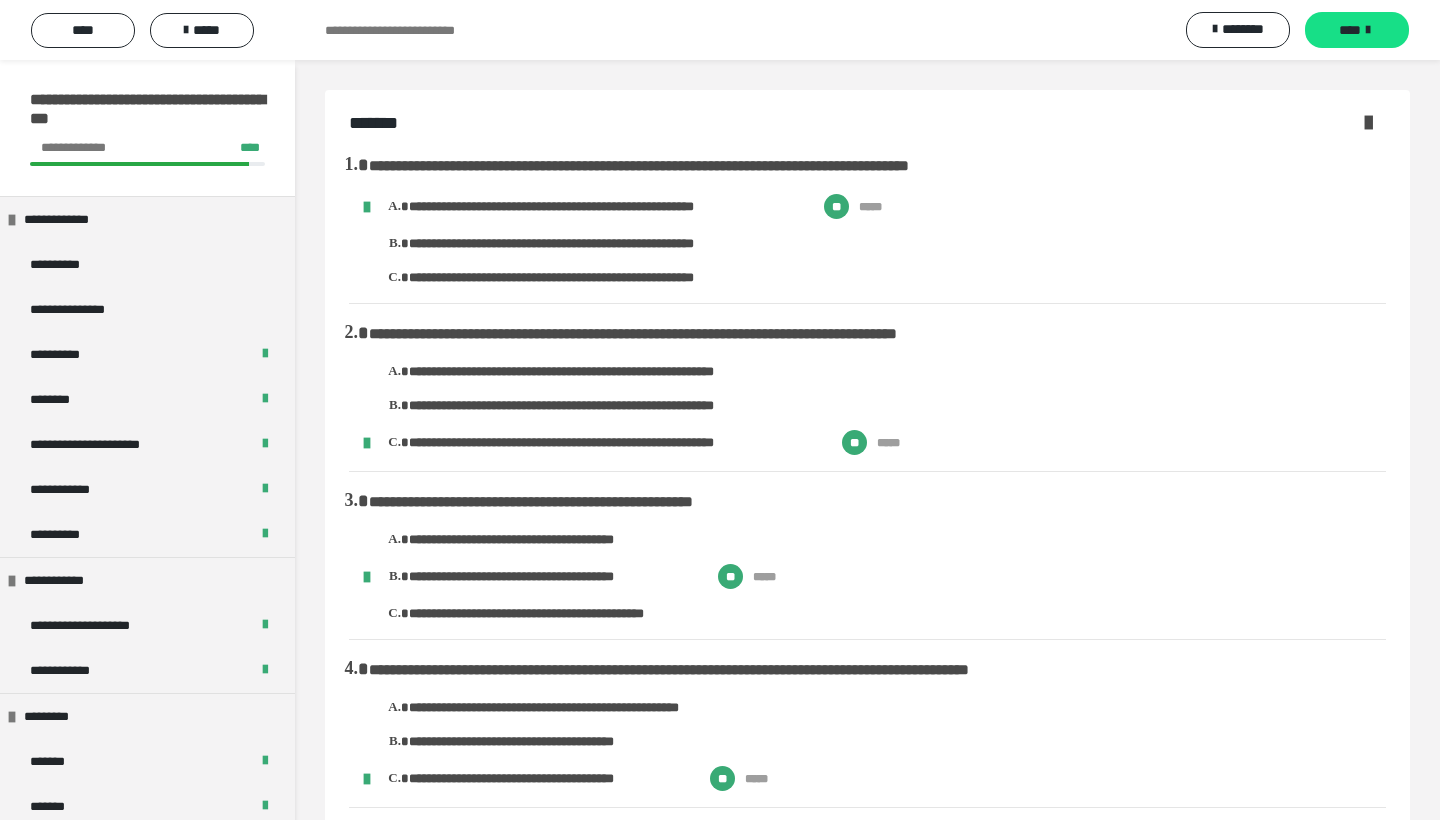 scroll, scrollTop: 785, scrollLeft: 0, axis: vertical 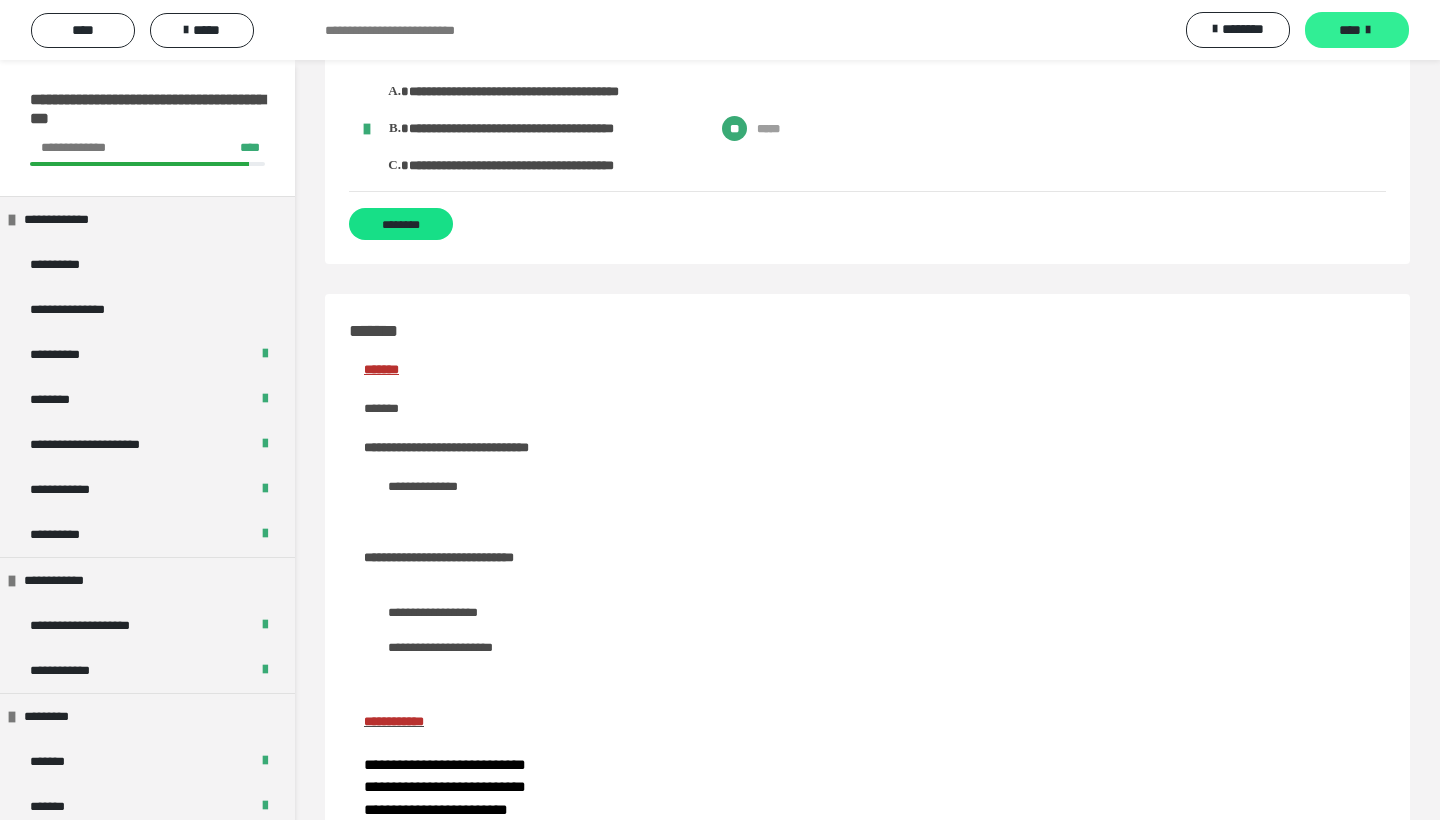 click at bounding box center (1368, 30) 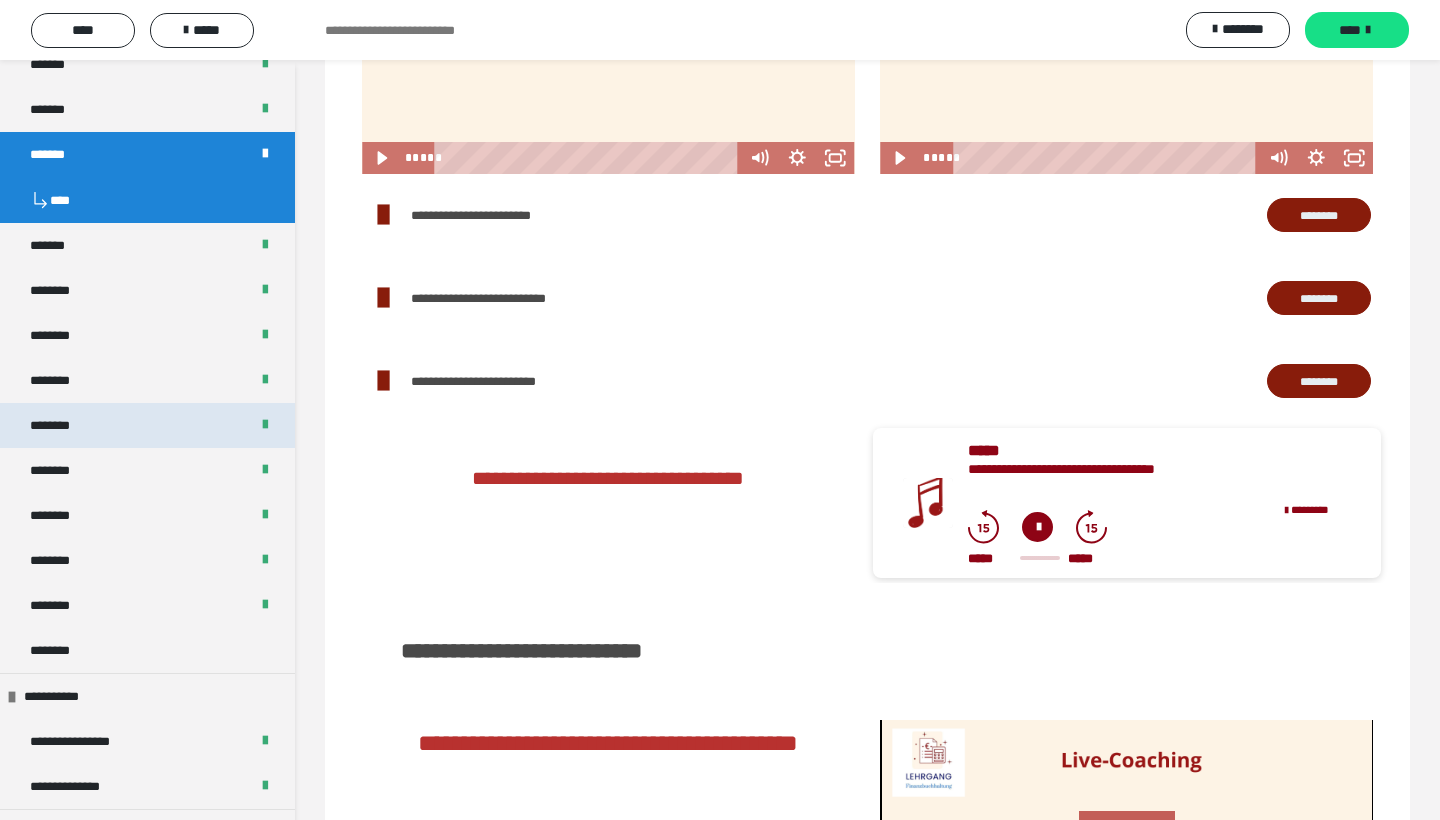scroll, scrollTop: 919, scrollLeft: 0, axis: vertical 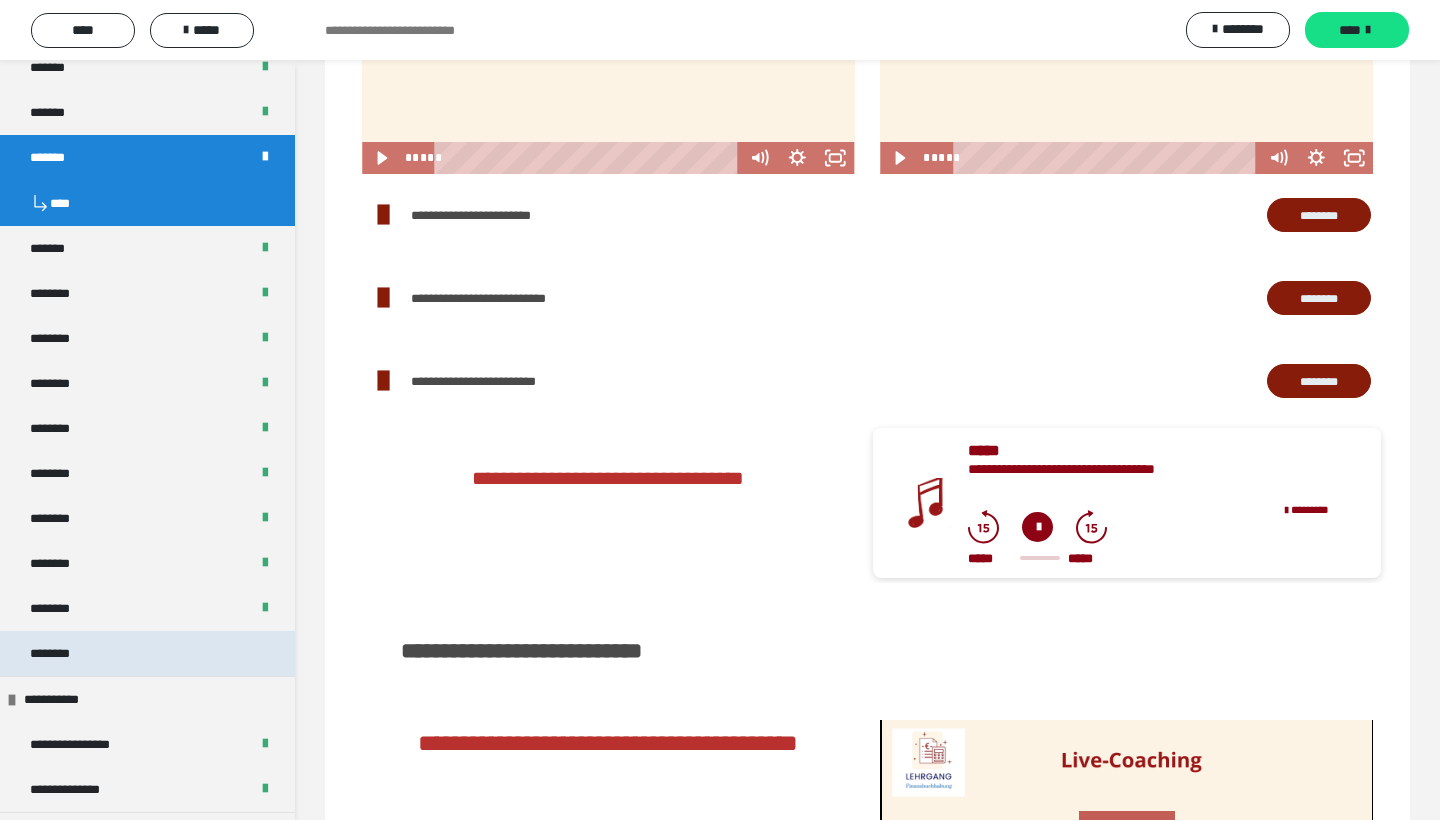 click on "********" at bounding box center [147, 653] 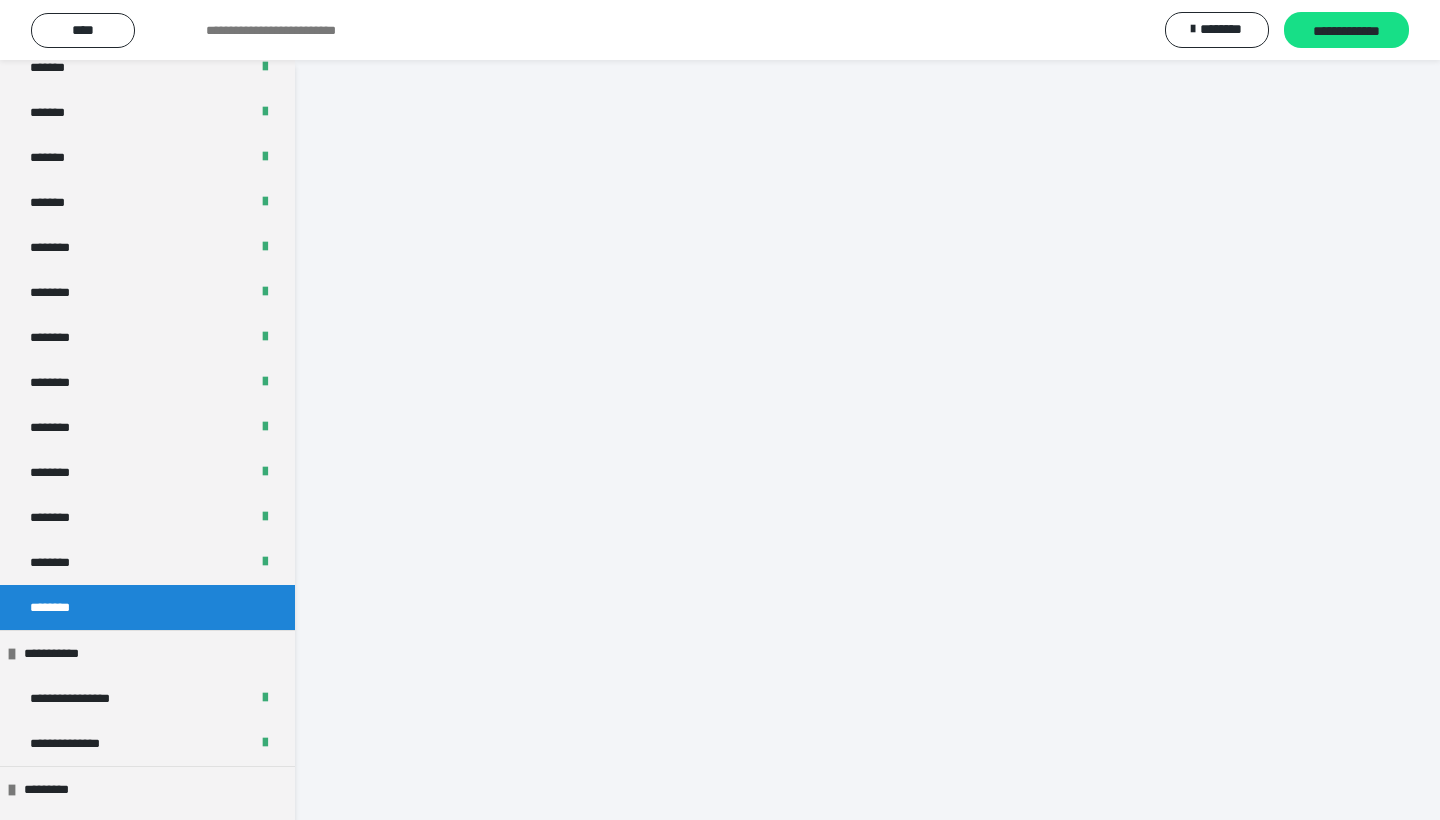 scroll, scrollTop: 60, scrollLeft: 0, axis: vertical 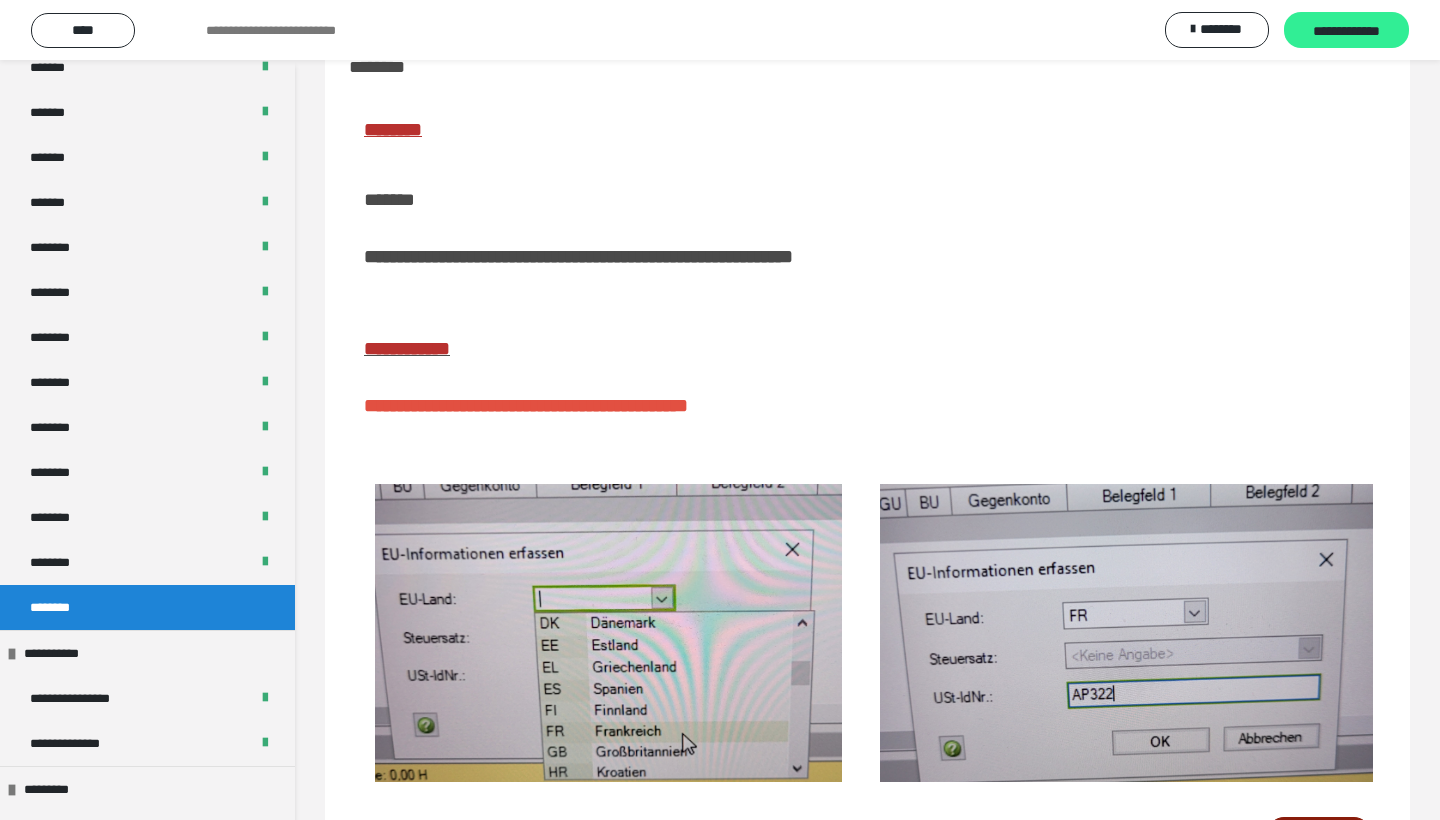click on "**********" at bounding box center [1346, 31] 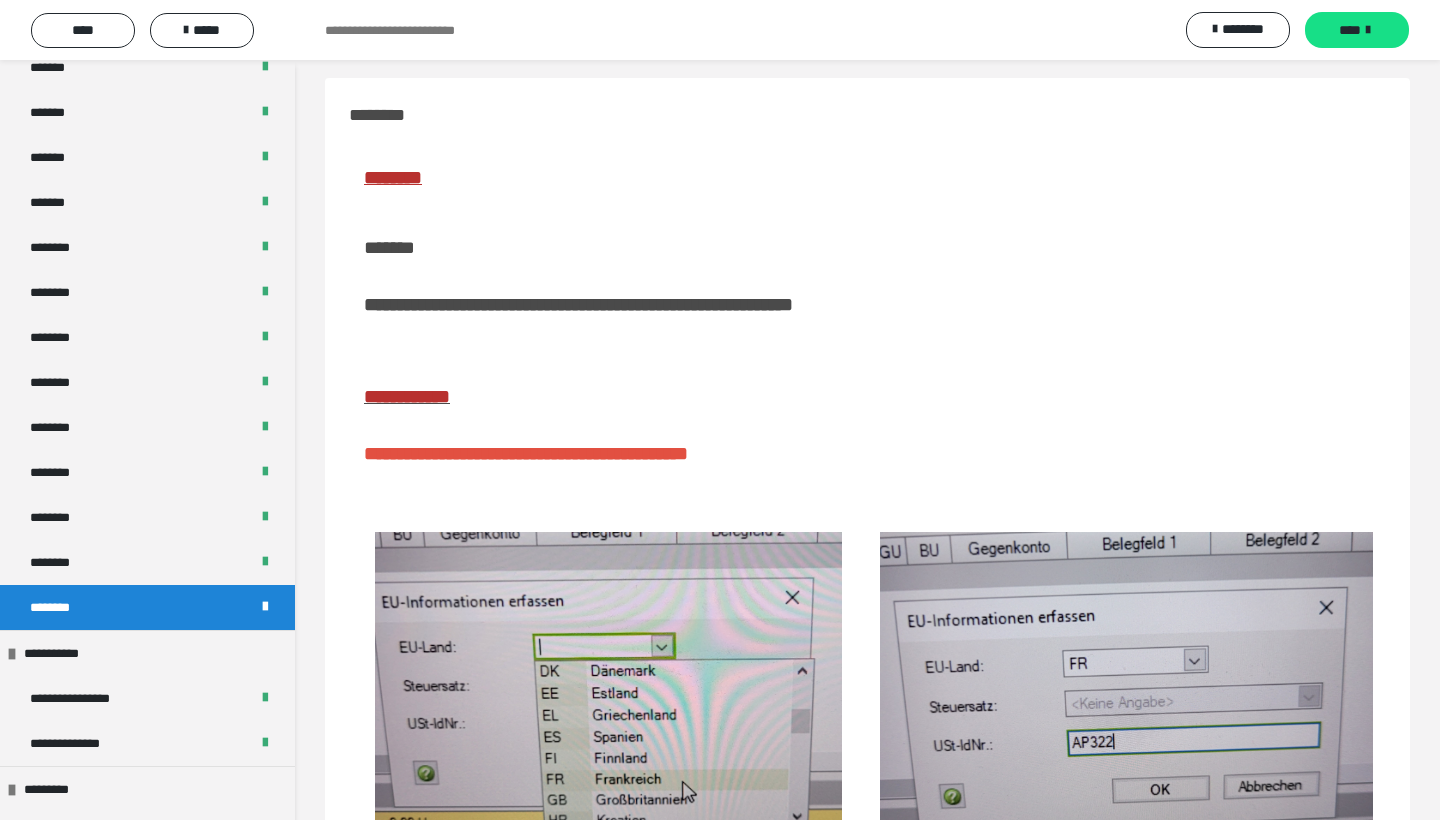scroll, scrollTop: 8, scrollLeft: 0, axis: vertical 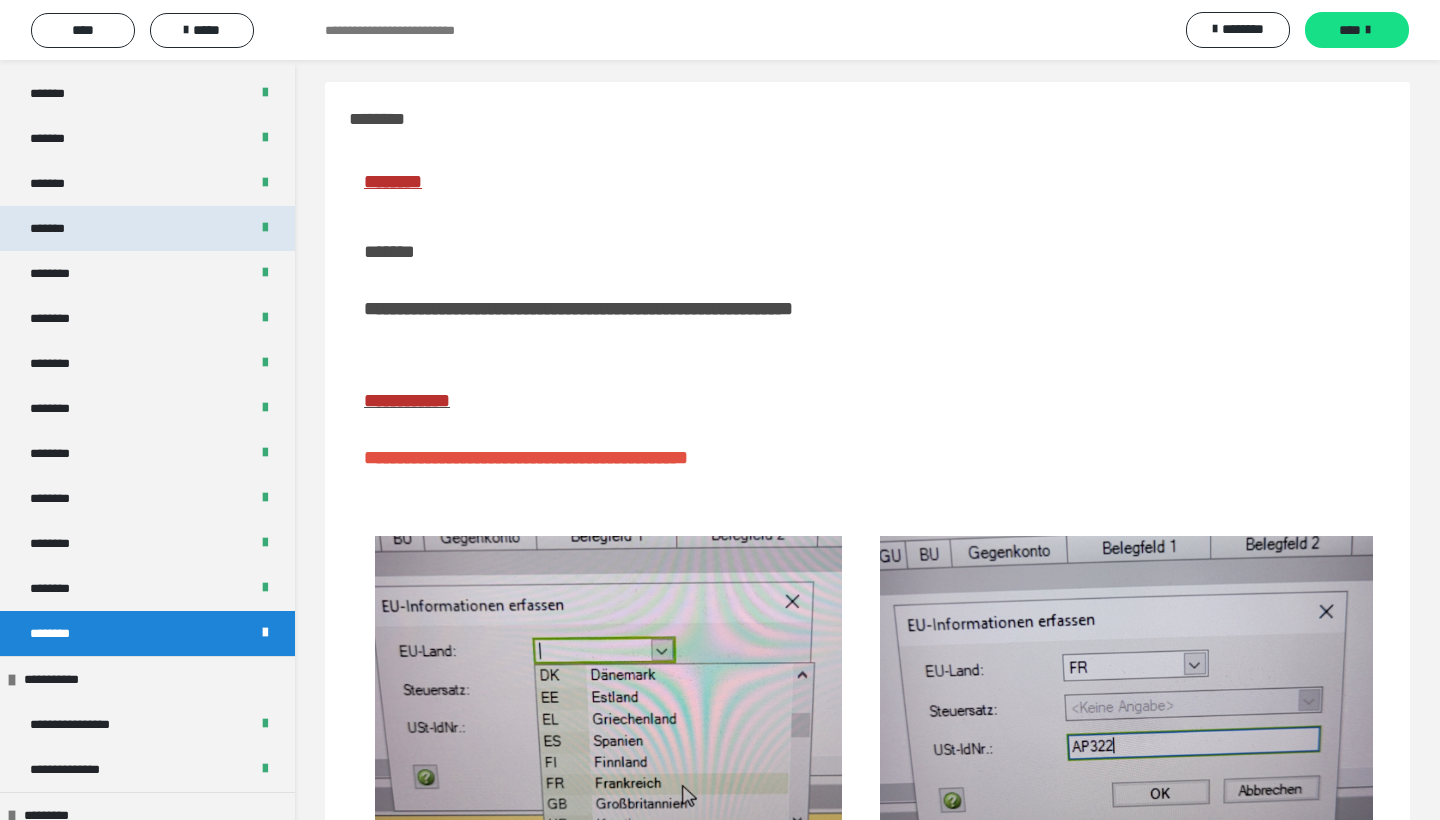 click on "*******" at bounding box center [58, 228] 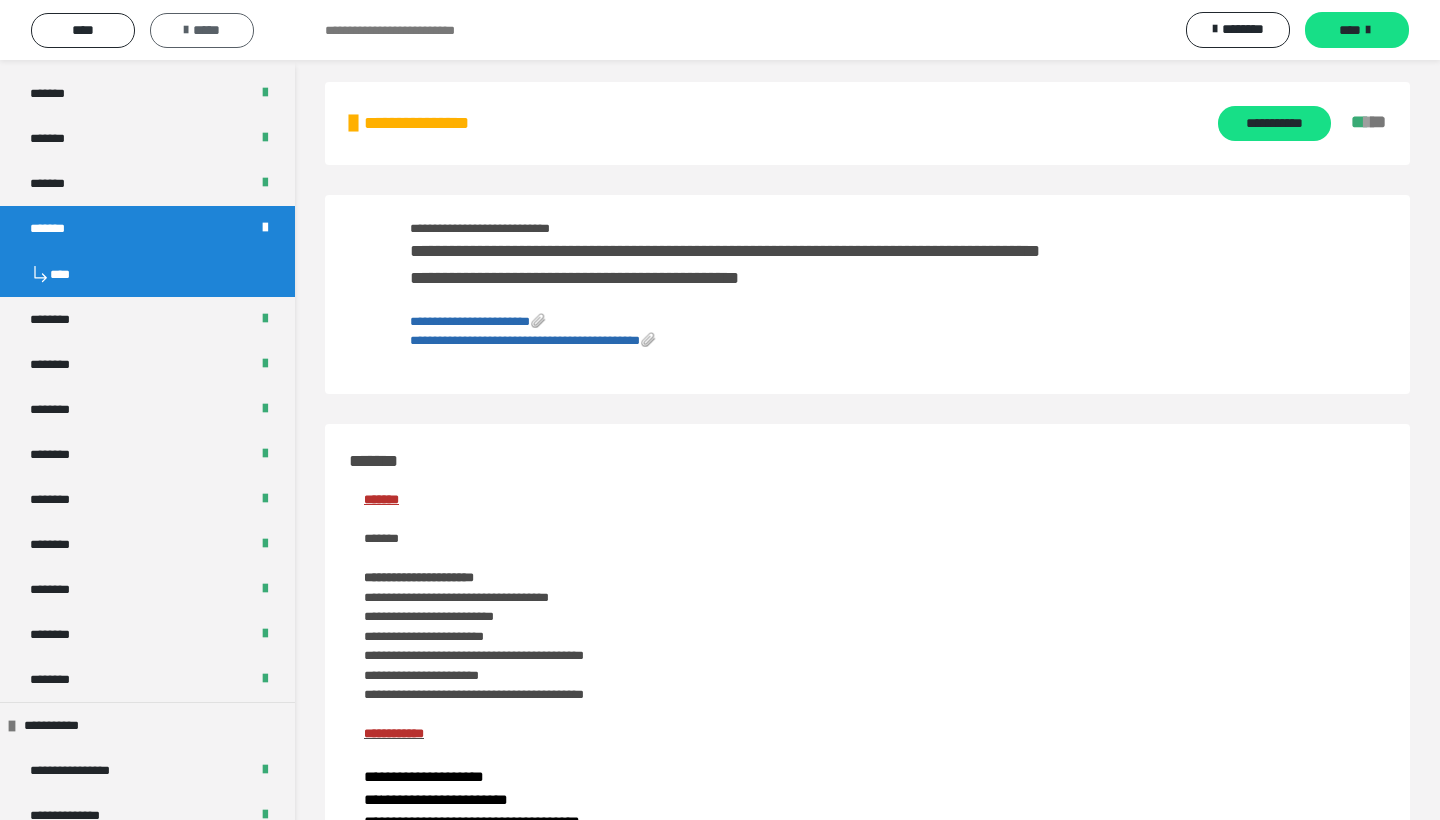 click on "*****" at bounding box center (202, 30) 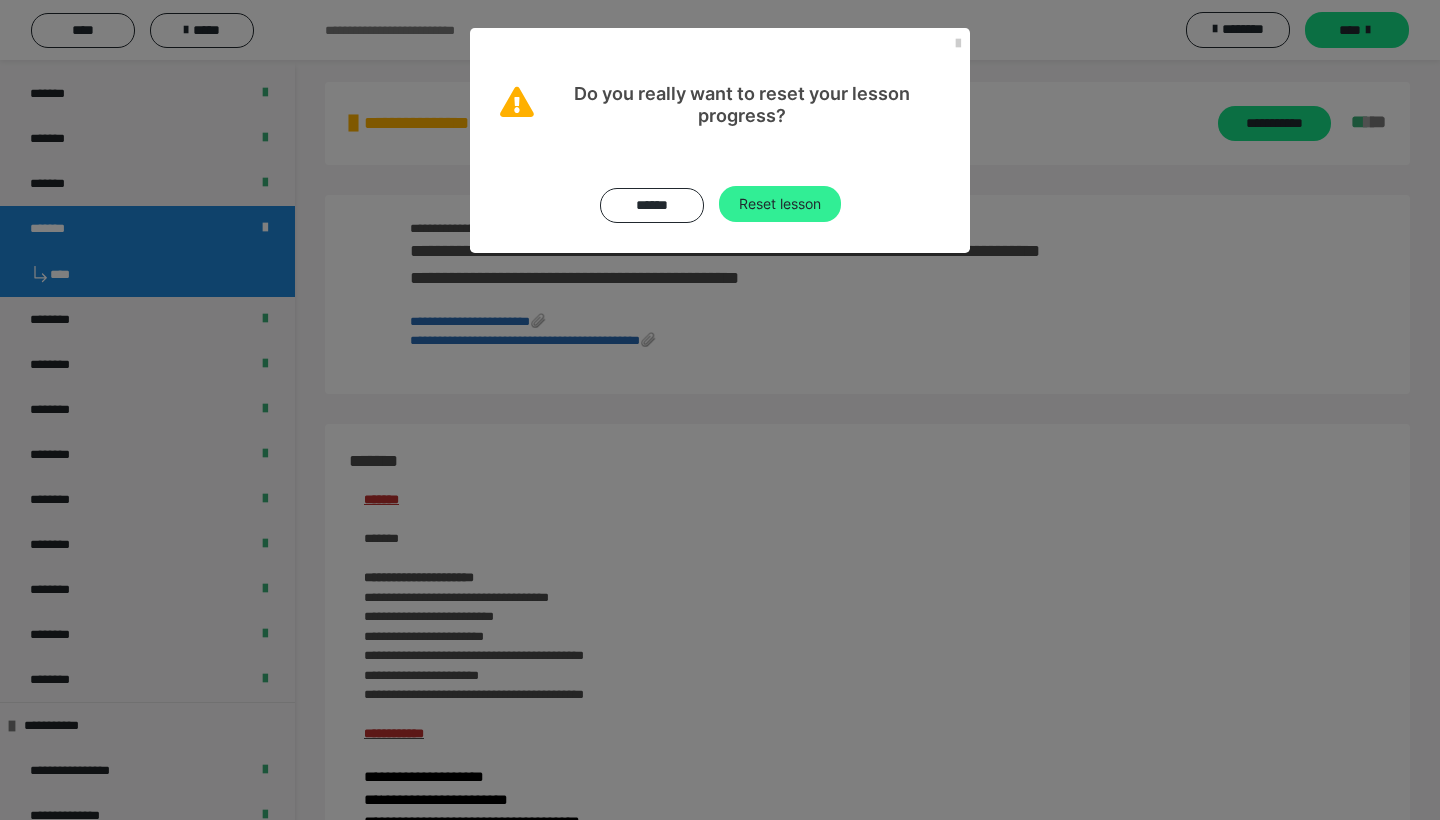 click on "Reset lesson" at bounding box center (780, 204) 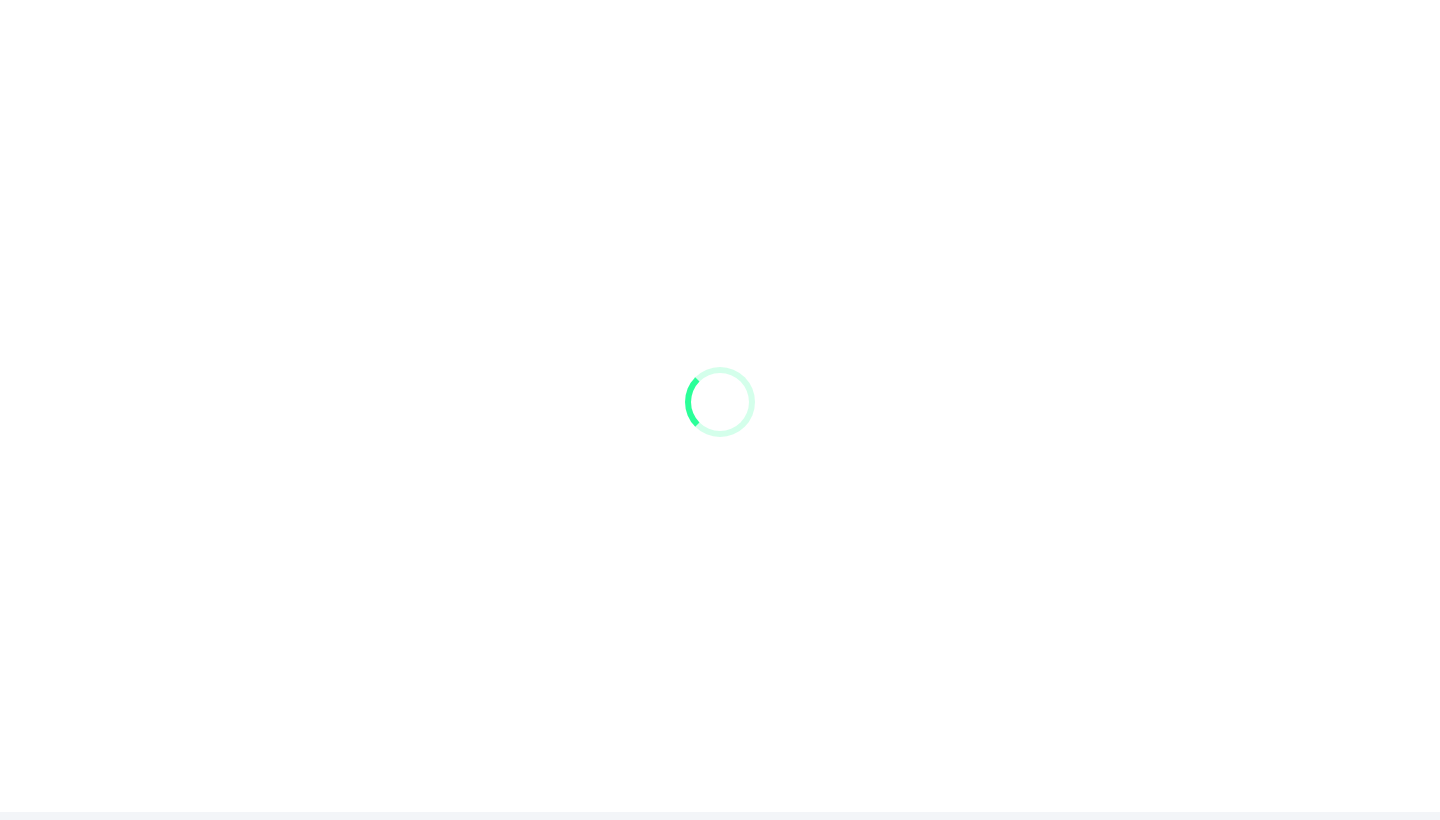 scroll, scrollTop: 0, scrollLeft: 0, axis: both 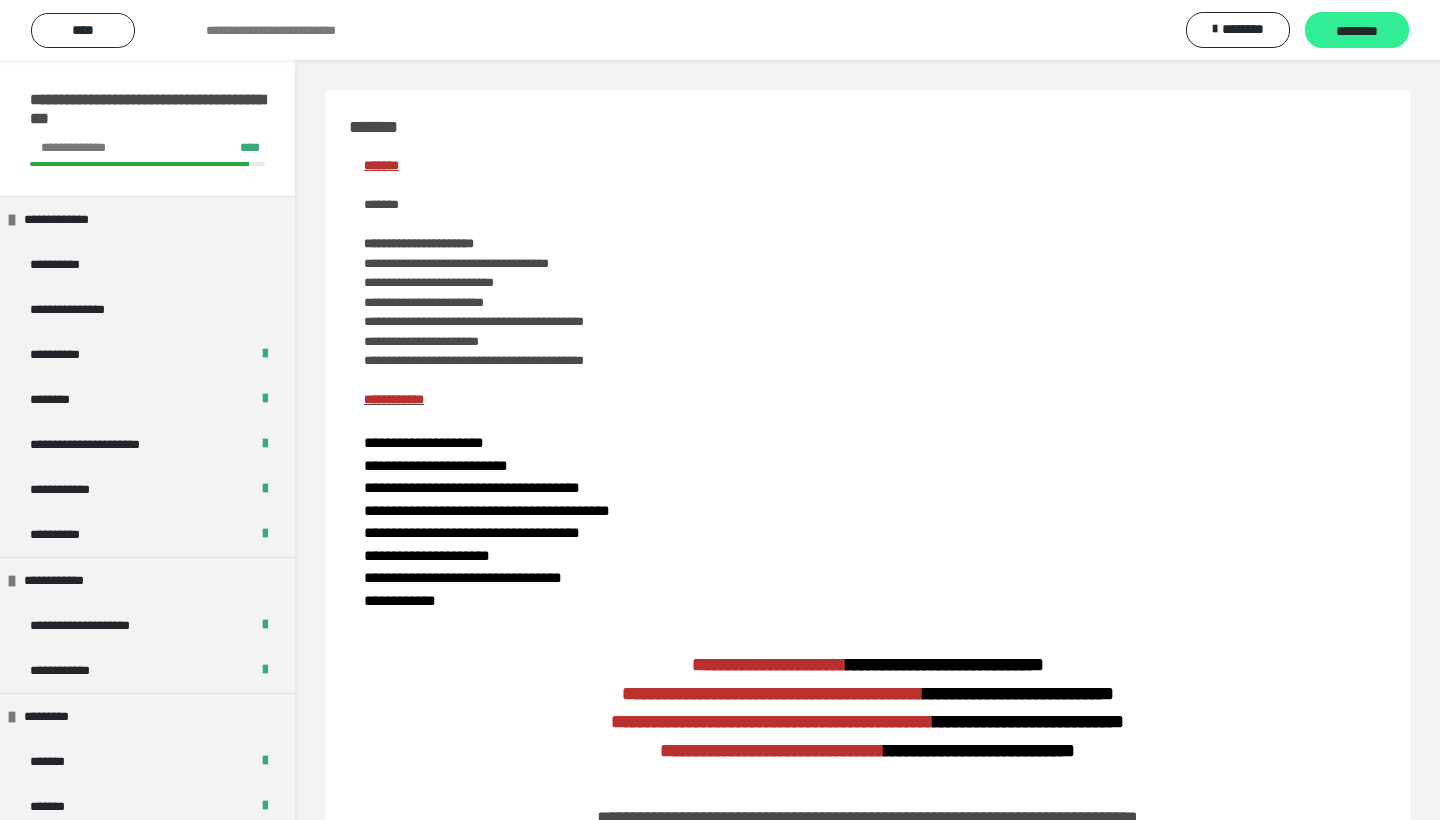 click on "********" at bounding box center (1357, 31) 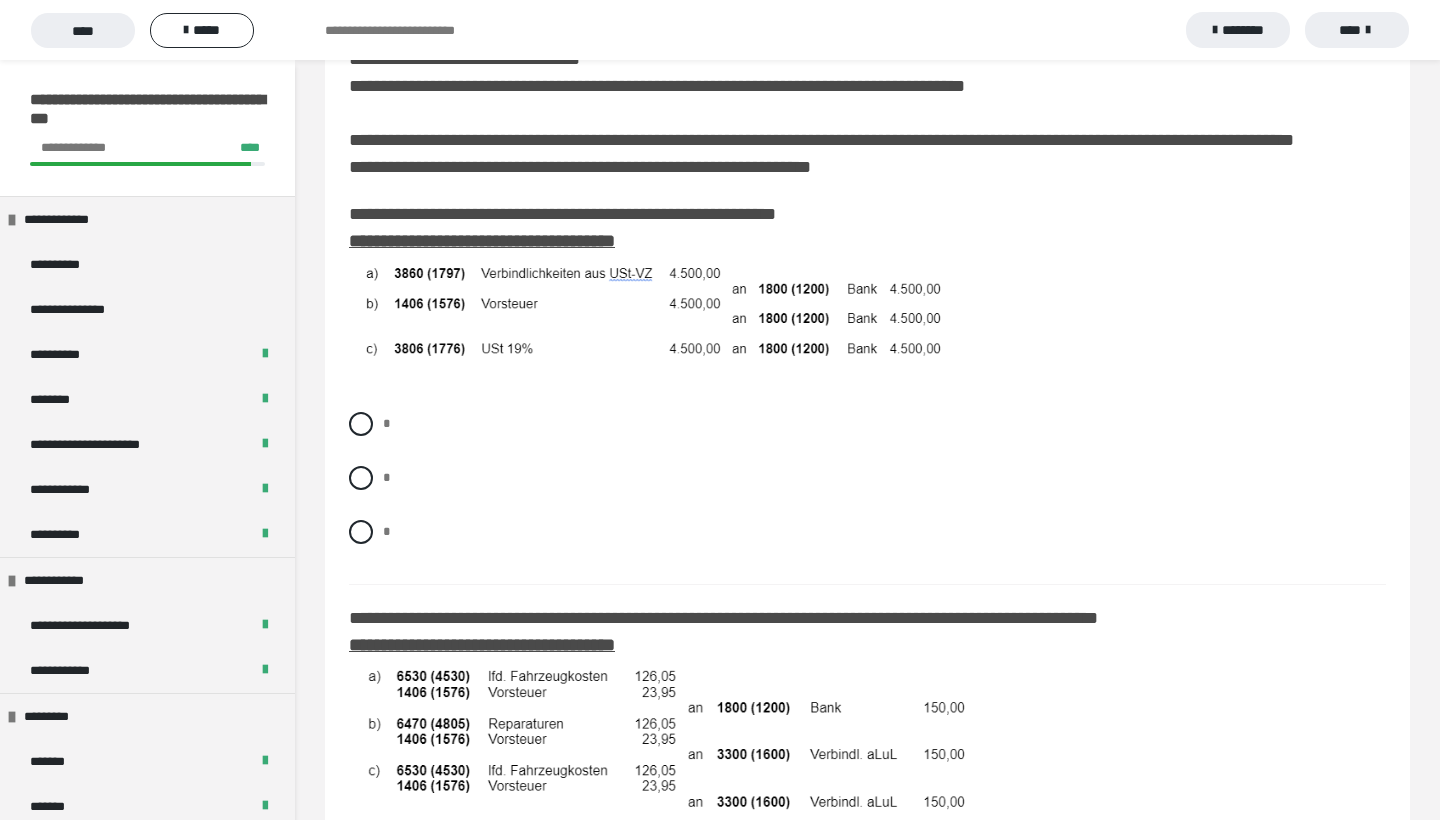 scroll, scrollTop: 697, scrollLeft: 0, axis: vertical 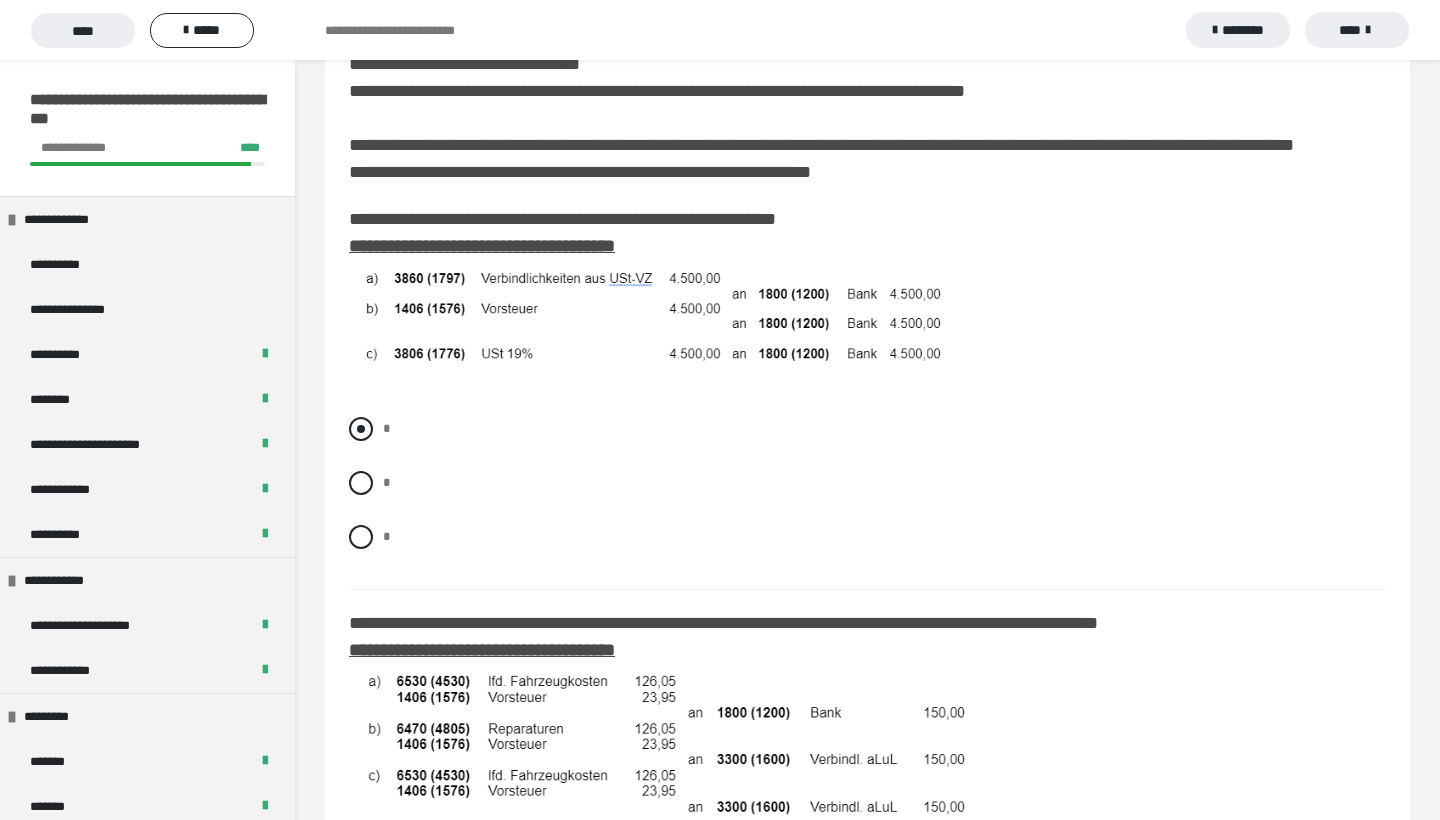 click at bounding box center (361, 429) 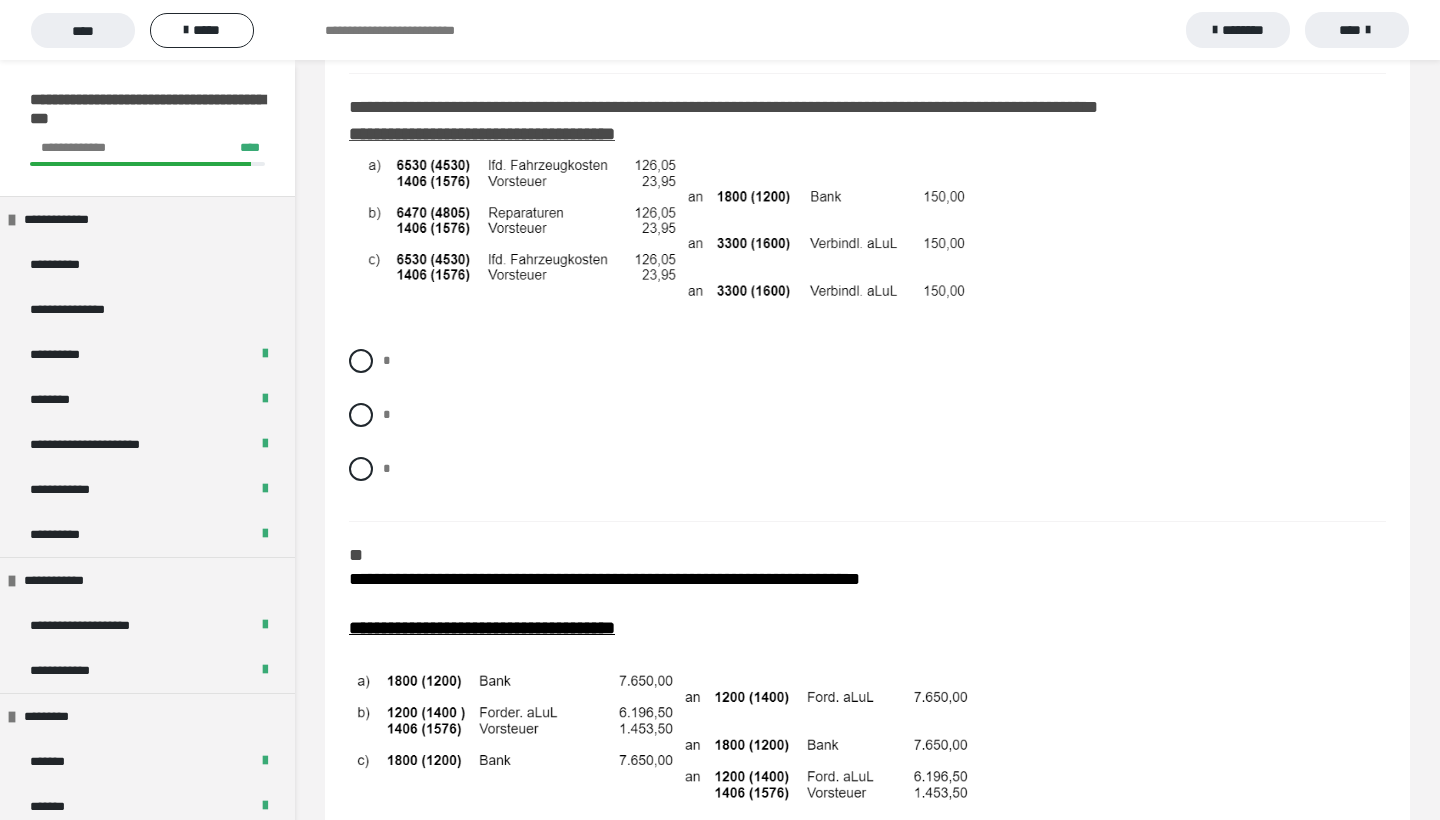 scroll, scrollTop: 1230, scrollLeft: 0, axis: vertical 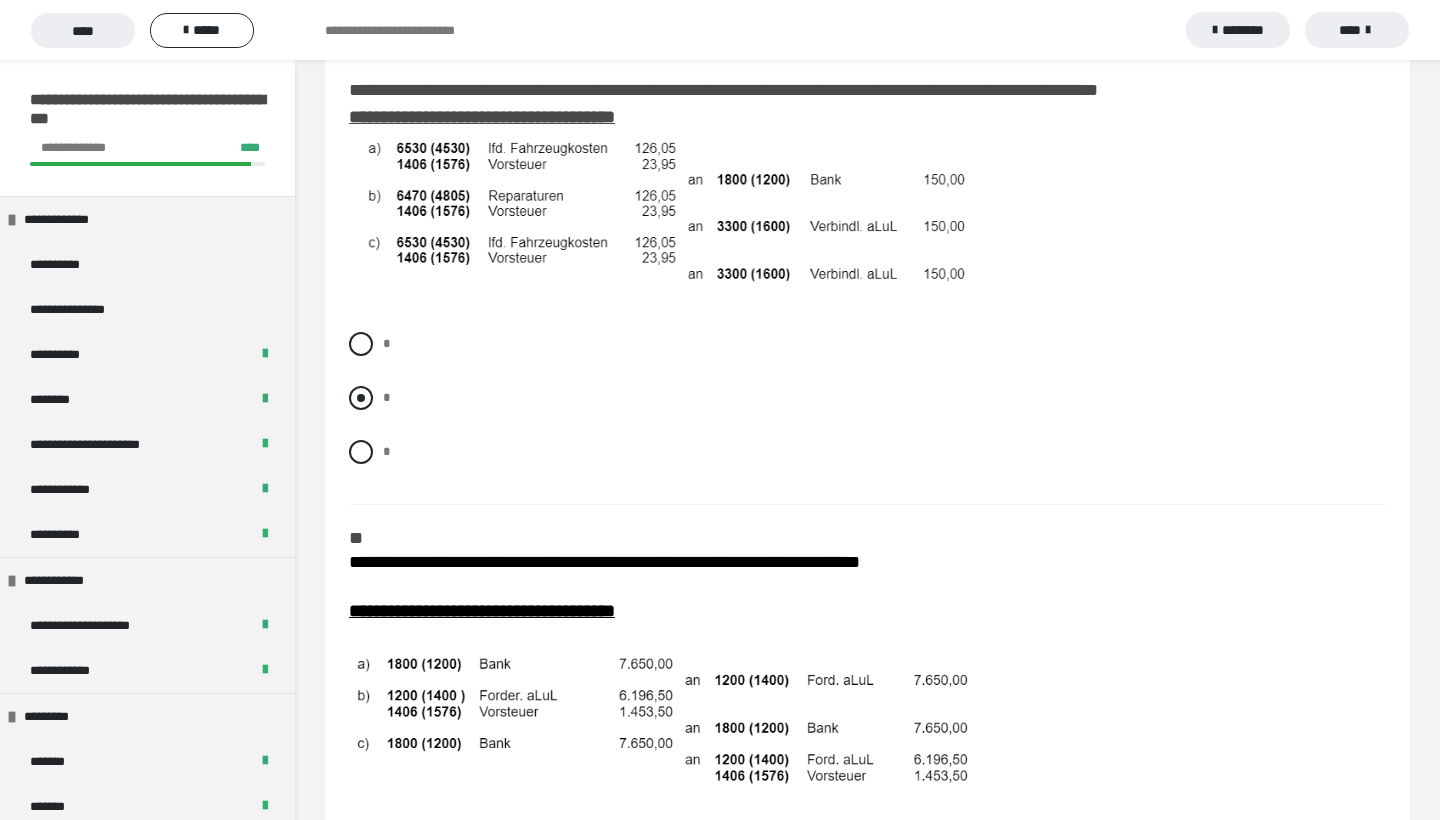click at bounding box center [361, 398] 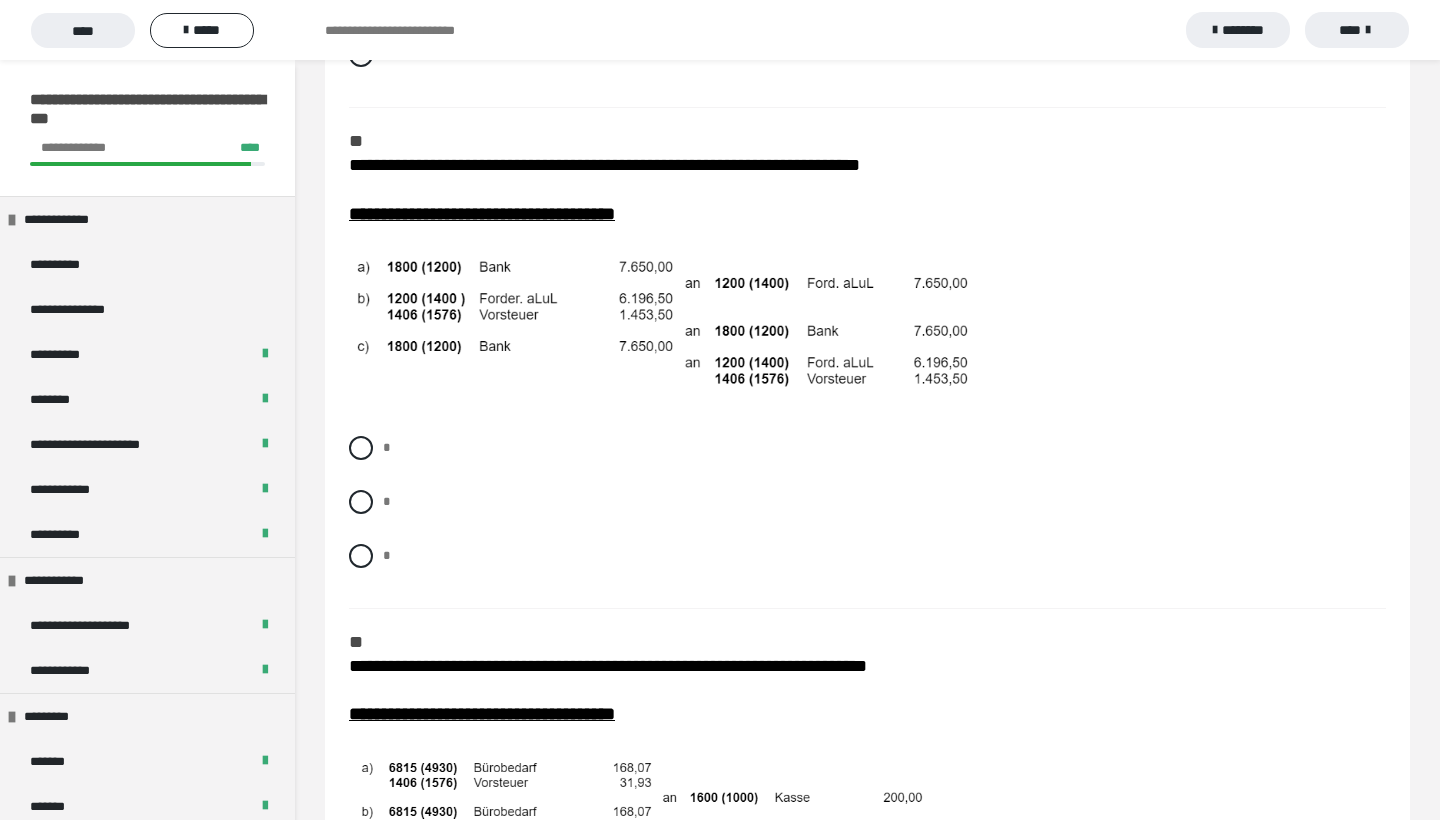 scroll, scrollTop: 1626, scrollLeft: 0, axis: vertical 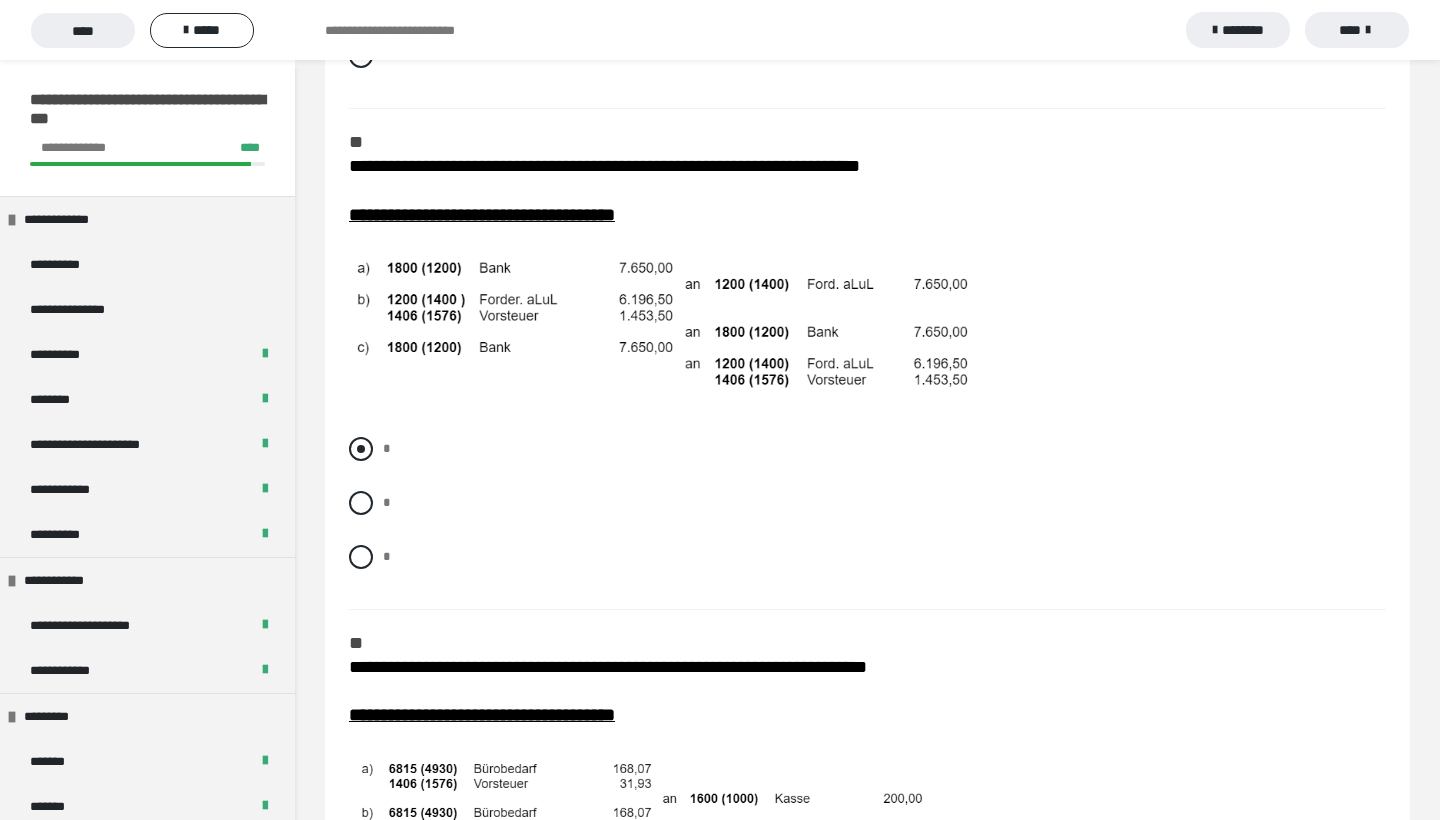 click at bounding box center [361, 449] 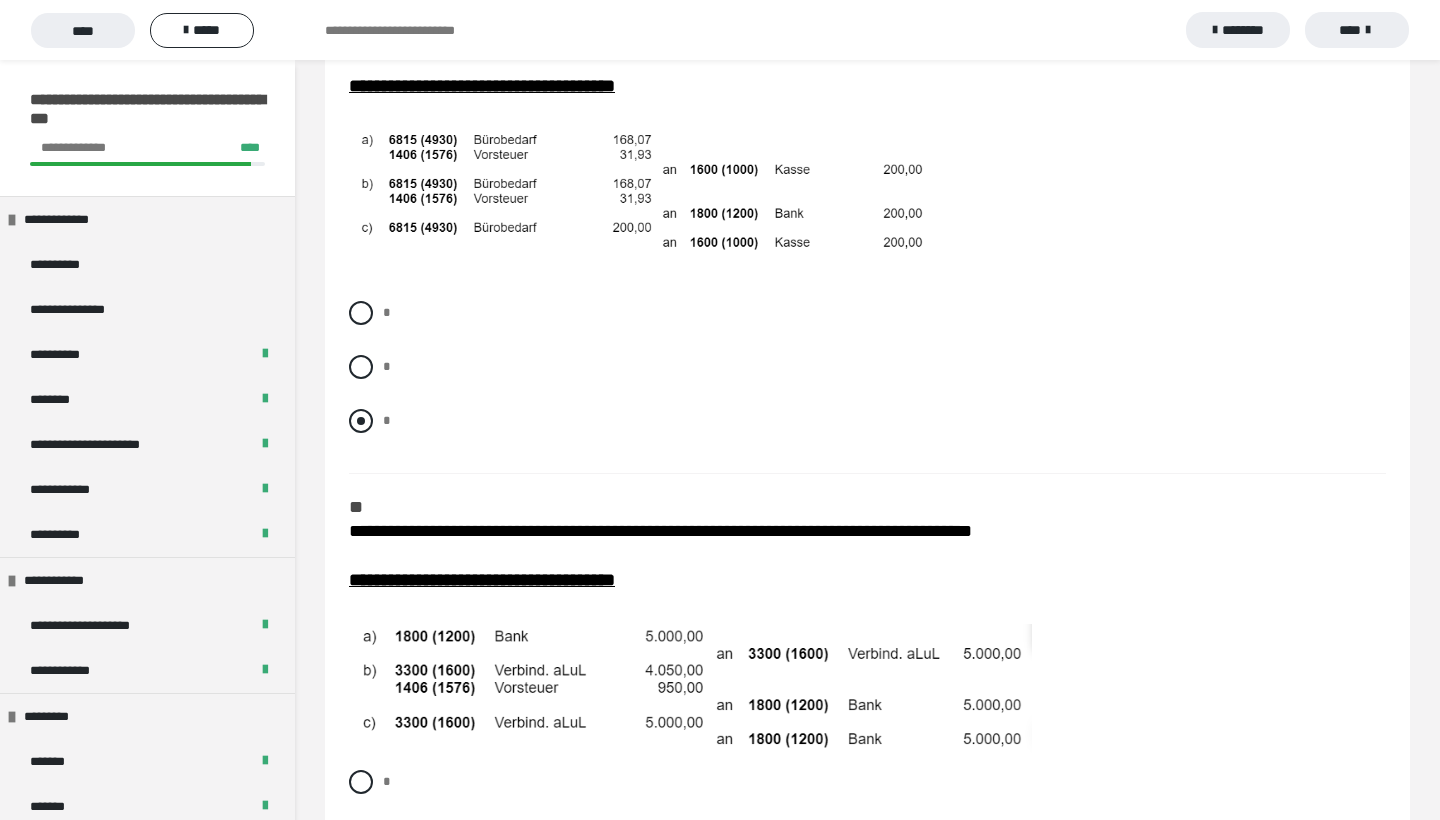 scroll, scrollTop: 2239, scrollLeft: 0, axis: vertical 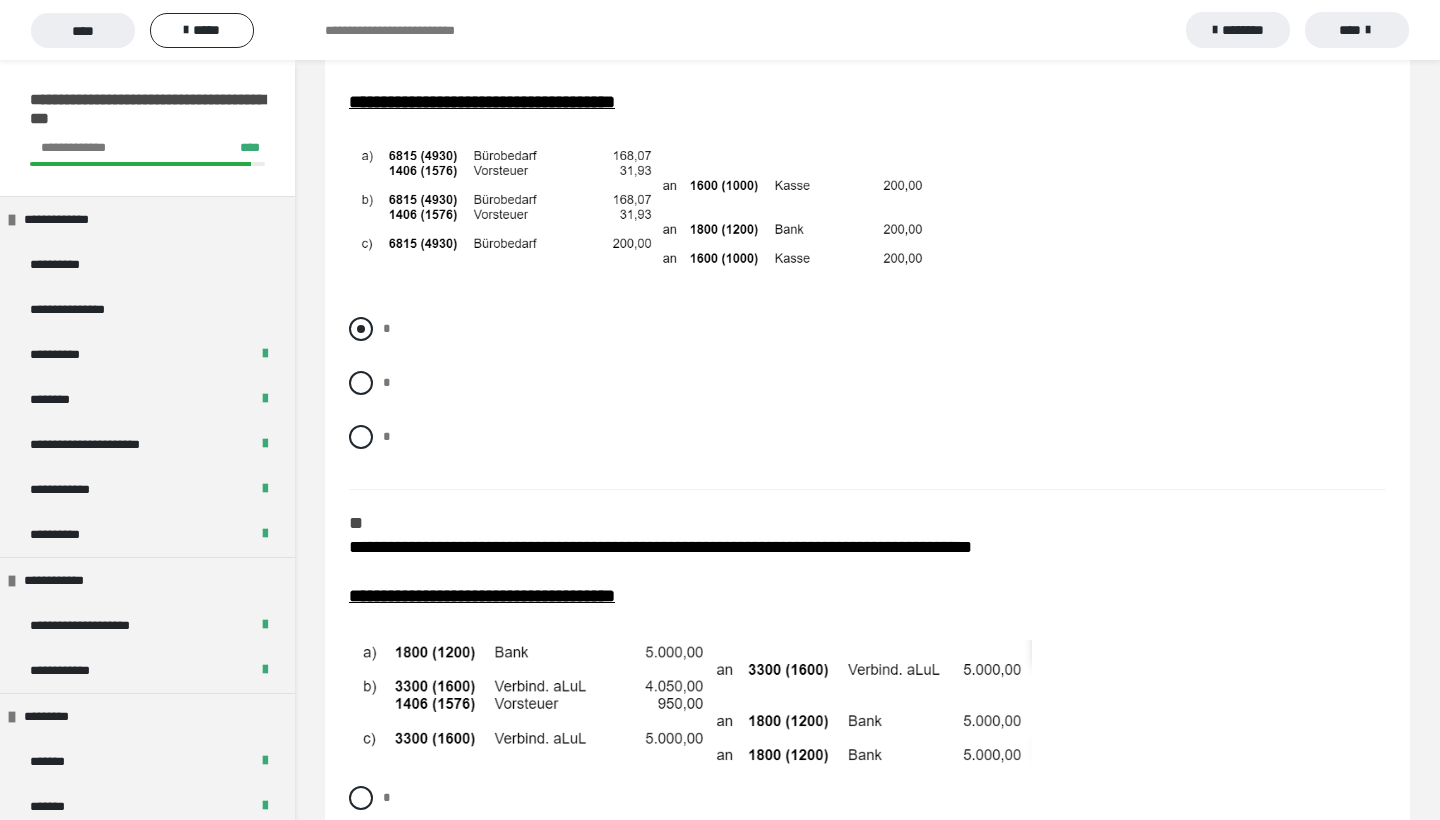 click at bounding box center [361, 329] 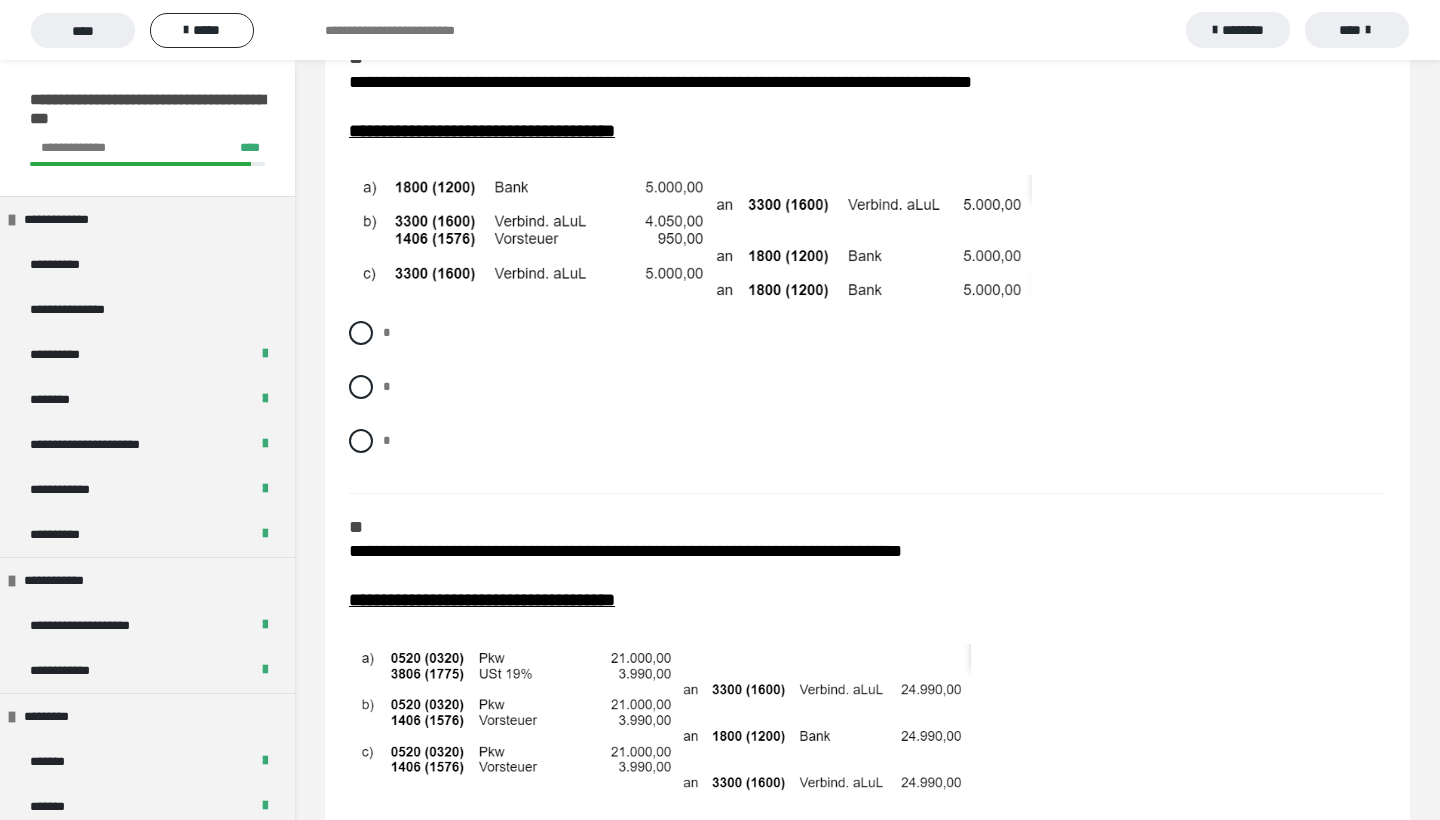 scroll, scrollTop: 2723, scrollLeft: 0, axis: vertical 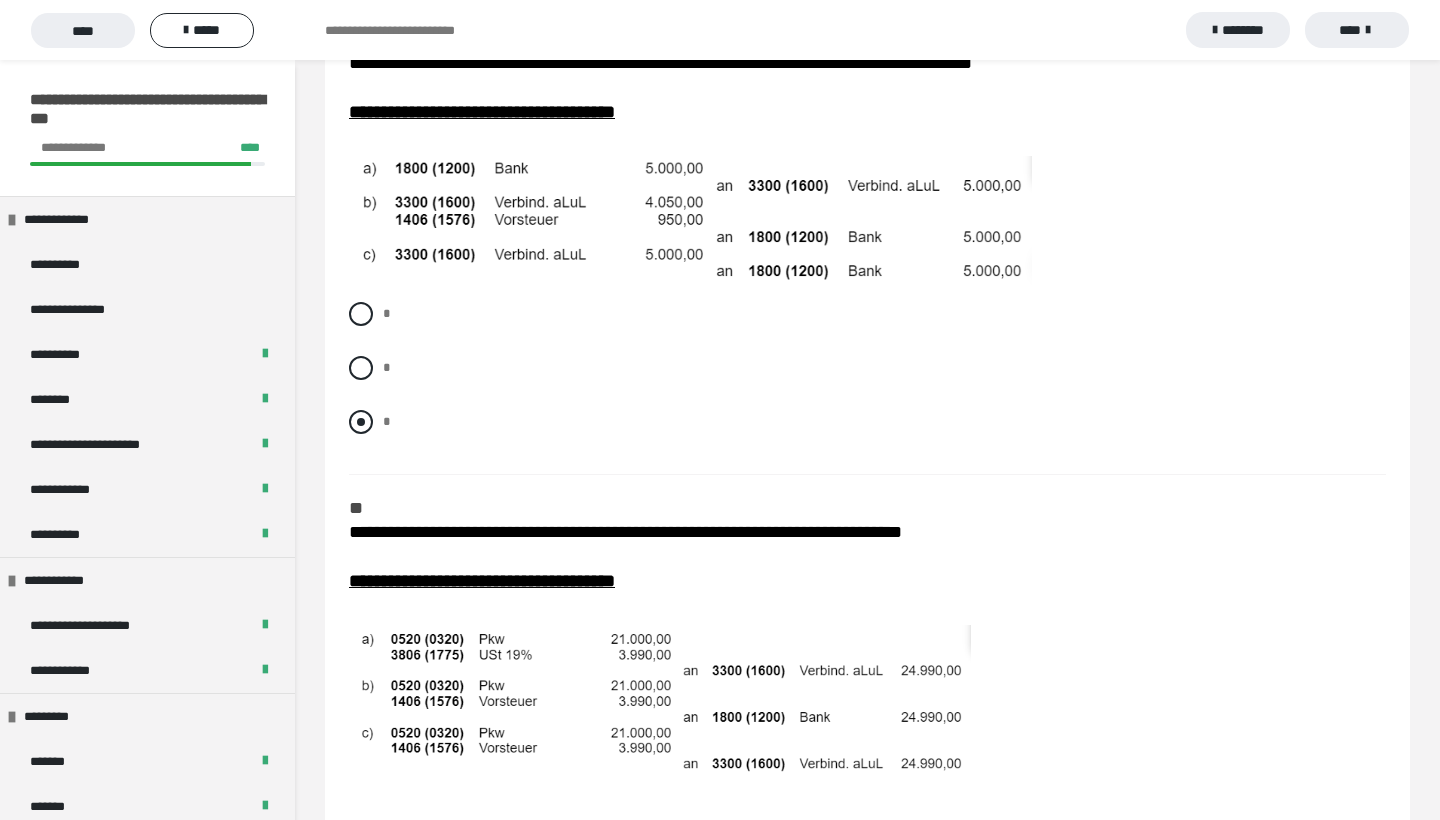 click at bounding box center (361, 422) 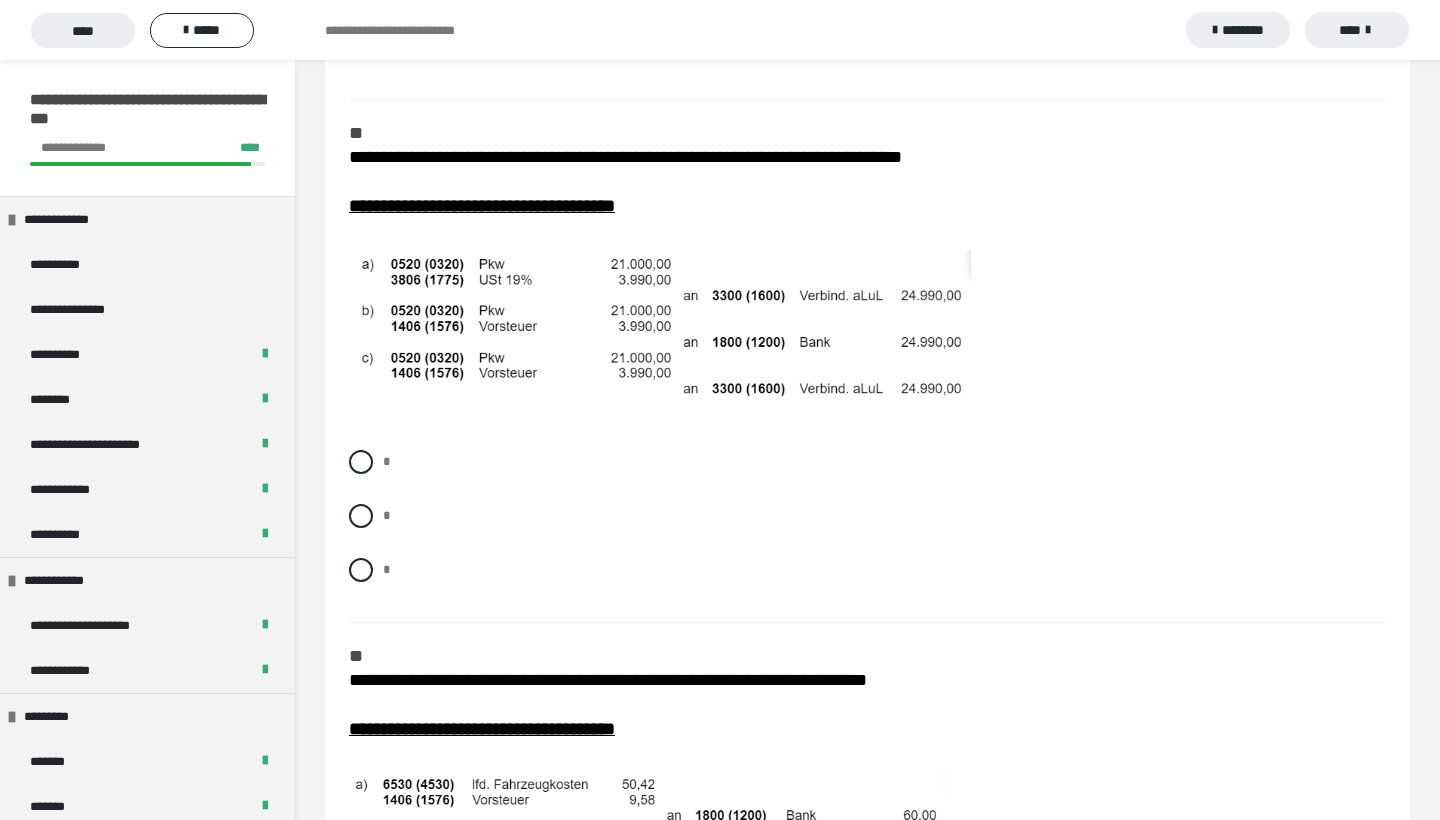 scroll, scrollTop: 3097, scrollLeft: 0, axis: vertical 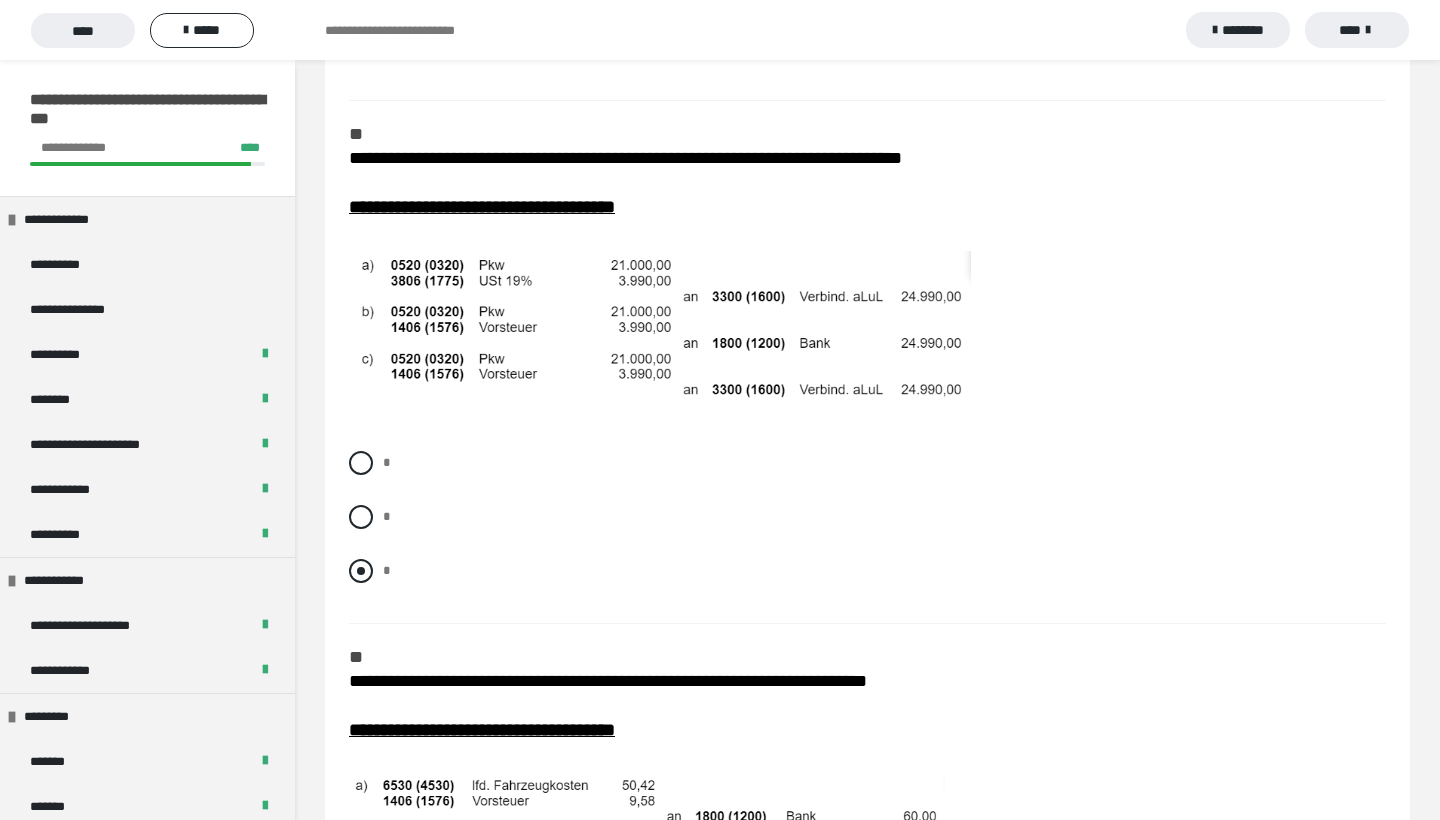 click at bounding box center [361, 571] 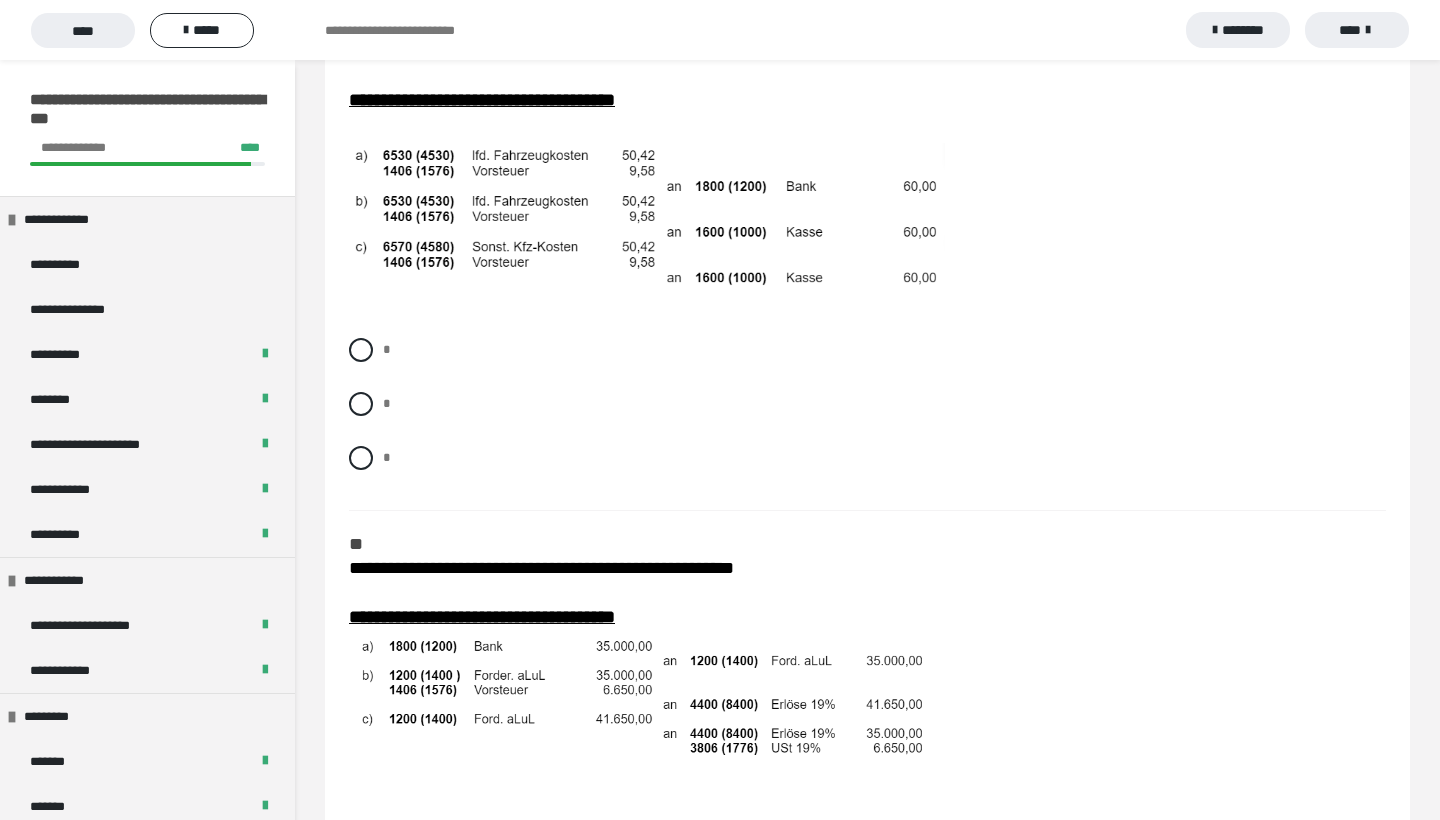 scroll, scrollTop: 3726, scrollLeft: 0, axis: vertical 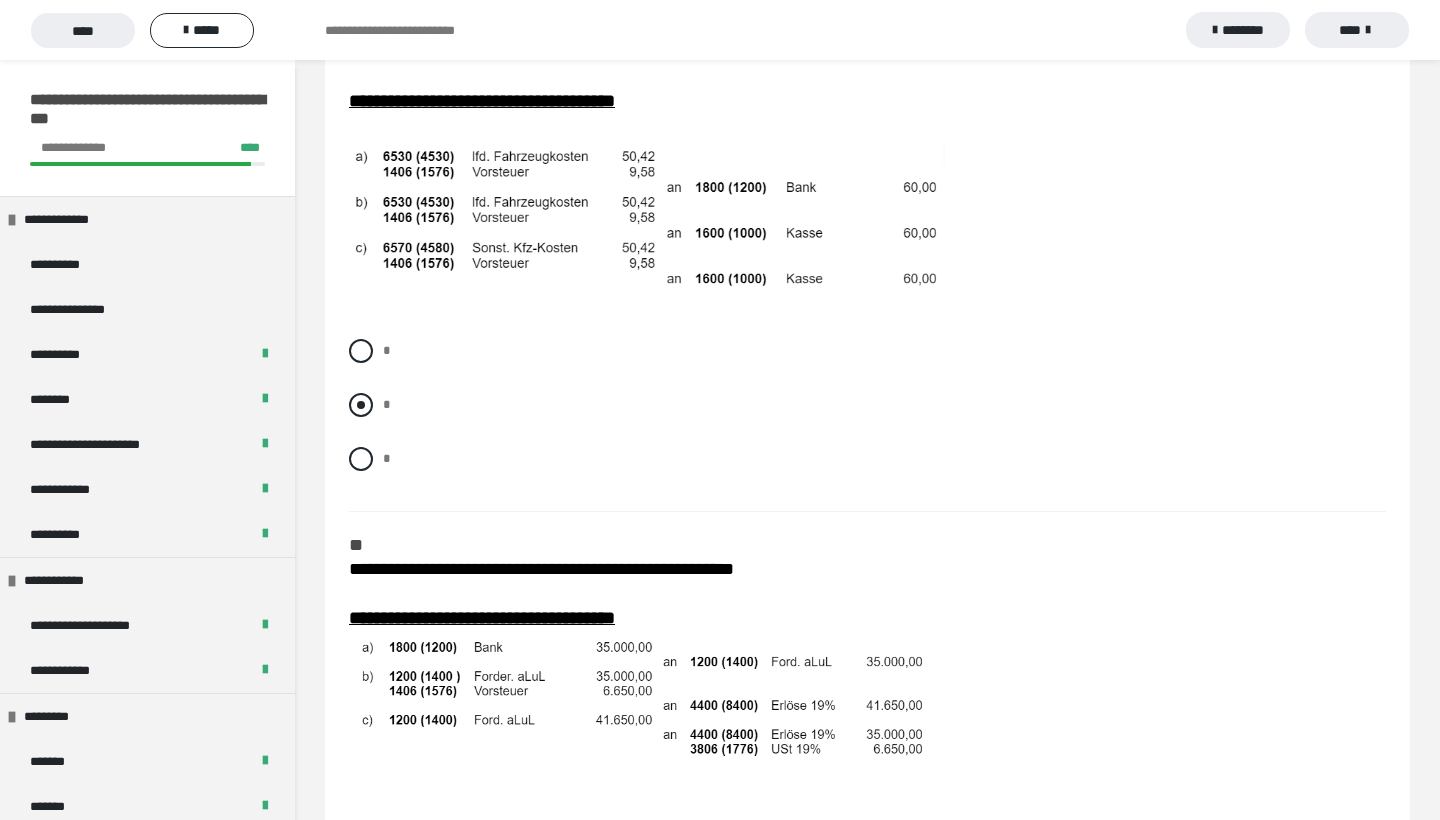click at bounding box center (361, 405) 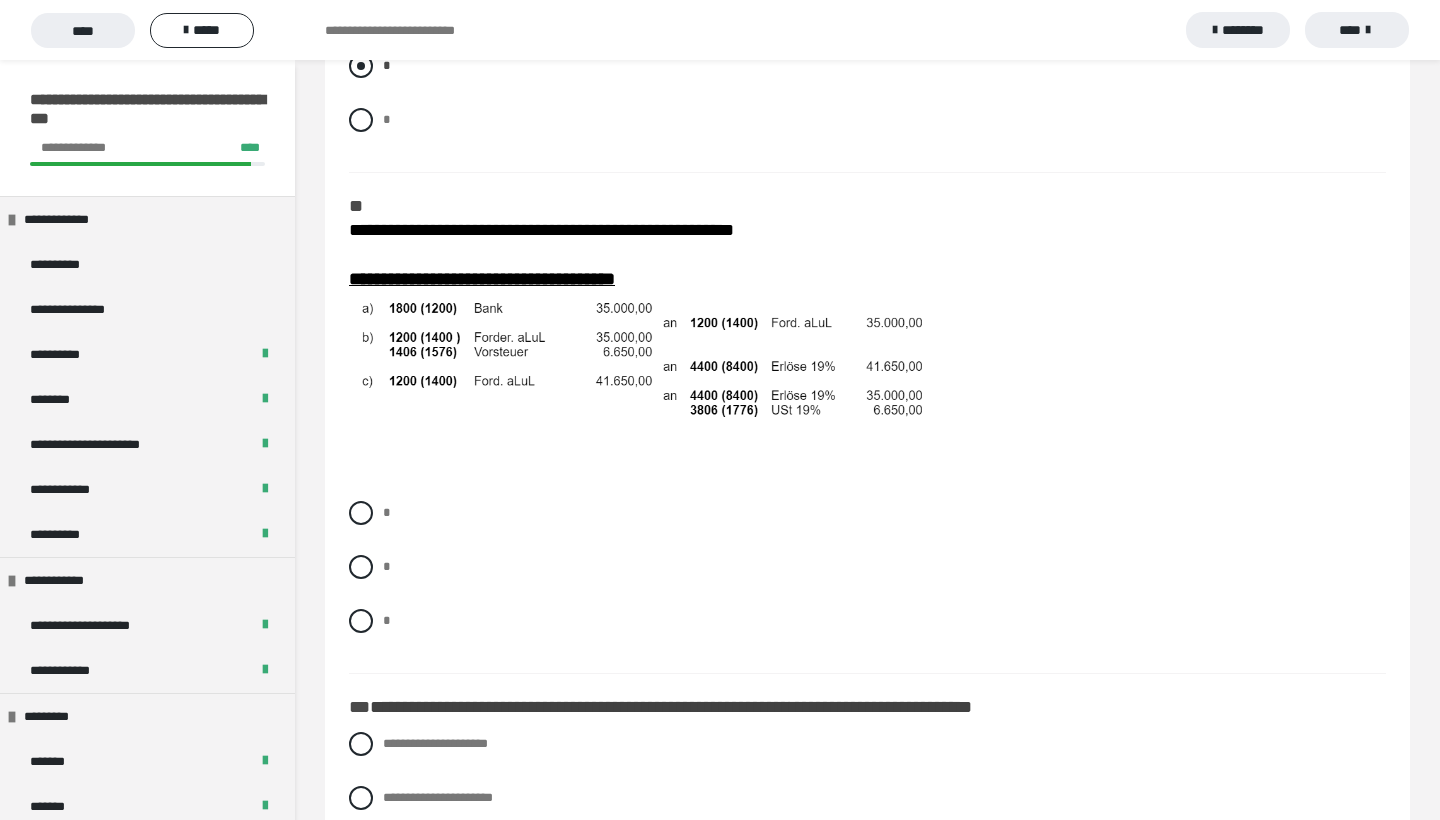 scroll, scrollTop: 4154, scrollLeft: 0, axis: vertical 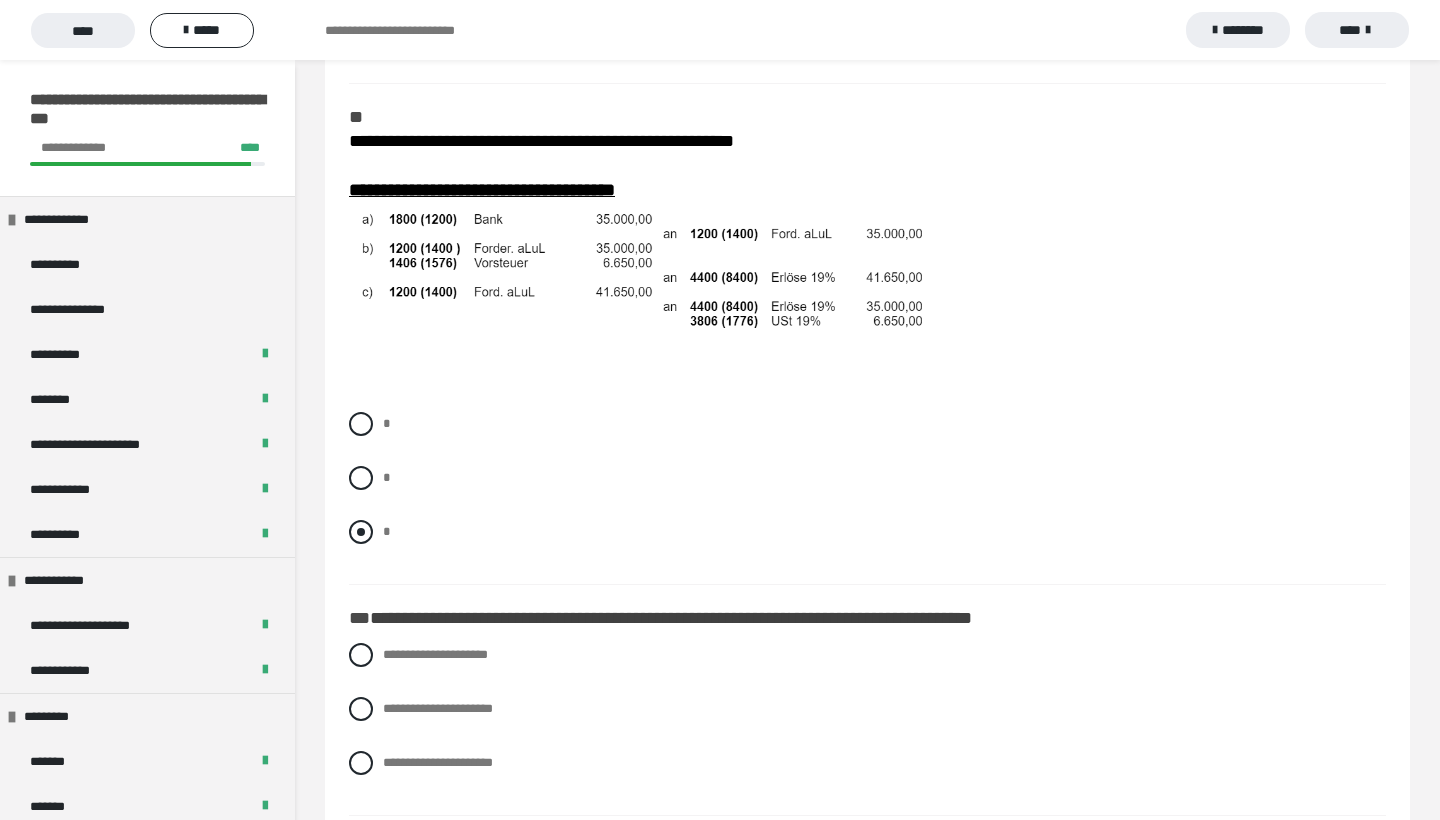 click at bounding box center (361, 532) 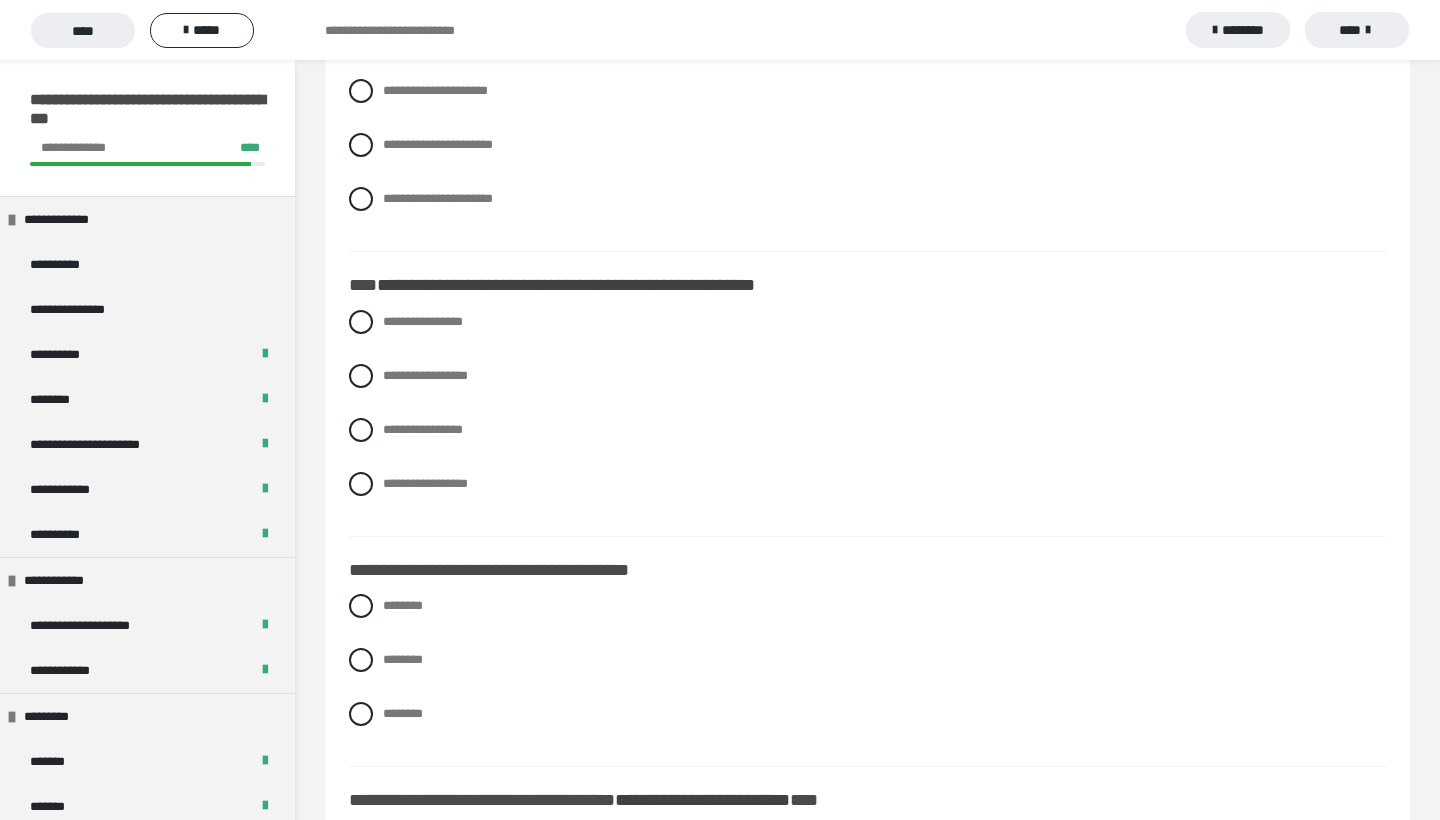 scroll, scrollTop: 4719, scrollLeft: 0, axis: vertical 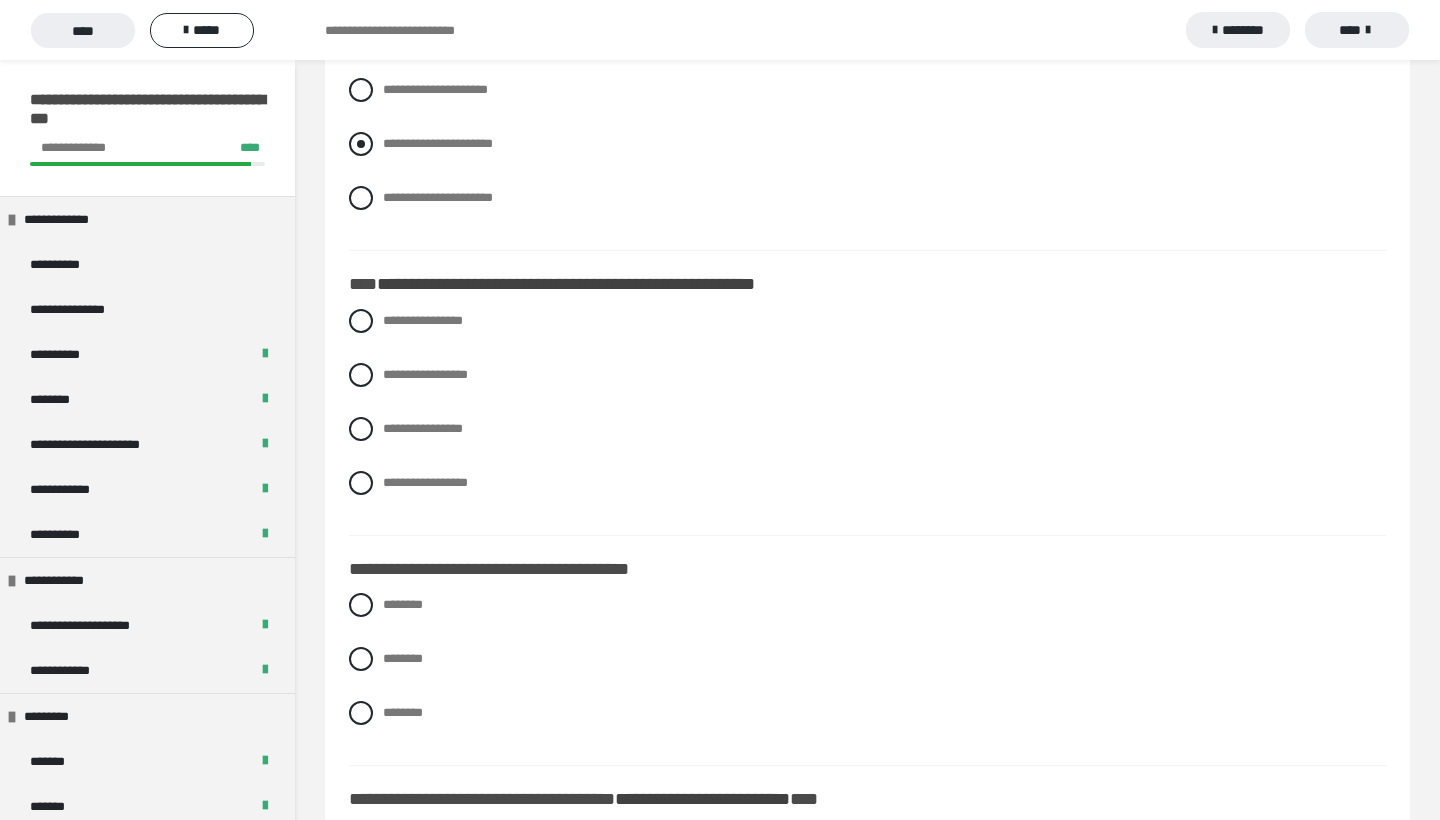 click at bounding box center (361, 144) 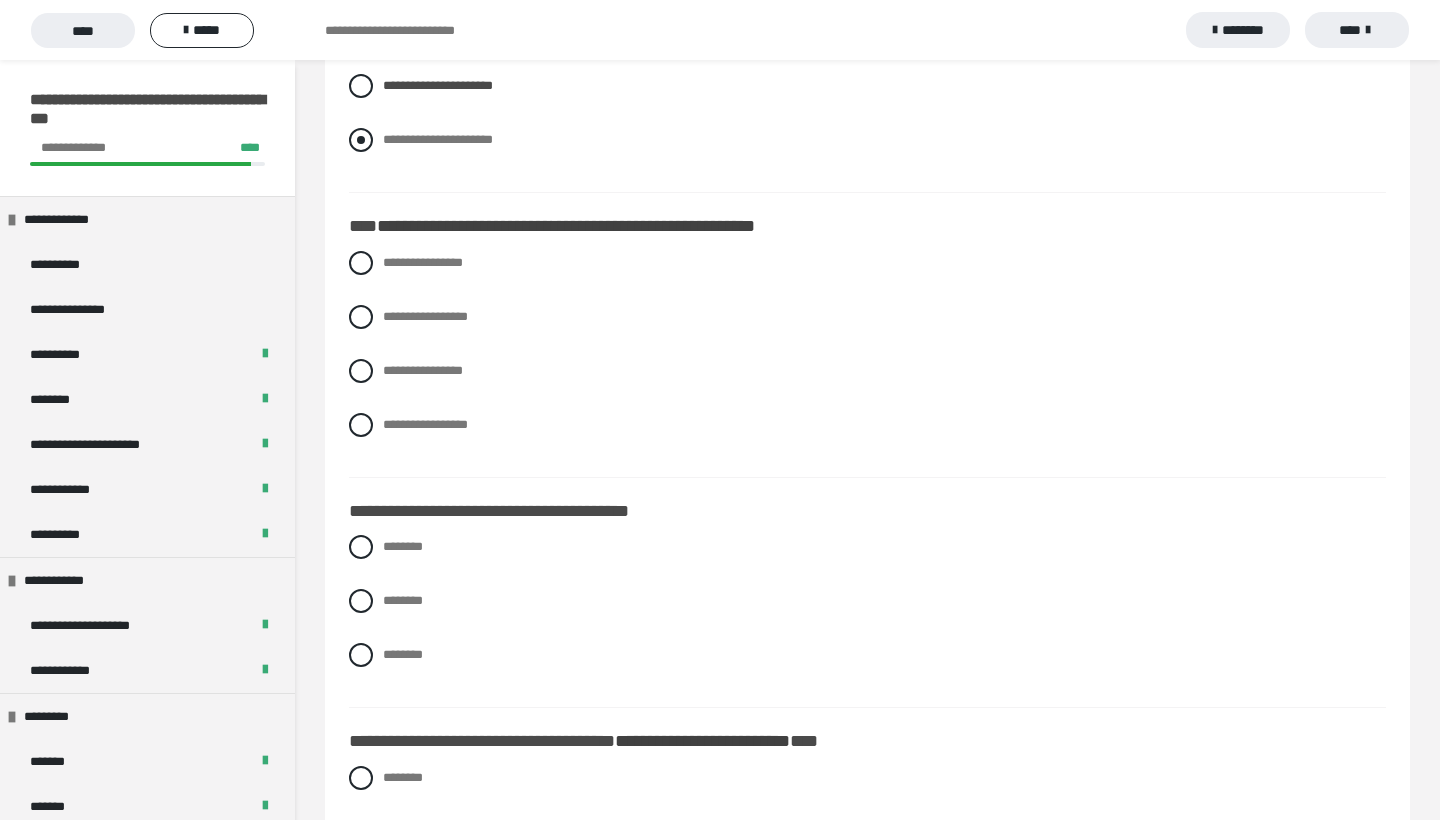 scroll, scrollTop: 4775, scrollLeft: 0, axis: vertical 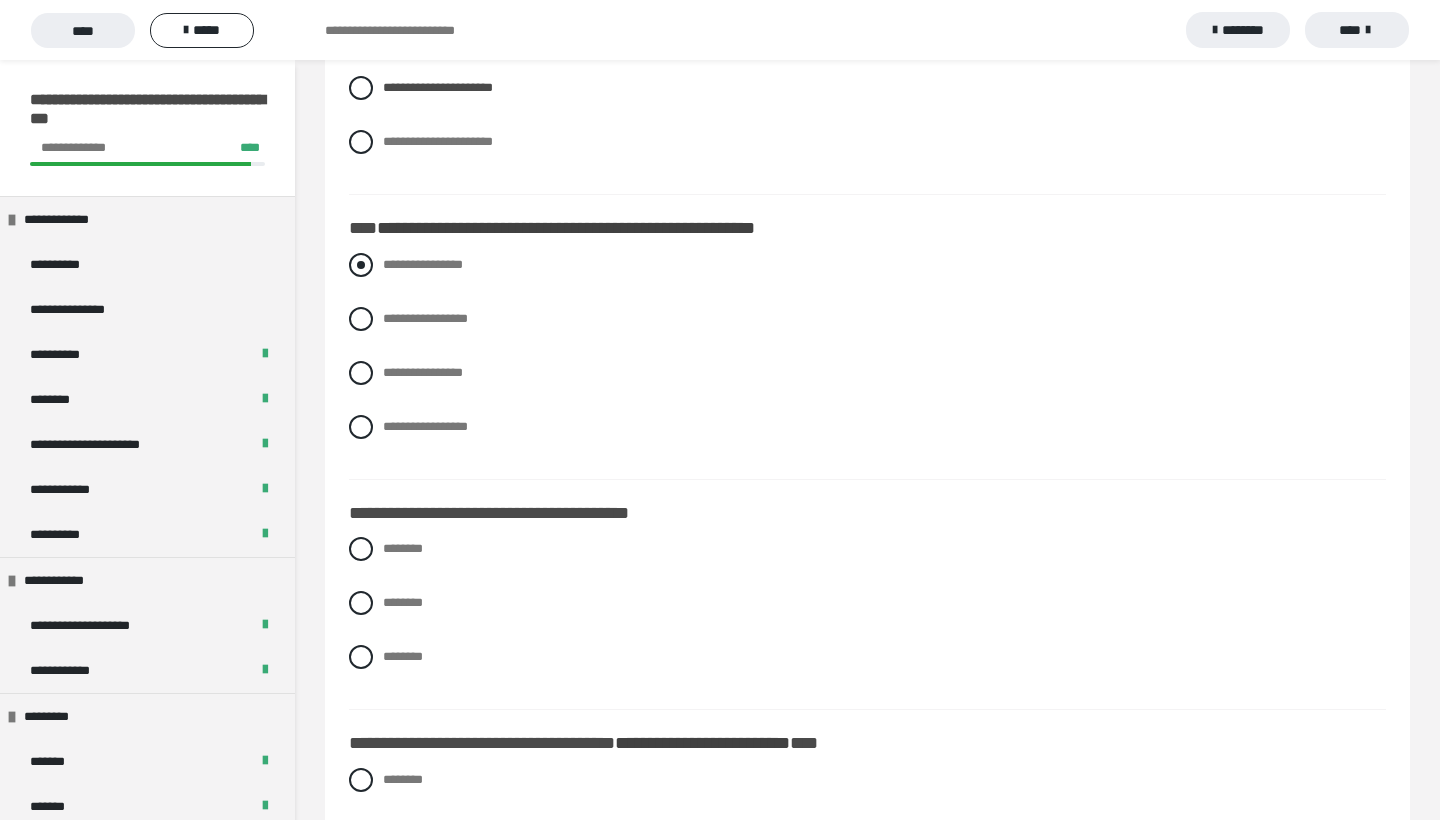 click on "**********" at bounding box center (867, 265) 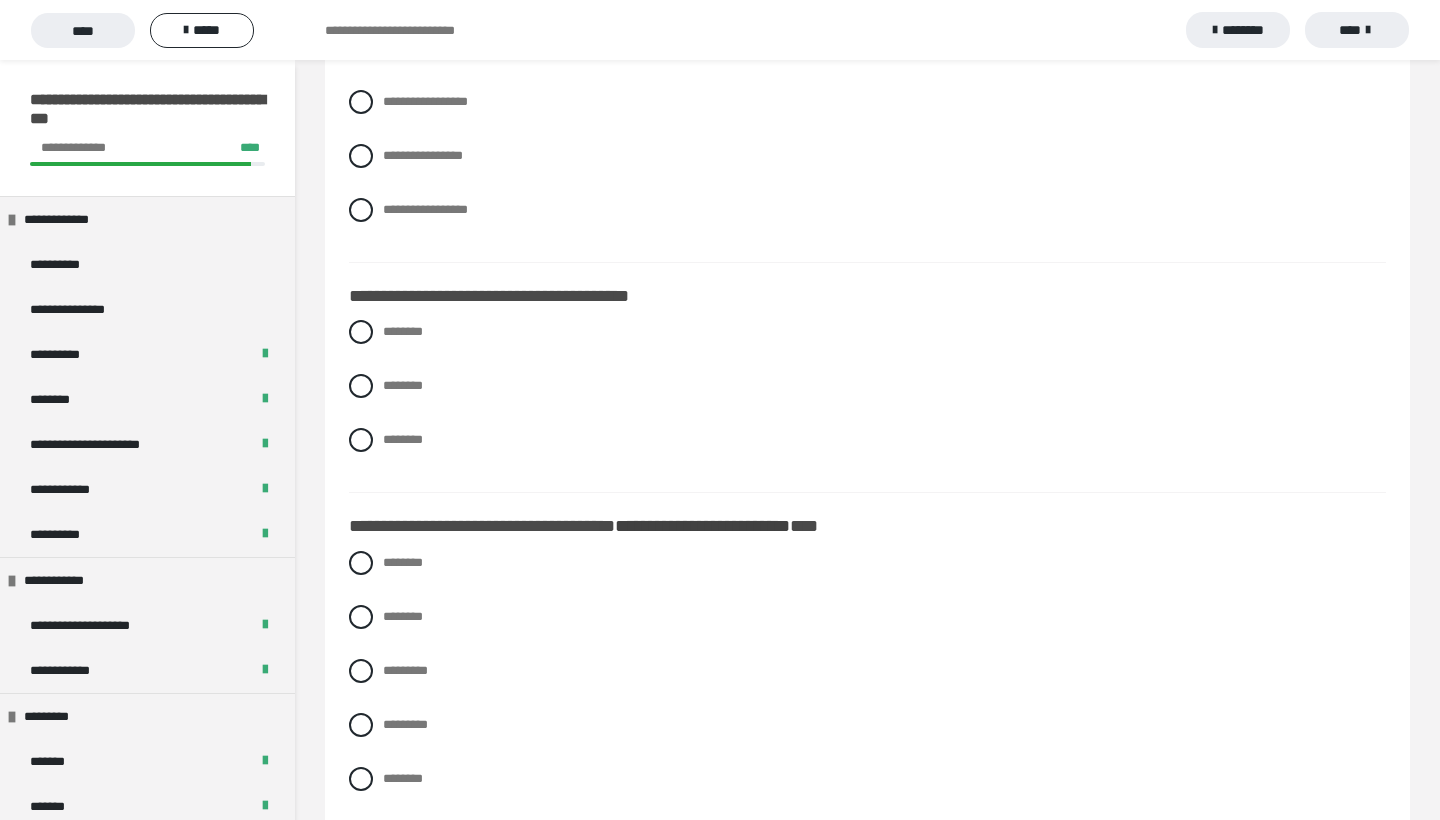 scroll, scrollTop: 4989, scrollLeft: 0, axis: vertical 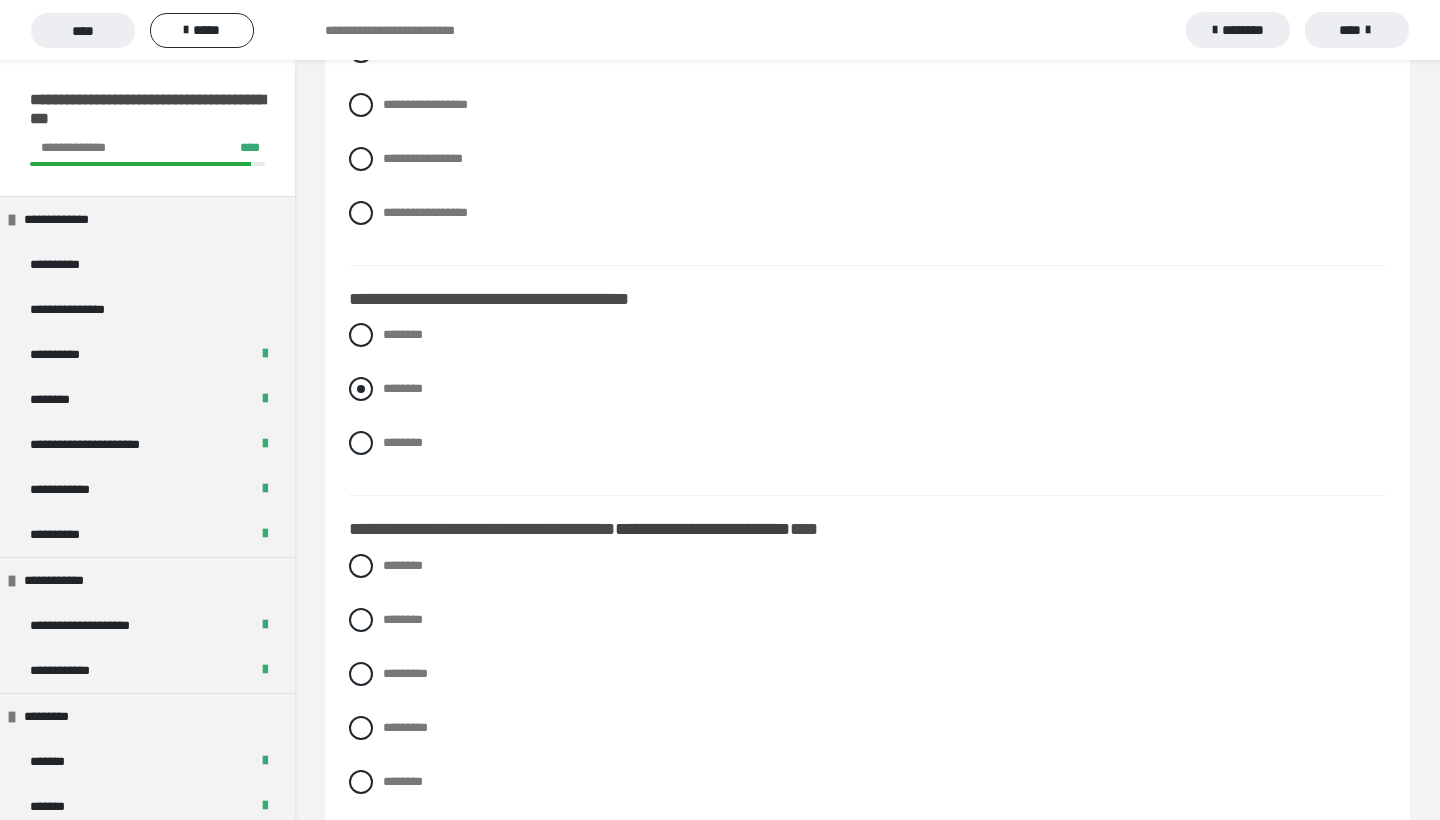 click on "********" at bounding box center (867, 389) 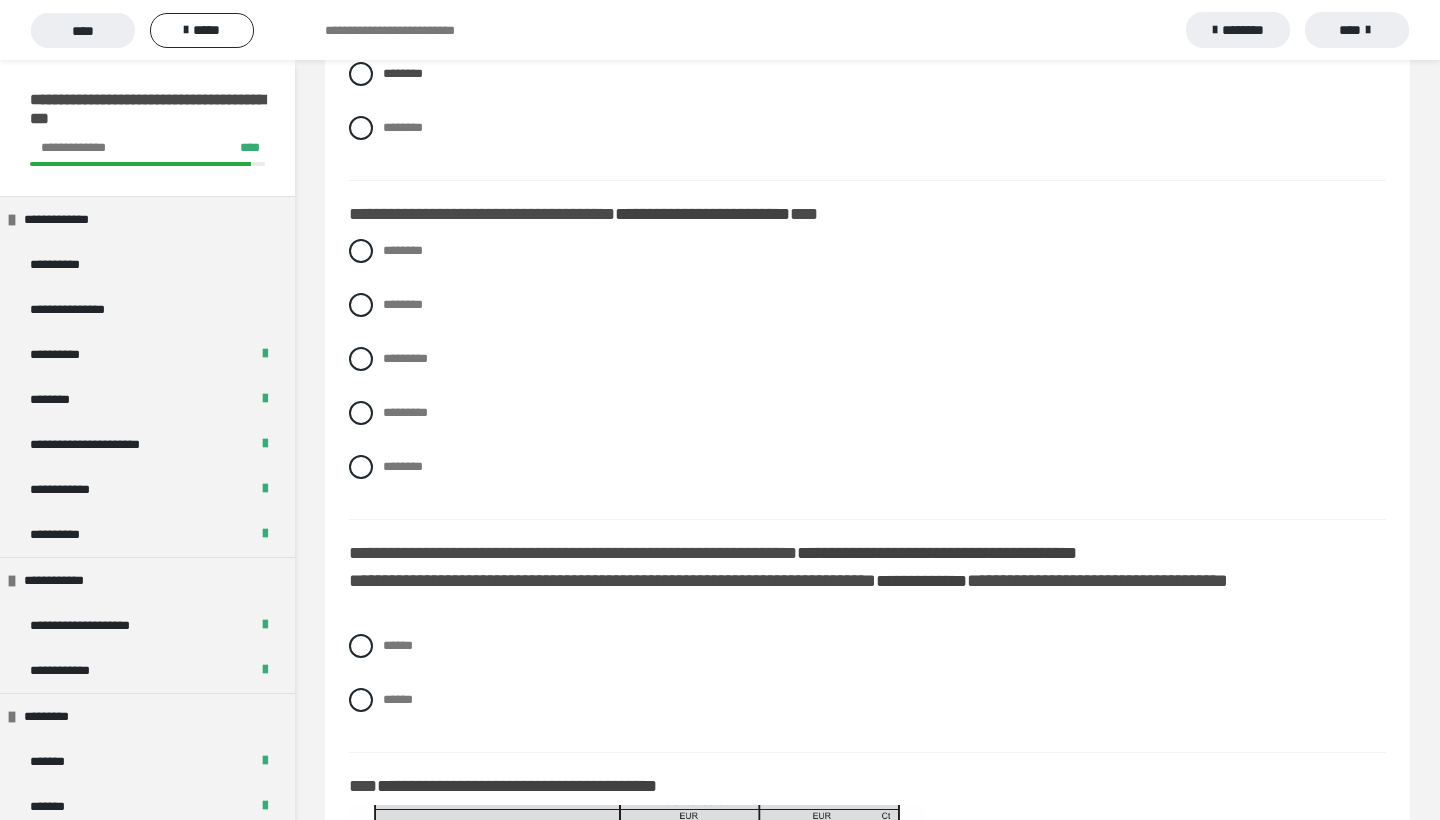 scroll, scrollTop: 5323, scrollLeft: 0, axis: vertical 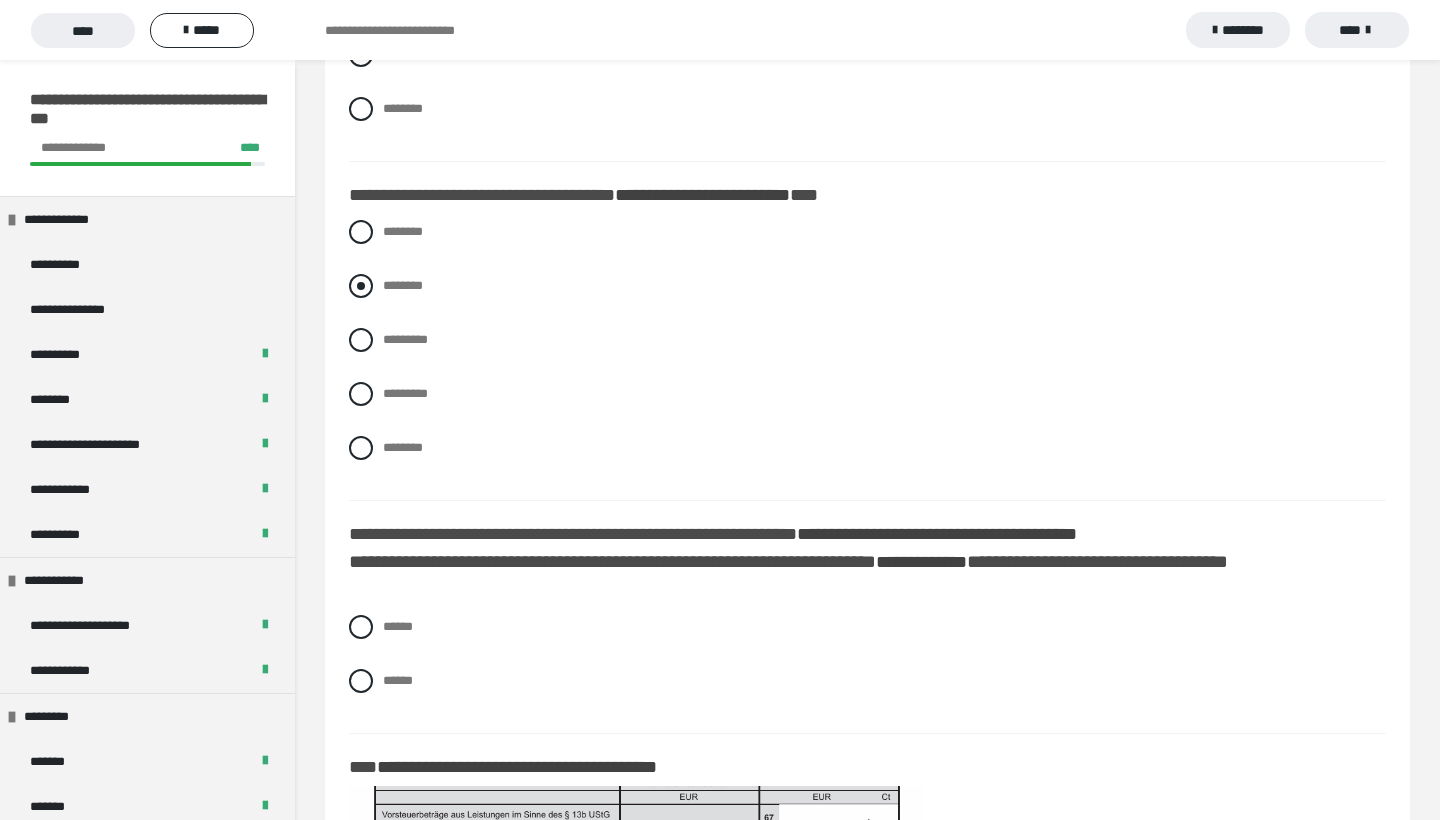 click at bounding box center [361, 286] 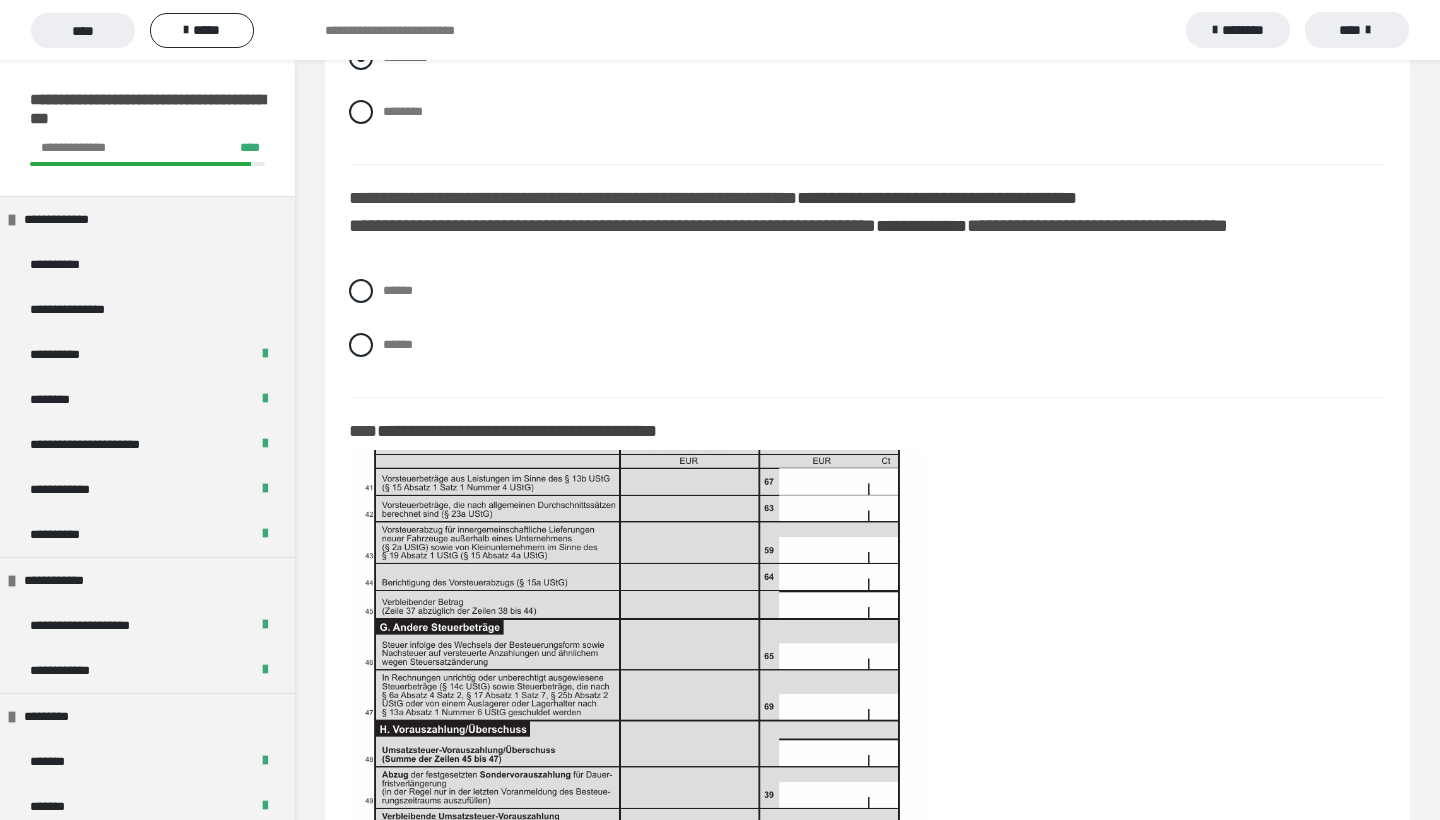 scroll, scrollTop: 5657, scrollLeft: 0, axis: vertical 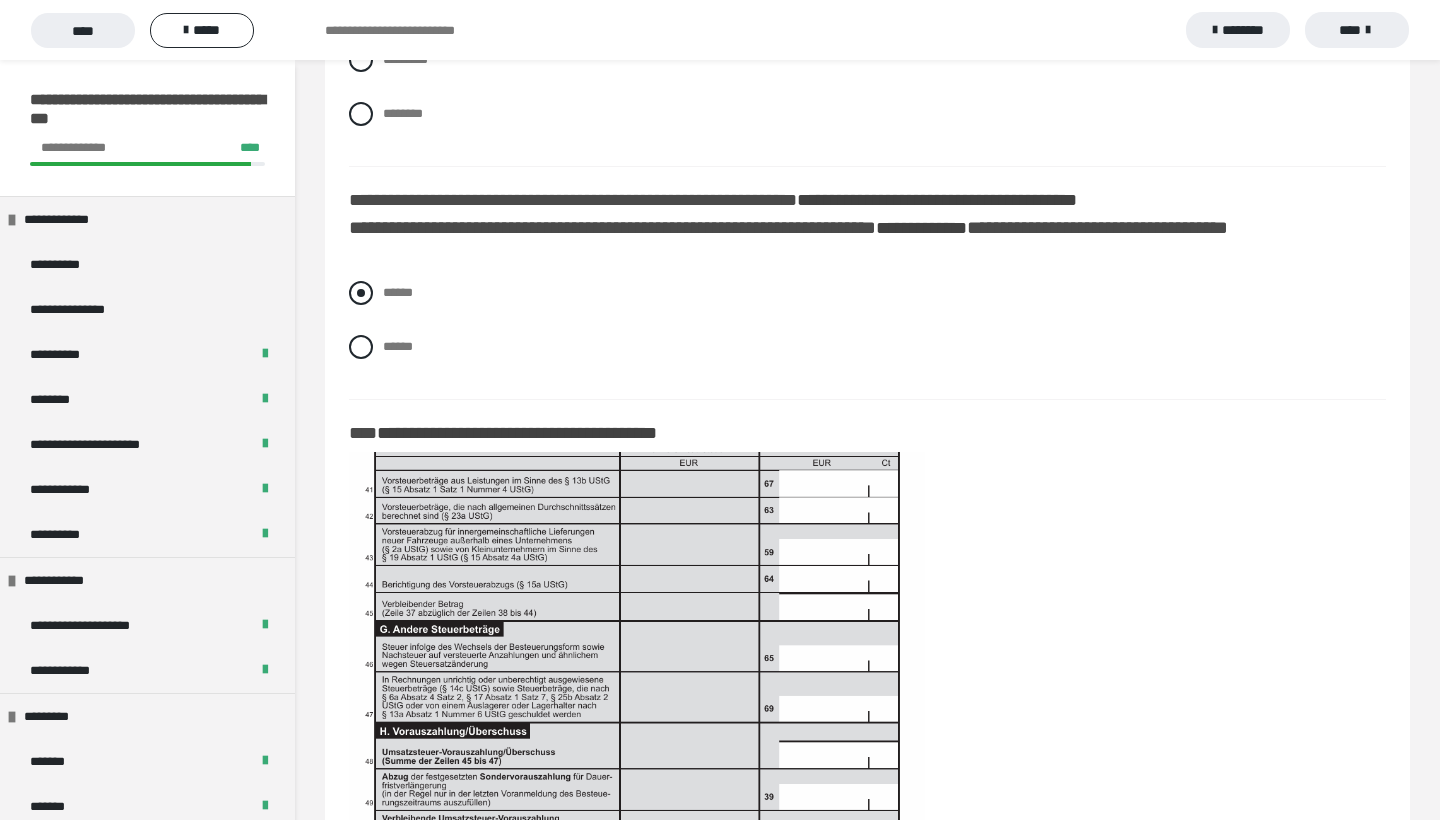 click at bounding box center [361, 293] 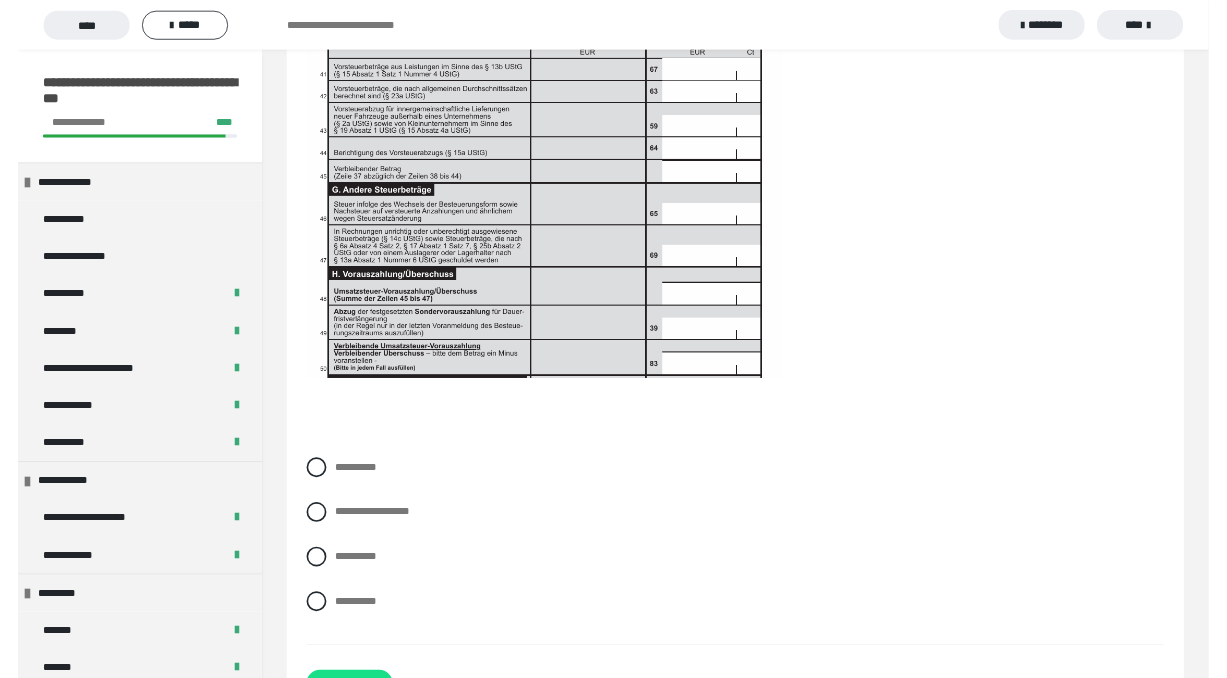 scroll, scrollTop: 6075, scrollLeft: 0, axis: vertical 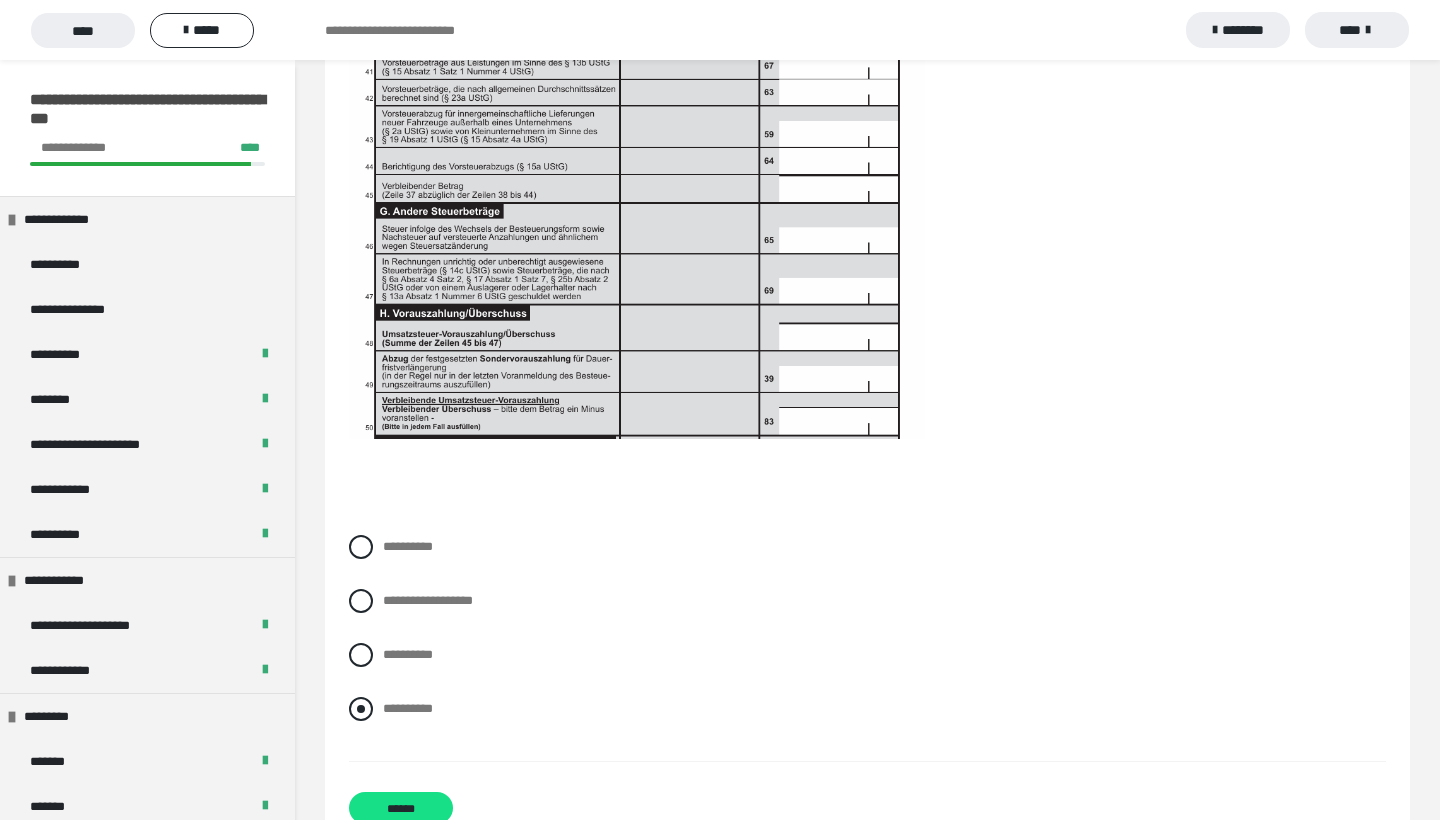 click at bounding box center [361, 709] 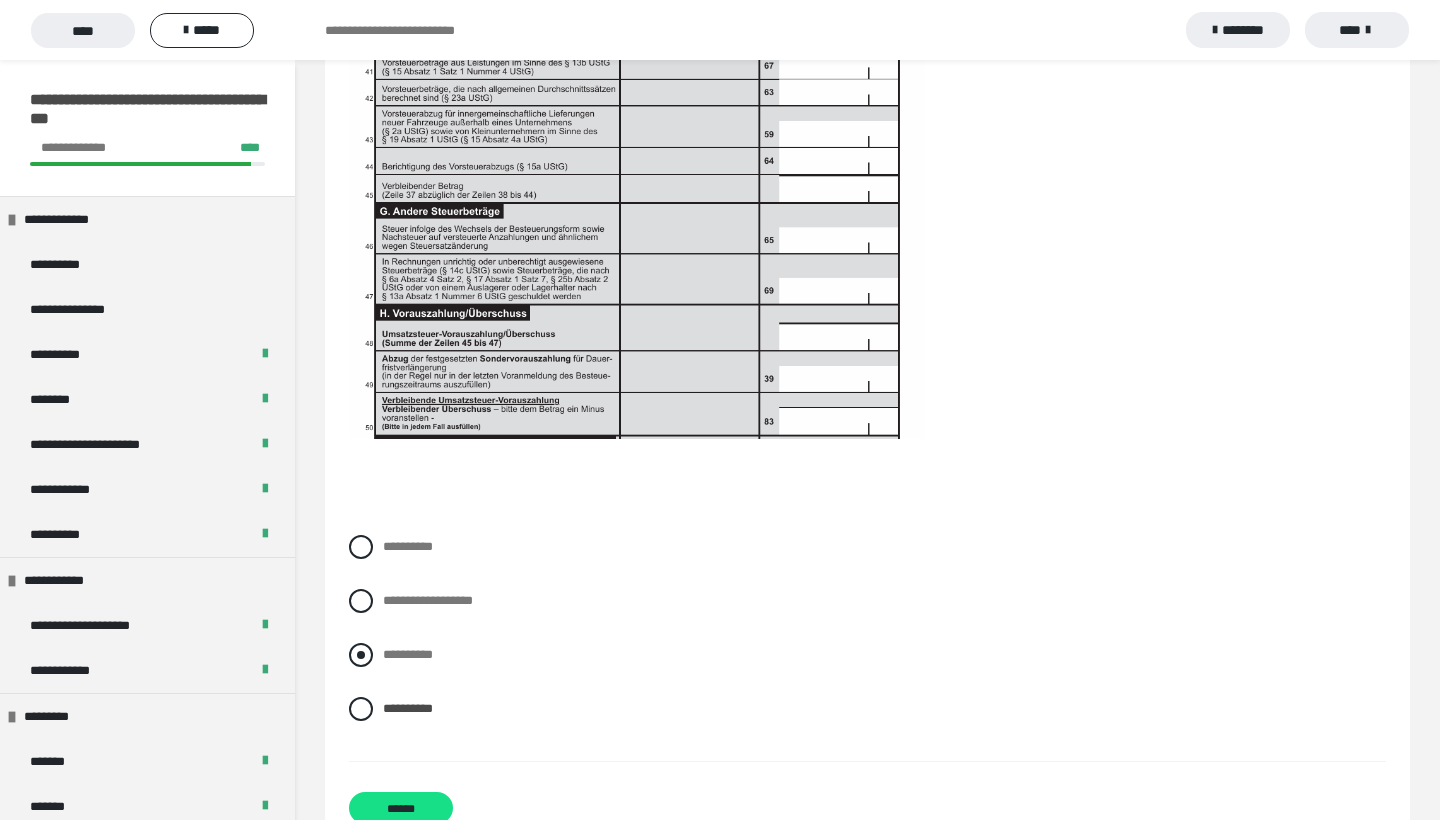click at bounding box center [361, 655] 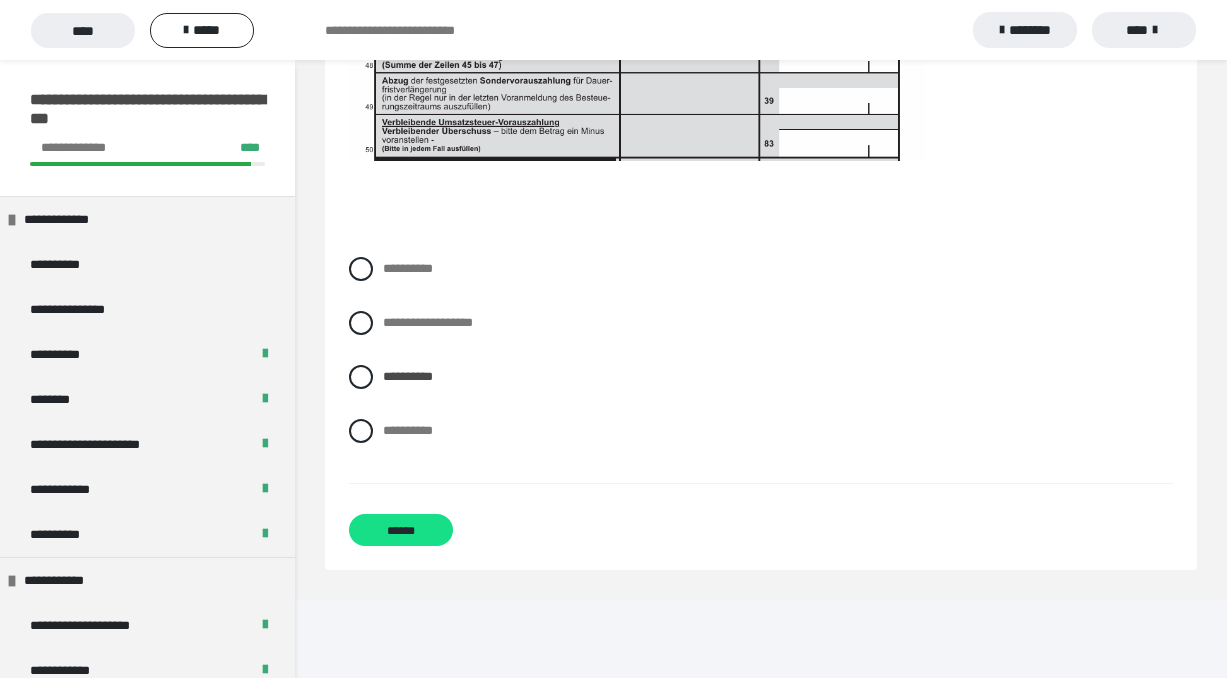 scroll, scrollTop: 6463, scrollLeft: 0, axis: vertical 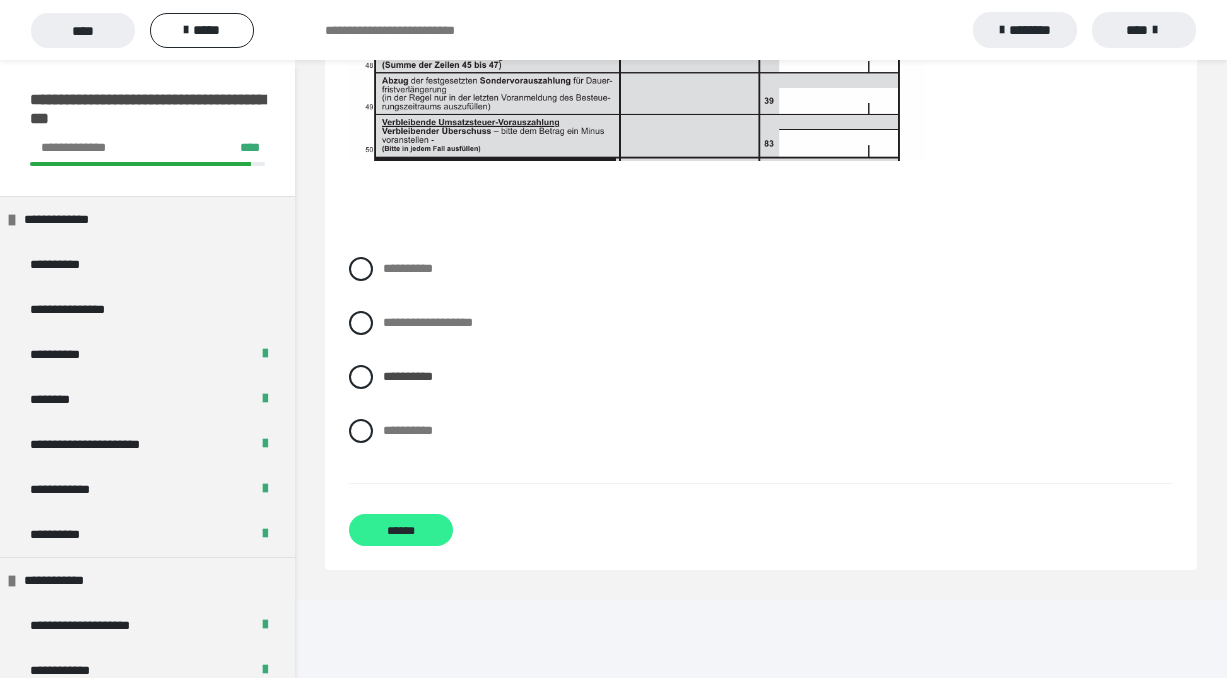 click on "******" at bounding box center (401, 530) 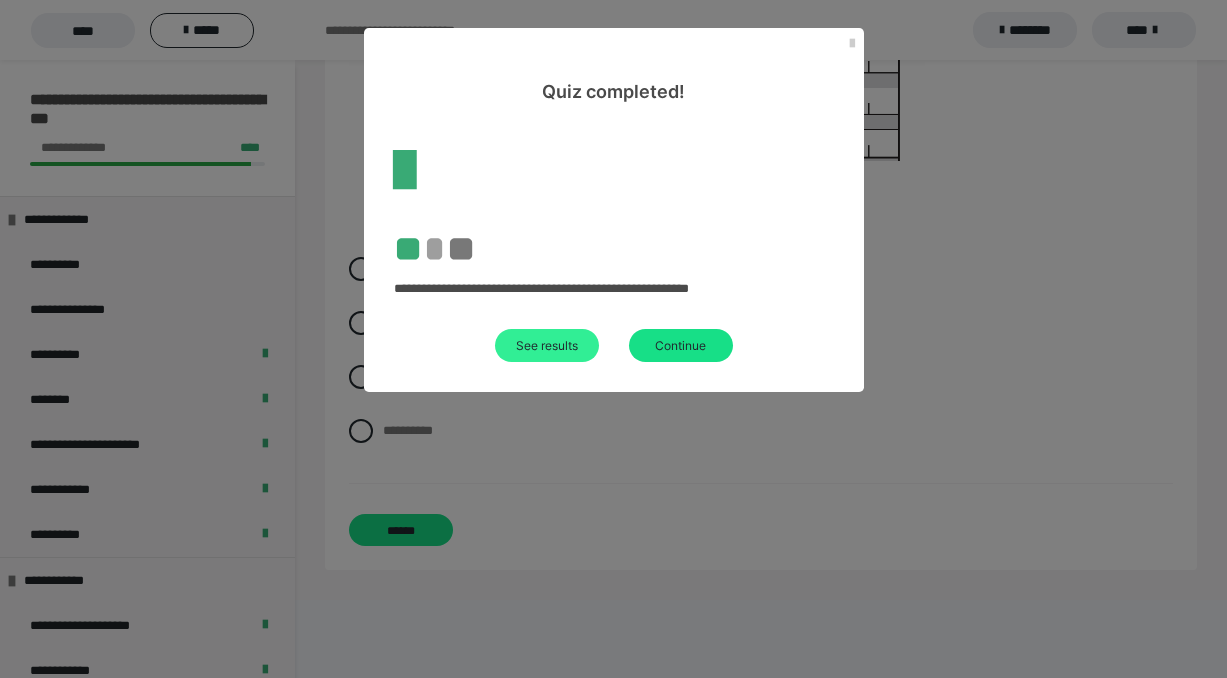scroll, scrollTop: 60, scrollLeft: 0, axis: vertical 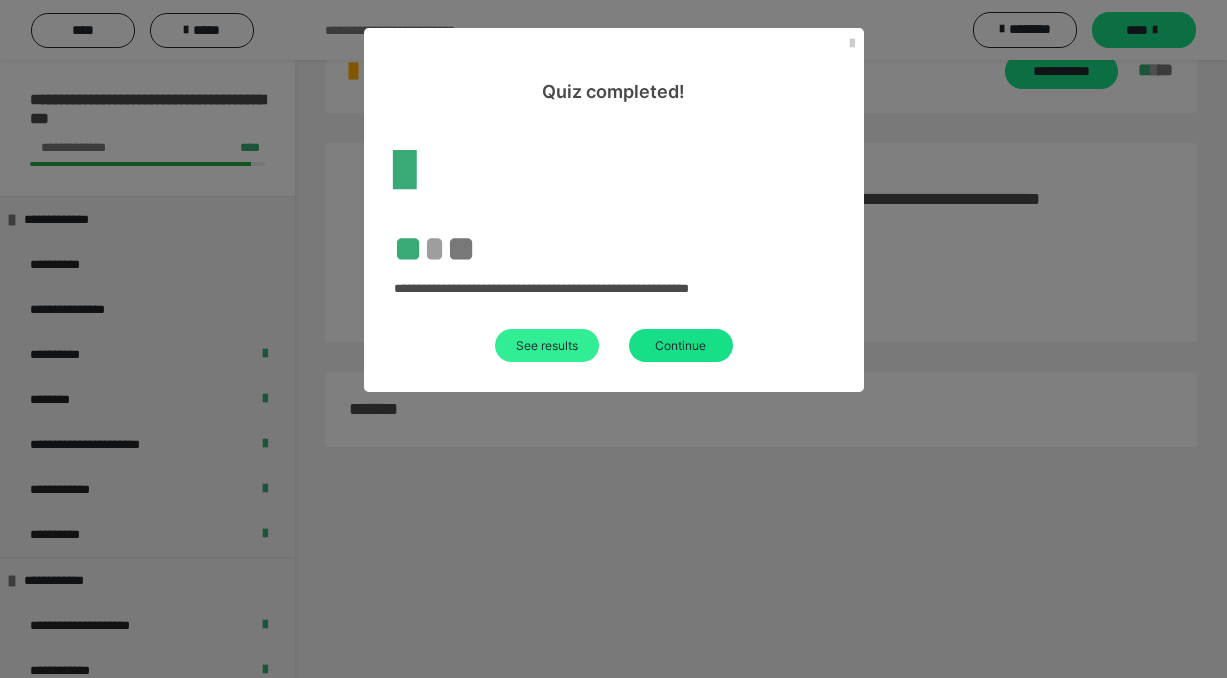 click on "See results" at bounding box center (547, 345) 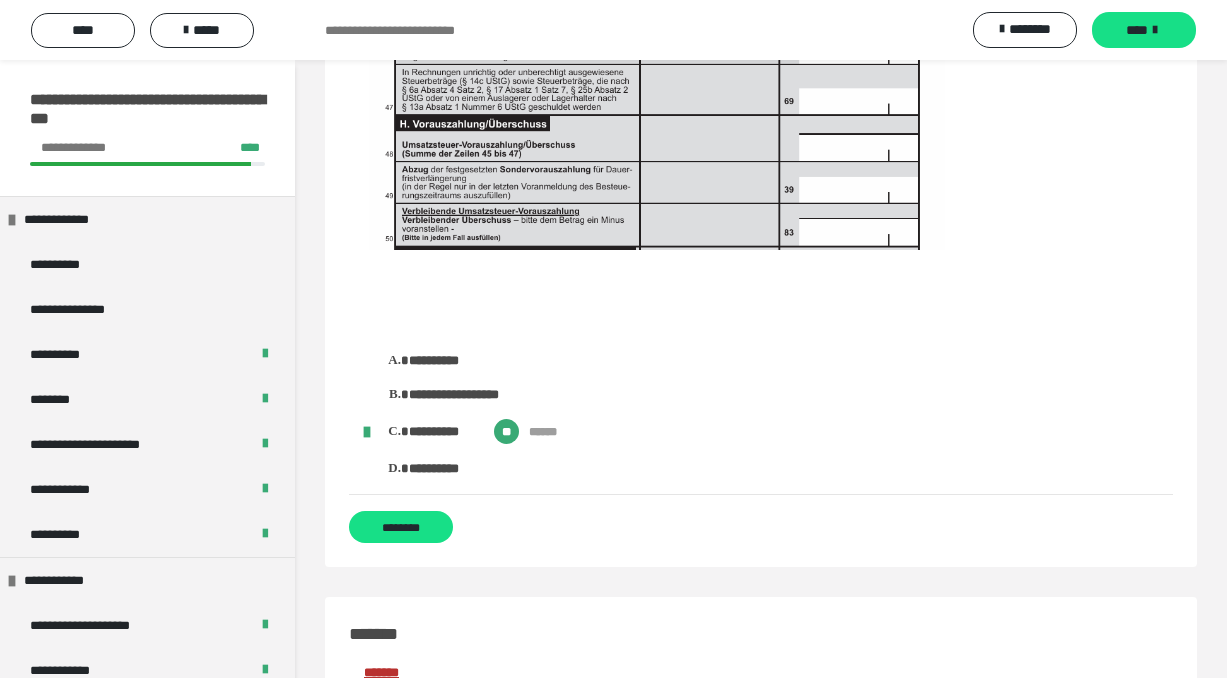 scroll, scrollTop: 4652, scrollLeft: 0, axis: vertical 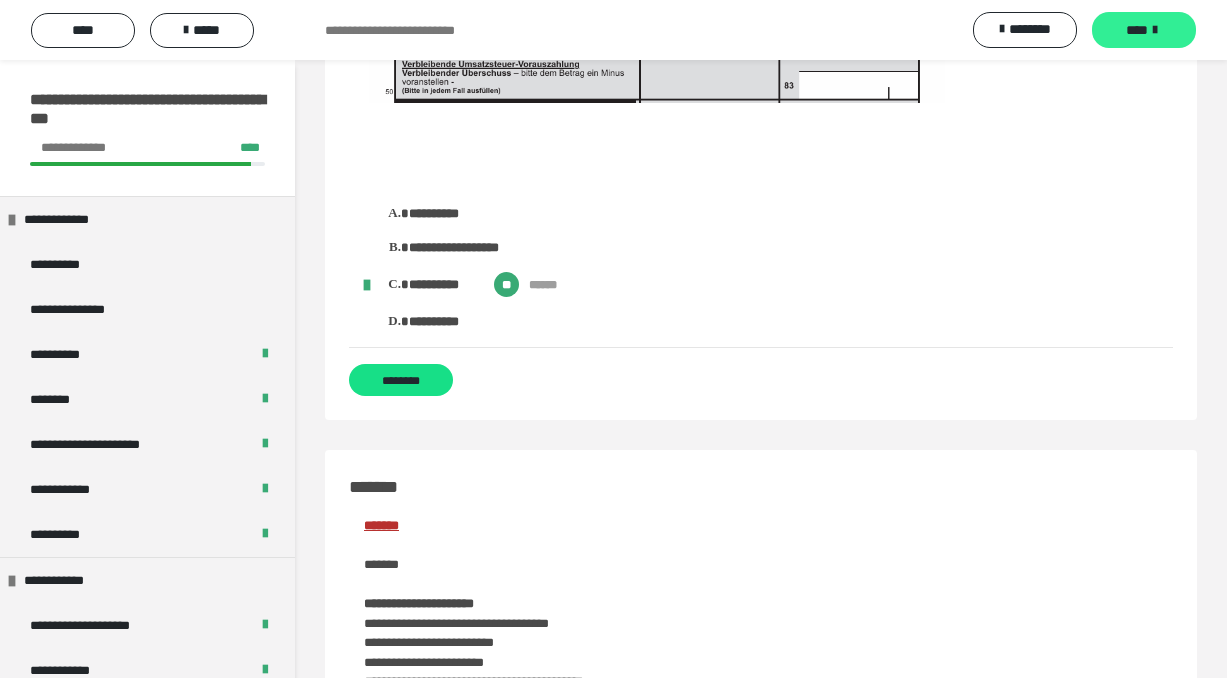 click on "****" at bounding box center [1137, 30] 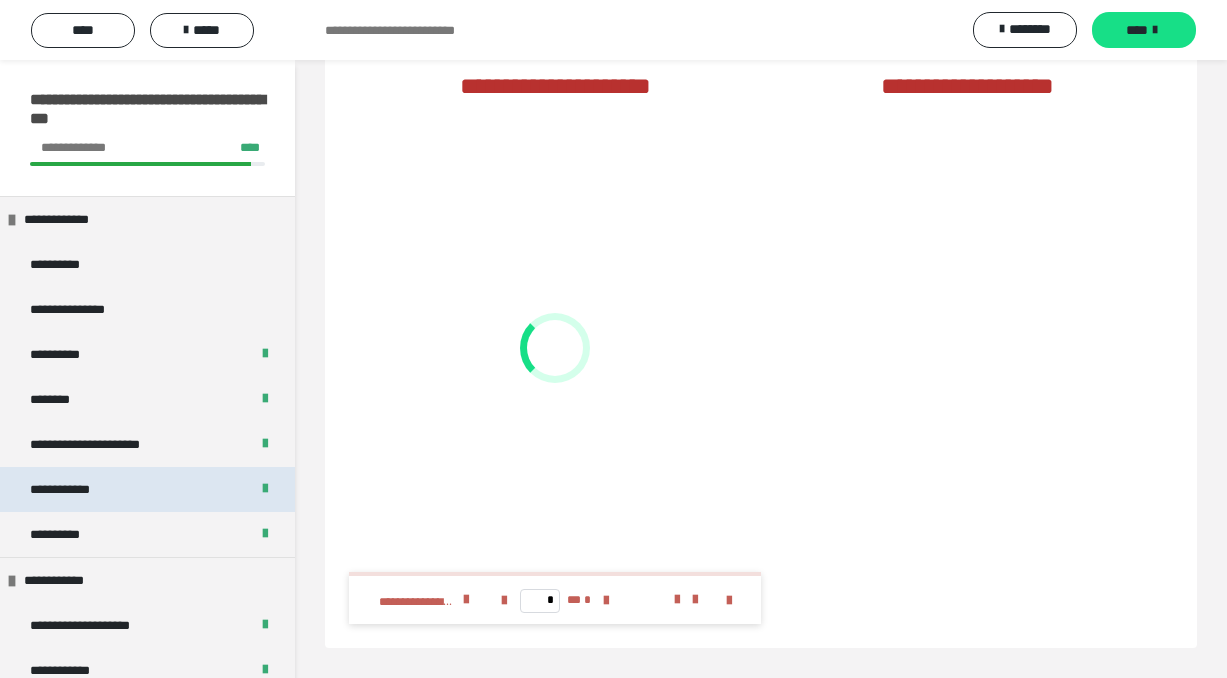 scroll, scrollTop: 1972, scrollLeft: 0, axis: vertical 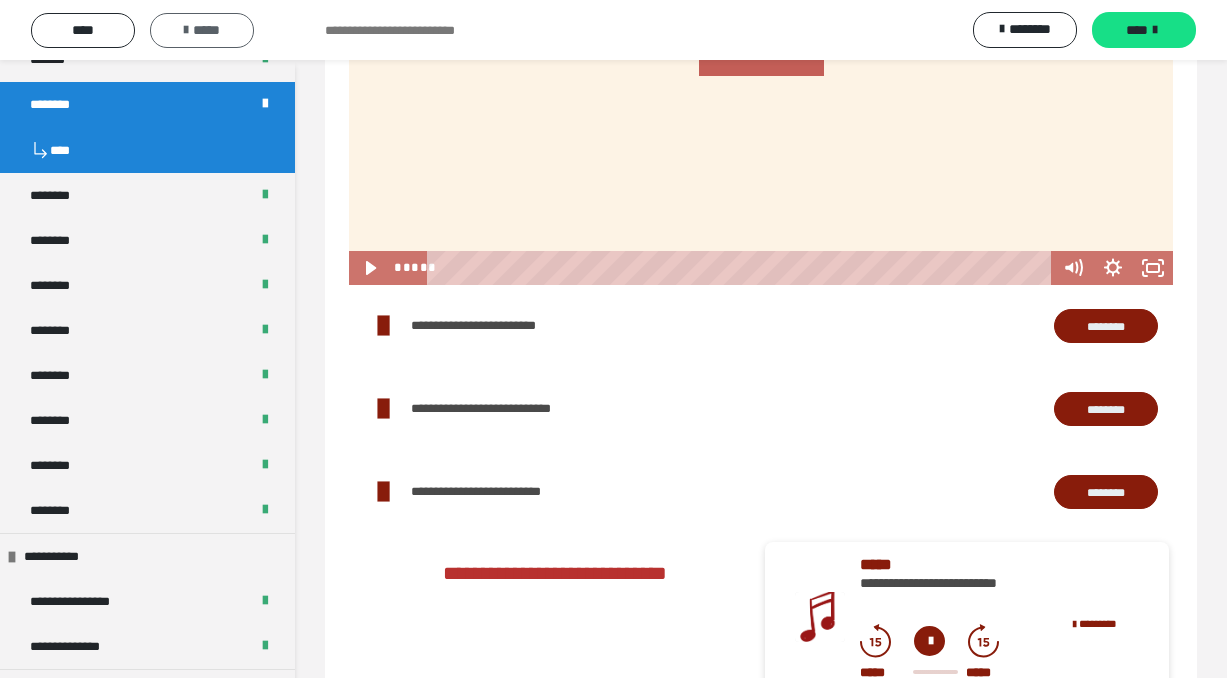 click on "*****" at bounding box center [202, 30] 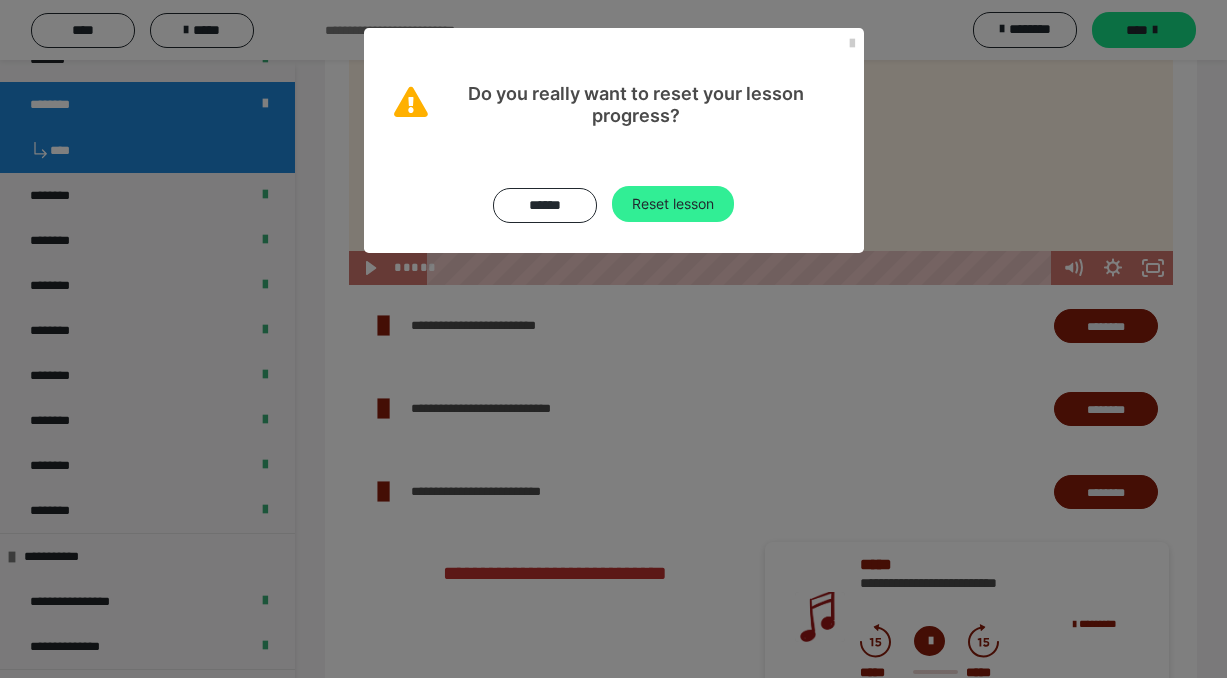 click on "Reset lesson" at bounding box center (673, 204) 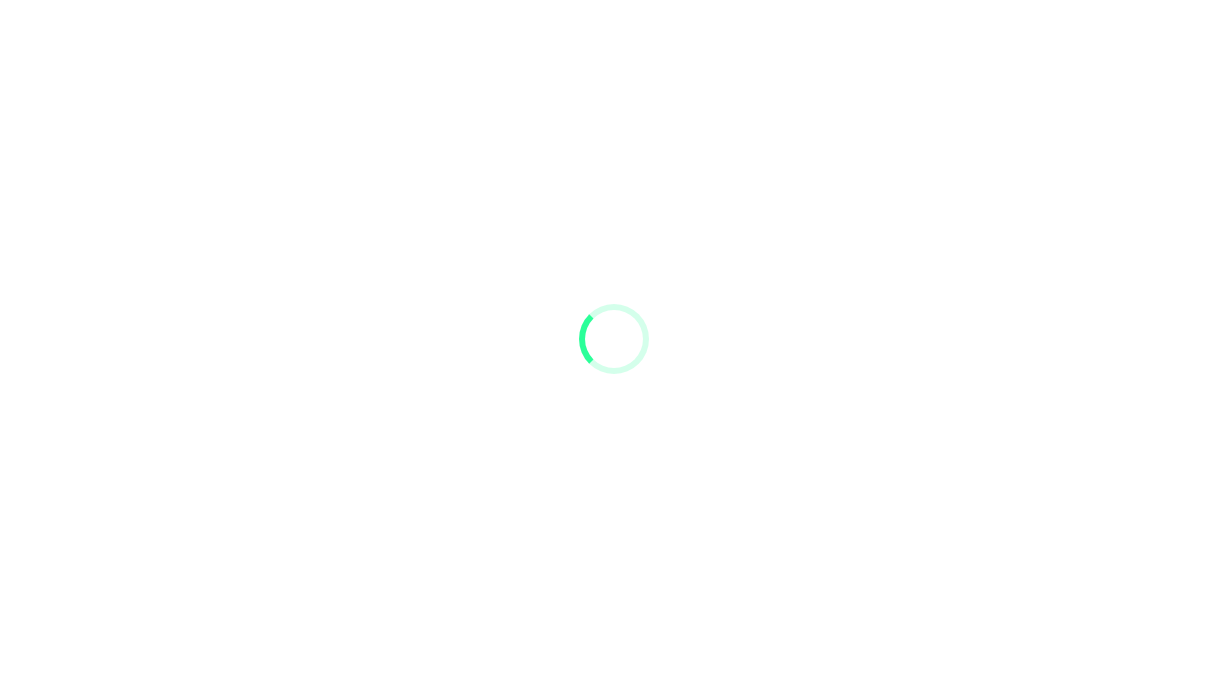 scroll, scrollTop: 0, scrollLeft: 0, axis: both 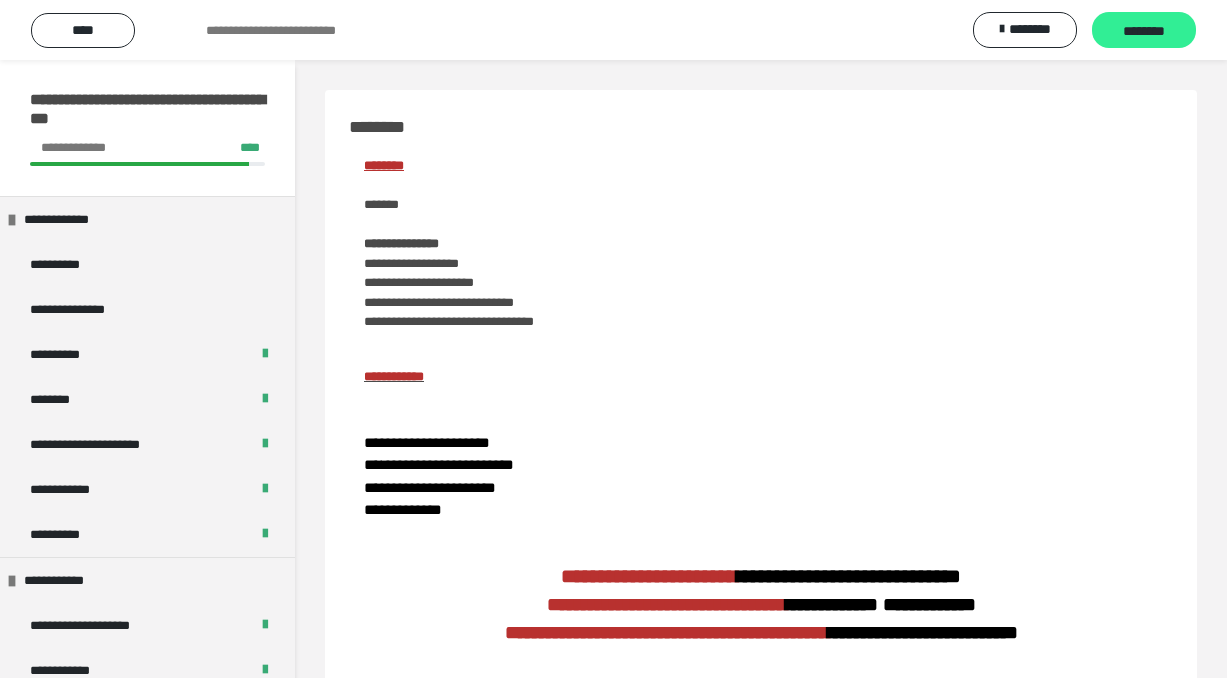 click on "********" at bounding box center (1144, 31) 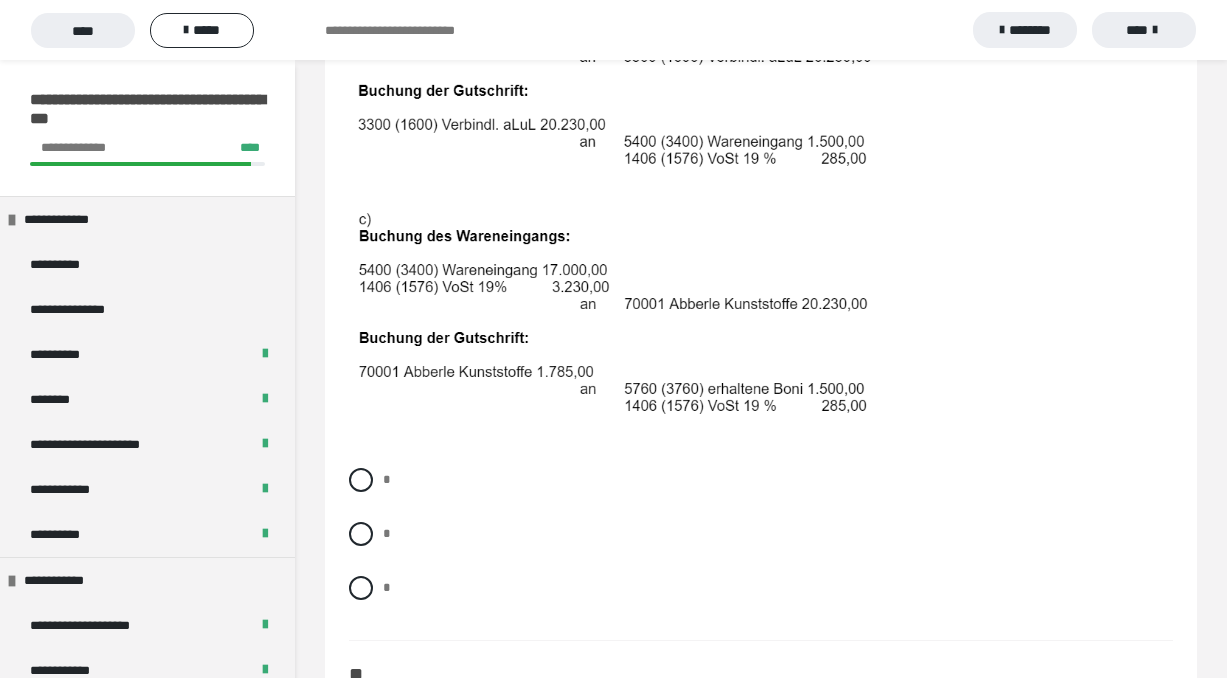 scroll, scrollTop: 857, scrollLeft: 0, axis: vertical 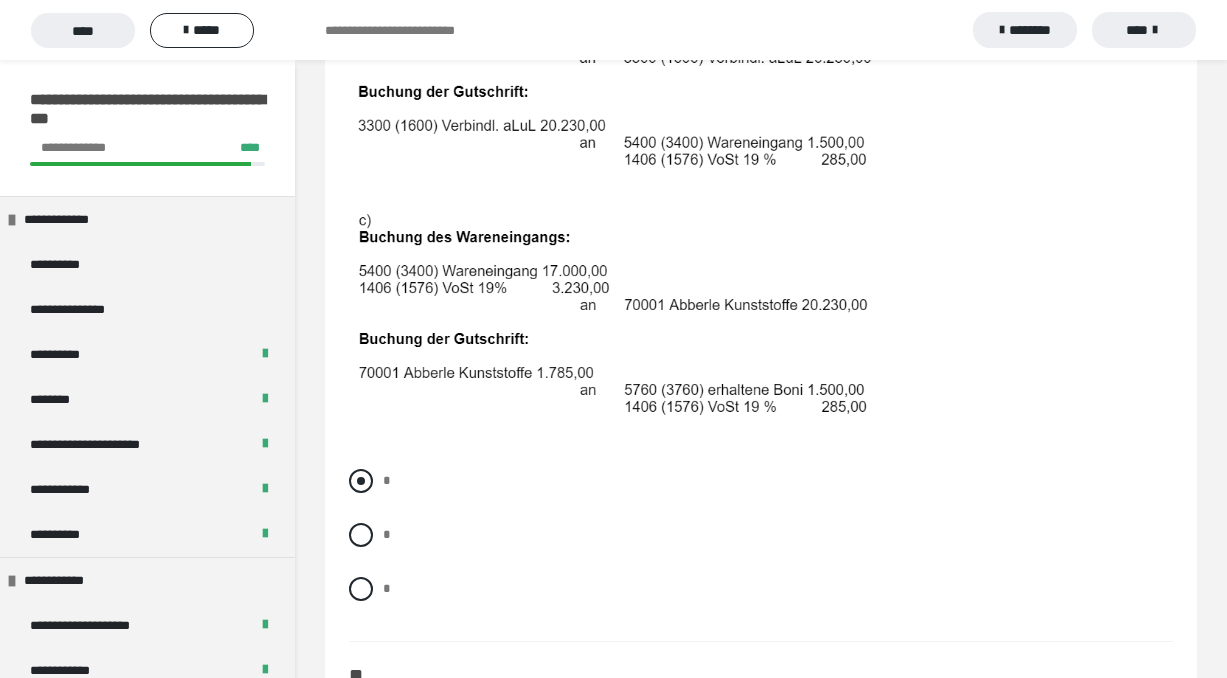 click at bounding box center (361, 481) 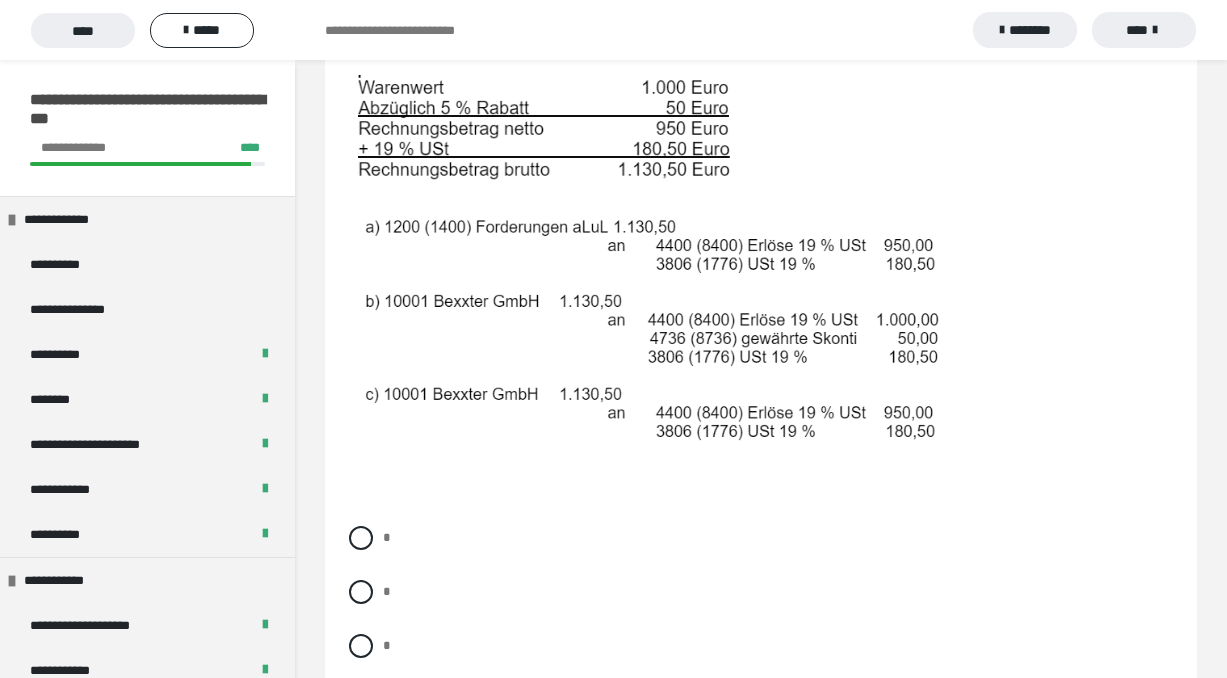 scroll, scrollTop: 1529, scrollLeft: 0, axis: vertical 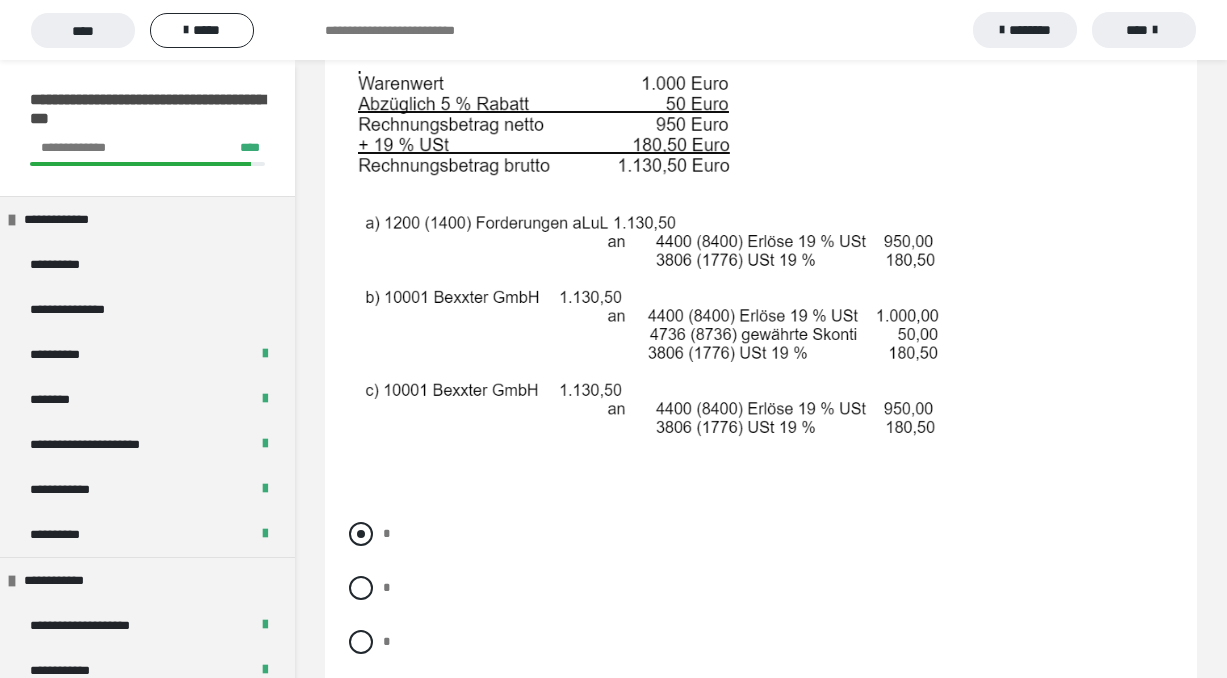 click at bounding box center [361, 534] 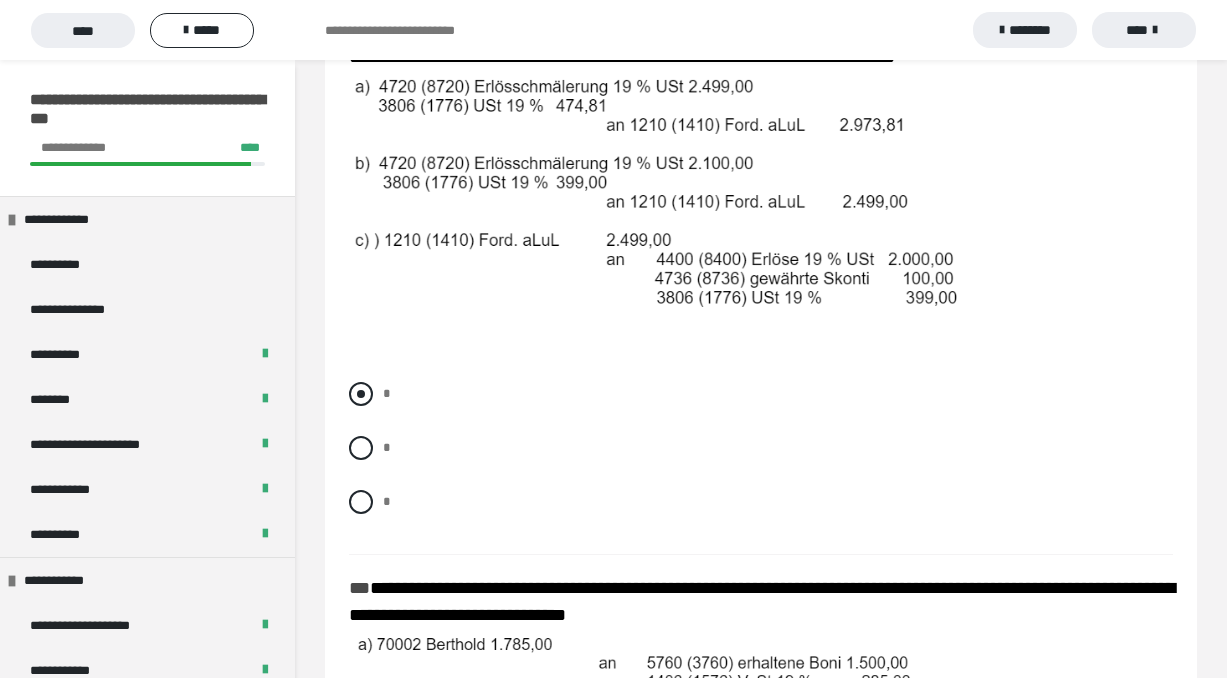 scroll, scrollTop: 2236, scrollLeft: 0, axis: vertical 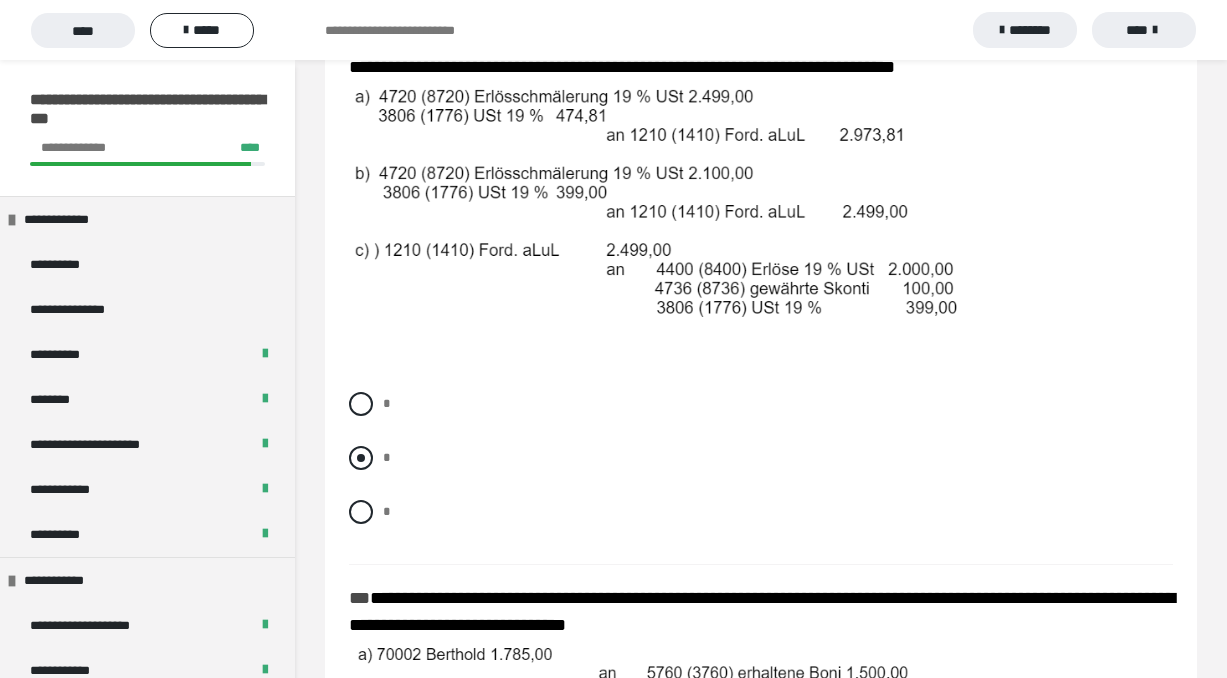 click at bounding box center [361, 458] 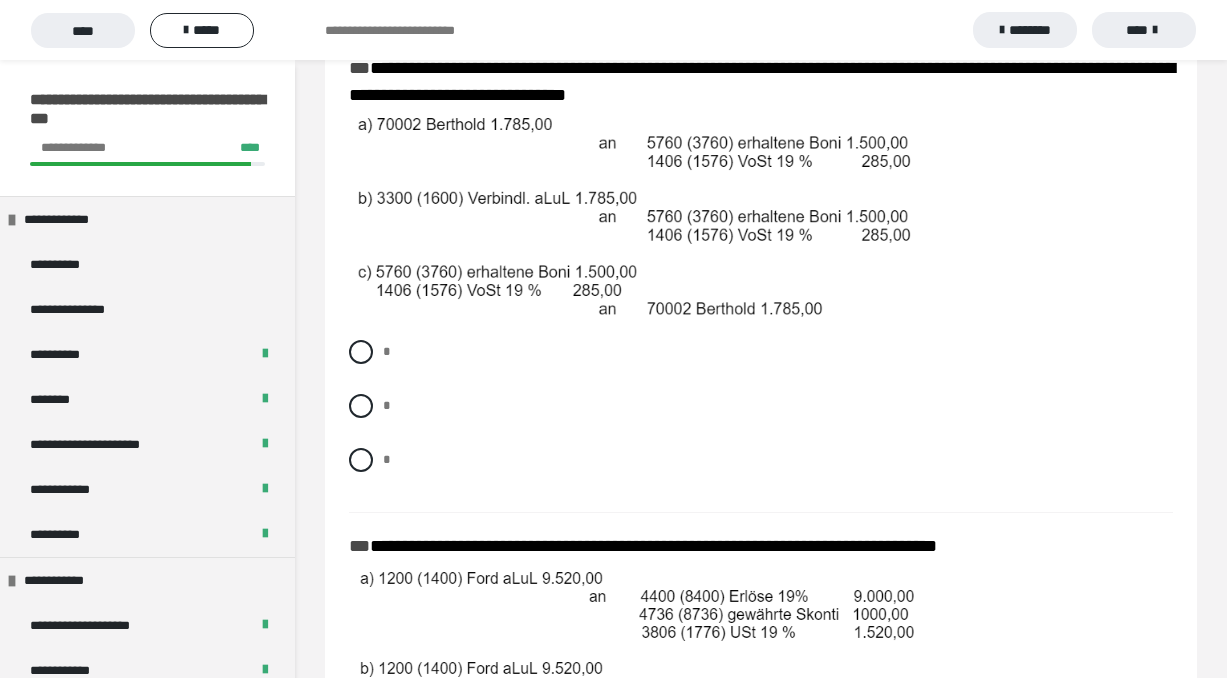 scroll, scrollTop: 2772, scrollLeft: 0, axis: vertical 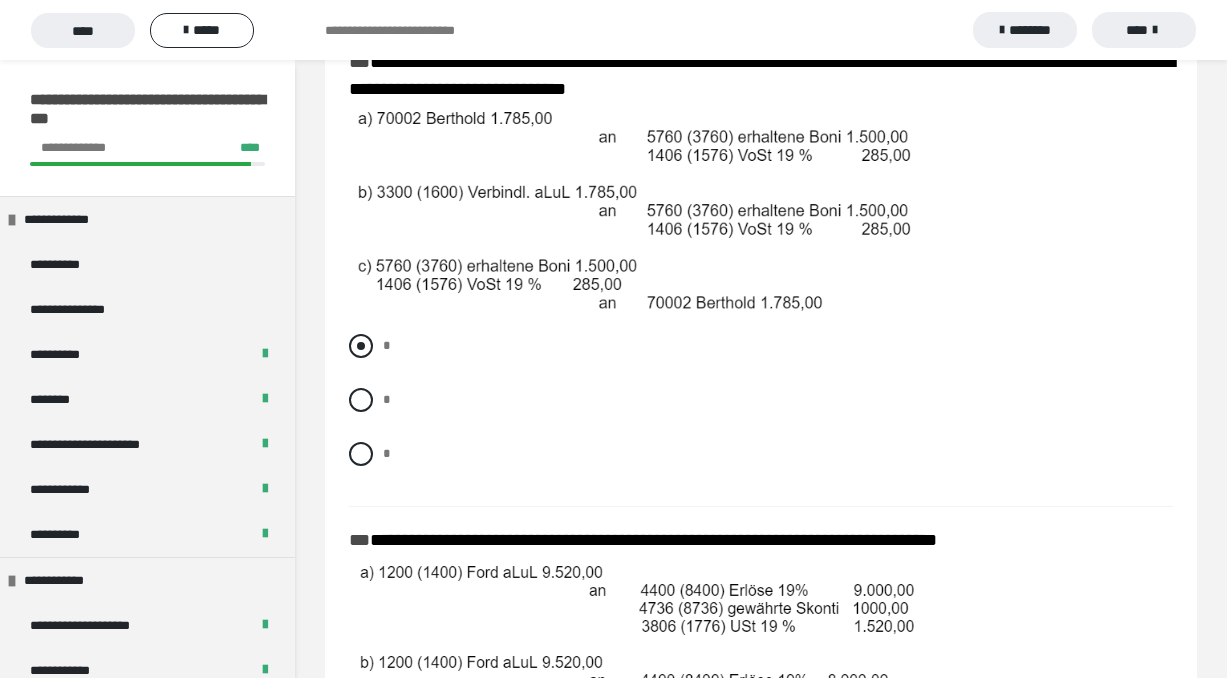 click at bounding box center (361, 346) 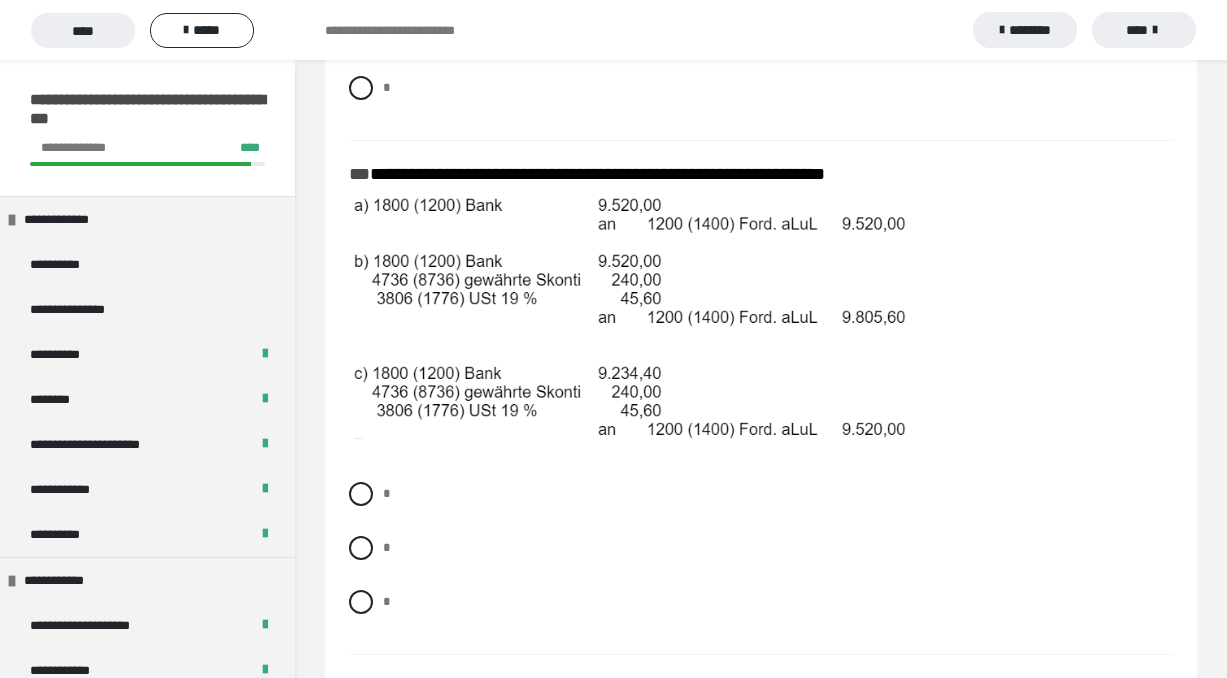 scroll, scrollTop: 3640, scrollLeft: 0, axis: vertical 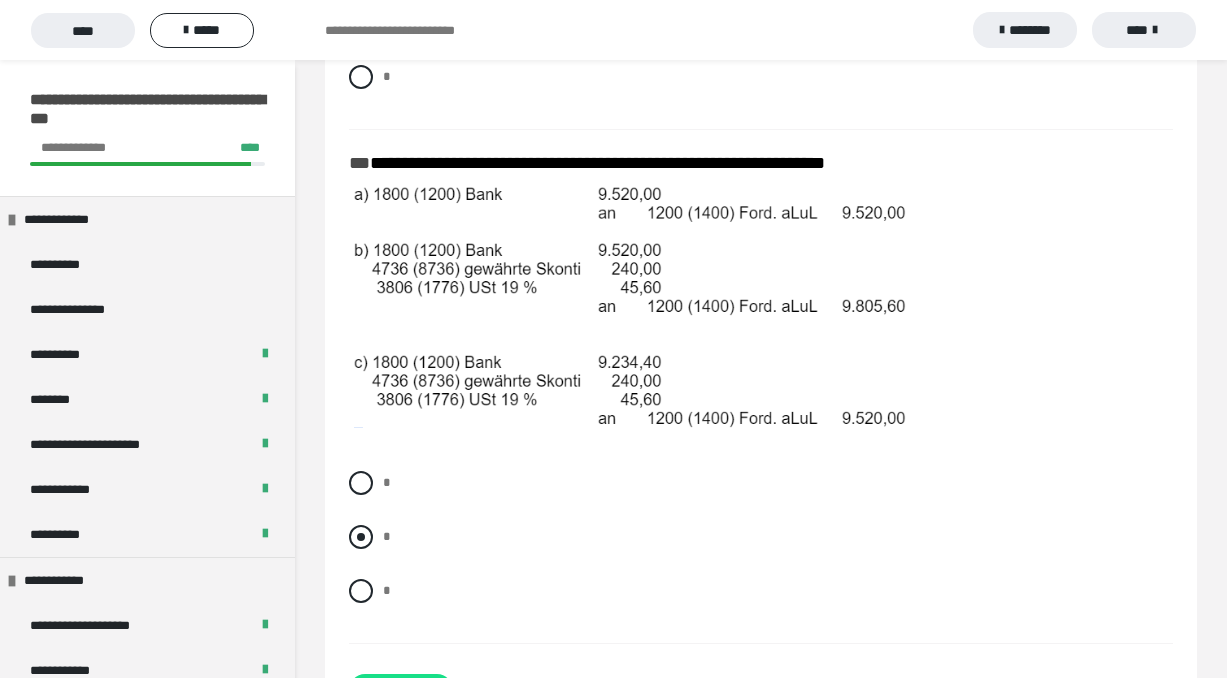 click at bounding box center (361, 537) 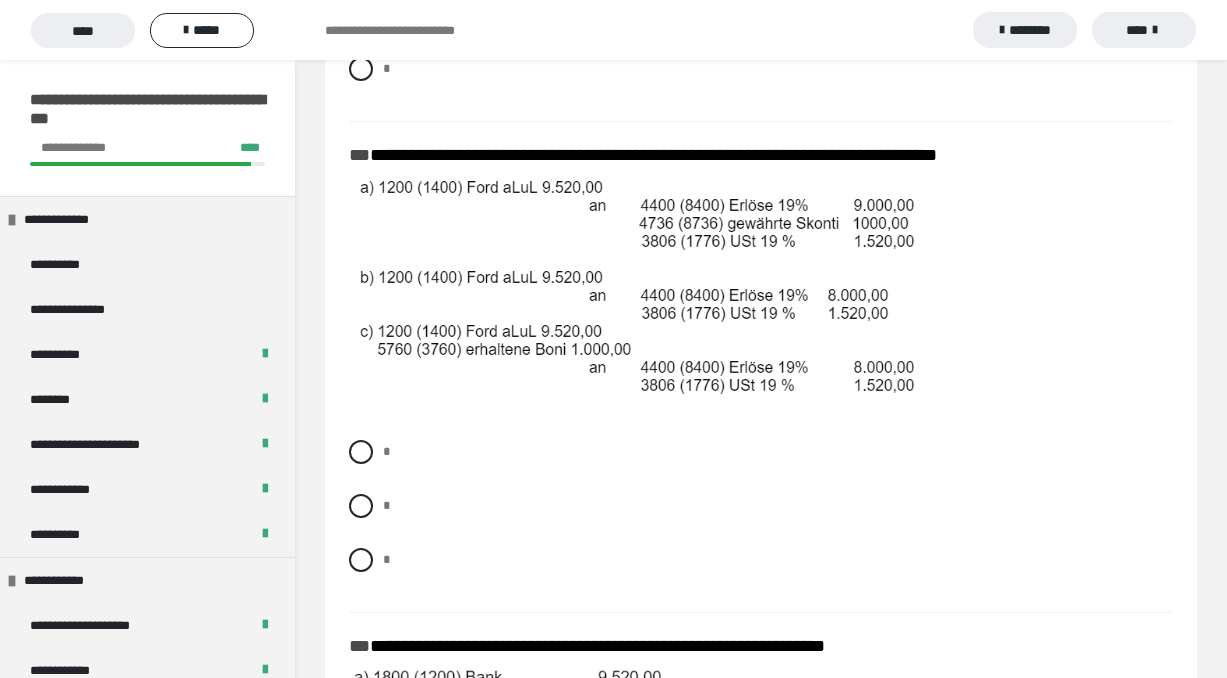 scroll, scrollTop: 3175, scrollLeft: 0, axis: vertical 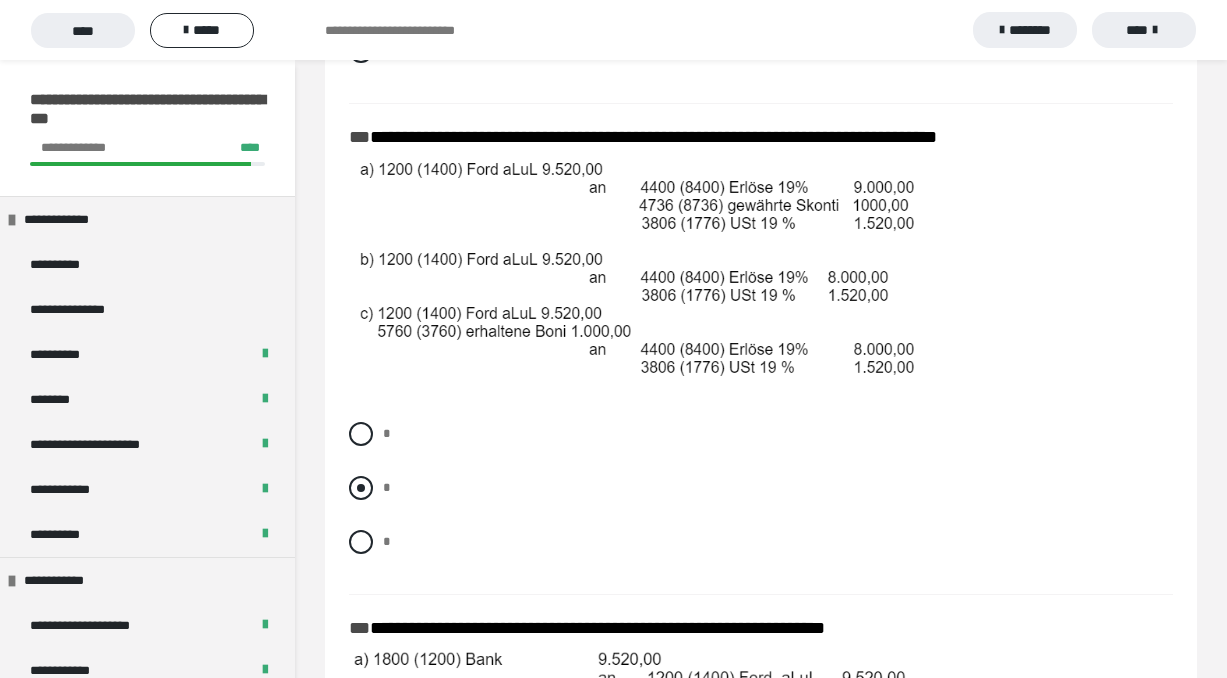 click at bounding box center (361, 488) 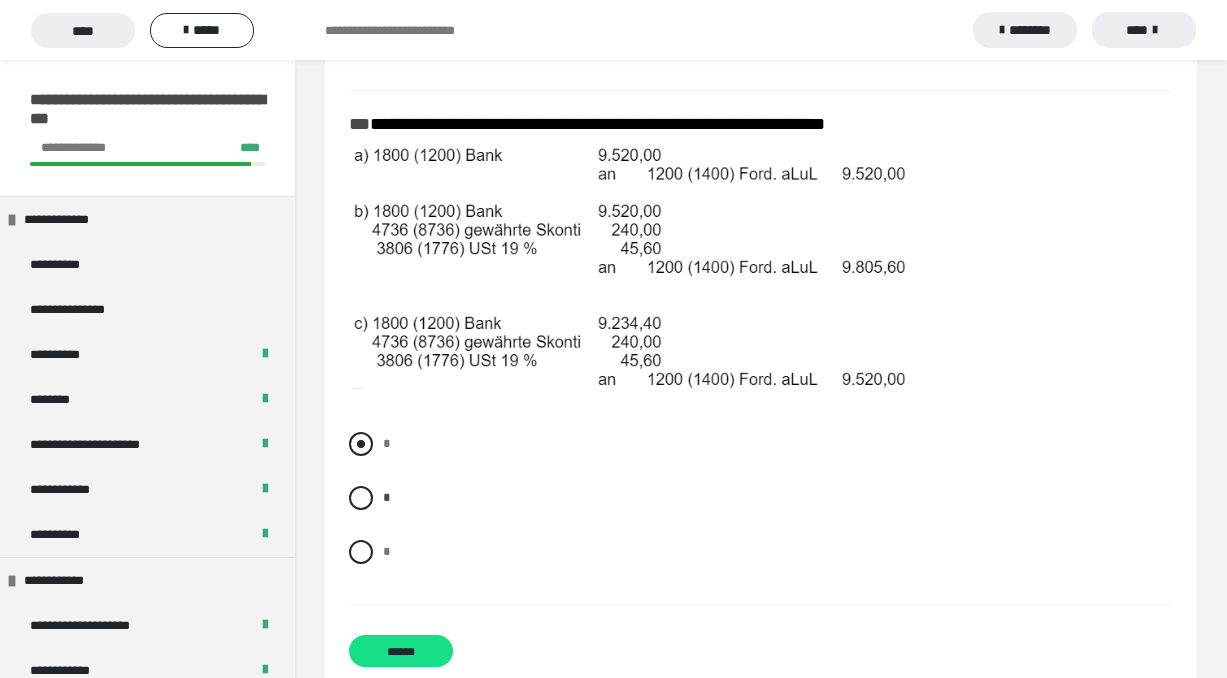 scroll, scrollTop: 3678, scrollLeft: 0, axis: vertical 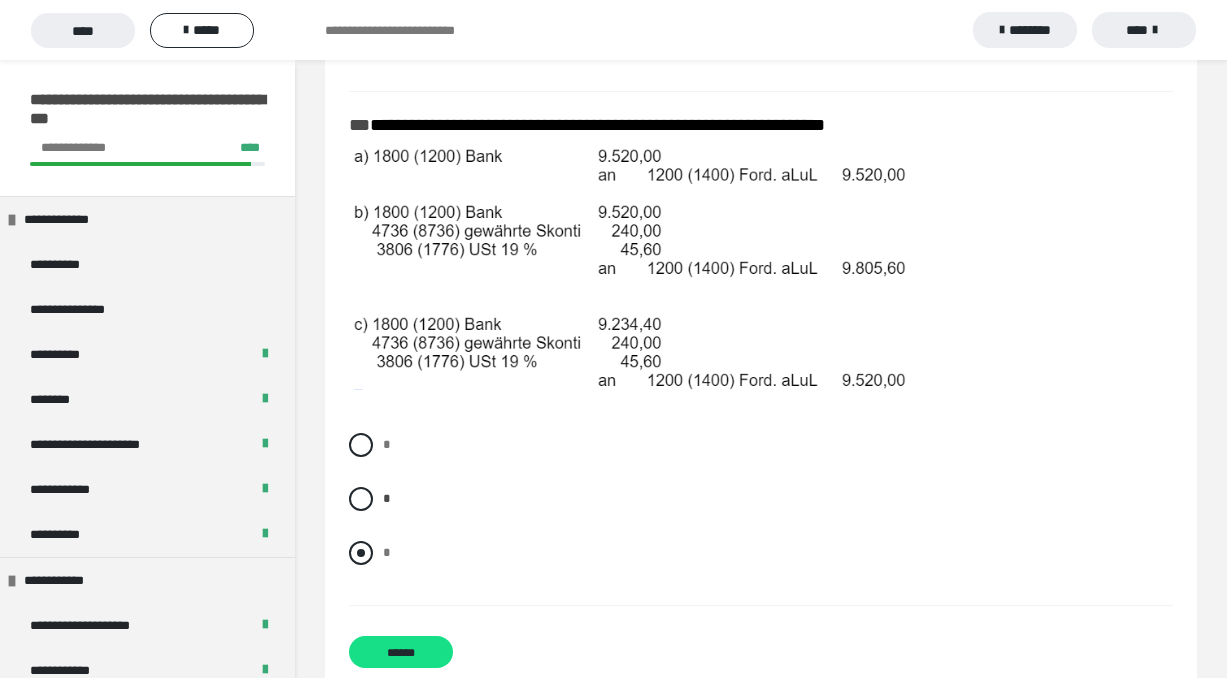 click at bounding box center (361, 553) 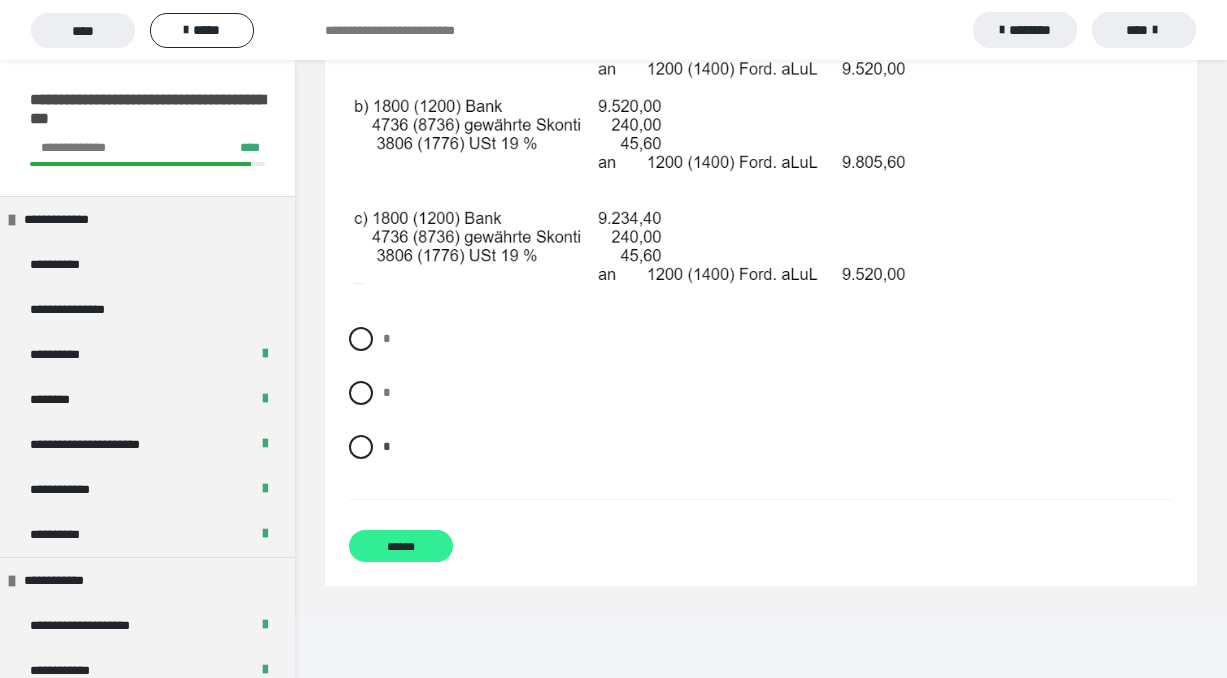 scroll, scrollTop: 3784, scrollLeft: 0, axis: vertical 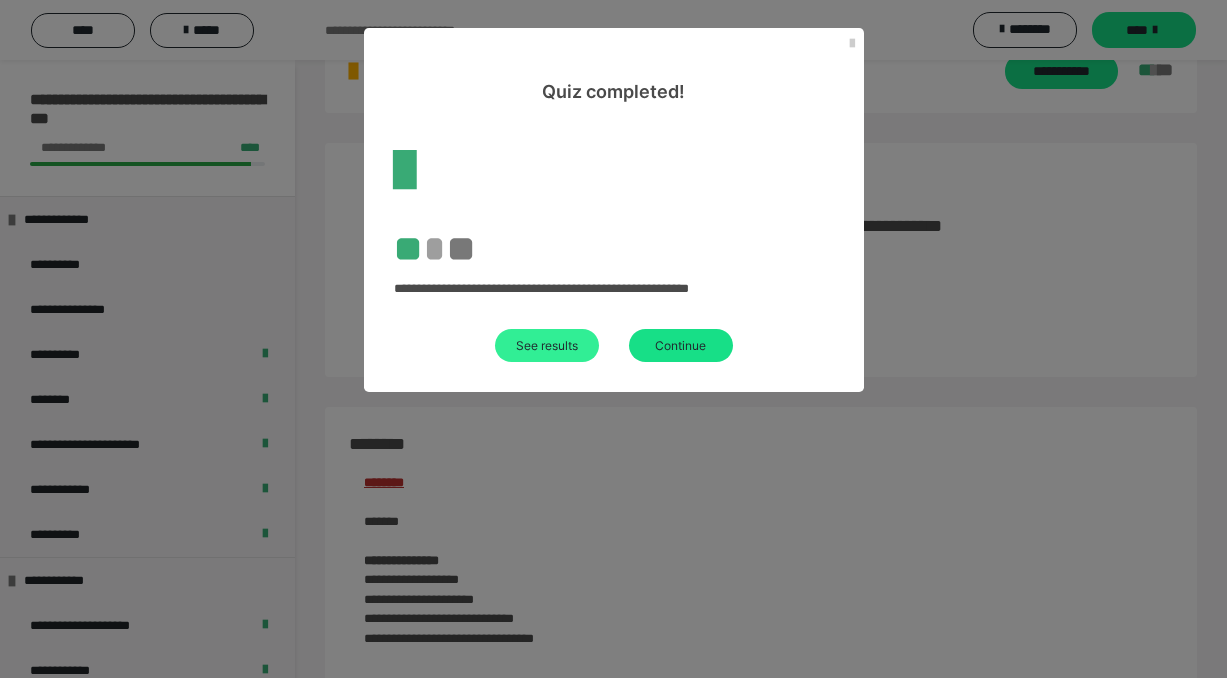 click on "See results" at bounding box center (547, 345) 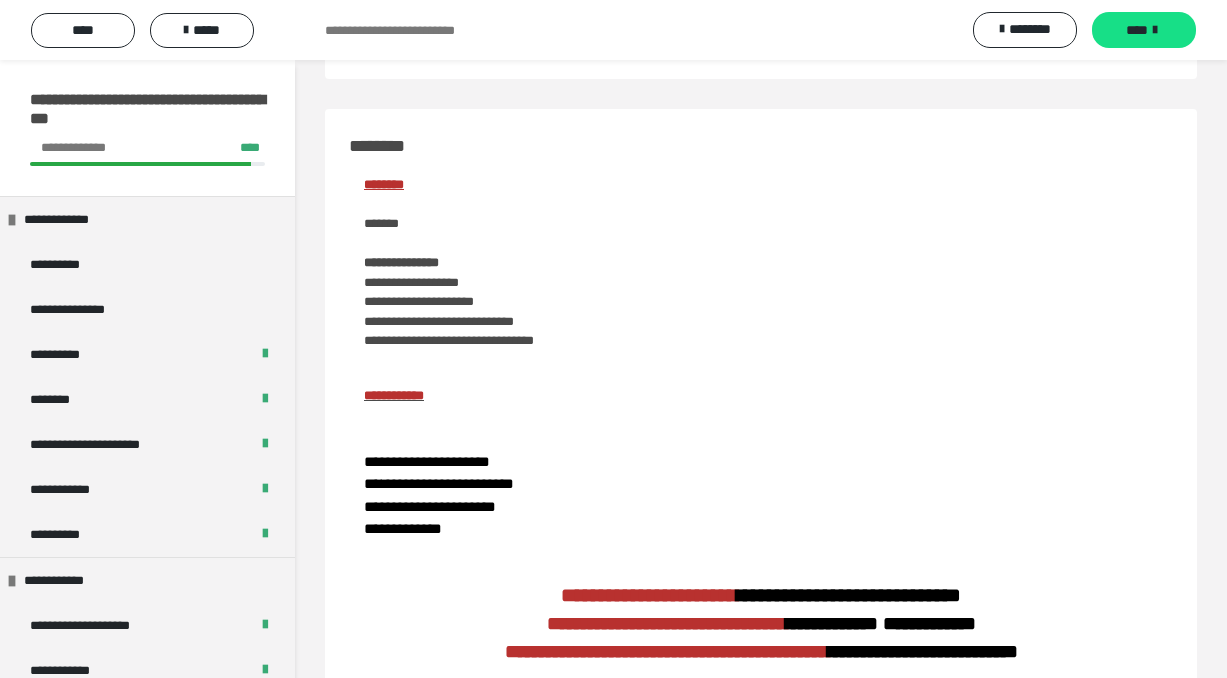 scroll, scrollTop: 3428, scrollLeft: 0, axis: vertical 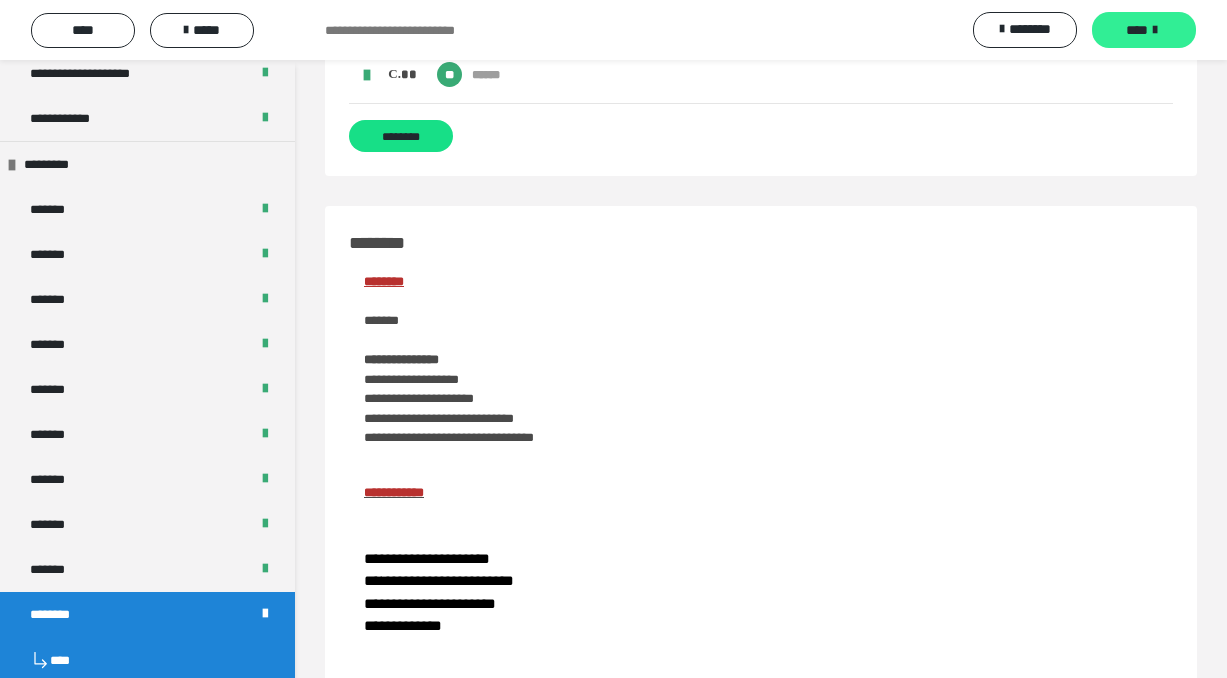 click on "****" at bounding box center [1137, 30] 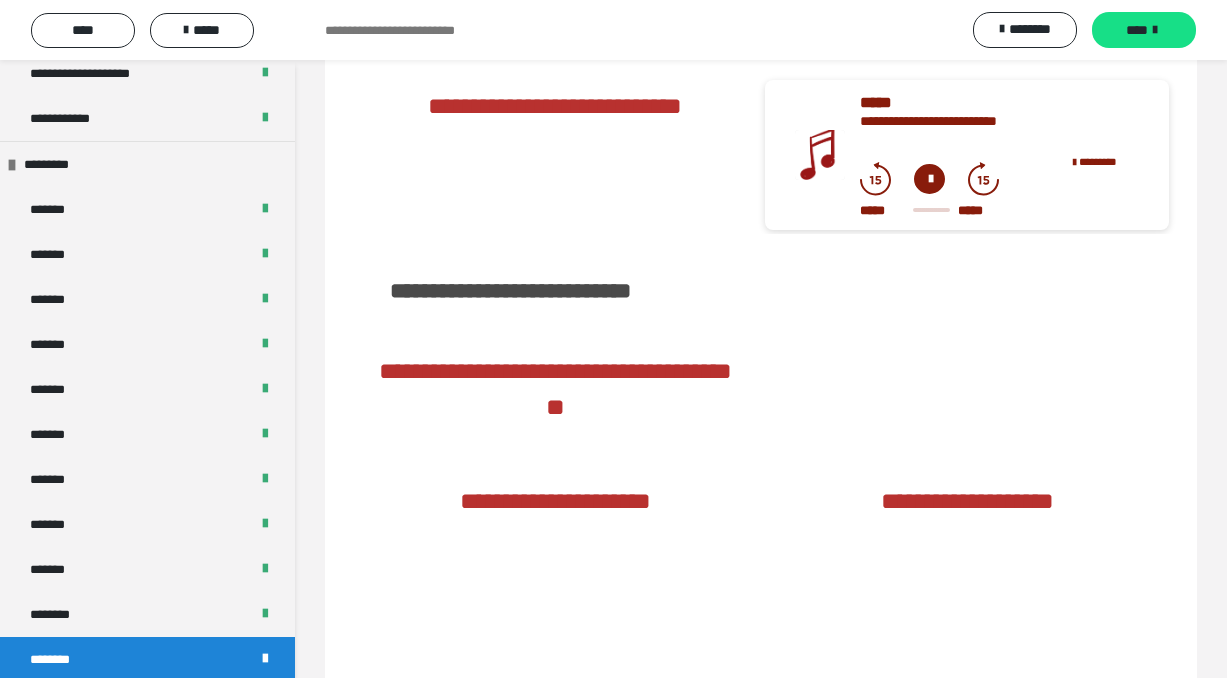 scroll, scrollTop: 2741, scrollLeft: 0, axis: vertical 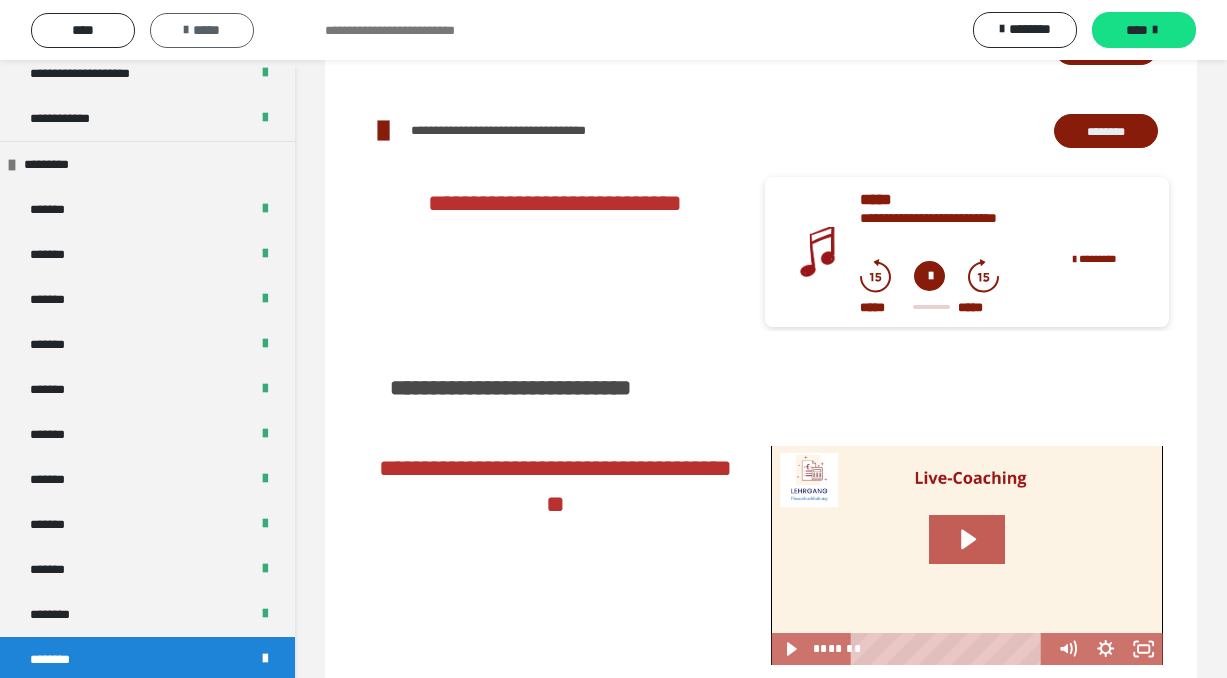 click on "*****" at bounding box center [202, 30] 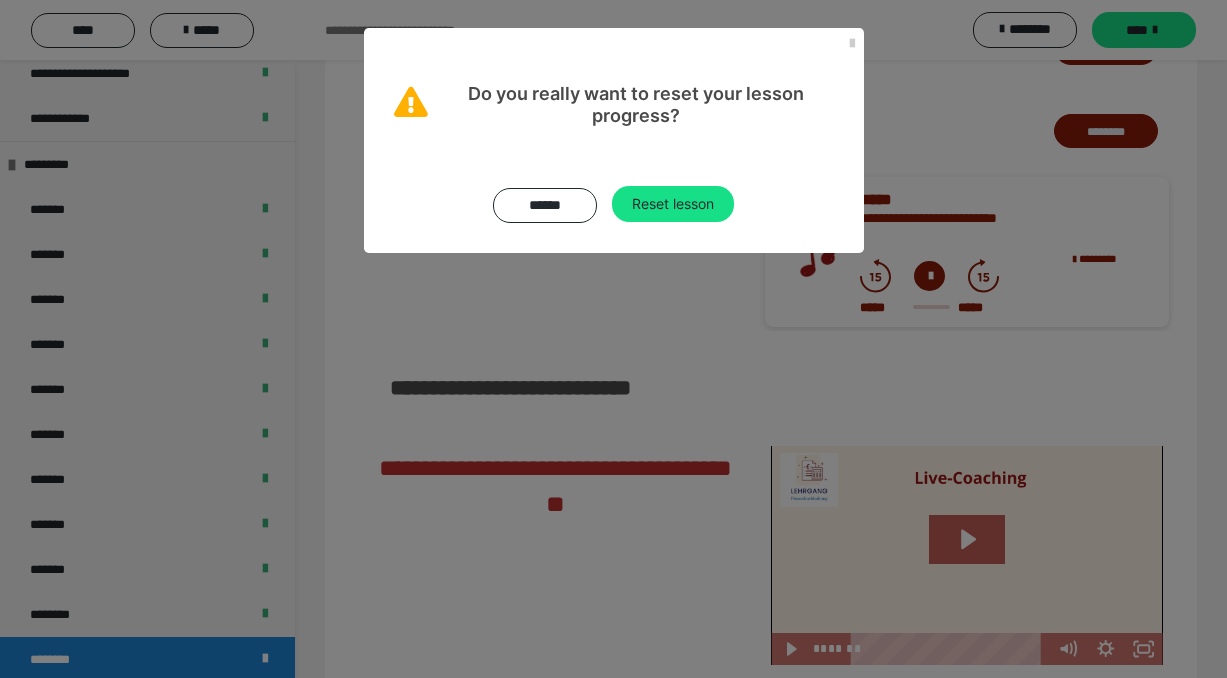 click on "****** Reset lesson" at bounding box center [614, 189] 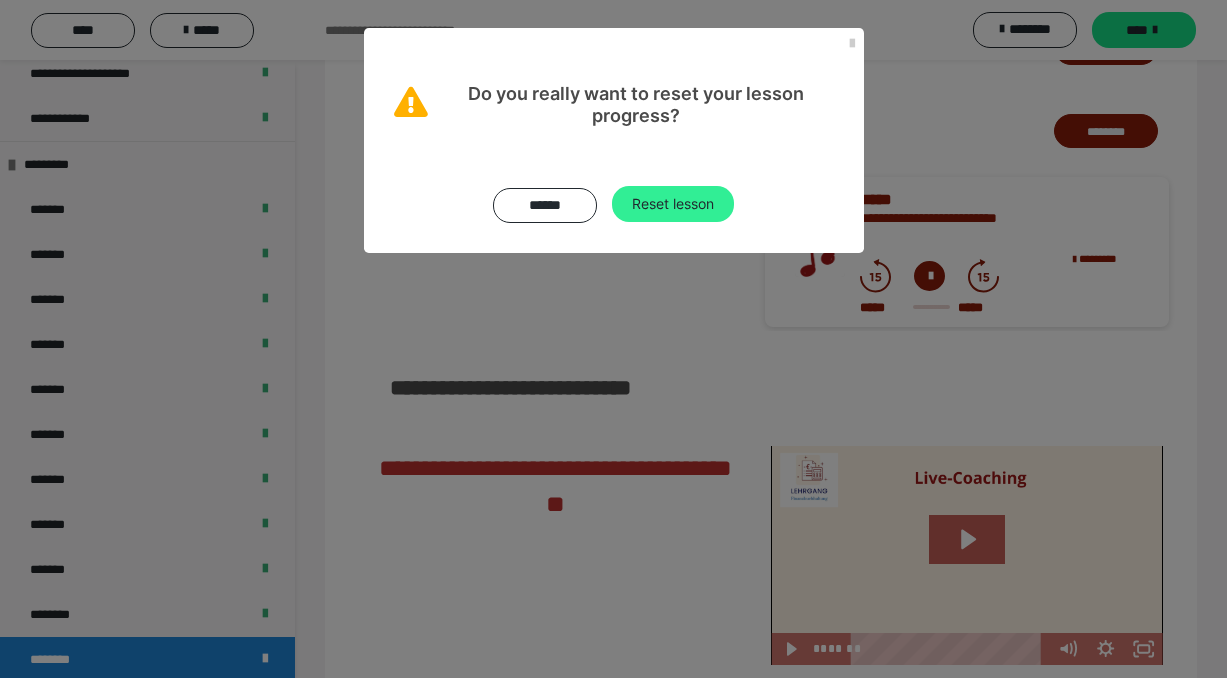 click on "Reset lesson" at bounding box center (673, 204) 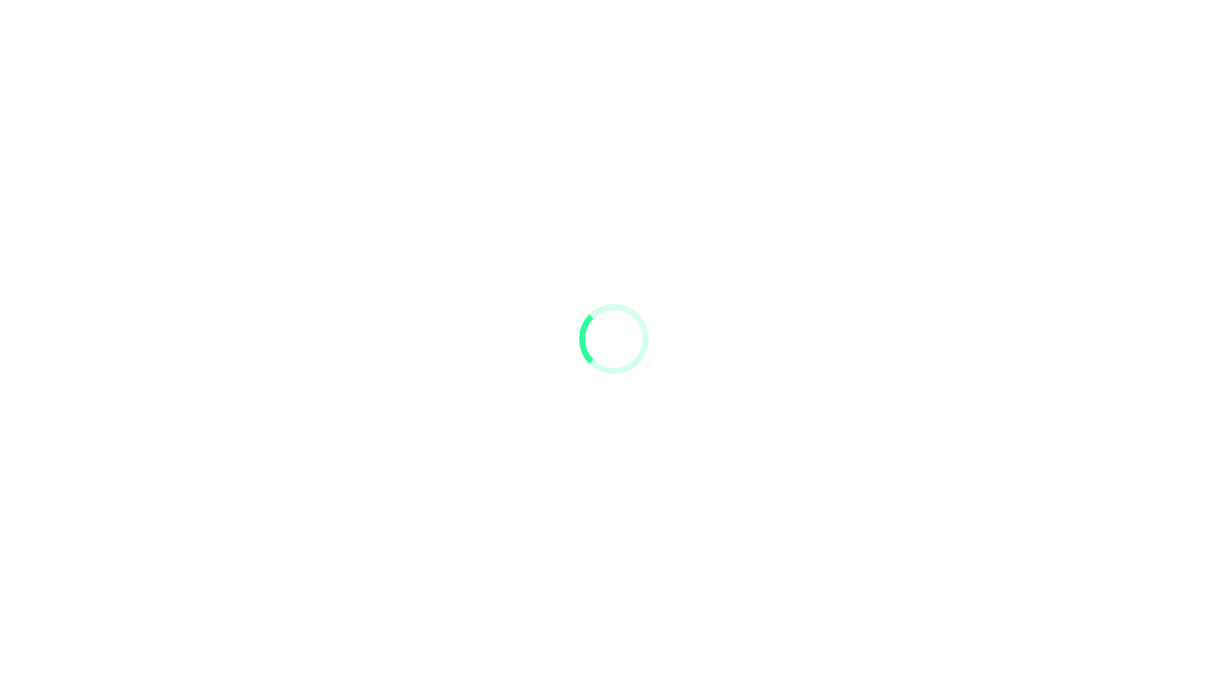scroll, scrollTop: 0, scrollLeft: 0, axis: both 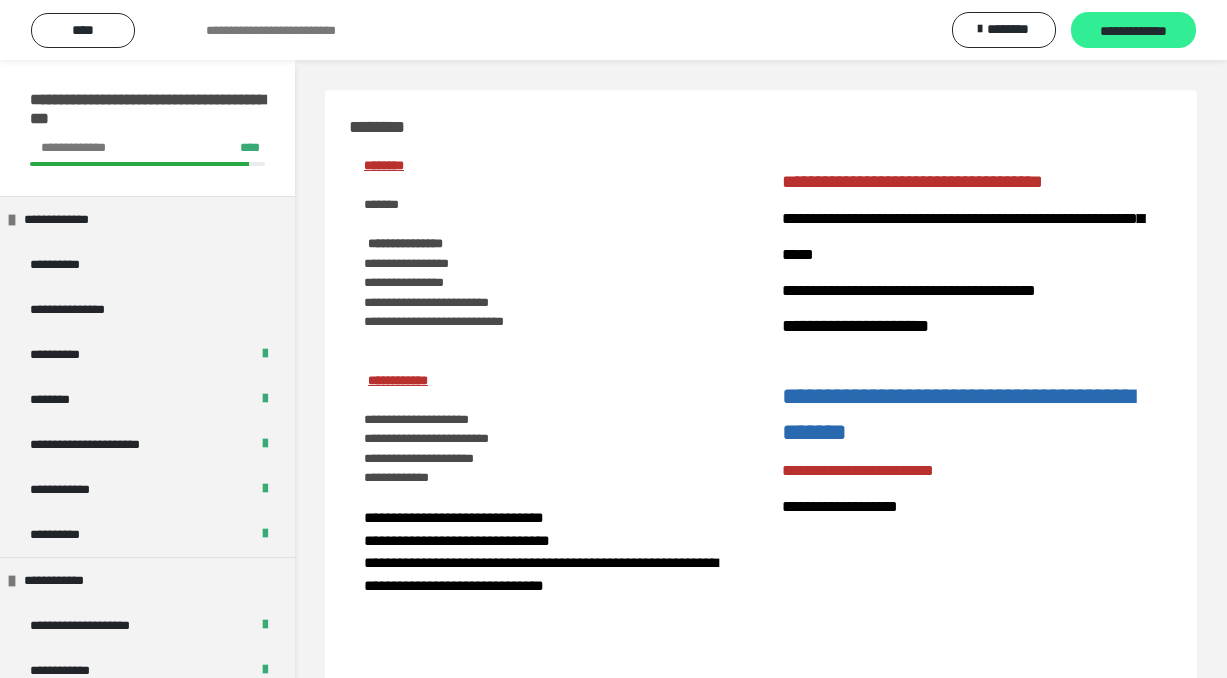 click on "**********" at bounding box center (1133, 31) 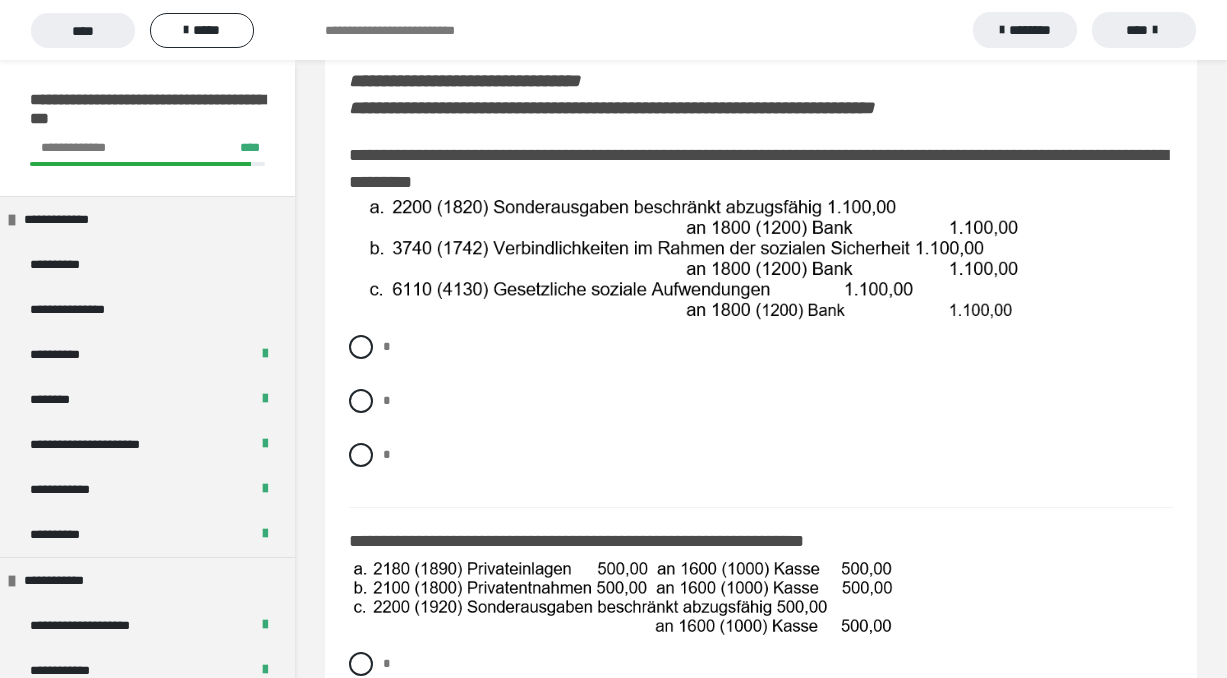 scroll, scrollTop: 262, scrollLeft: 0, axis: vertical 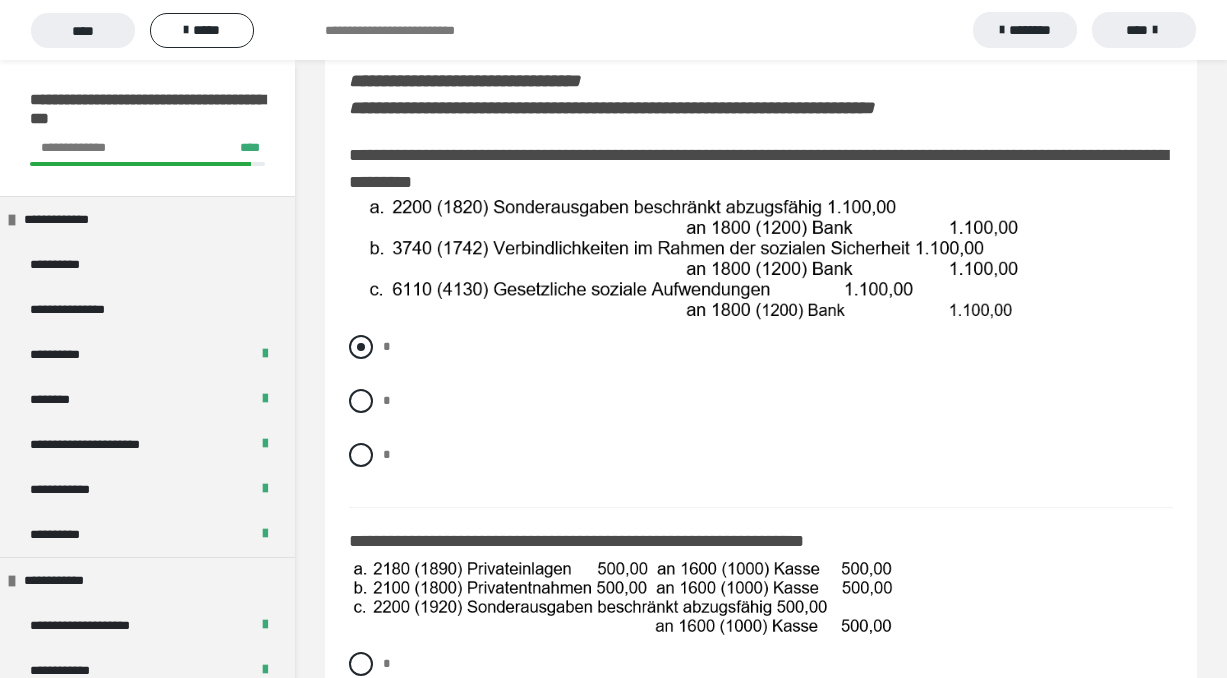 click at bounding box center [361, 347] 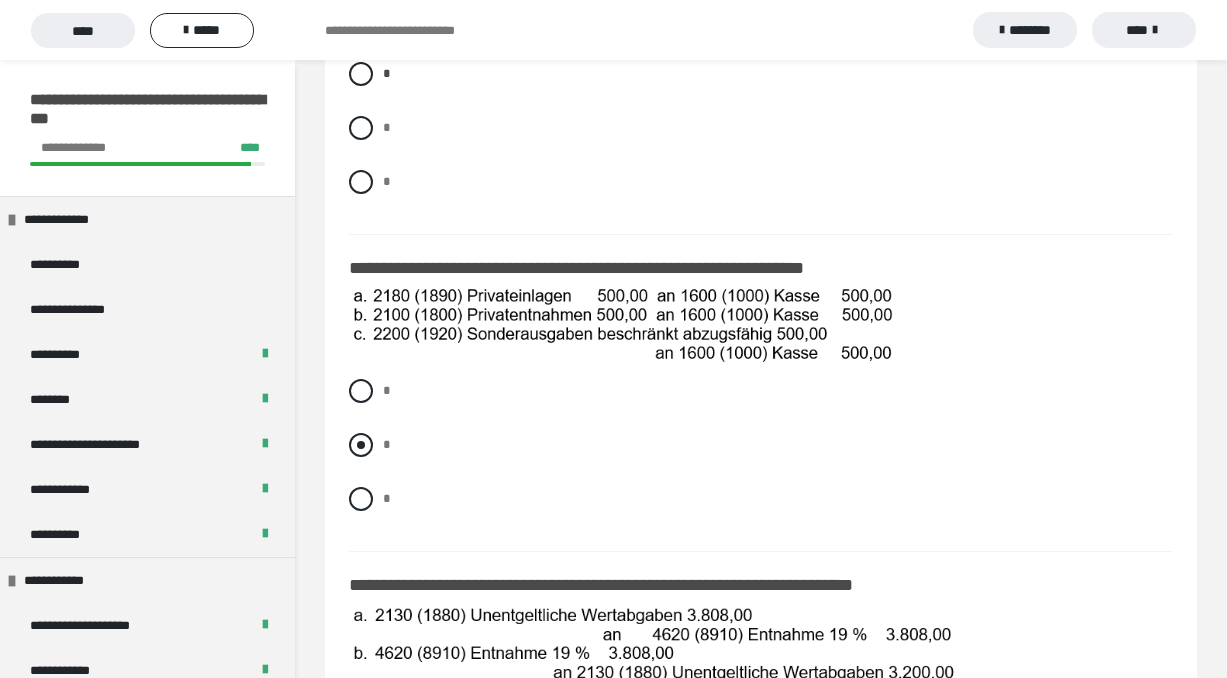 scroll, scrollTop: 538, scrollLeft: 0, axis: vertical 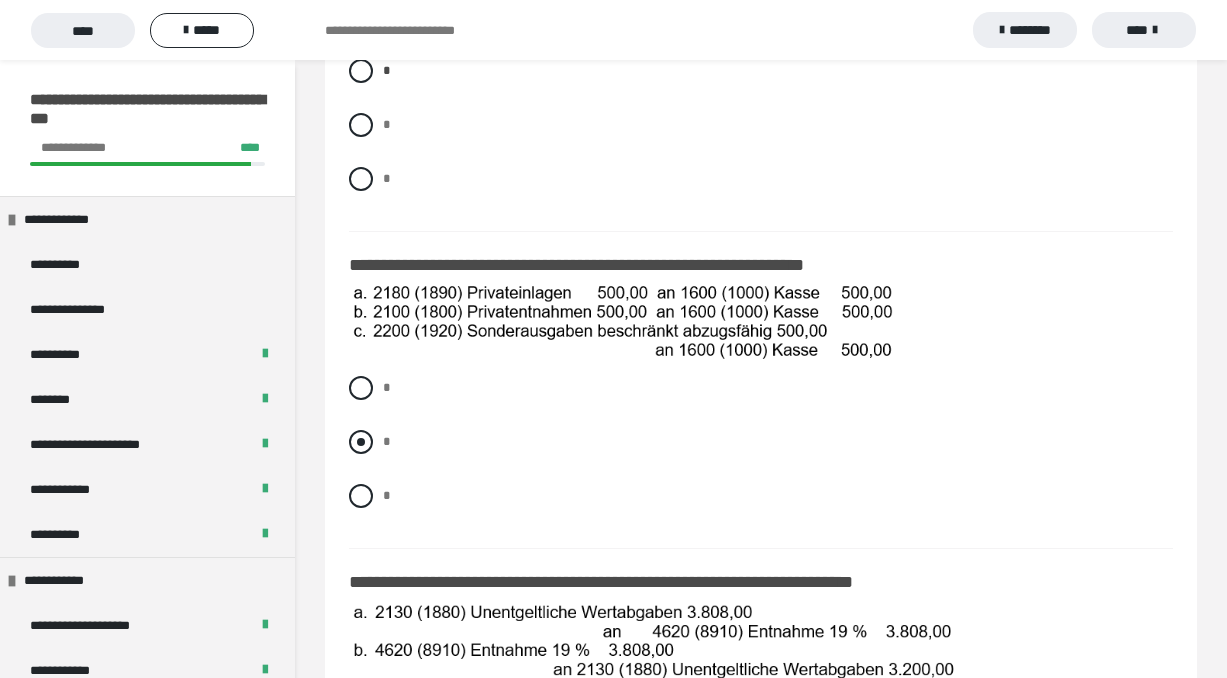 click at bounding box center [361, 442] 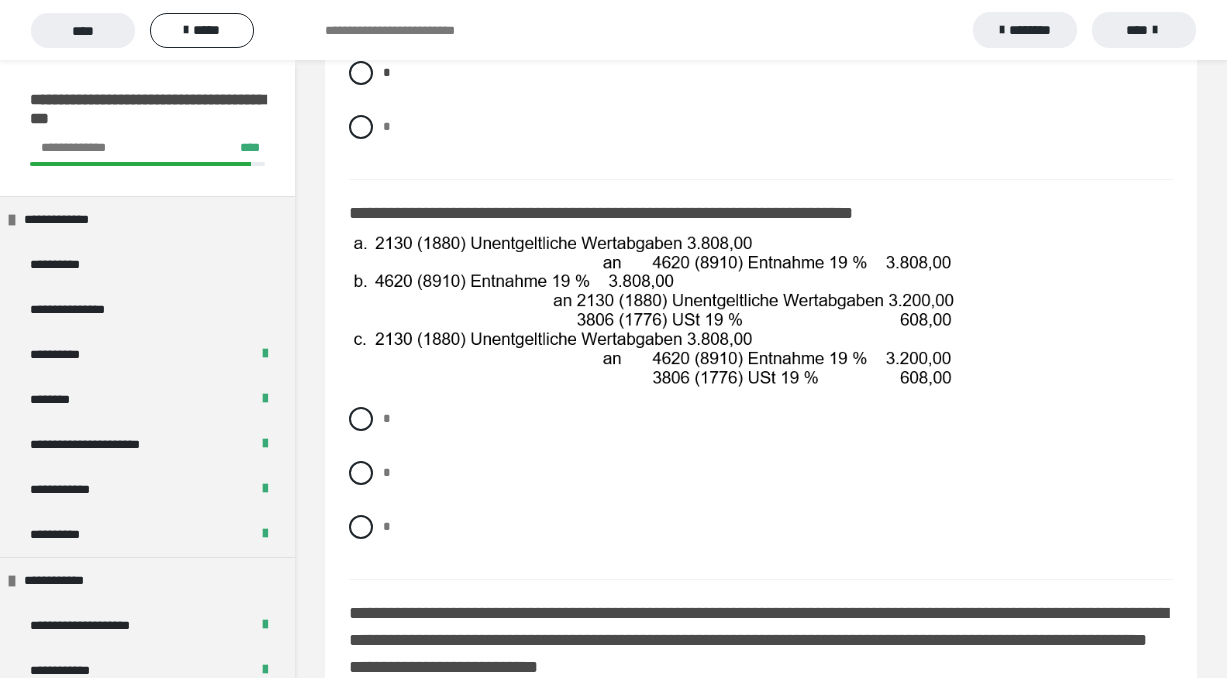 scroll, scrollTop: 906, scrollLeft: 0, axis: vertical 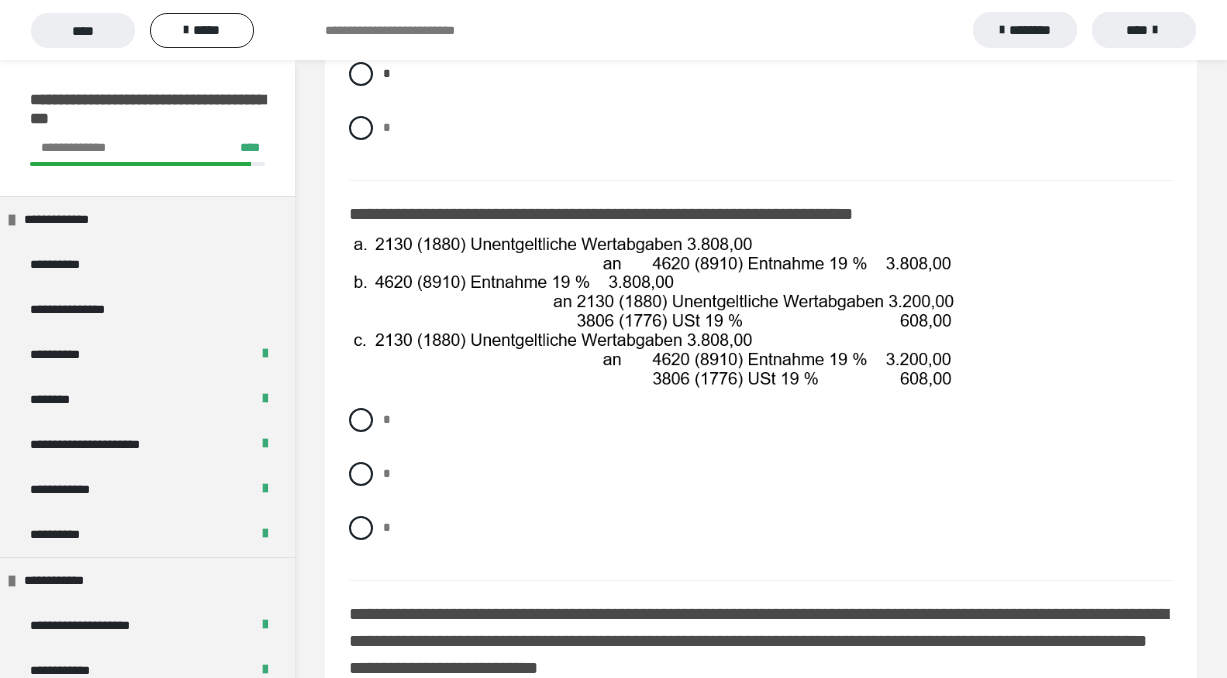 click on "* * *" at bounding box center [761, 489] 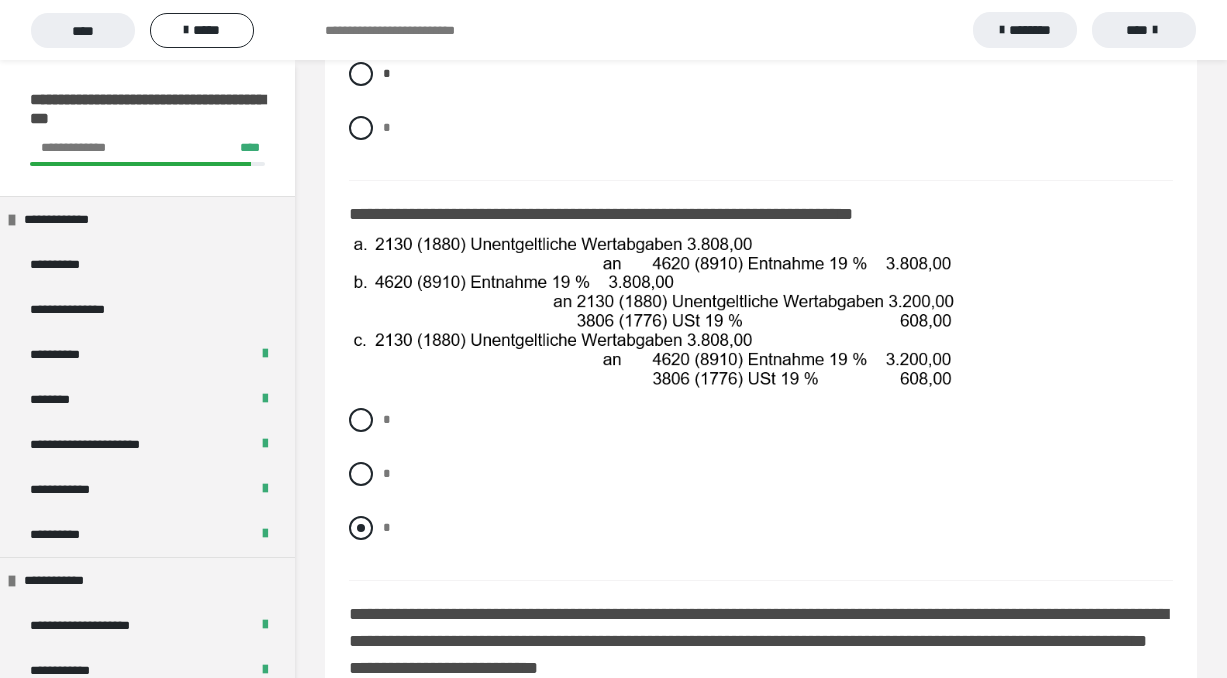 click at bounding box center (361, 528) 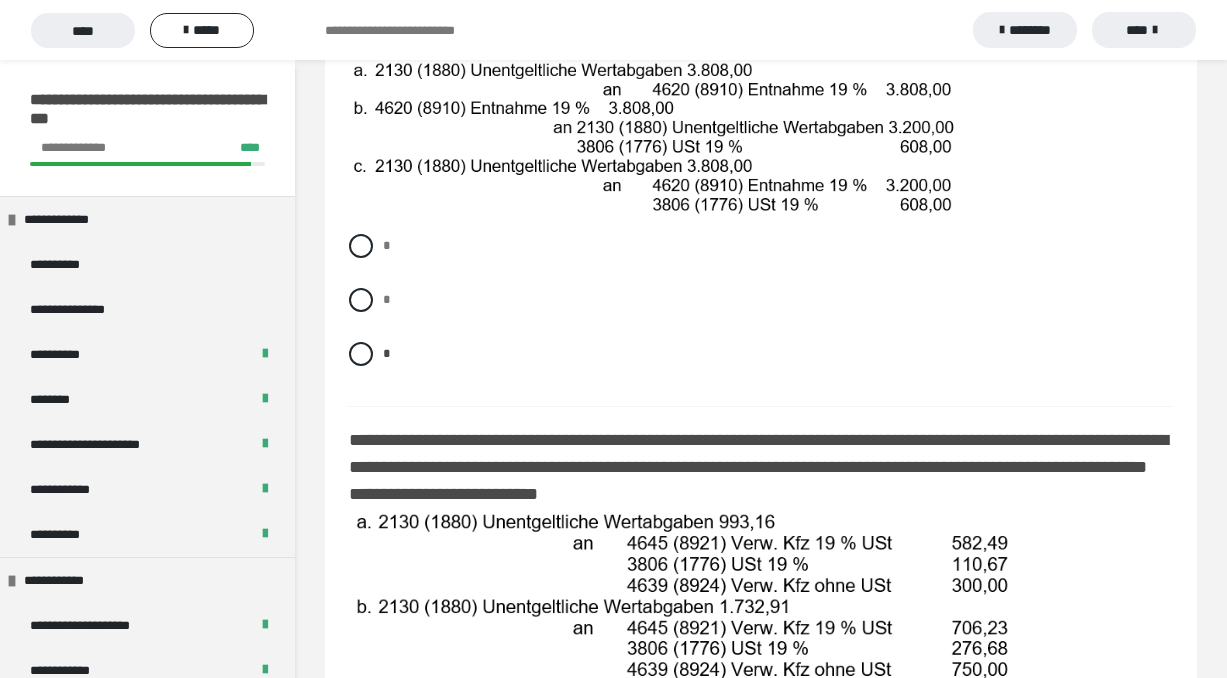 scroll, scrollTop: 1067, scrollLeft: 0, axis: vertical 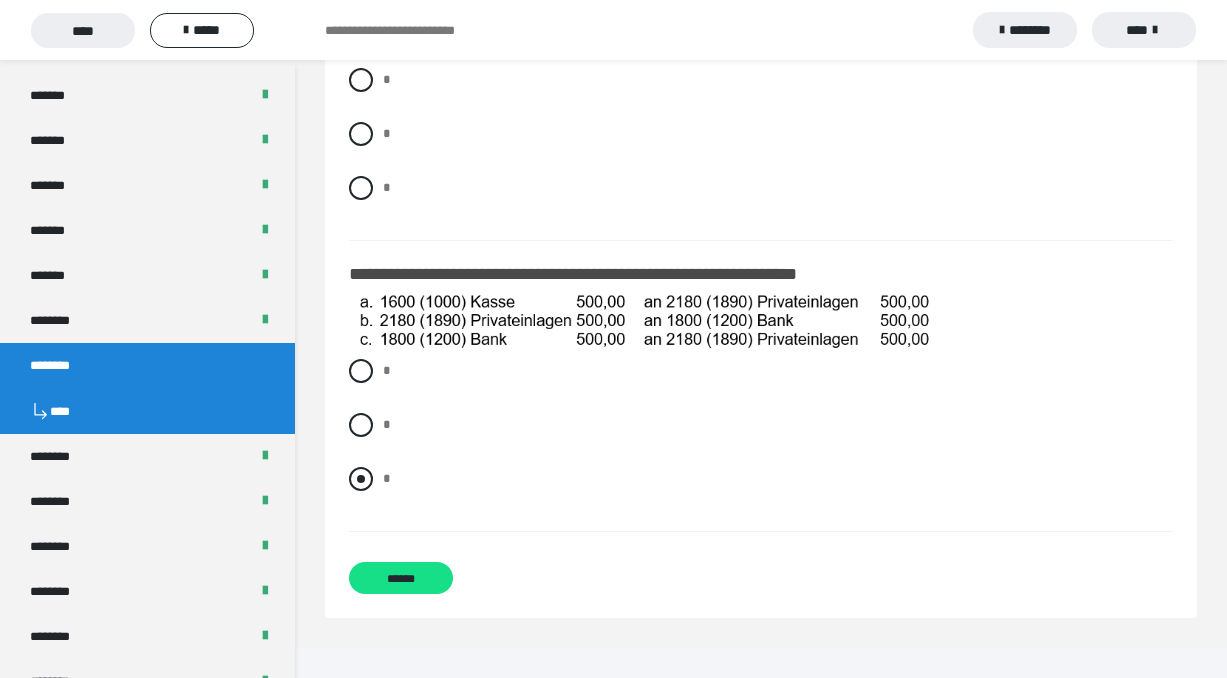 click at bounding box center [361, 479] 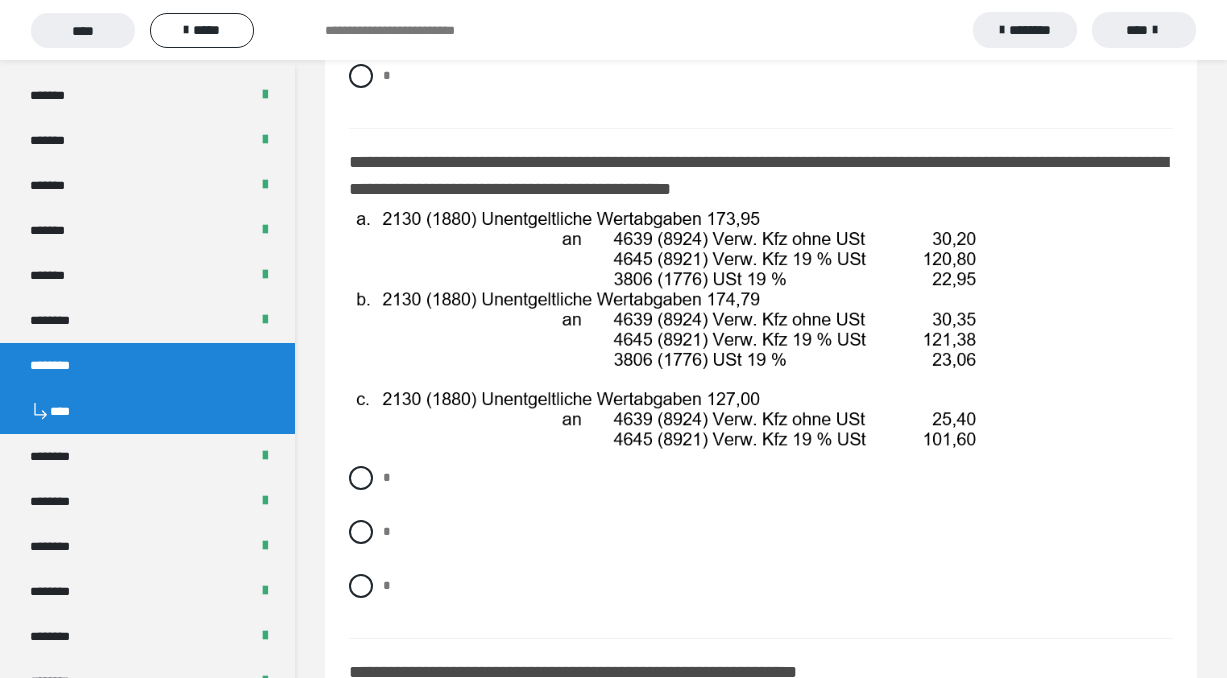 scroll, scrollTop: 2408, scrollLeft: 0, axis: vertical 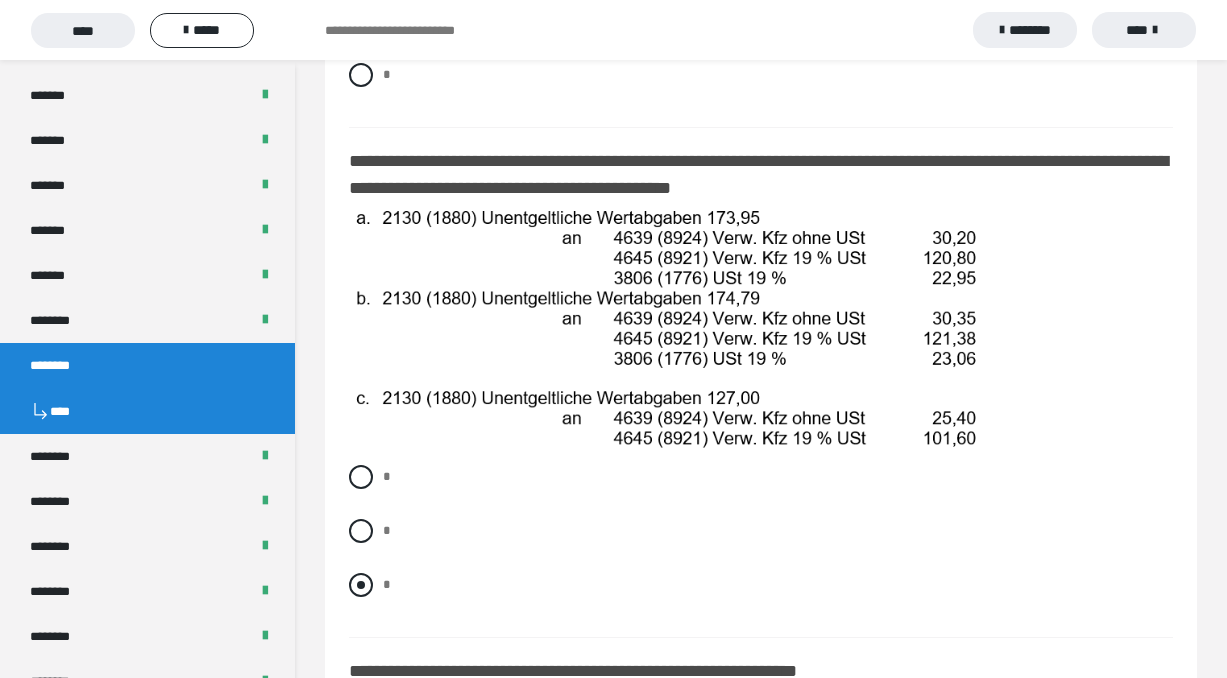 click at bounding box center [361, 585] 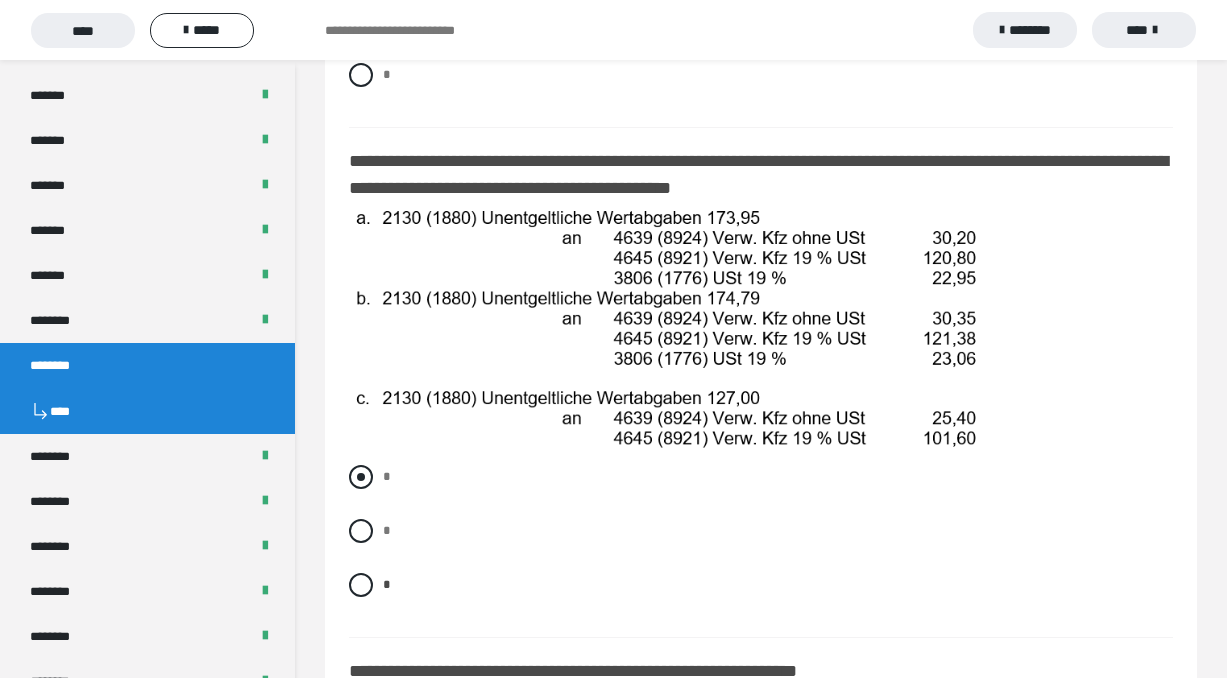 click at bounding box center (361, 477) 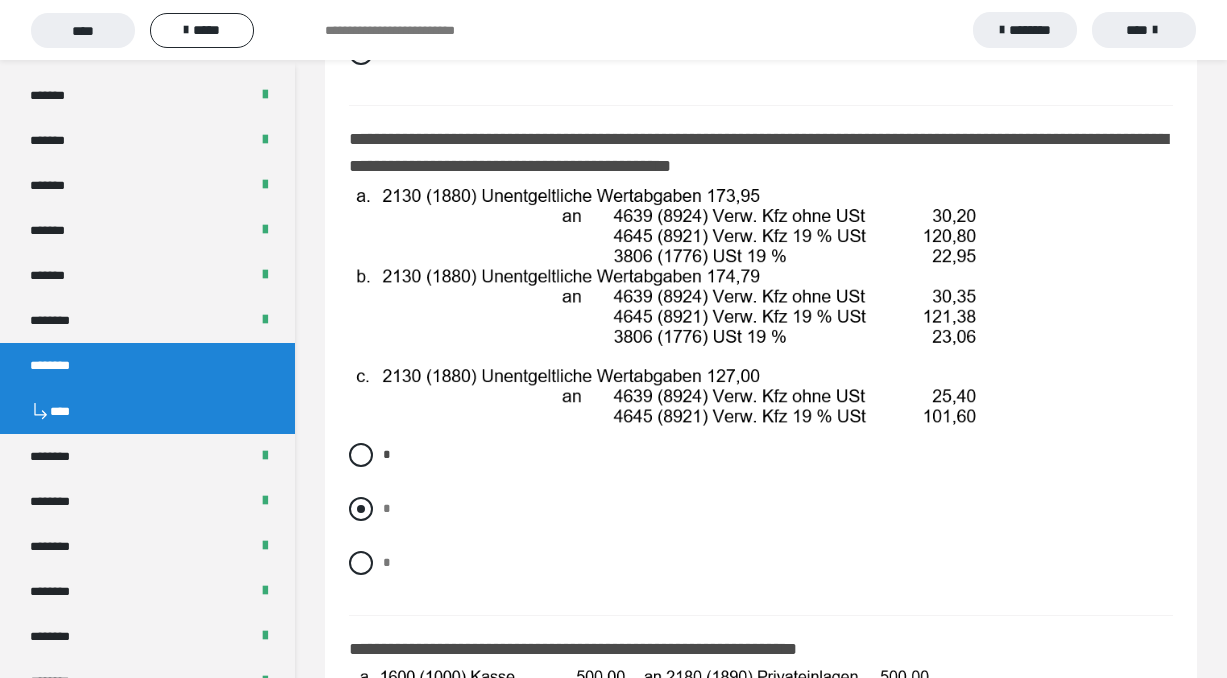 scroll, scrollTop: 2442, scrollLeft: 0, axis: vertical 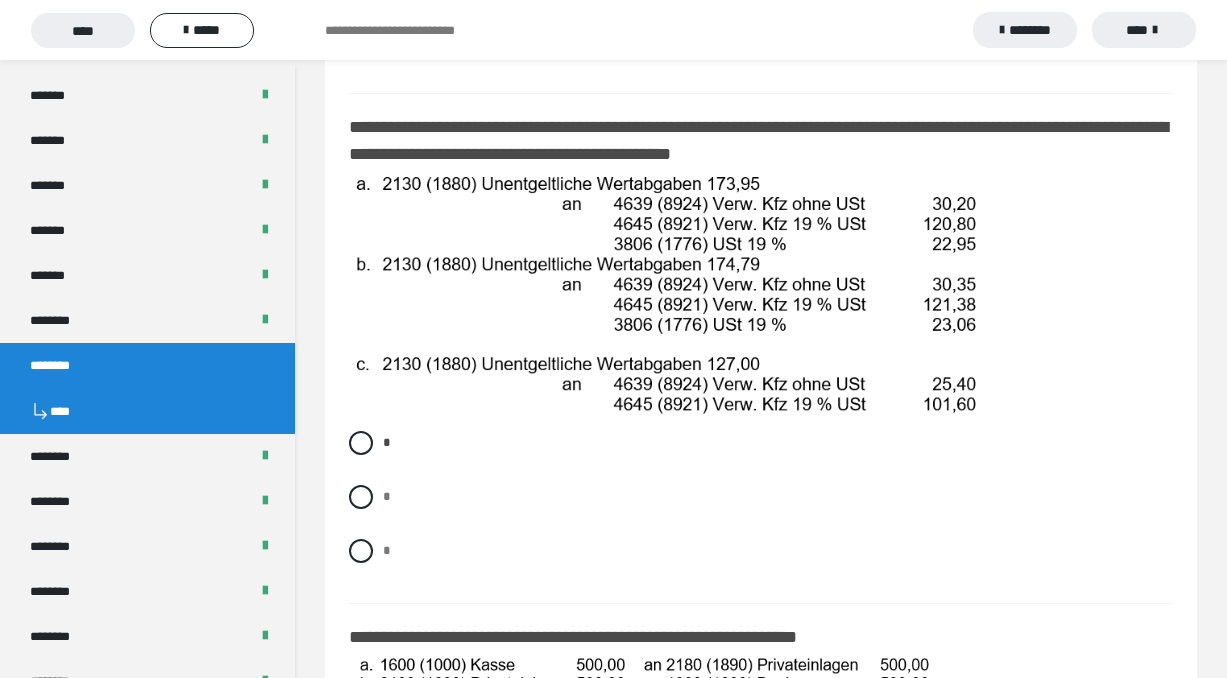 click on "*" at bounding box center [761, 551] 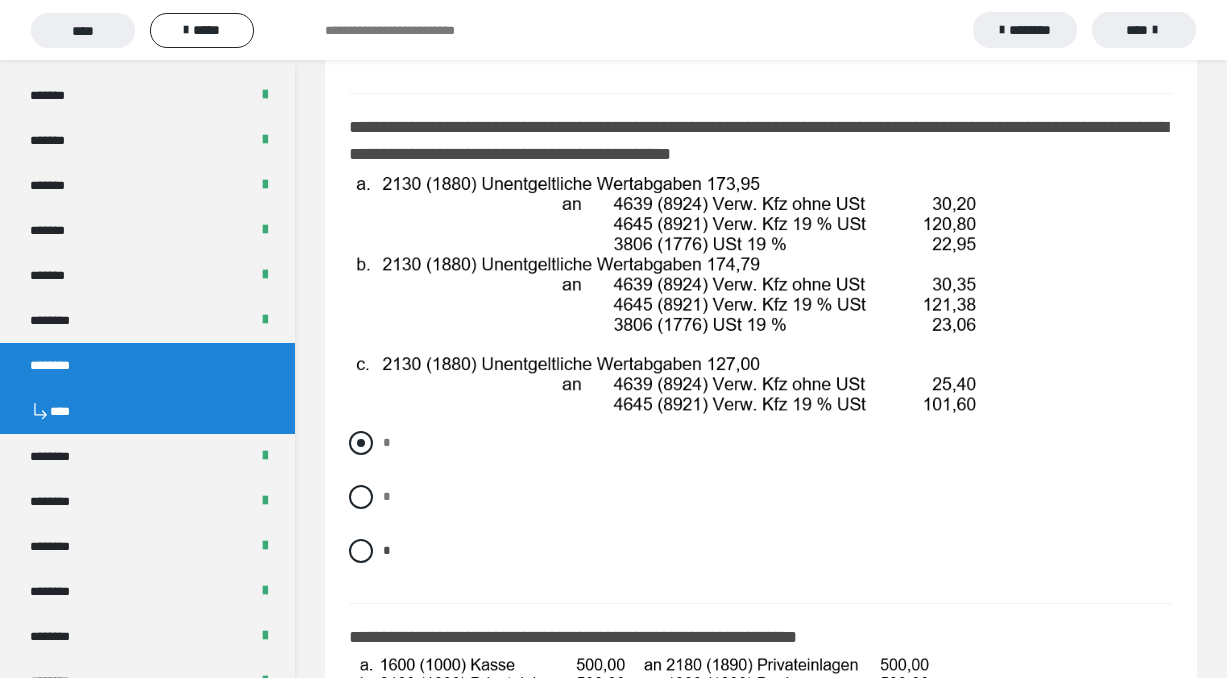 click at bounding box center [361, 443] 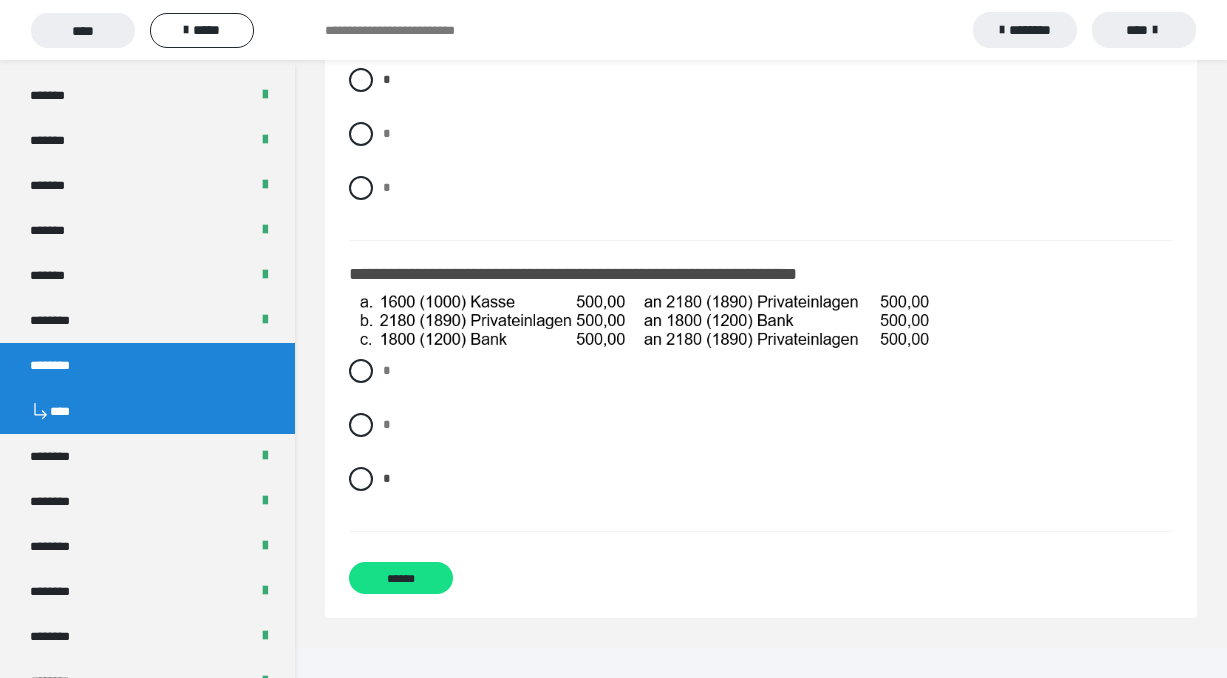 scroll, scrollTop: 2805, scrollLeft: 0, axis: vertical 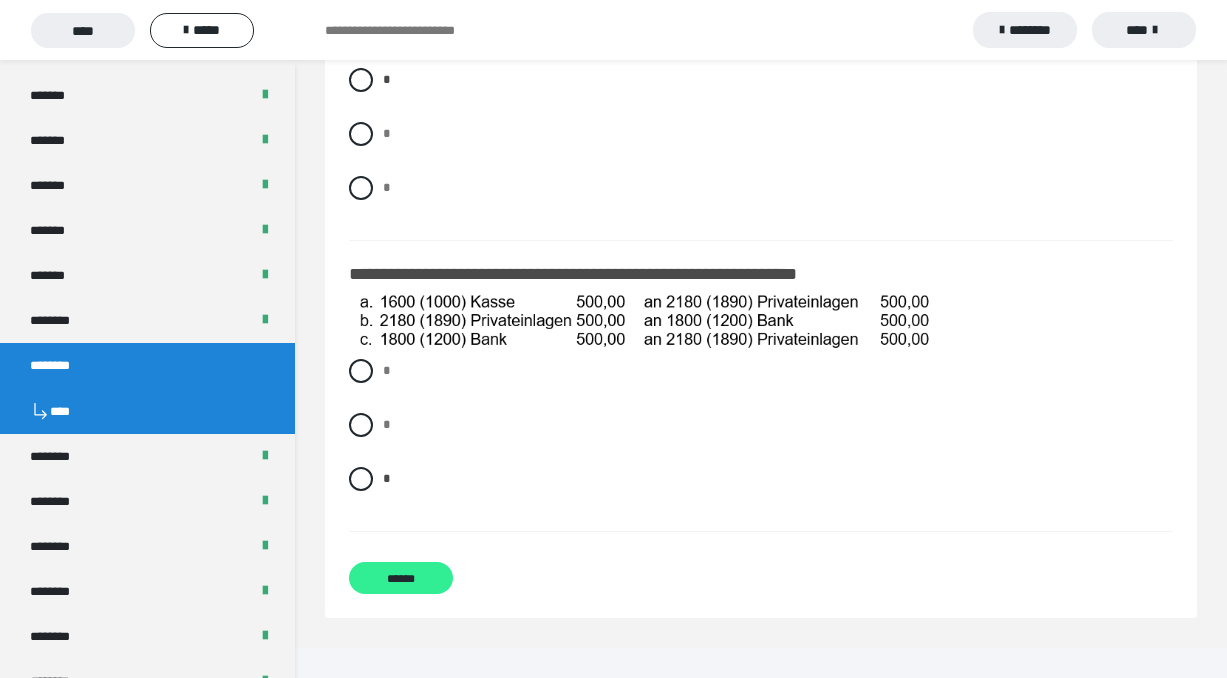 click on "******" at bounding box center [401, 578] 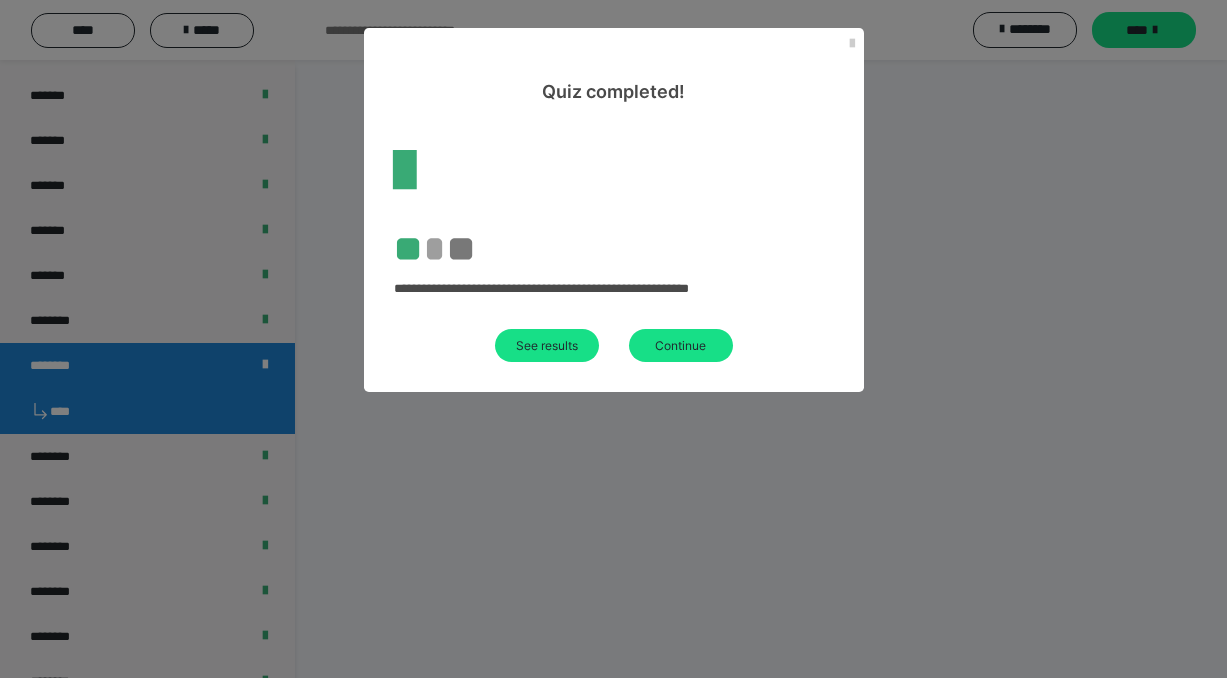 scroll, scrollTop: 60, scrollLeft: 0, axis: vertical 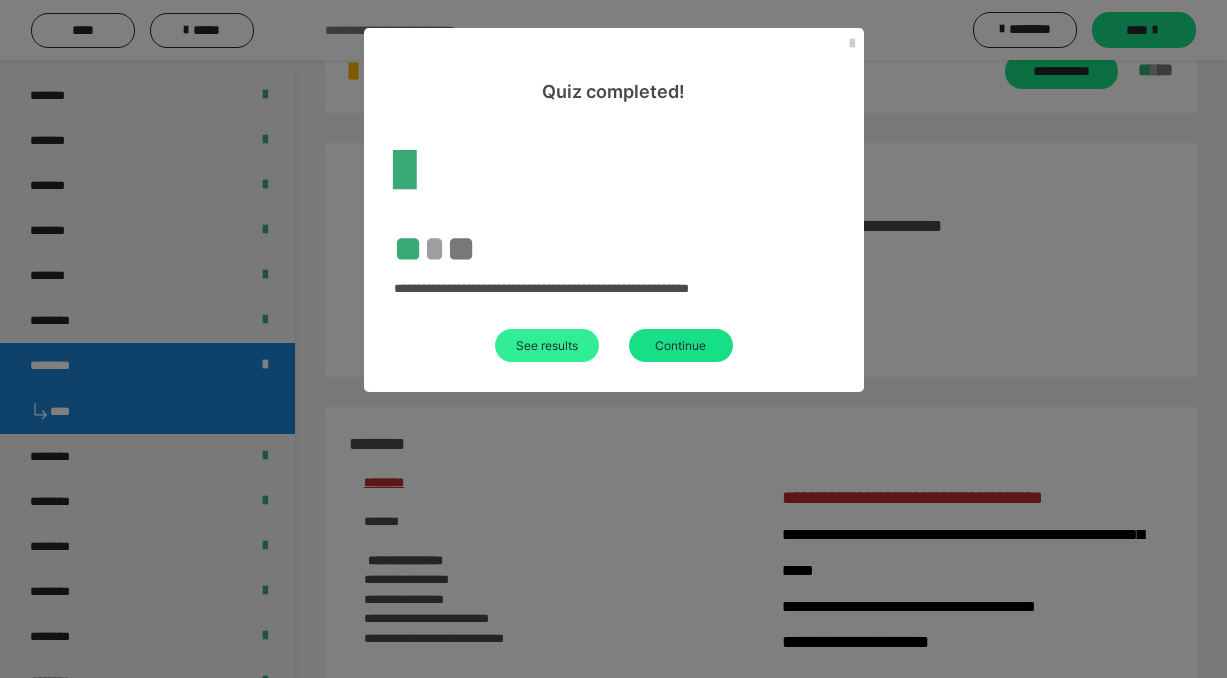 click on "See results" at bounding box center [547, 345] 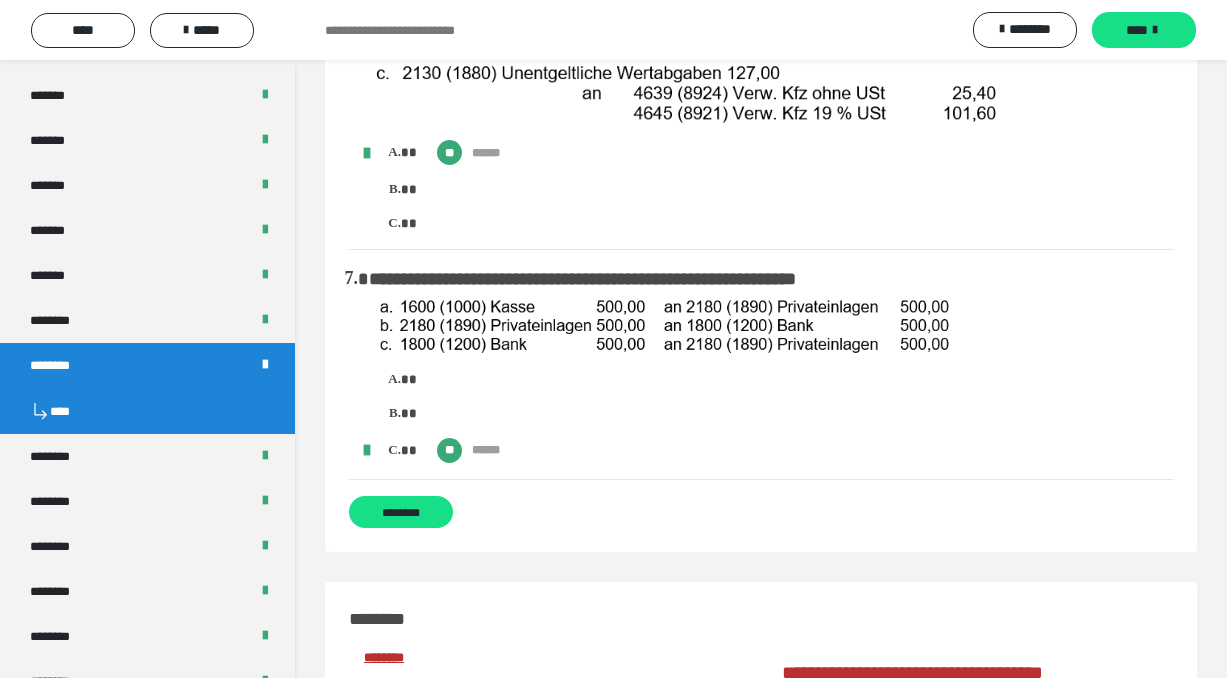 scroll, scrollTop: 2153, scrollLeft: 0, axis: vertical 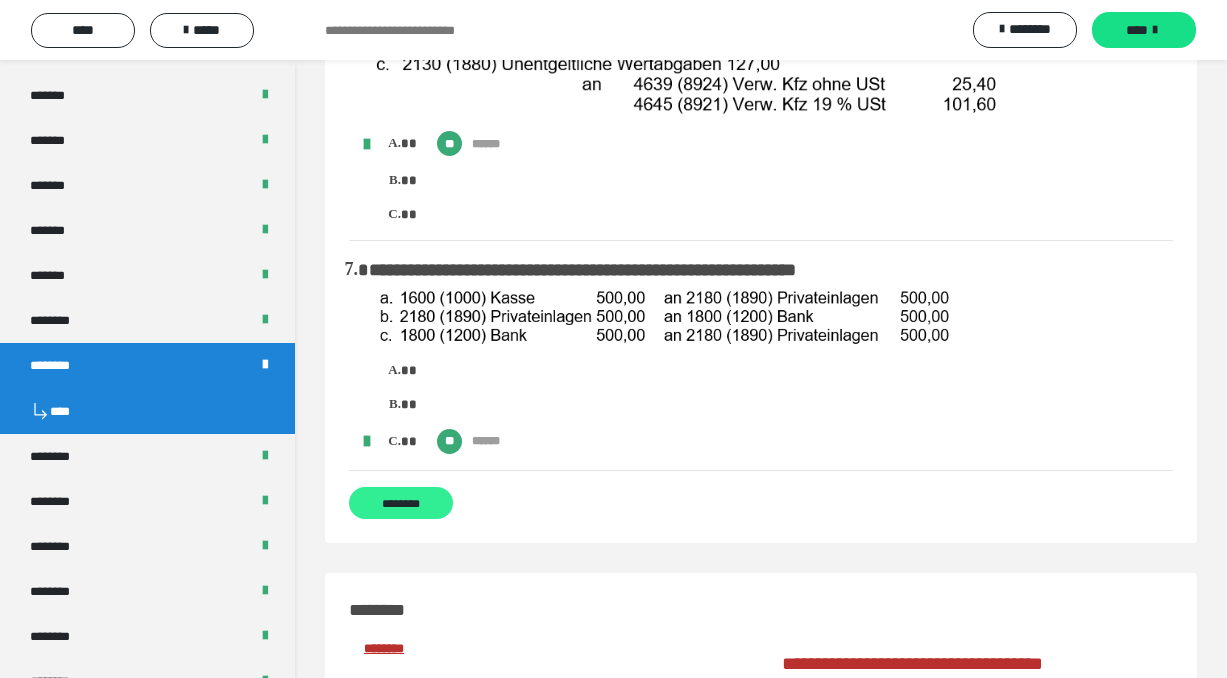 click on "********" at bounding box center [401, 503] 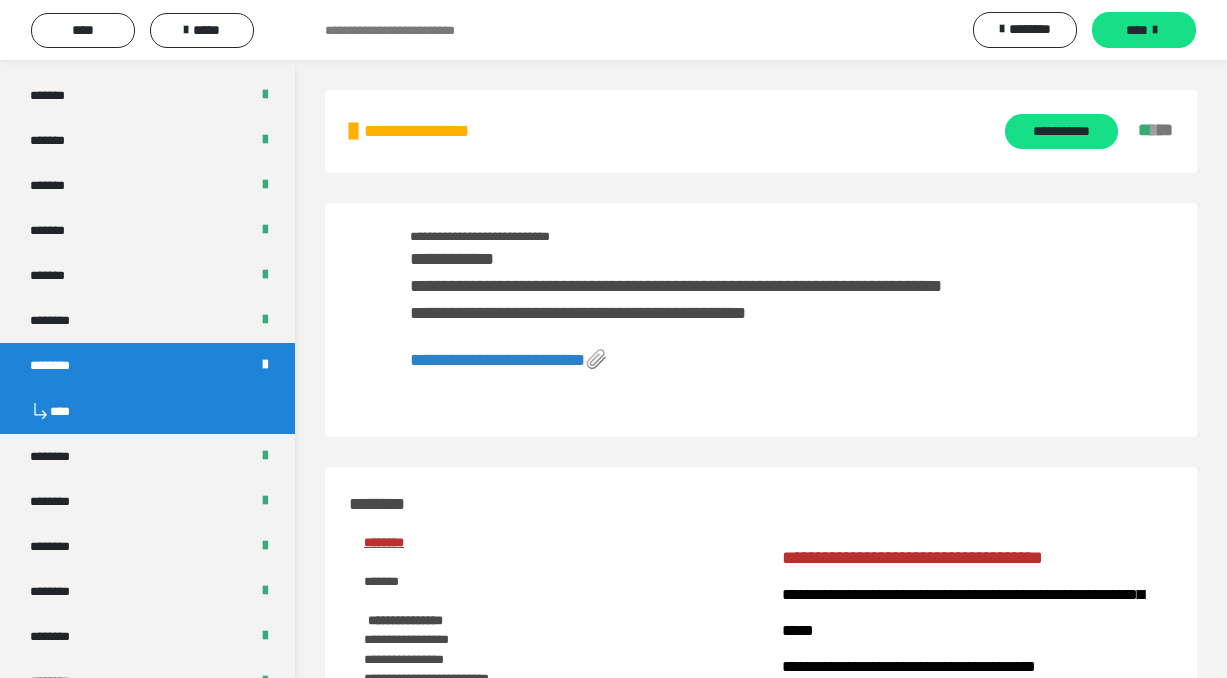 scroll, scrollTop: 0, scrollLeft: 0, axis: both 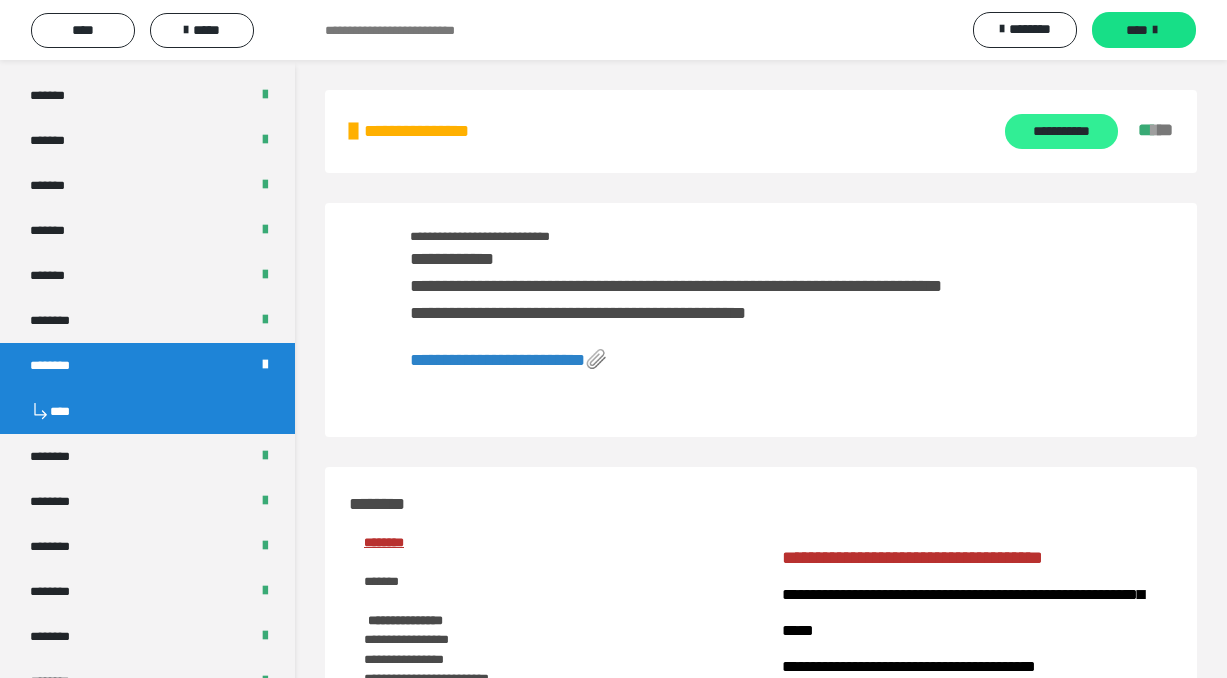 click on "**********" at bounding box center (1061, 131) 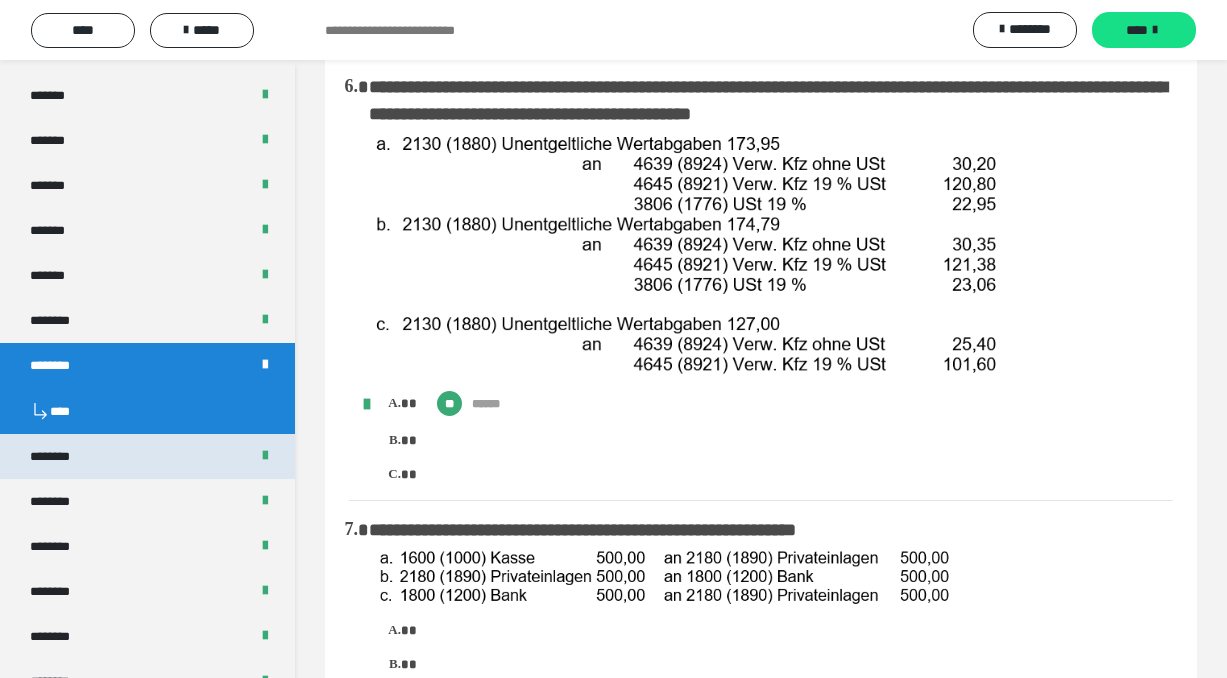 scroll, scrollTop: 1899, scrollLeft: 0, axis: vertical 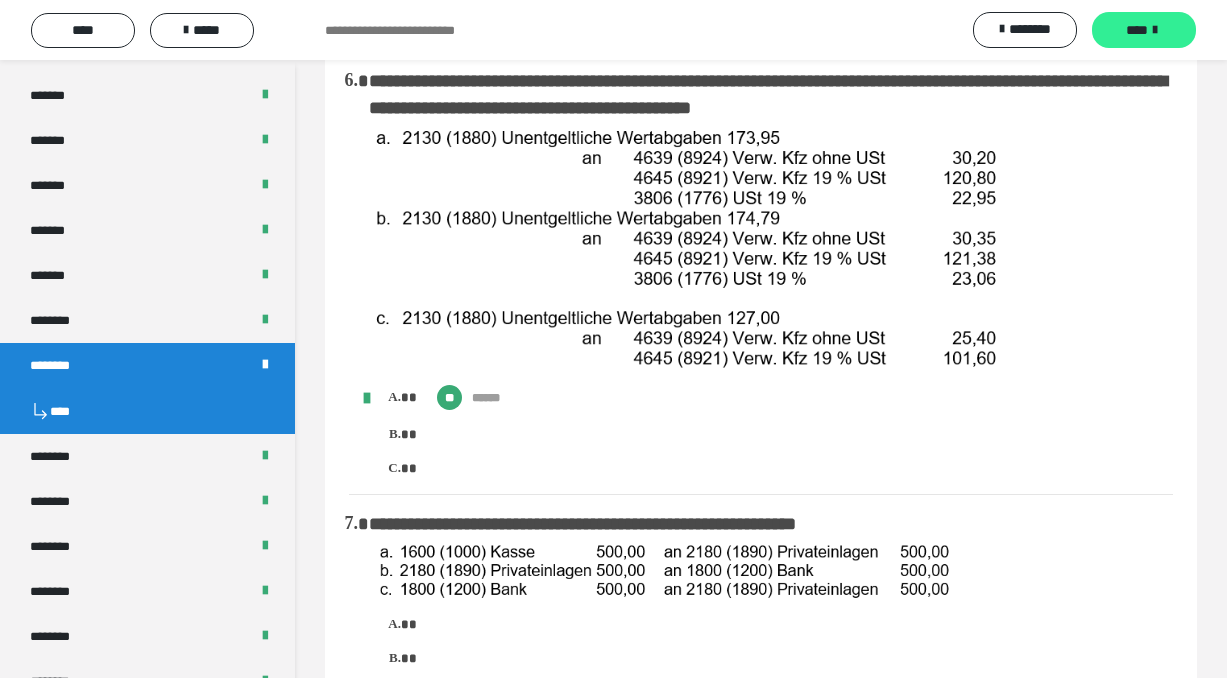 click on "****" at bounding box center (1137, 30) 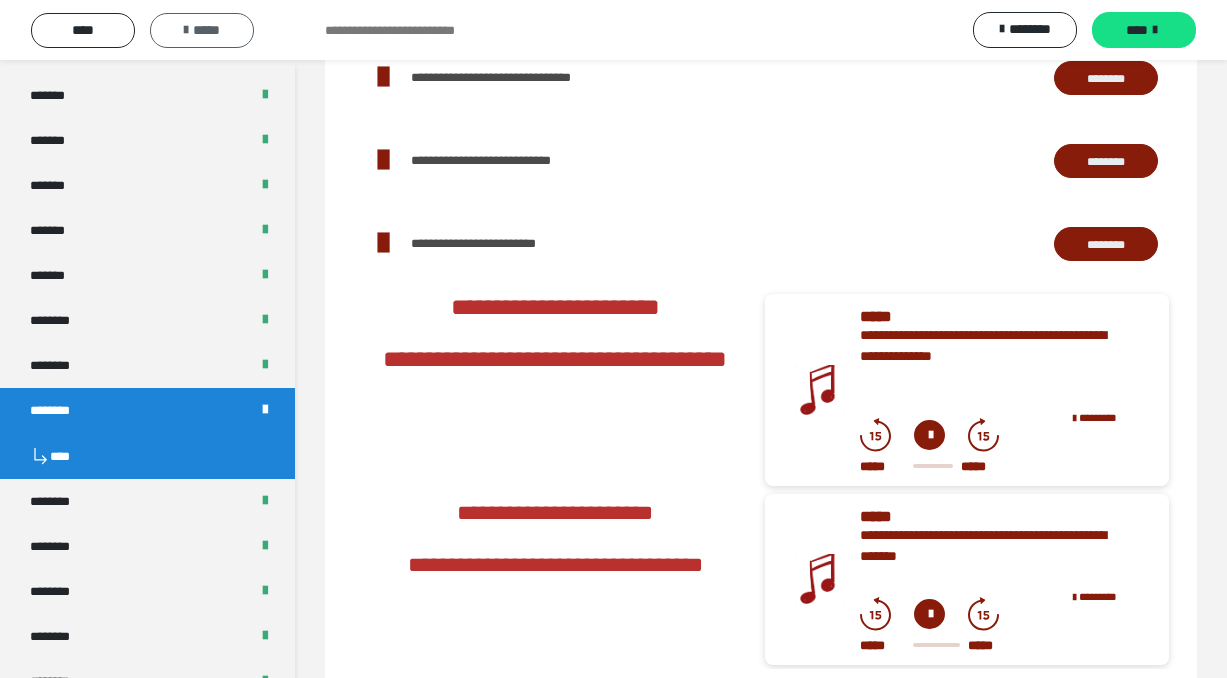 click at bounding box center [186, 30] 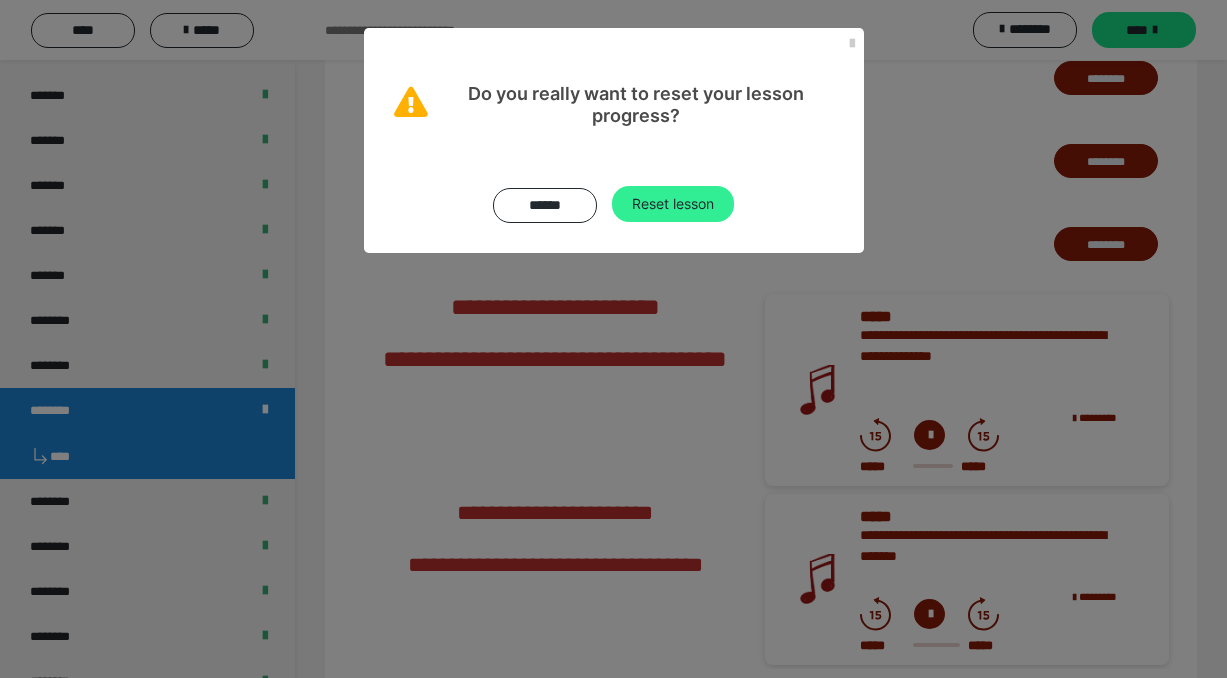 click on "Reset lesson" at bounding box center [673, 204] 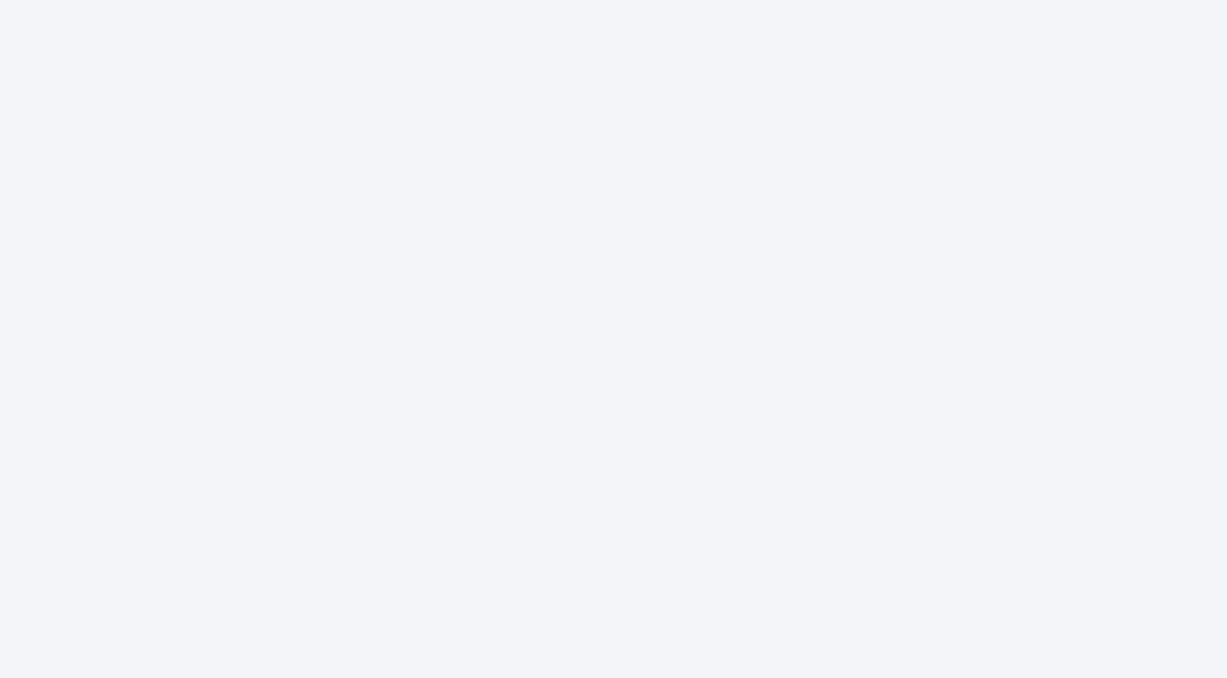 scroll, scrollTop: 0, scrollLeft: 0, axis: both 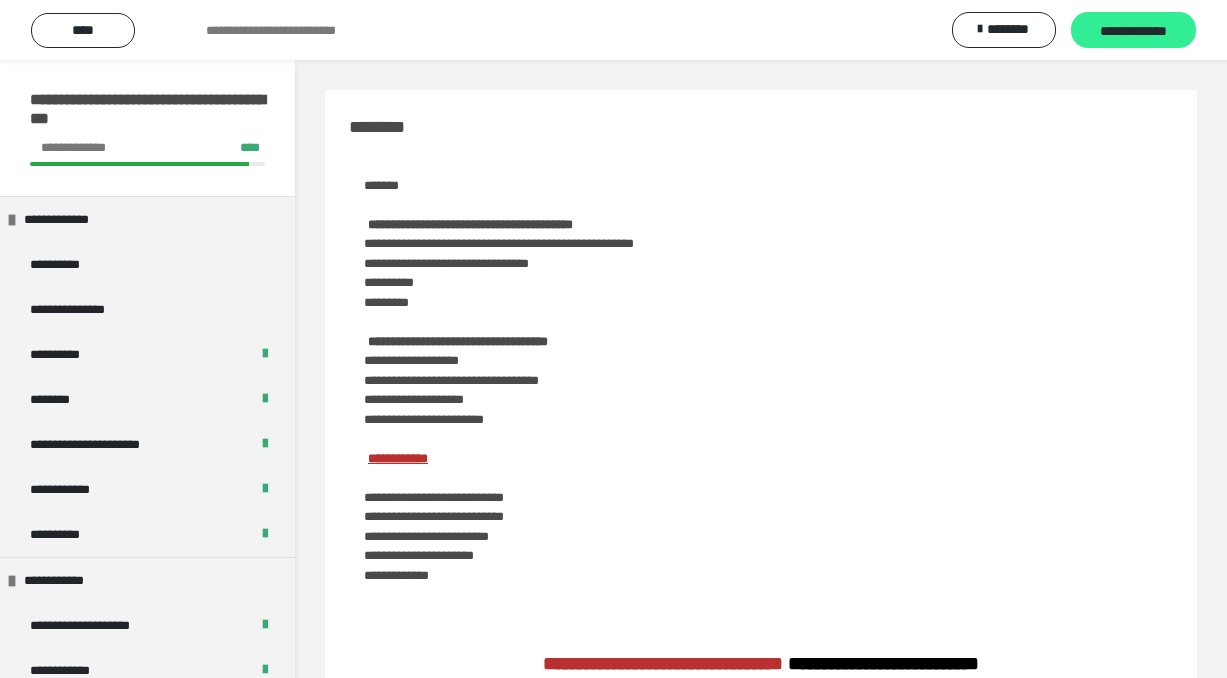 click on "**********" at bounding box center (1133, 31) 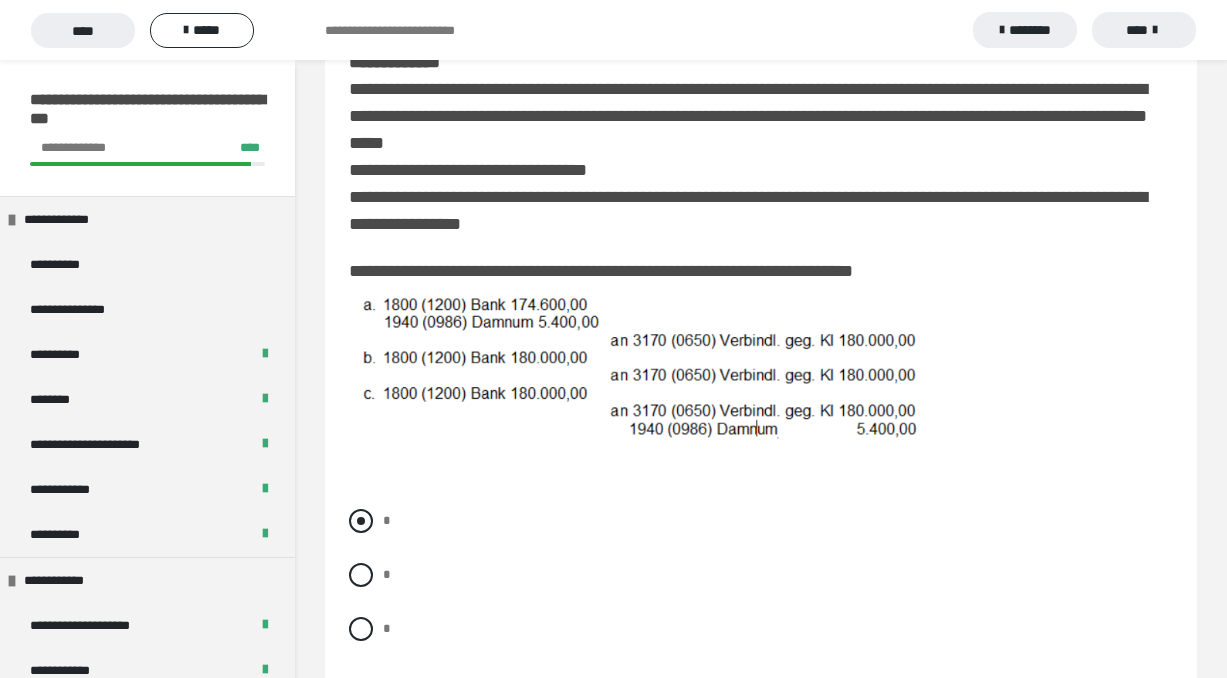 scroll, scrollTop: 274, scrollLeft: 0, axis: vertical 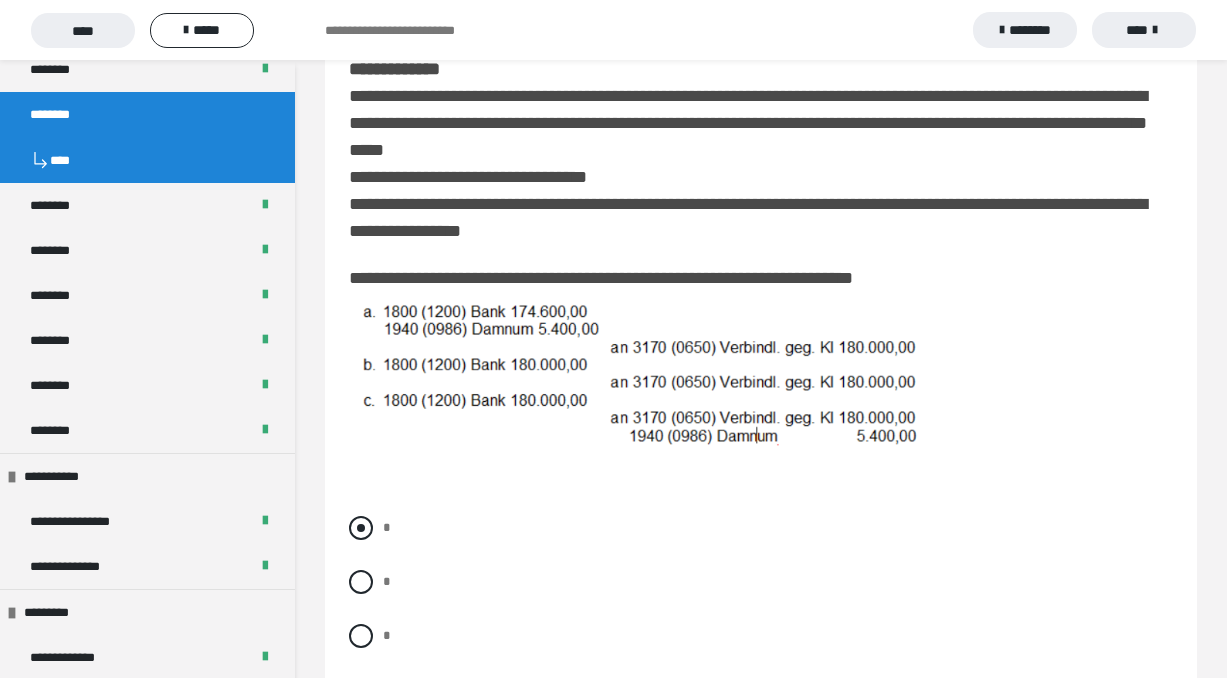 click at bounding box center (361, 528) 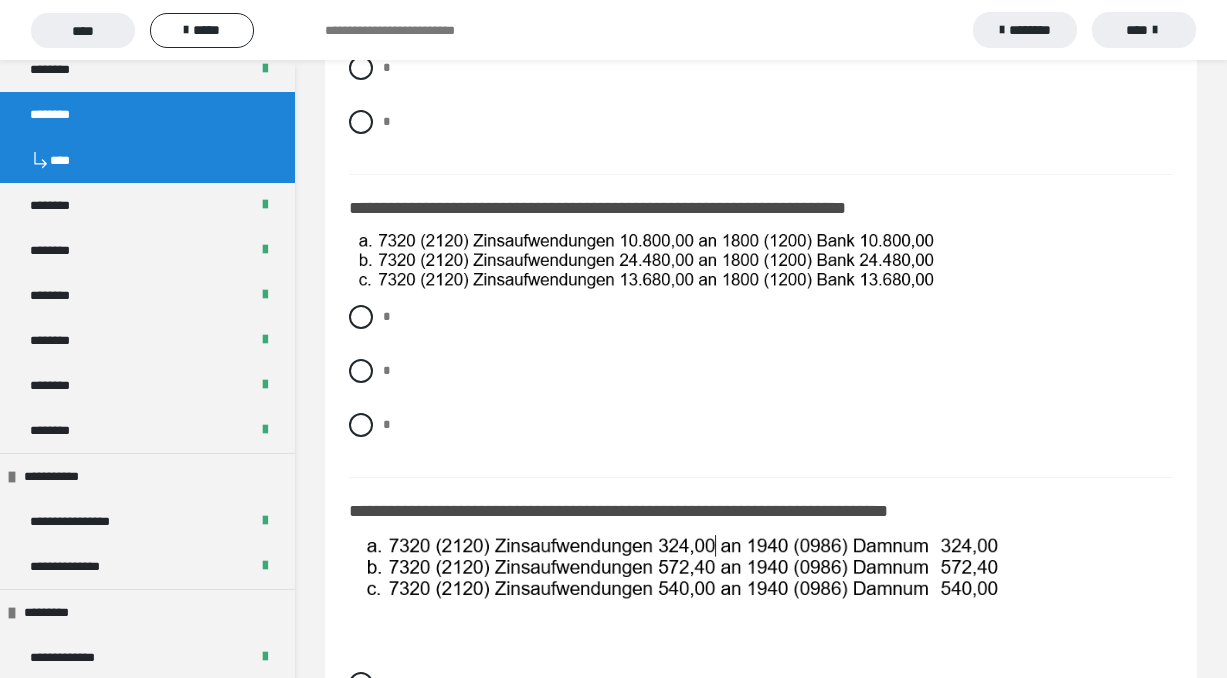 scroll, scrollTop: 803, scrollLeft: 0, axis: vertical 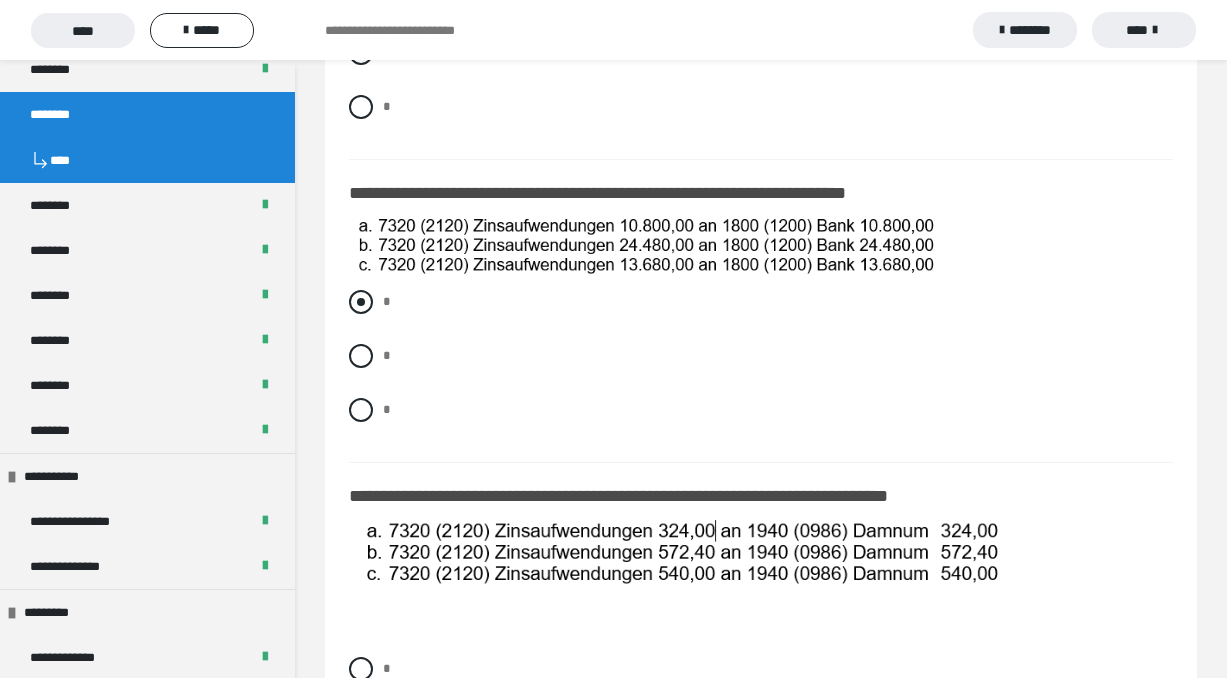 click at bounding box center [361, 302] 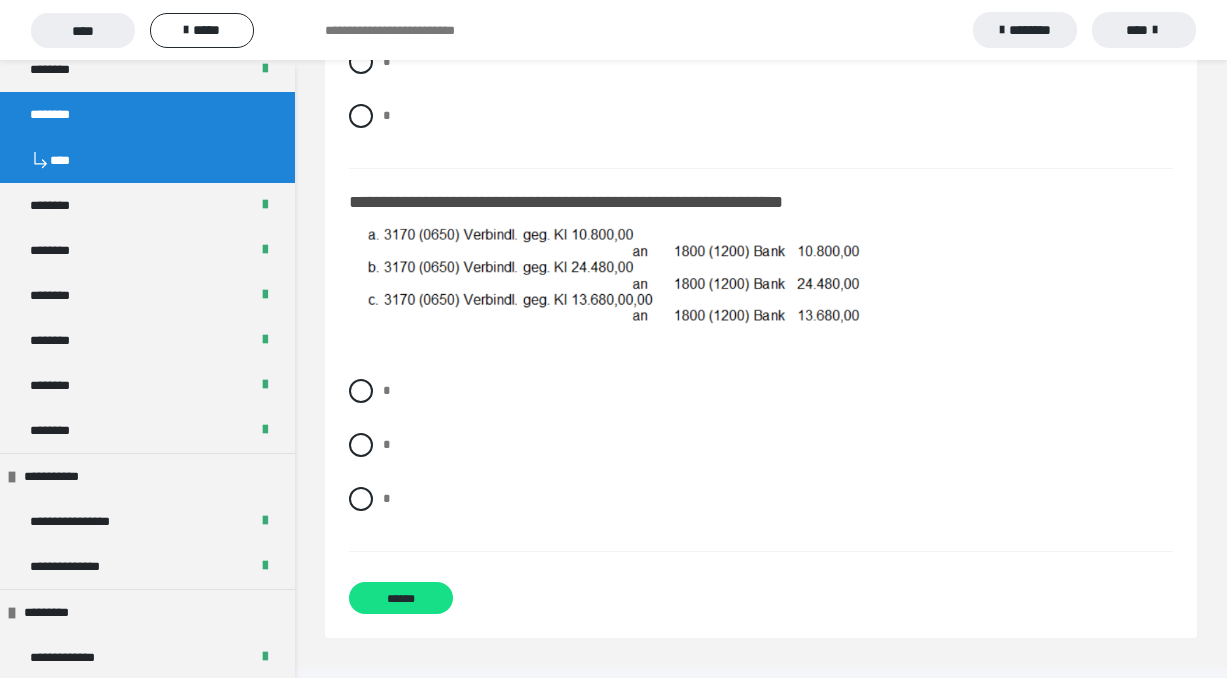 scroll, scrollTop: 1460, scrollLeft: 0, axis: vertical 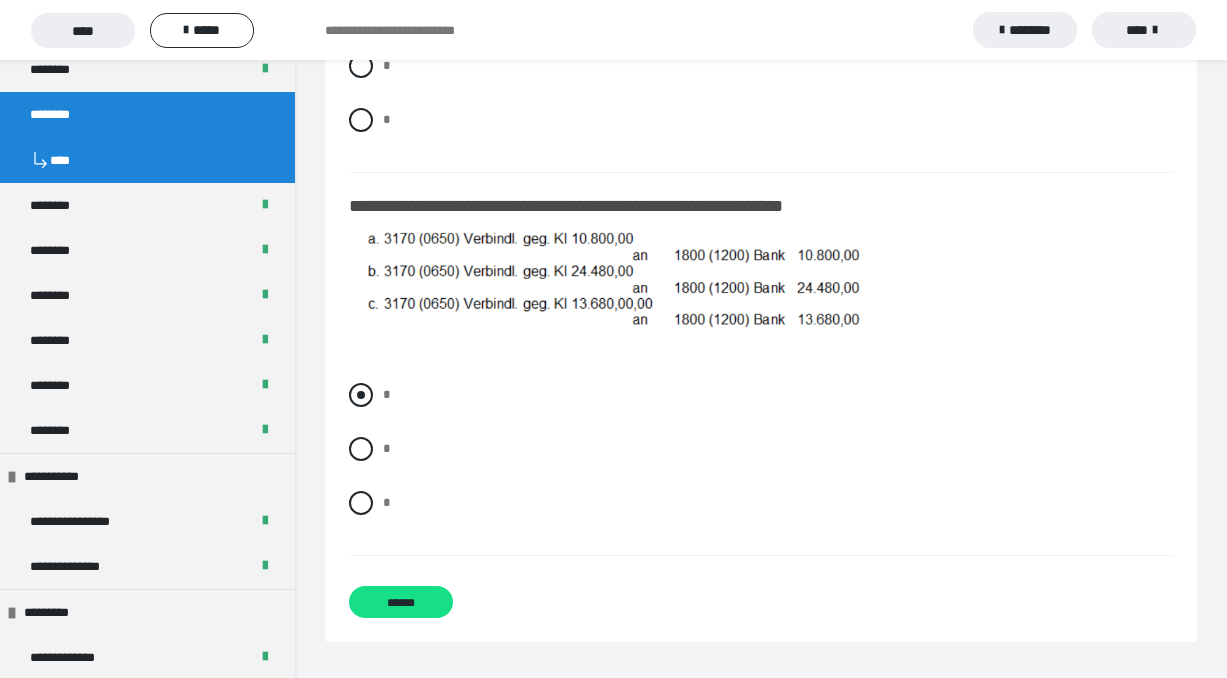 click at bounding box center (361, 395) 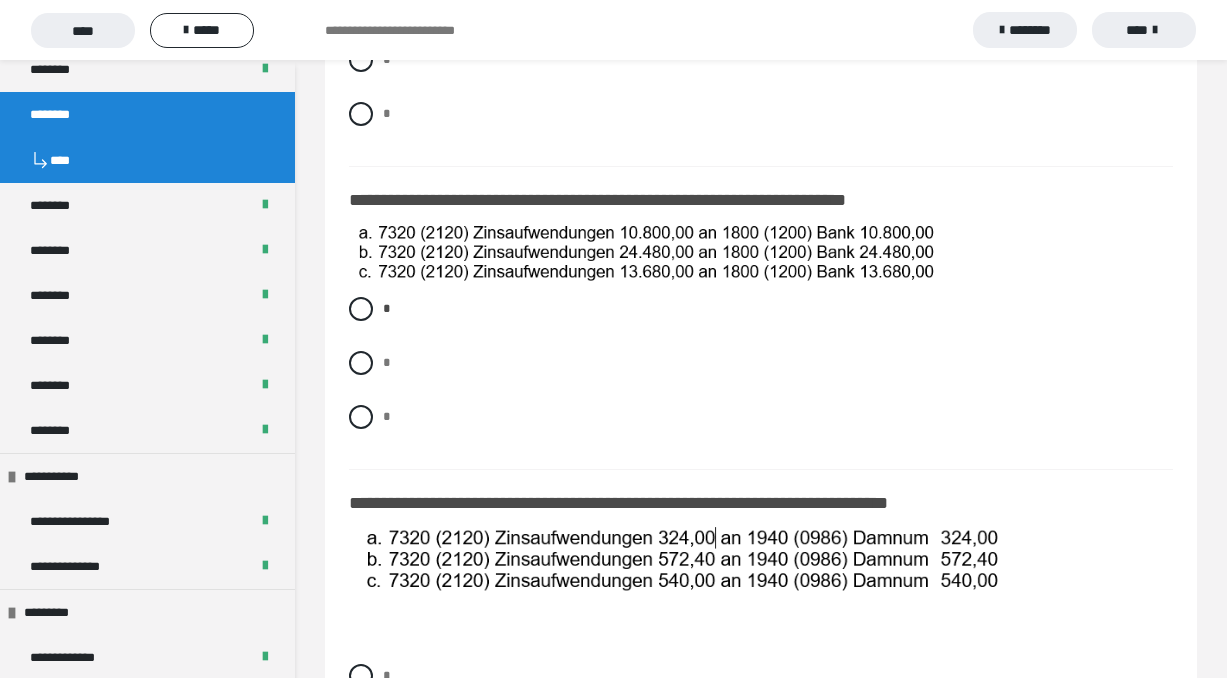 scroll, scrollTop: 858, scrollLeft: 0, axis: vertical 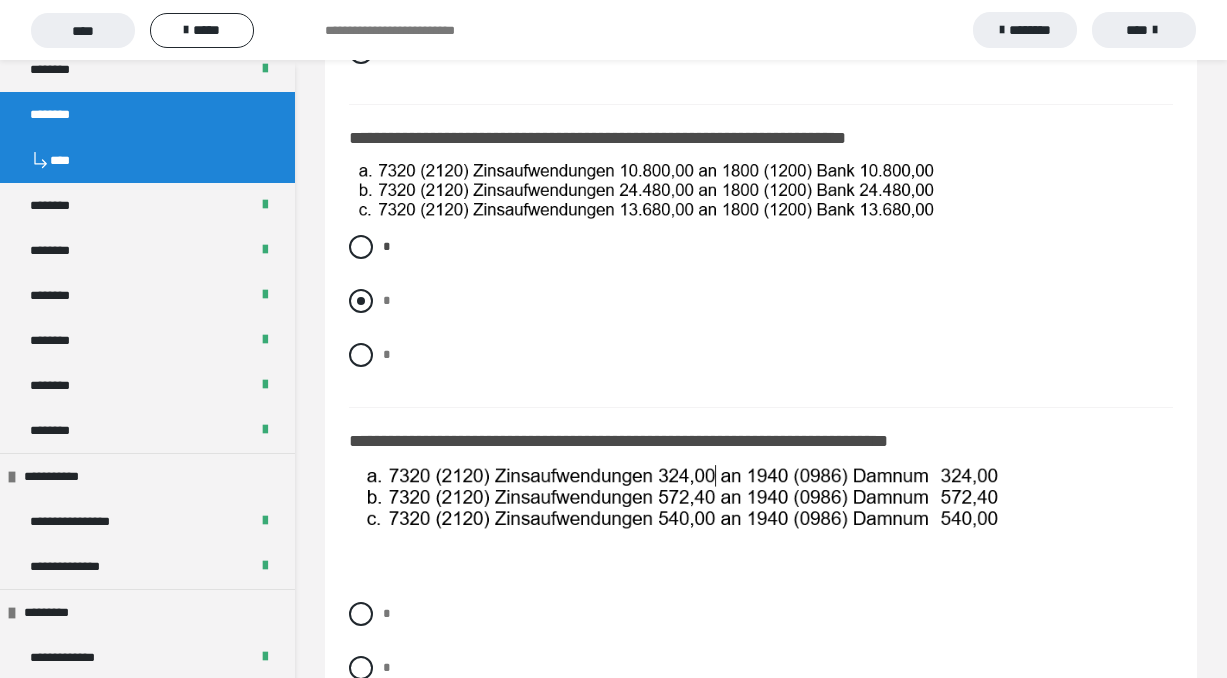 click at bounding box center (361, 301) 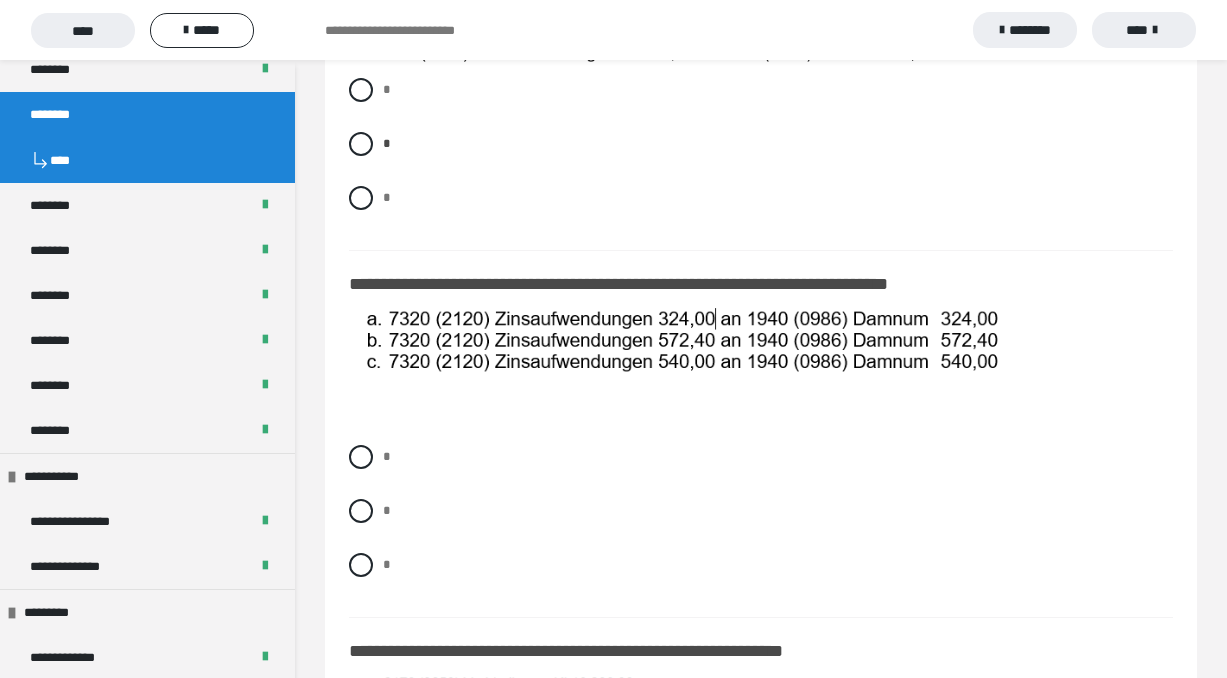 scroll, scrollTop: 1056, scrollLeft: 0, axis: vertical 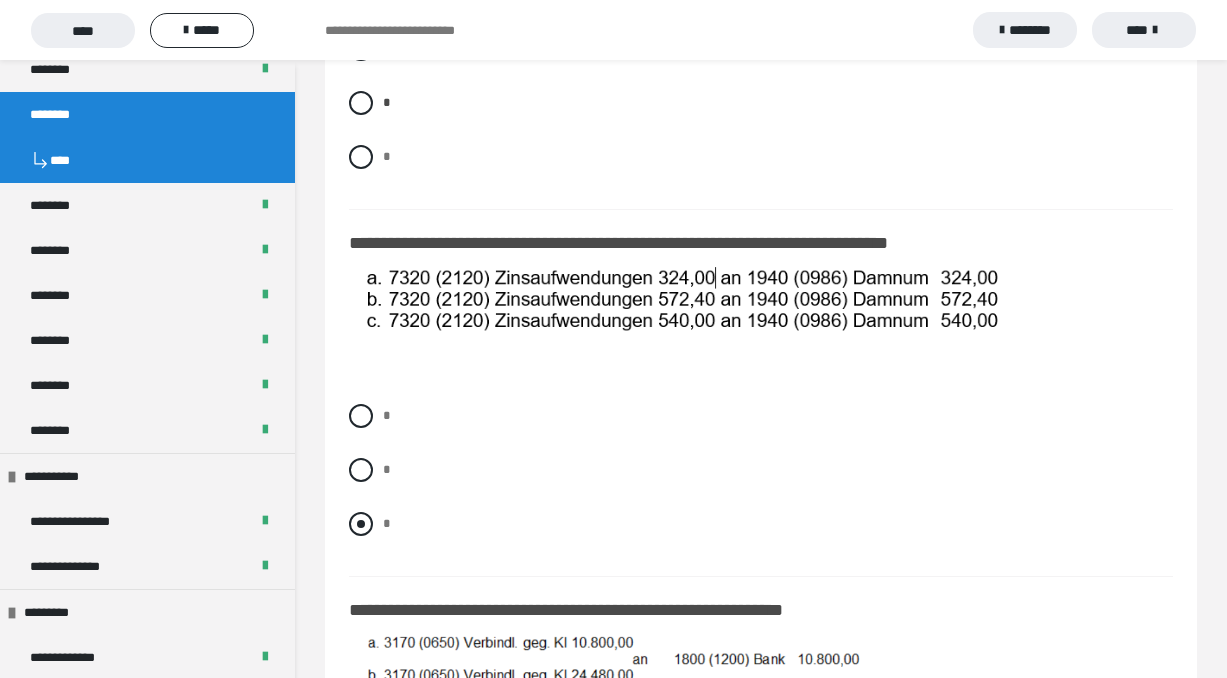 click at bounding box center [361, 524] 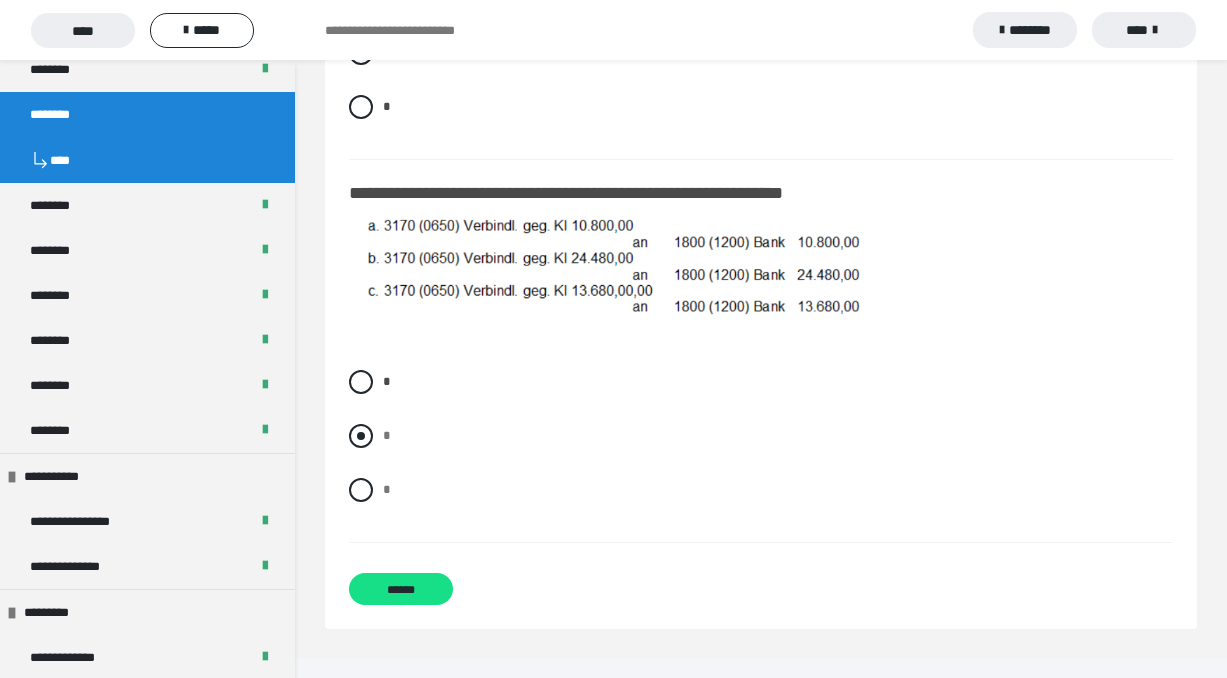 scroll, scrollTop: 1473, scrollLeft: 0, axis: vertical 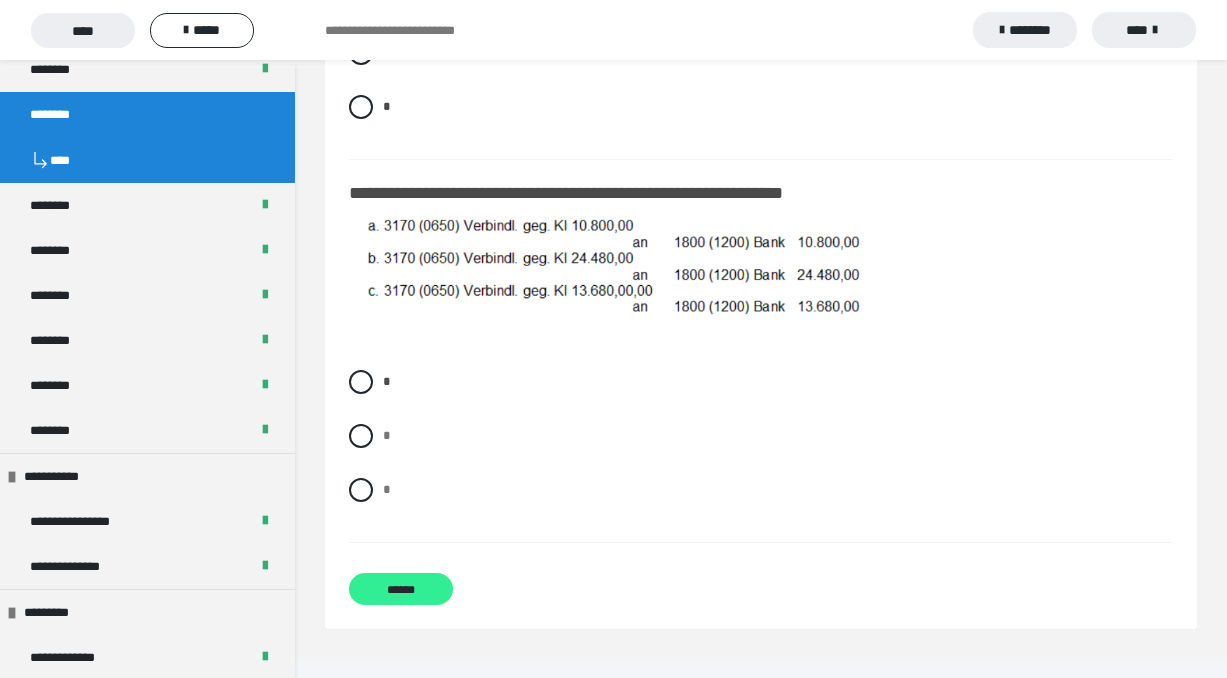 click on "******" at bounding box center [401, 589] 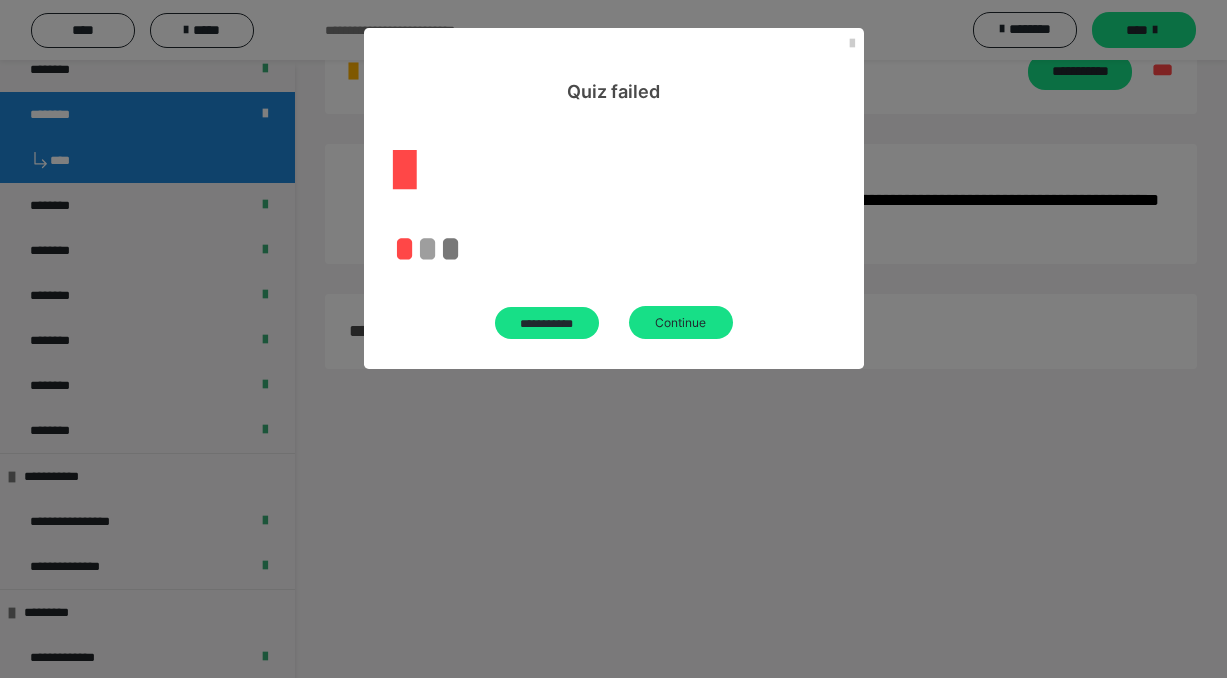 scroll, scrollTop: 60, scrollLeft: 0, axis: vertical 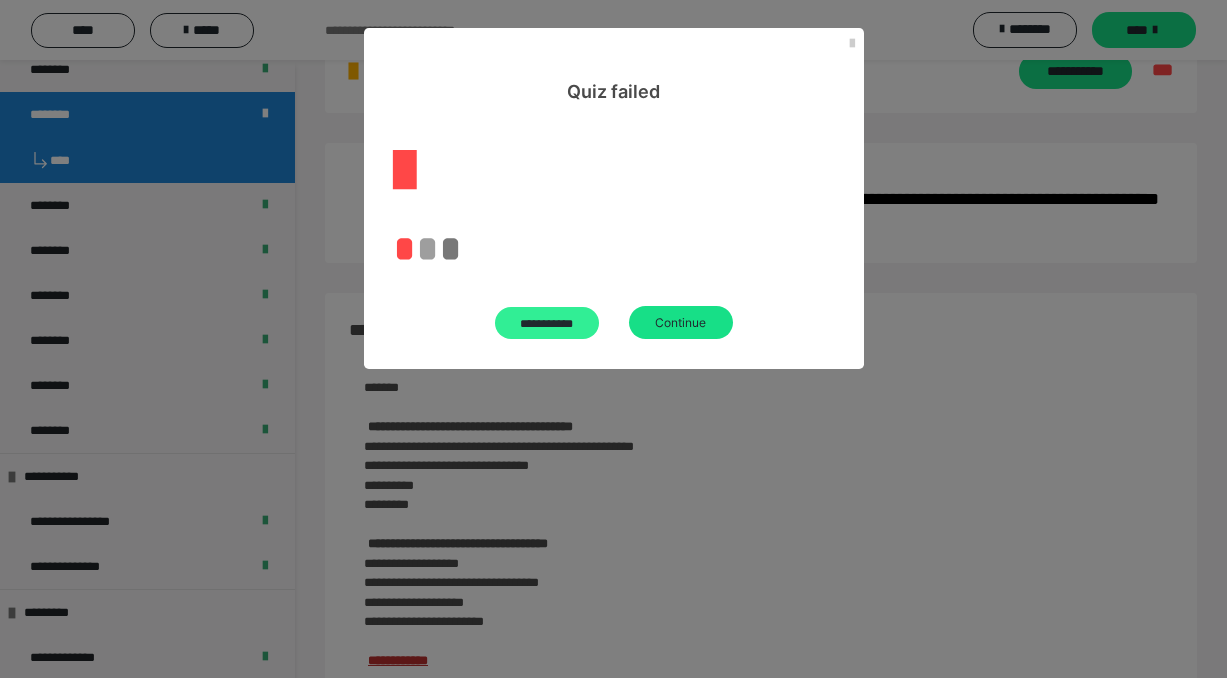 click on "**********" at bounding box center [547, 323] 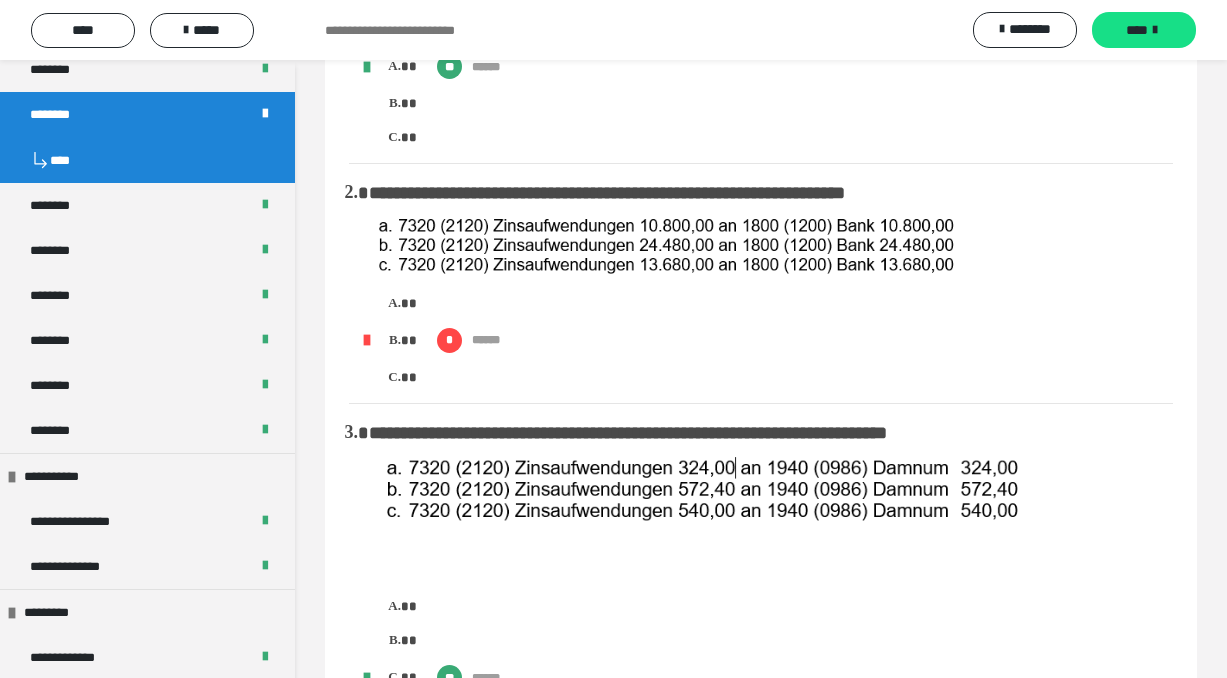 scroll, scrollTop: 352, scrollLeft: 0, axis: vertical 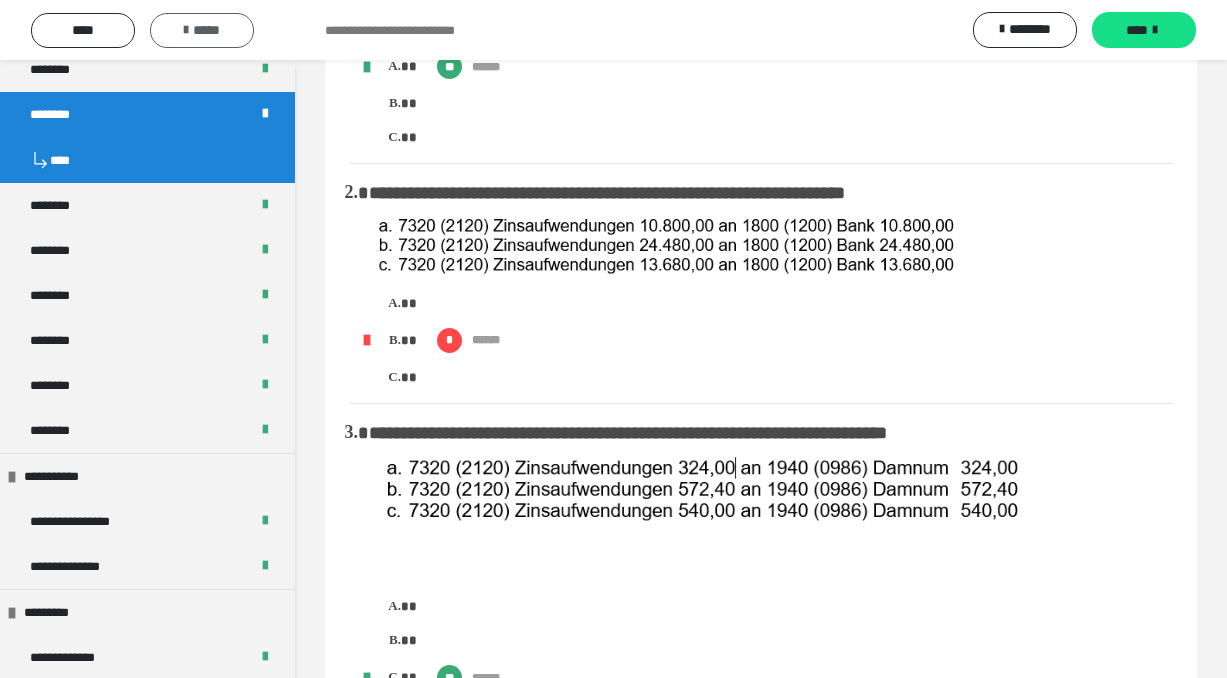 click on "*****" at bounding box center [202, 30] 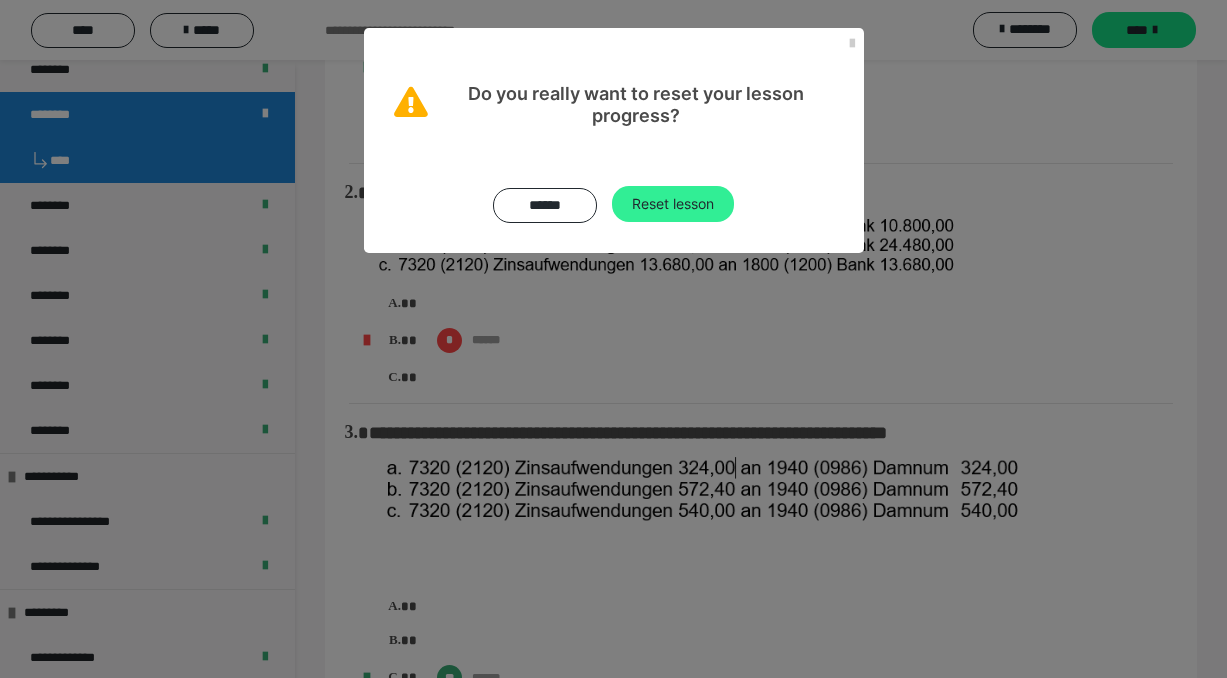 click on "Reset lesson" at bounding box center [673, 204] 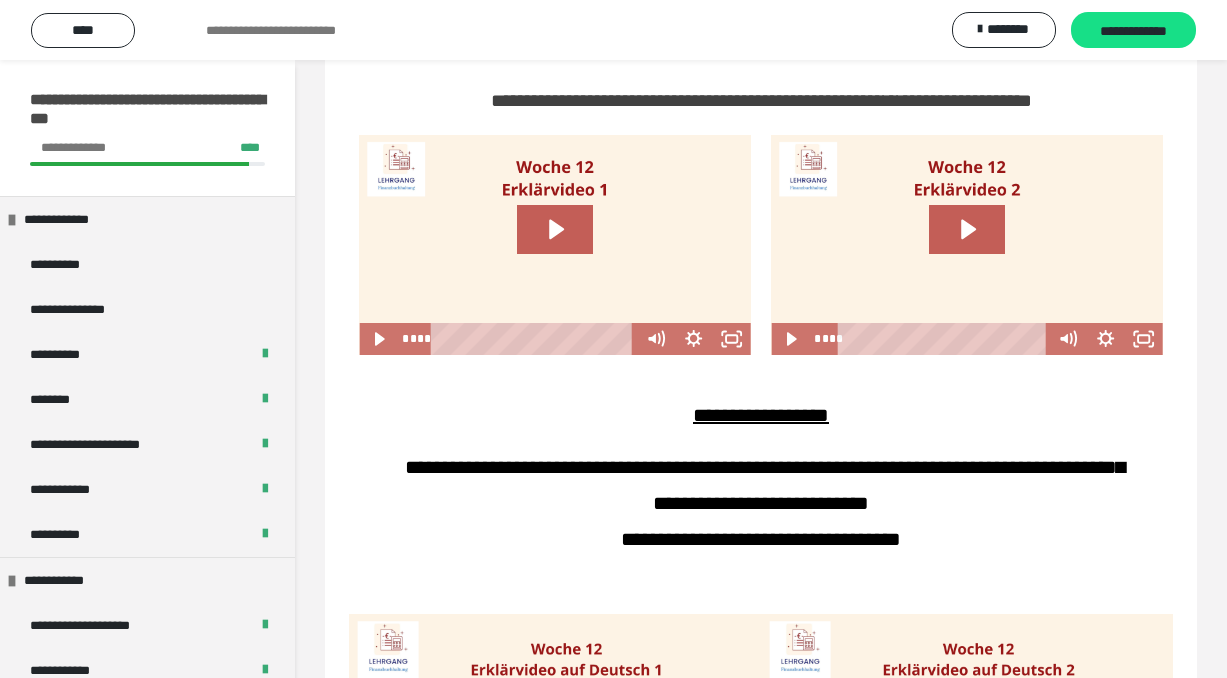 scroll, scrollTop: 692, scrollLeft: 0, axis: vertical 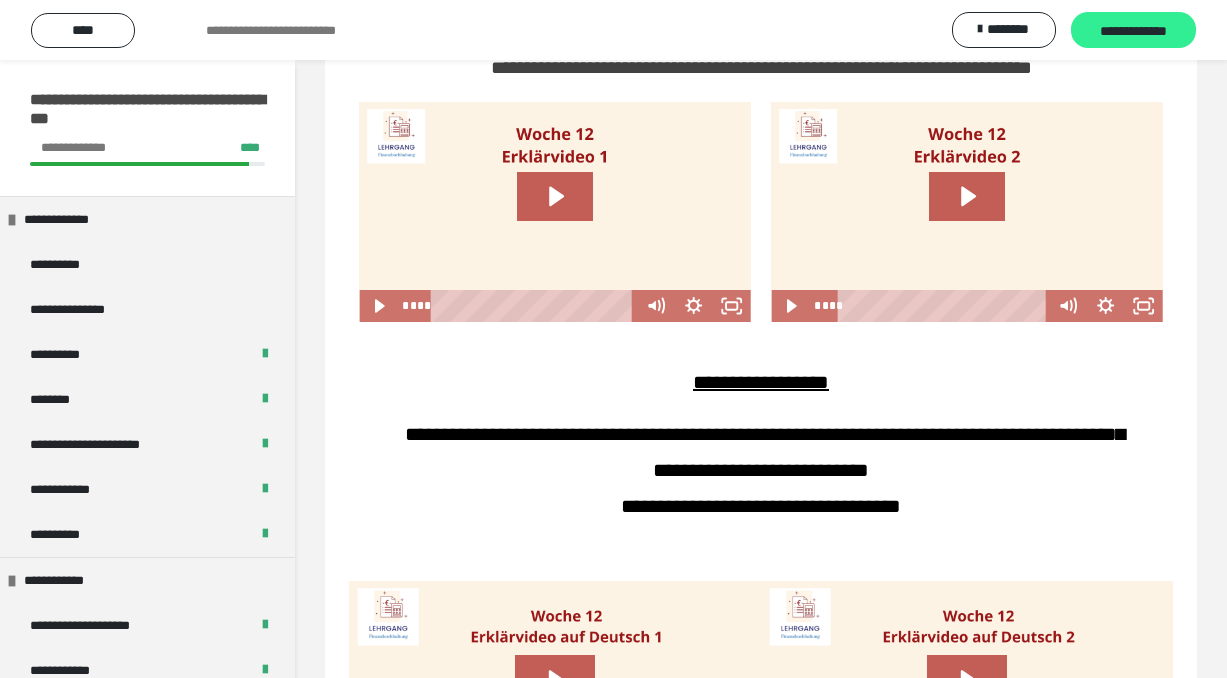 click on "**********" at bounding box center [1133, 31] 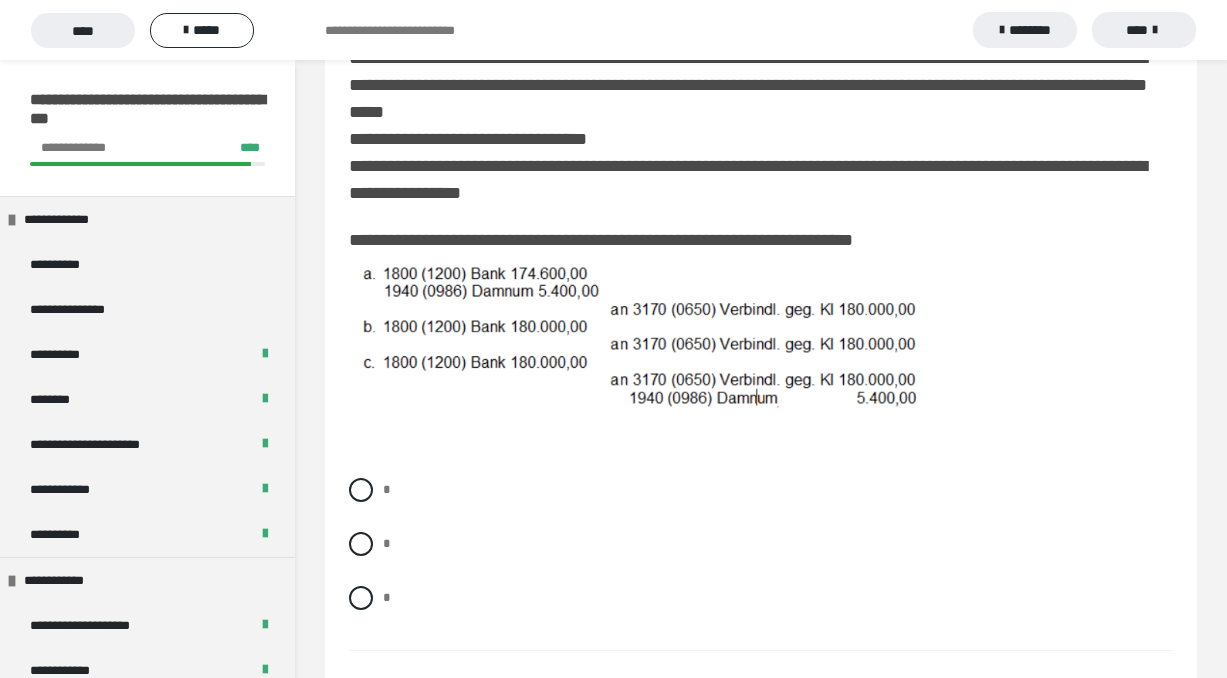 scroll, scrollTop: 313, scrollLeft: 0, axis: vertical 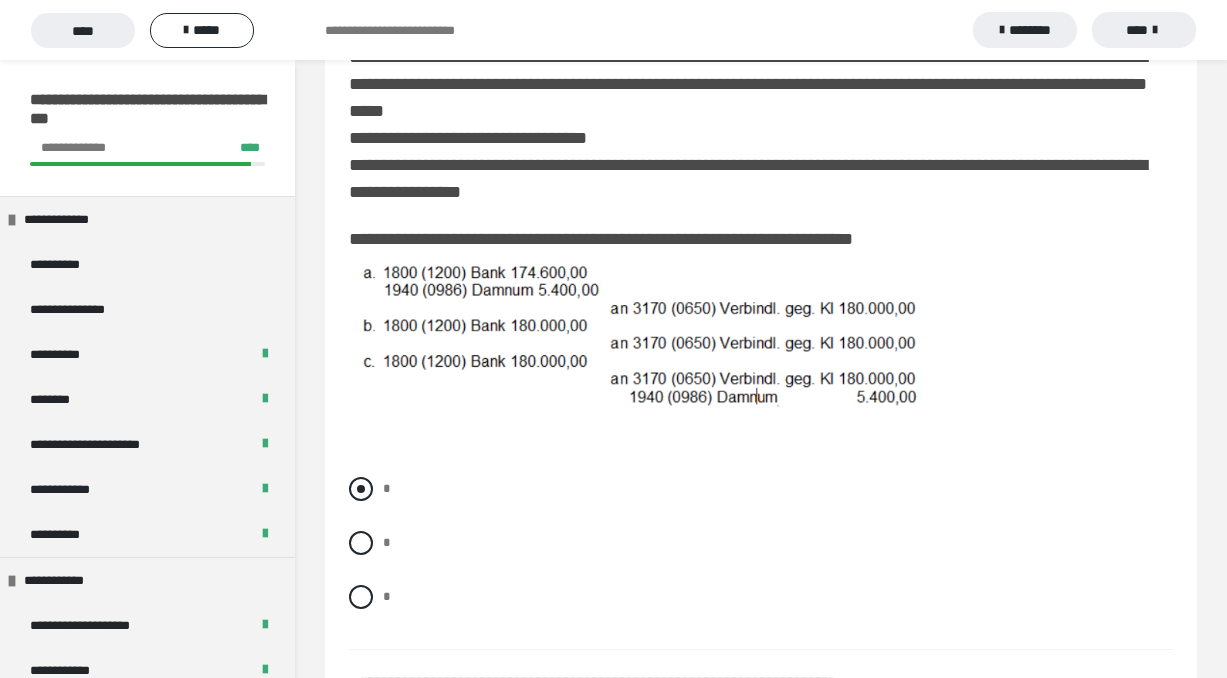 click at bounding box center [361, 489] 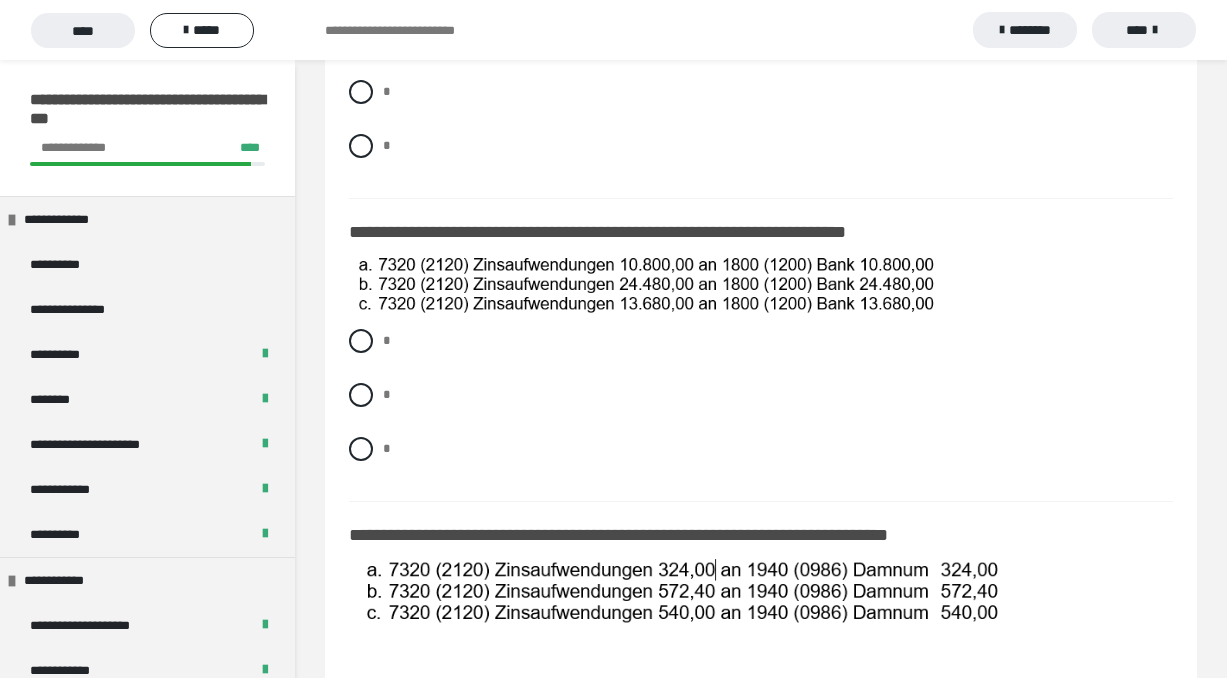 scroll, scrollTop: 765, scrollLeft: 0, axis: vertical 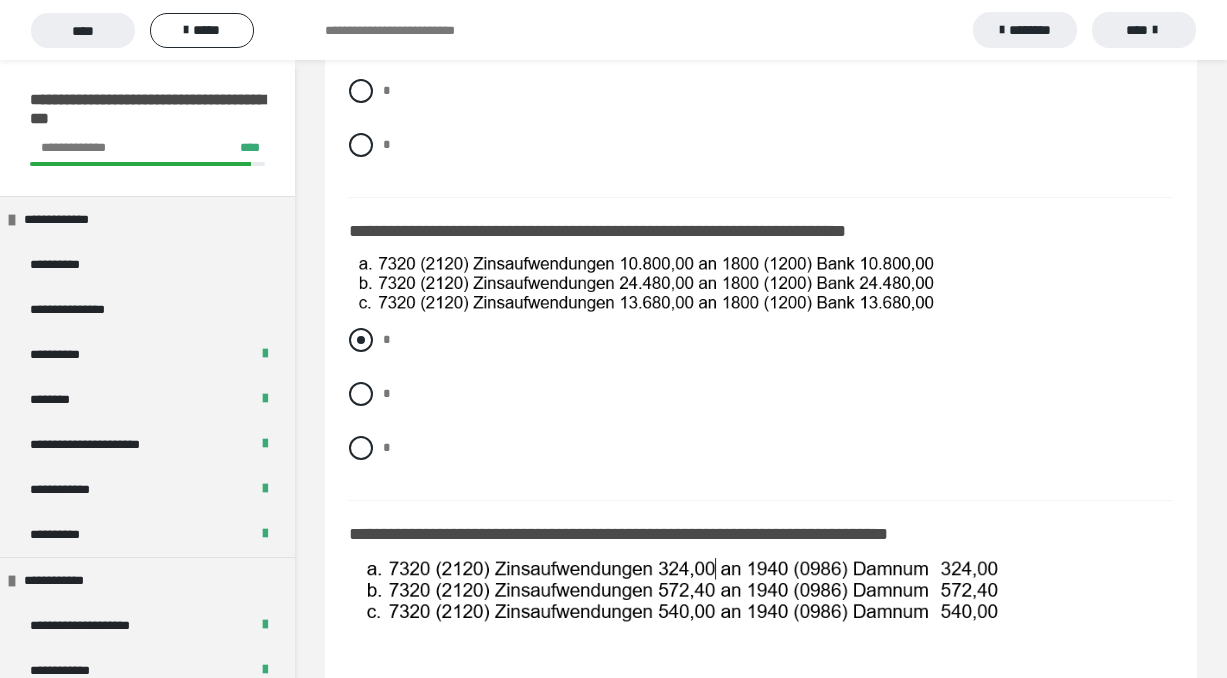 click at bounding box center [361, 340] 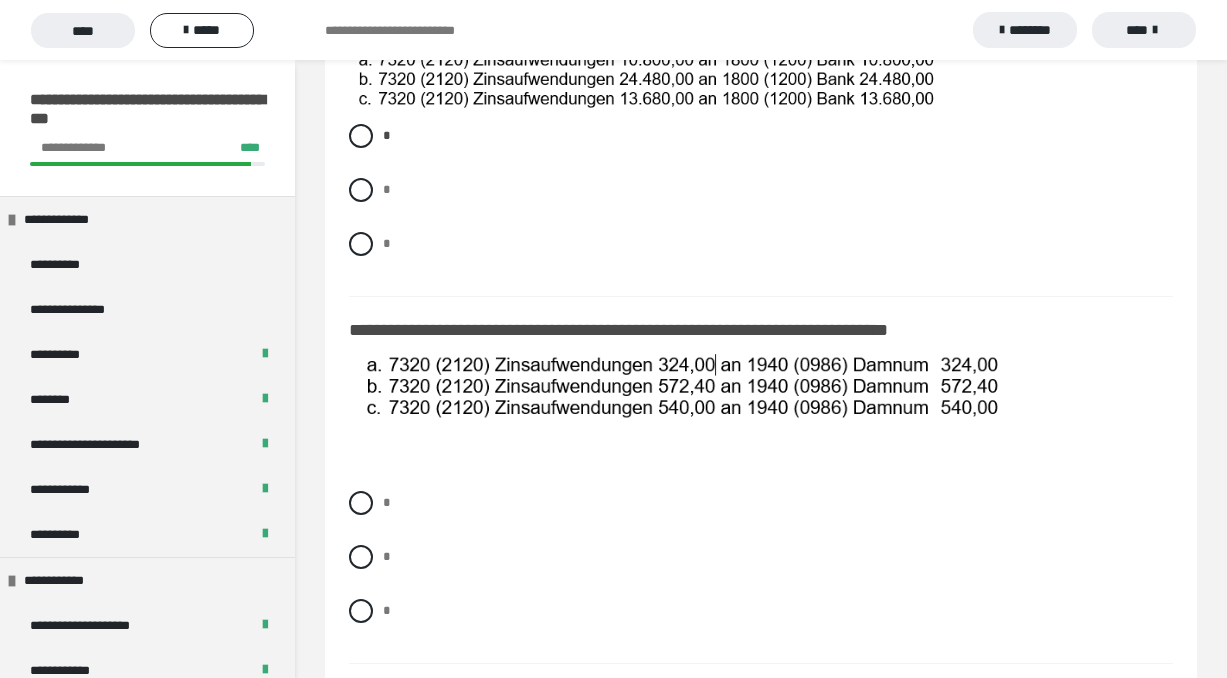 scroll, scrollTop: 970, scrollLeft: 0, axis: vertical 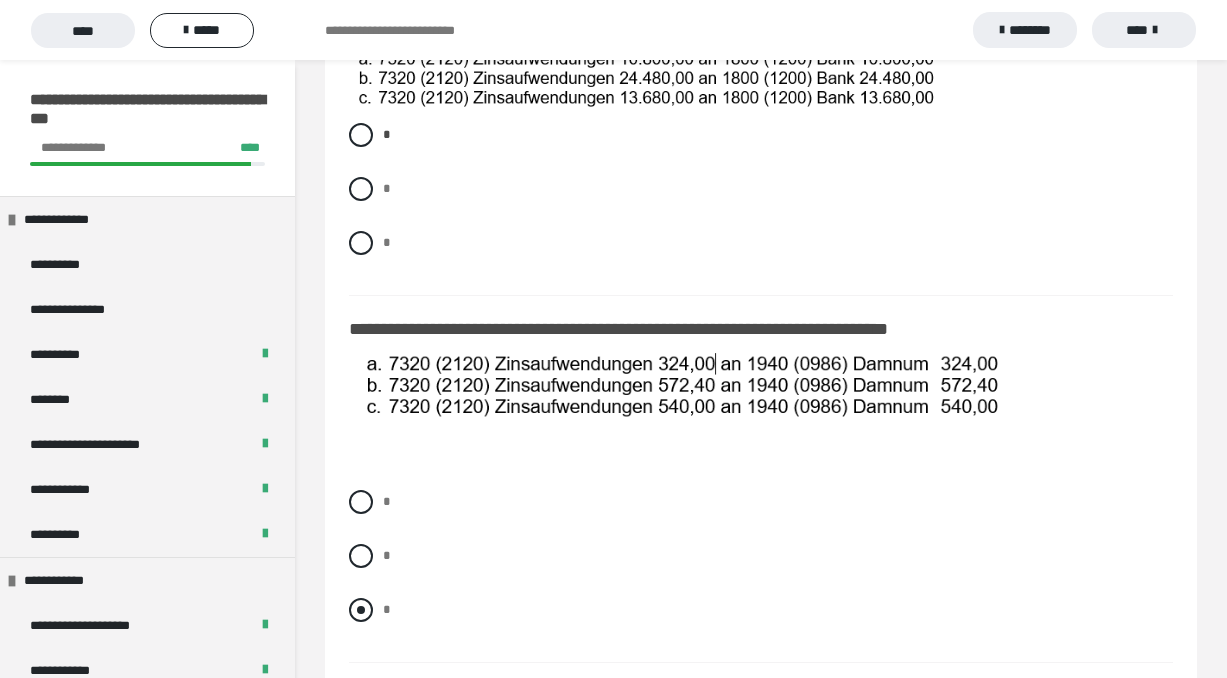 click at bounding box center [361, 610] 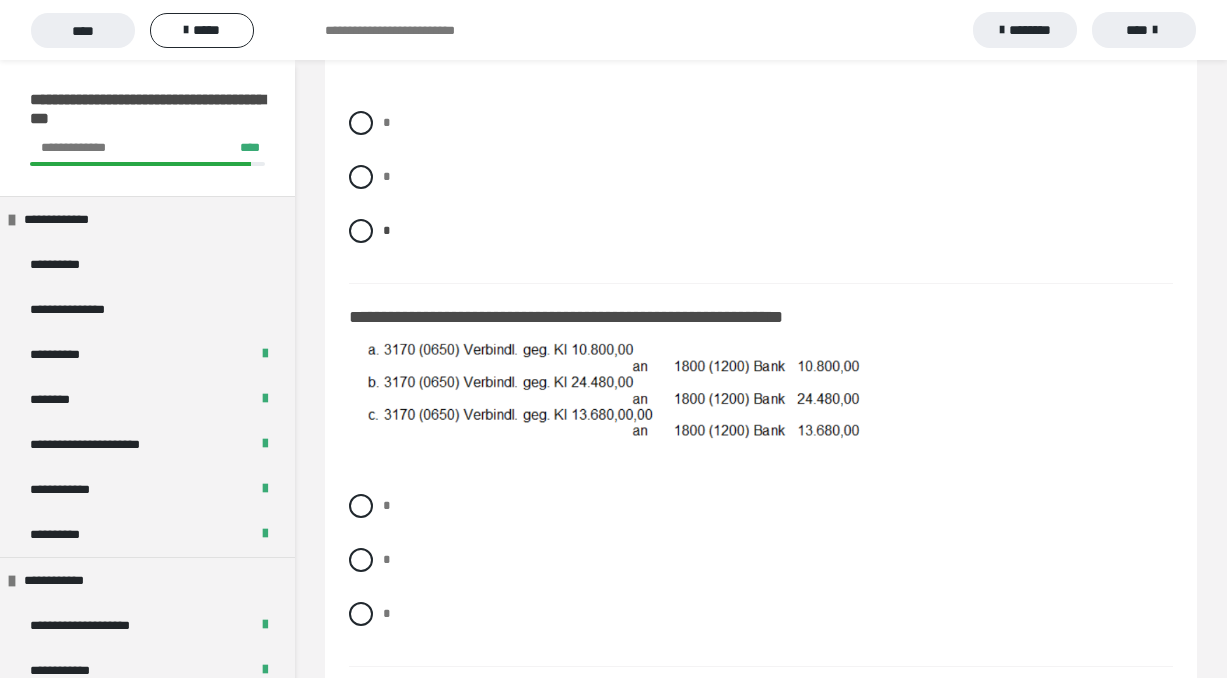scroll, scrollTop: 1344, scrollLeft: 0, axis: vertical 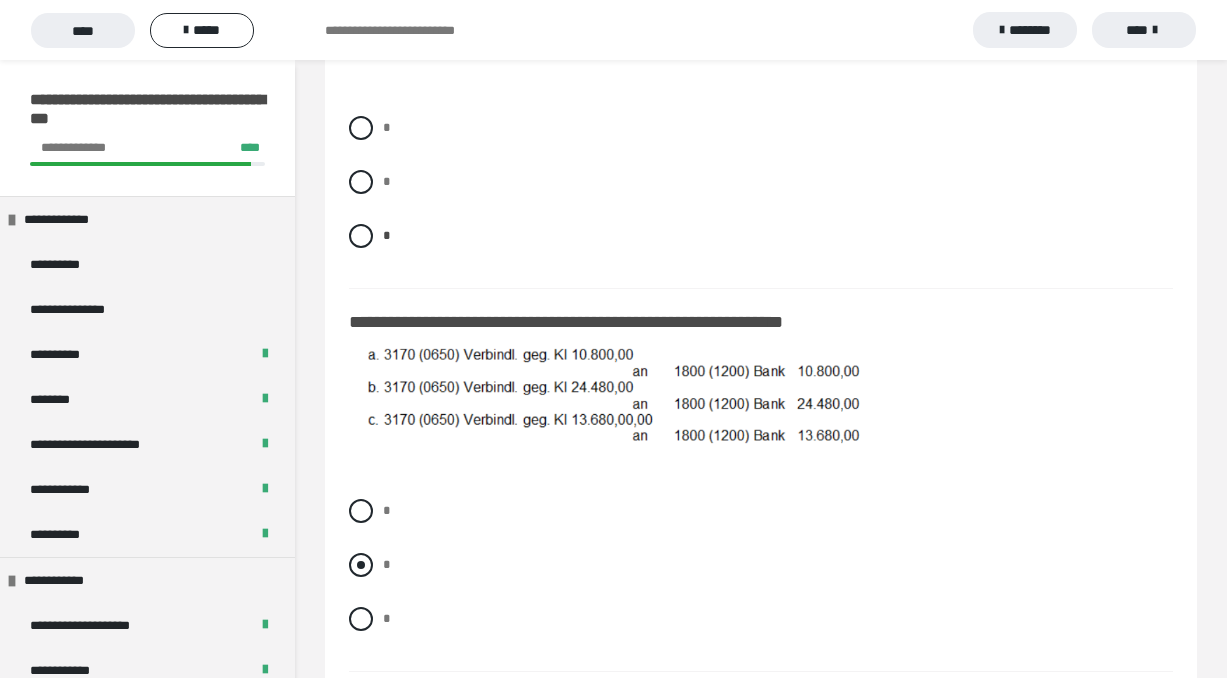 click at bounding box center (361, 565) 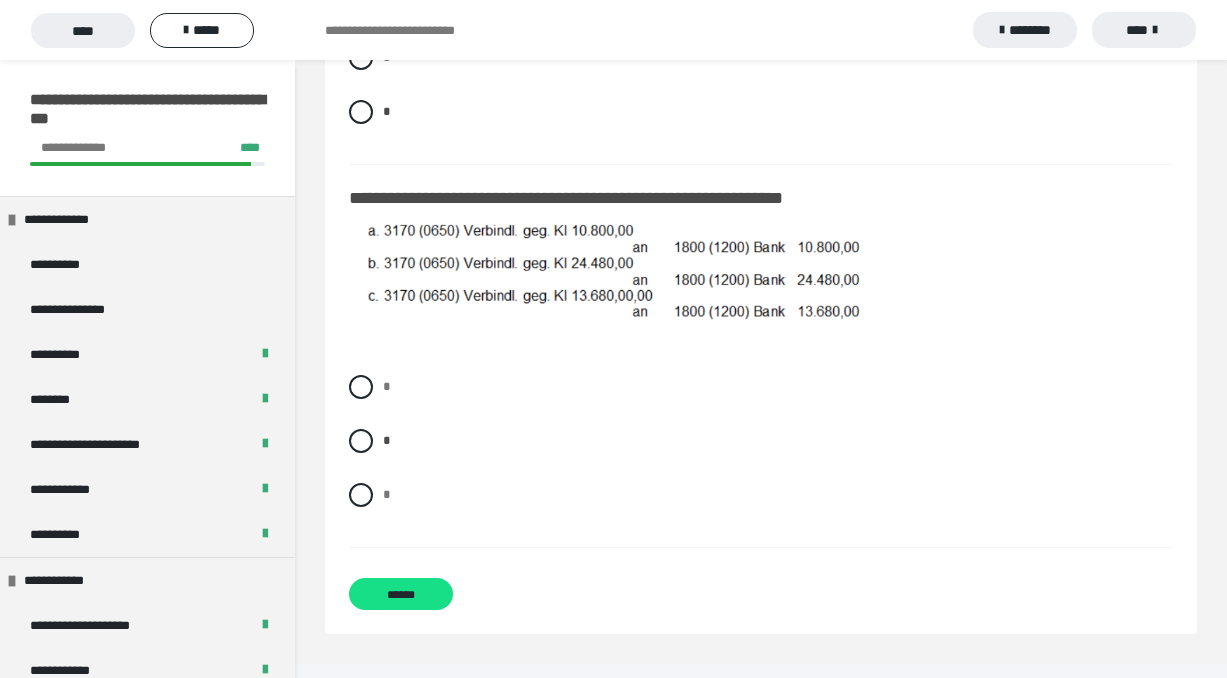 scroll, scrollTop: 1467, scrollLeft: 0, axis: vertical 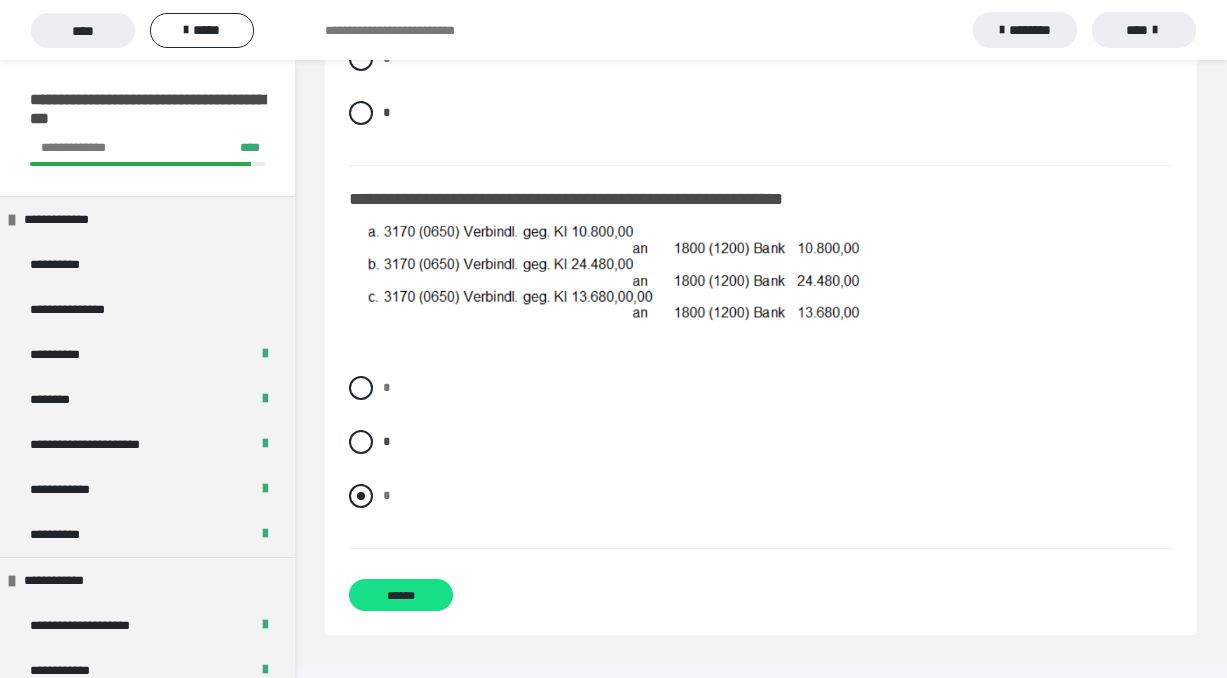 click at bounding box center (361, 496) 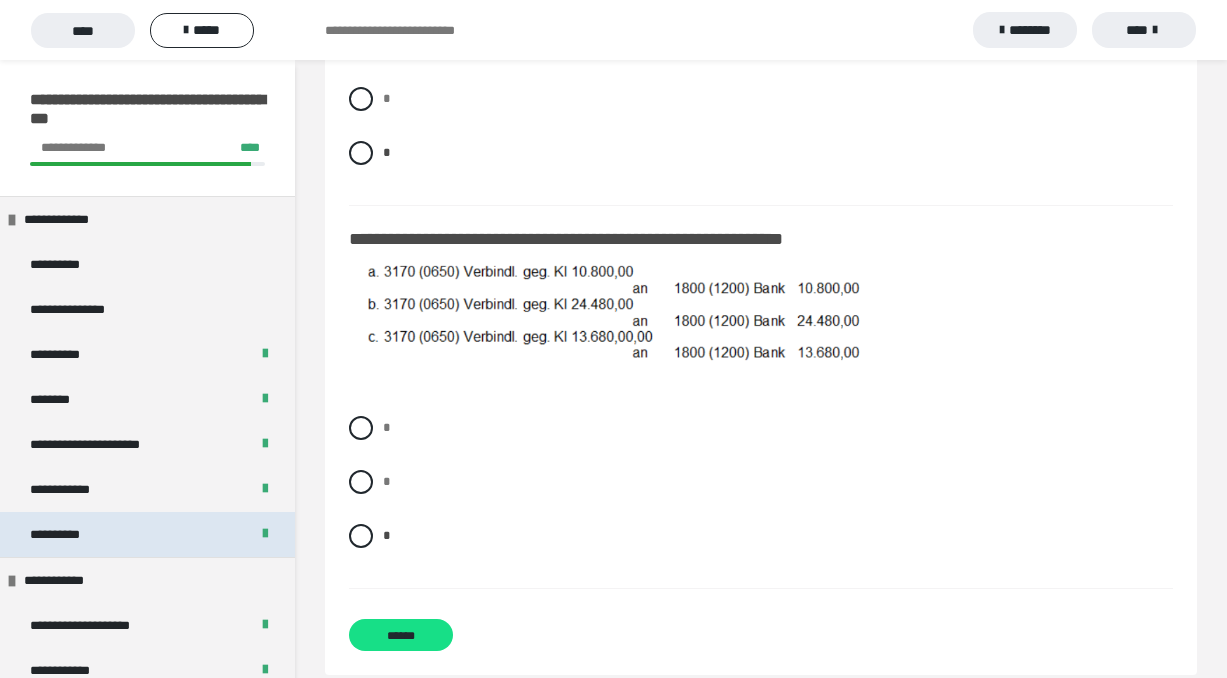 scroll, scrollTop: 1440, scrollLeft: 0, axis: vertical 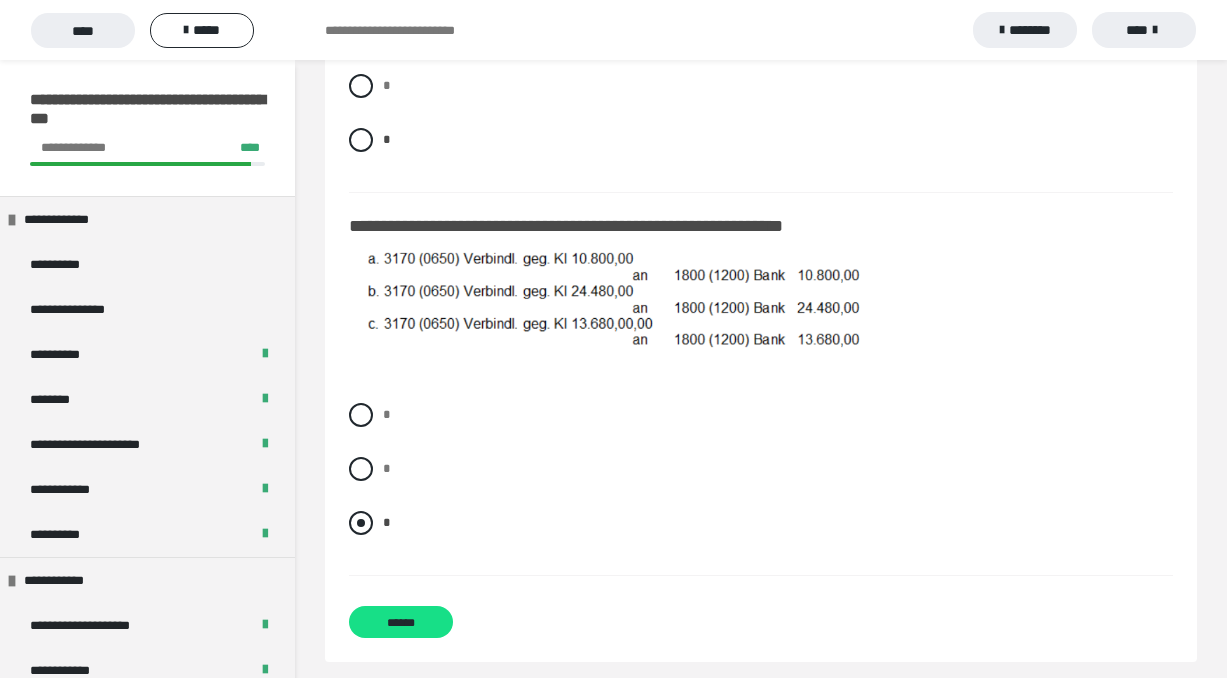 click at bounding box center (361, 523) 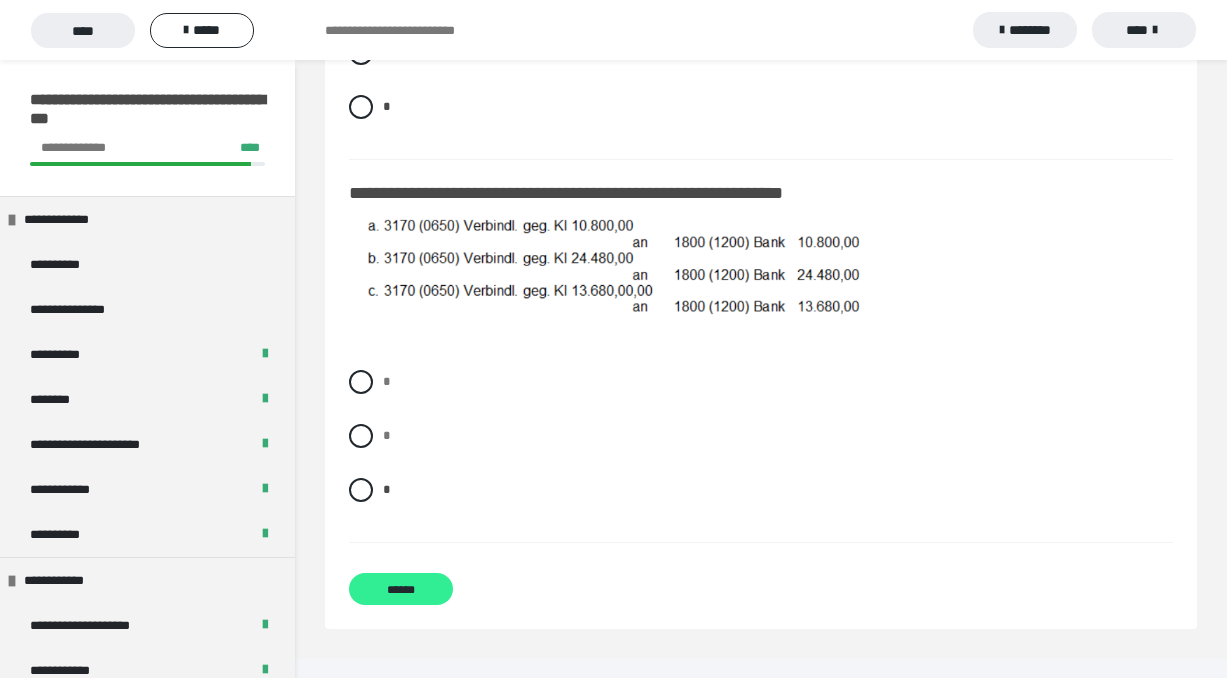scroll, scrollTop: 1473, scrollLeft: 0, axis: vertical 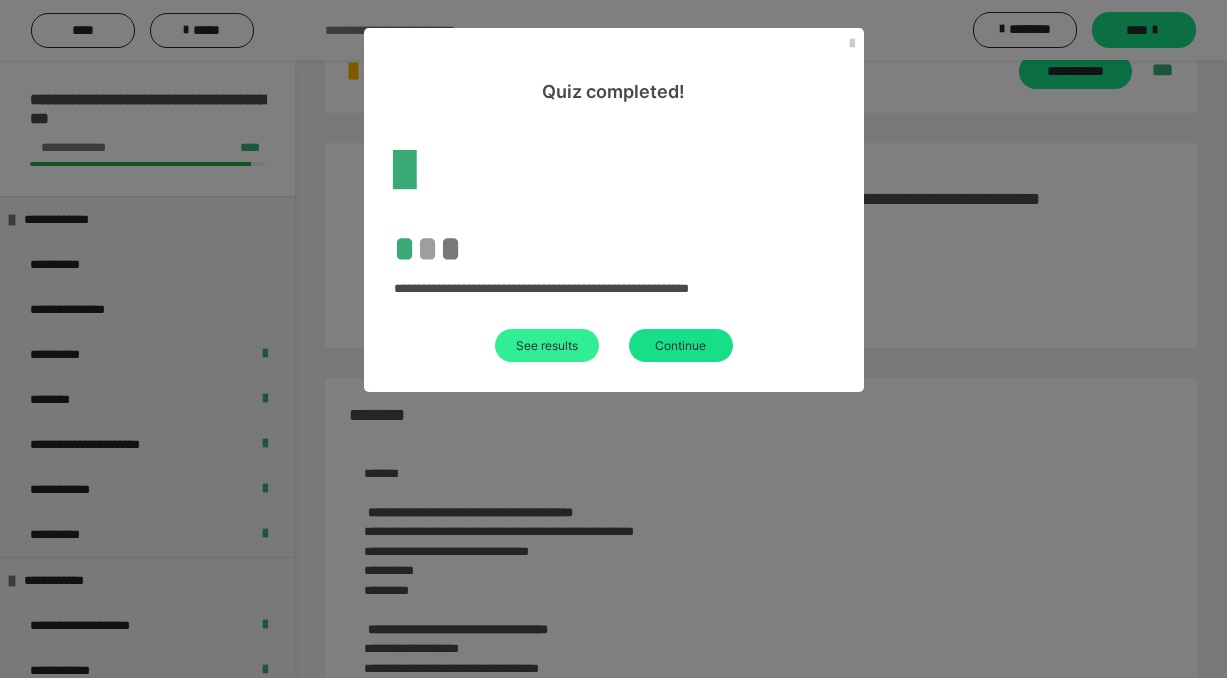 click on "See results" at bounding box center [547, 345] 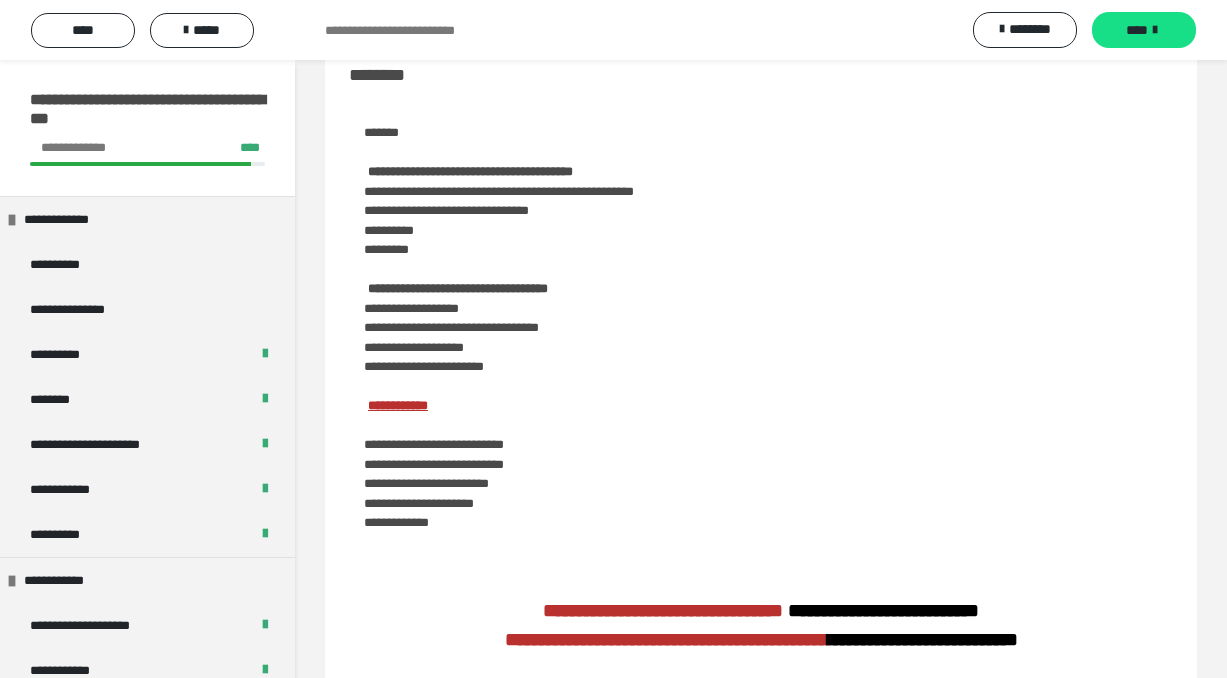 scroll, scrollTop: 1456, scrollLeft: 0, axis: vertical 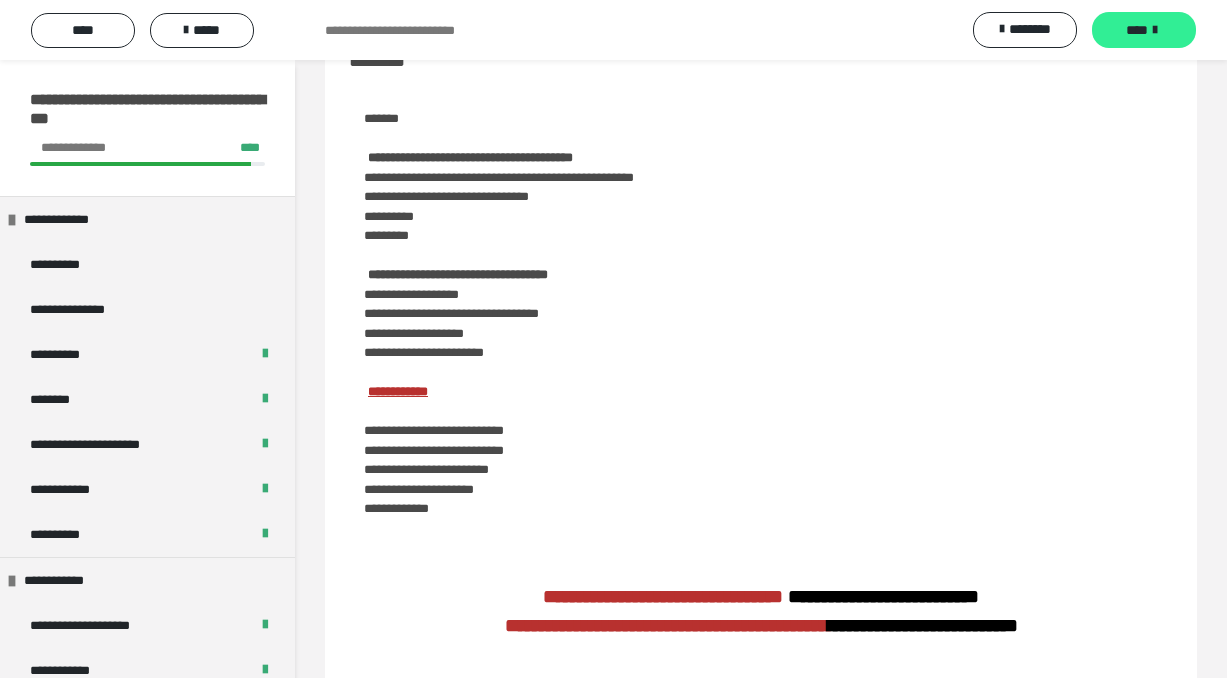click on "****" at bounding box center [1144, 30] 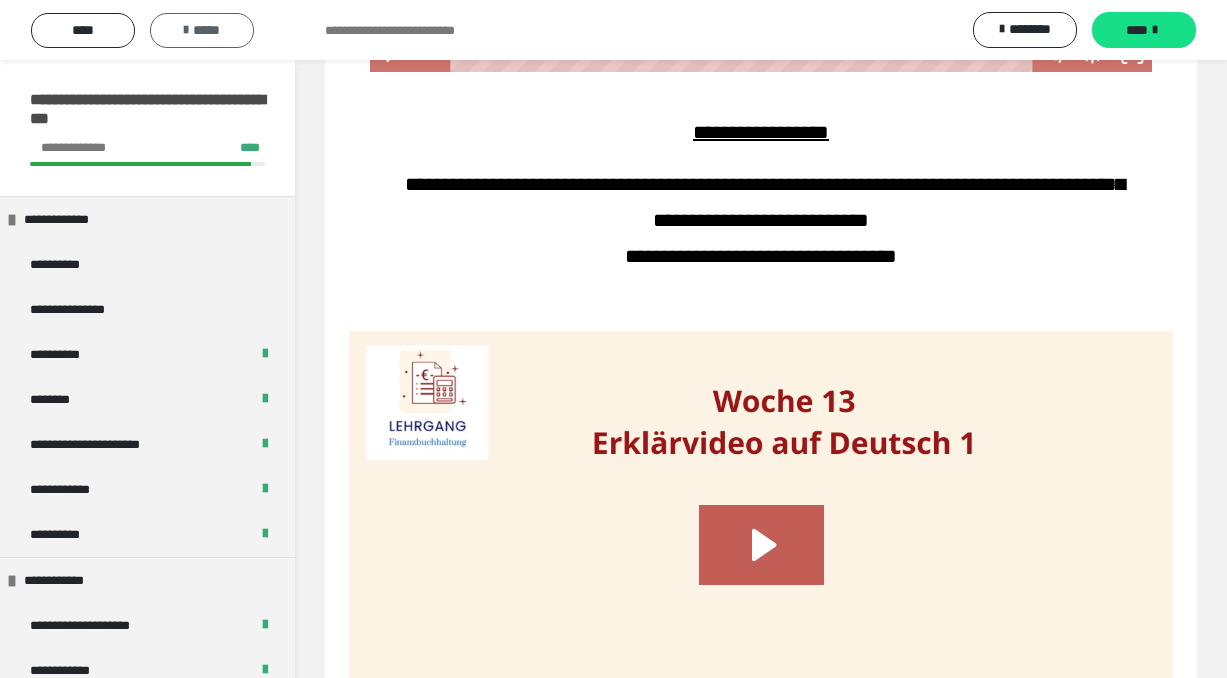 click on "*****" at bounding box center [202, 30] 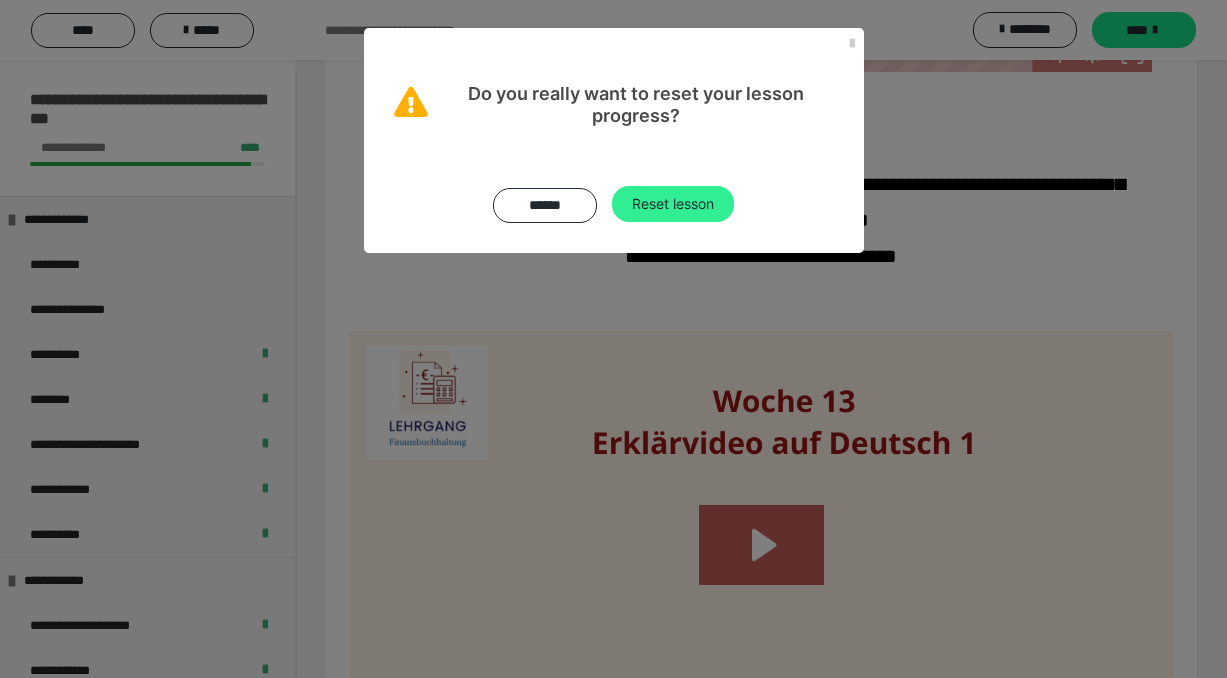 click on "Reset lesson" at bounding box center (673, 204) 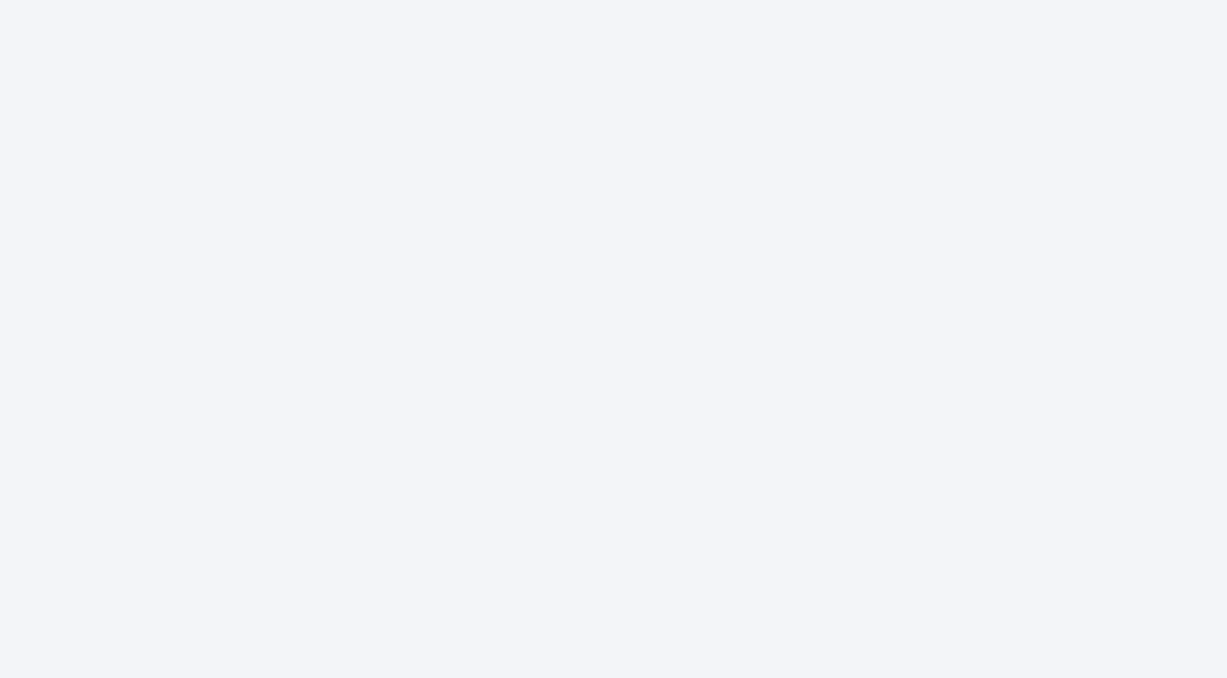 scroll, scrollTop: 0, scrollLeft: 0, axis: both 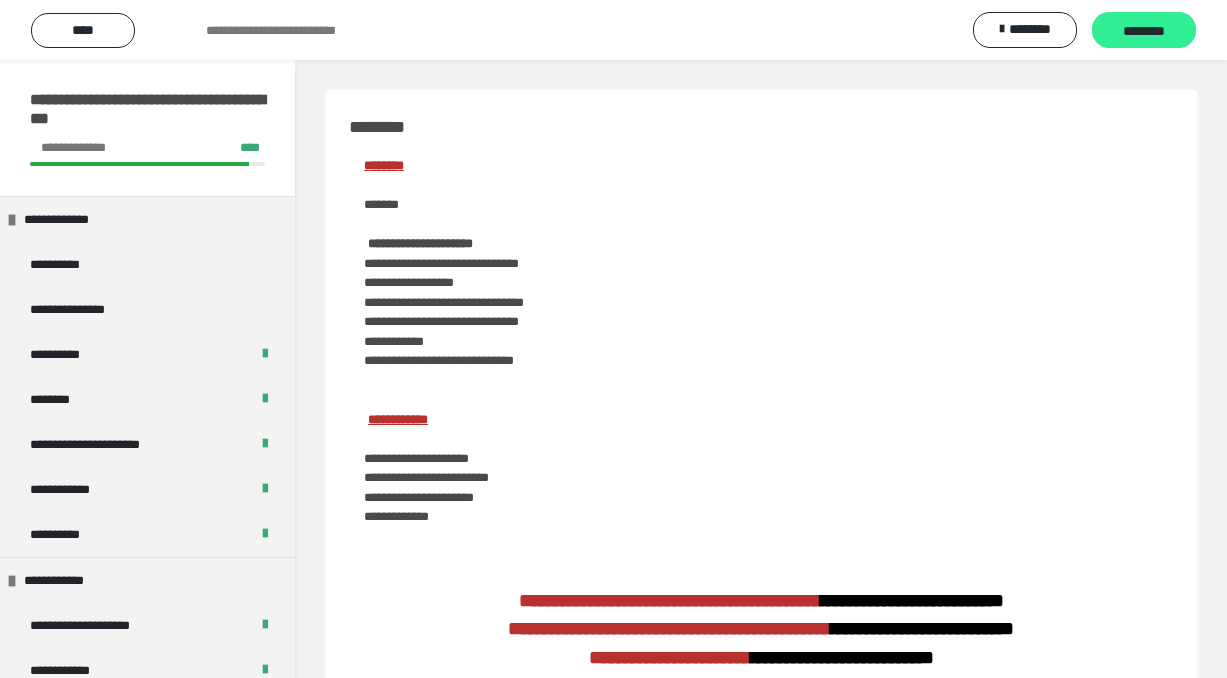 click on "********" at bounding box center (1144, 31) 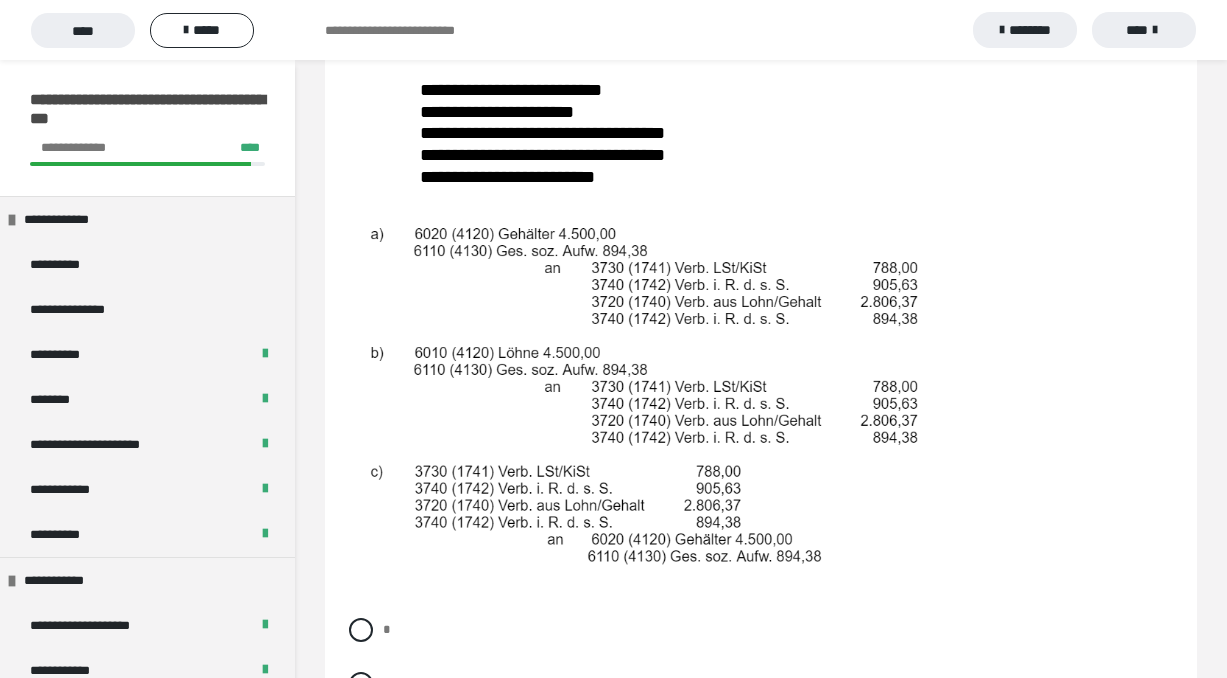 scroll, scrollTop: 317, scrollLeft: 0, axis: vertical 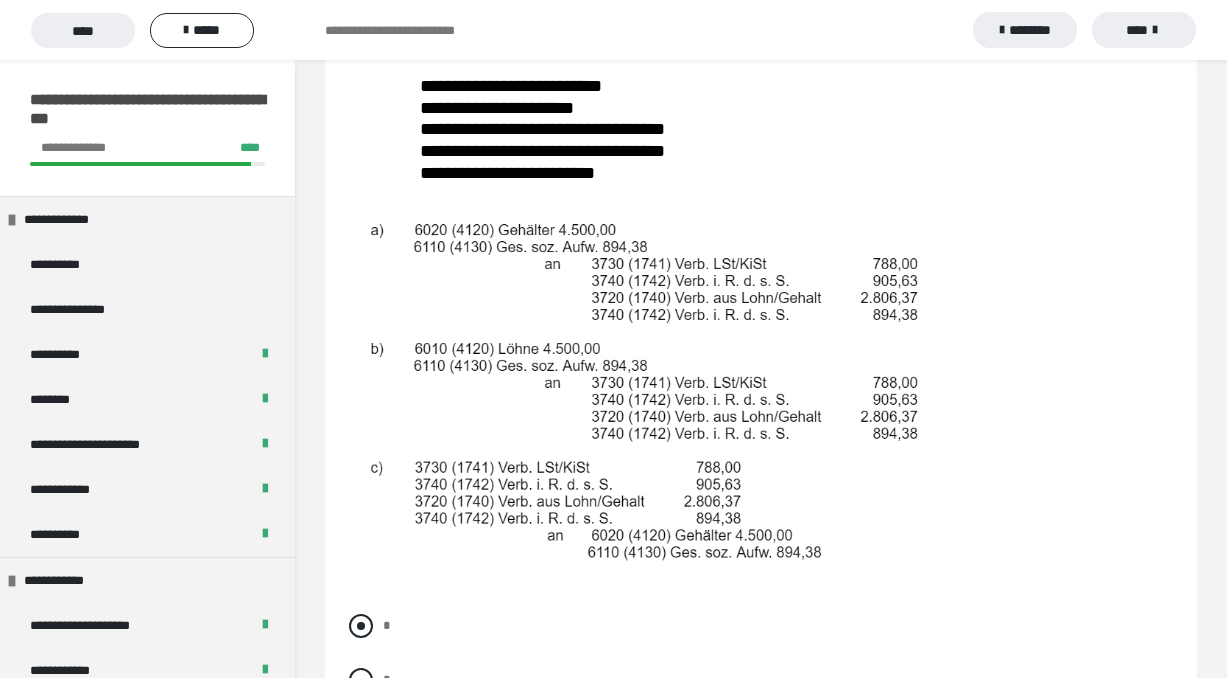 click at bounding box center [361, 626] 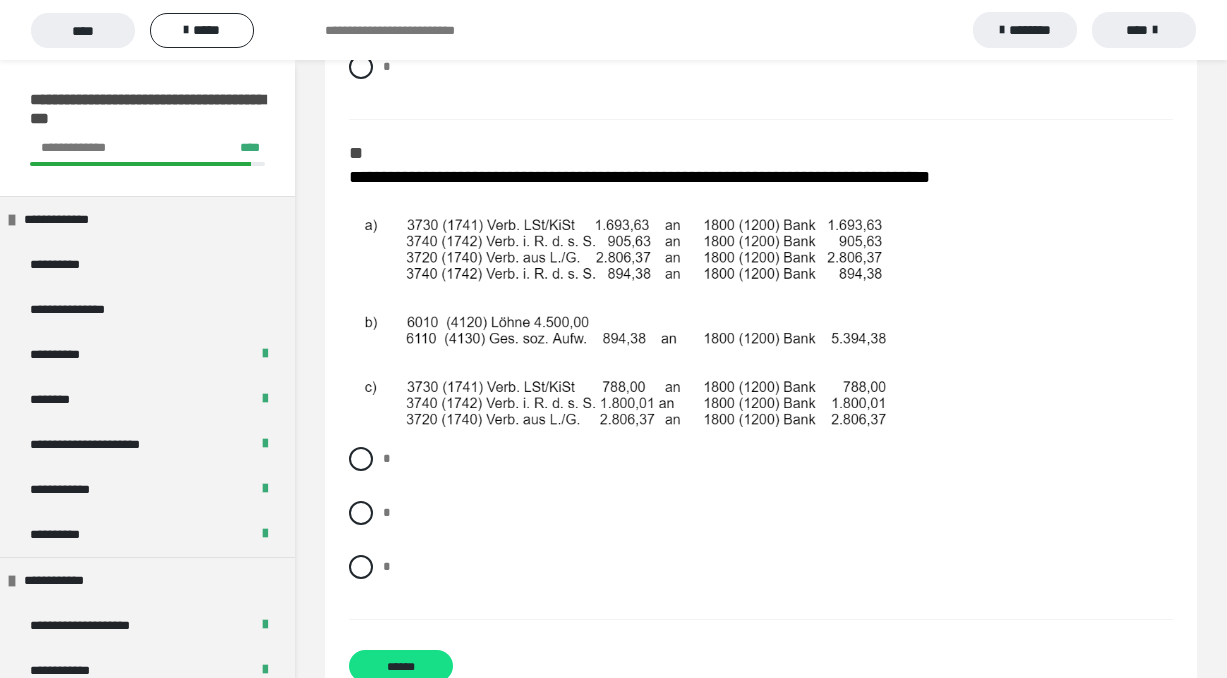 scroll, scrollTop: 986, scrollLeft: 0, axis: vertical 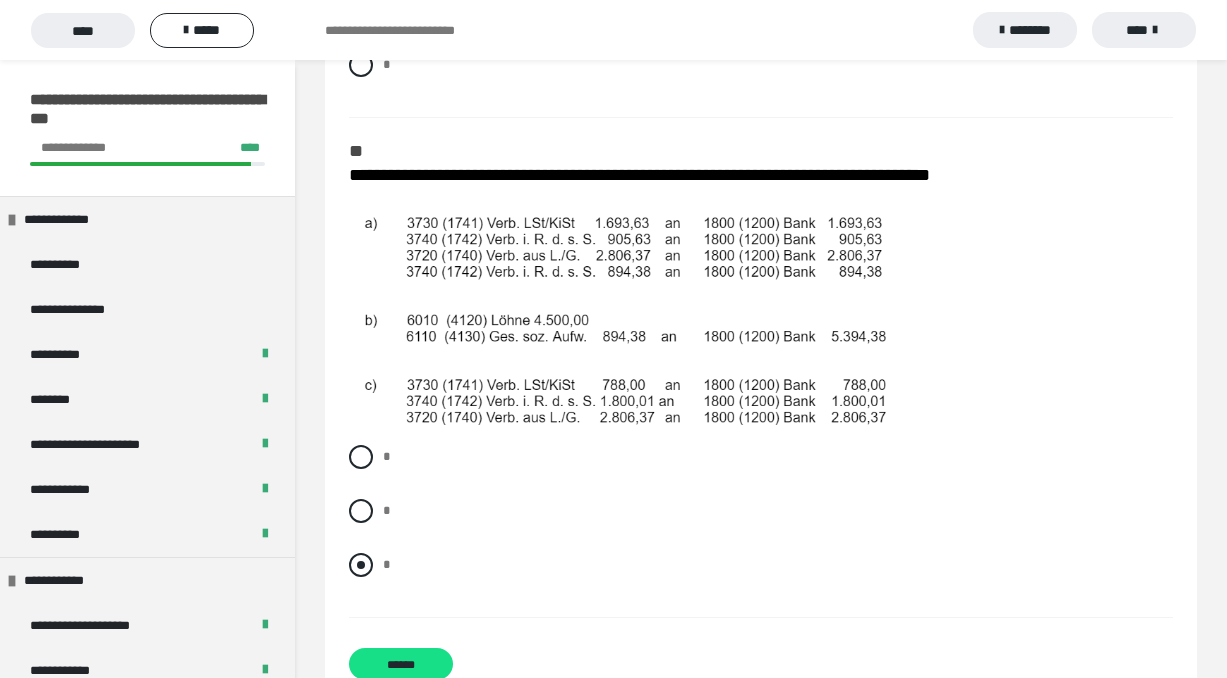 click at bounding box center (361, 565) 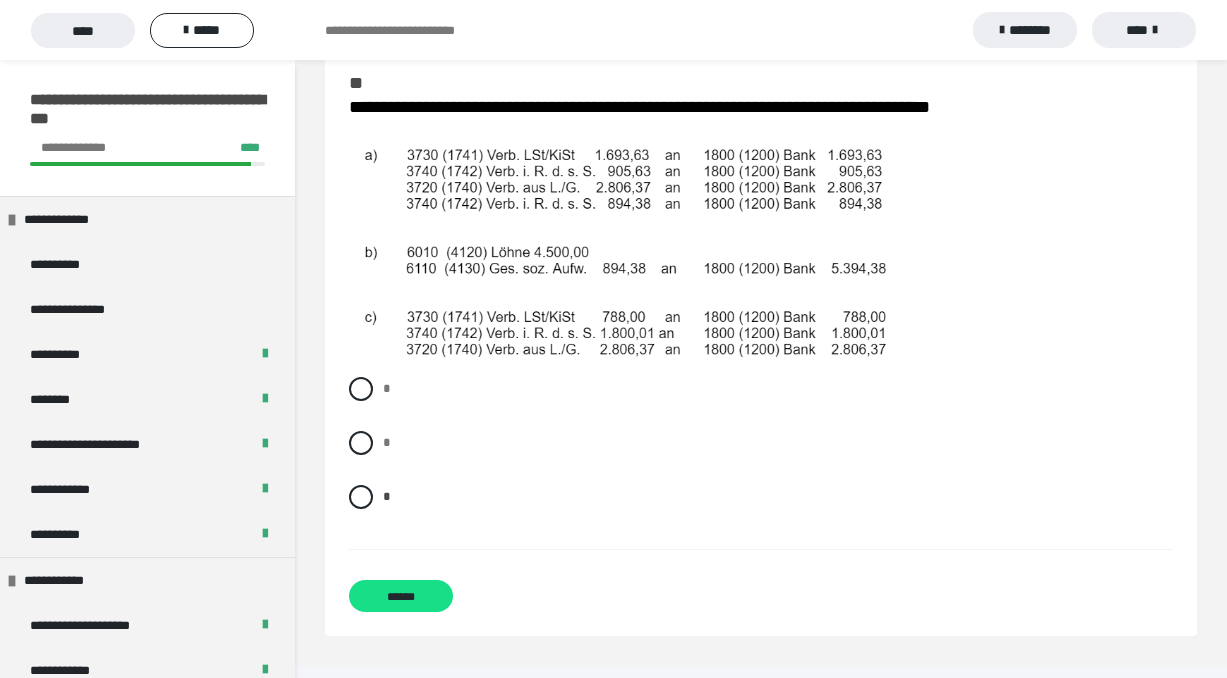 scroll, scrollTop: 1054, scrollLeft: 0, axis: vertical 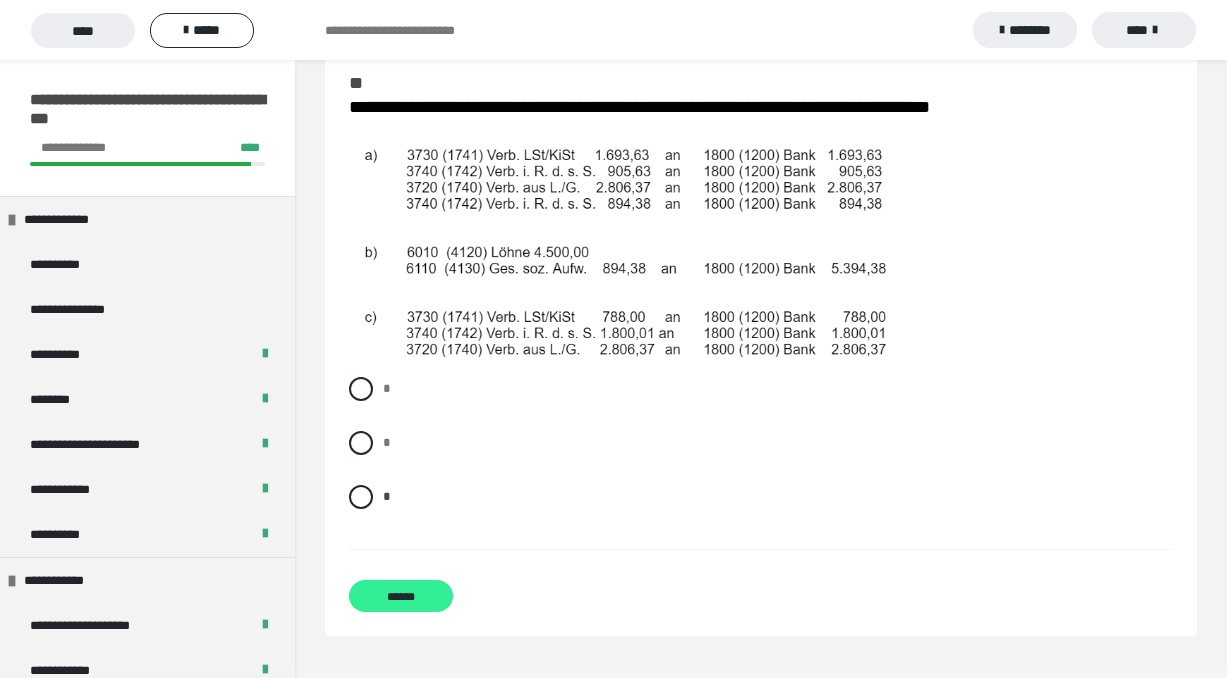 click on "******" at bounding box center [401, 596] 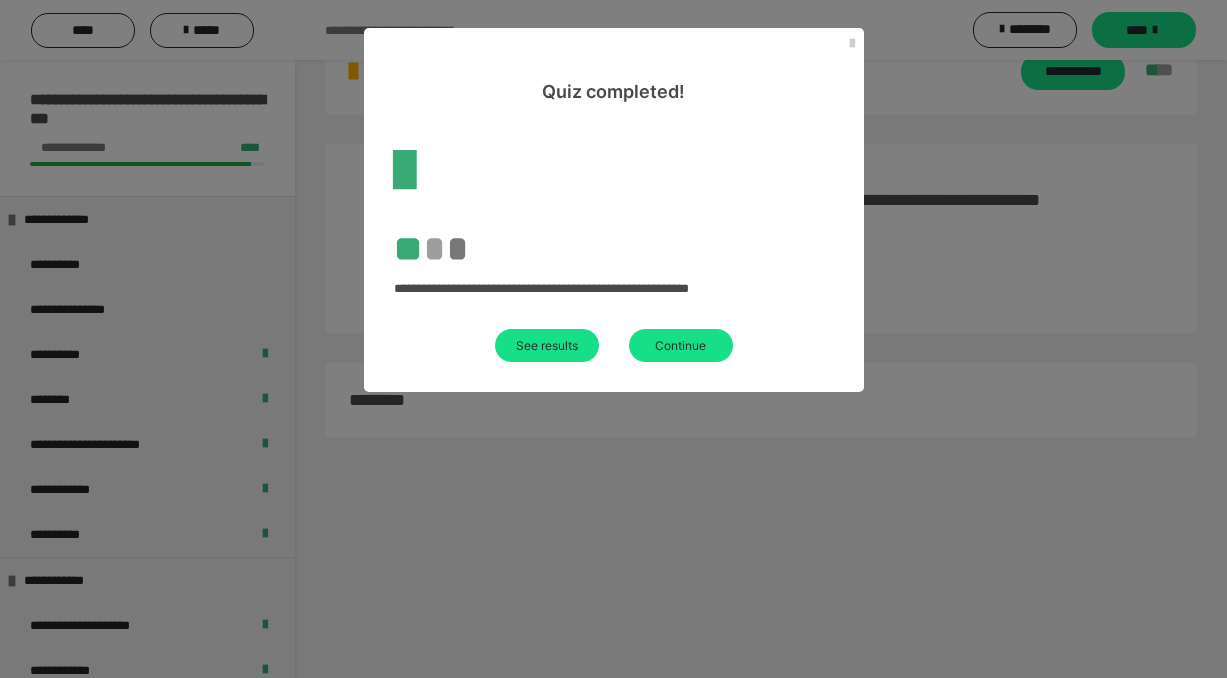 scroll, scrollTop: 60, scrollLeft: 0, axis: vertical 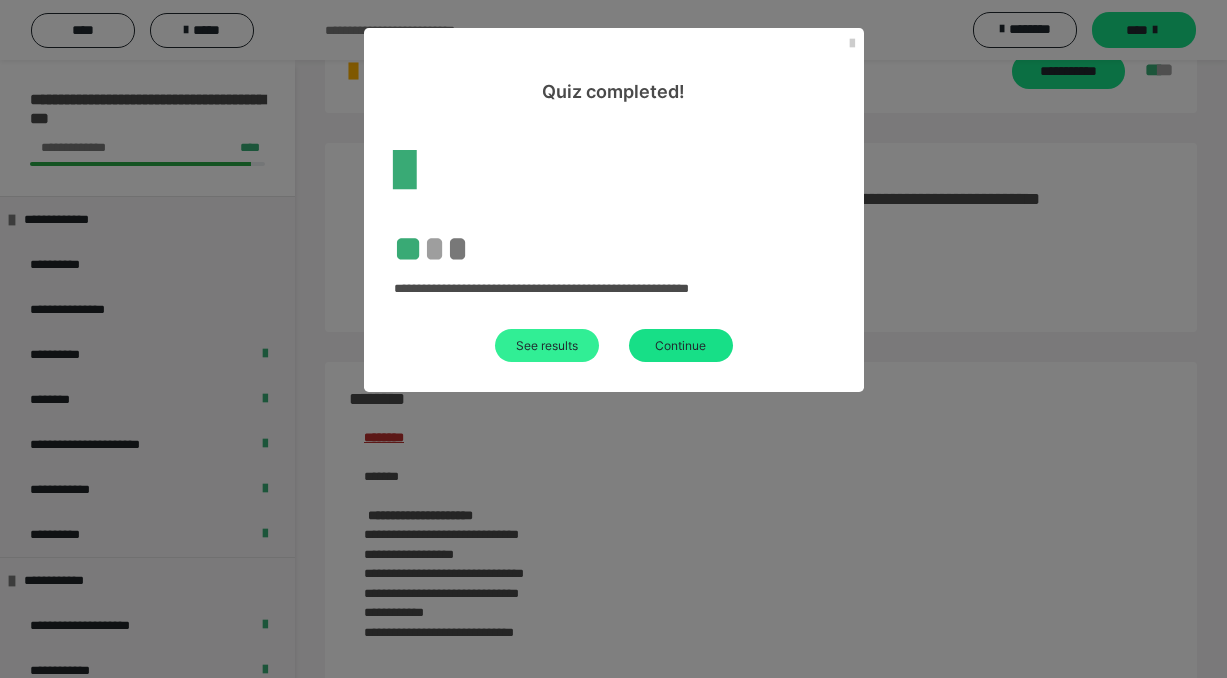 click on "See results" at bounding box center [547, 345] 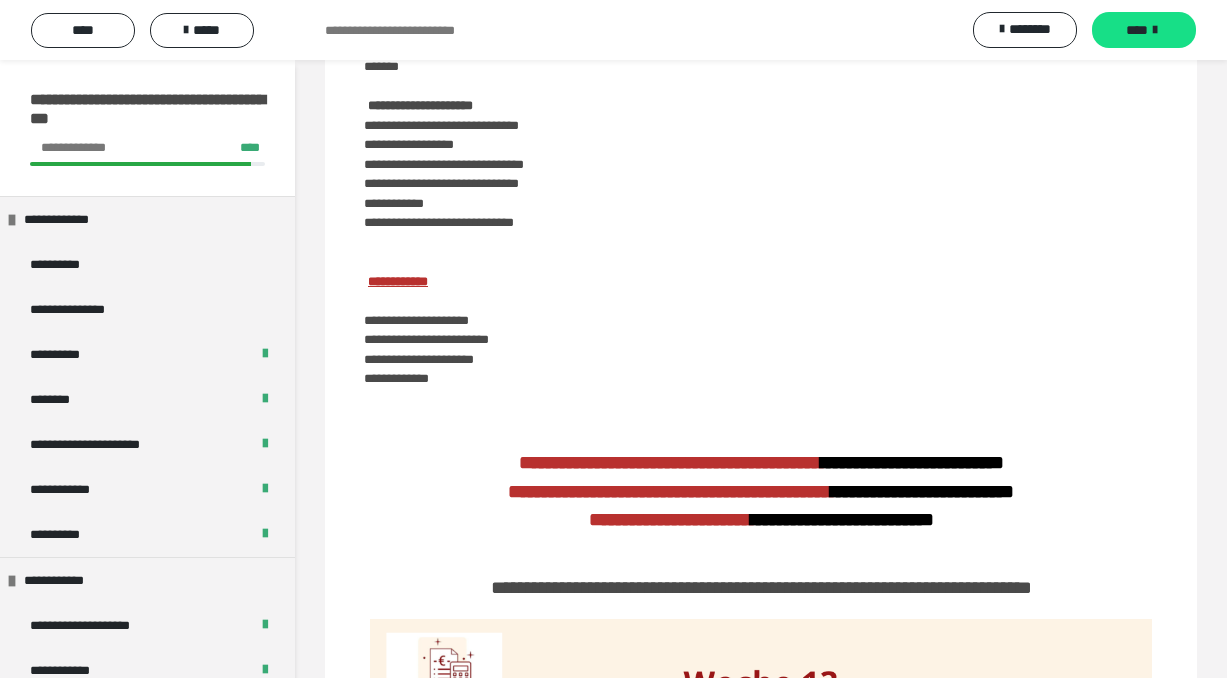 scroll, scrollTop: 1413, scrollLeft: 0, axis: vertical 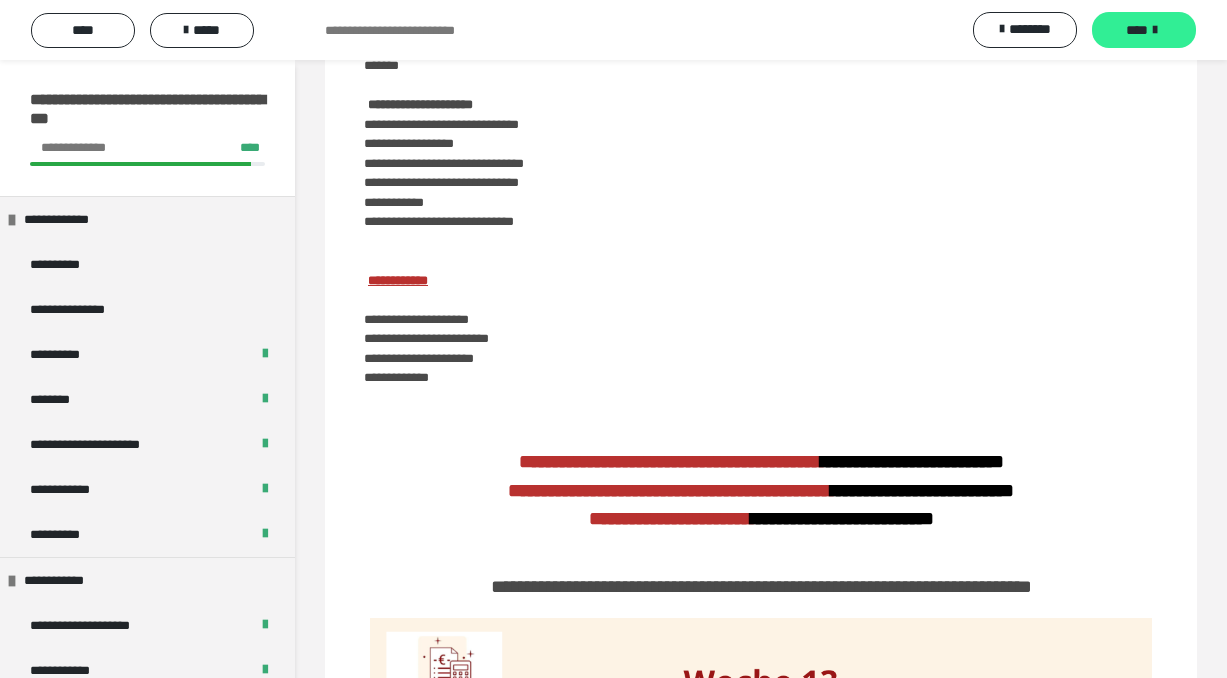 click on "****" at bounding box center (1137, 30) 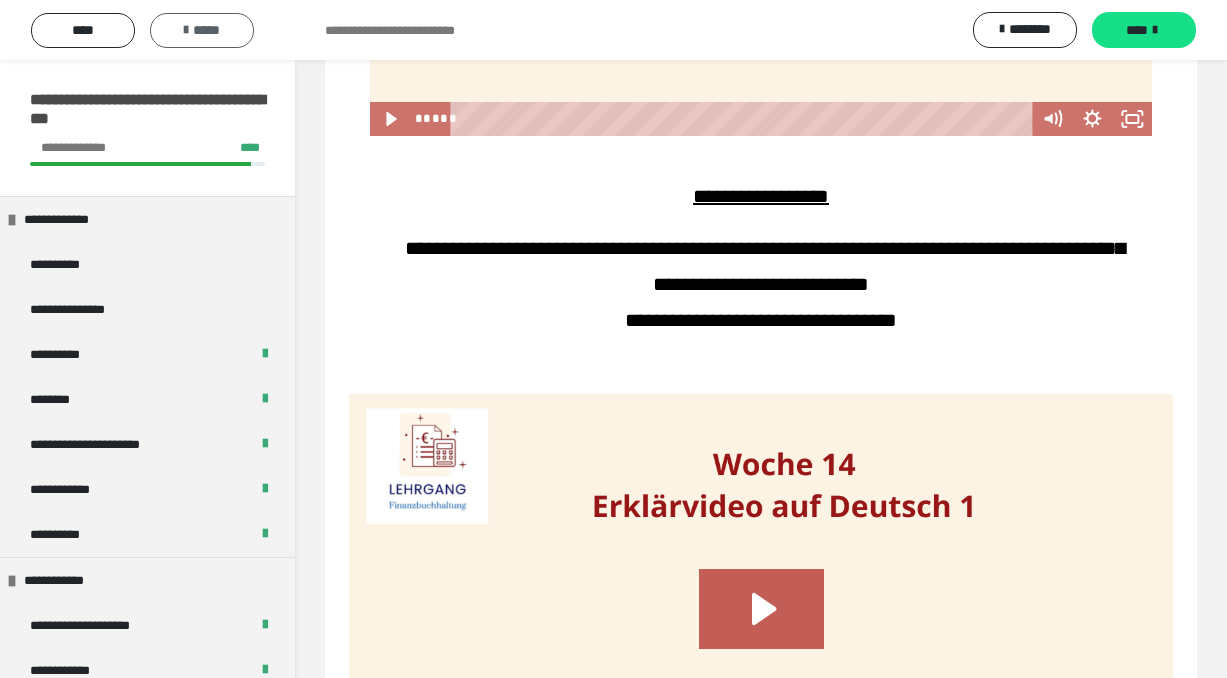 click on "*****" at bounding box center (202, 30) 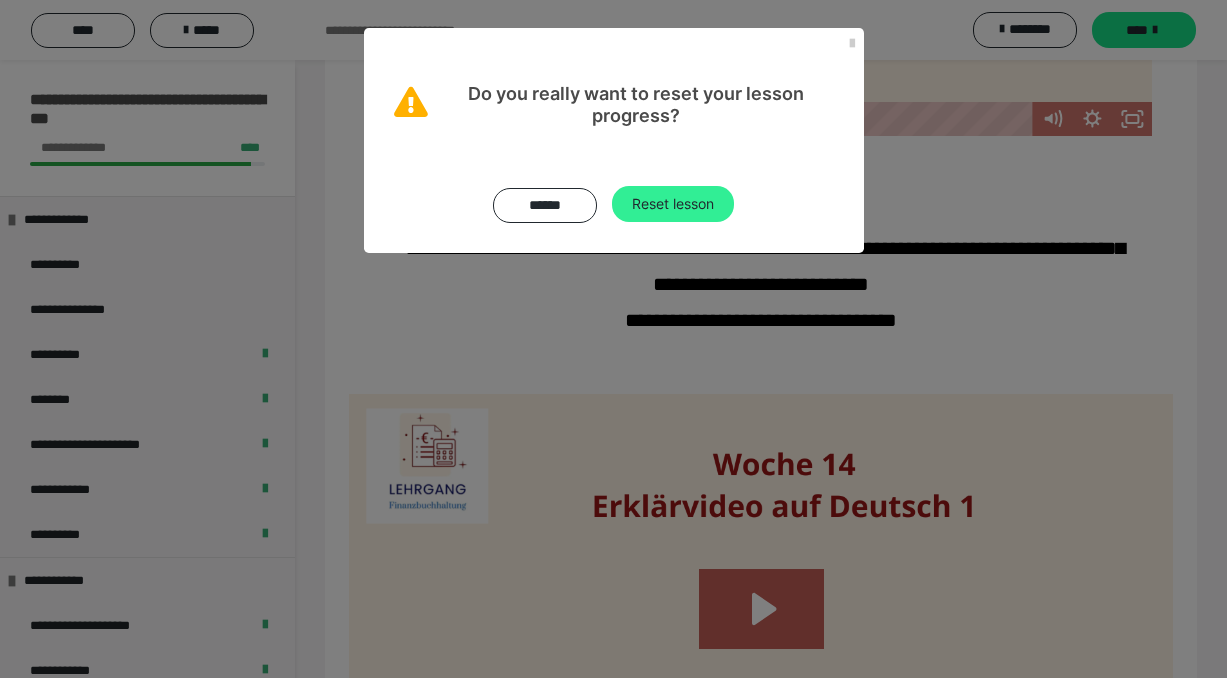 click on "Reset lesson" at bounding box center [673, 204] 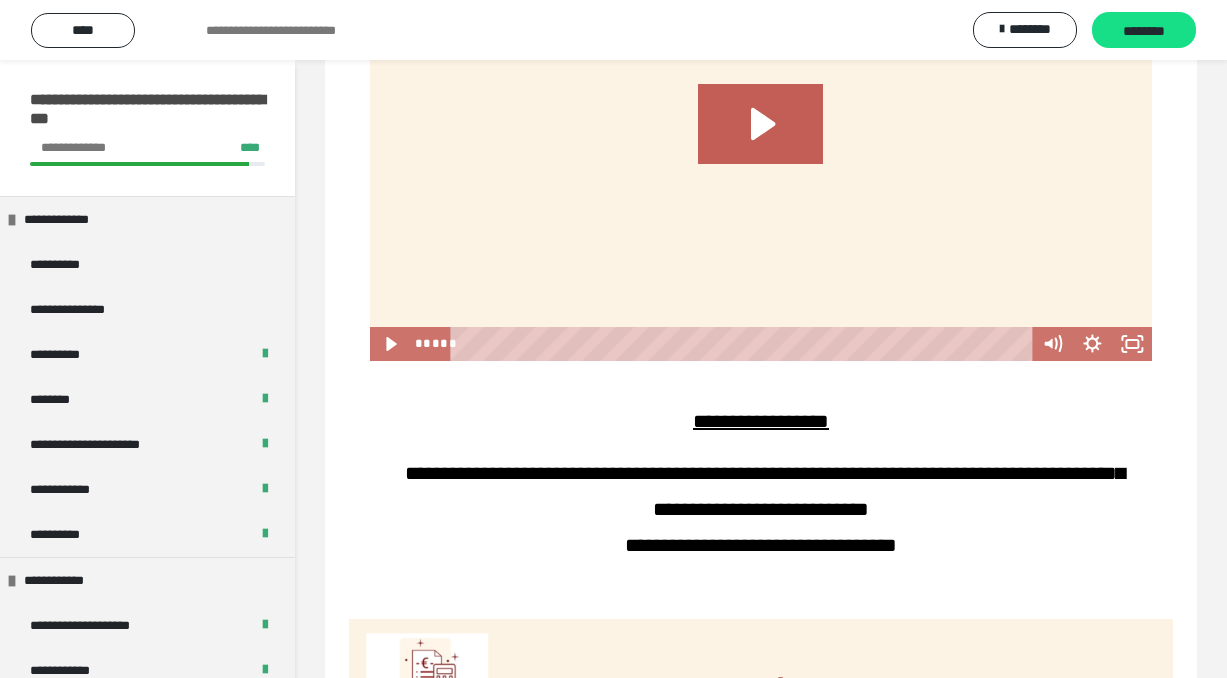 scroll, scrollTop: 1121, scrollLeft: 0, axis: vertical 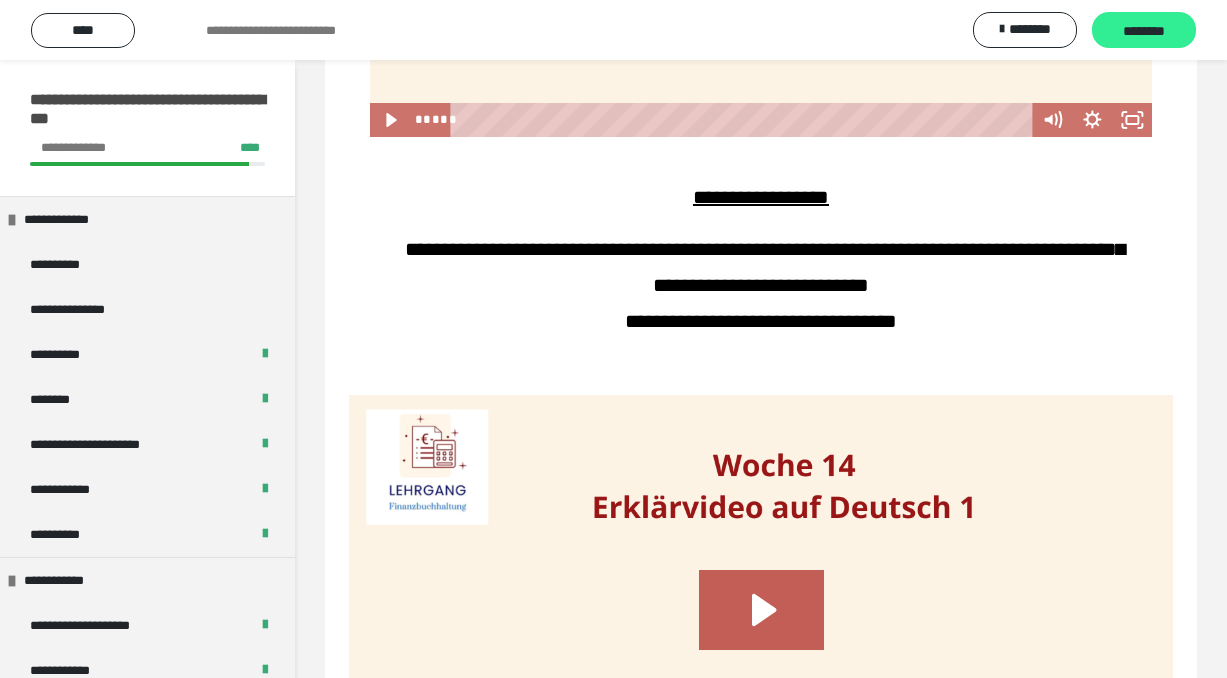 click on "********" at bounding box center (1144, 31) 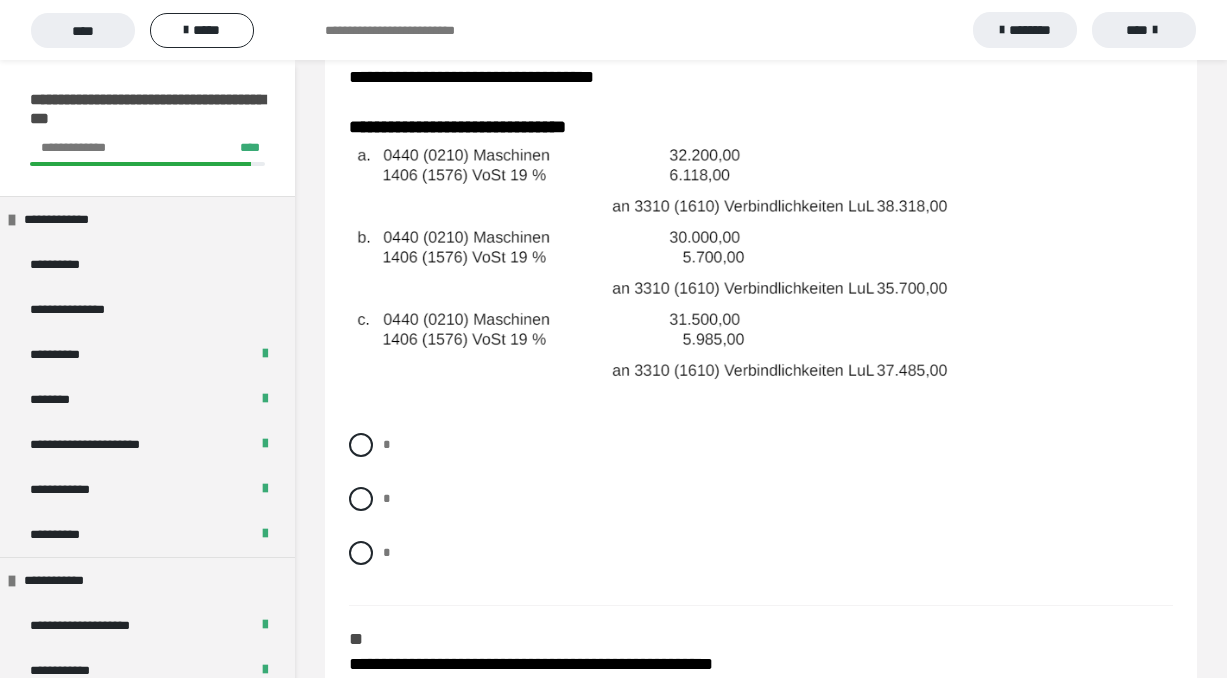 scroll, scrollTop: 314, scrollLeft: 0, axis: vertical 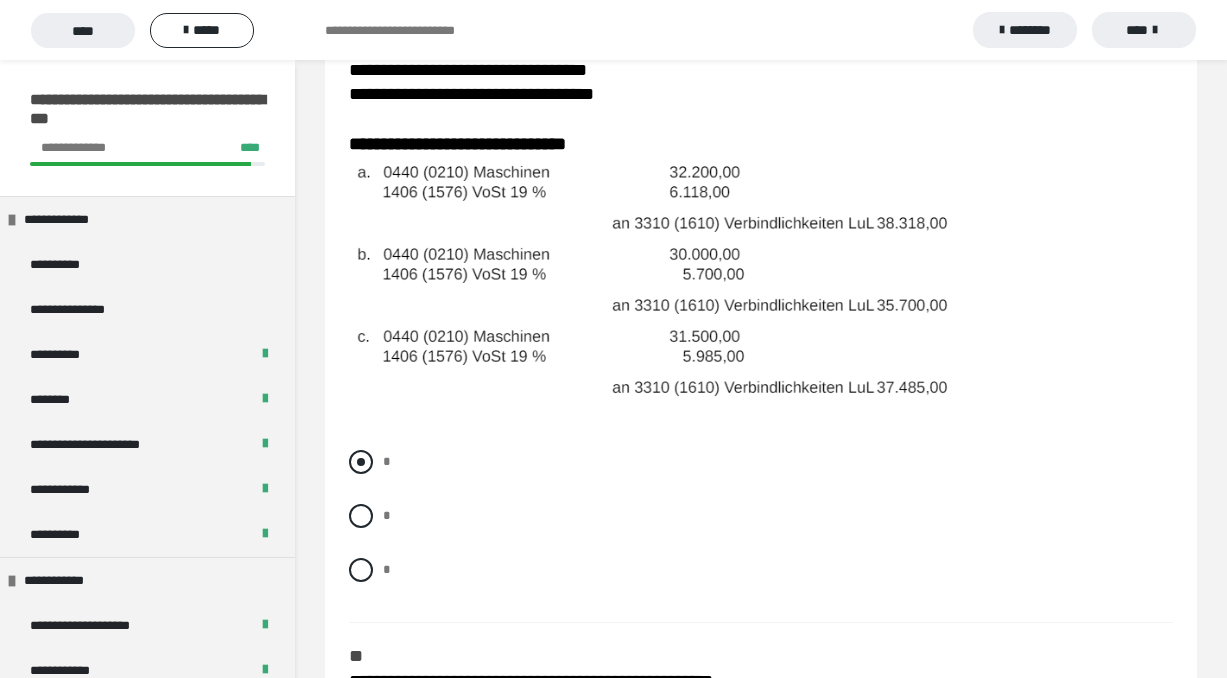 click at bounding box center (361, 462) 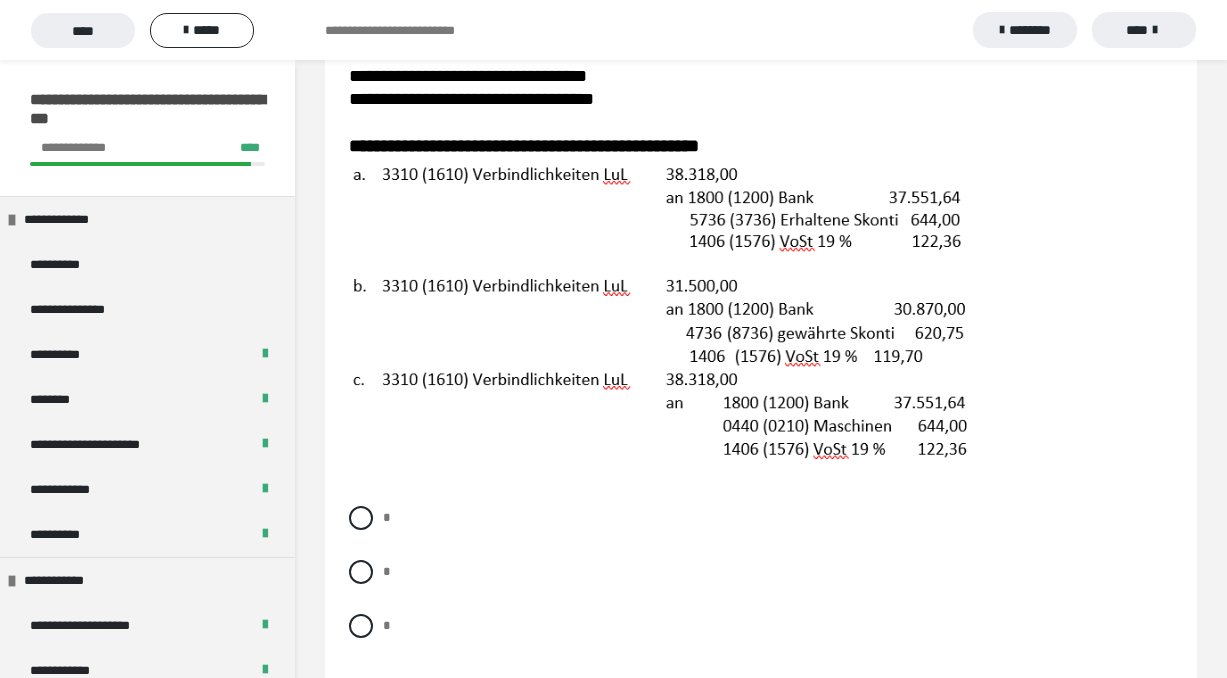 scroll, scrollTop: 941, scrollLeft: 0, axis: vertical 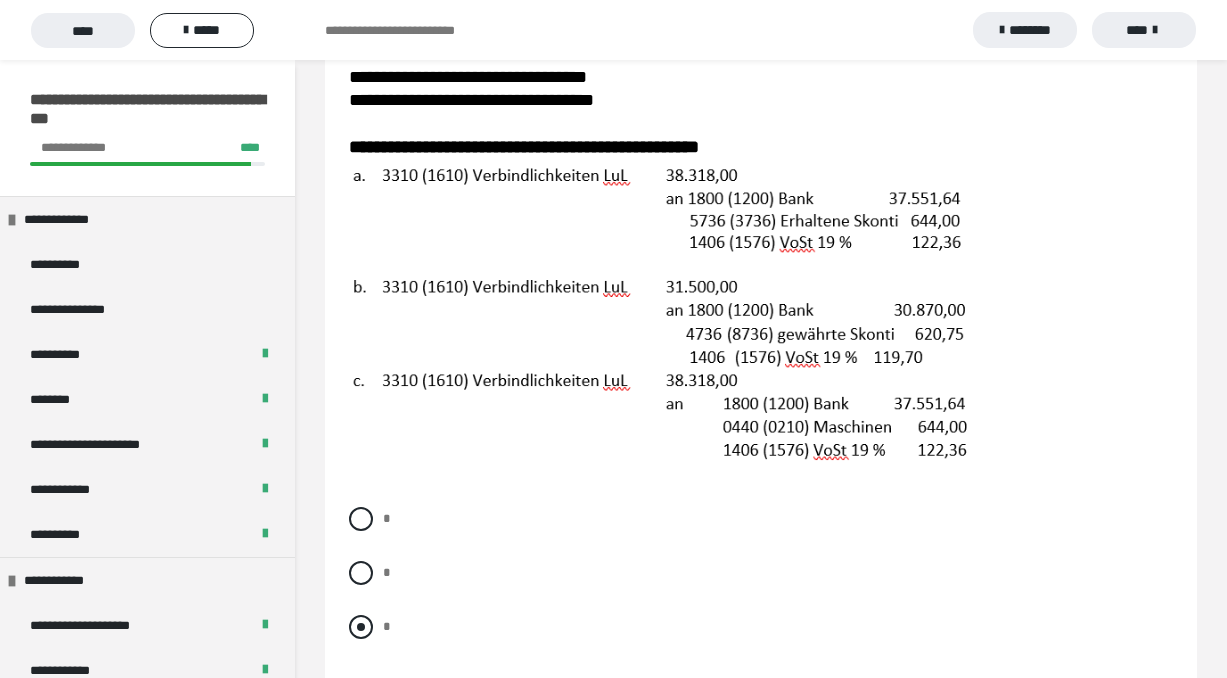 click at bounding box center [361, 627] 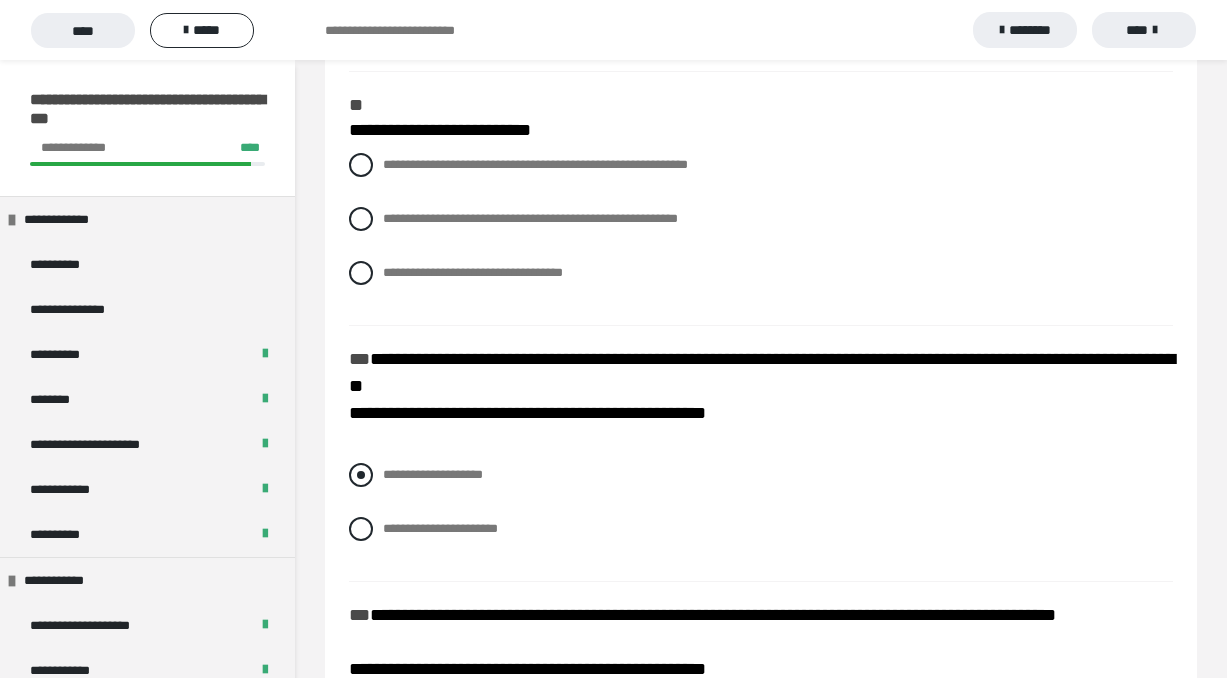 scroll, scrollTop: 1551, scrollLeft: 0, axis: vertical 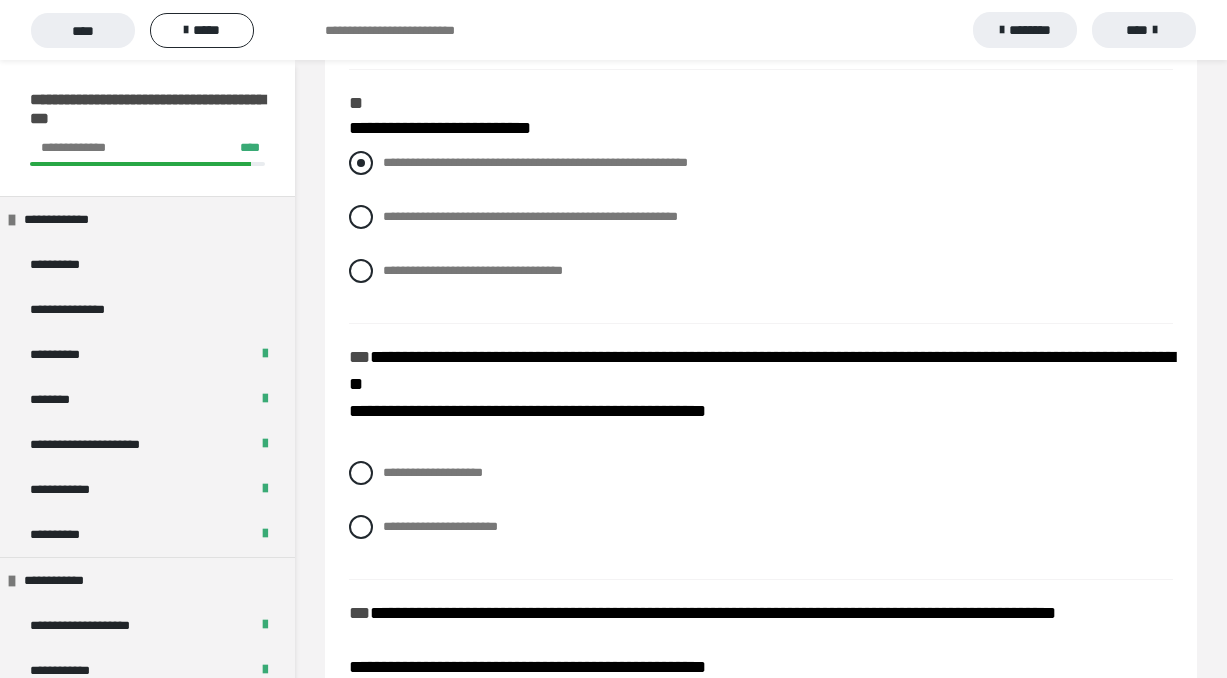click on "**********" at bounding box center [761, 163] 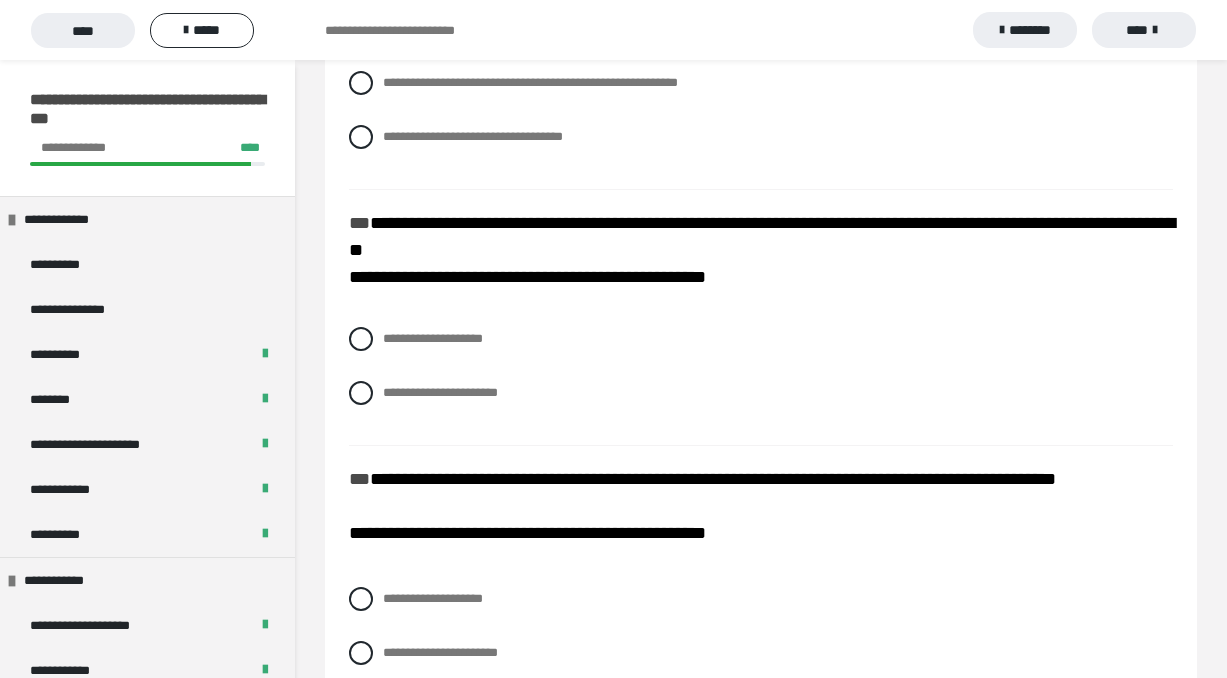 scroll, scrollTop: 1681, scrollLeft: 0, axis: vertical 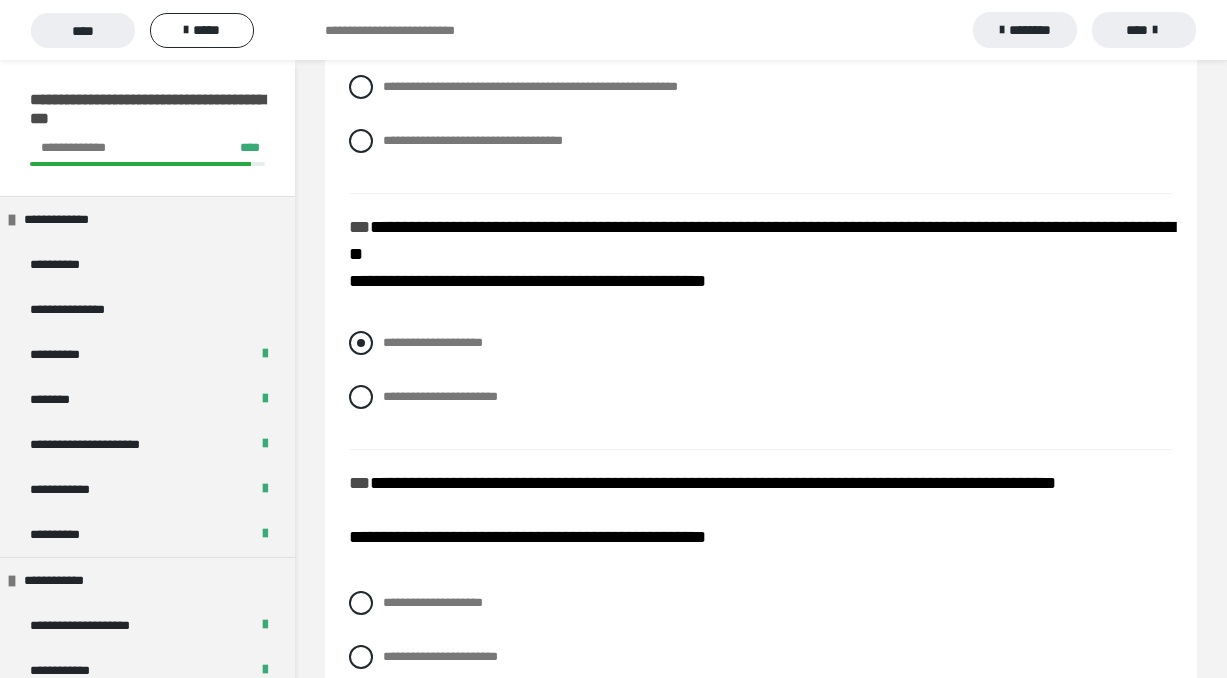 click at bounding box center [361, 343] 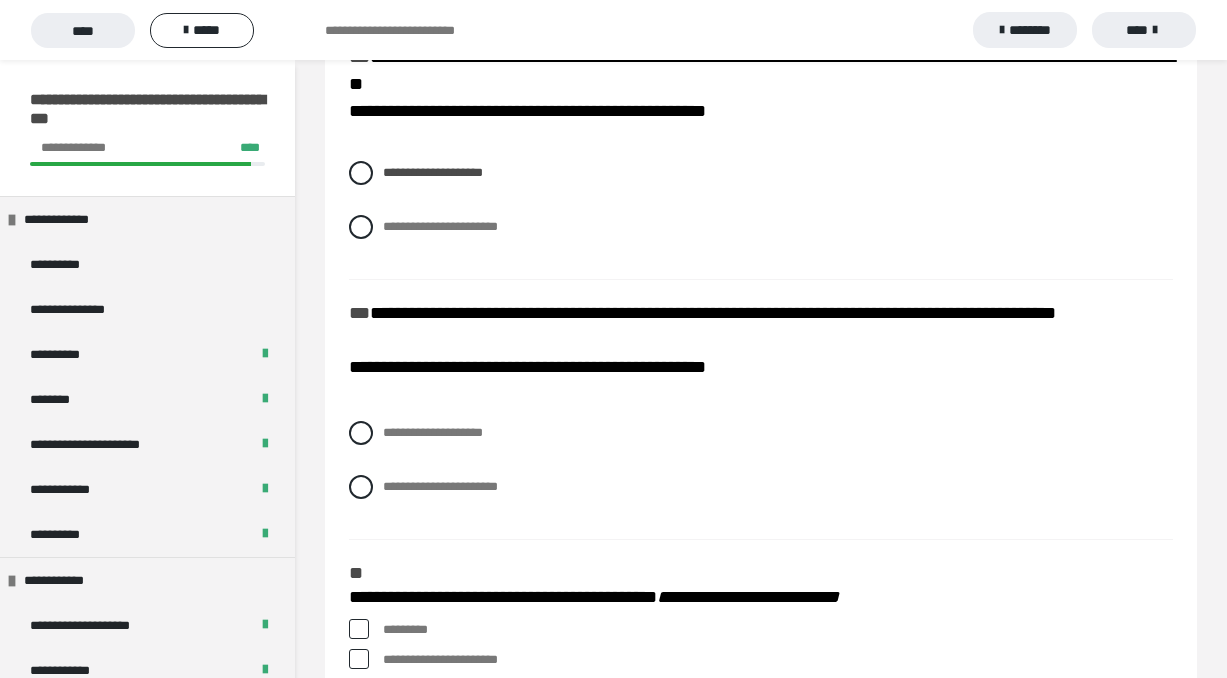 scroll, scrollTop: 1860, scrollLeft: 0, axis: vertical 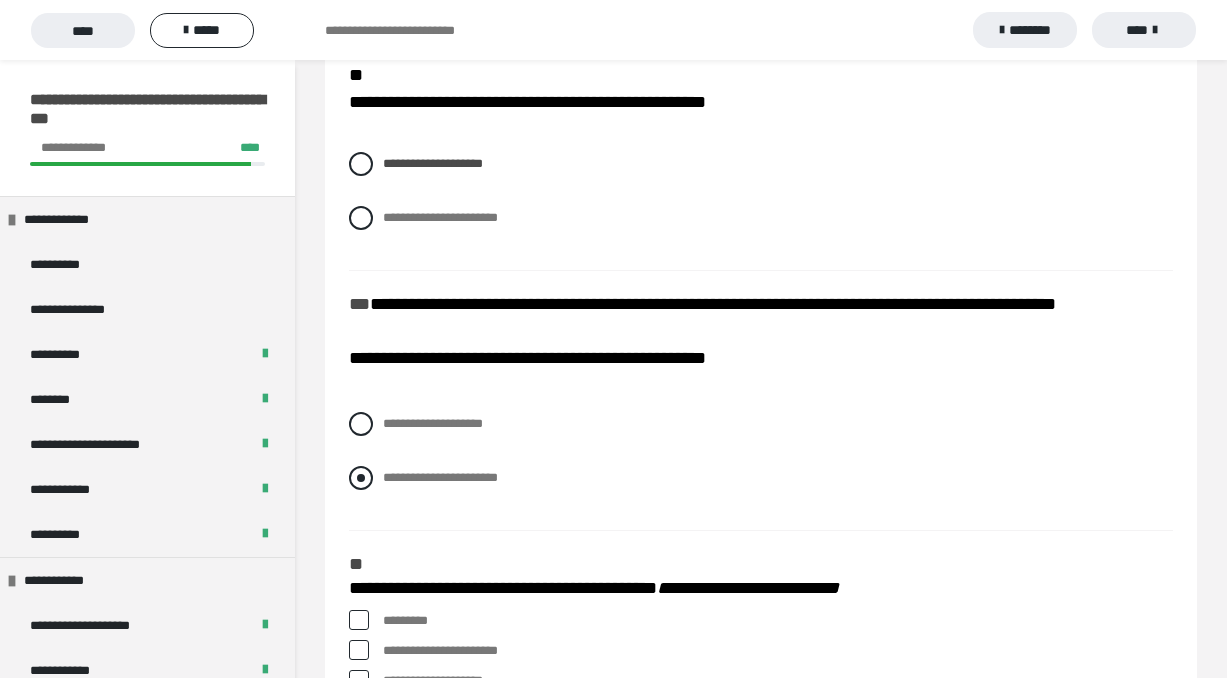 click at bounding box center (361, 478) 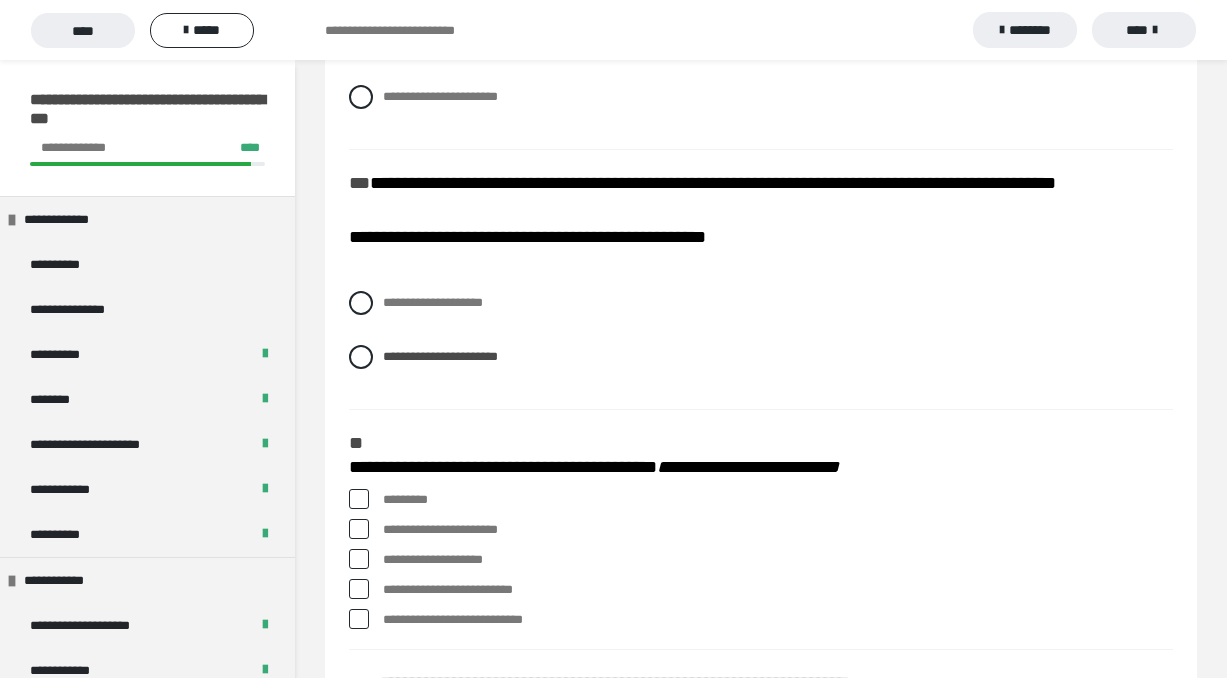 scroll, scrollTop: 2358, scrollLeft: 0, axis: vertical 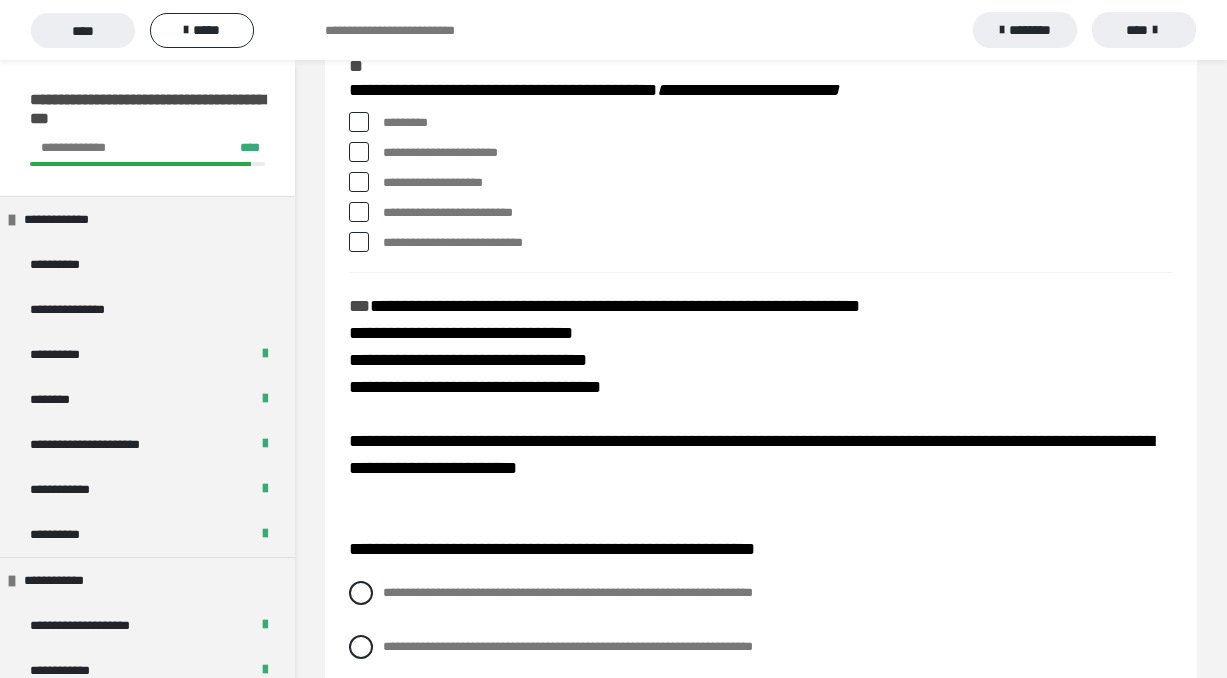 click at bounding box center [359, 122] 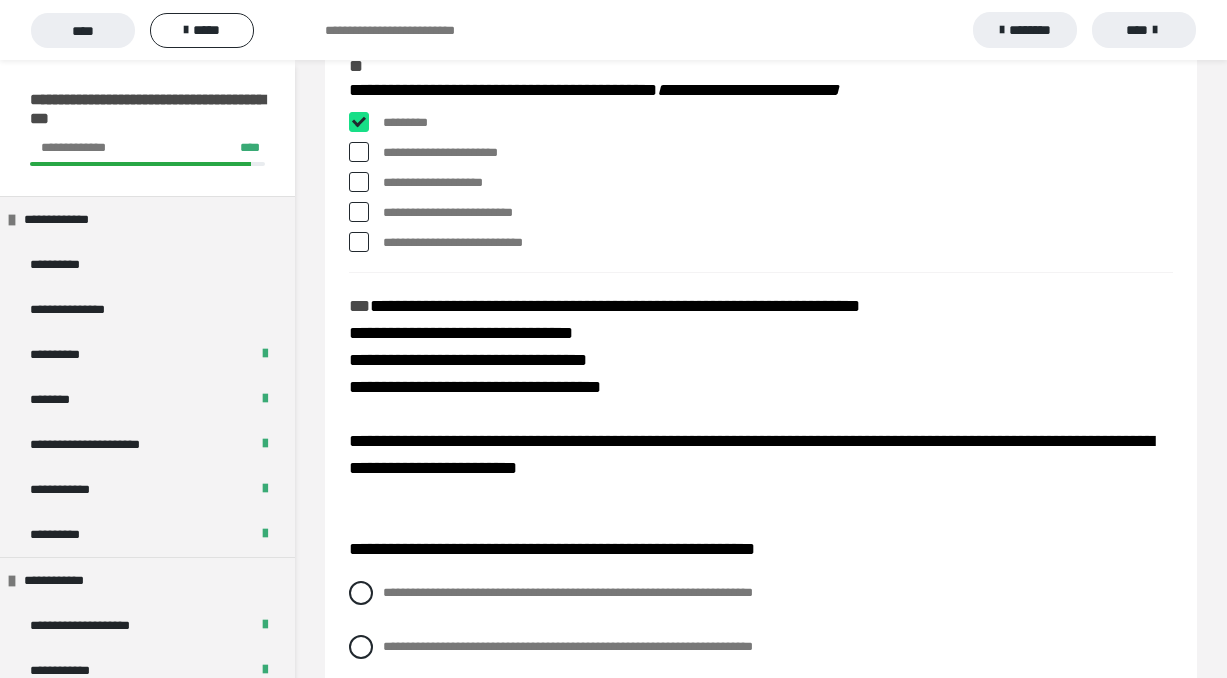 checkbox on "****" 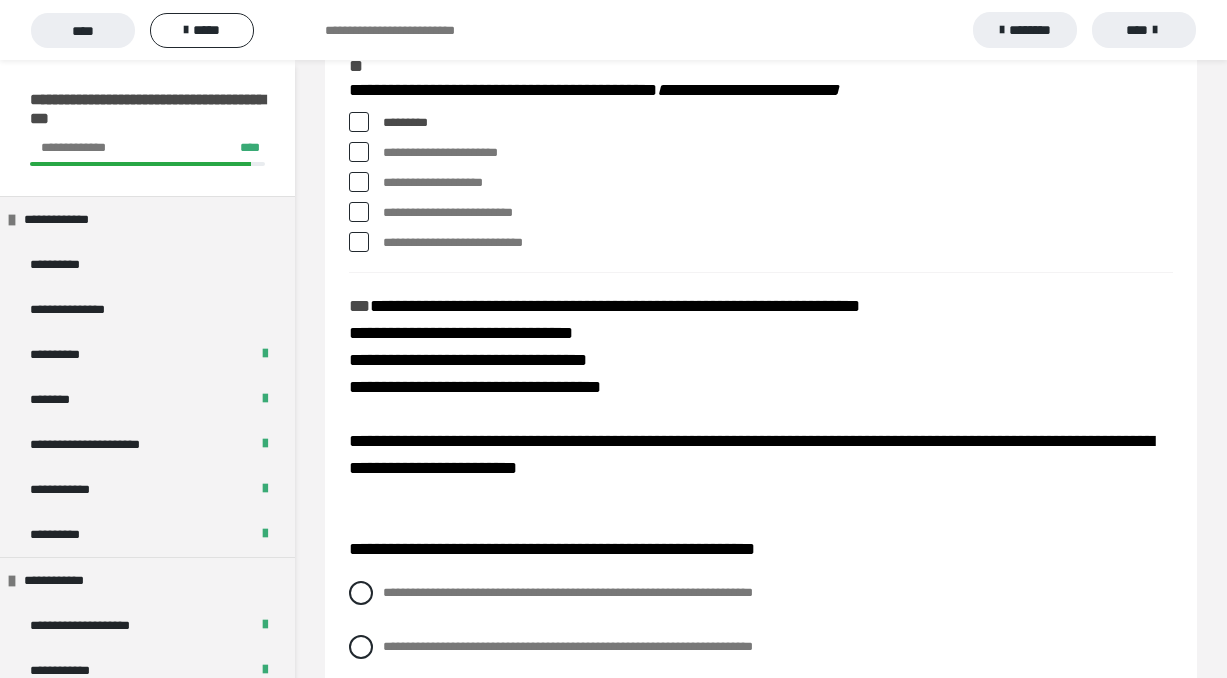 click at bounding box center [359, 152] 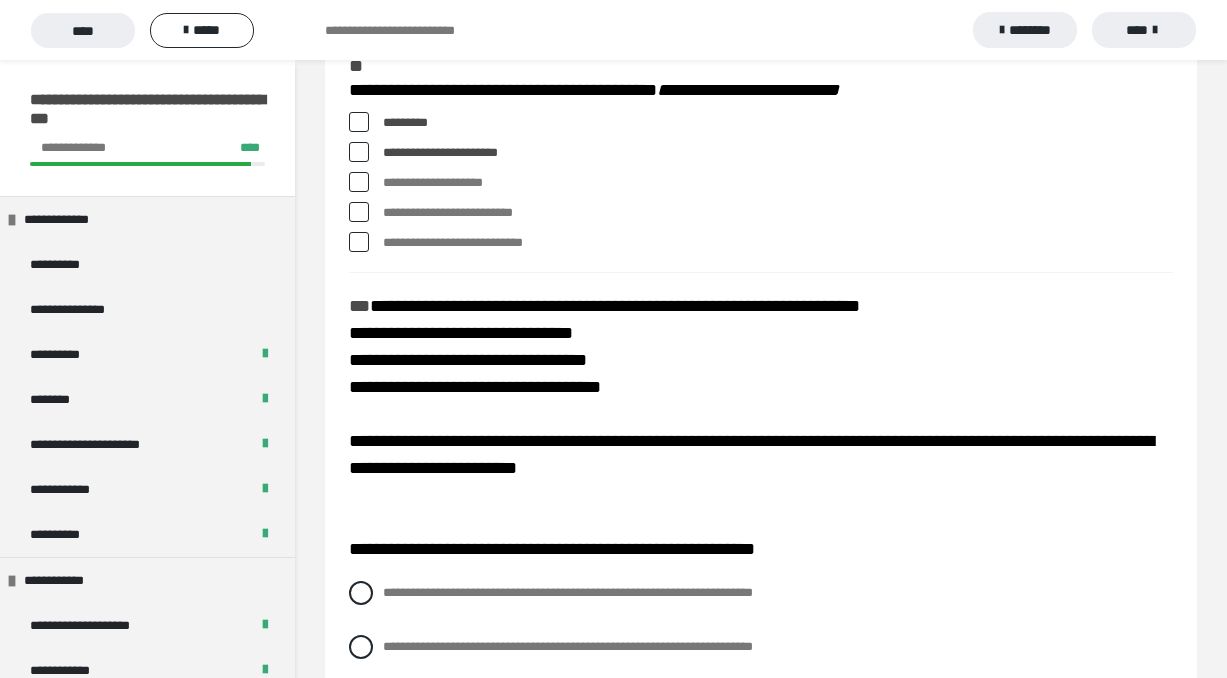 click at bounding box center (359, 212) 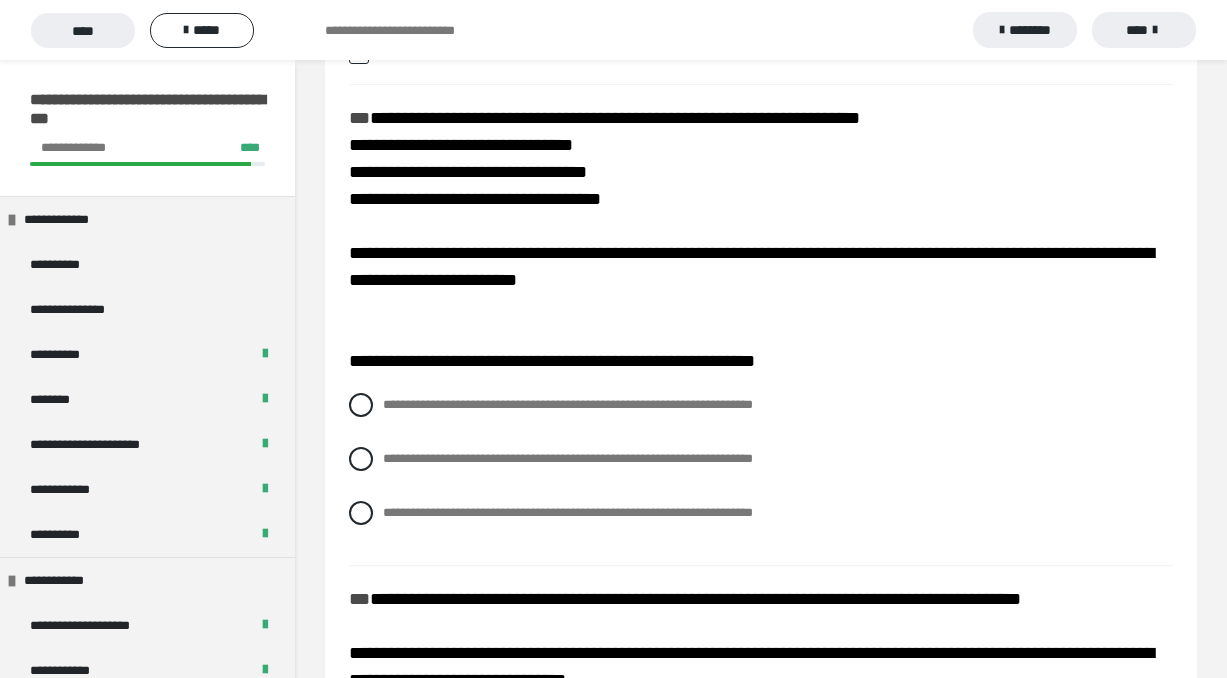 scroll, scrollTop: 2553, scrollLeft: 0, axis: vertical 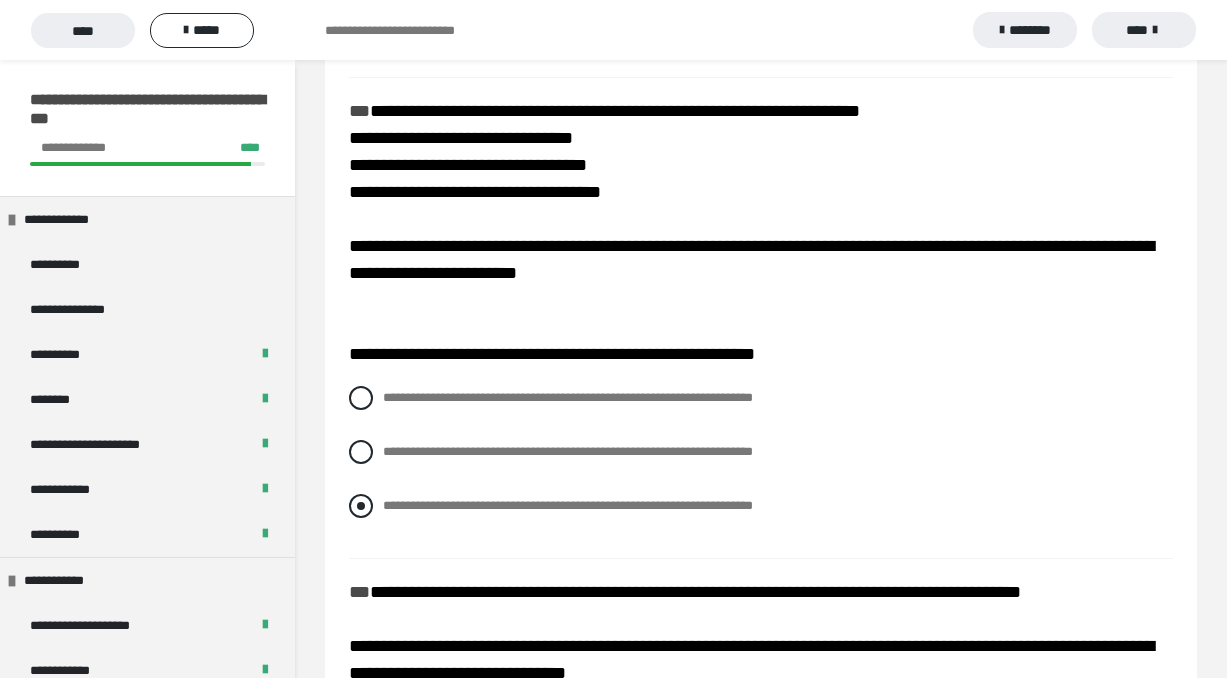 click at bounding box center [361, 506] 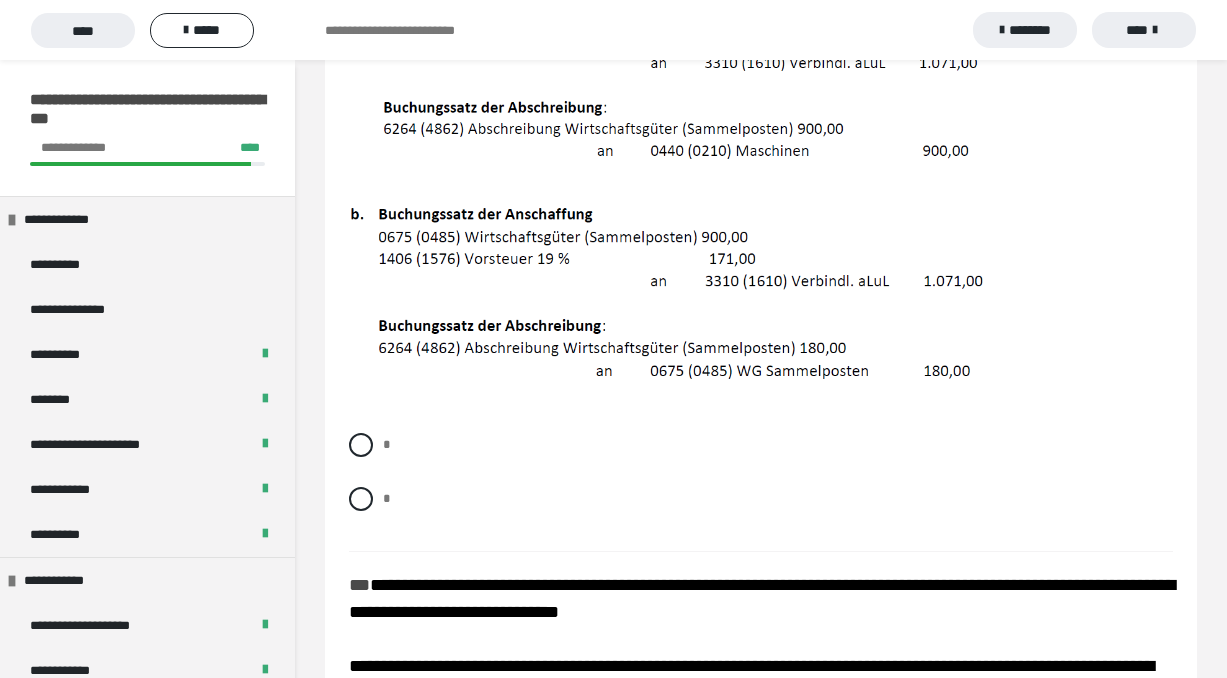 scroll, scrollTop: 3262, scrollLeft: 0, axis: vertical 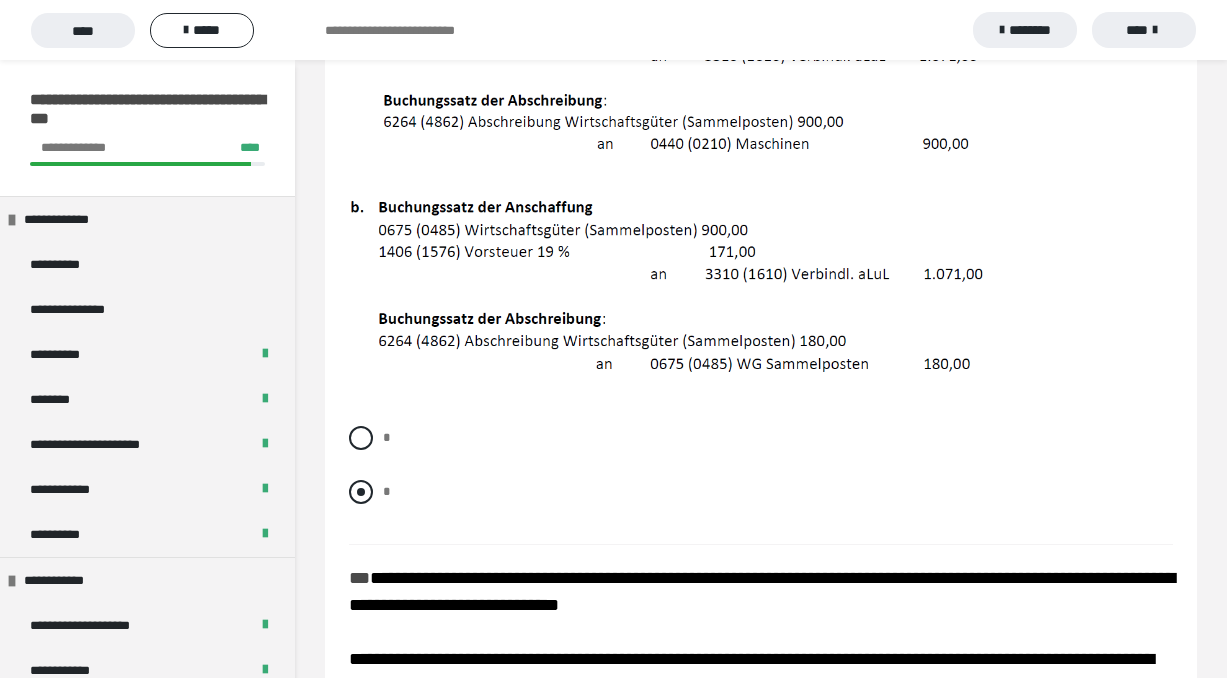 click on "*" at bounding box center (761, 492) 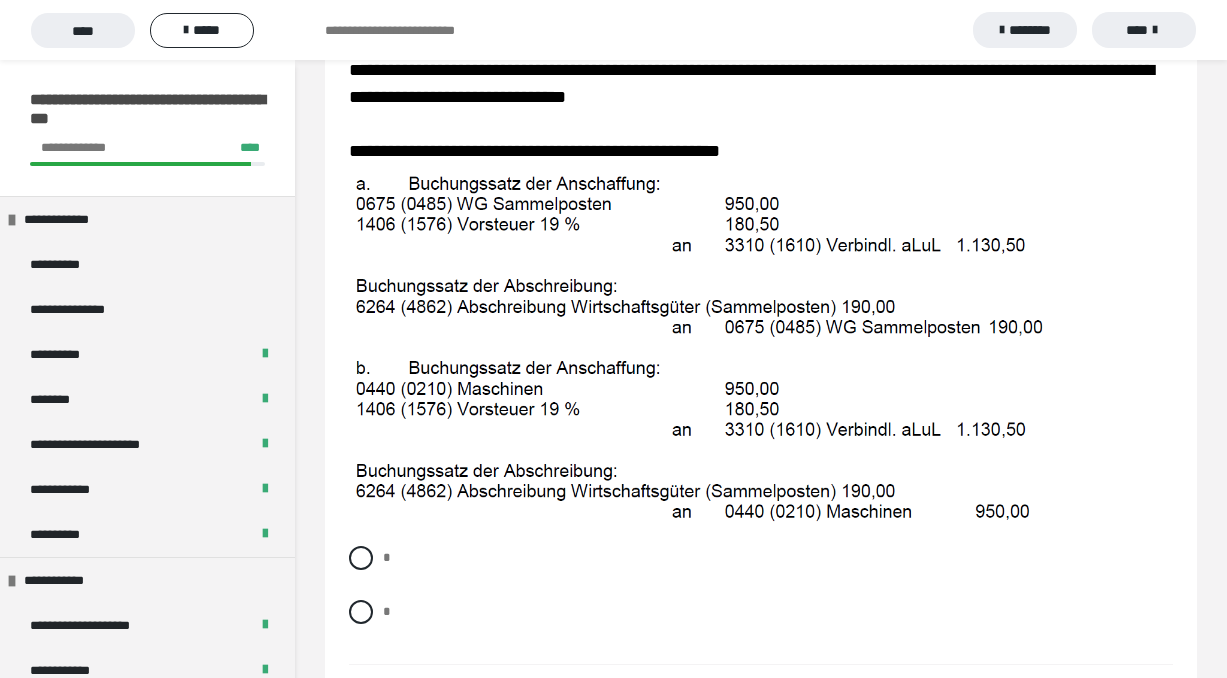 scroll, scrollTop: 3857, scrollLeft: 0, axis: vertical 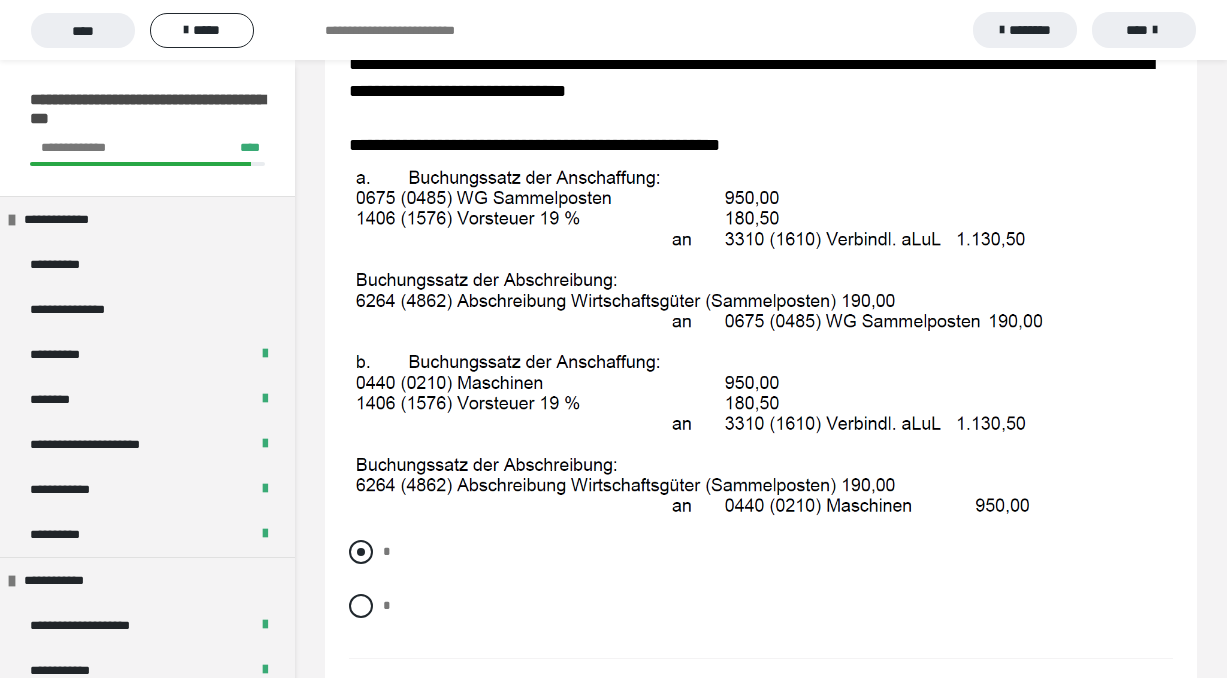 click at bounding box center [361, 552] 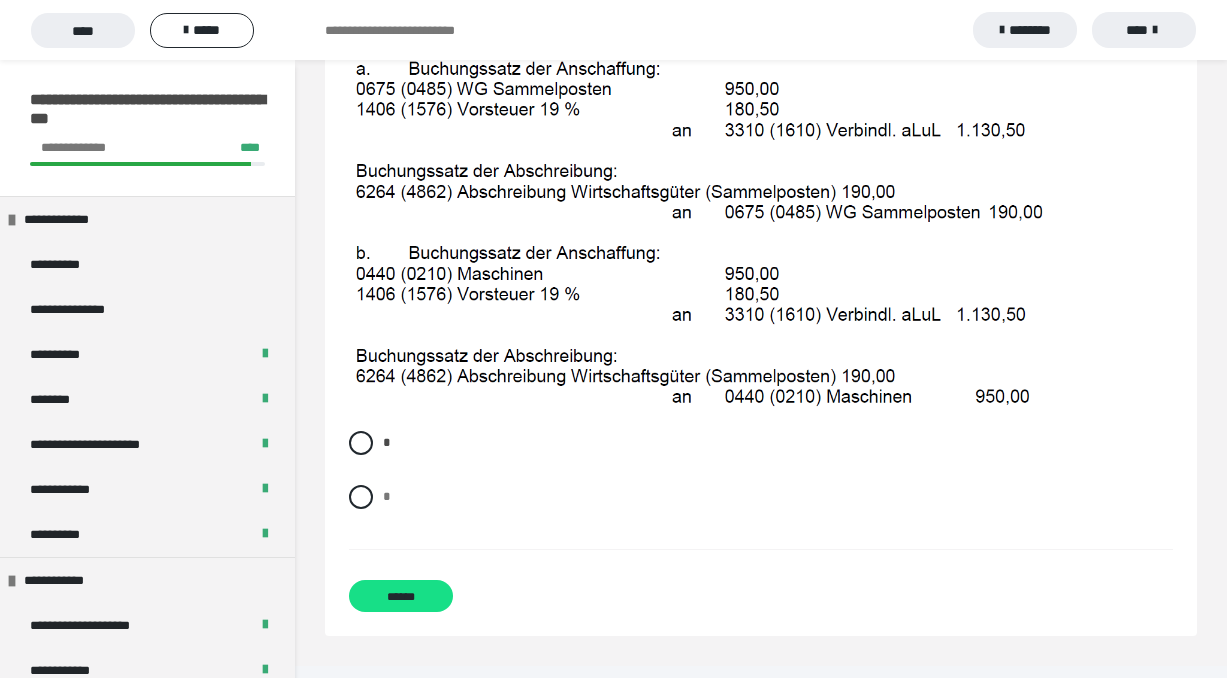 scroll, scrollTop: 3966, scrollLeft: 0, axis: vertical 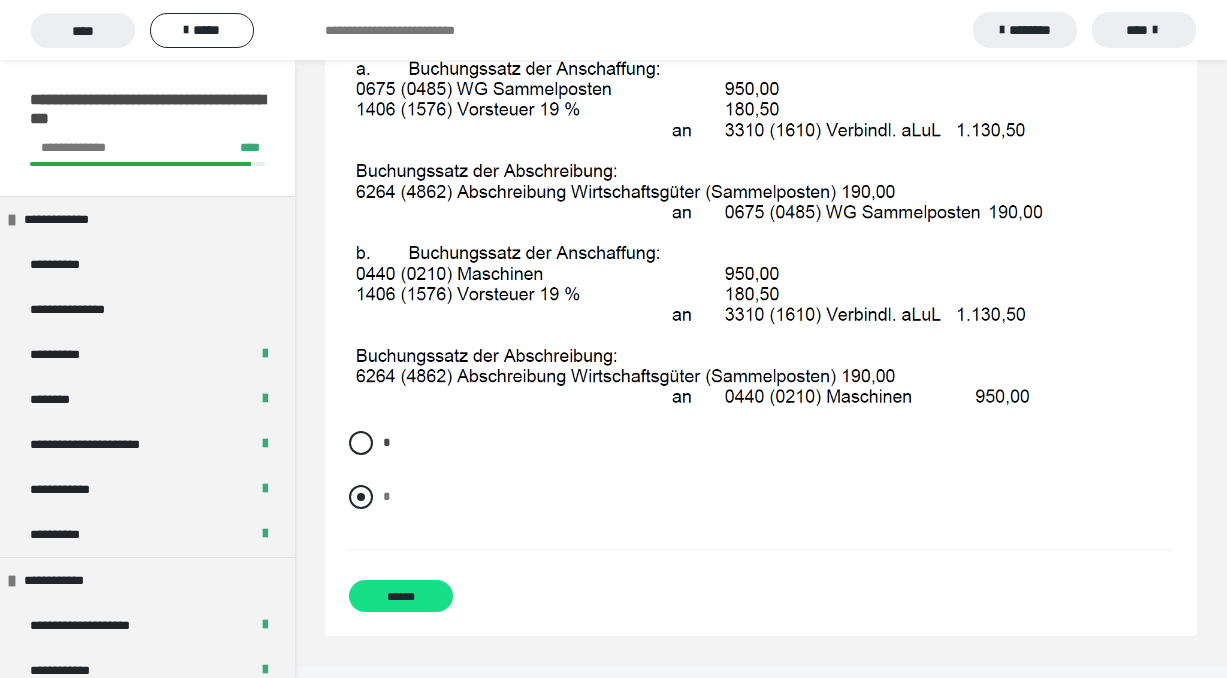 click at bounding box center (361, 497) 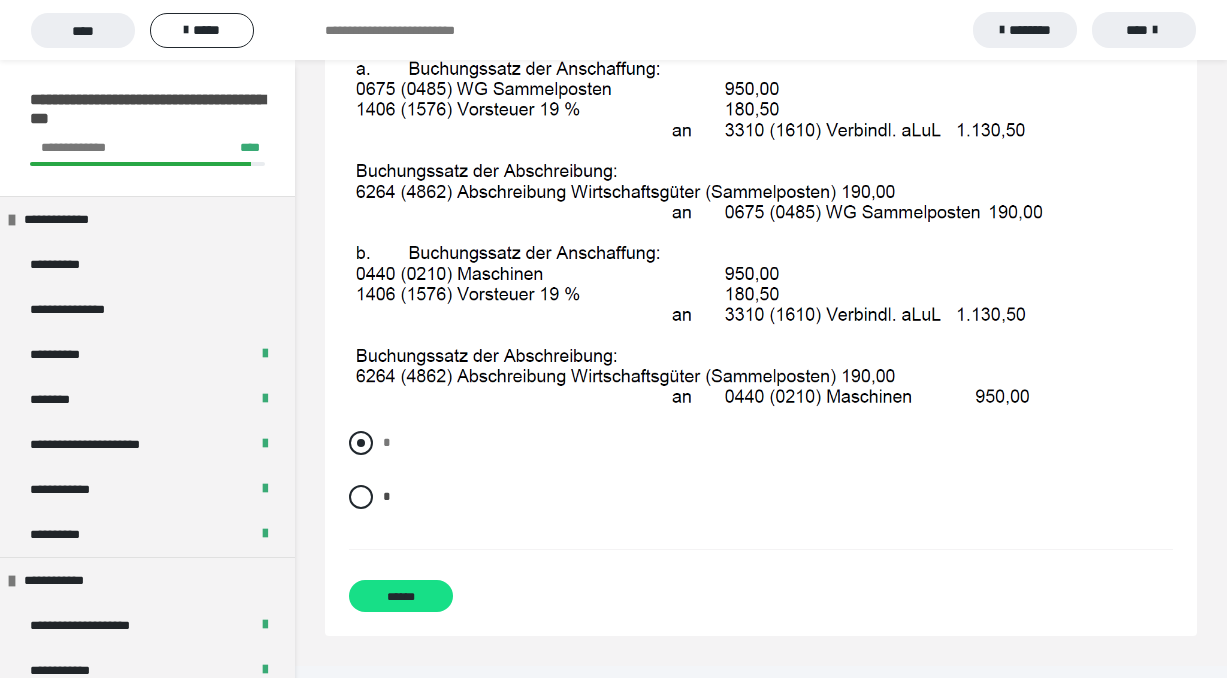 click at bounding box center (361, 443) 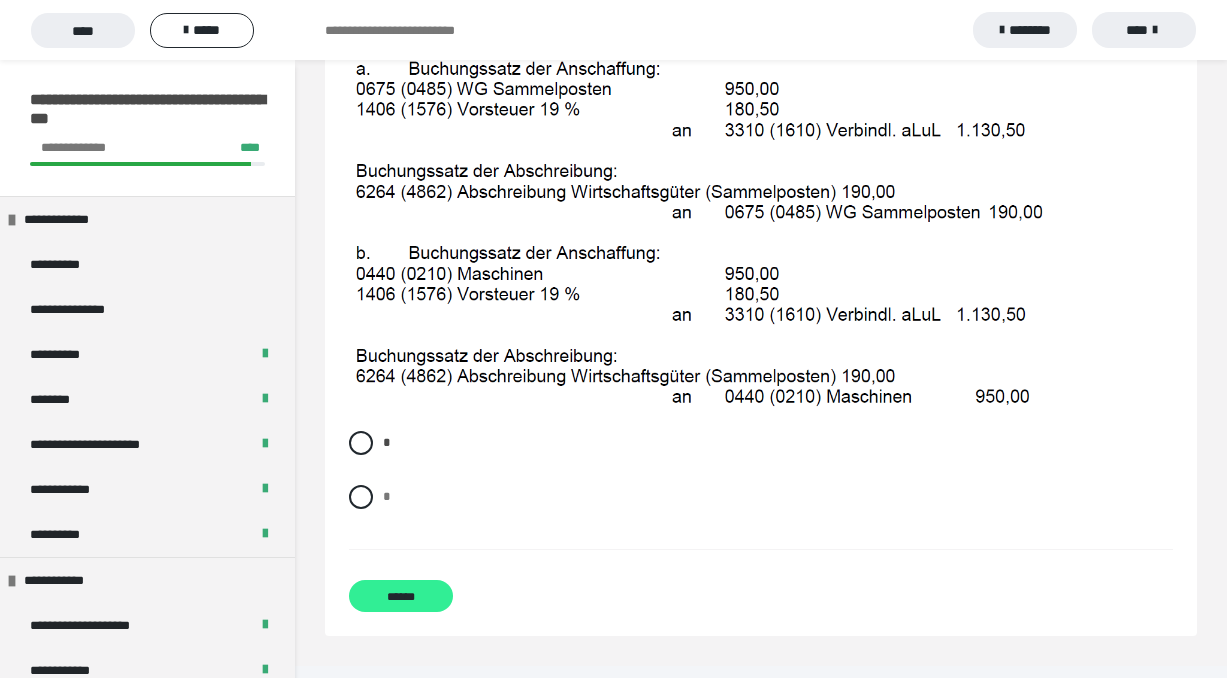 click on "******" at bounding box center (401, 596) 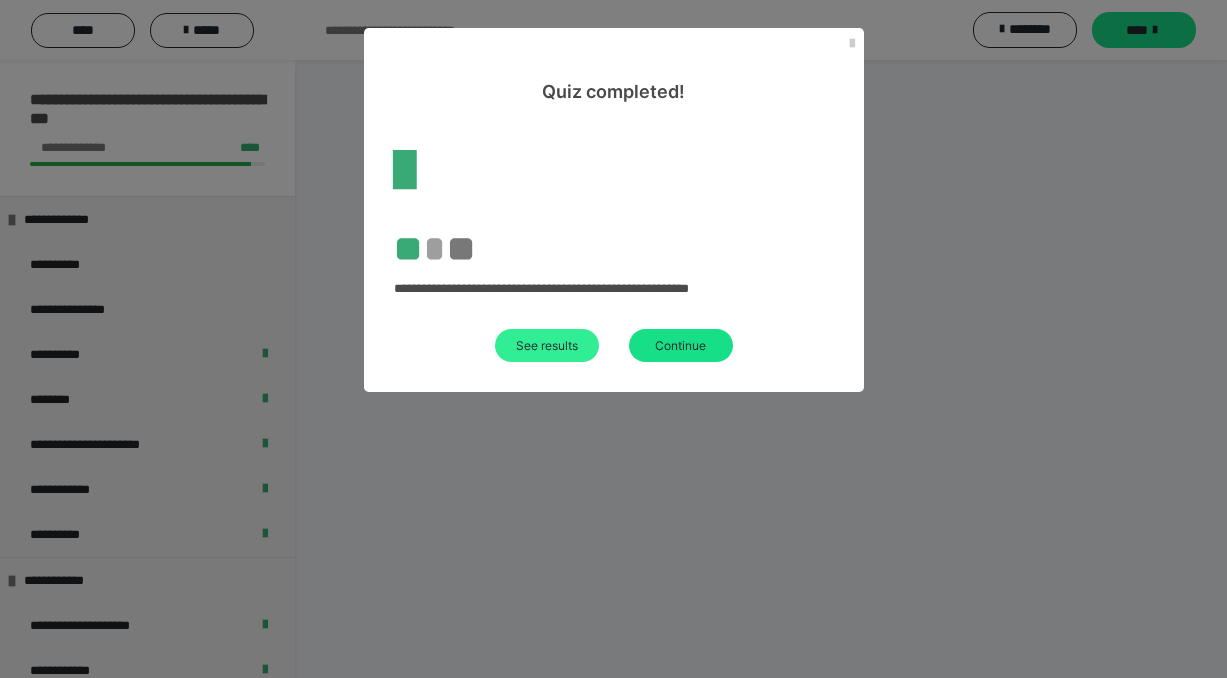 scroll, scrollTop: 60, scrollLeft: 0, axis: vertical 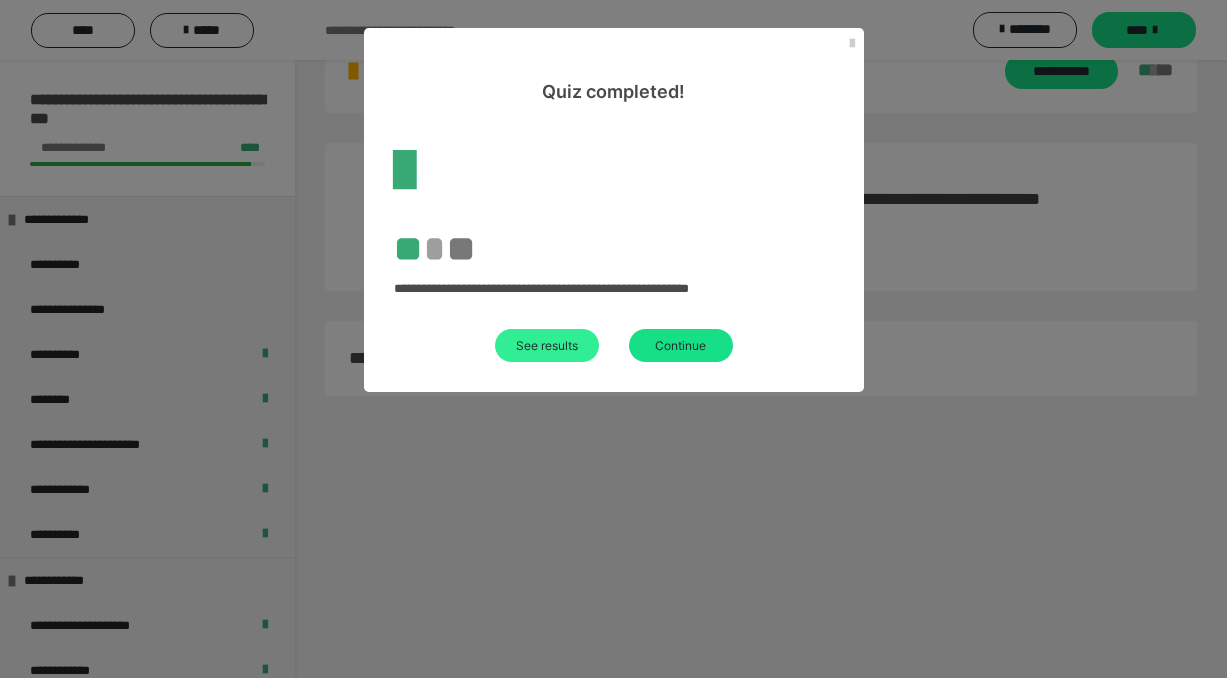 click on "See results" at bounding box center (547, 345) 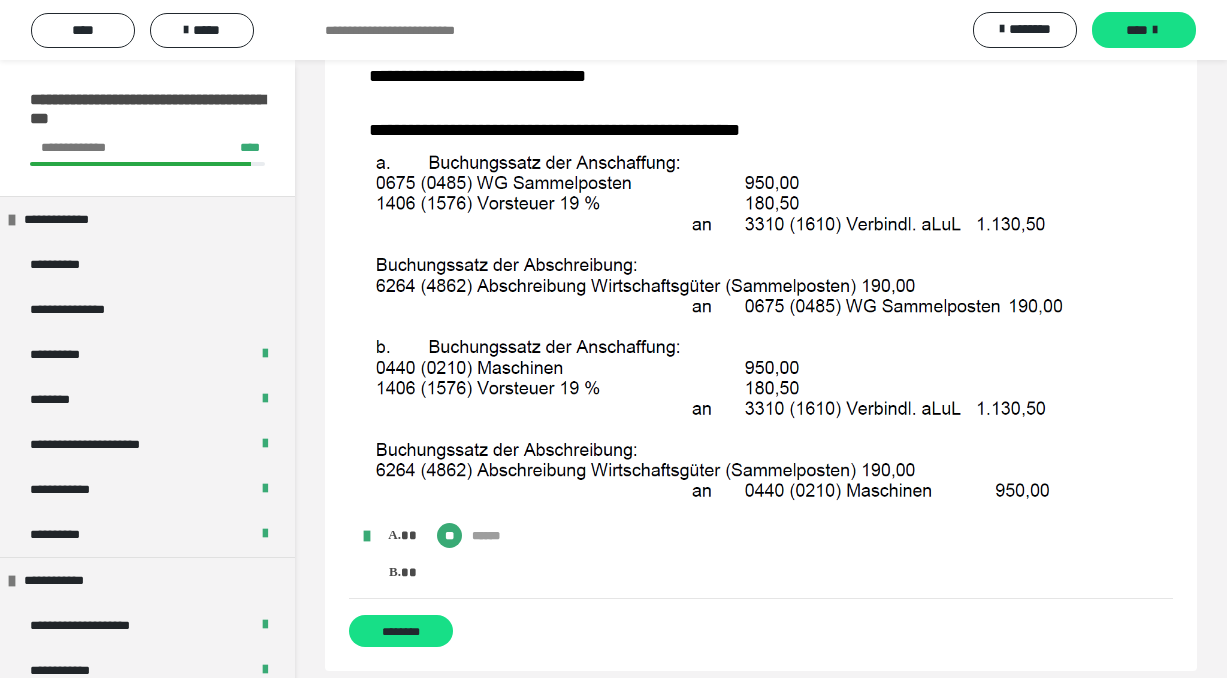 scroll, scrollTop: 3209, scrollLeft: 0, axis: vertical 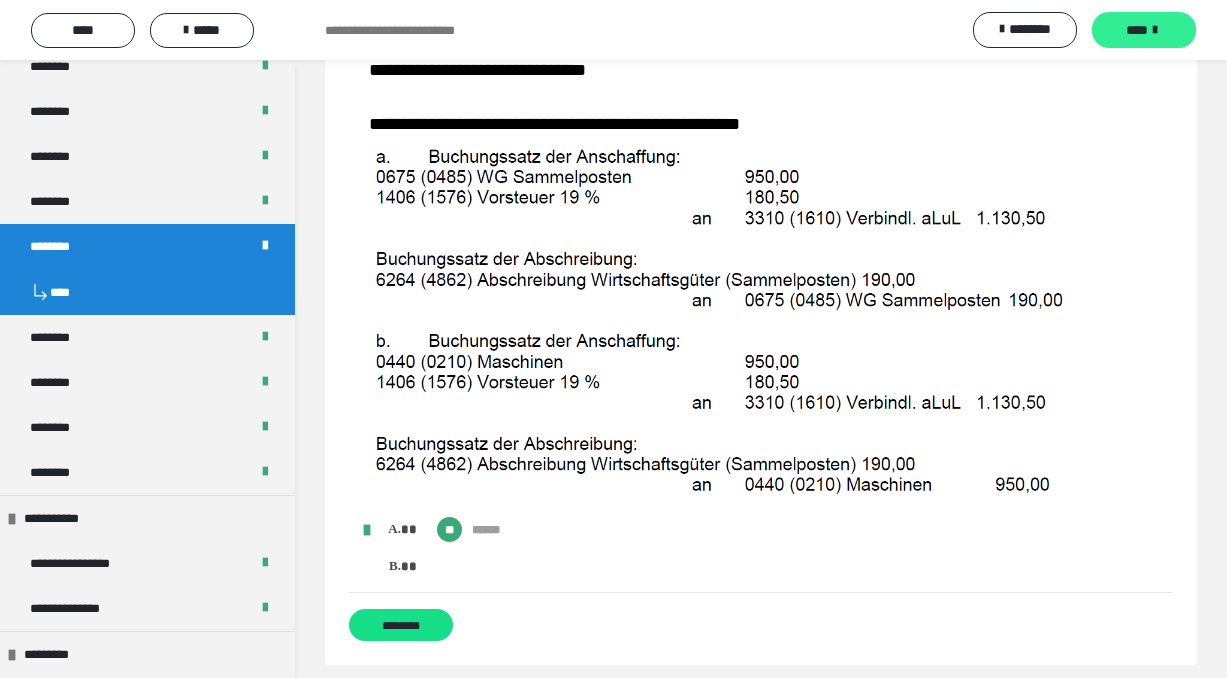 click on "****" at bounding box center (1137, 30) 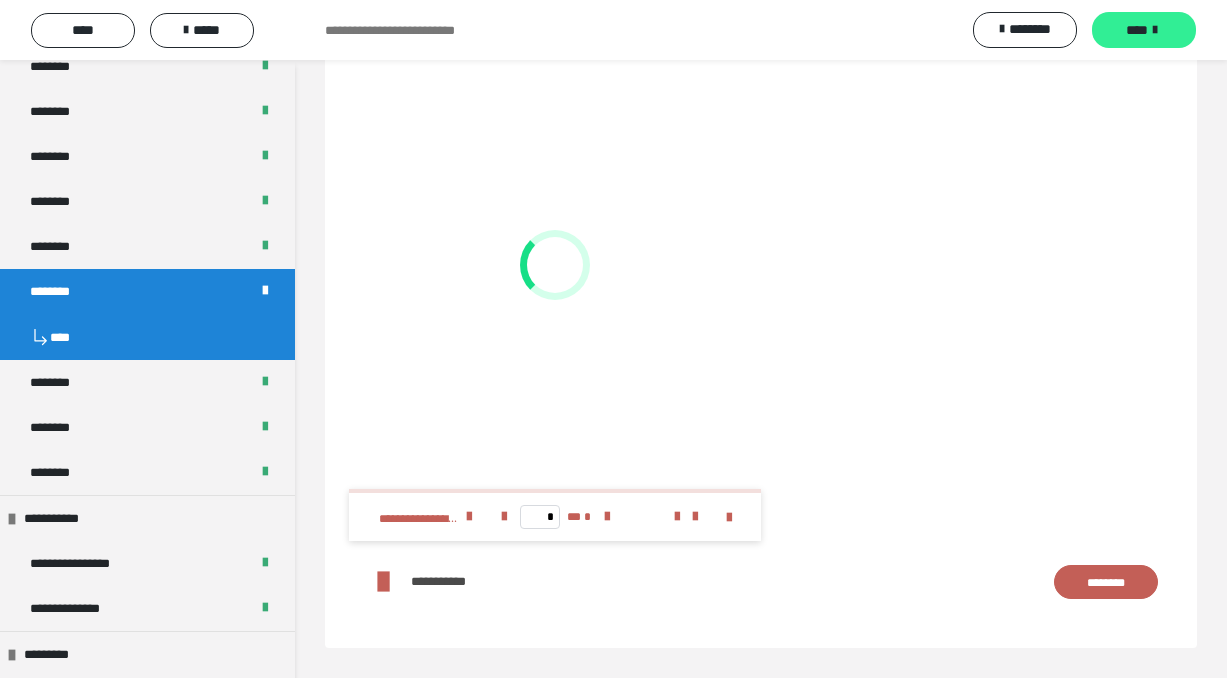 scroll, scrollTop: 2136, scrollLeft: 0, axis: vertical 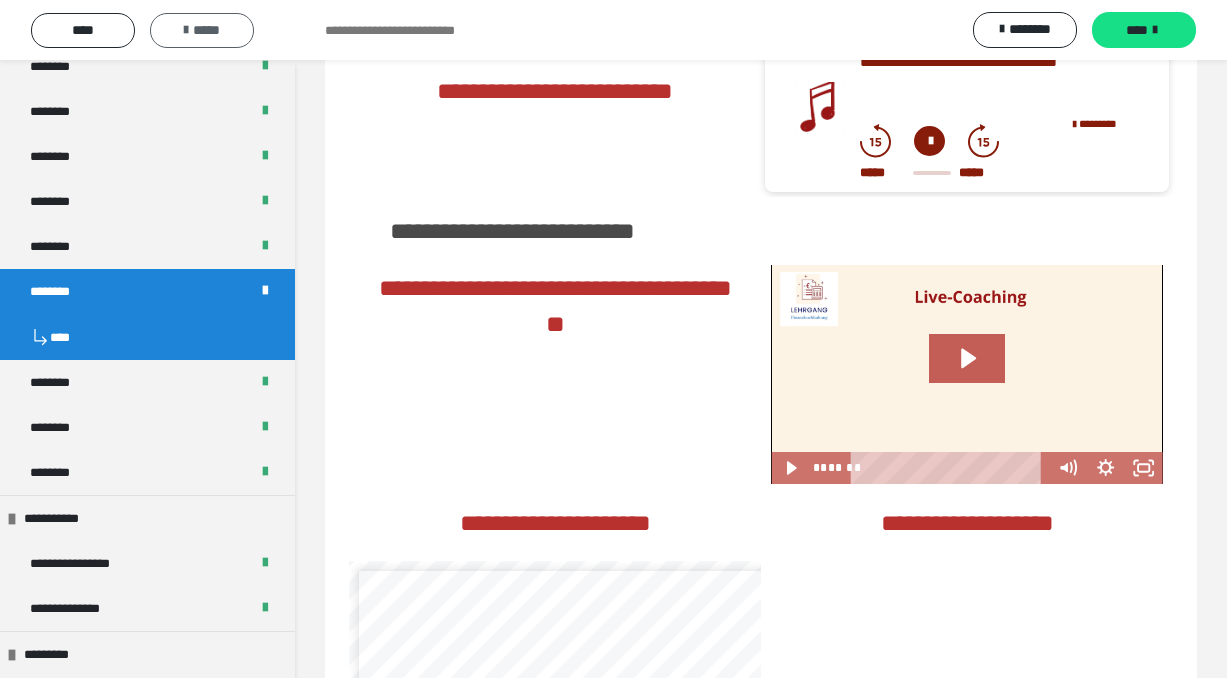 click on "*****" at bounding box center (202, 30) 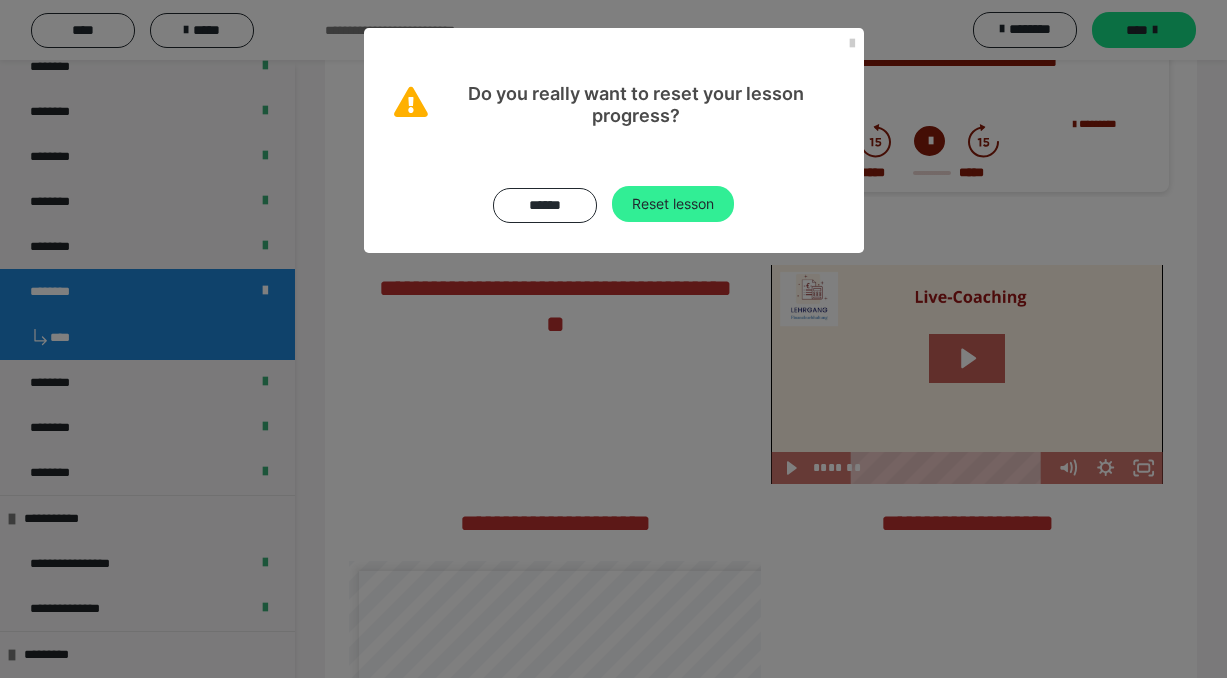click on "Reset lesson" at bounding box center (673, 204) 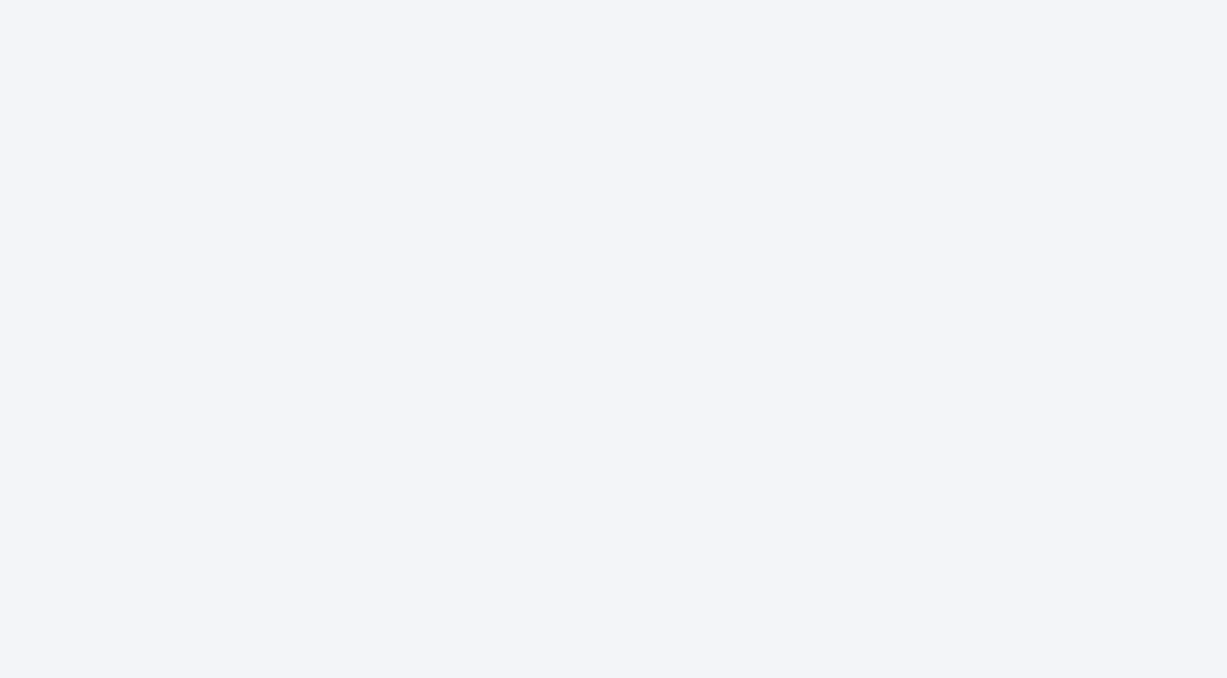 scroll, scrollTop: 0, scrollLeft: 0, axis: both 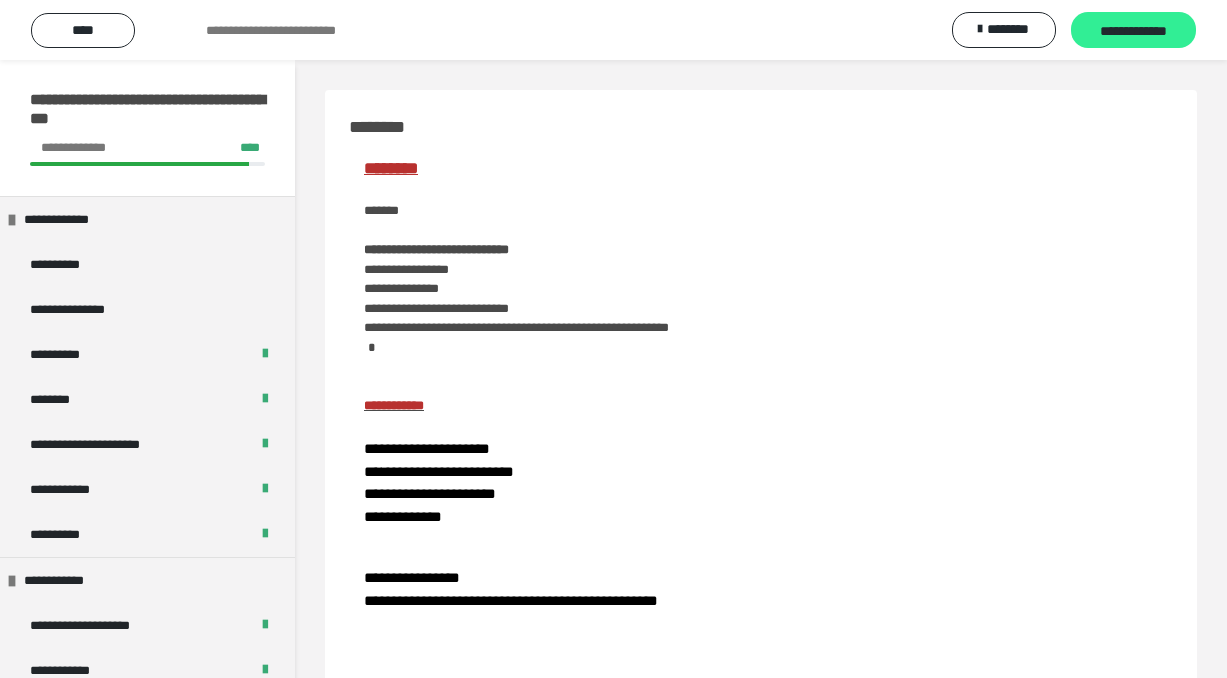 click on "**********" at bounding box center (1133, 31) 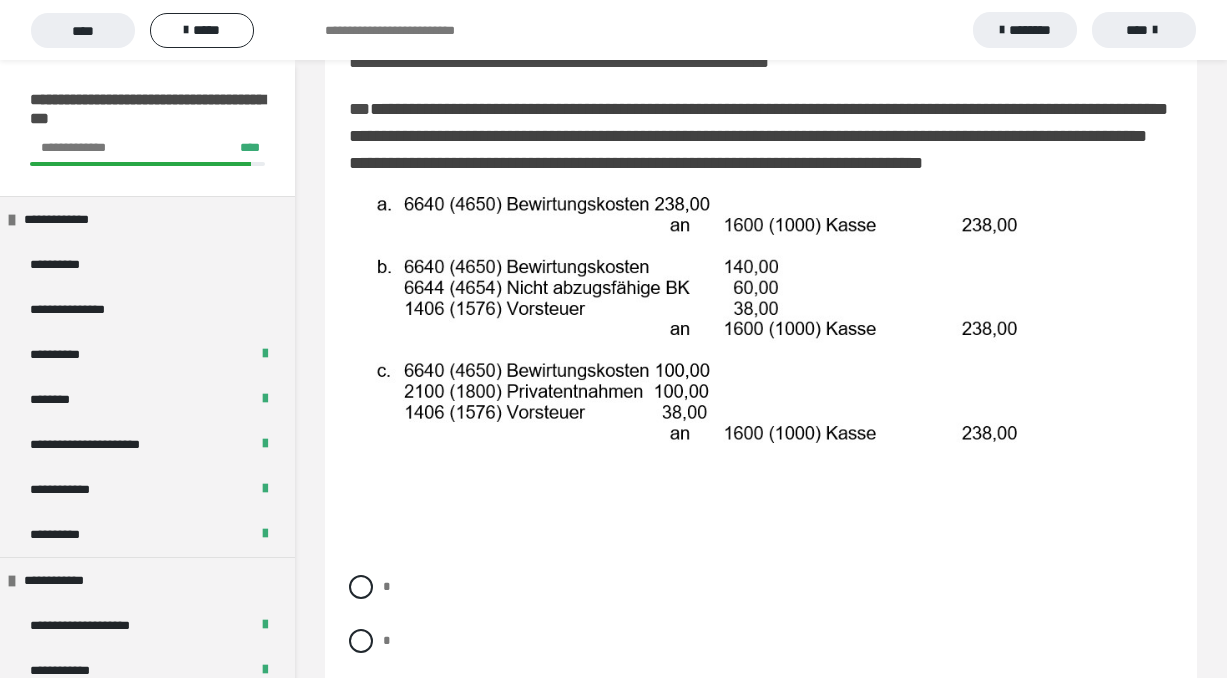 scroll, scrollTop: 333, scrollLeft: 0, axis: vertical 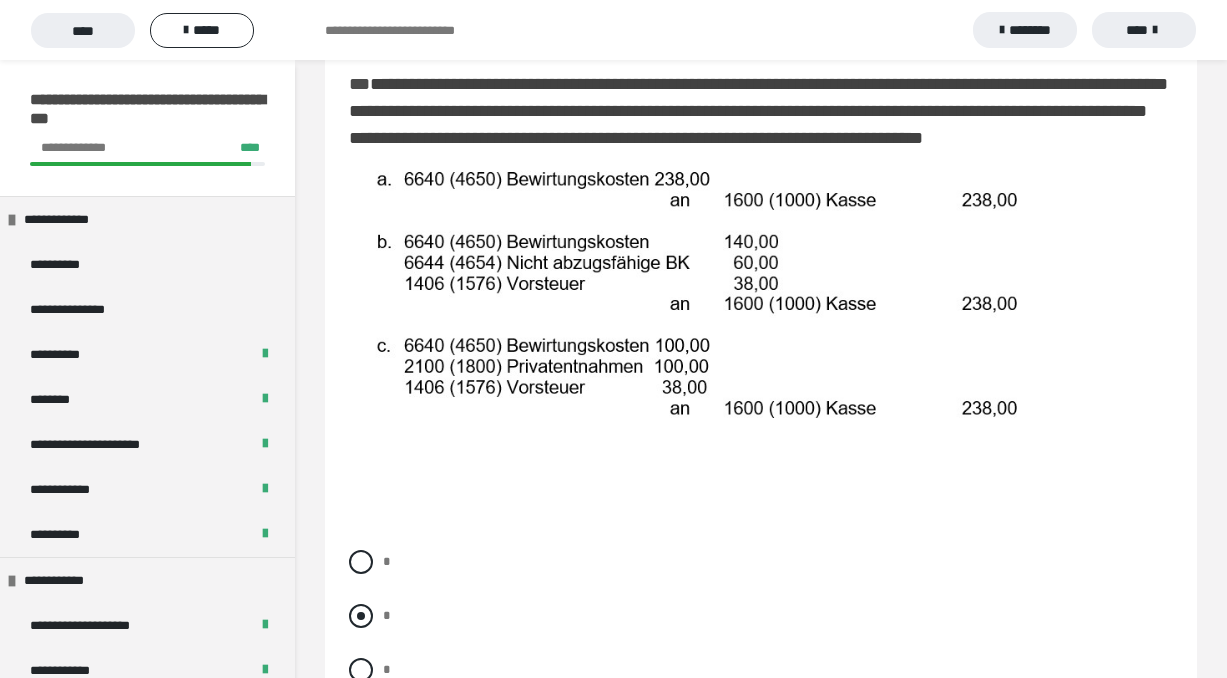 click at bounding box center [361, 616] 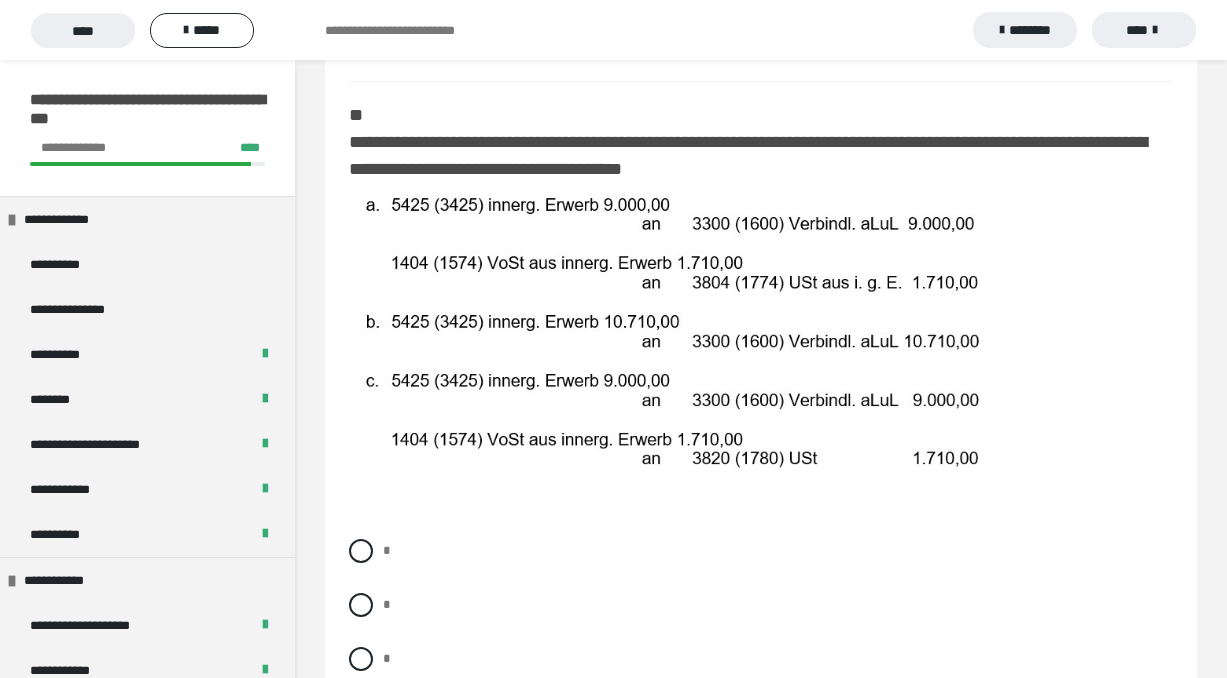 scroll, scrollTop: 979, scrollLeft: 0, axis: vertical 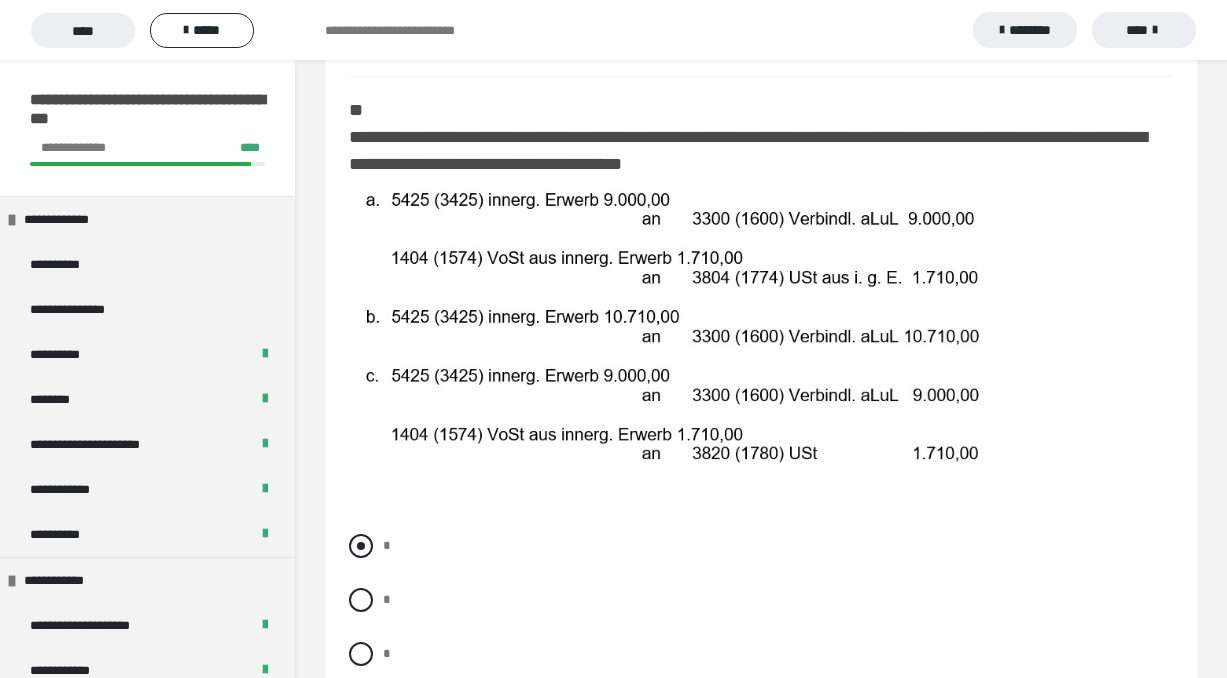 click at bounding box center [361, 546] 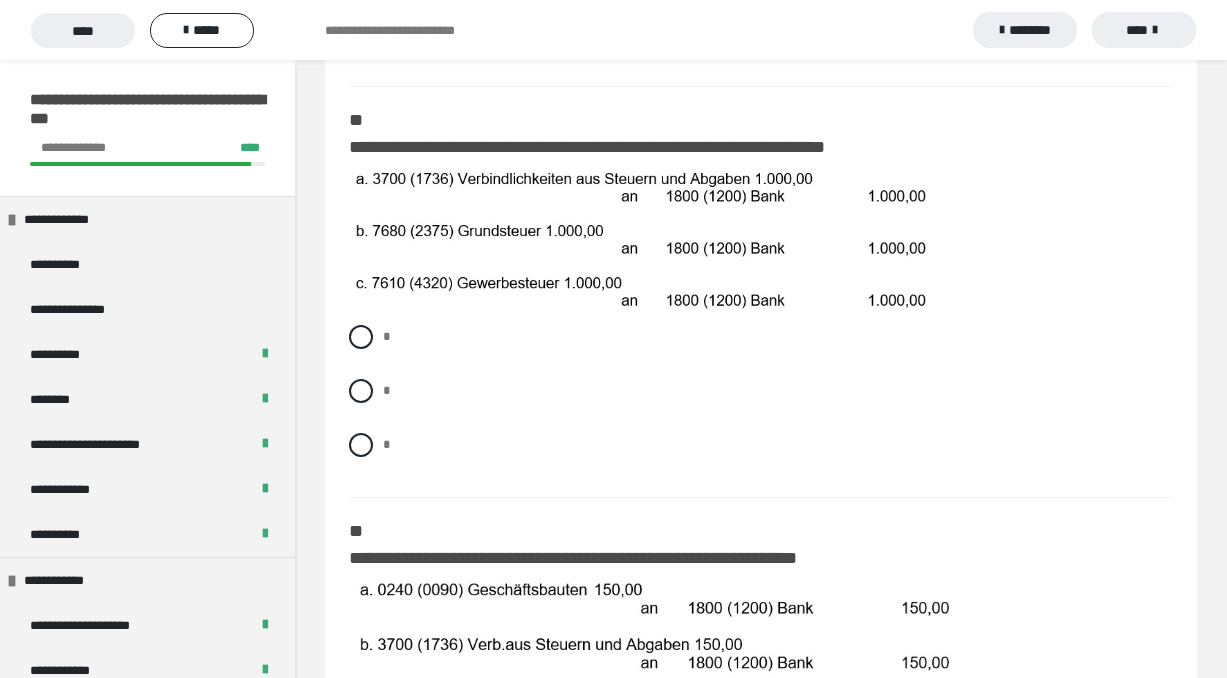 scroll, scrollTop: 1595, scrollLeft: 0, axis: vertical 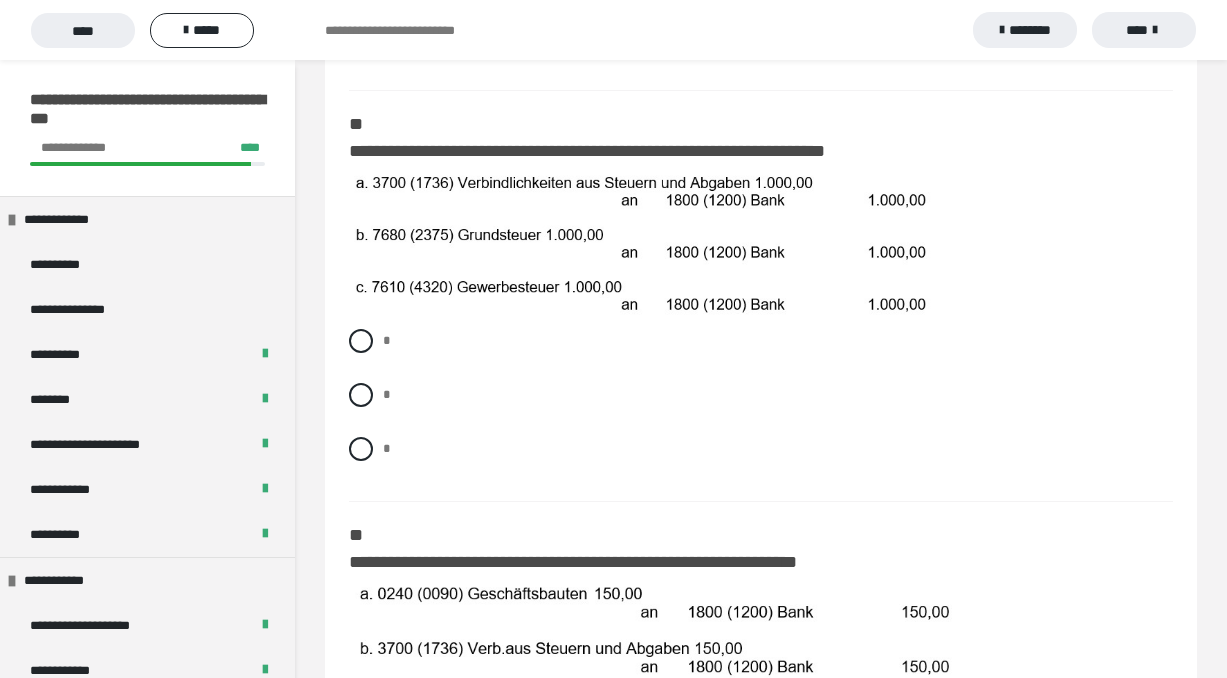 click on "* * *" at bounding box center (761, 410) 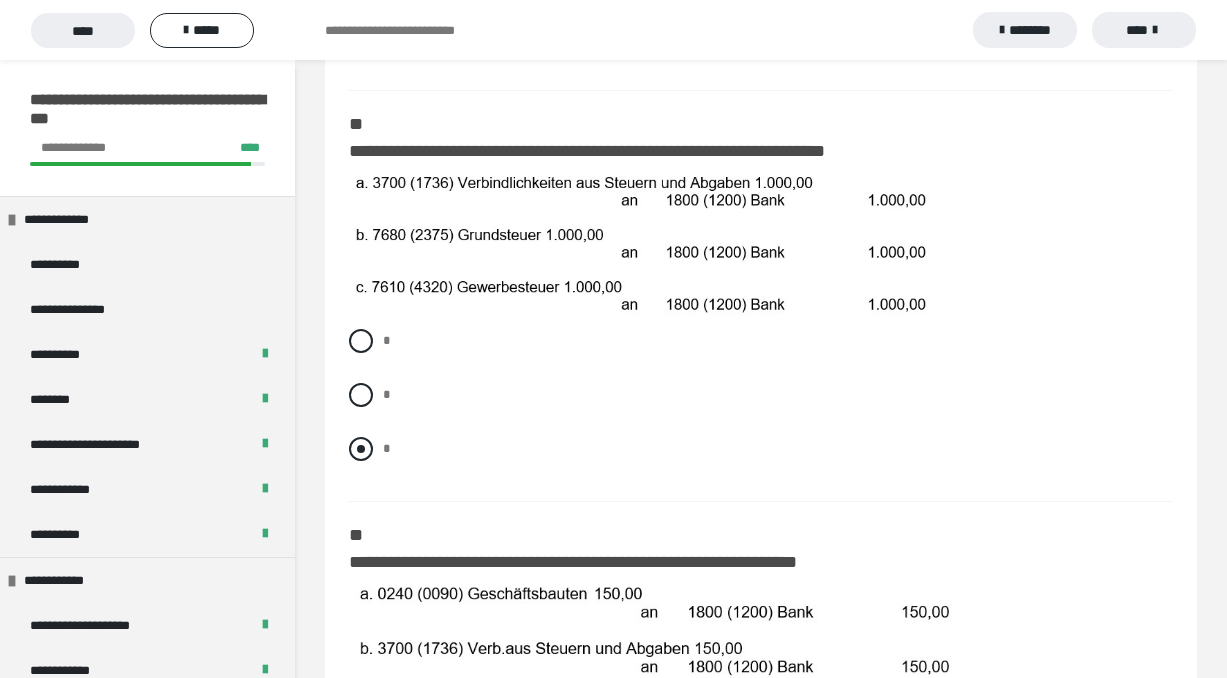 click at bounding box center (361, 449) 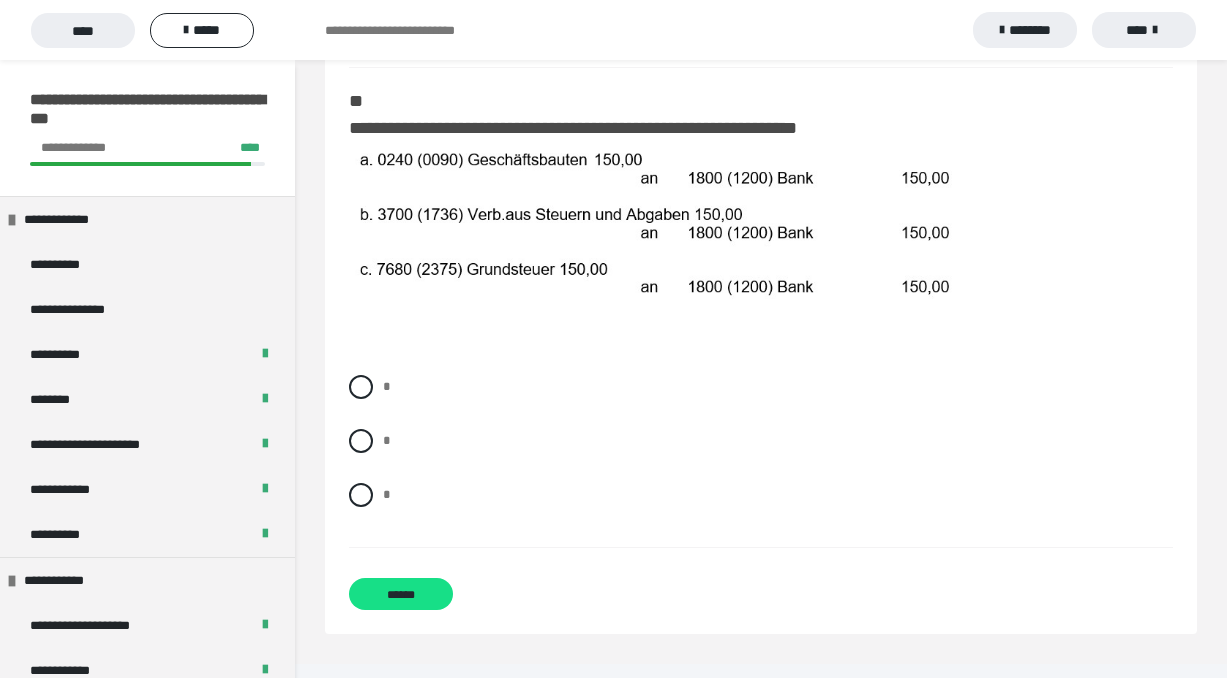 scroll, scrollTop: 2029, scrollLeft: 0, axis: vertical 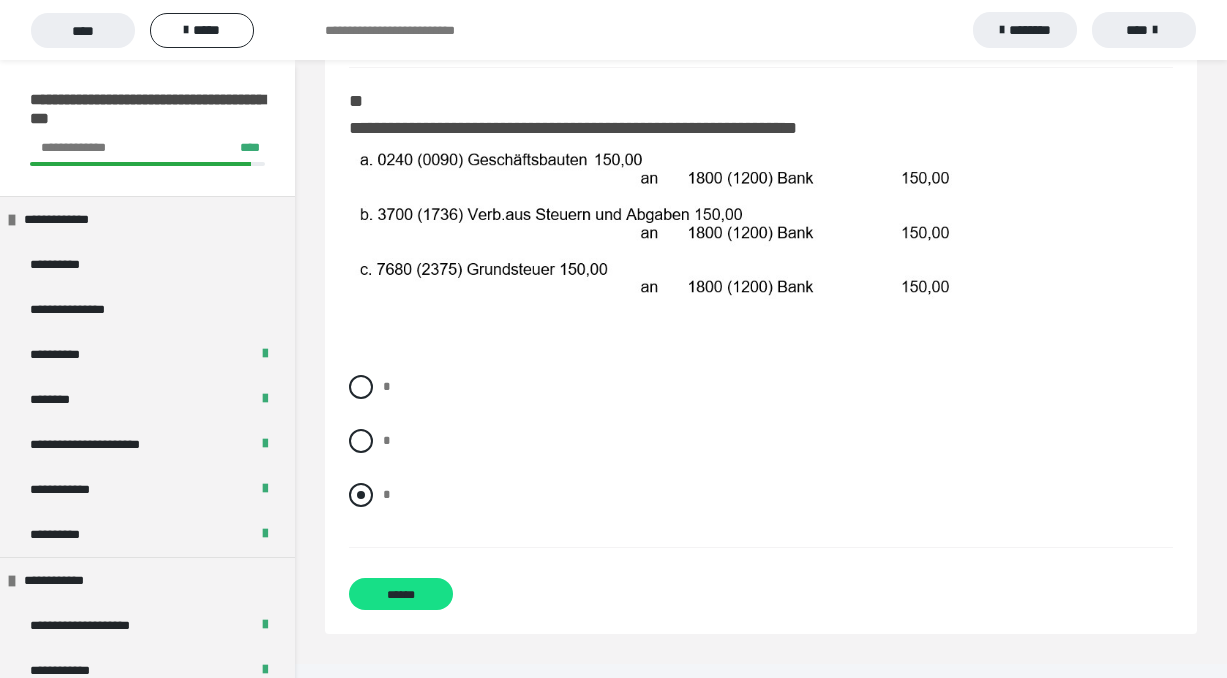 click at bounding box center [361, 495] 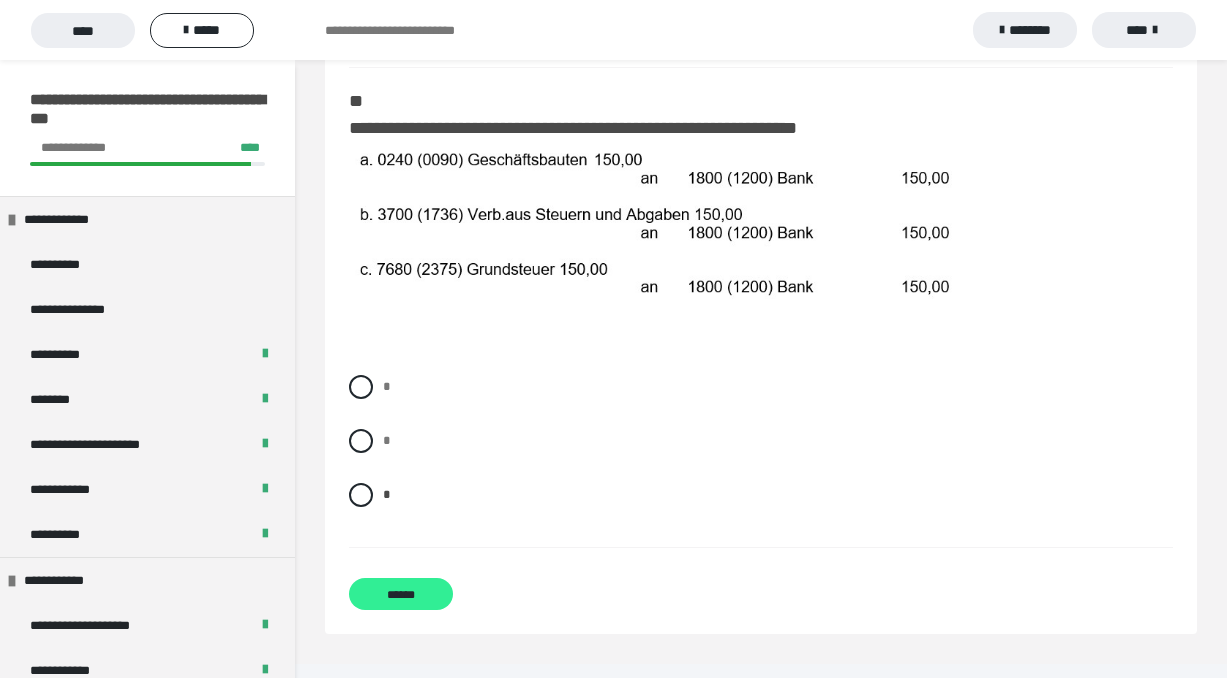 click on "******" at bounding box center (401, 594) 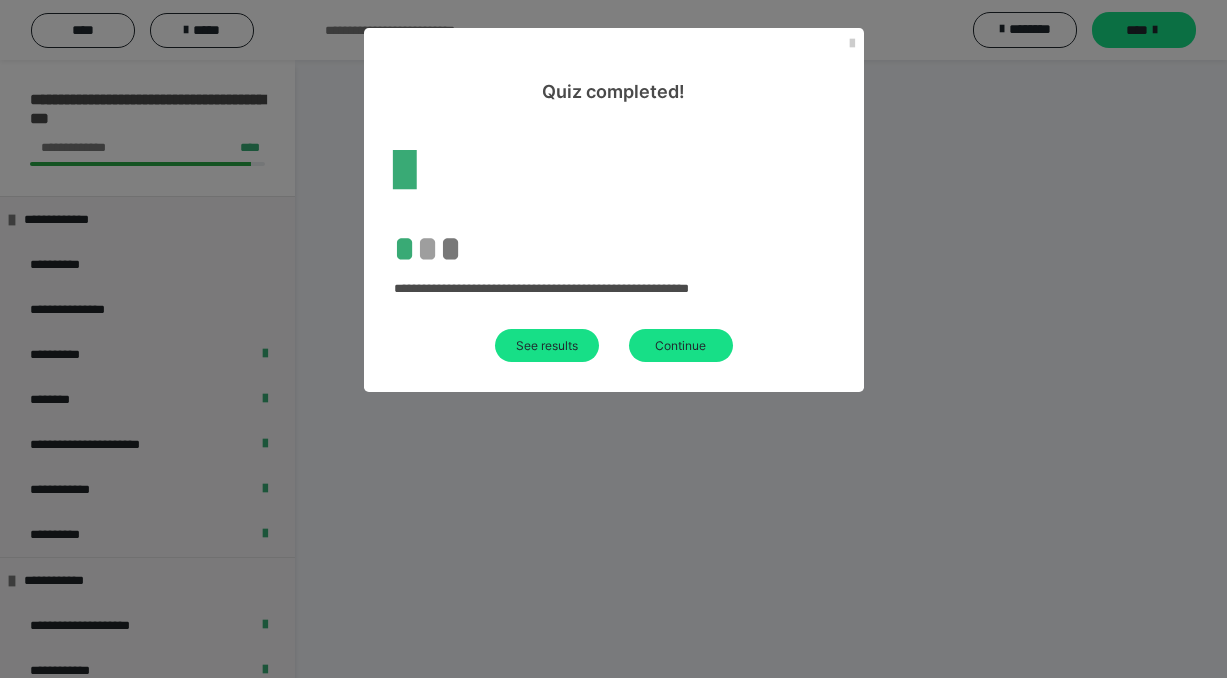 scroll, scrollTop: 60, scrollLeft: 0, axis: vertical 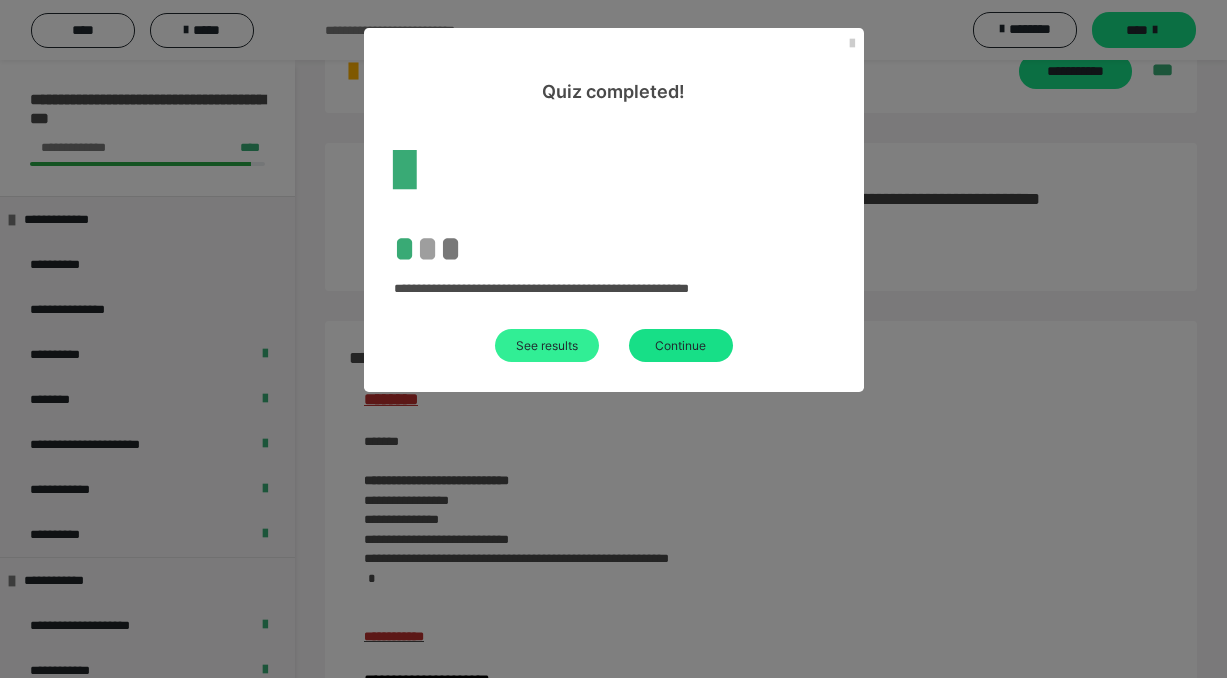 click on "See results" at bounding box center [547, 345] 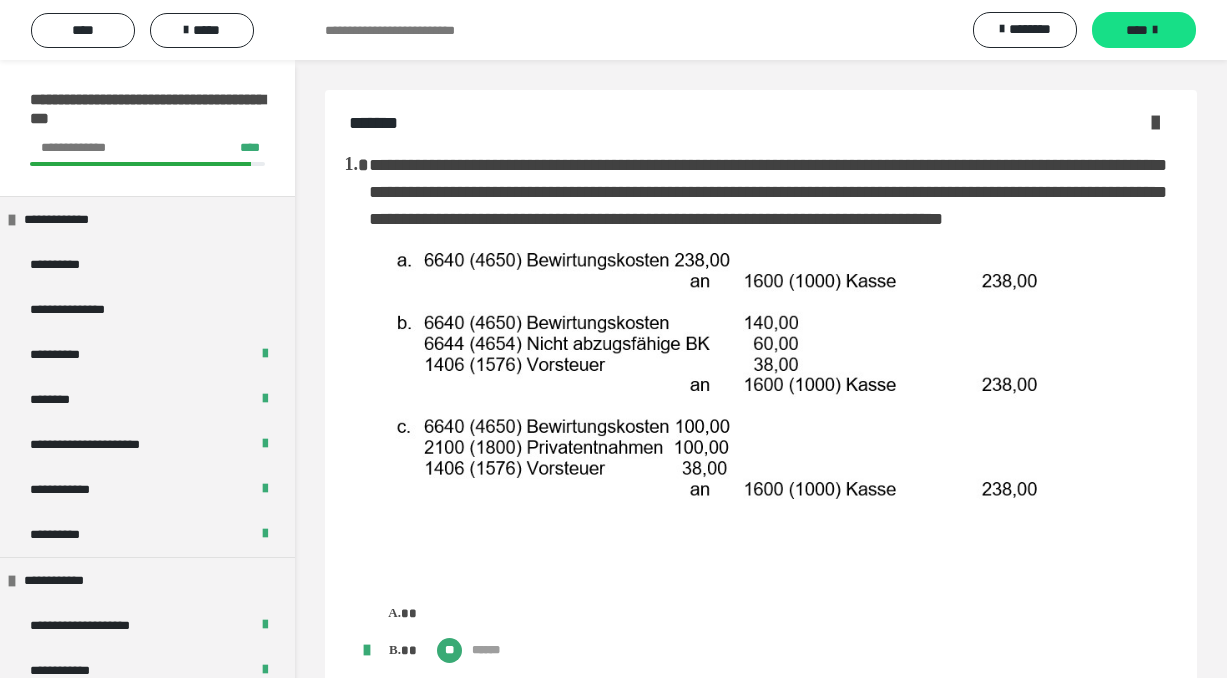 scroll, scrollTop: 0, scrollLeft: 0, axis: both 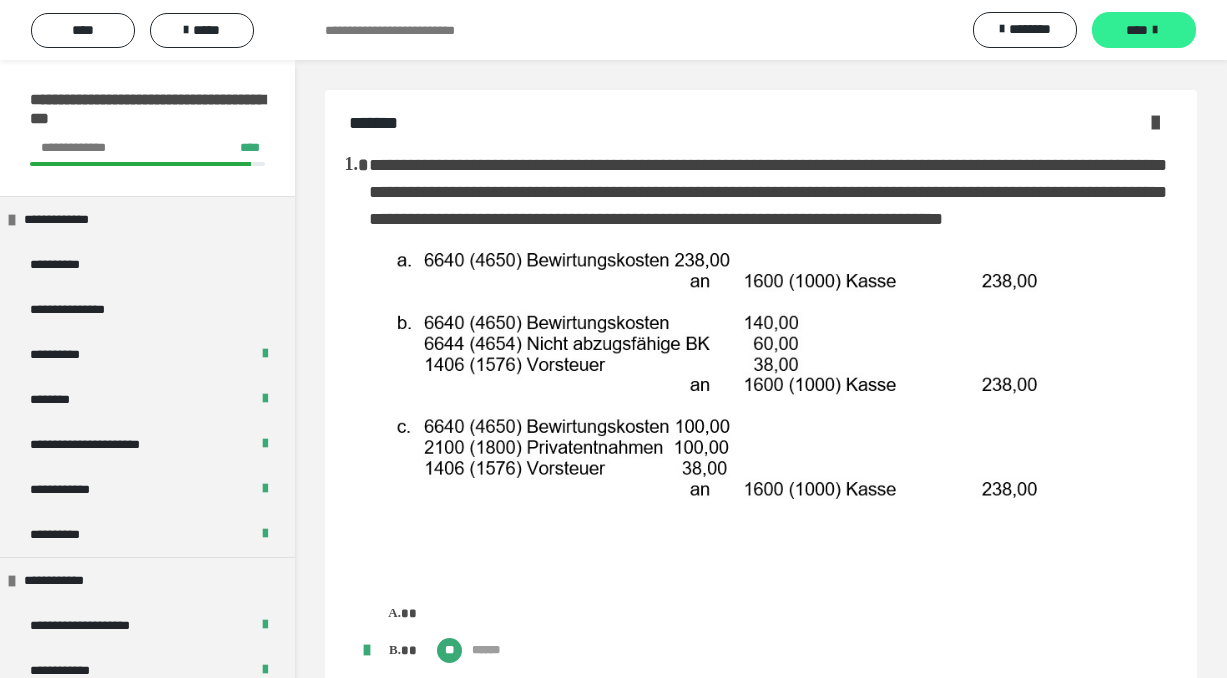 click on "****" at bounding box center (1137, 30) 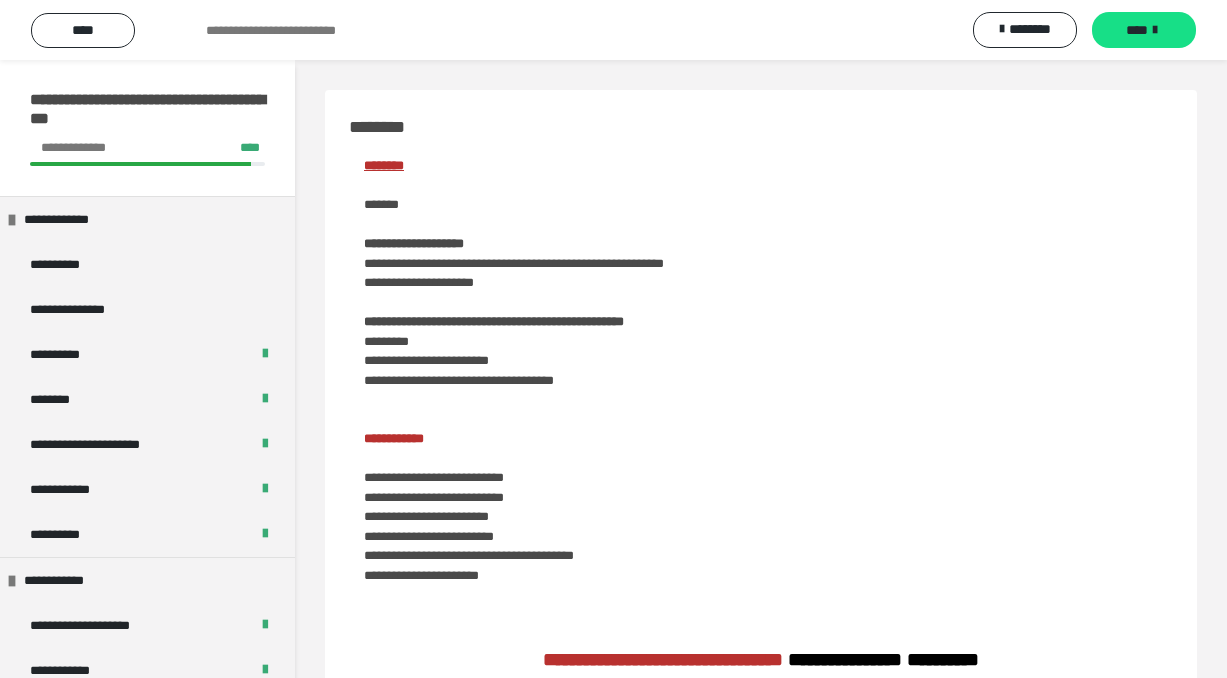 scroll, scrollTop: 0, scrollLeft: 0, axis: both 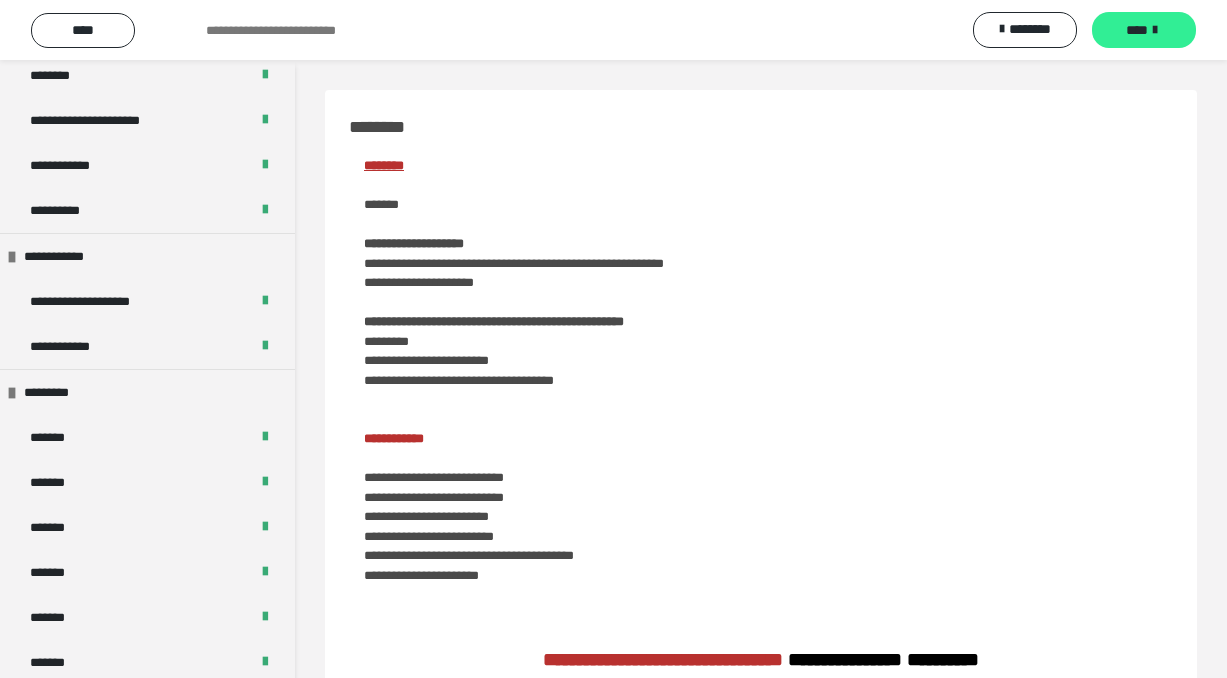 click on "****" at bounding box center (1137, 30) 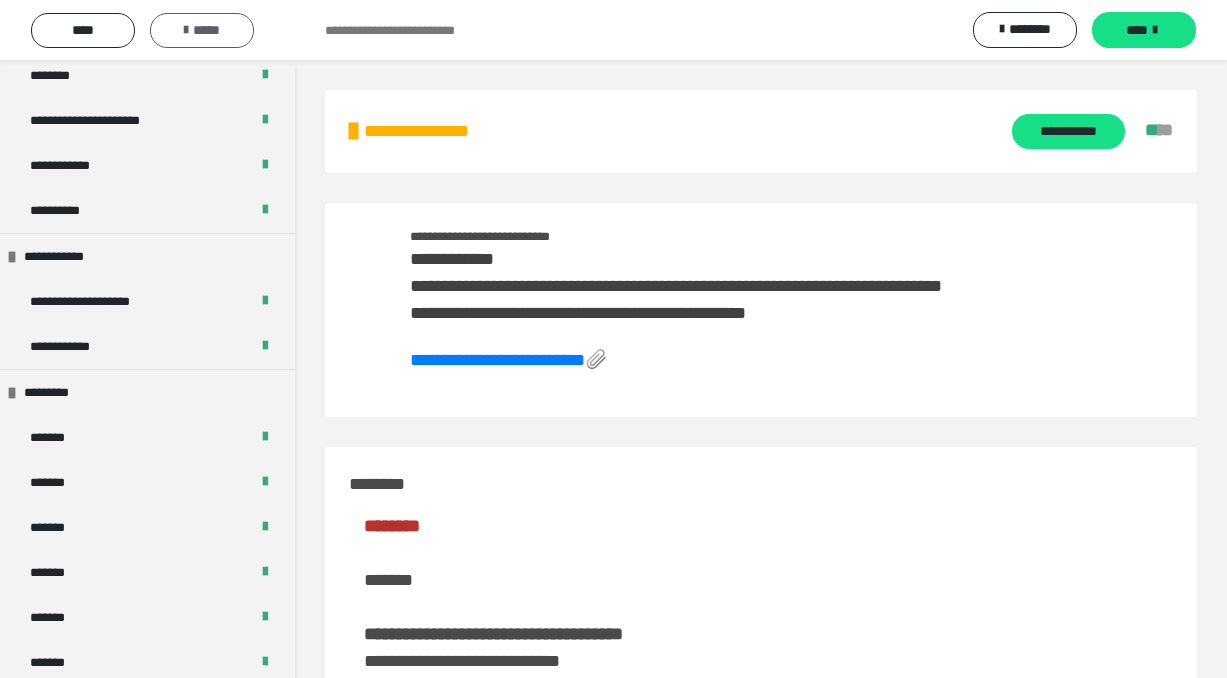 click on "*****" at bounding box center (202, 30) 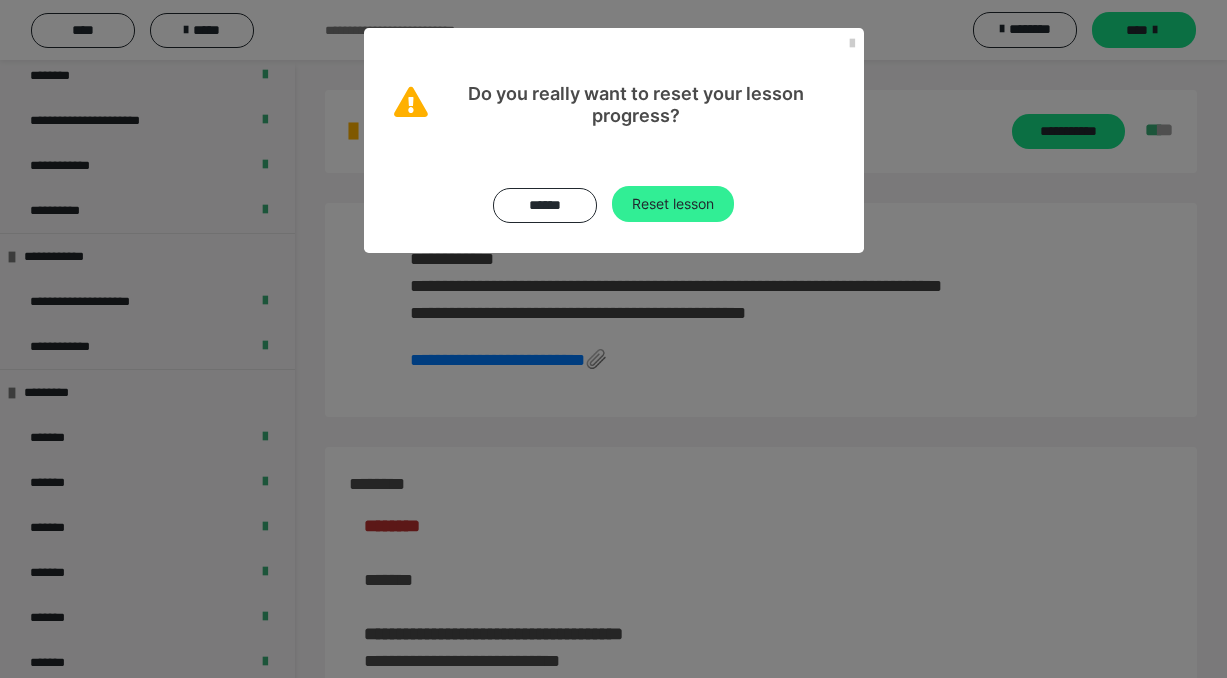 click on "Reset lesson" at bounding box center [673, 204] 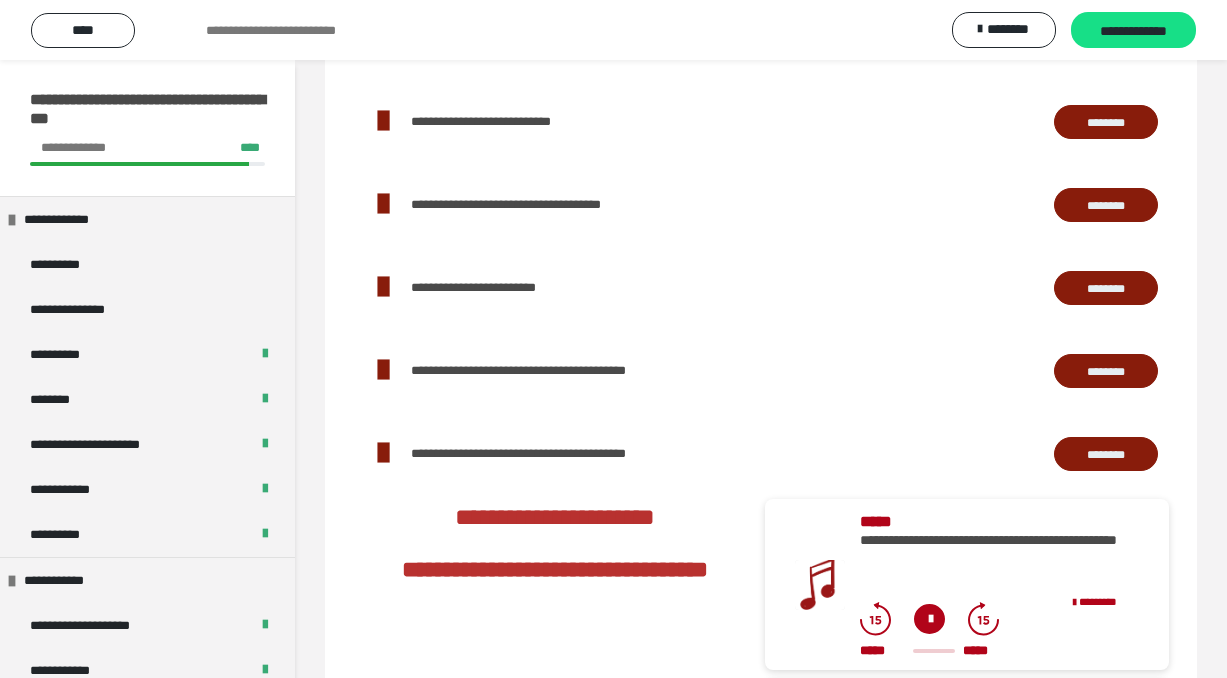 scroll, scrollTop: 1830, scrollLeft: 0, axis: vertical 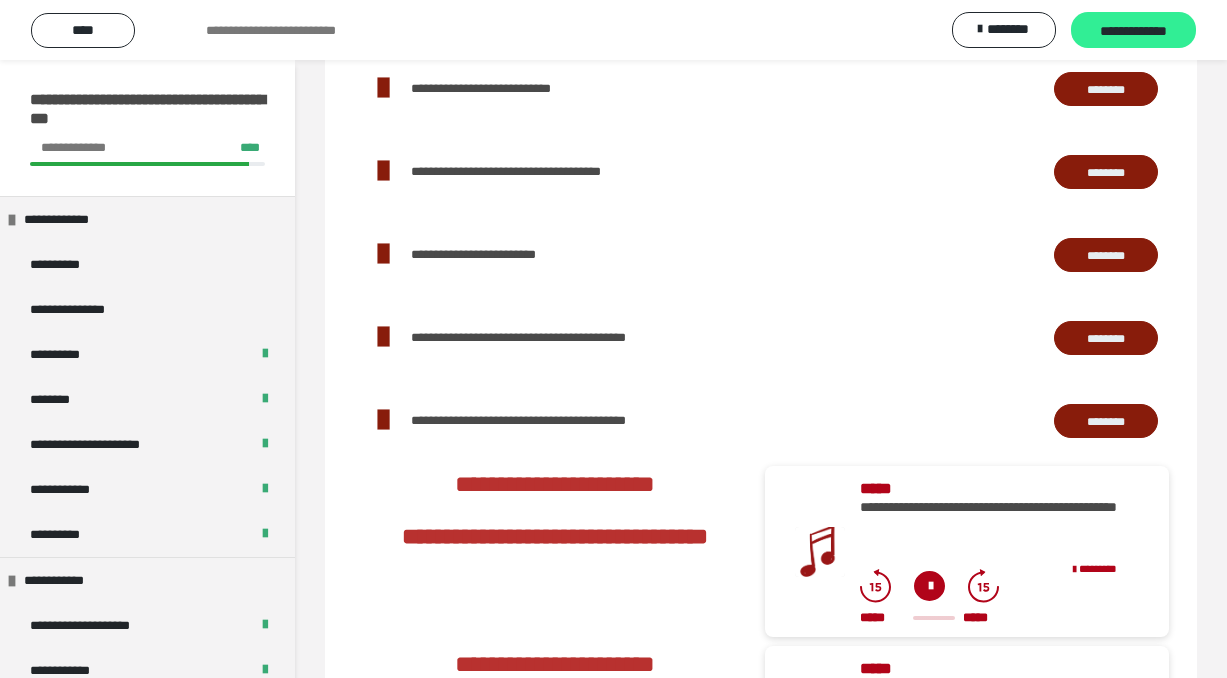 click on "**********" at bounding box center [1133, 31] 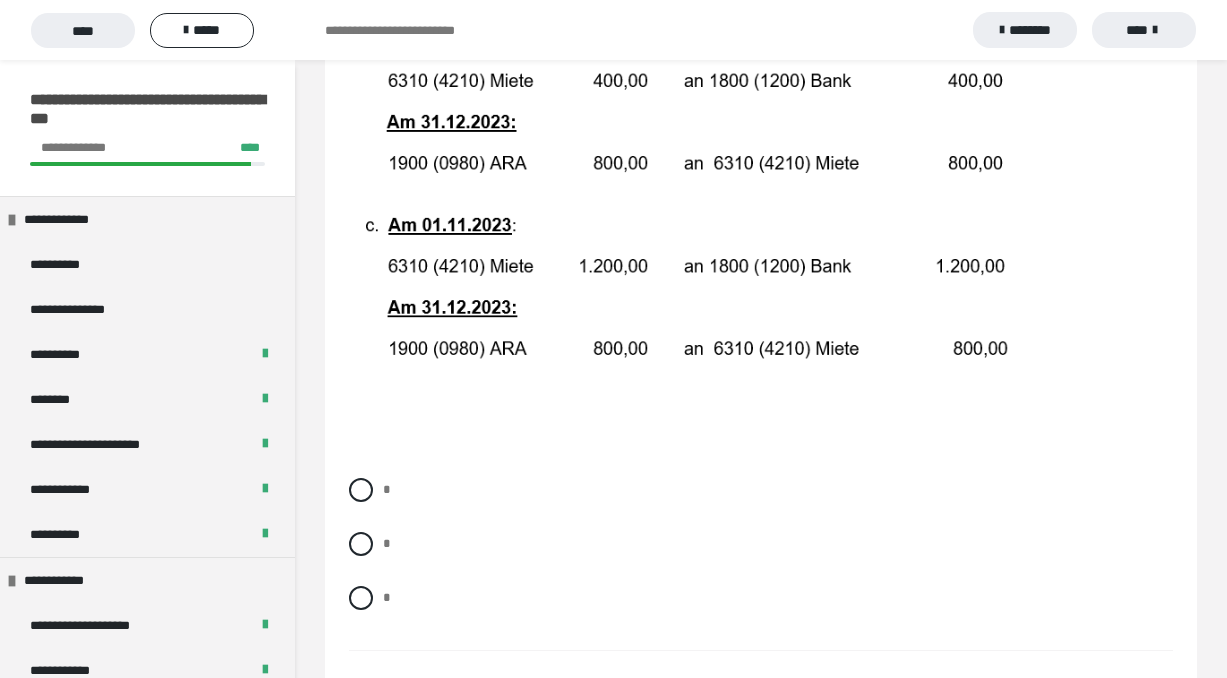 scroll, scrollTop: 571, scrollLeft: 0, axis: vertical 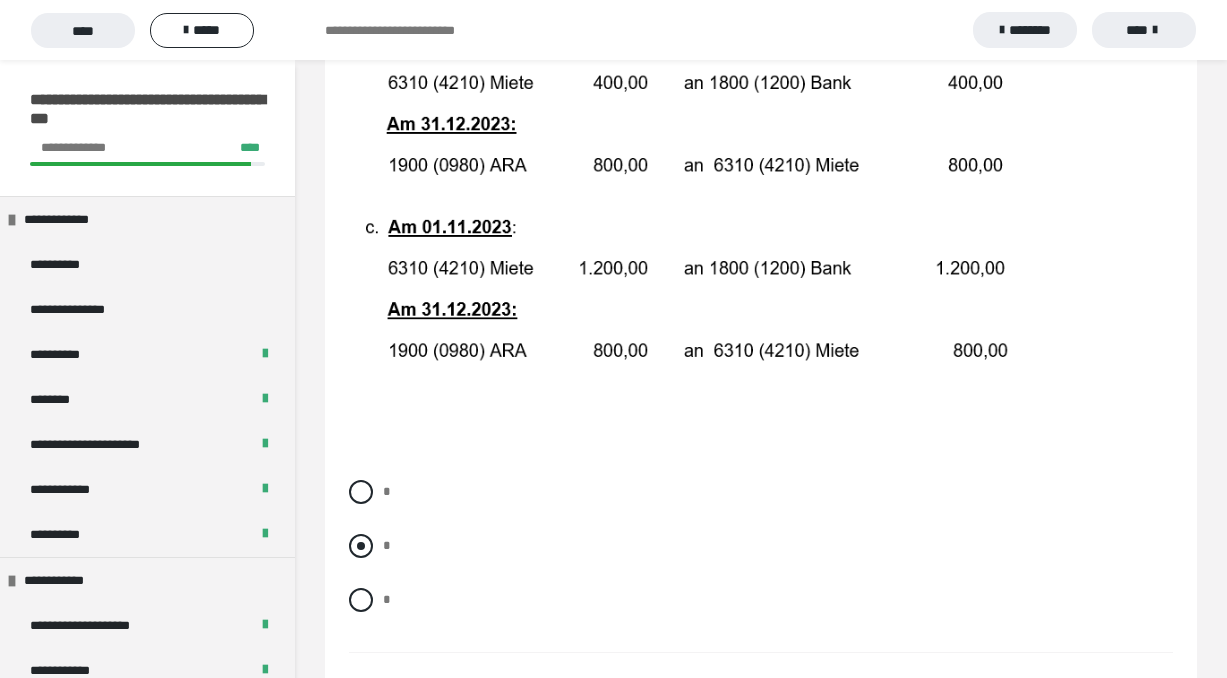 click on "*" at bounding box center (761, 546) 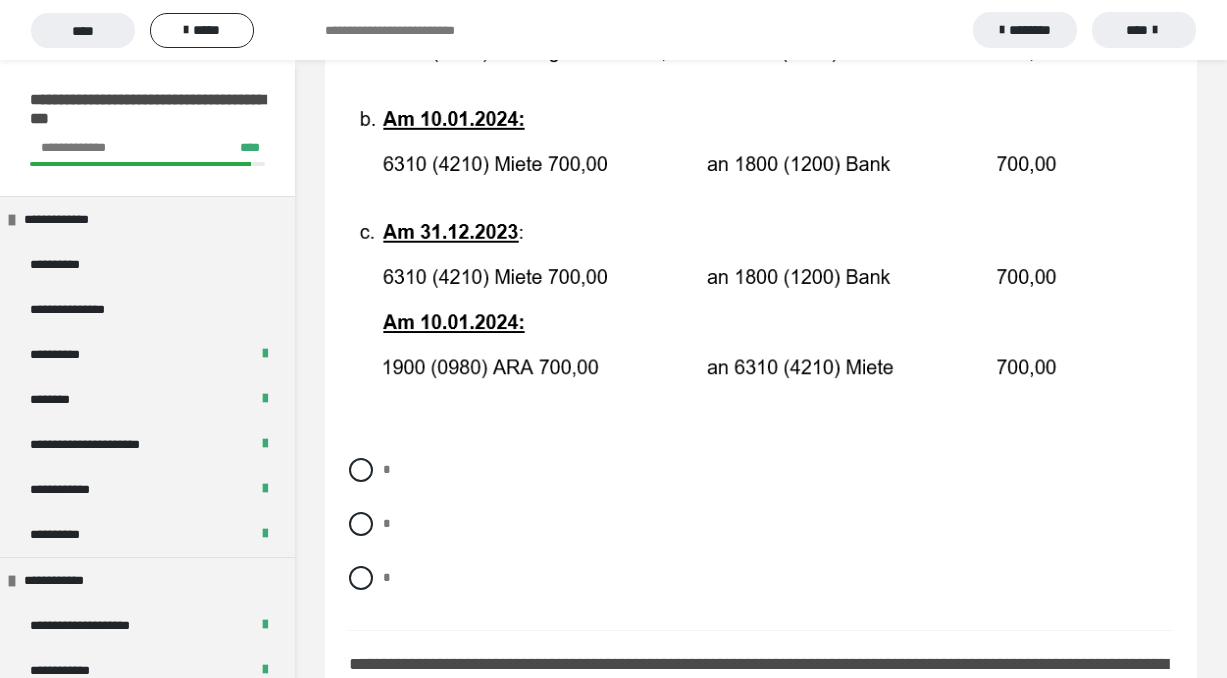scroll, scrollTop: 1376, scrollLeft: 0, axis: vertical 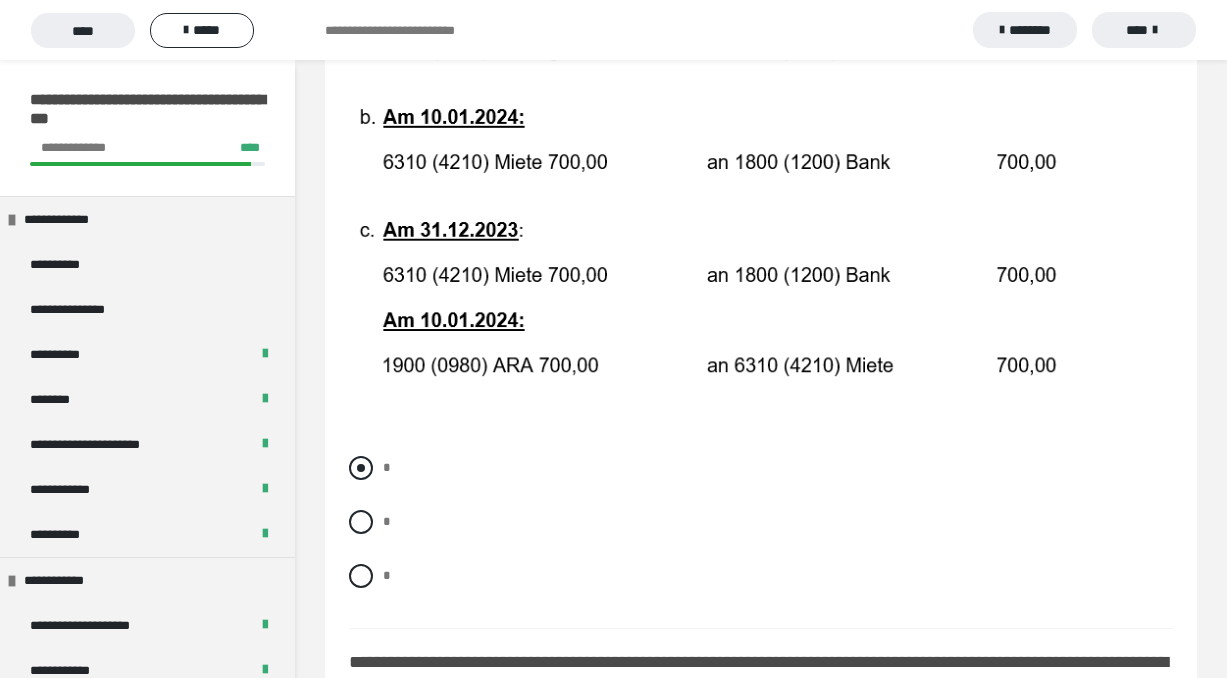 click at bounding box center [361, 468] 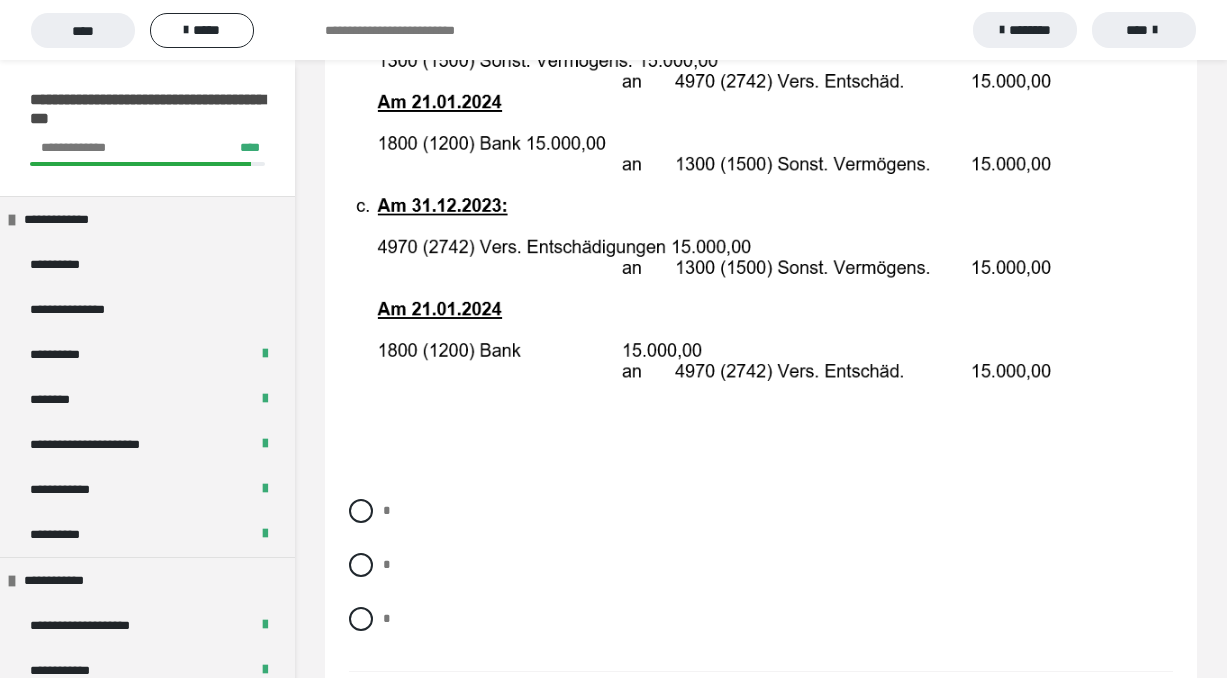 scroll, scrollTop: 2285, scrollLeft: 0, axis: vertical 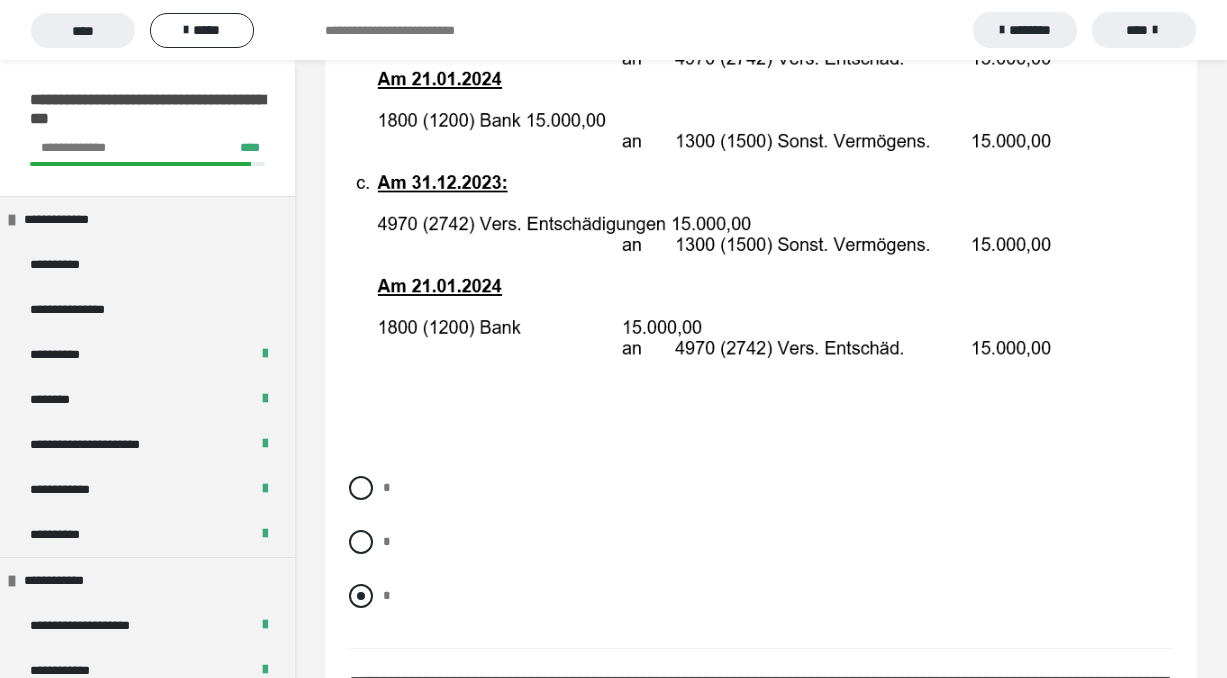 click at bounding box center [361, 596] 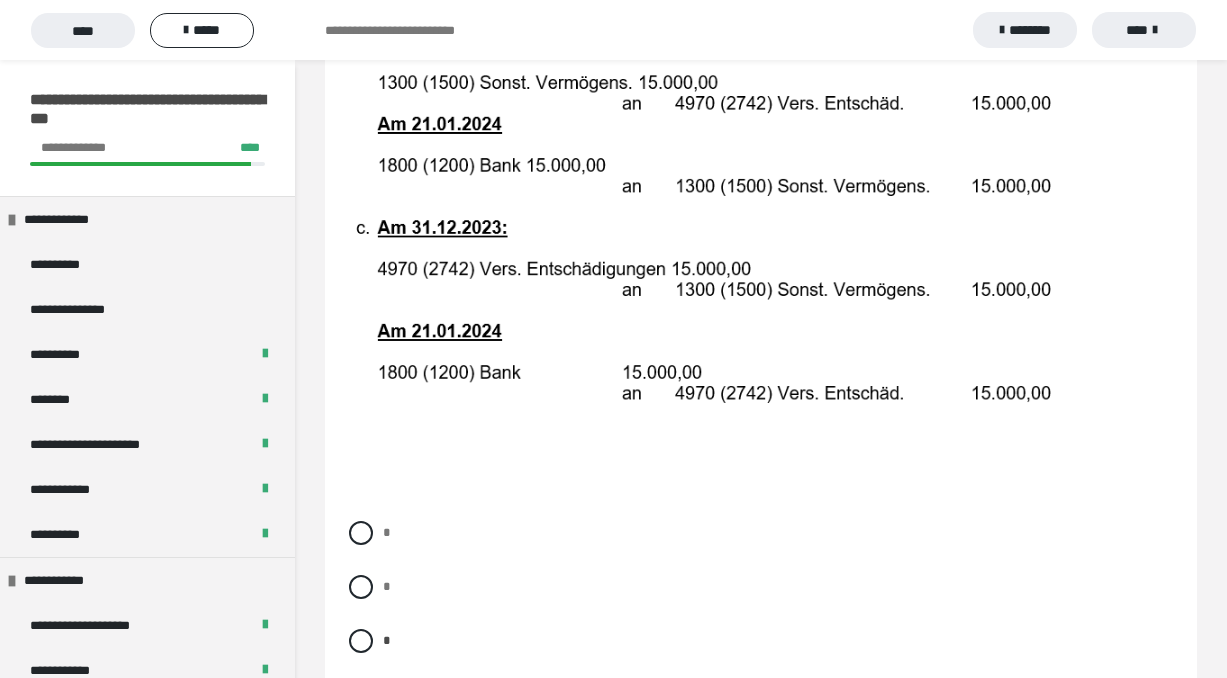 scroll, scrollTop: 2264, scrollLeft: 0, axis: vertical 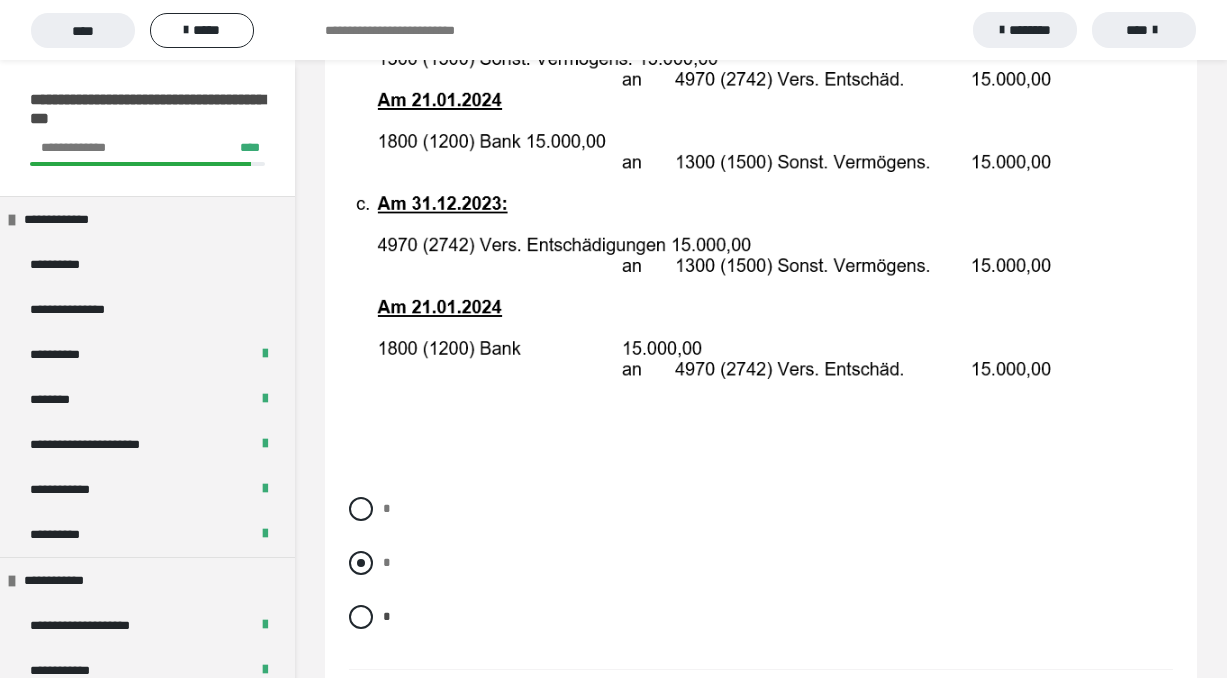 click at bounding box center [361, 563] 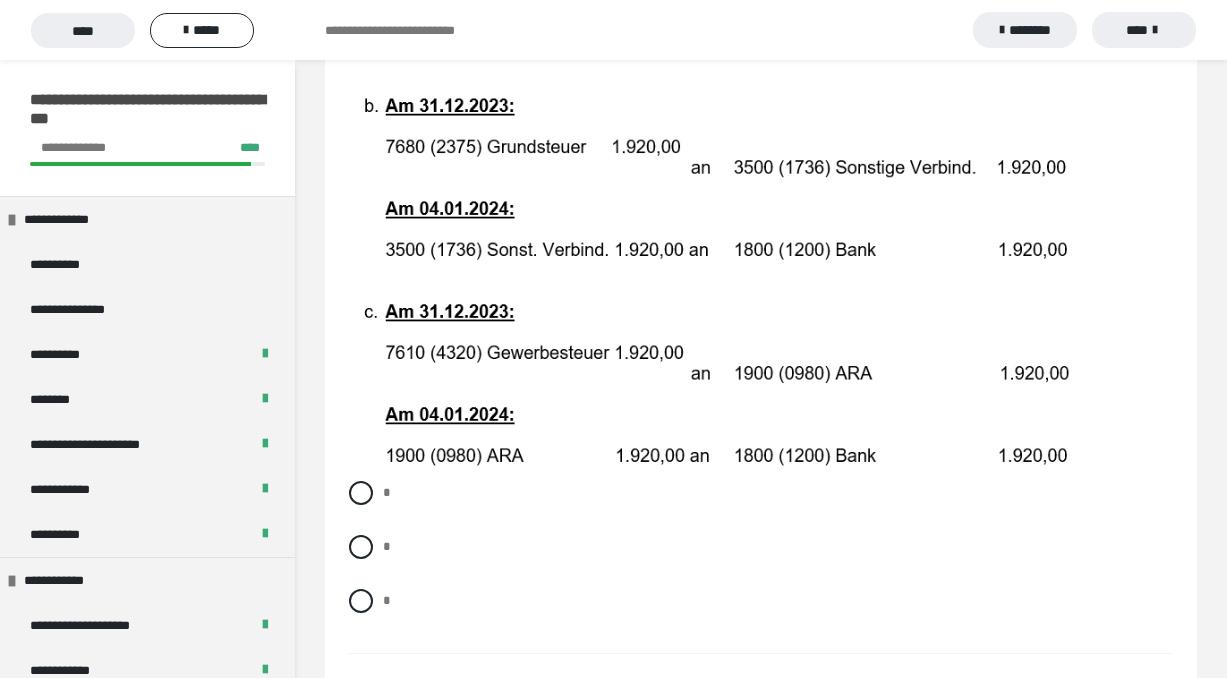 scroll, scrollTop: 3150, scrollLeft: 0, axis: vertical 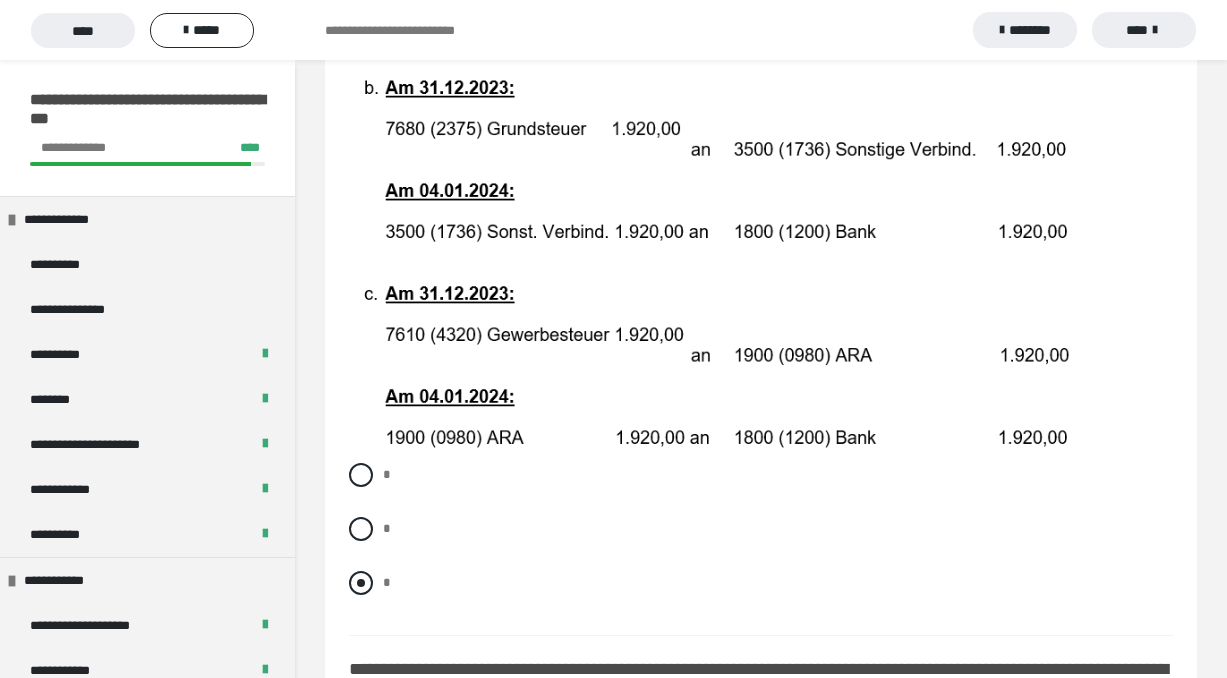 click at bounding box center (361, 583) 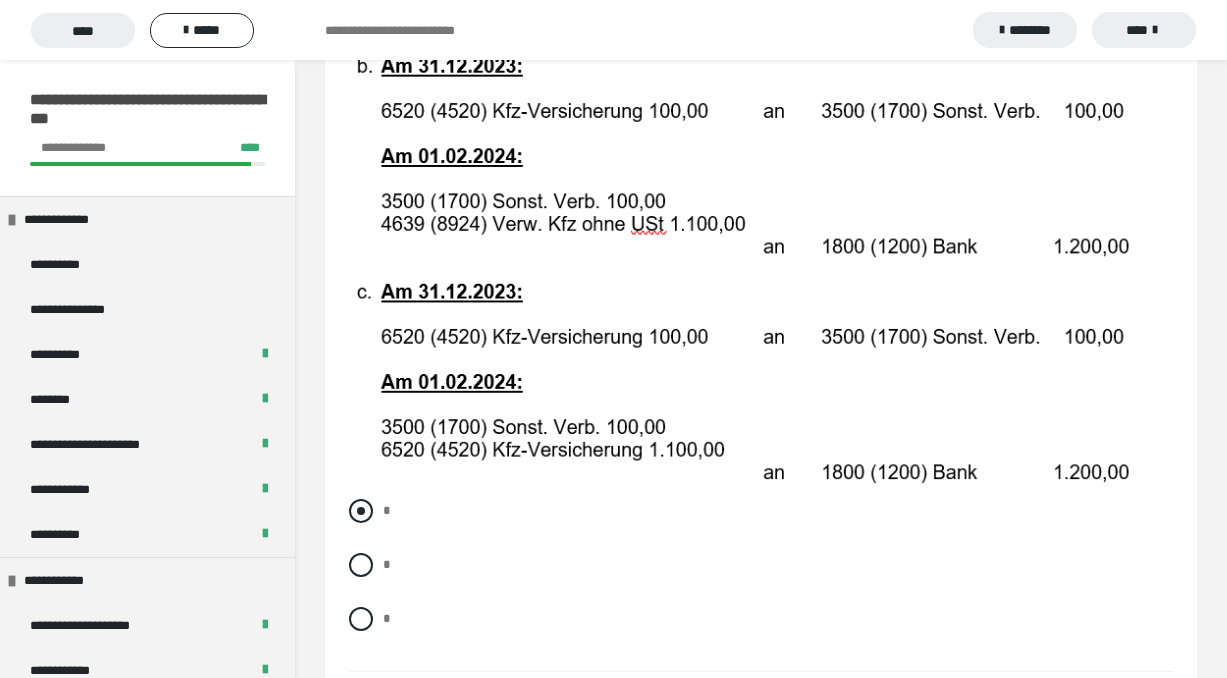 scroll, scrollTop: 4052, scrollLeft: 0, axis: vertical 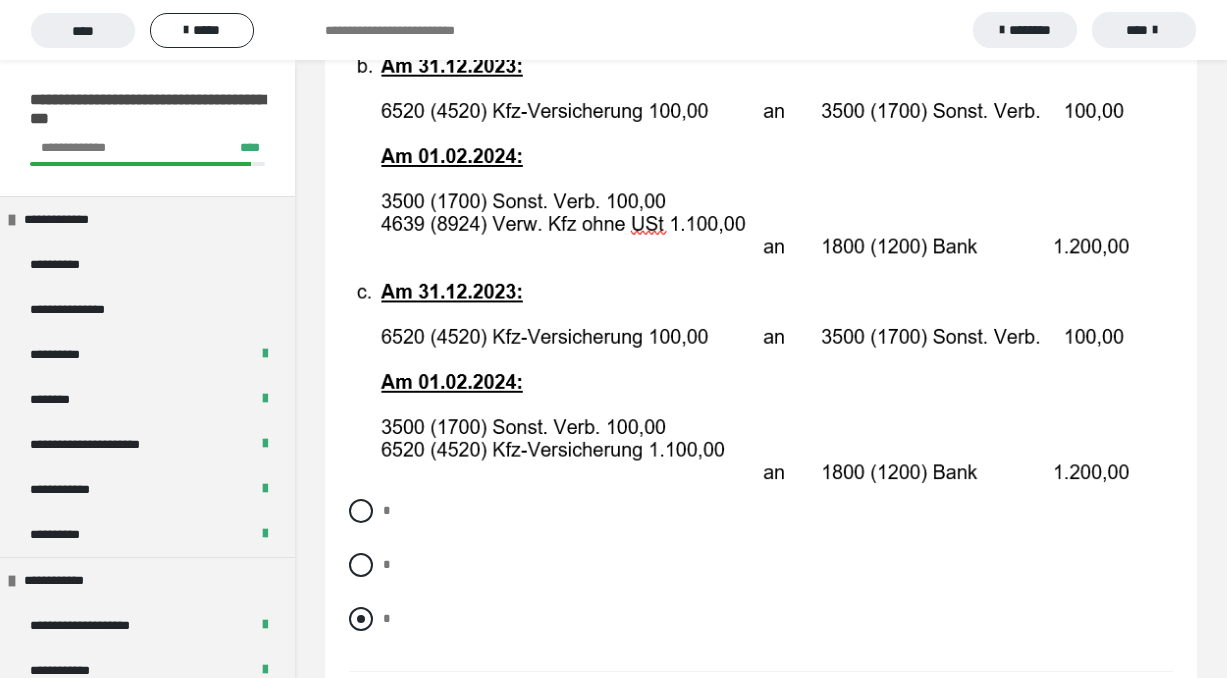 click at bounding box center (361, 619) 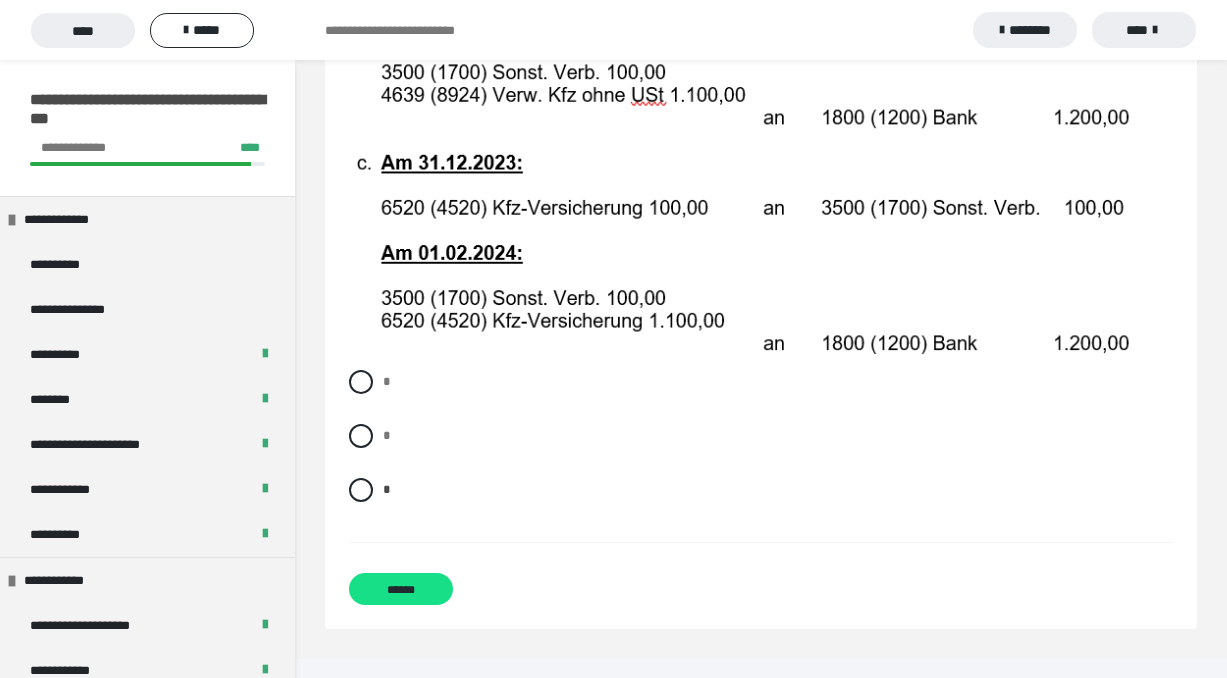 scroll, scrollTop: 4181, scrollLeft: 0, axis: vertical 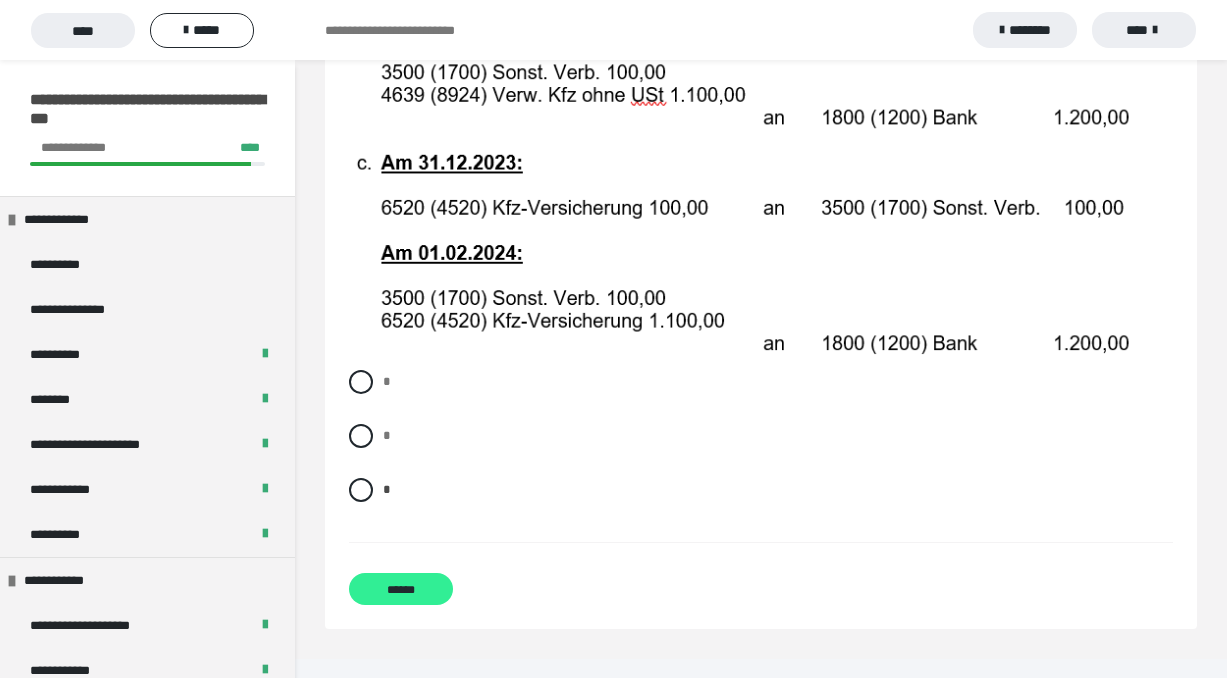 click on "******" at bounding box center (401, 589) 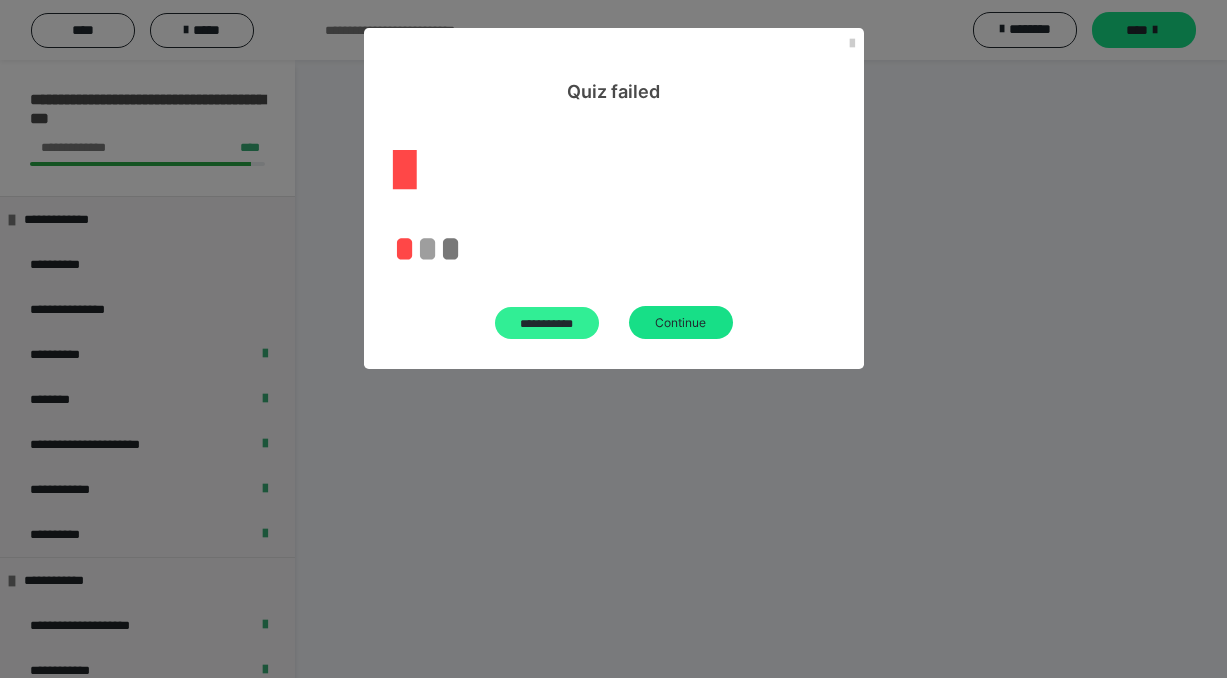 scroll, scrollTop: 60, scrollLeft: 0, axis: vertical 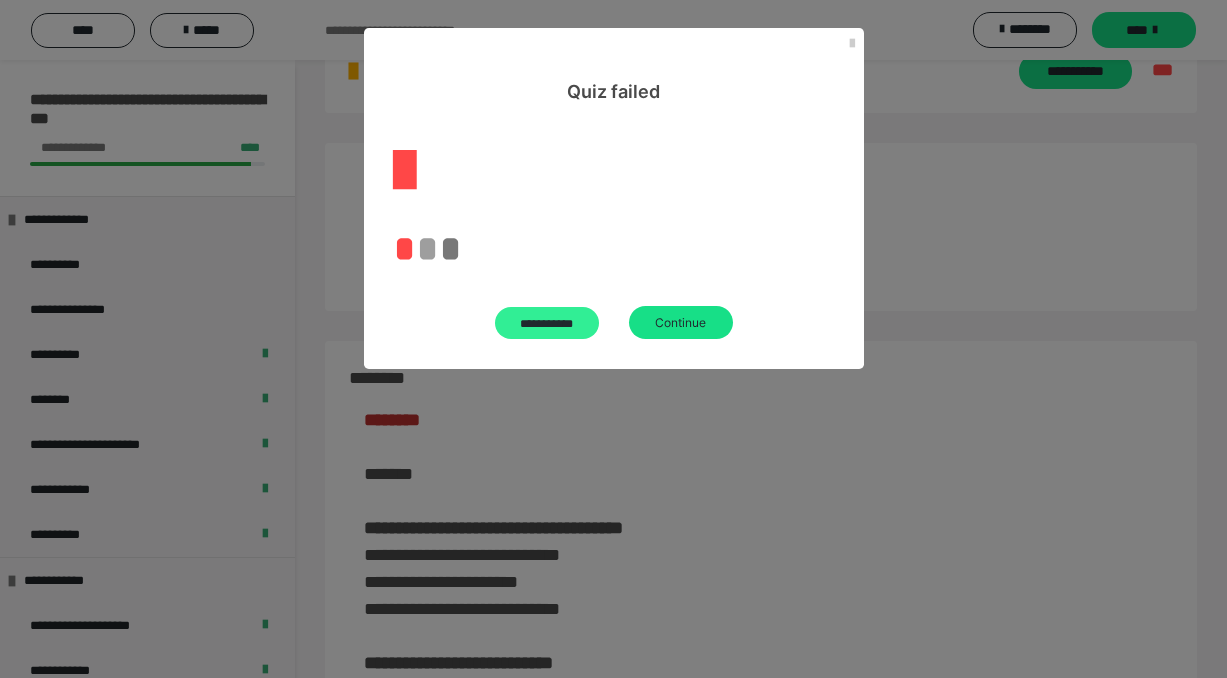 click on "**********" at bounding box center [547, 323] 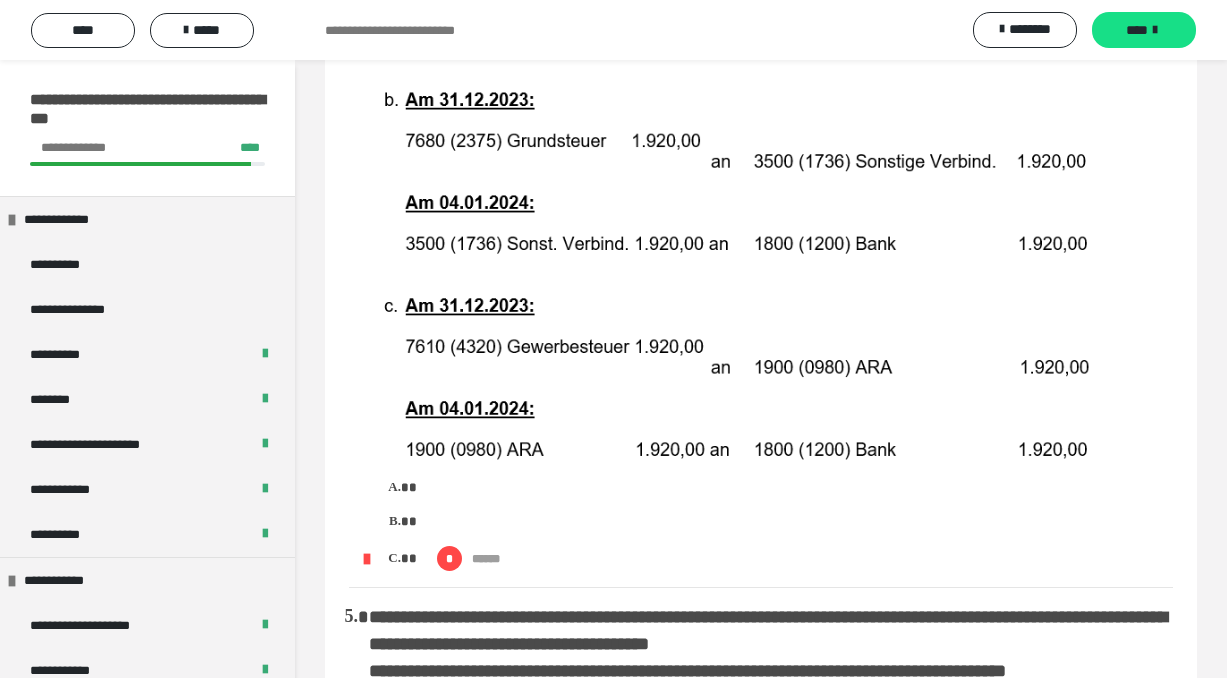 scroll, scrollTop: 2632, scrollLeft: 0, axis: vertical 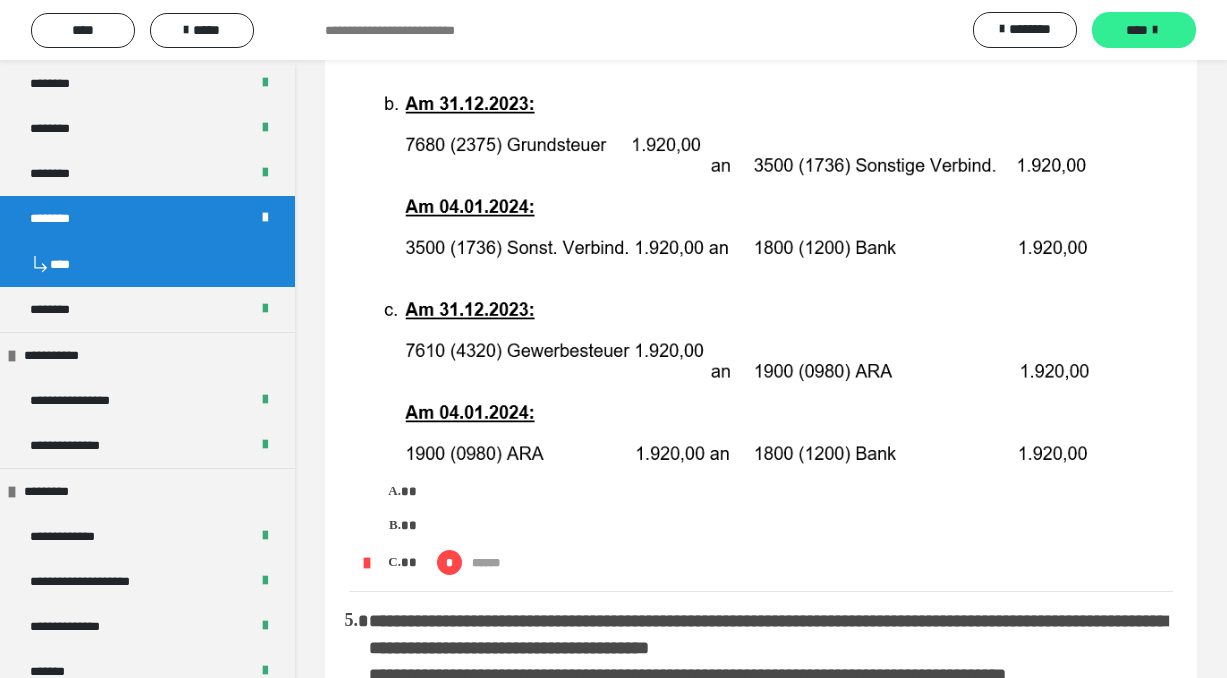click on "****" at bounding box center [1144, 30] 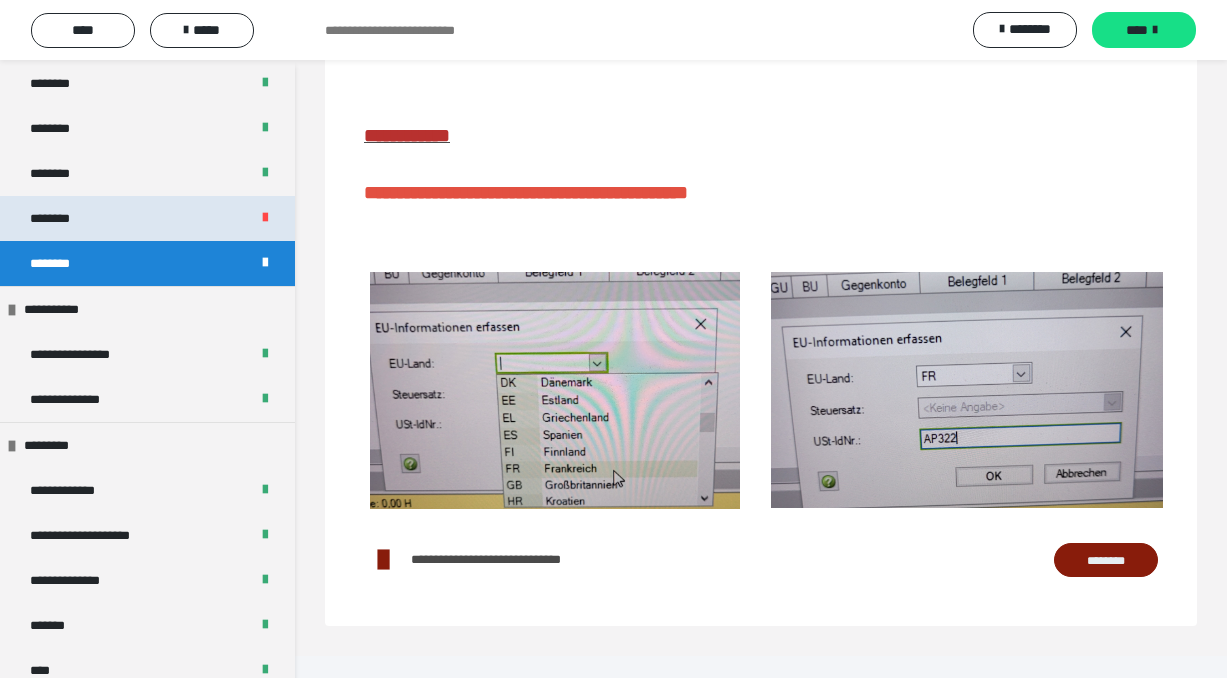 scroll, scrollTop: 64, scrollLeft: 0, axis: vertical 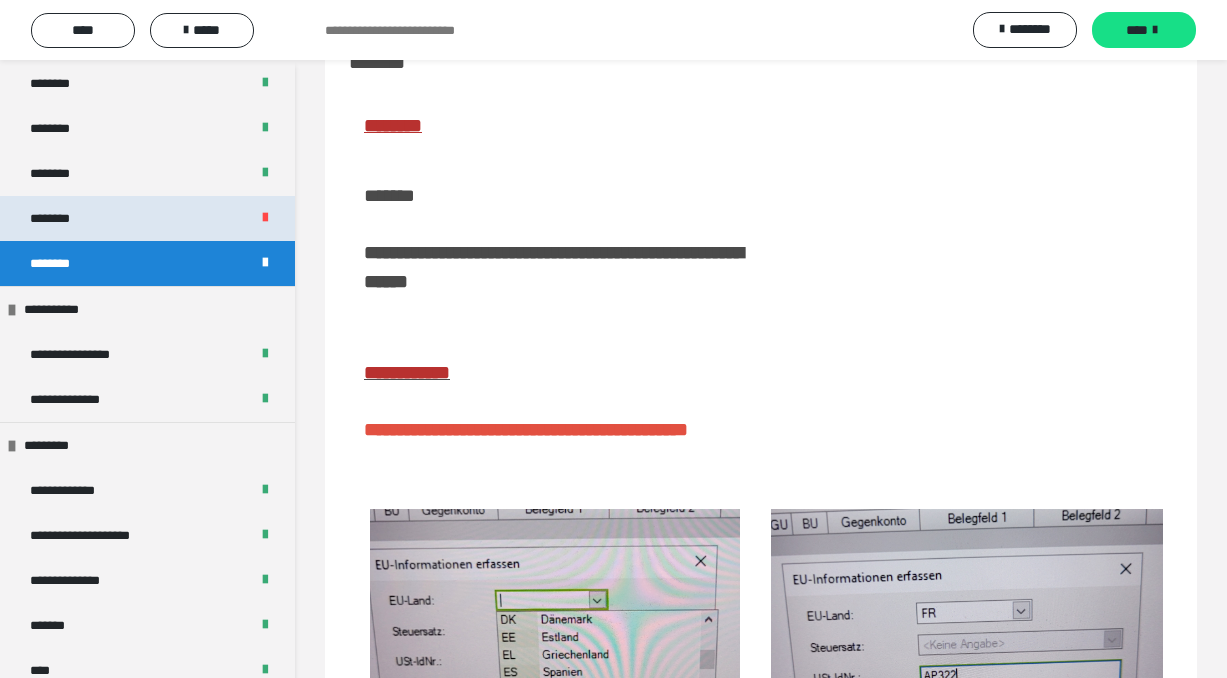 click on "********" at bounding box center (147, 218) 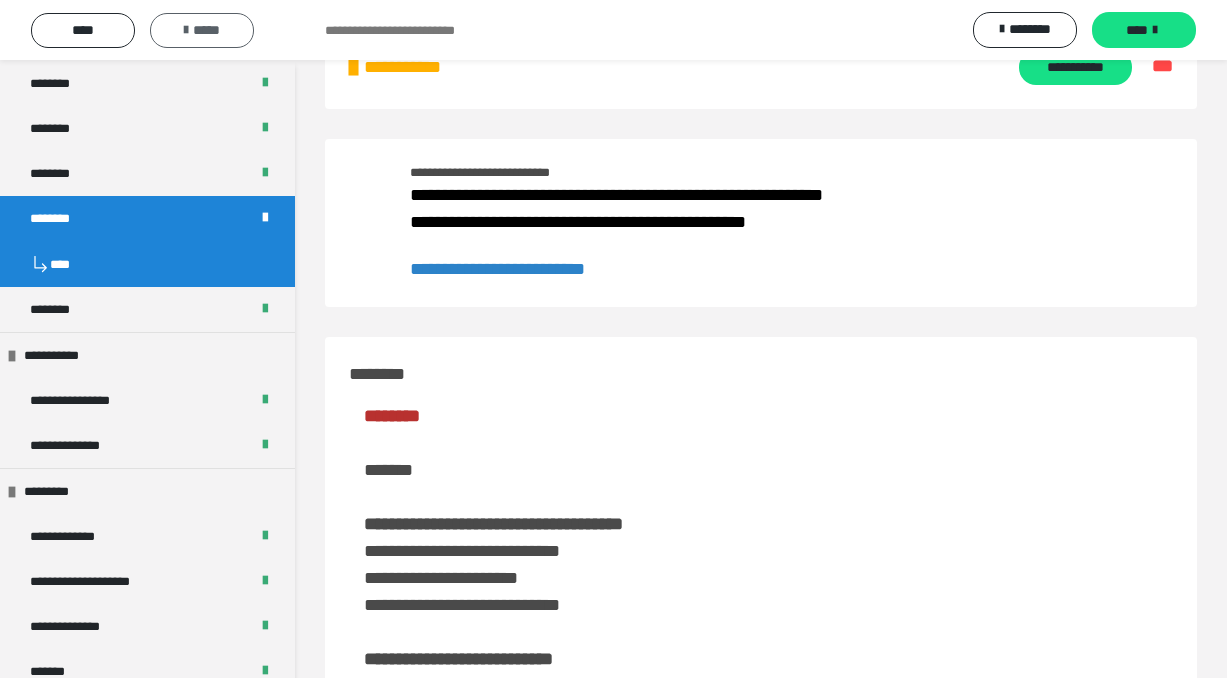 click on "*****" at bounding box center [202, 30] 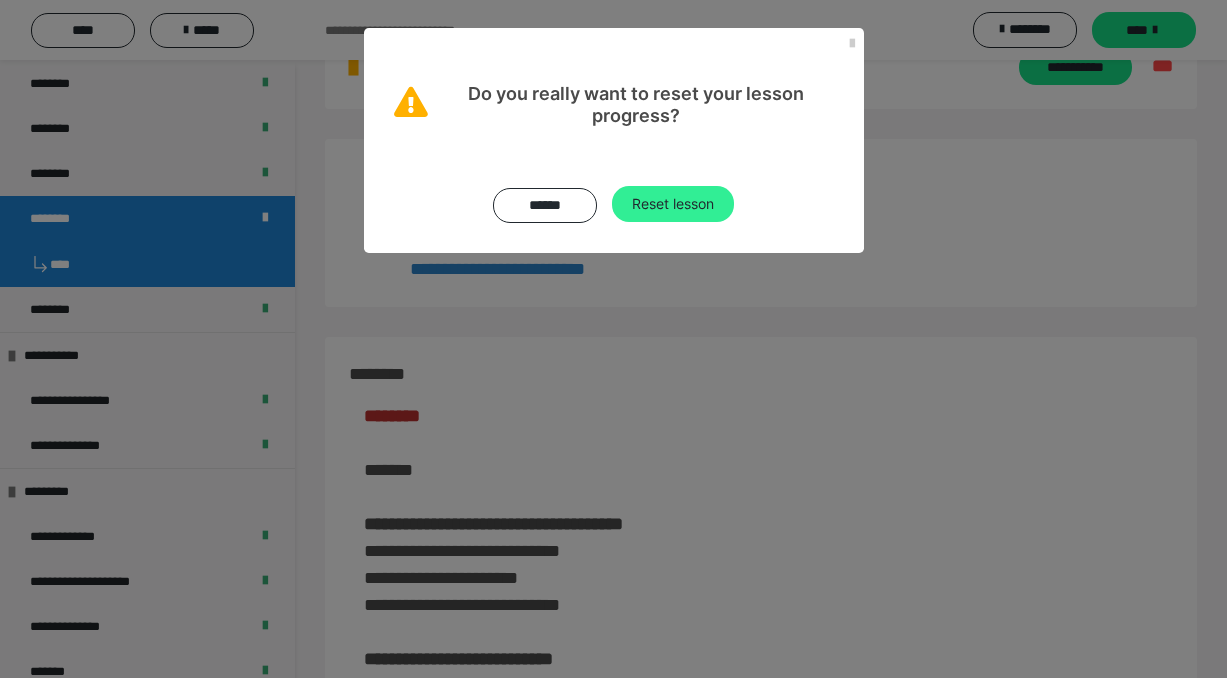 click on "Reset lesson" at bounding box center [673, 204] 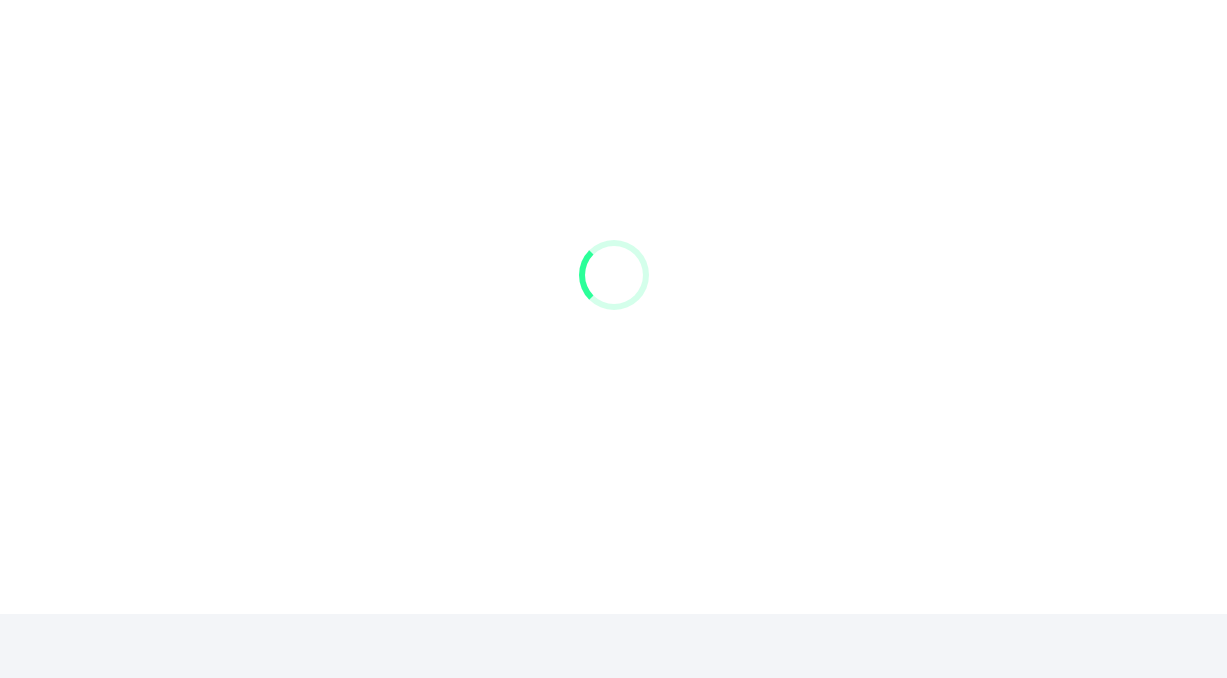 scroll, scrollTop: 0, scrollLeft: 0, axis: both 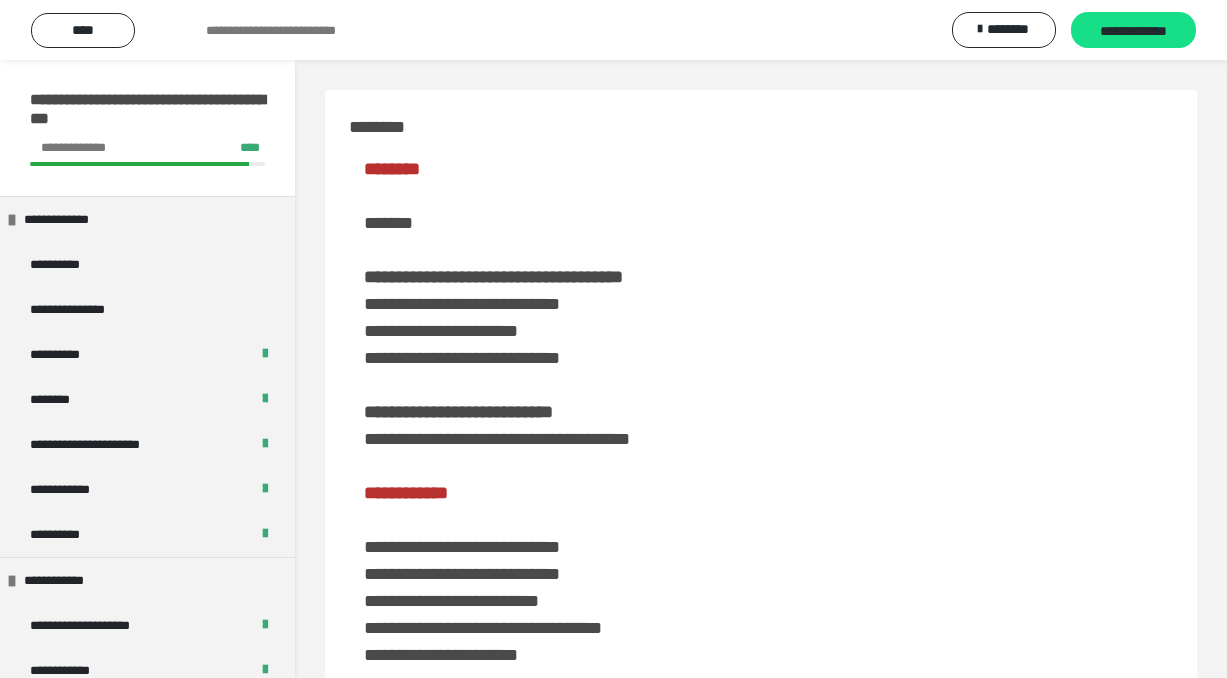 click on "**********" at bounding box center [613, 30] 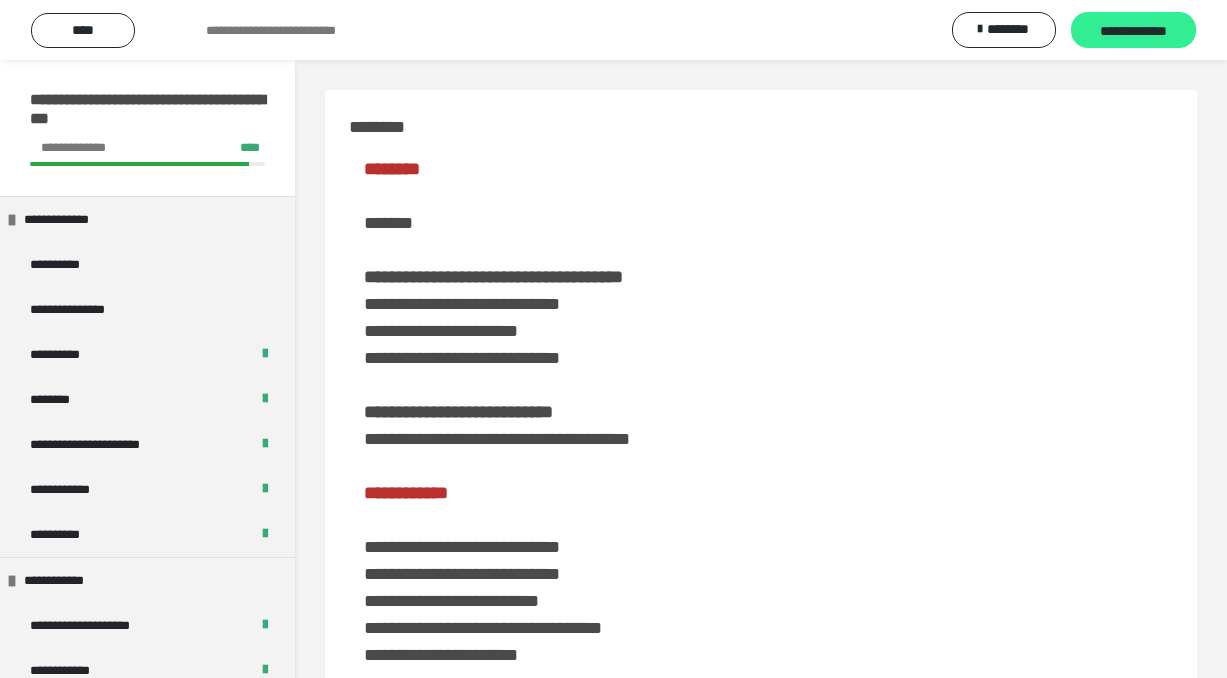 click on "**********" at bounding box center [1133, 31] 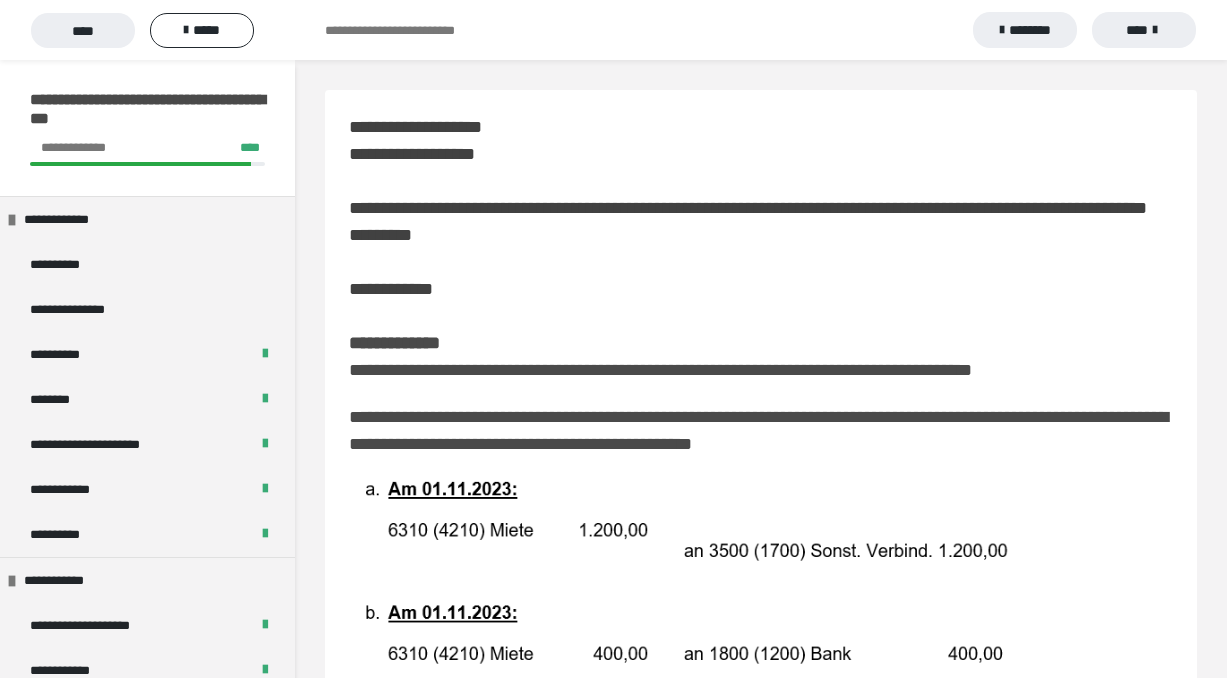 click on "****" at bounding box center (1144, 30) 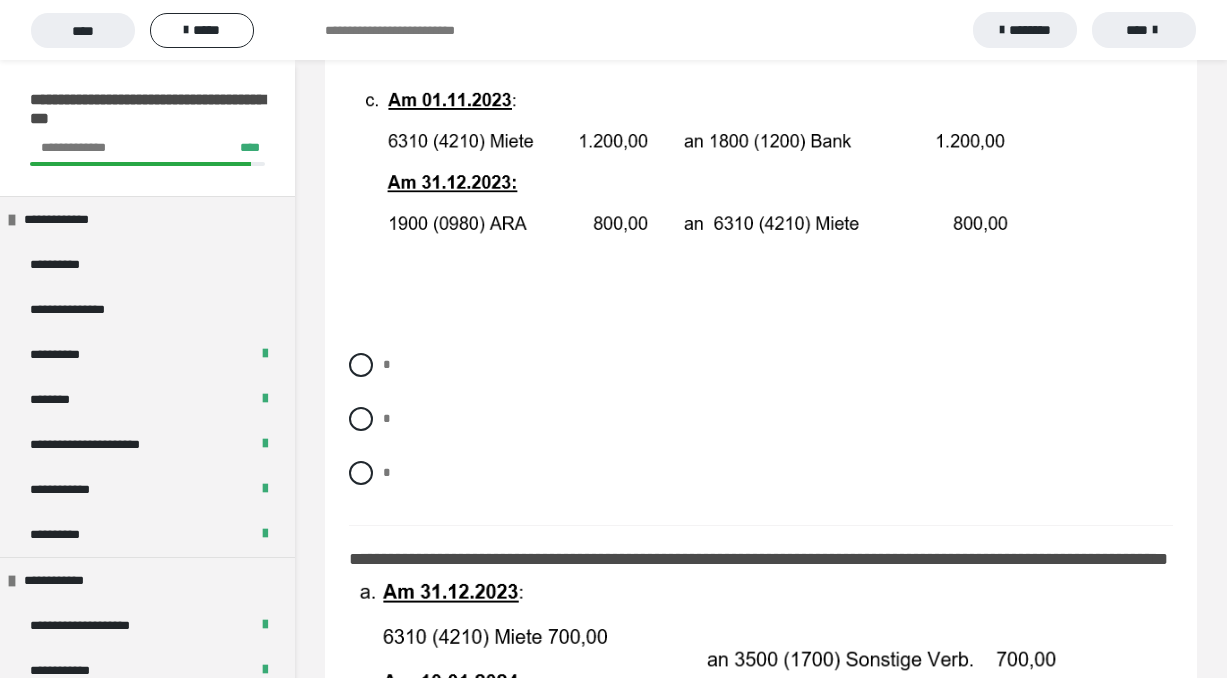 scroll, scrollTop: 730, scrollLeft: 0, axis: vertical 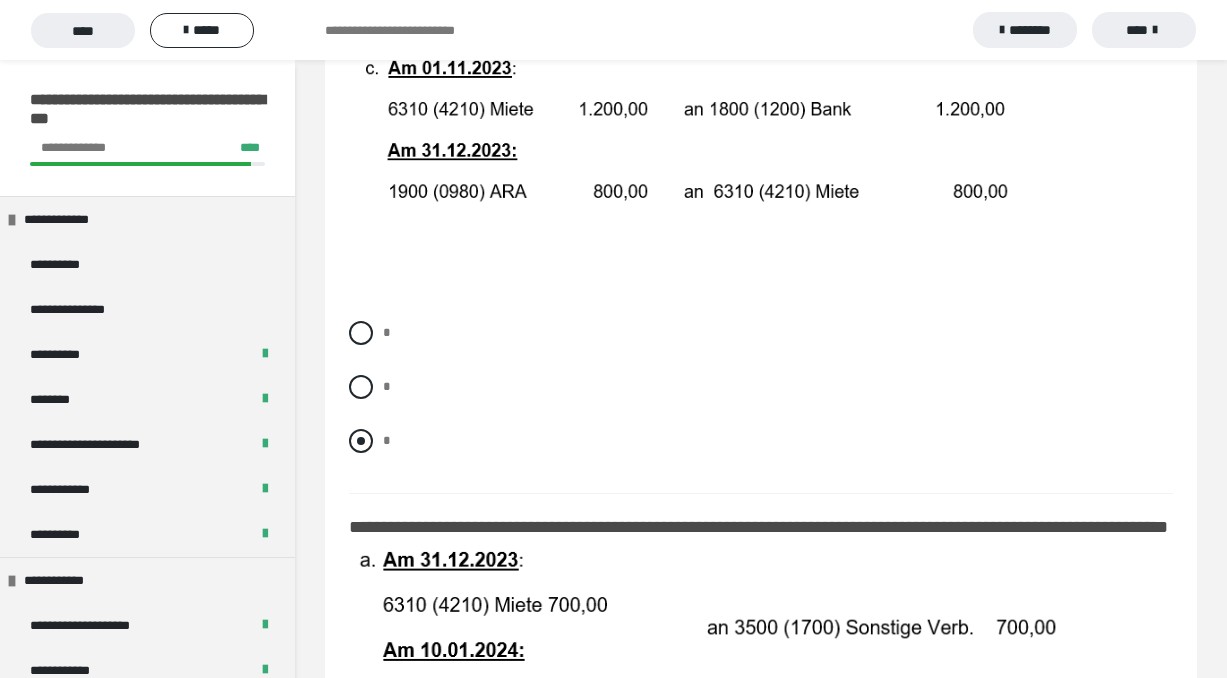click at bounding box center [361, 441] 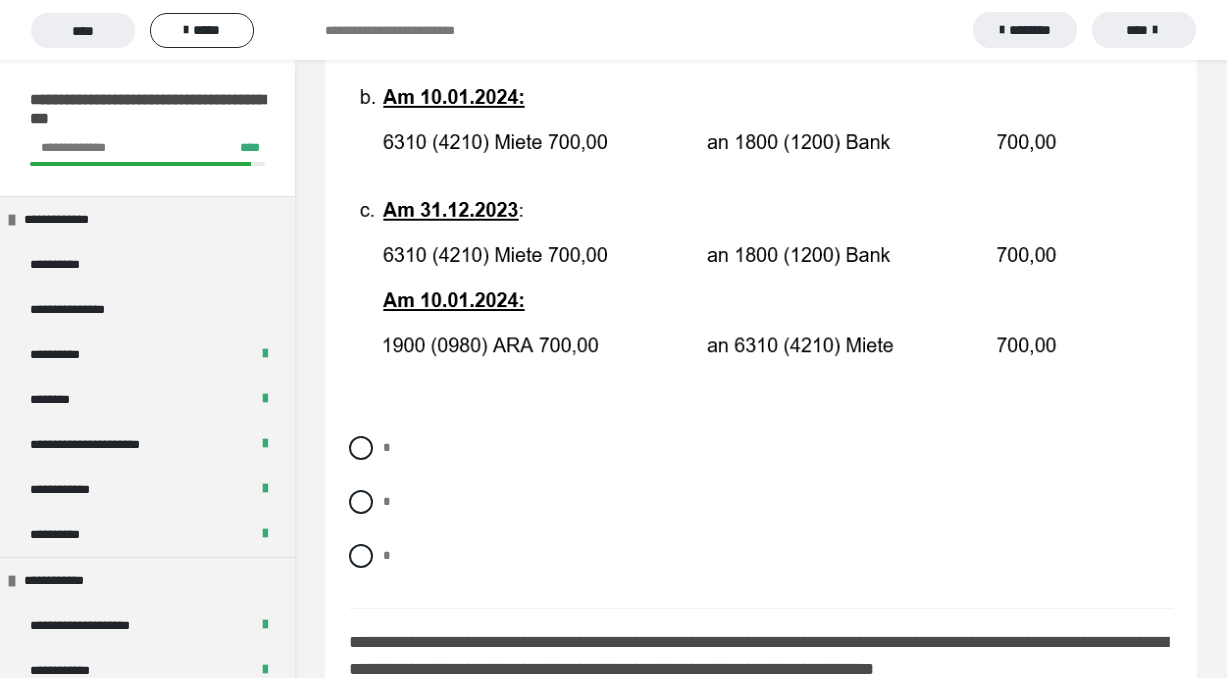 scroll, scrollTop: 1412, scrollLeft: 0, axis: vertical 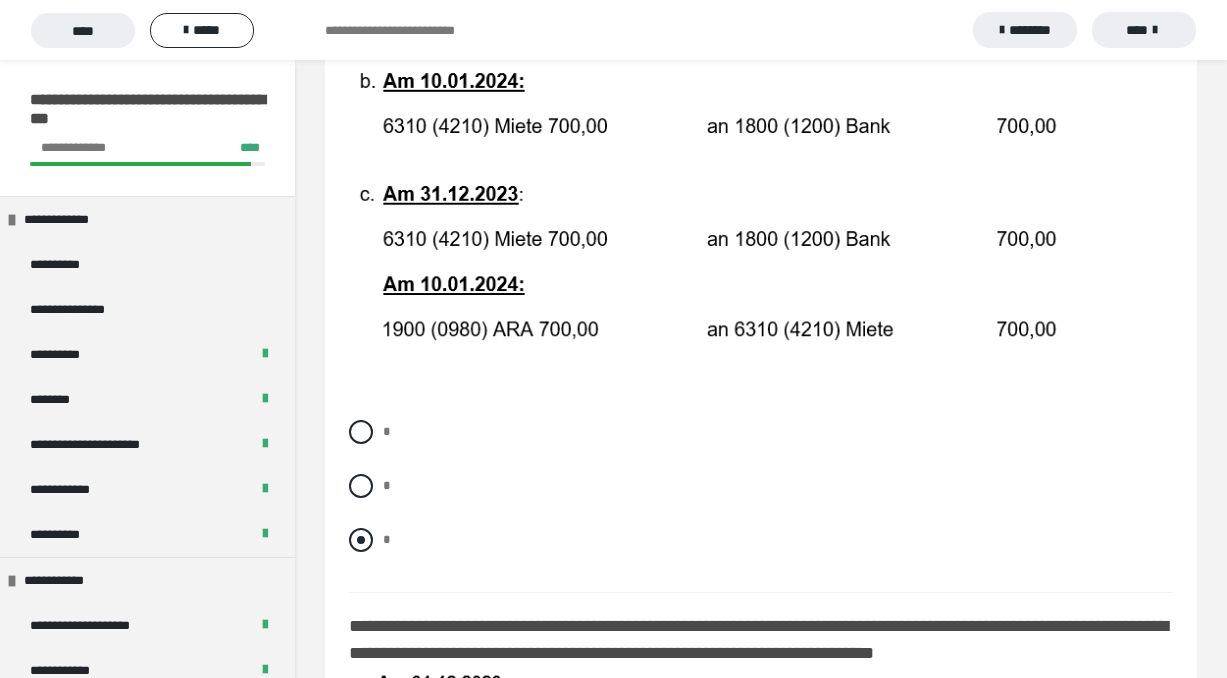 click at bounding box center [361, 540] 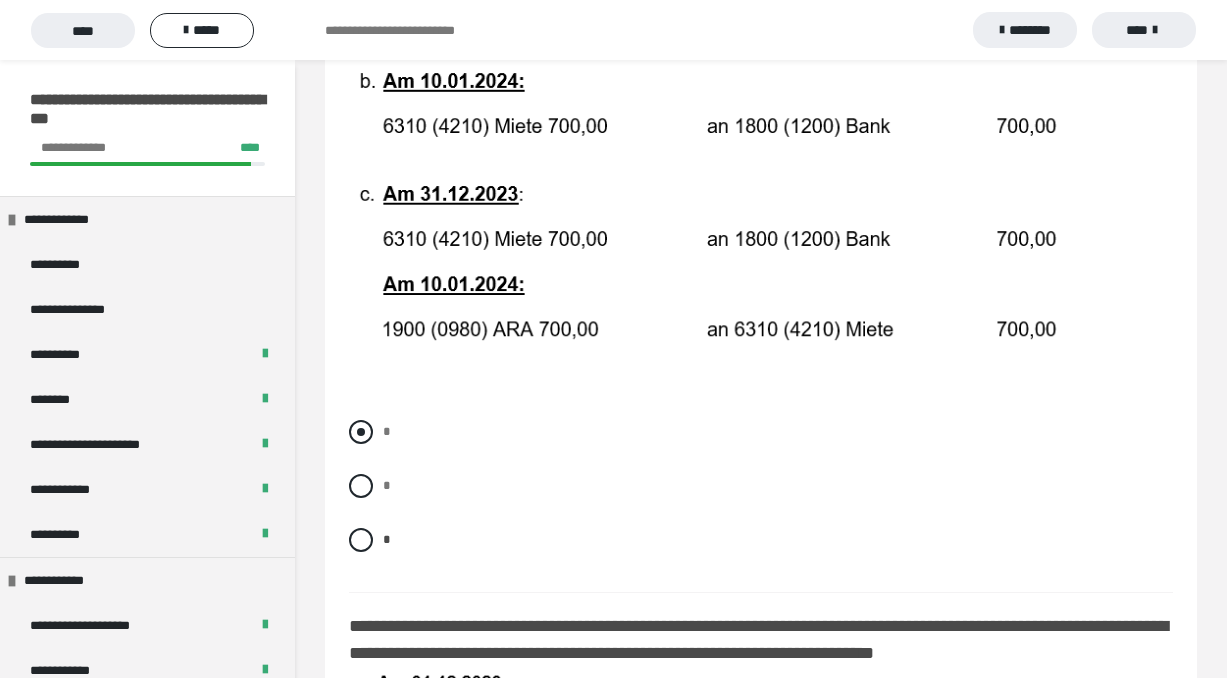 click at bounding box center [361, 432] 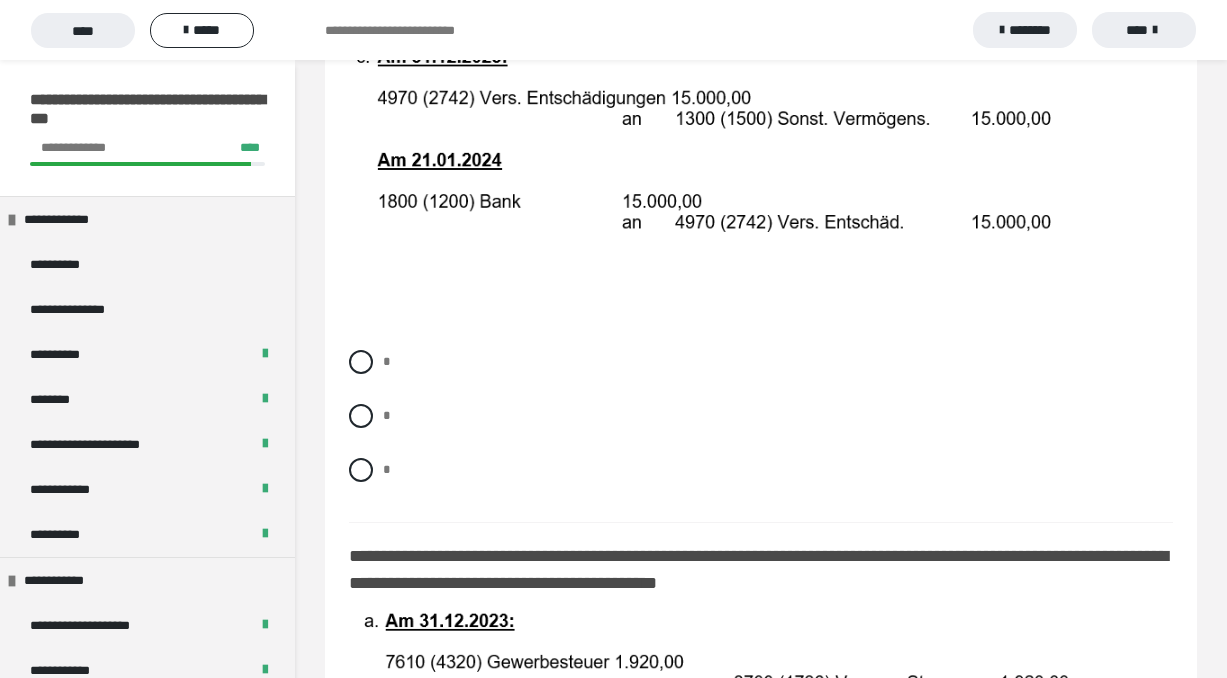 scroll, scrollTop: 2413, scrollLeft: 0, axis: vertical 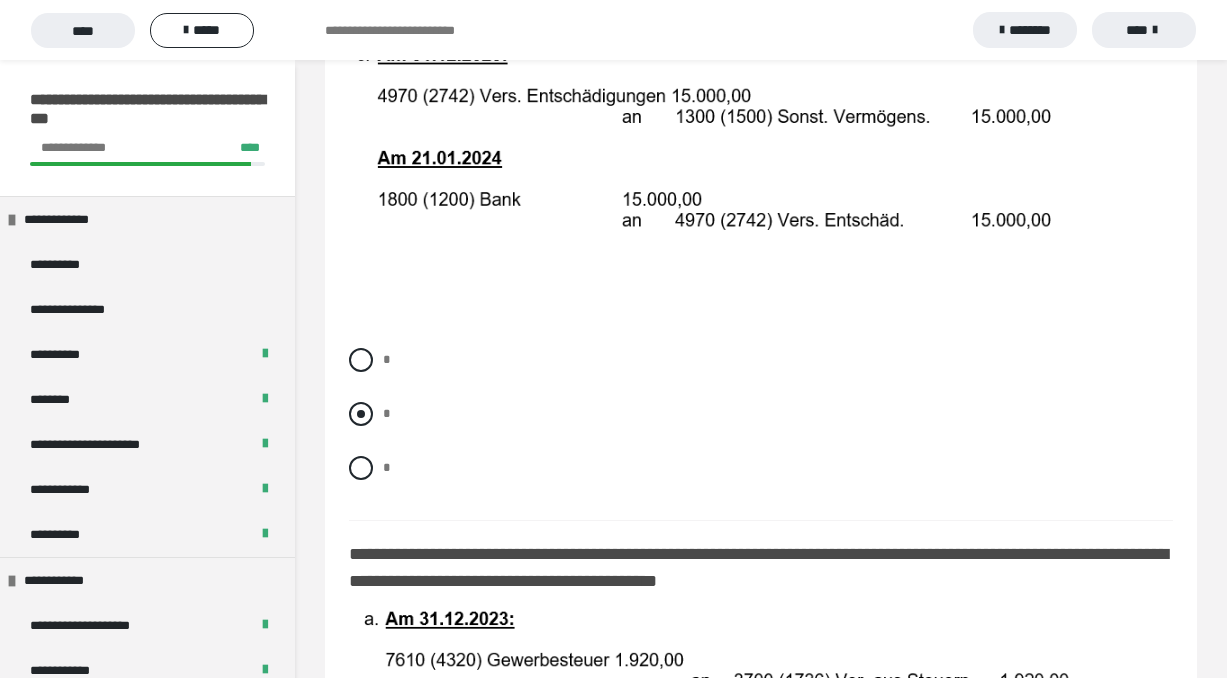 click at bounding box center (361, 414) 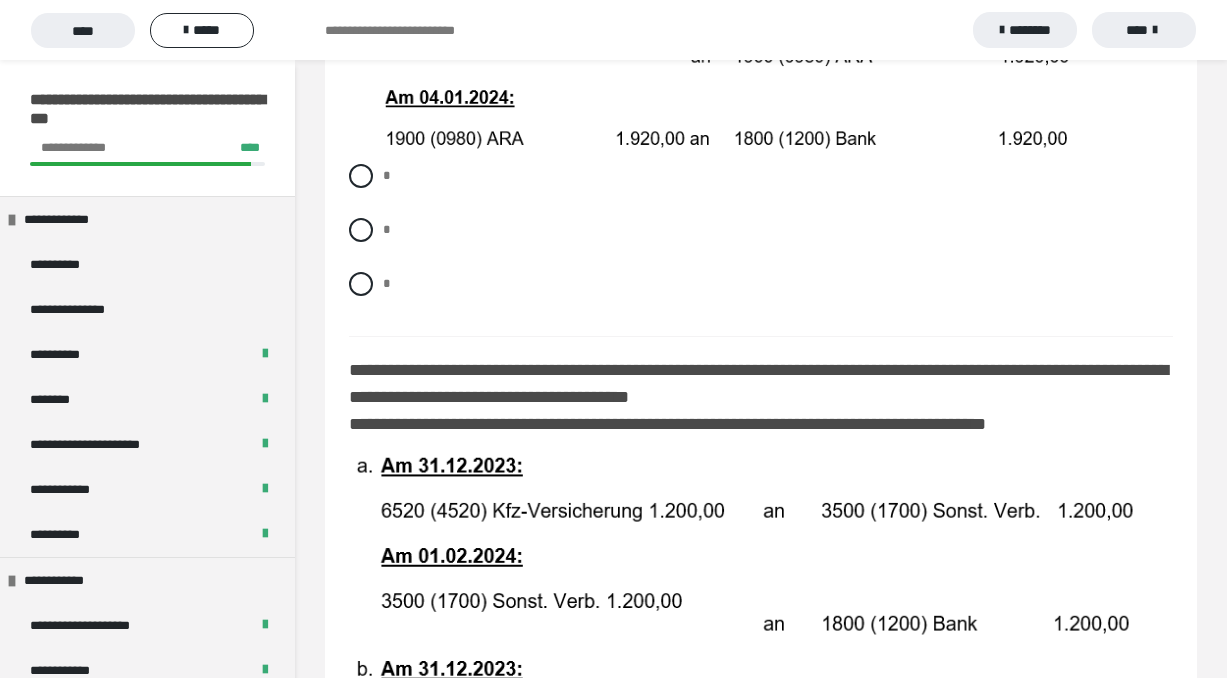 scroll, scrollTop: 3450, scrollLeft: 0, axis: vertical 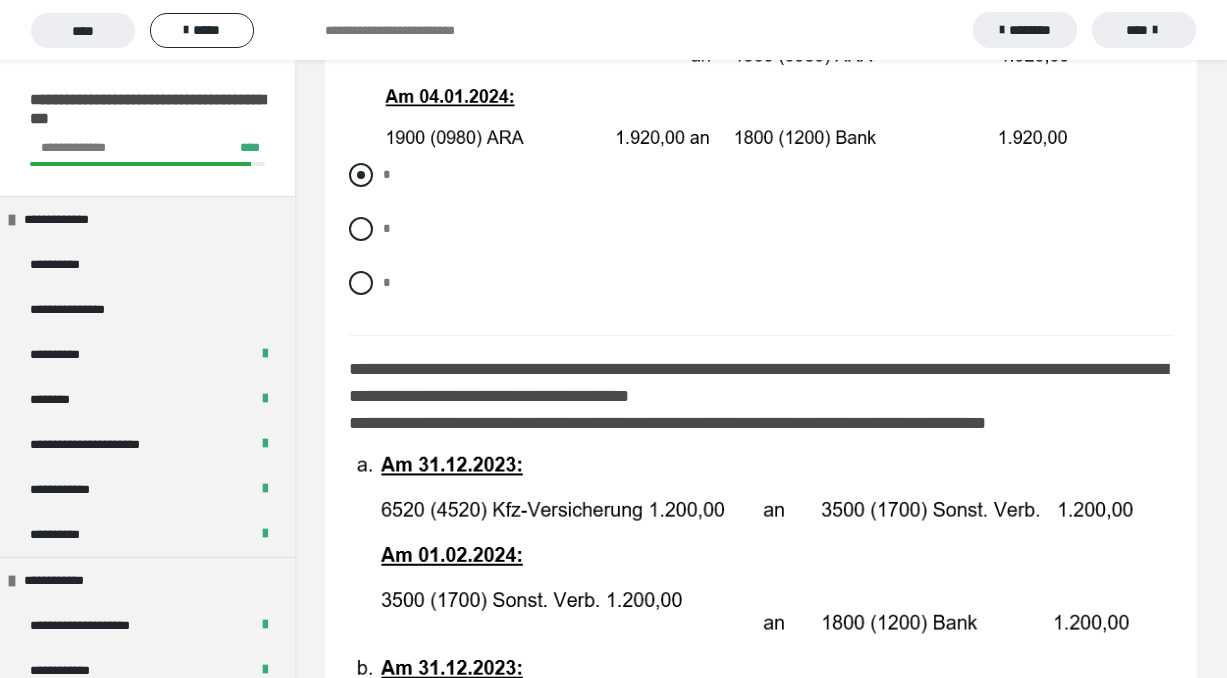 click at bounding box center [361, 175] 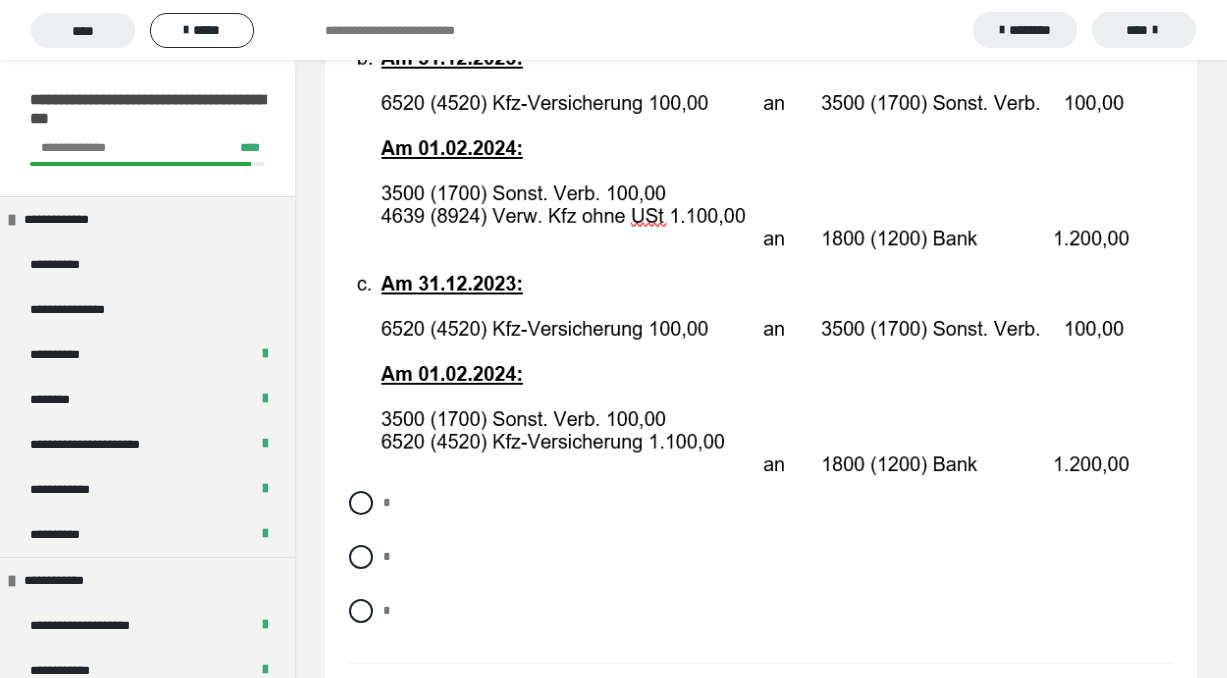 scroll, scrollTop: 4061, scrollLeft: 0, axis: vertical 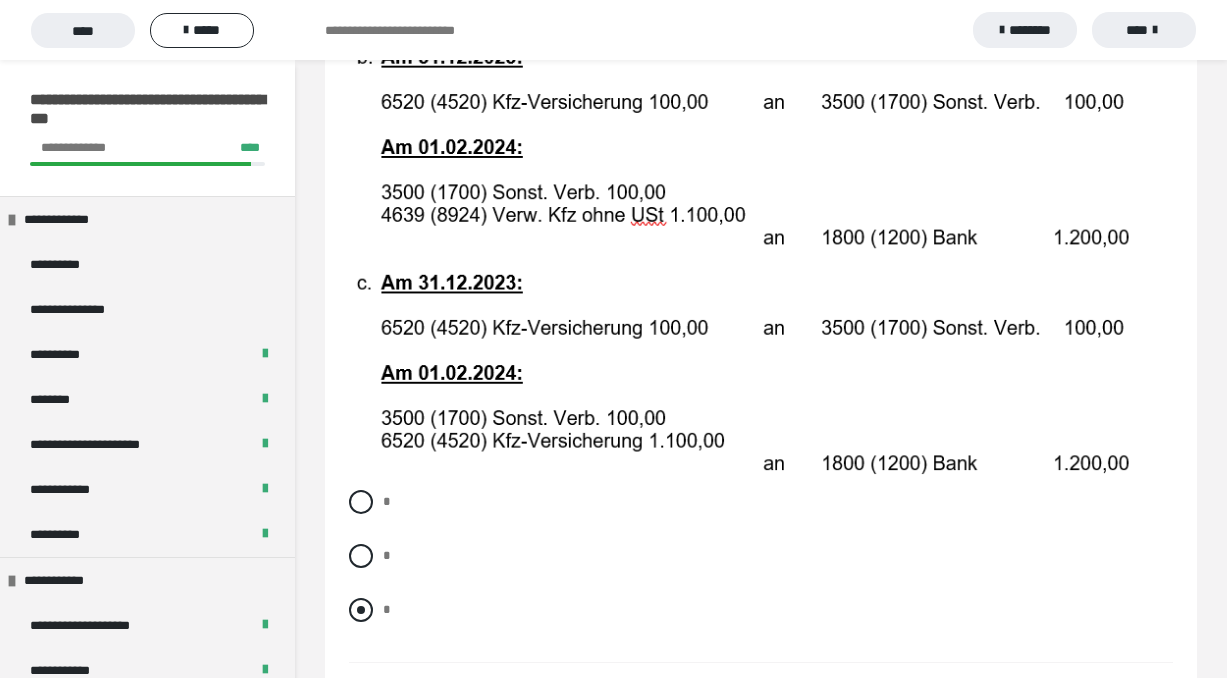 click at bounding box center (361, 610) 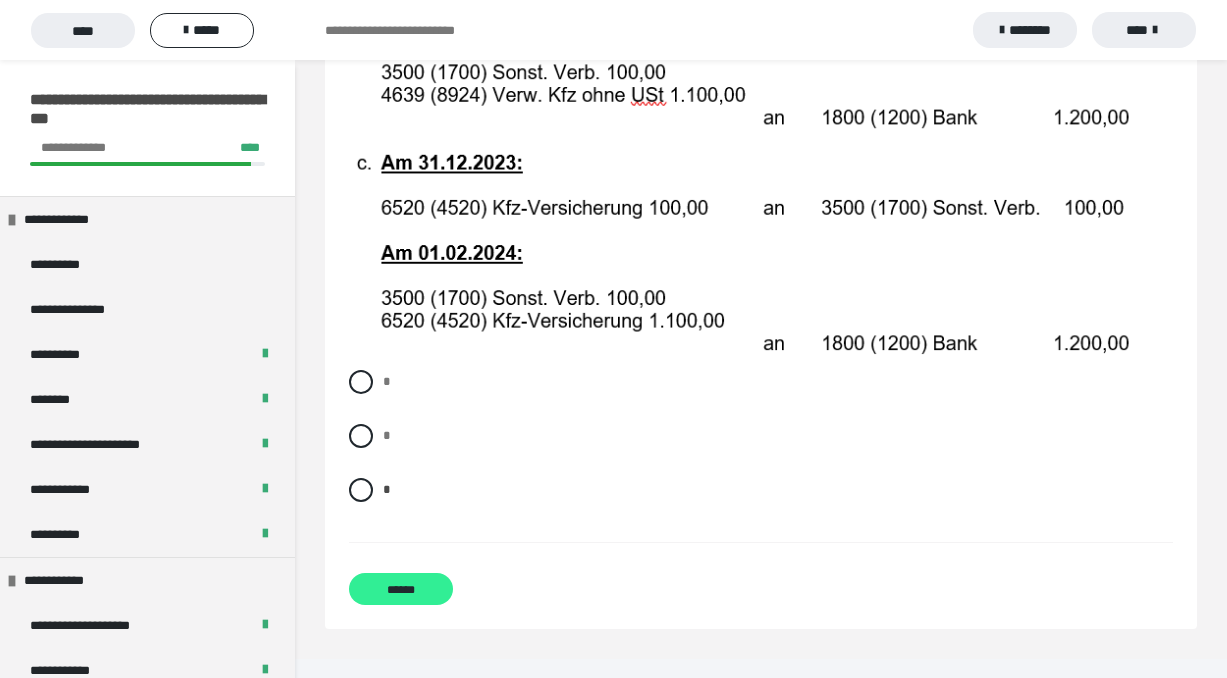 scroll, scrollTop: 4181, scrollLeft: 0, axis: vertical 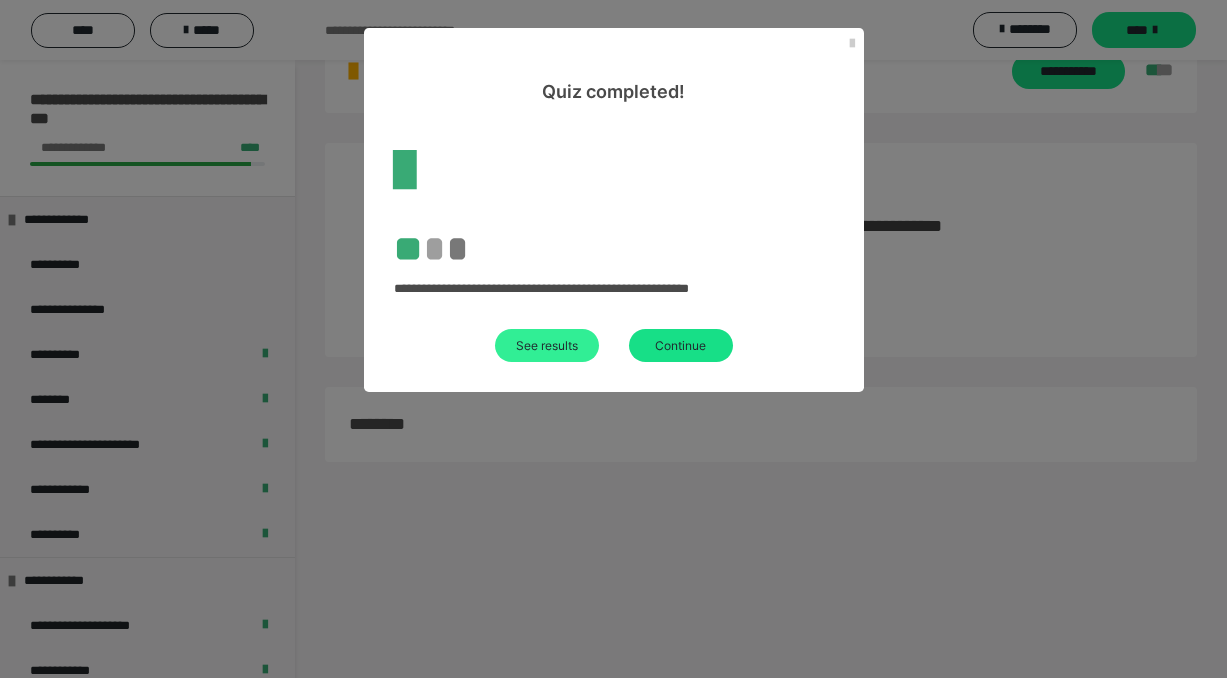 click on "See results" at bounding box center (547, 345) 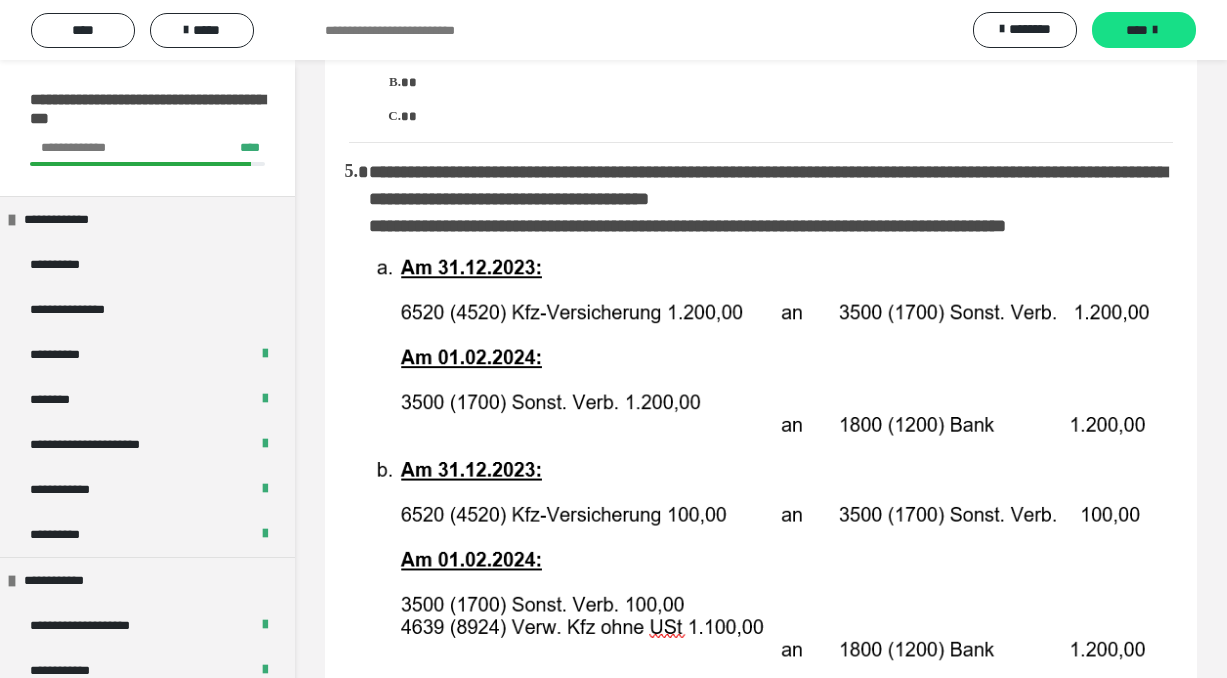 scroll, scrollTop: 3081, scrollLeft: 0, axis: vertical 